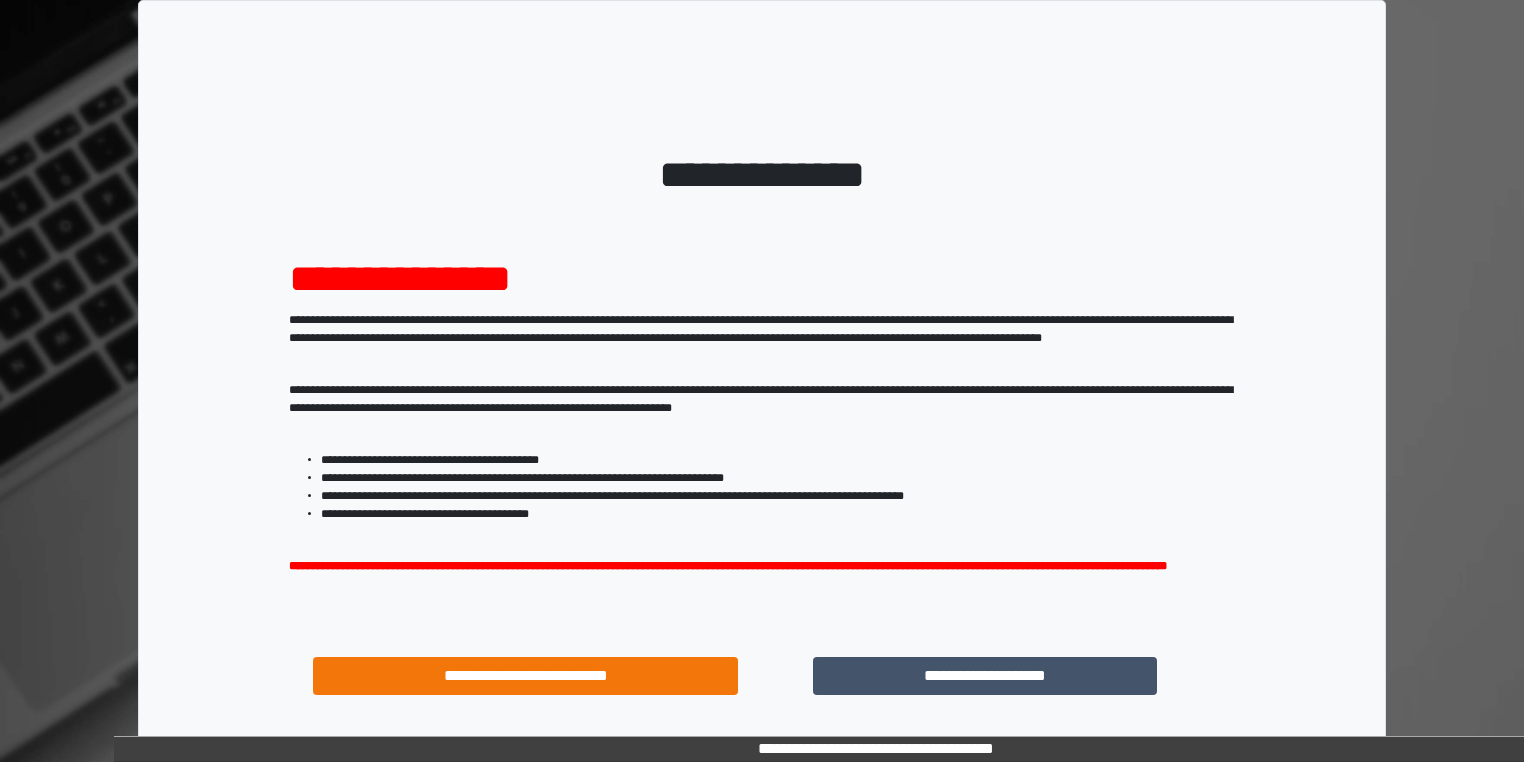 scroll, scrollTop: 0, scrollLeft: 0, axis: both 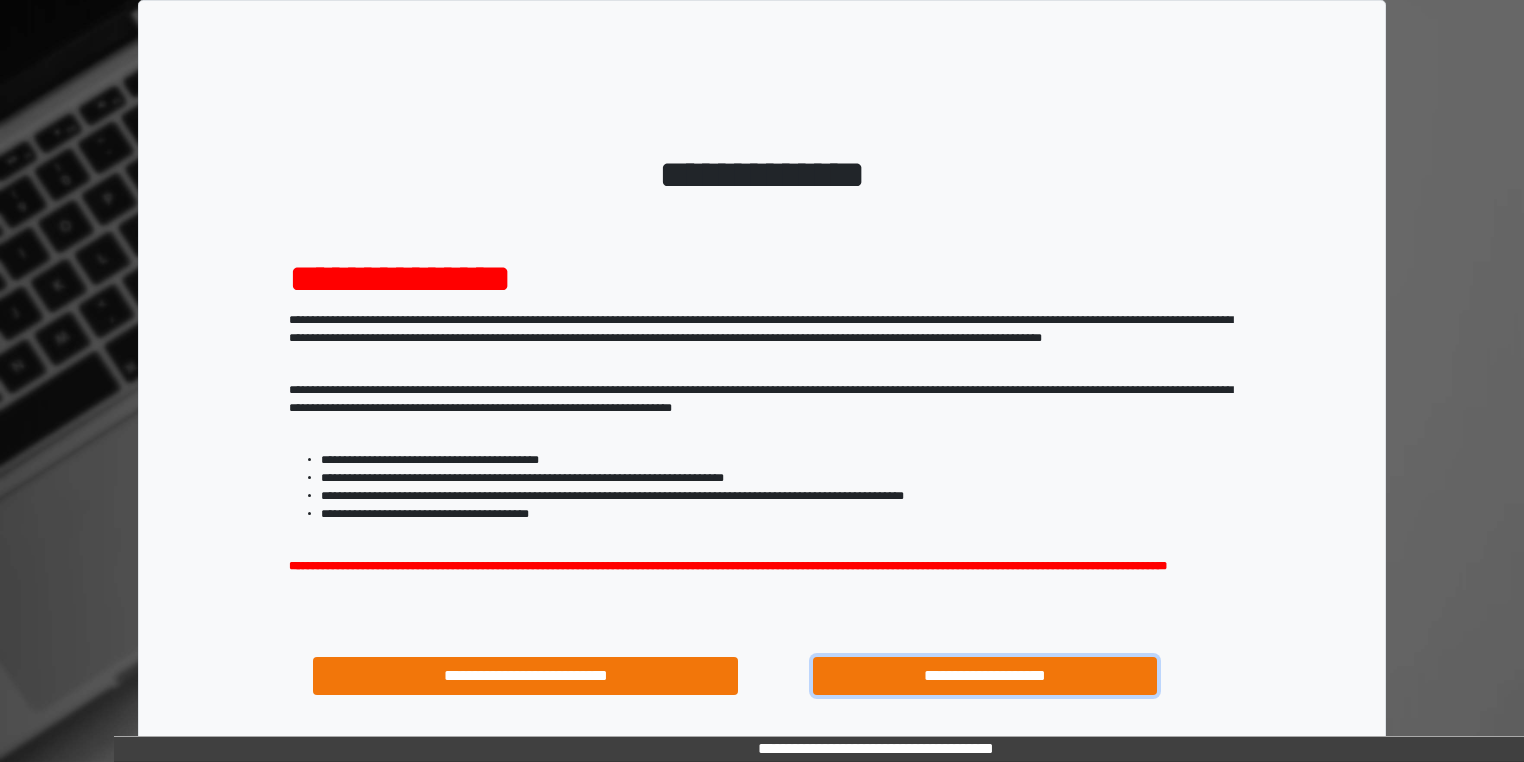 click on "**********" at bounding box center [985, 676] 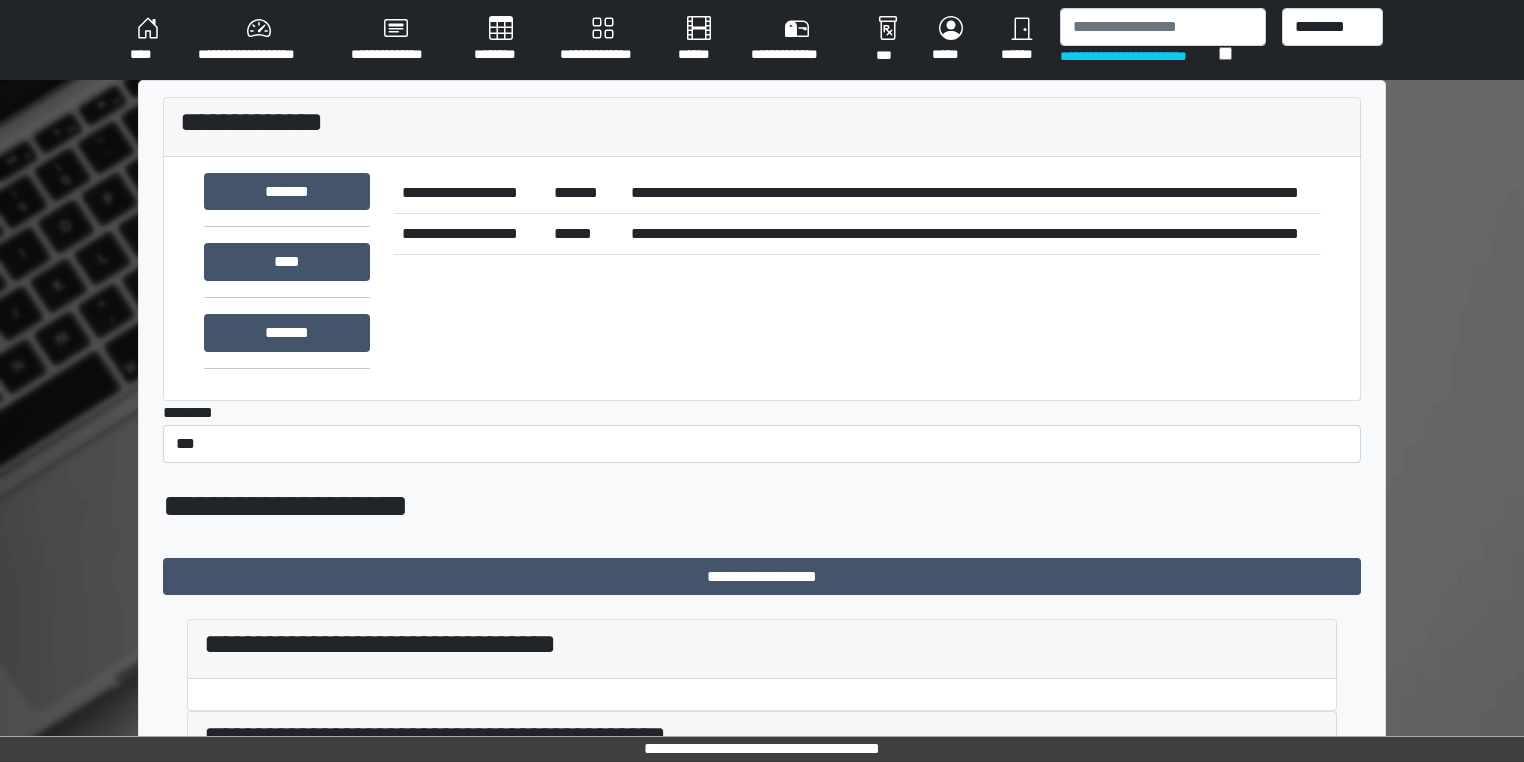 scroll, scrollTop: 240, scrollLeft: 0, axis: vertical 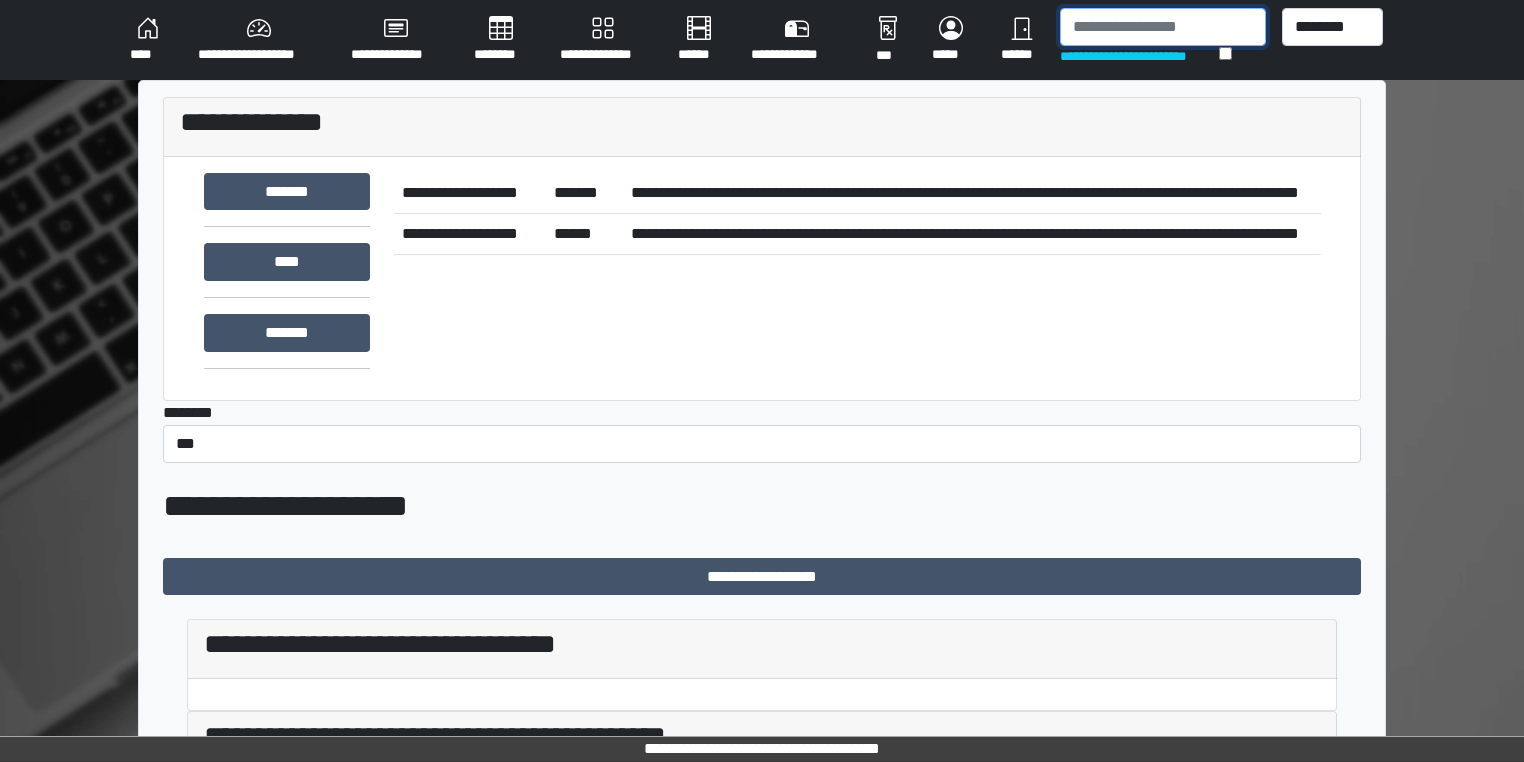 click at bounding box center [1163, 27] 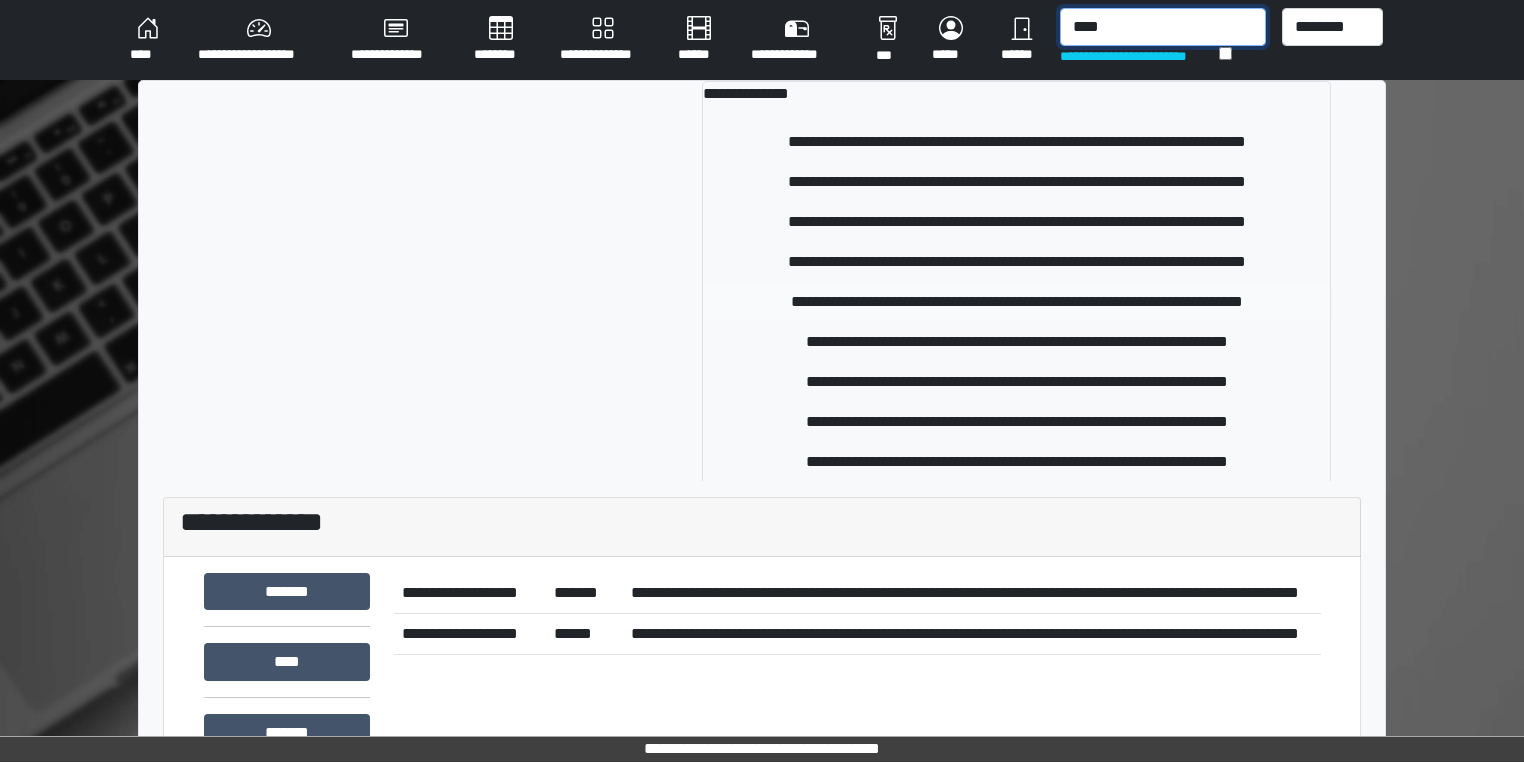 type on "****" 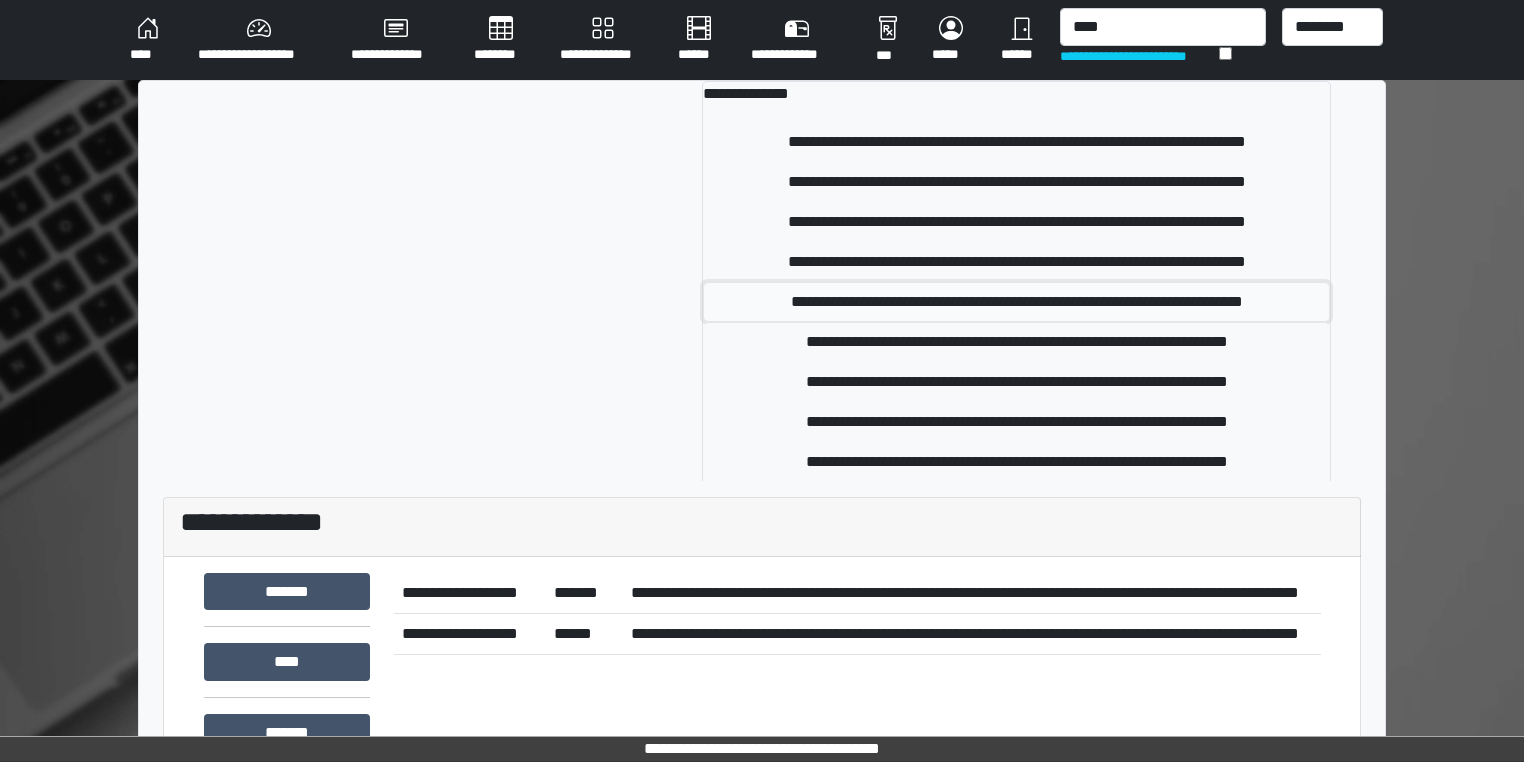 click on "**********" at bounding box center (1017, 302) 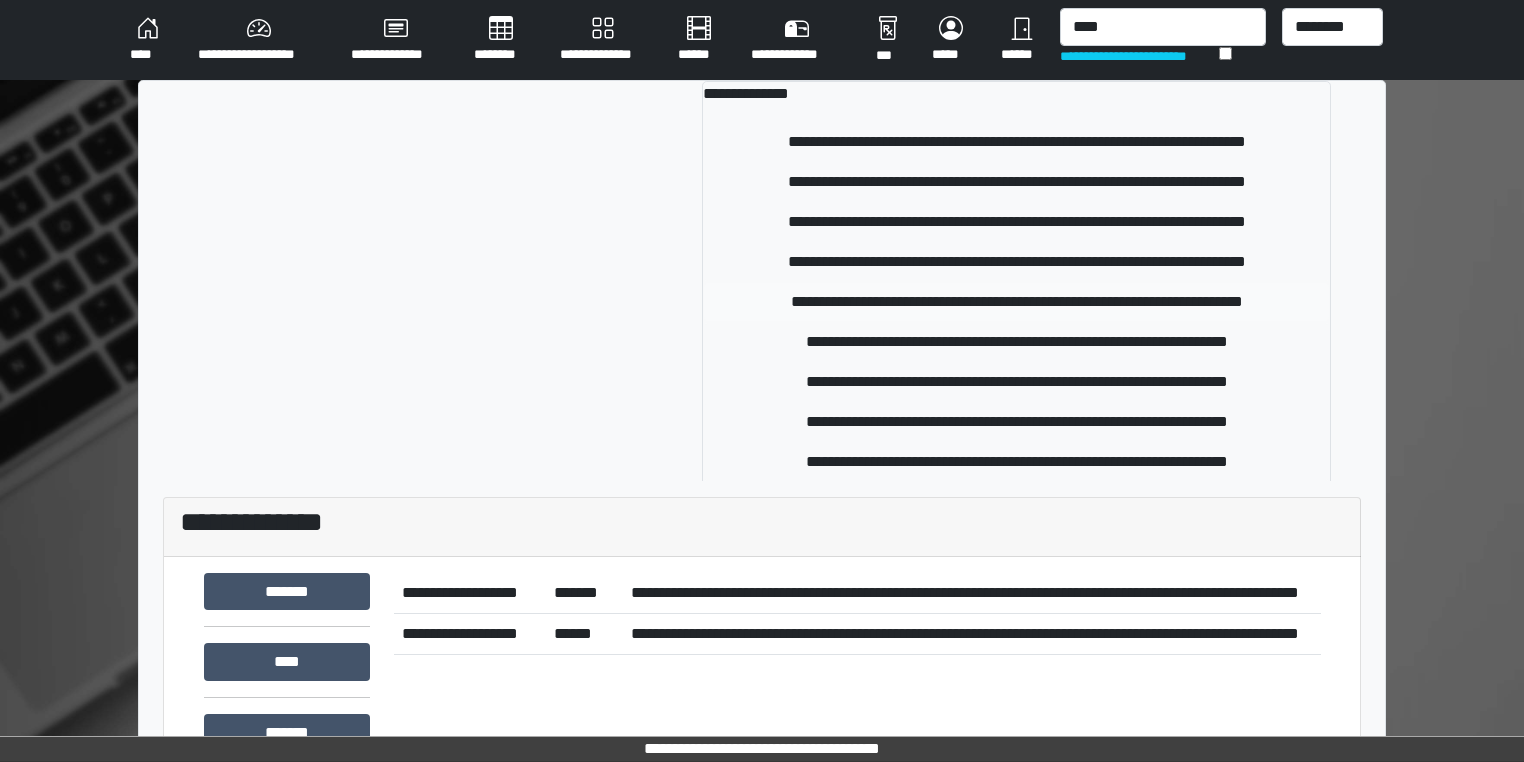 type 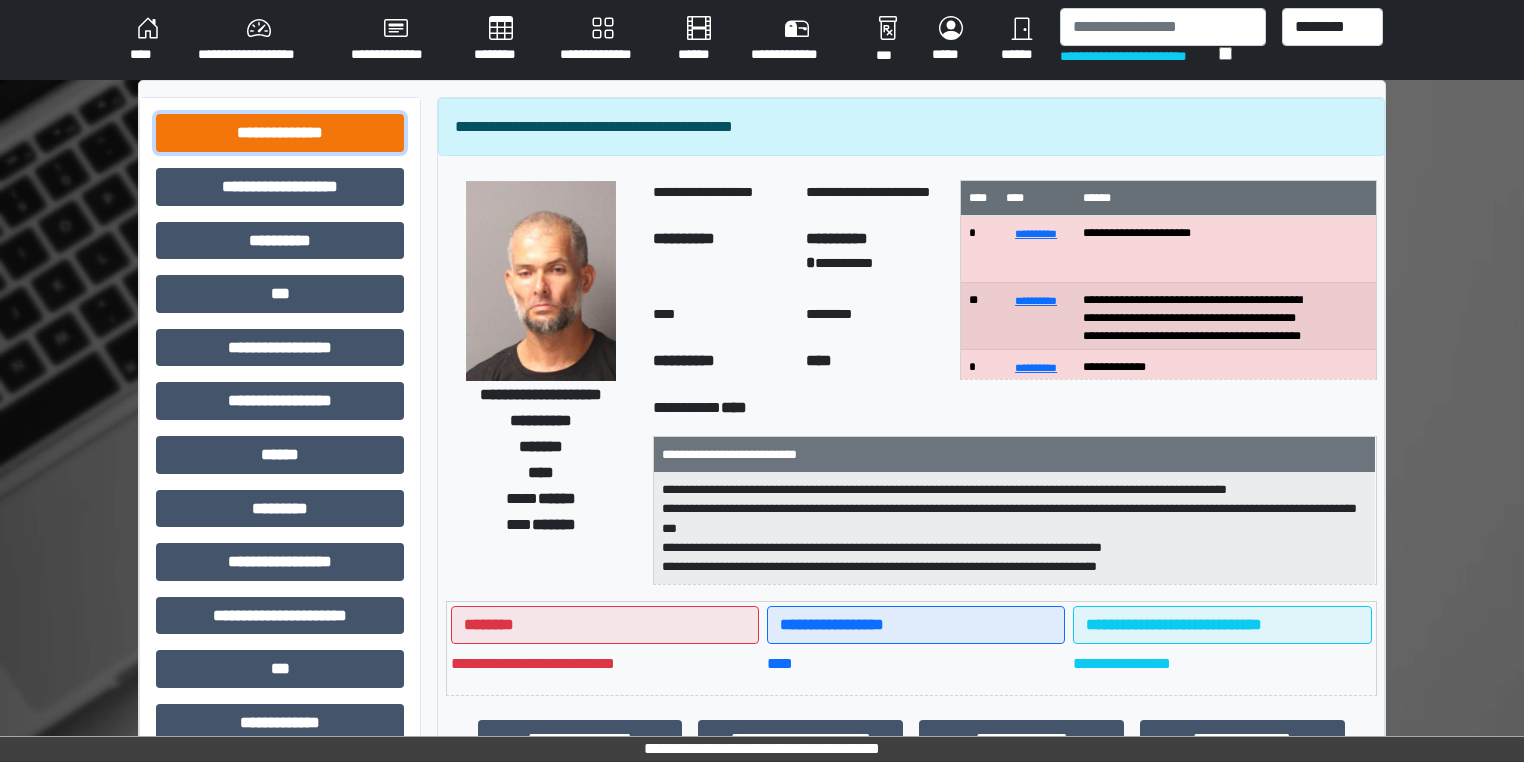 click on "**********" at bounding box center [280, 133] 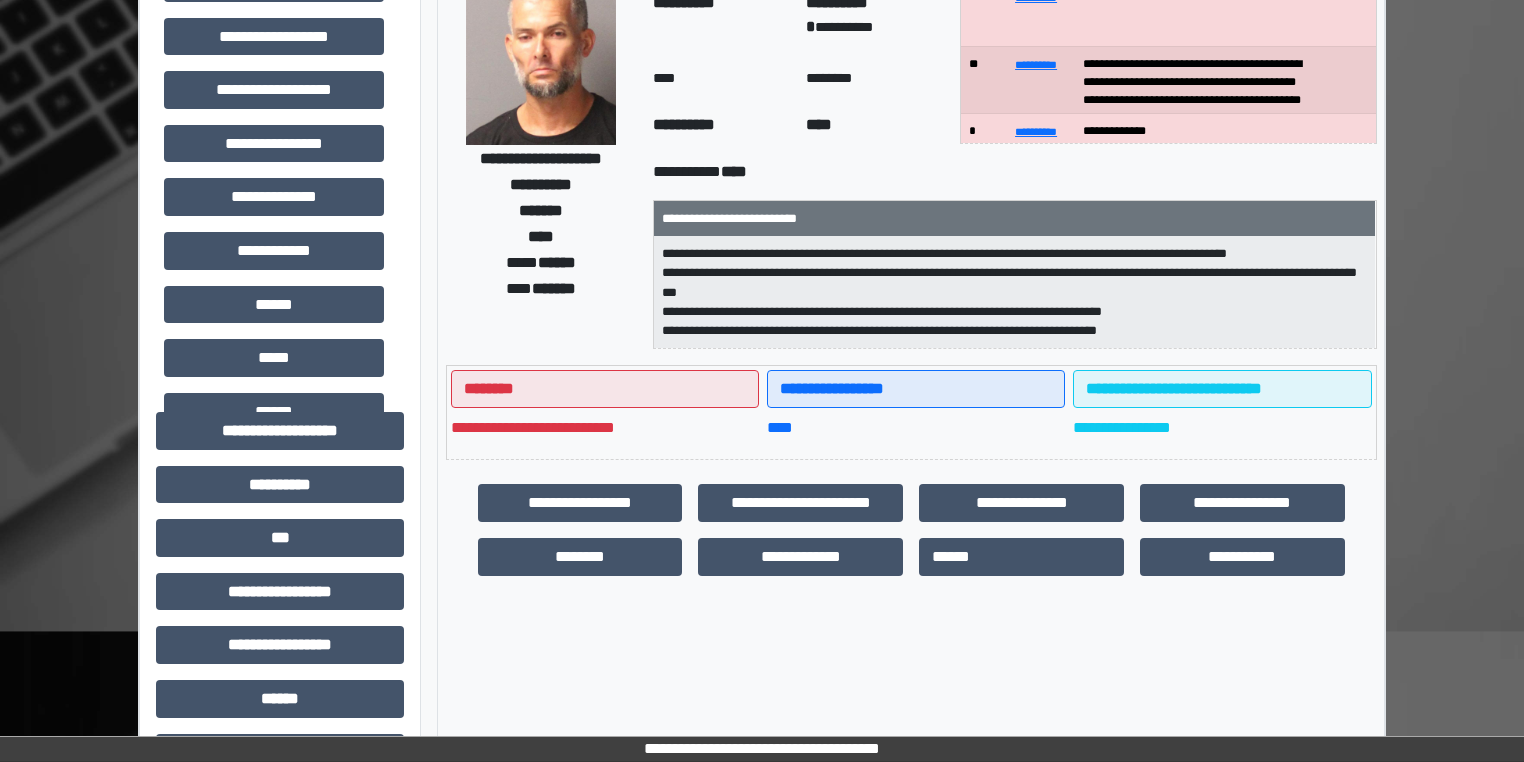 scroll, scrollTop: 240, scrollLeft: 0, axis: vertical 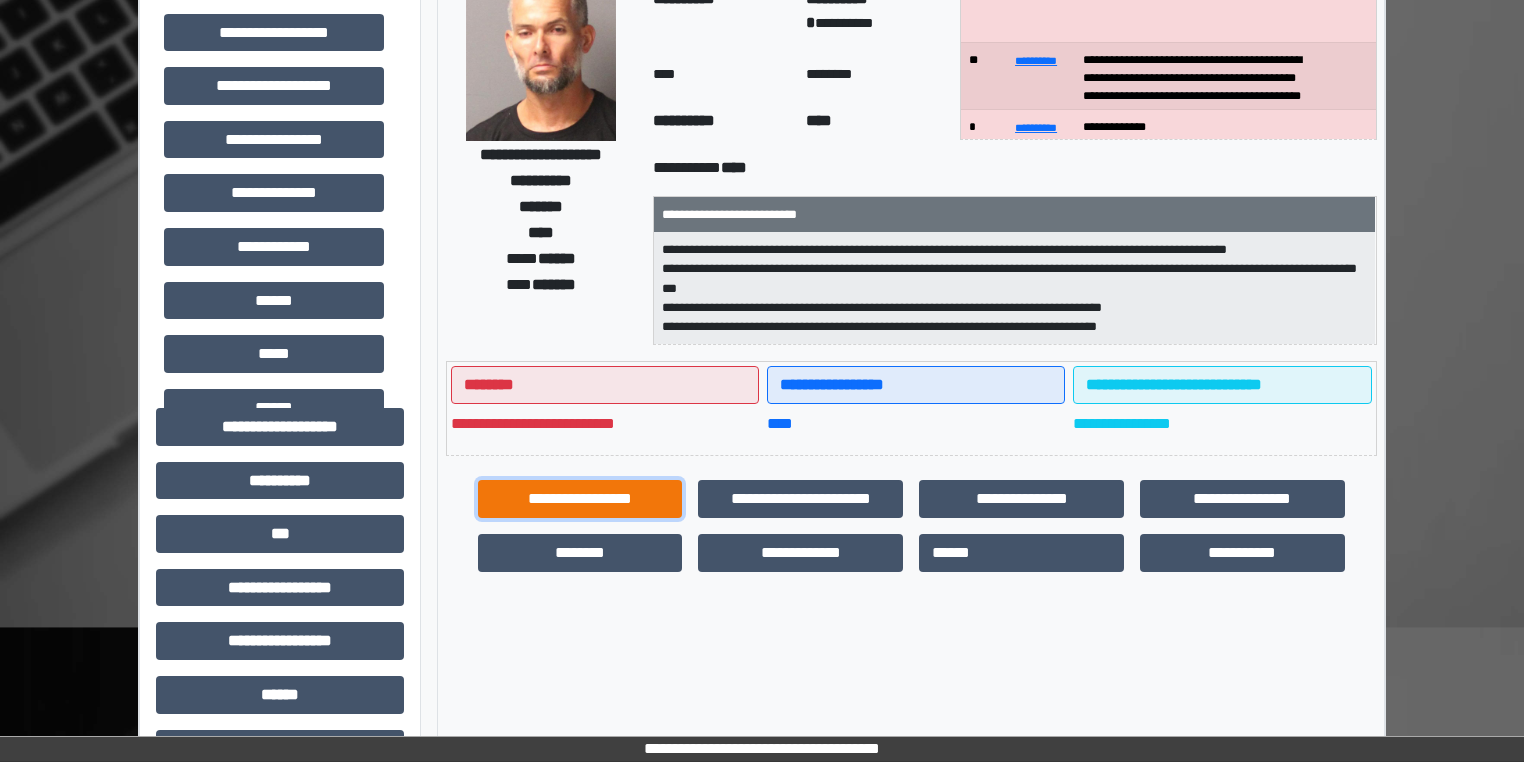 click on "**********" at bounding box center [580, 499] 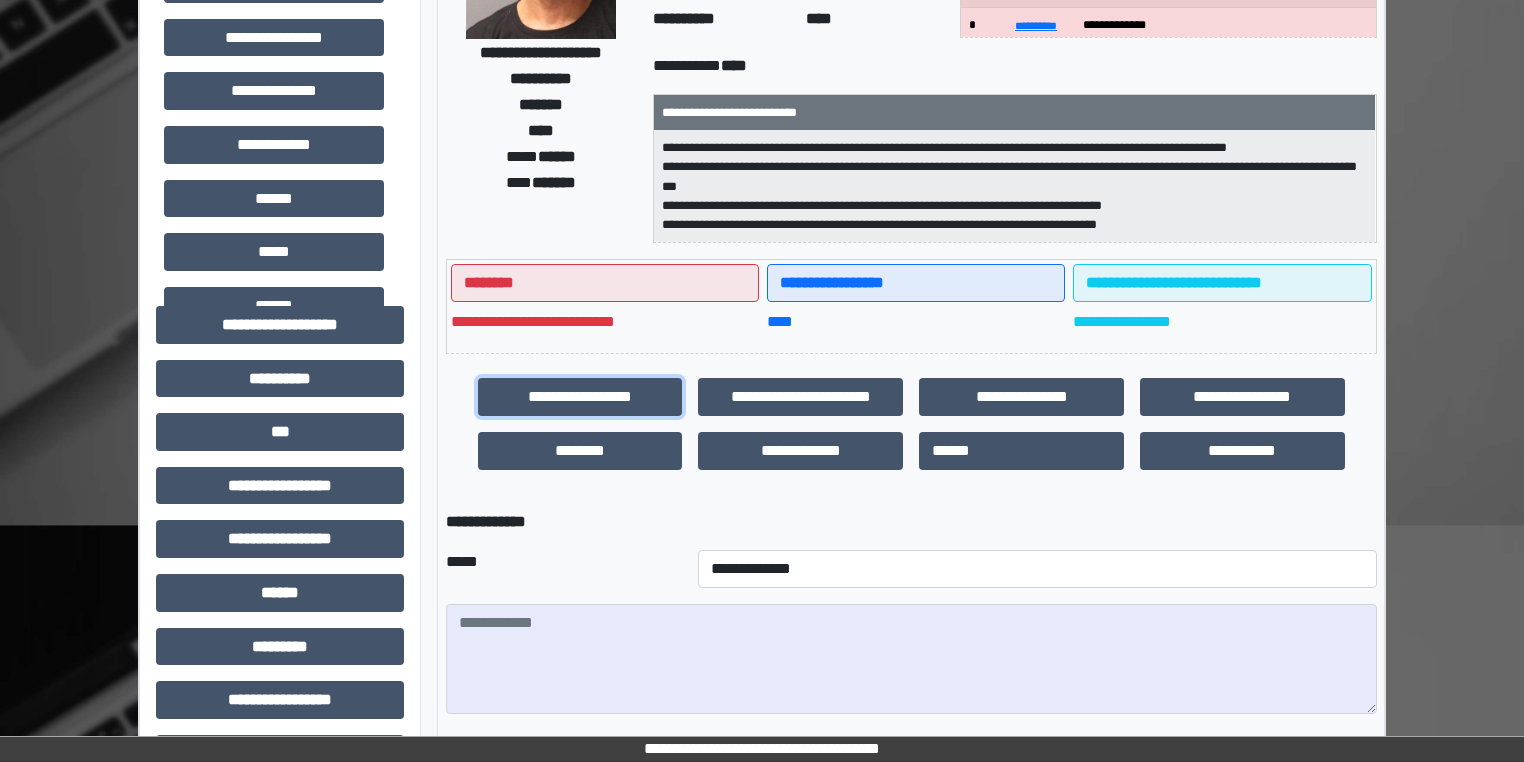 scroll, scrollTop: 480, scrollLeft: 0, axis: vertical 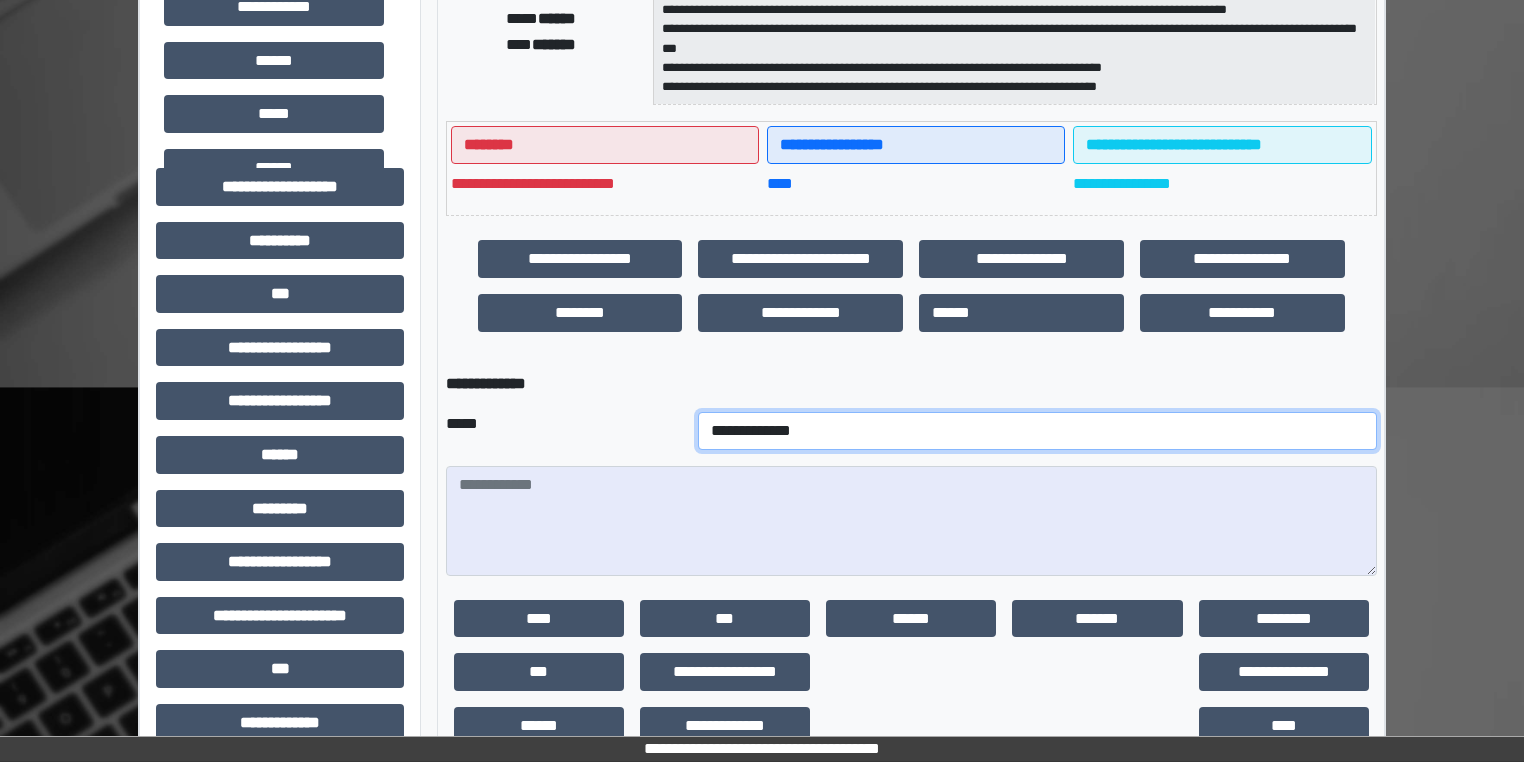 click on "**********" at bounding box center (1037, 431) 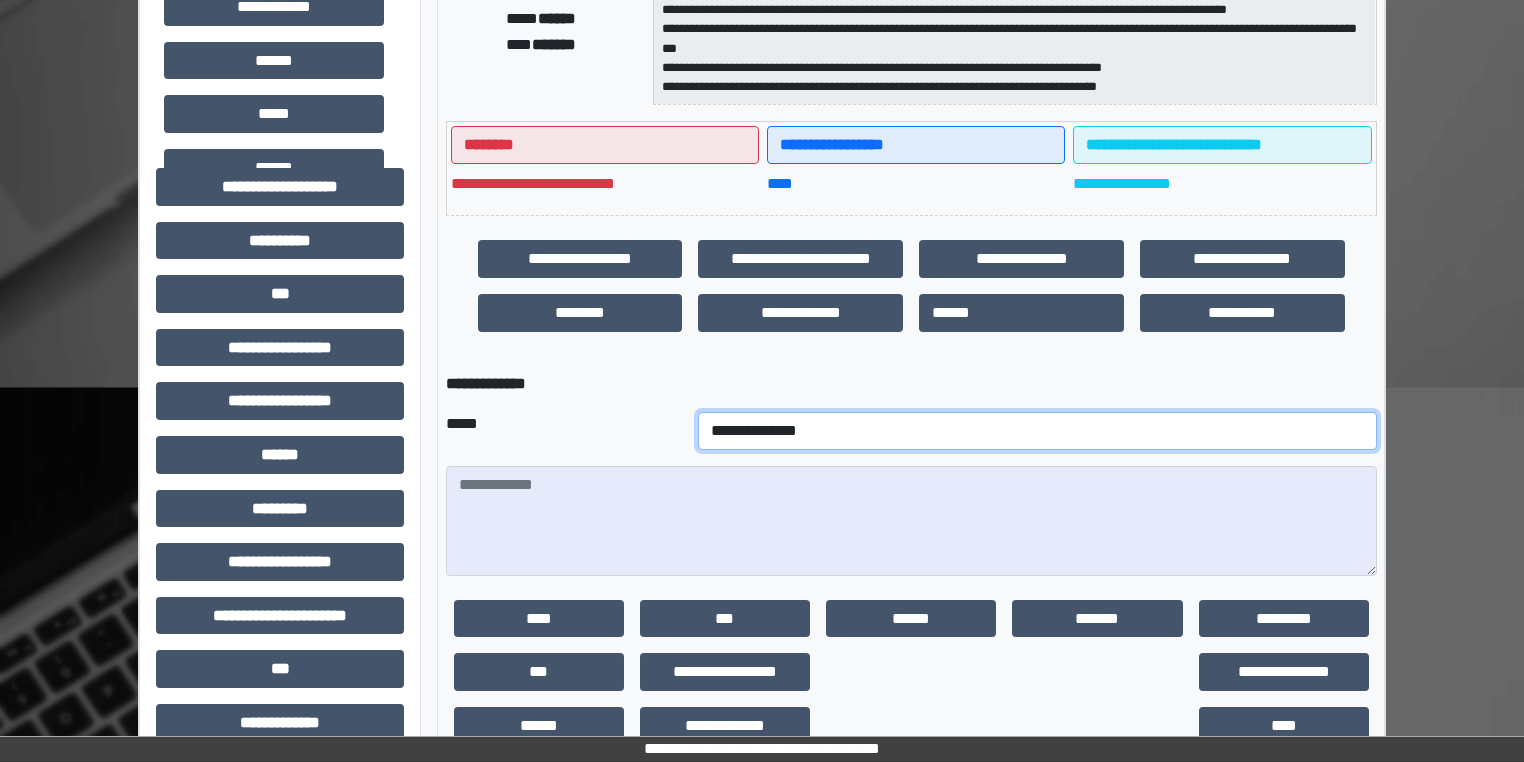 click on "**********" at bounding box center (1037, 431) 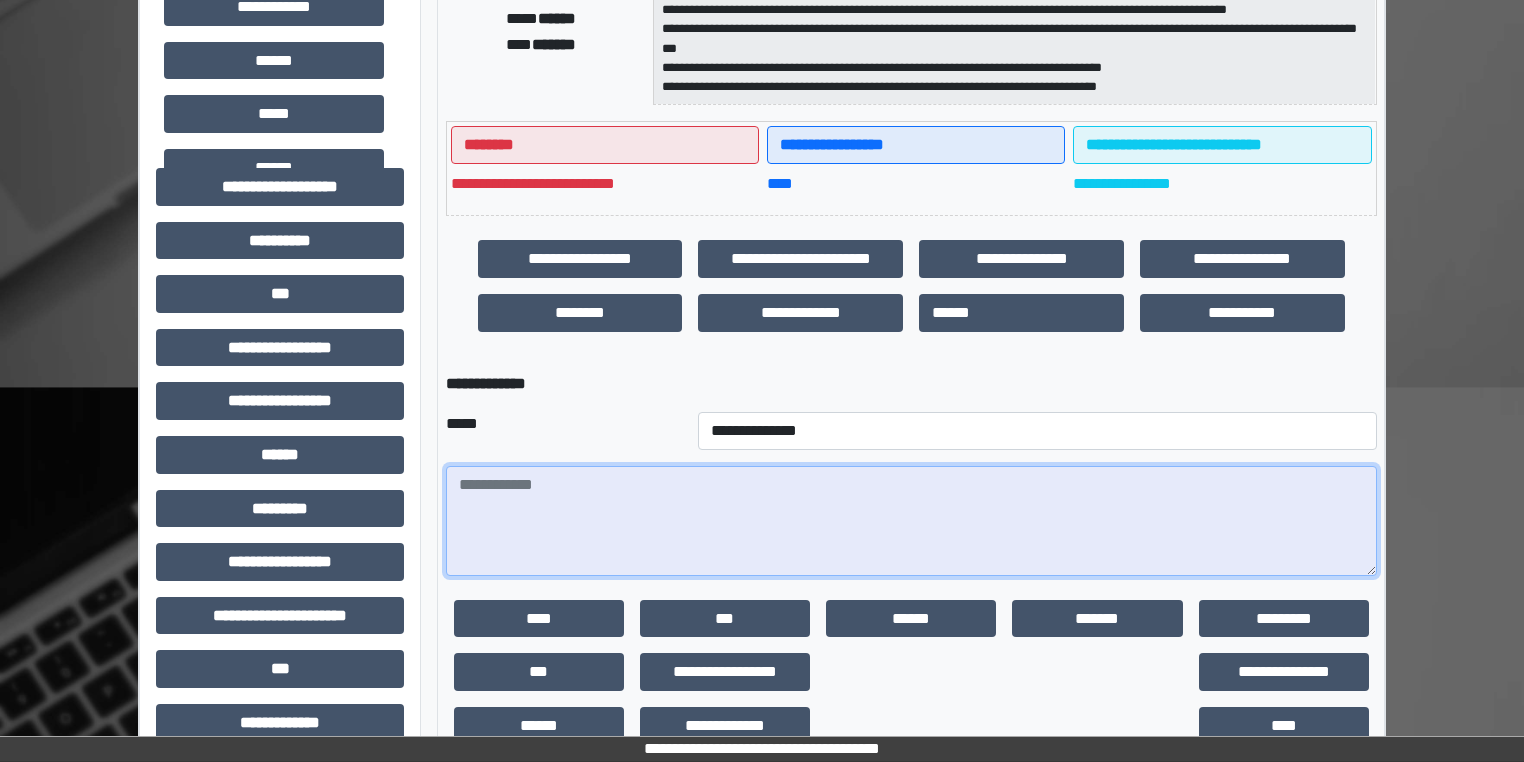 click at bounding box center [911, 521] 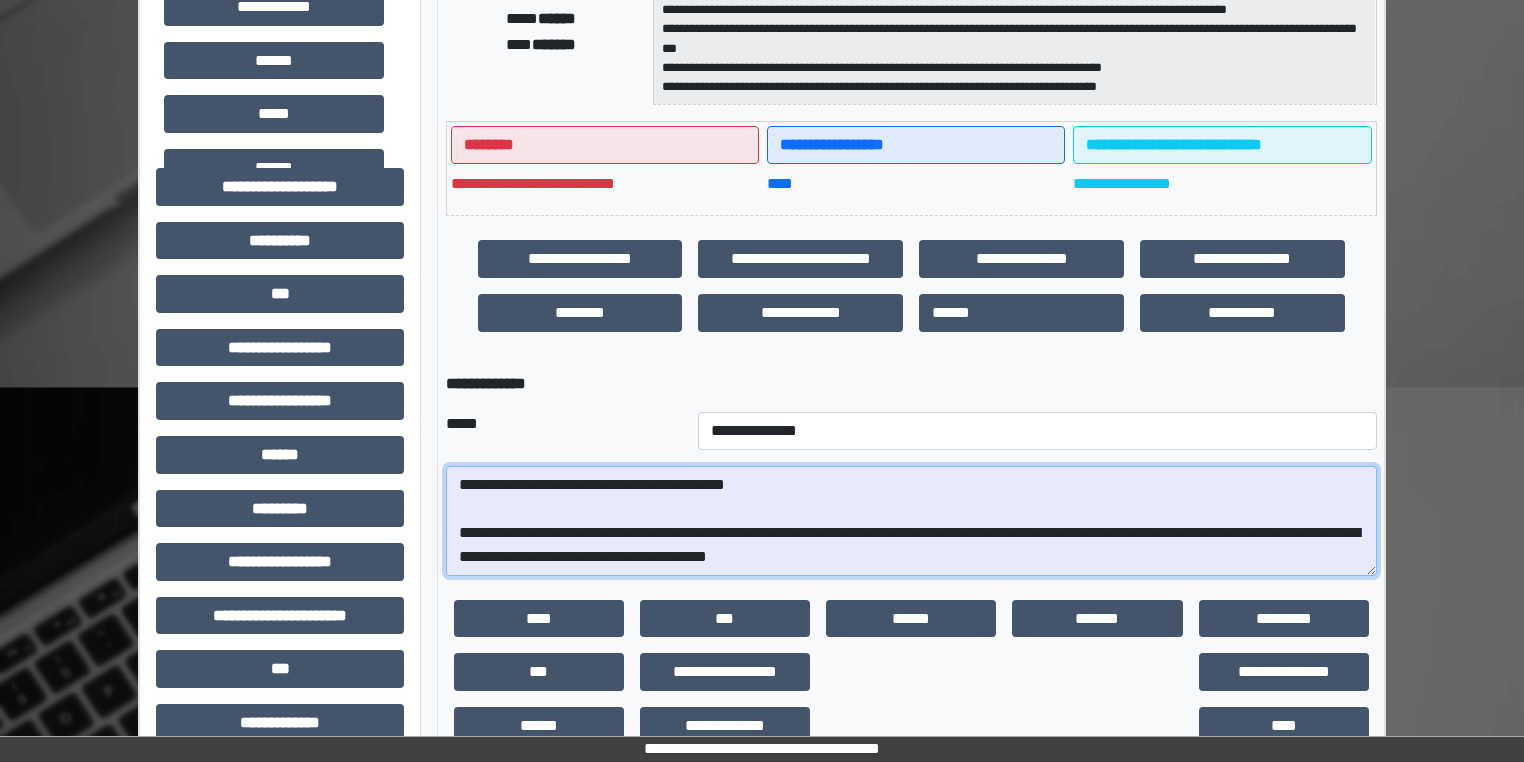 drag, startPoint x: 572, startPoint y: 553, endPoint x: 583, endPoint y: 542, distance: 15.556349 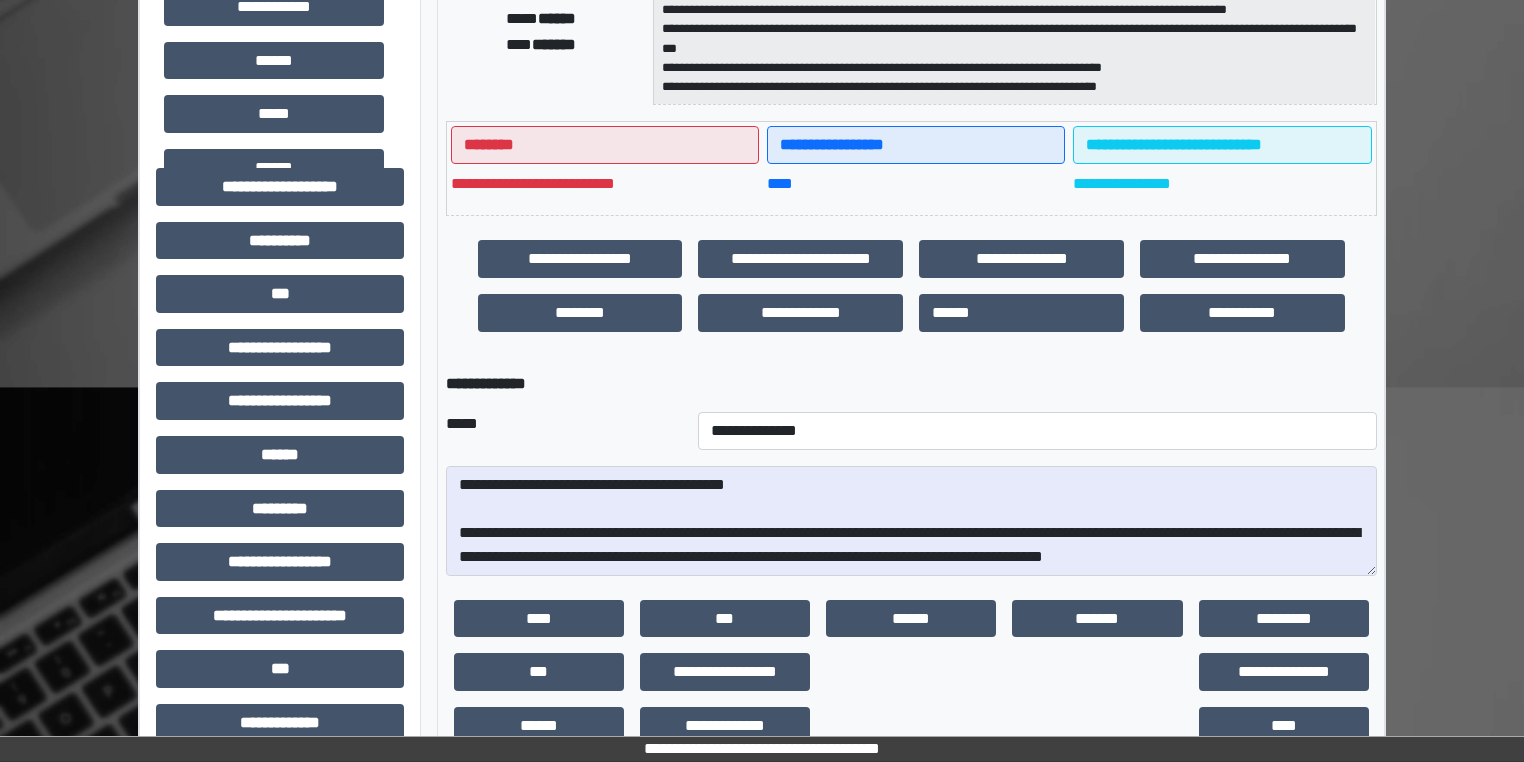 click on "**********" at bounding box center (911, 521) 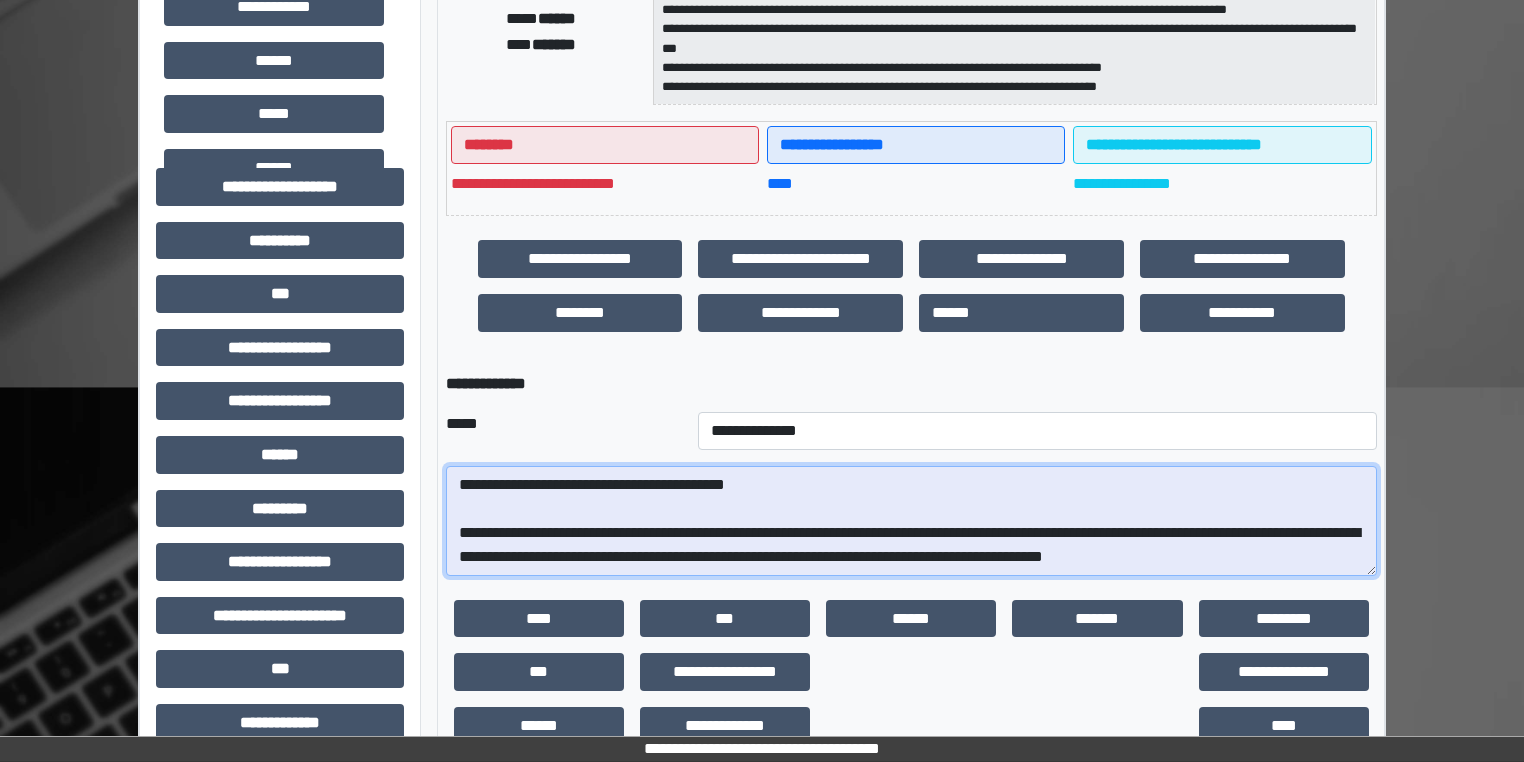 click on "**********" at bounding box center (911, 521) 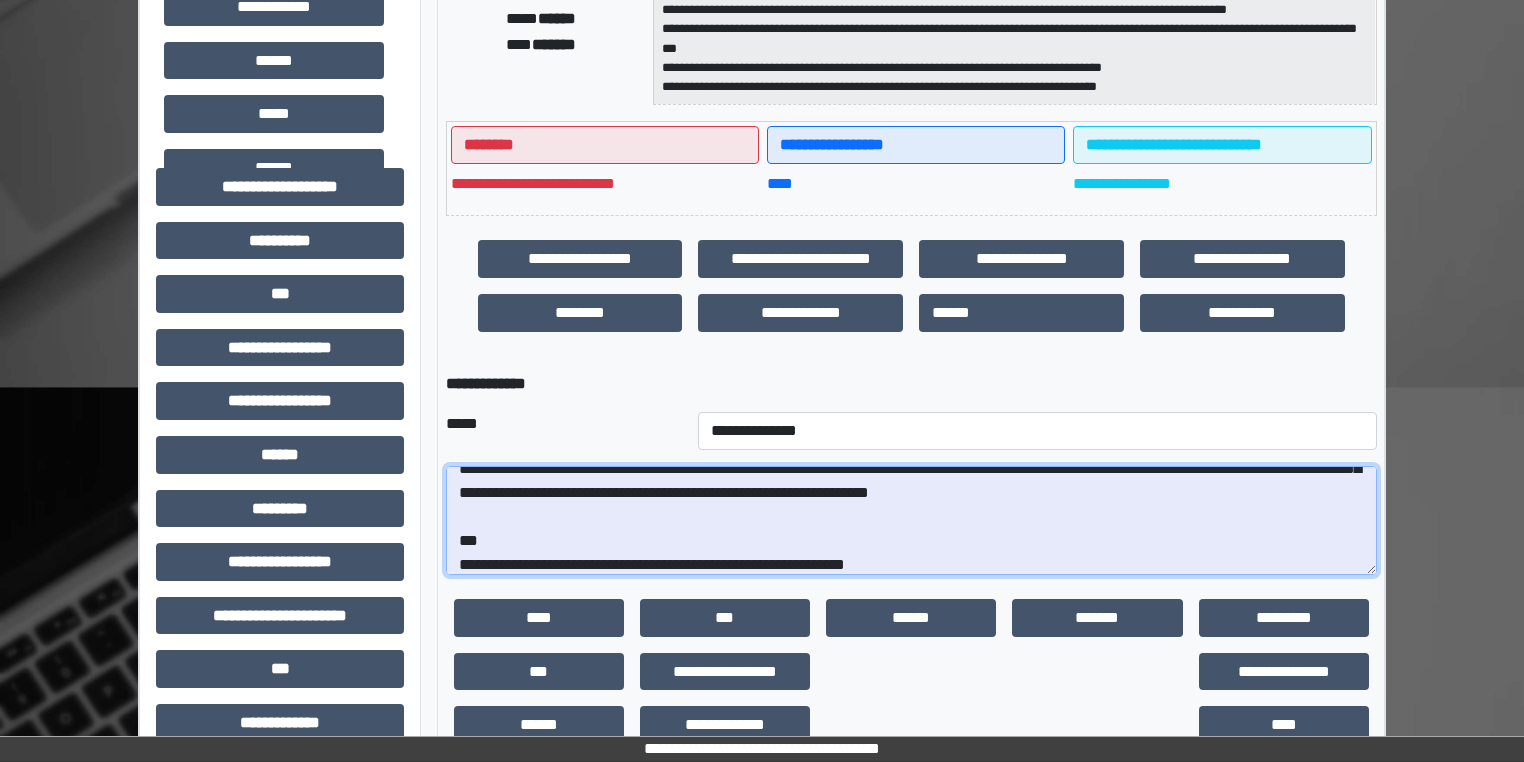 scroll, scrollTop: 112, scrollLeft: 0, axis: vertical 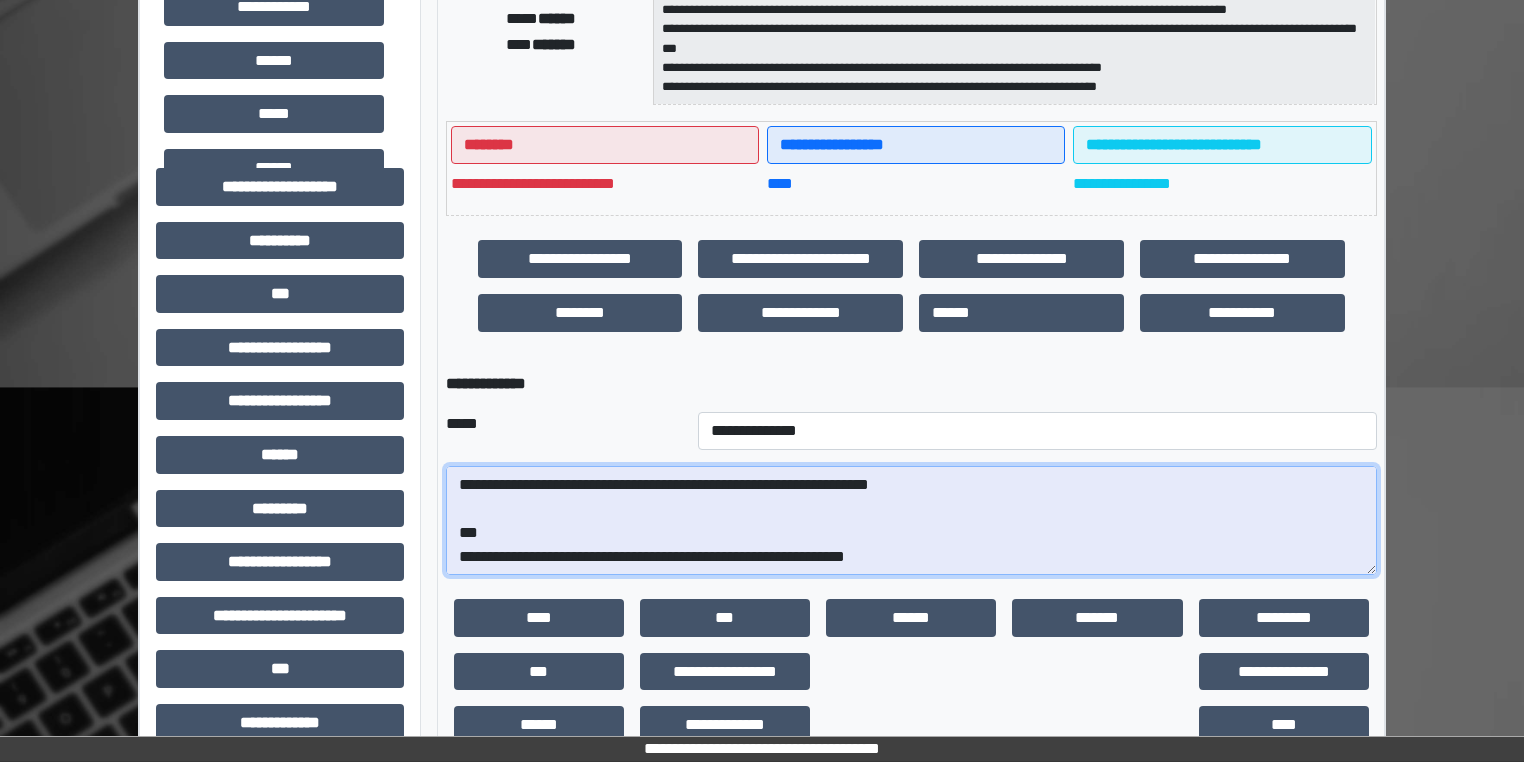 click on "**********" at bounding box center [911, 521] 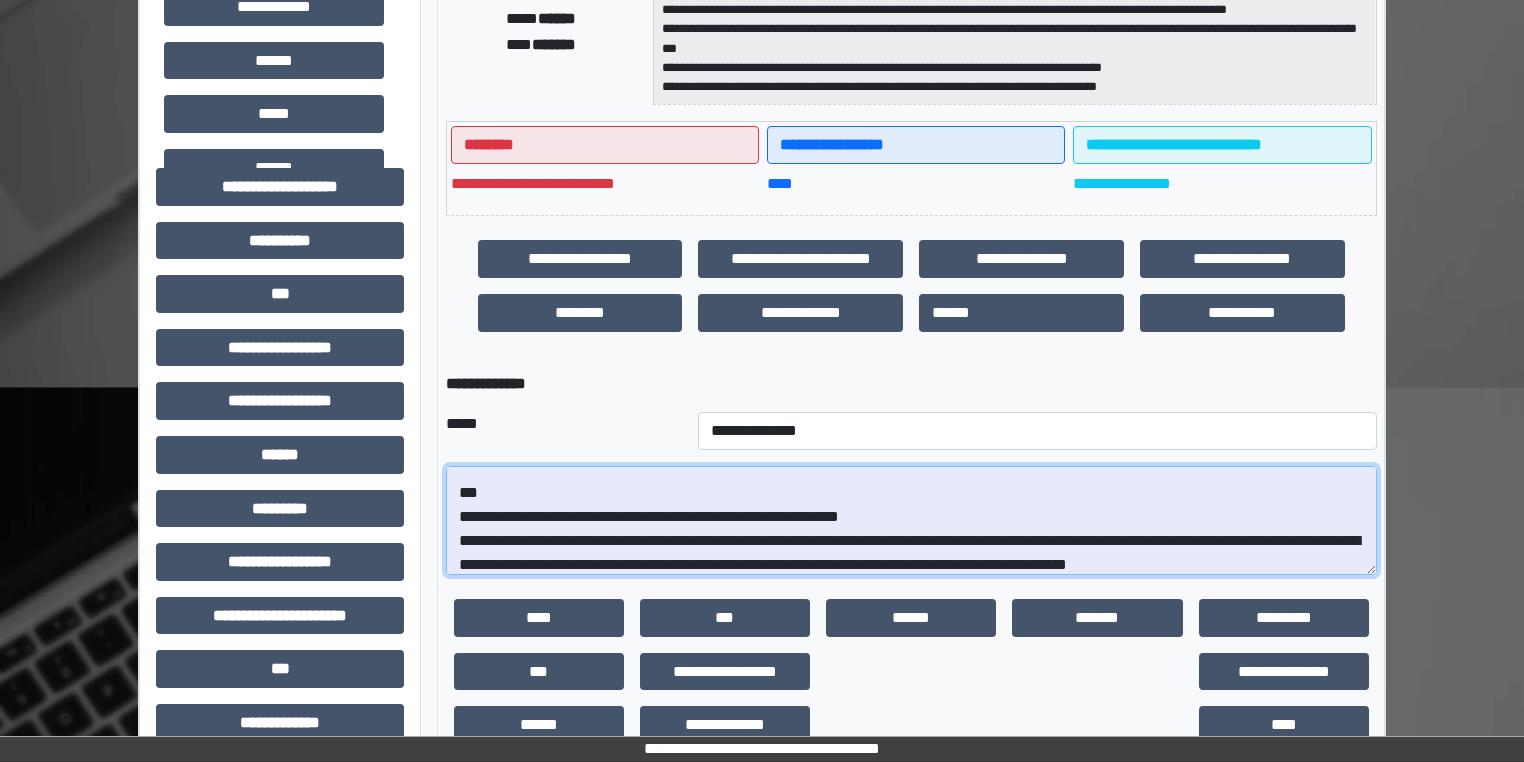 scroll, scrollTop: 160, scrollLeft: 0, axis: vertical 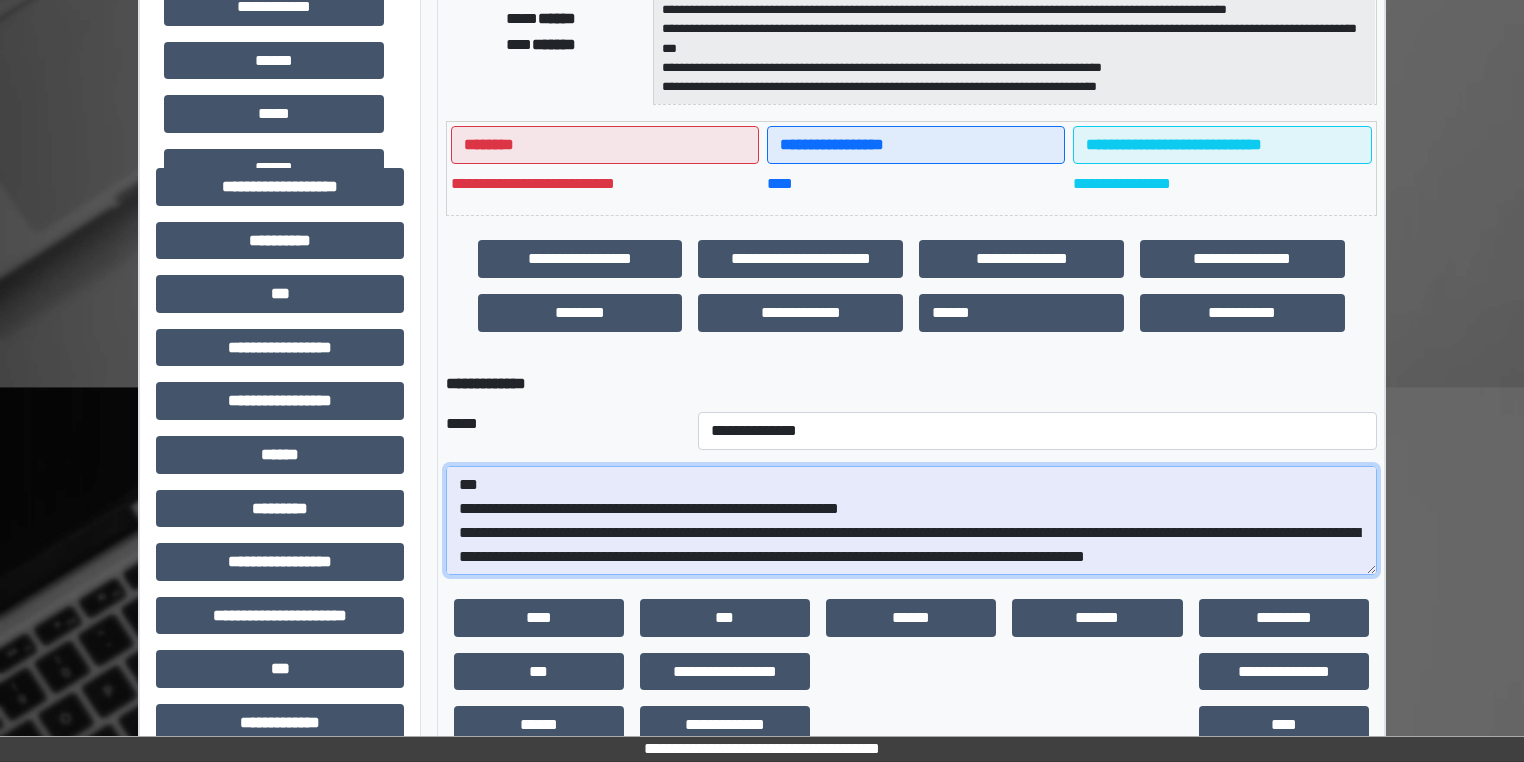 click on "**********" at bounding box center (911, 521) 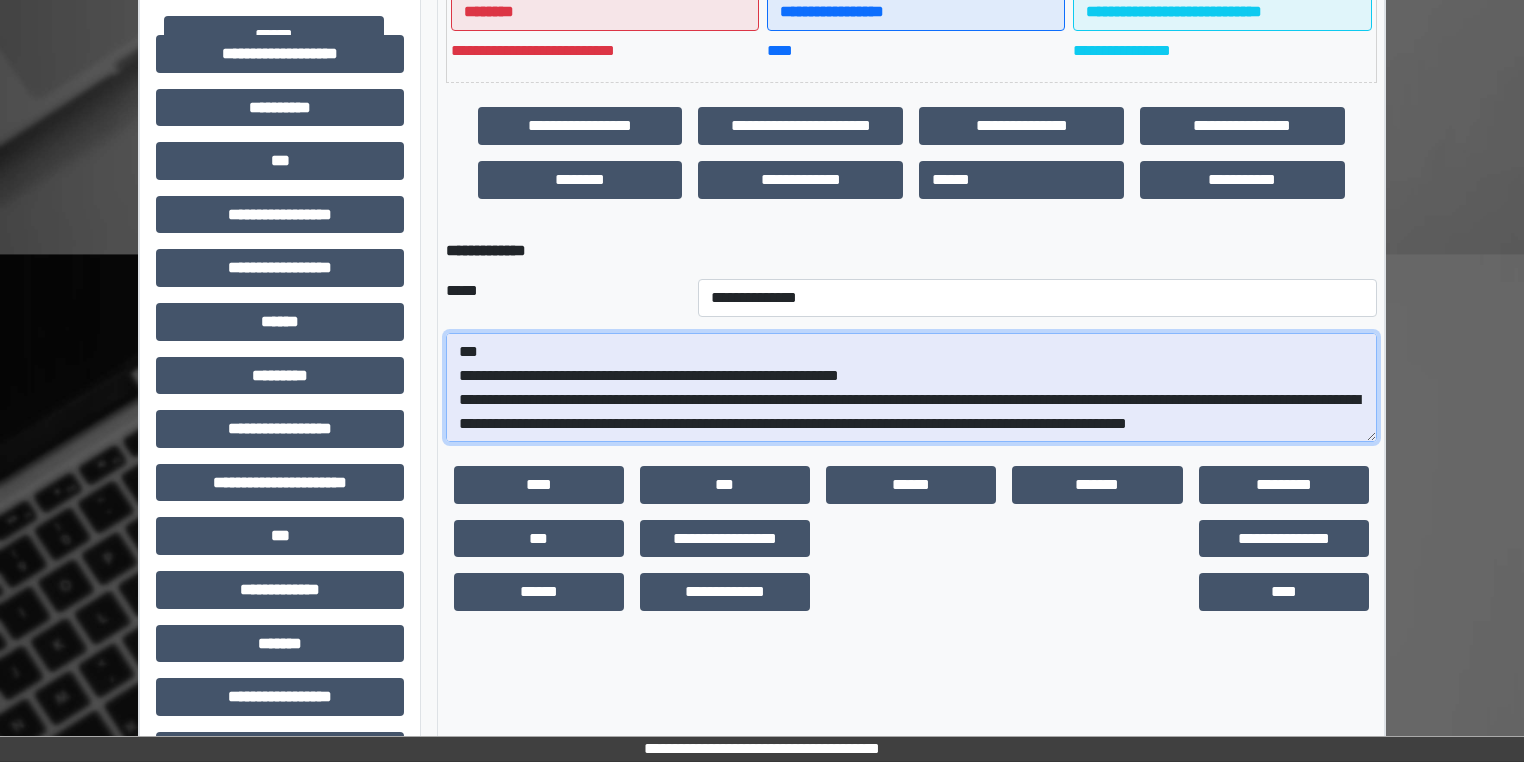 scroll, scrollTop: 800, scrollLeft: 0, axis: vertical 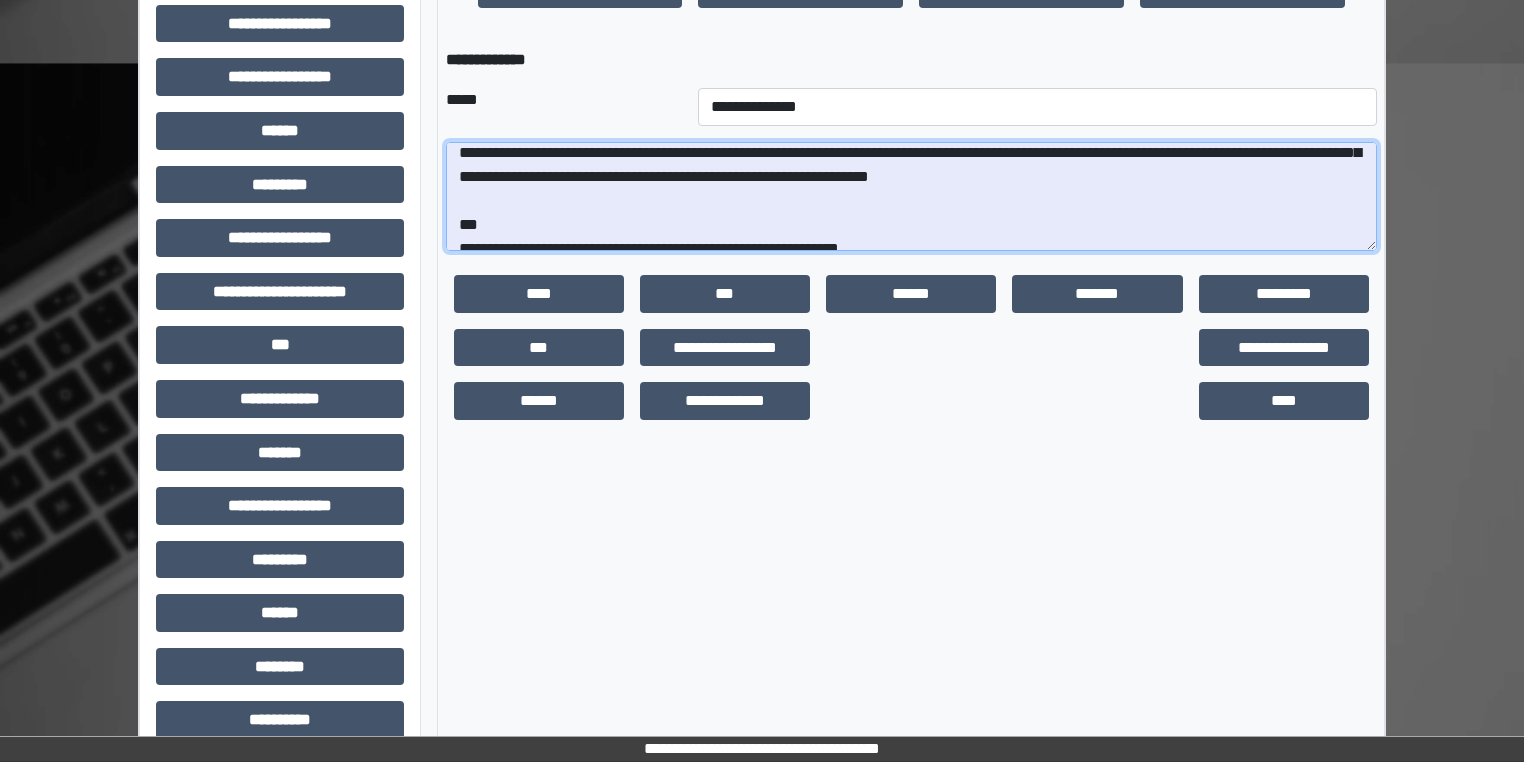 click on "**********" at bounding box center [911, 197] 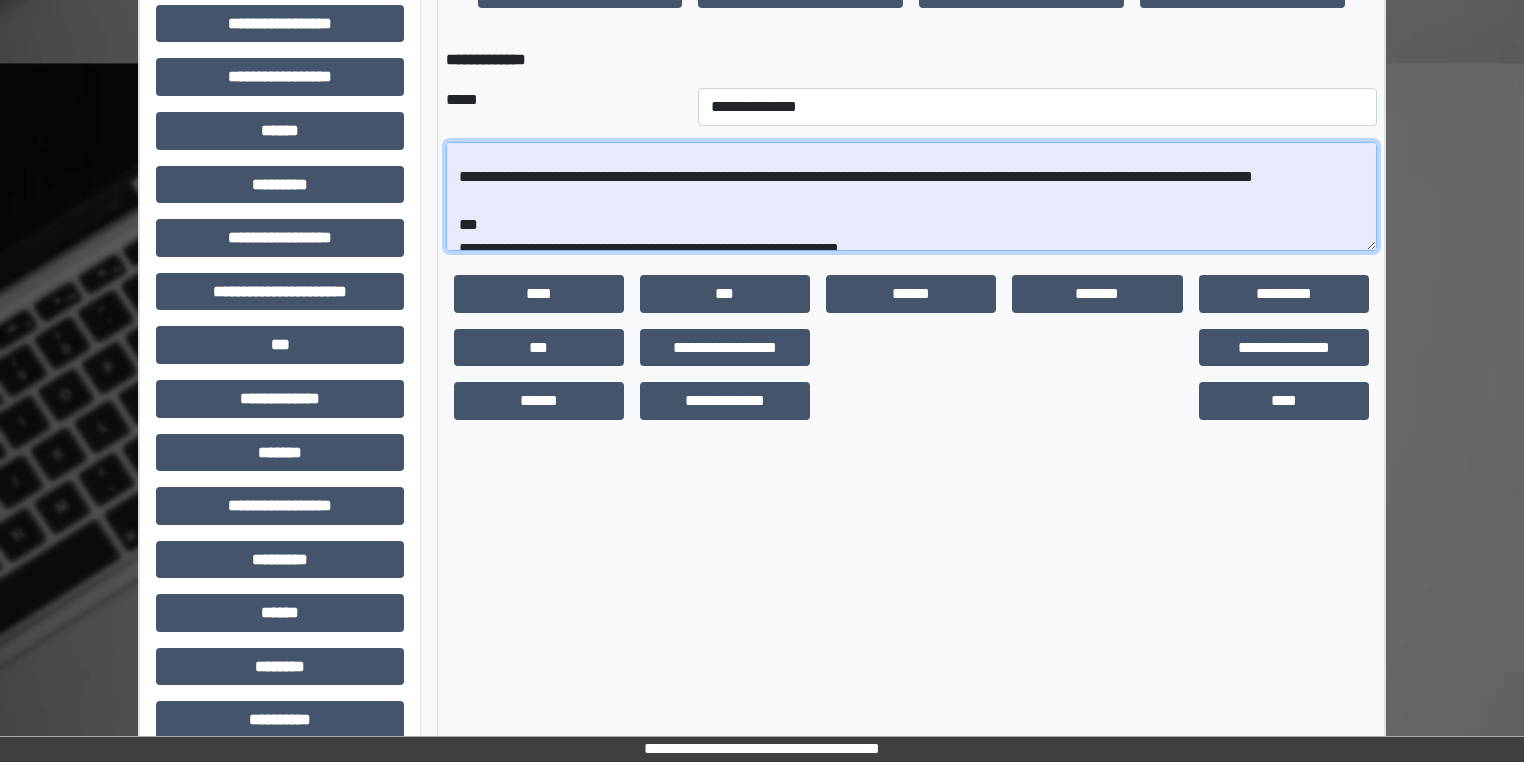 scroll, scrollTop: 152, scrollLeft: 0, axis: vertical 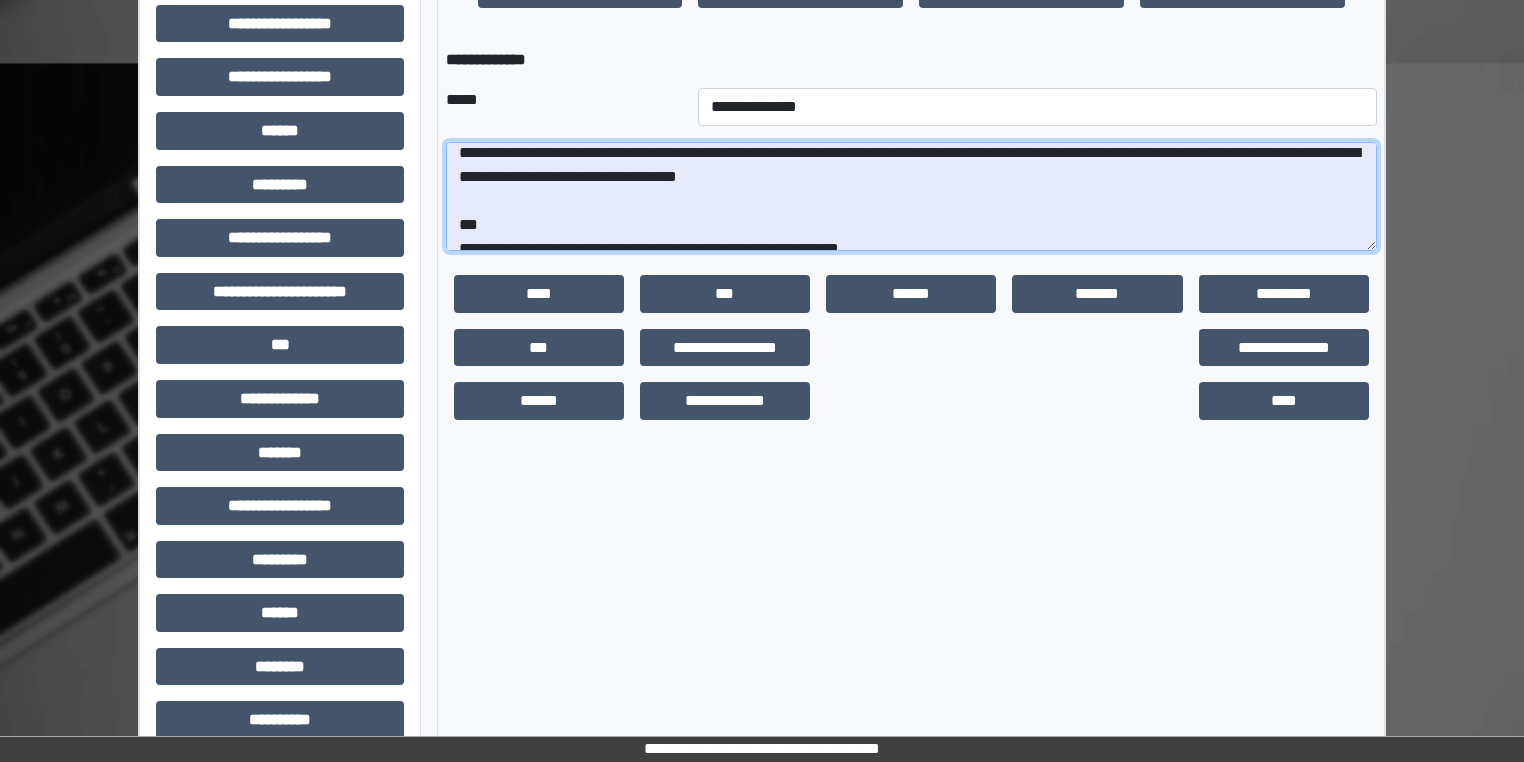 click on "**********" at bounding box center [911, 197] 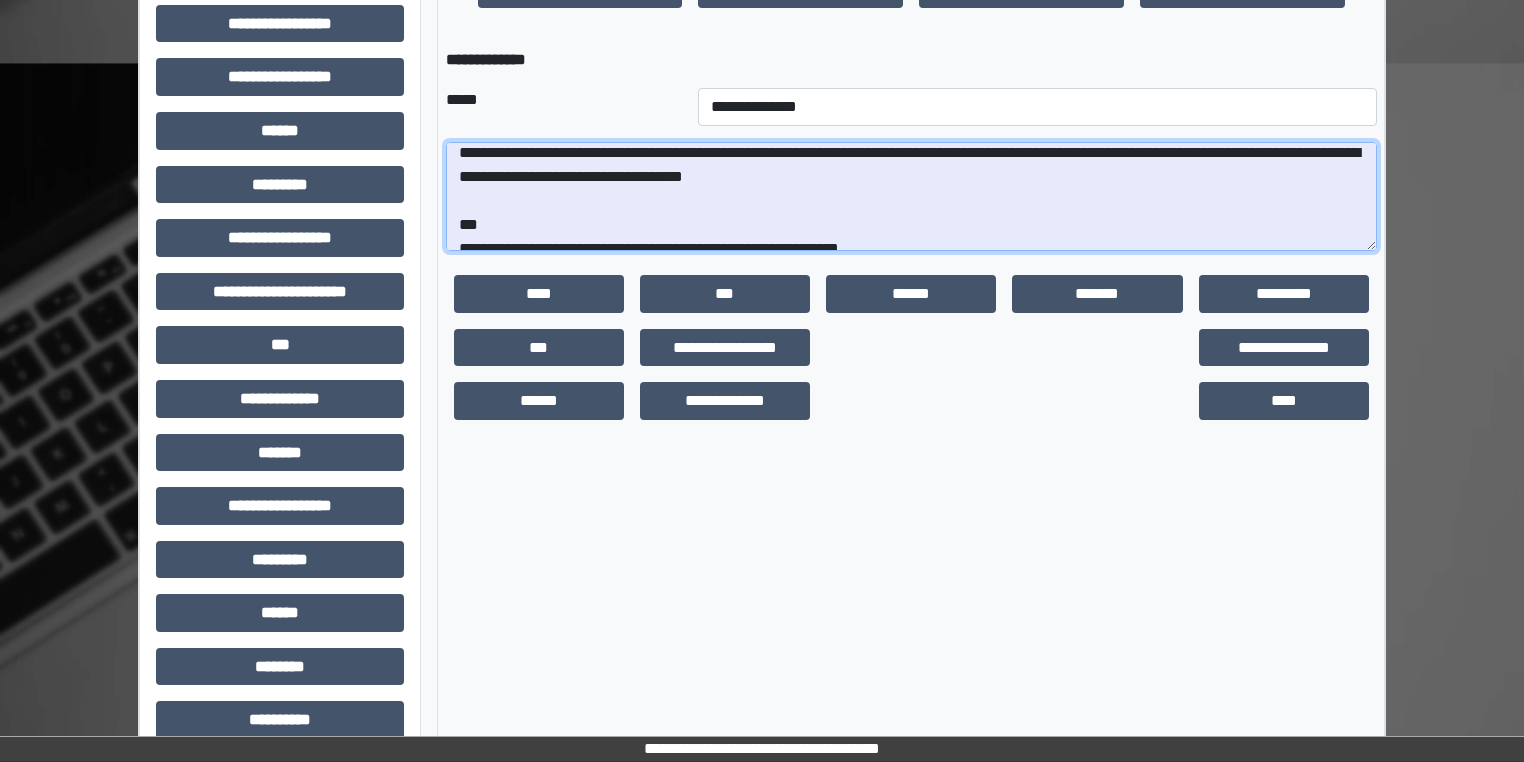 scroll, scrollTop: 151, scrollLeft: 0, axis: vertical 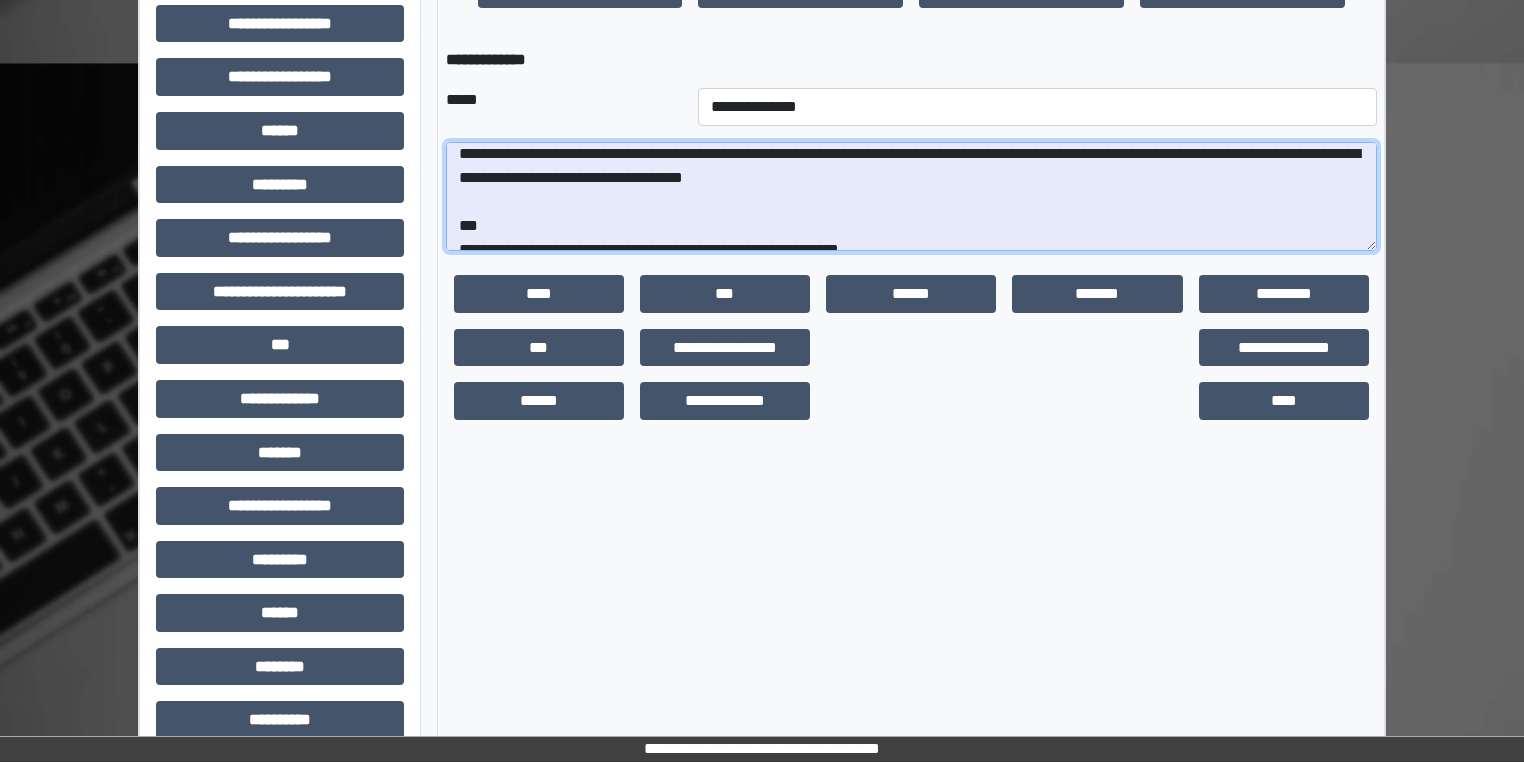 click on "**********" at bounding box center (911, 197) 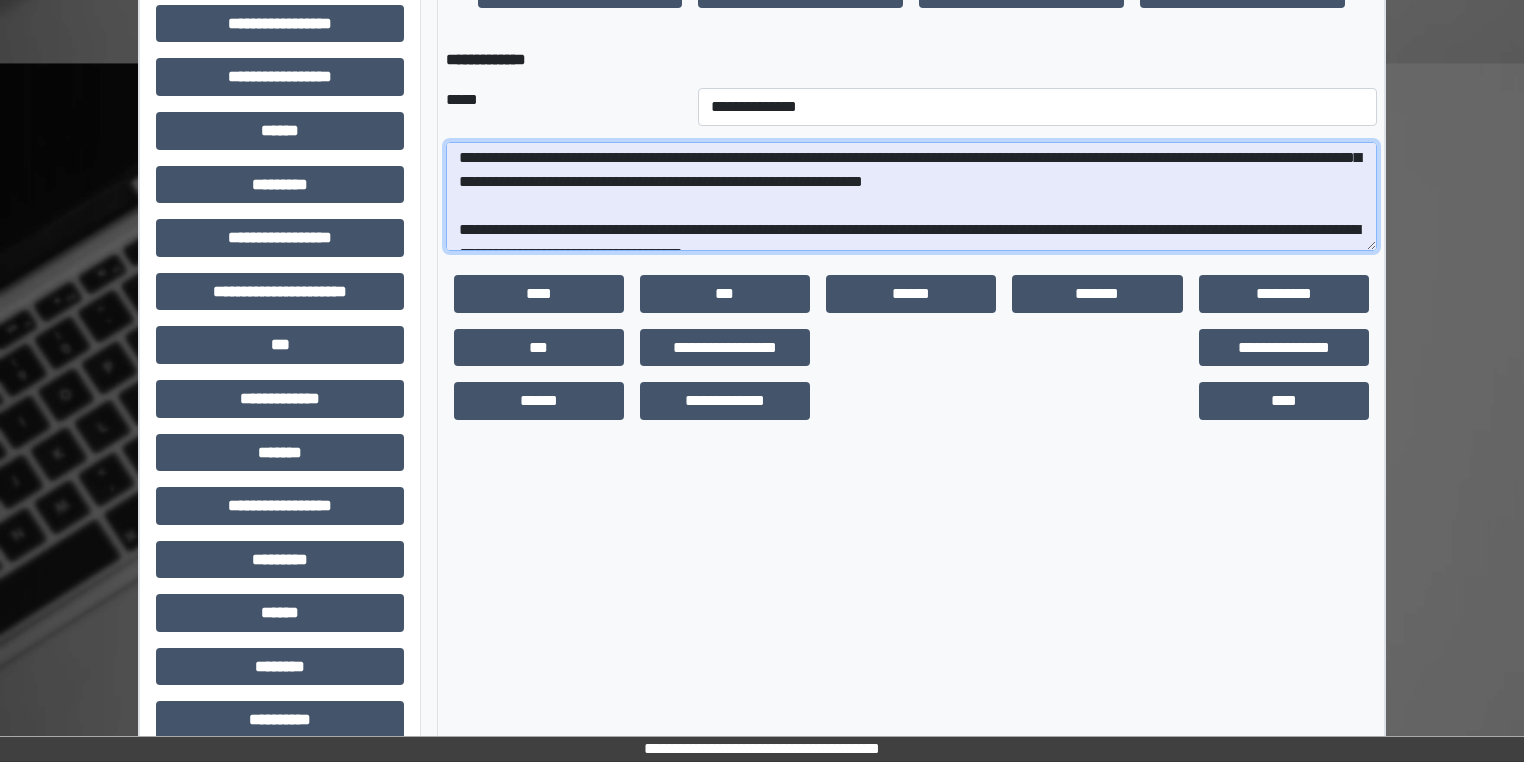 scroll, scrollTop: 63, scrollLeft: 0, axis: vertical 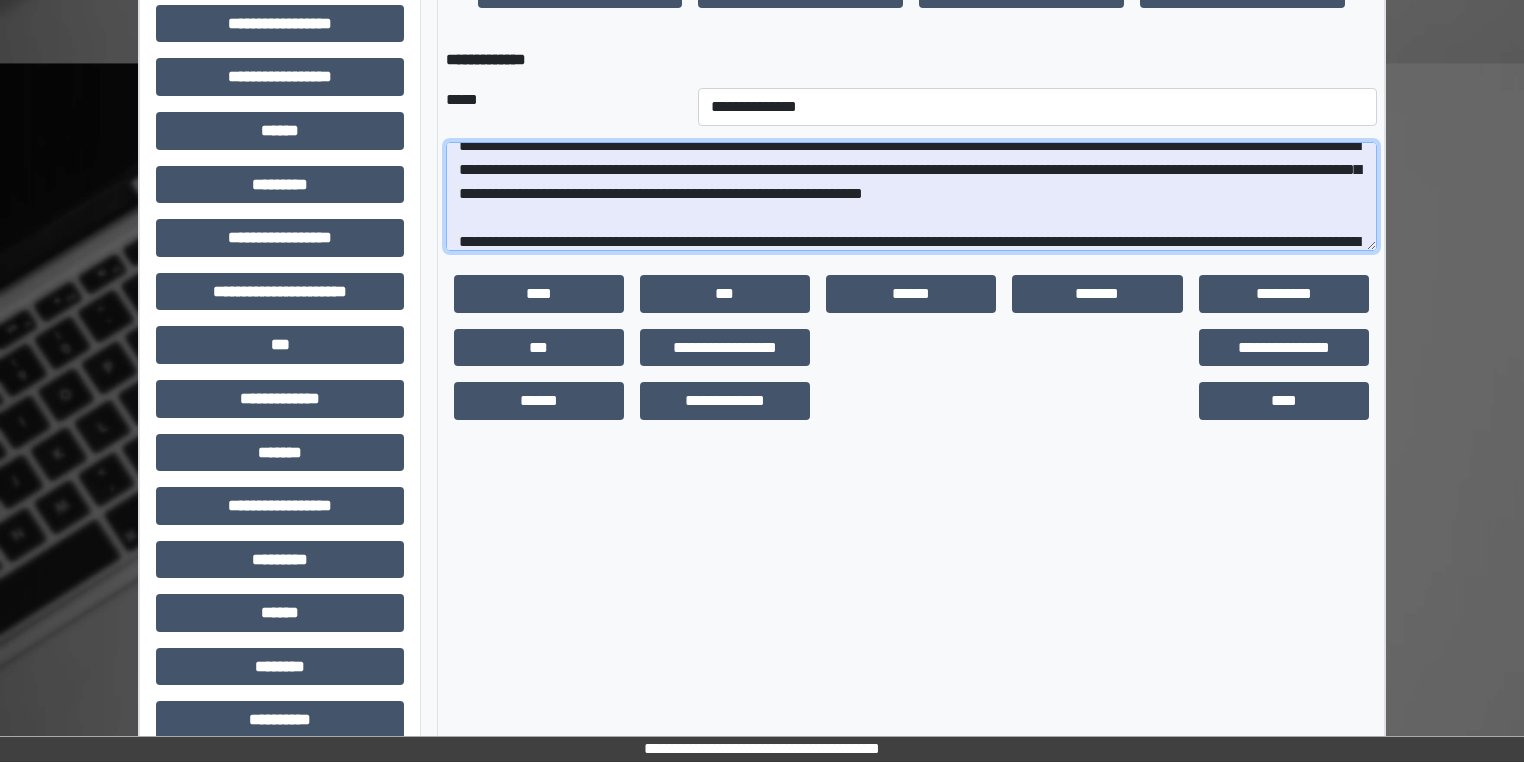 click at bounding box center [911, 197] 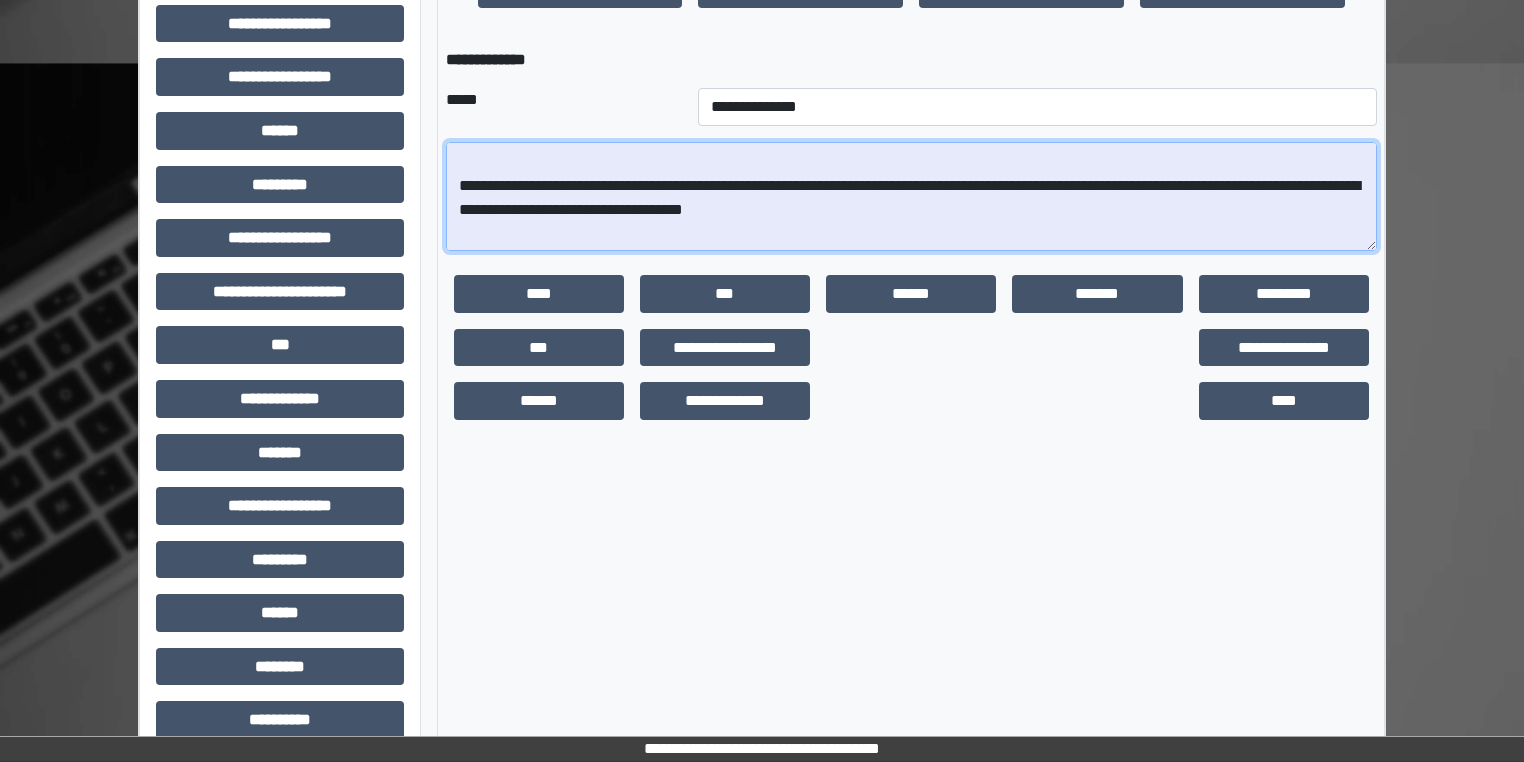 scroll, scrollTop: 223, scrollLeft: 0, axis: vertical 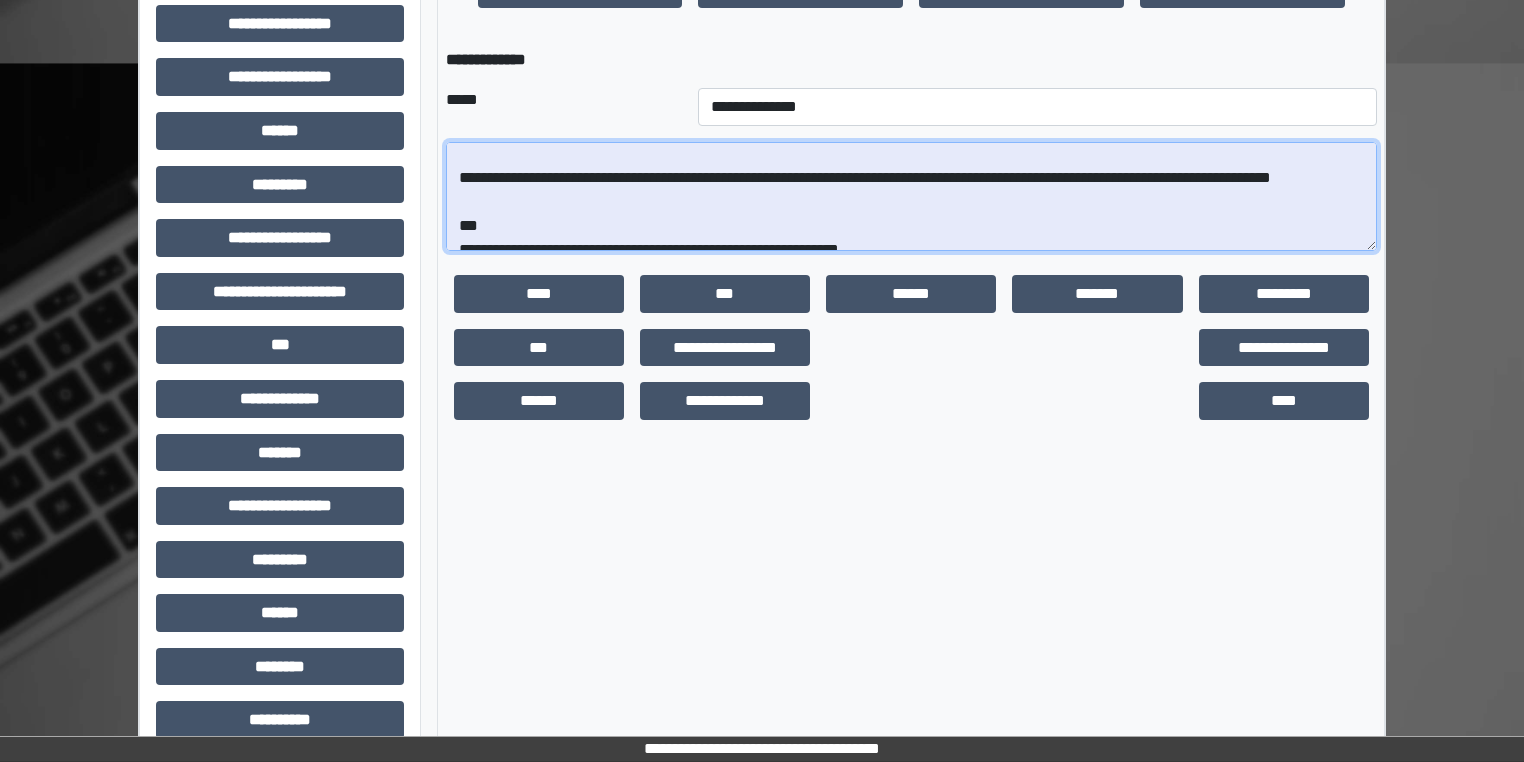 click at bounding box center [911, 197] 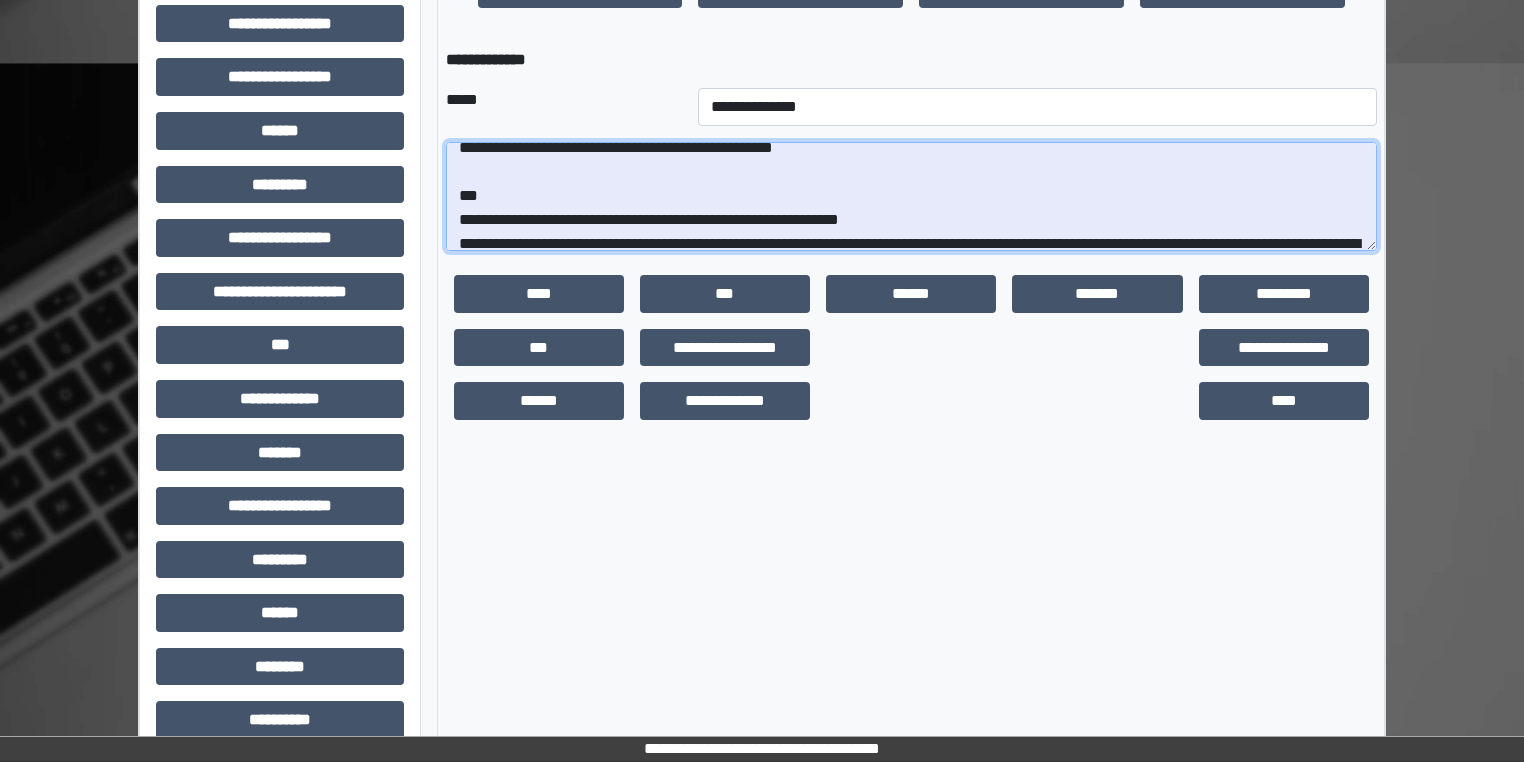 scroll, scrollTop: 432, scrollLeft: 0, axis: vertical 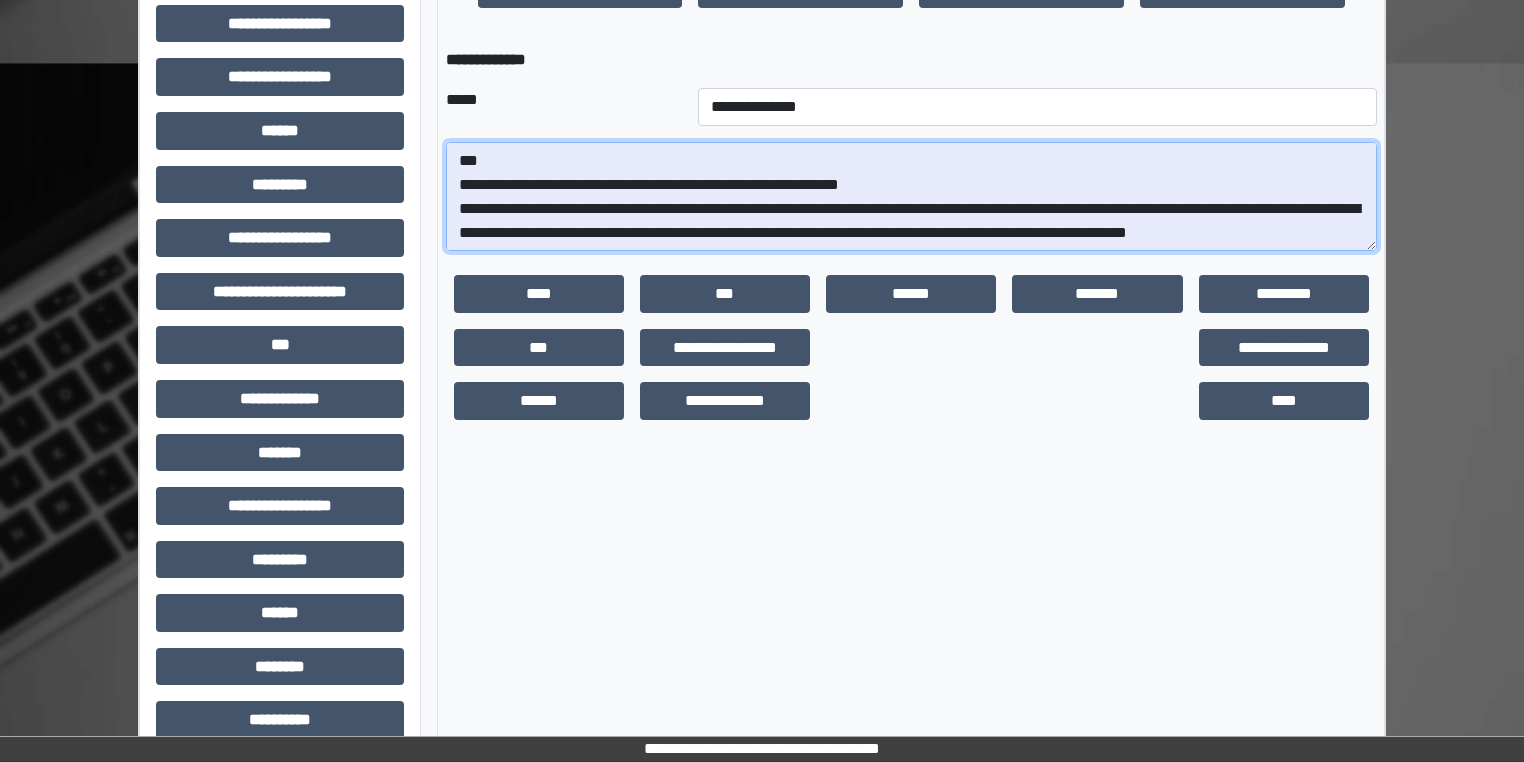 click at bounding box center [911, 197] 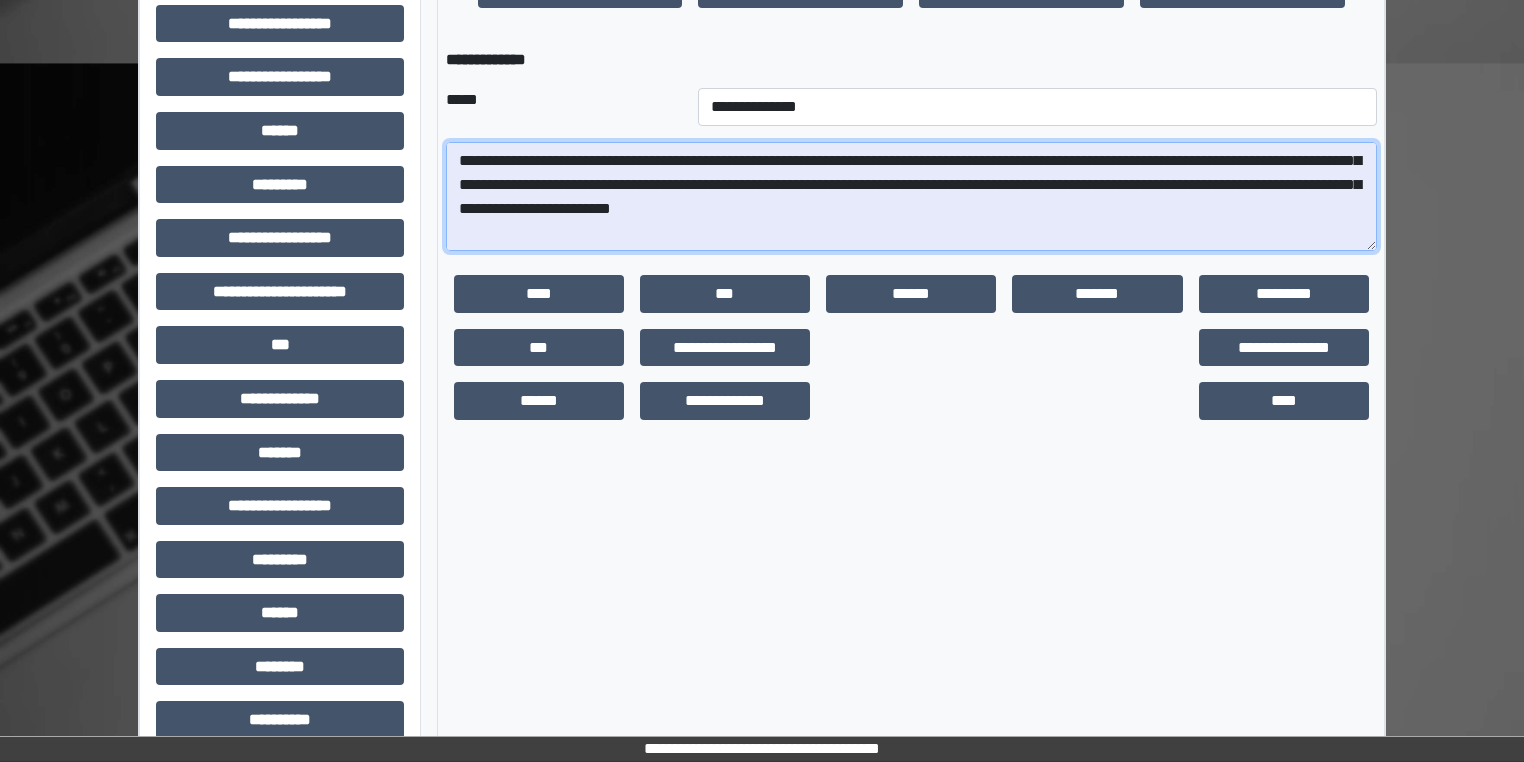 scroll, scrollTop: 152, scrollLeft: 0, axis: vertical 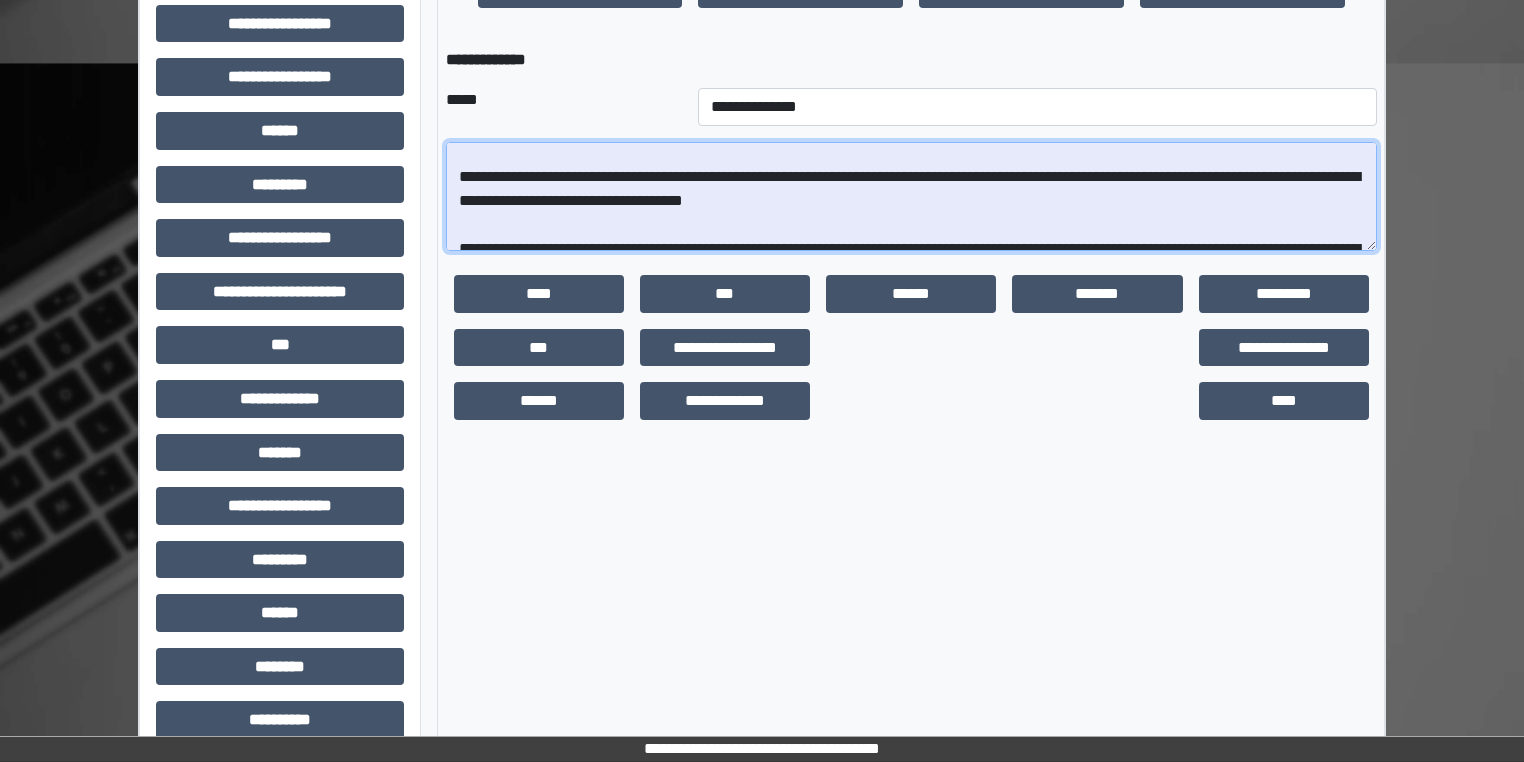 click at bounding box center (911, 197) 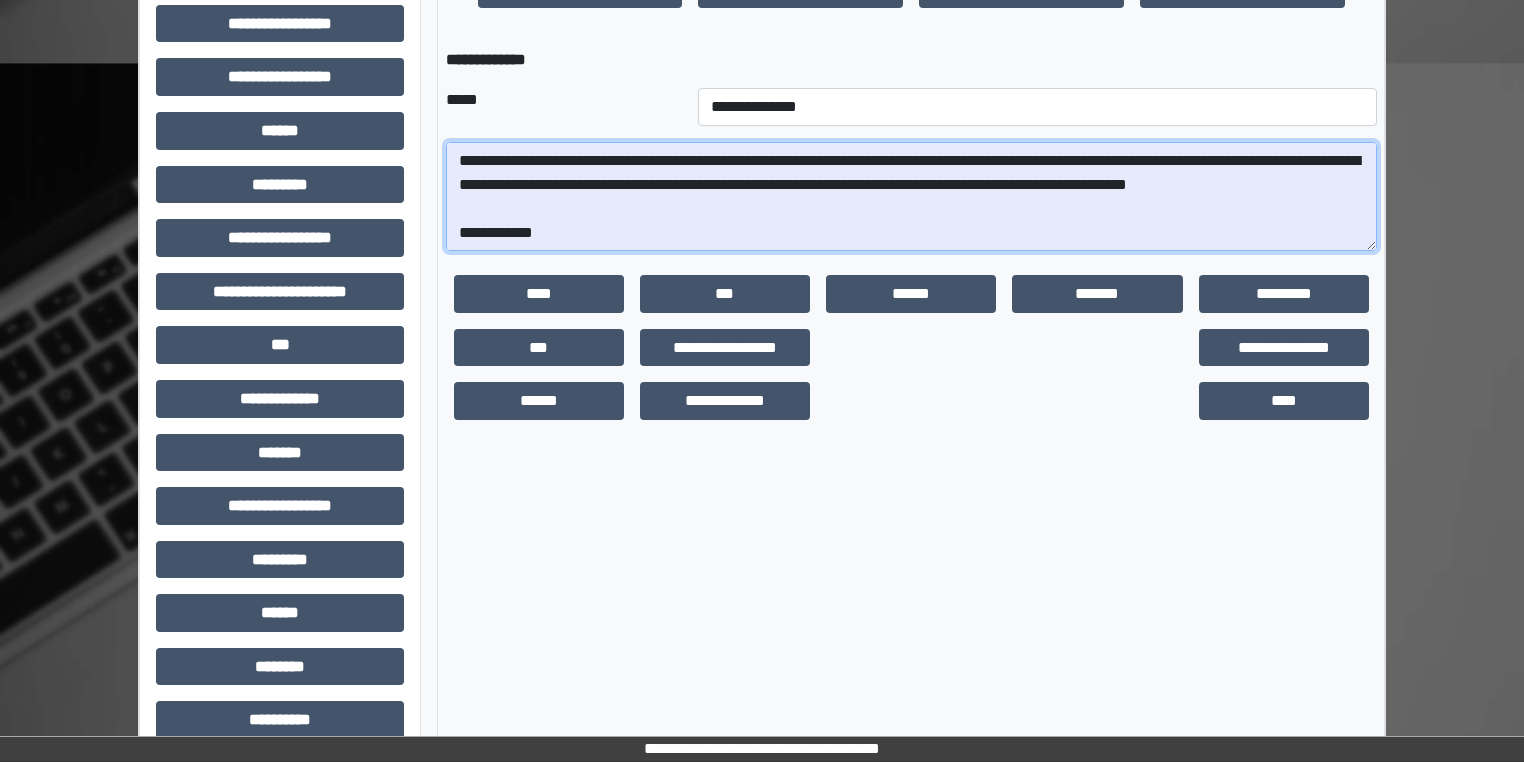 scroll, scrollTop: 480, scrollLeft: 0, axis: vertical 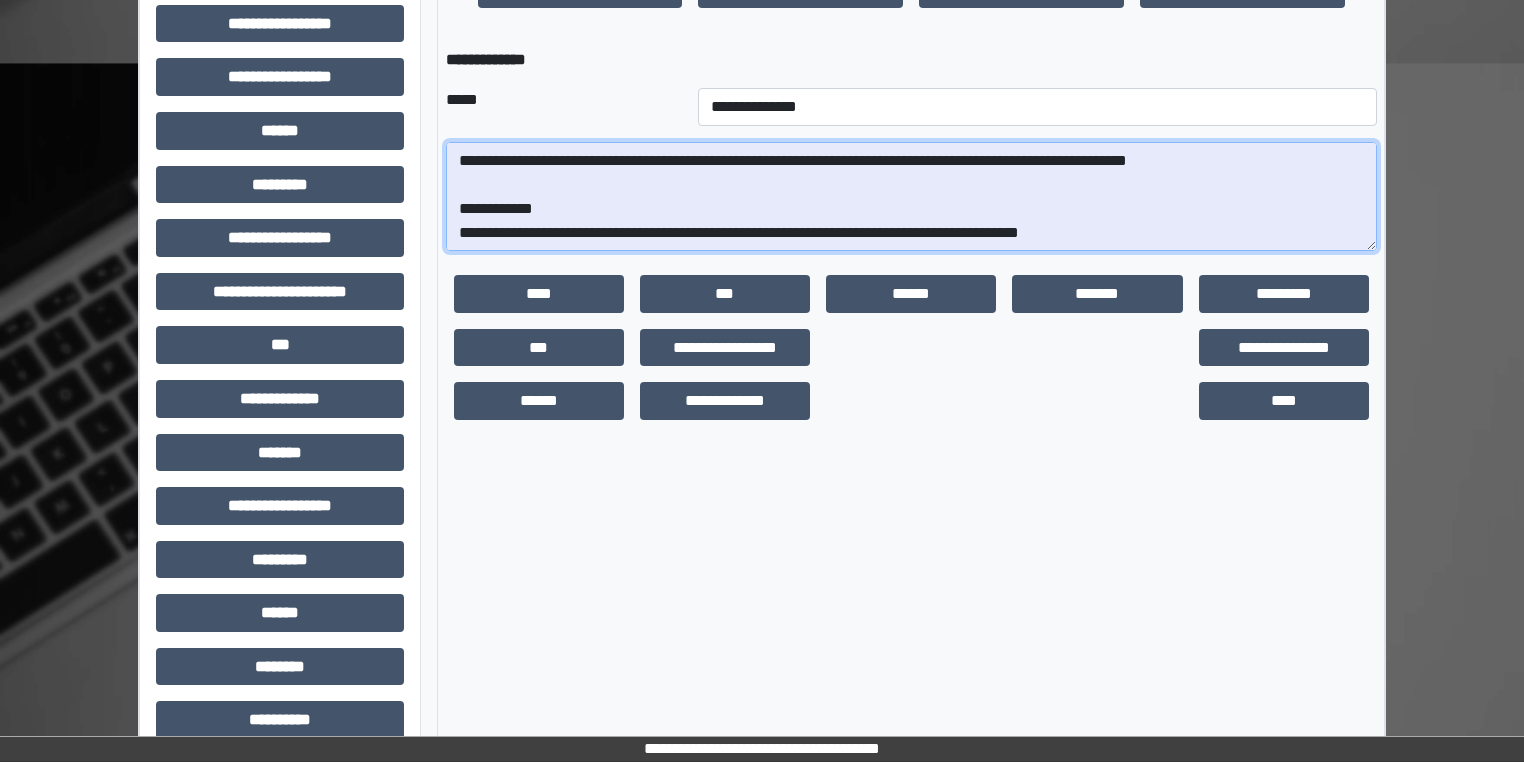click at bounding box center (911, 197) 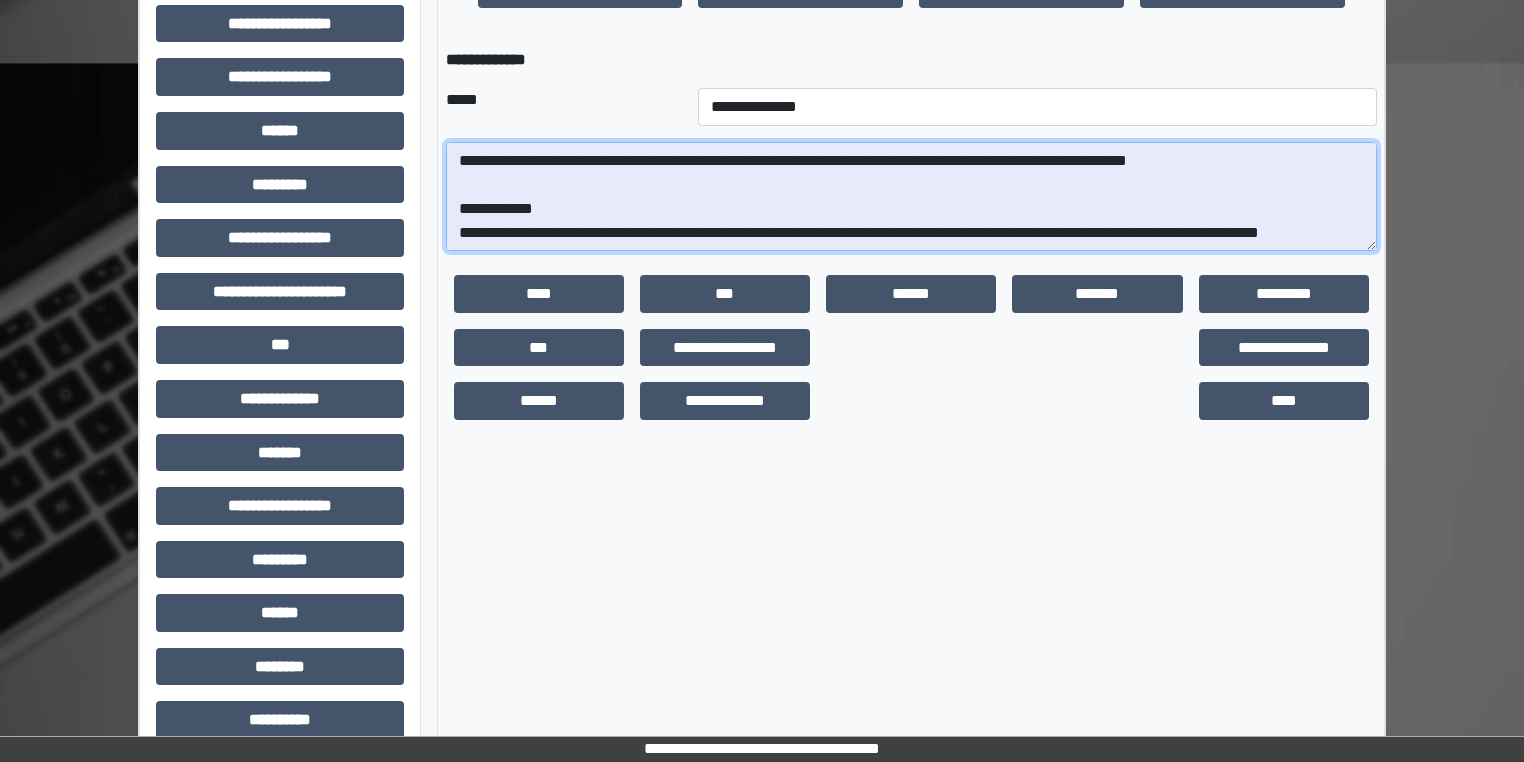 scroll, scrollTop: 520, scrollLeft: 0, axis: vertical 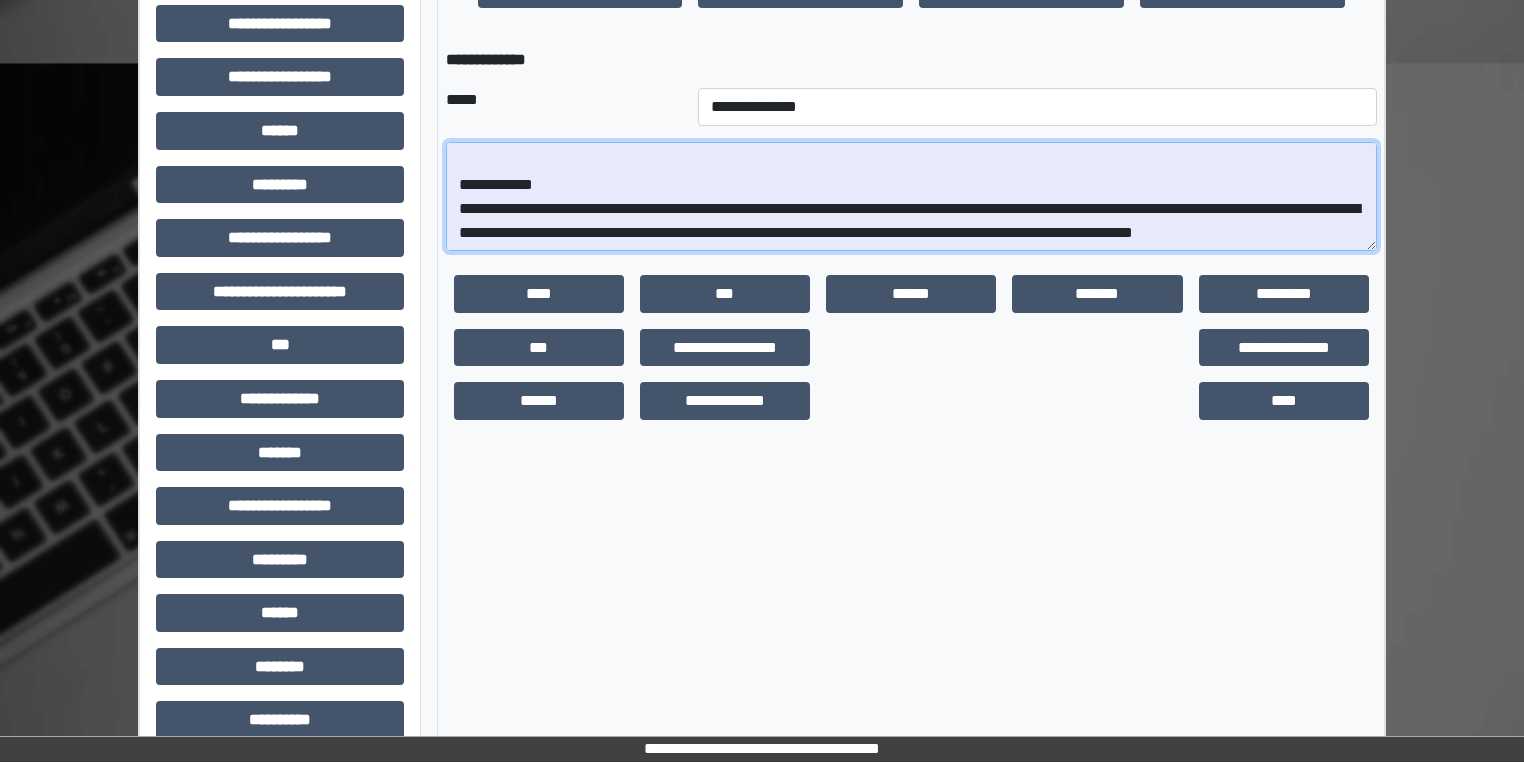 type on "**********" 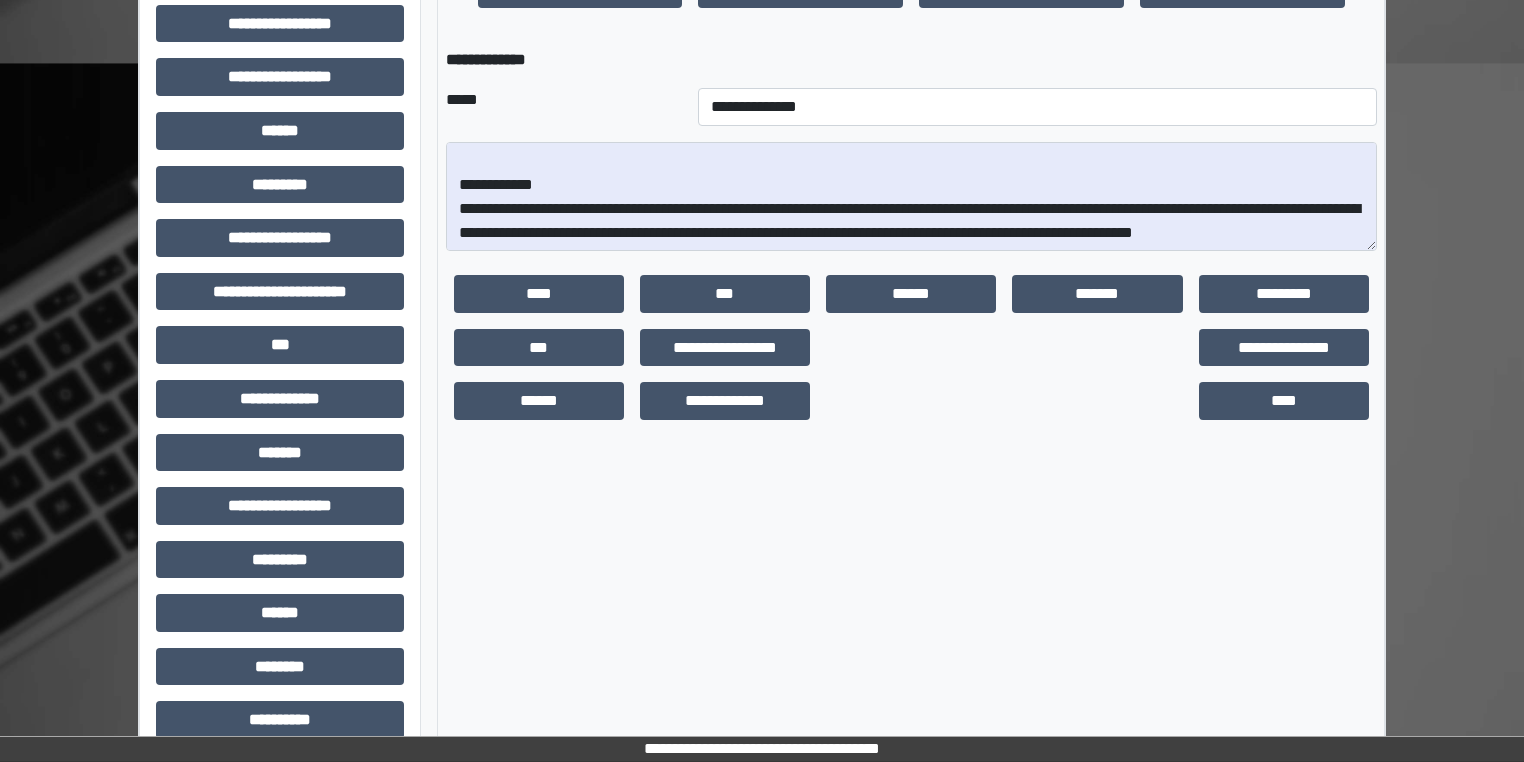 click on "**********" at bounding box center [762, 59] 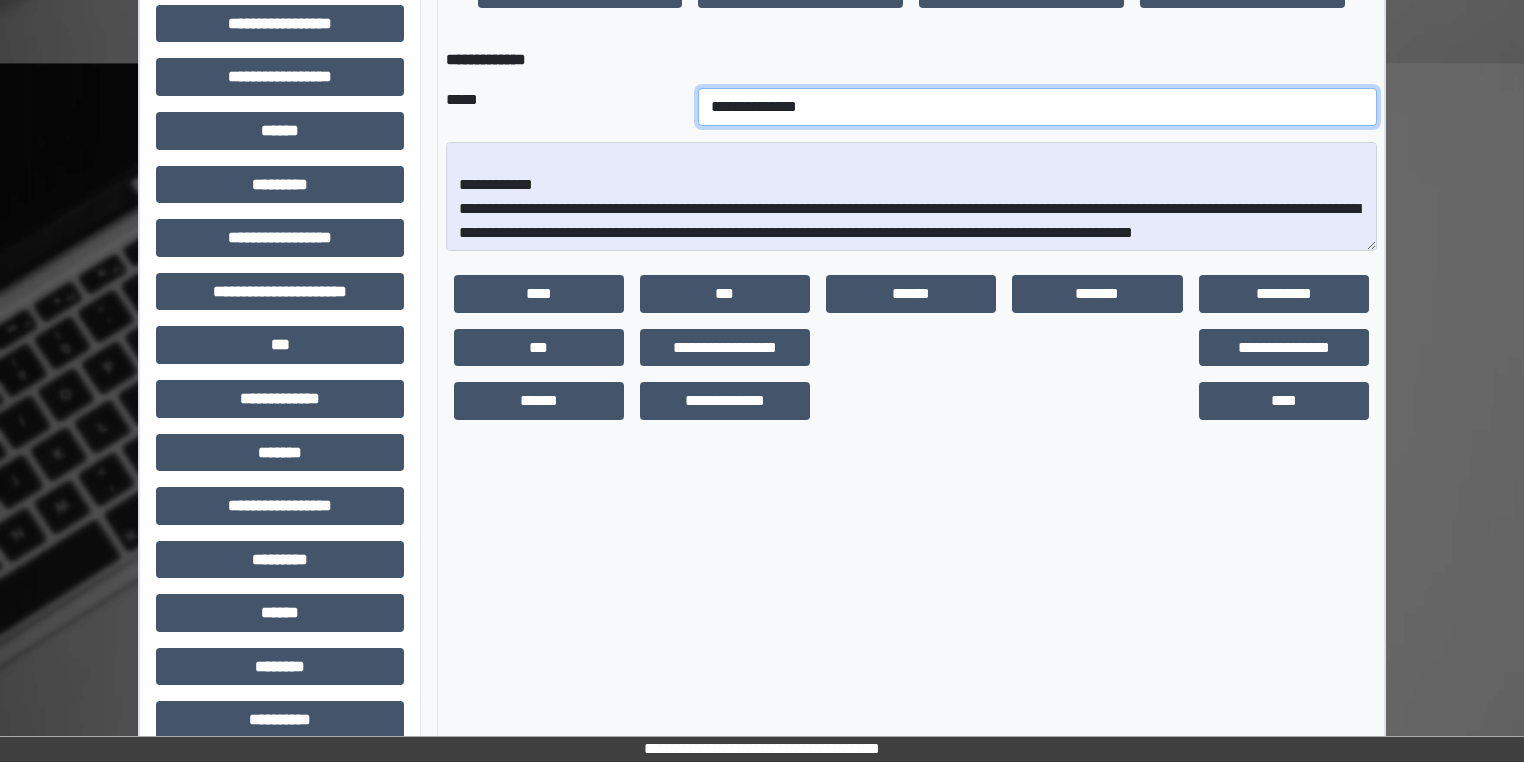 click on "**********" at bounding box center (1037, 107) 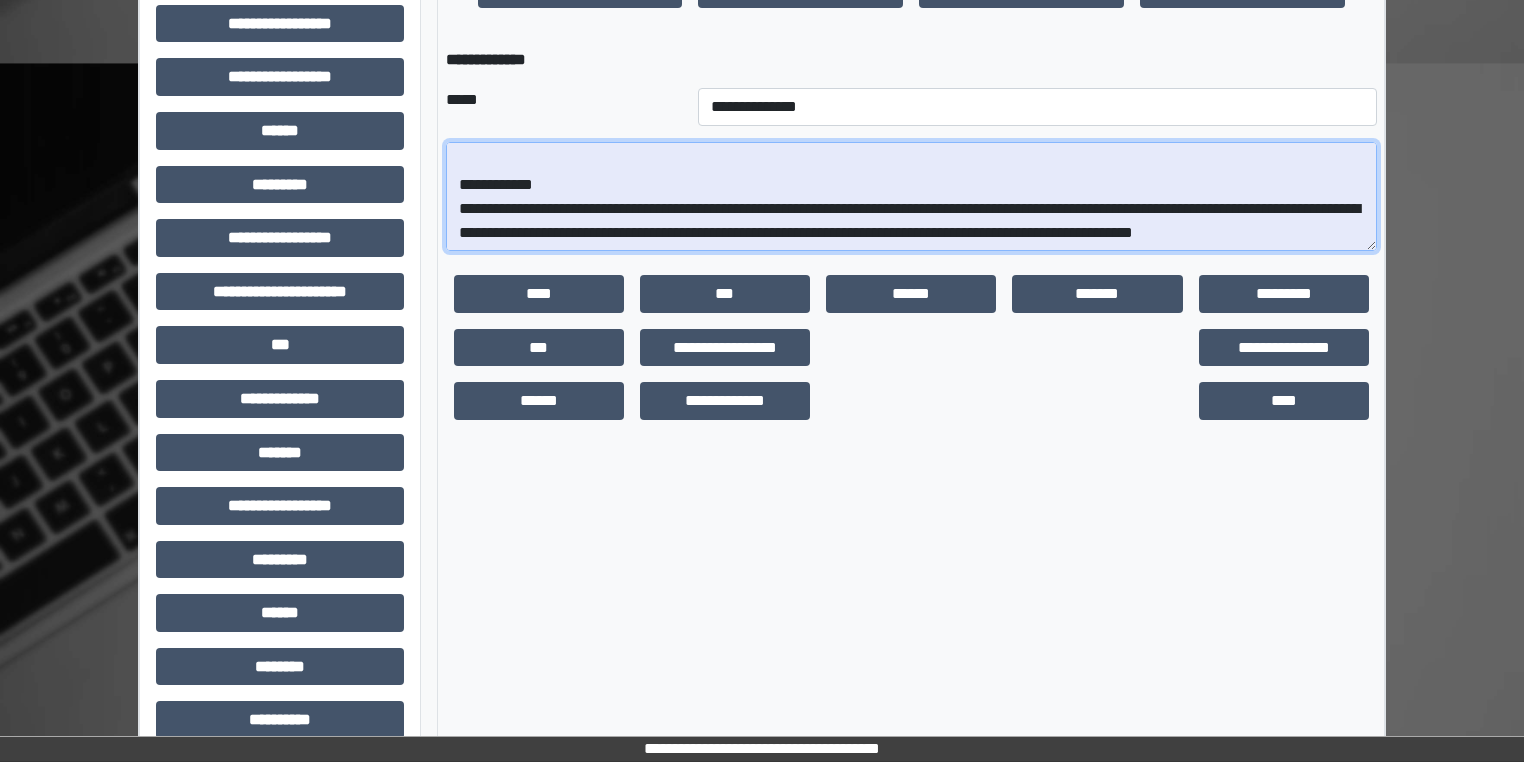 click at bounding box center (911, 197) 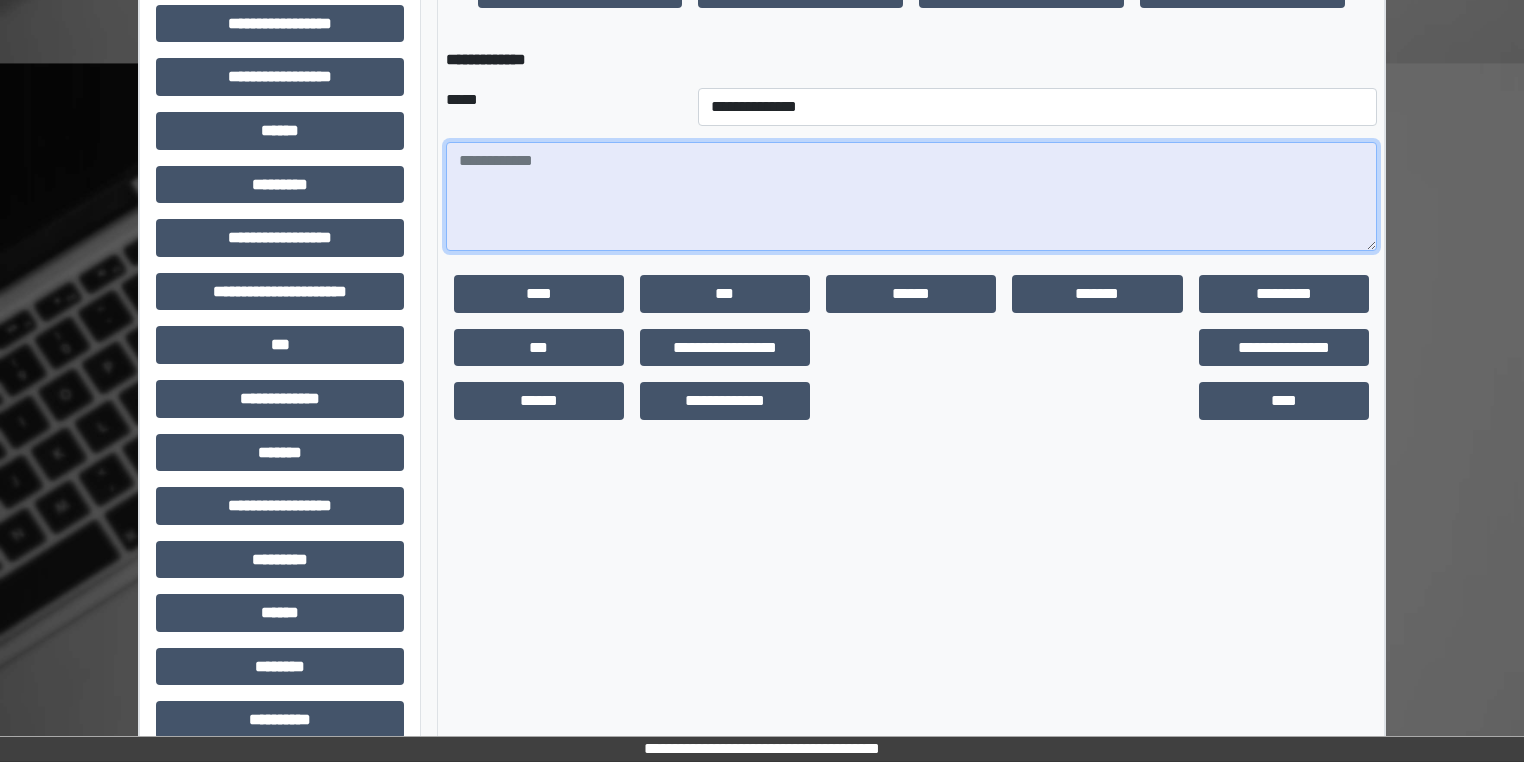 scroll, scrollTop: 0, scrollLeft: 0, axis: both 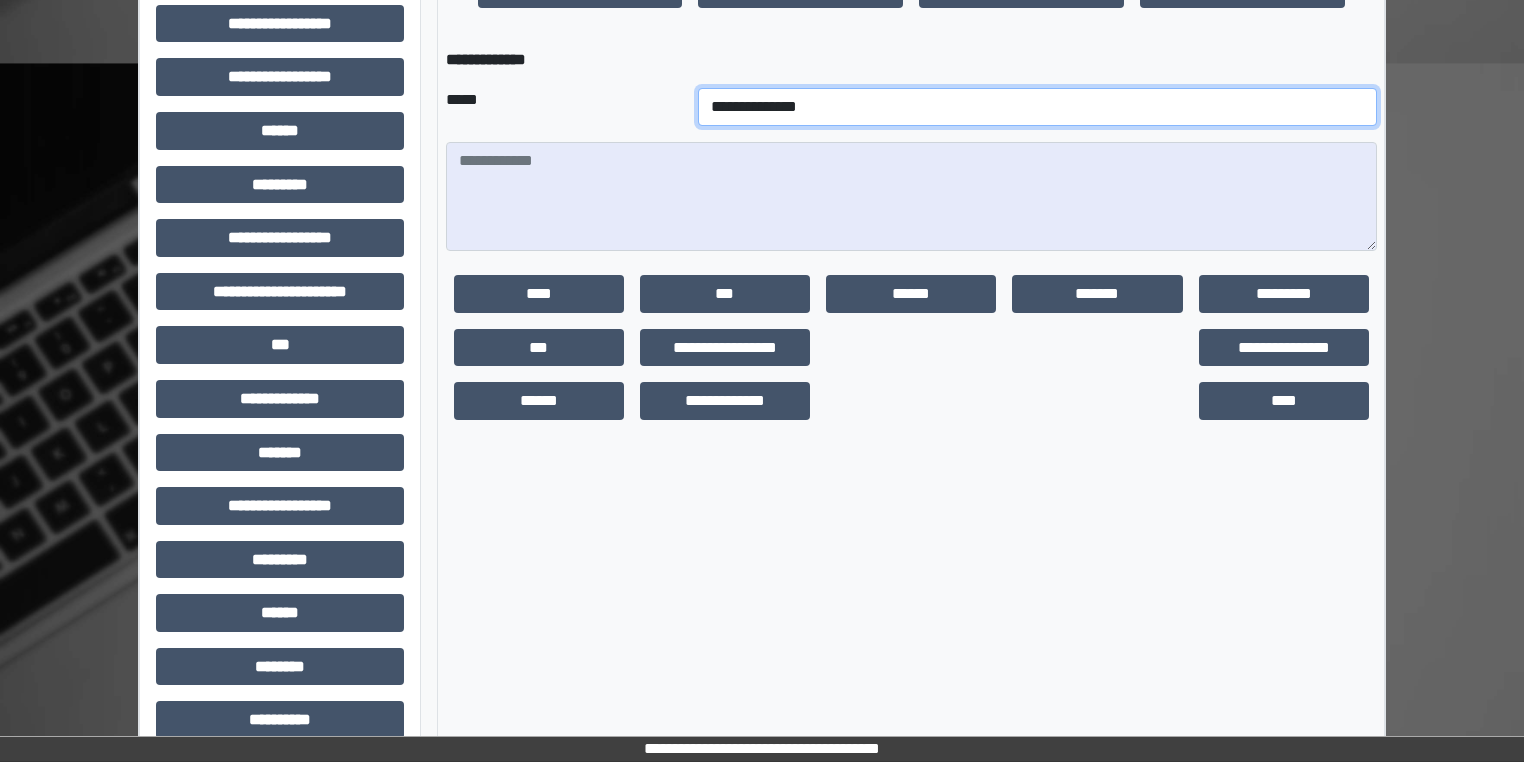 click on "**********" at bounding box center (1037, 107) 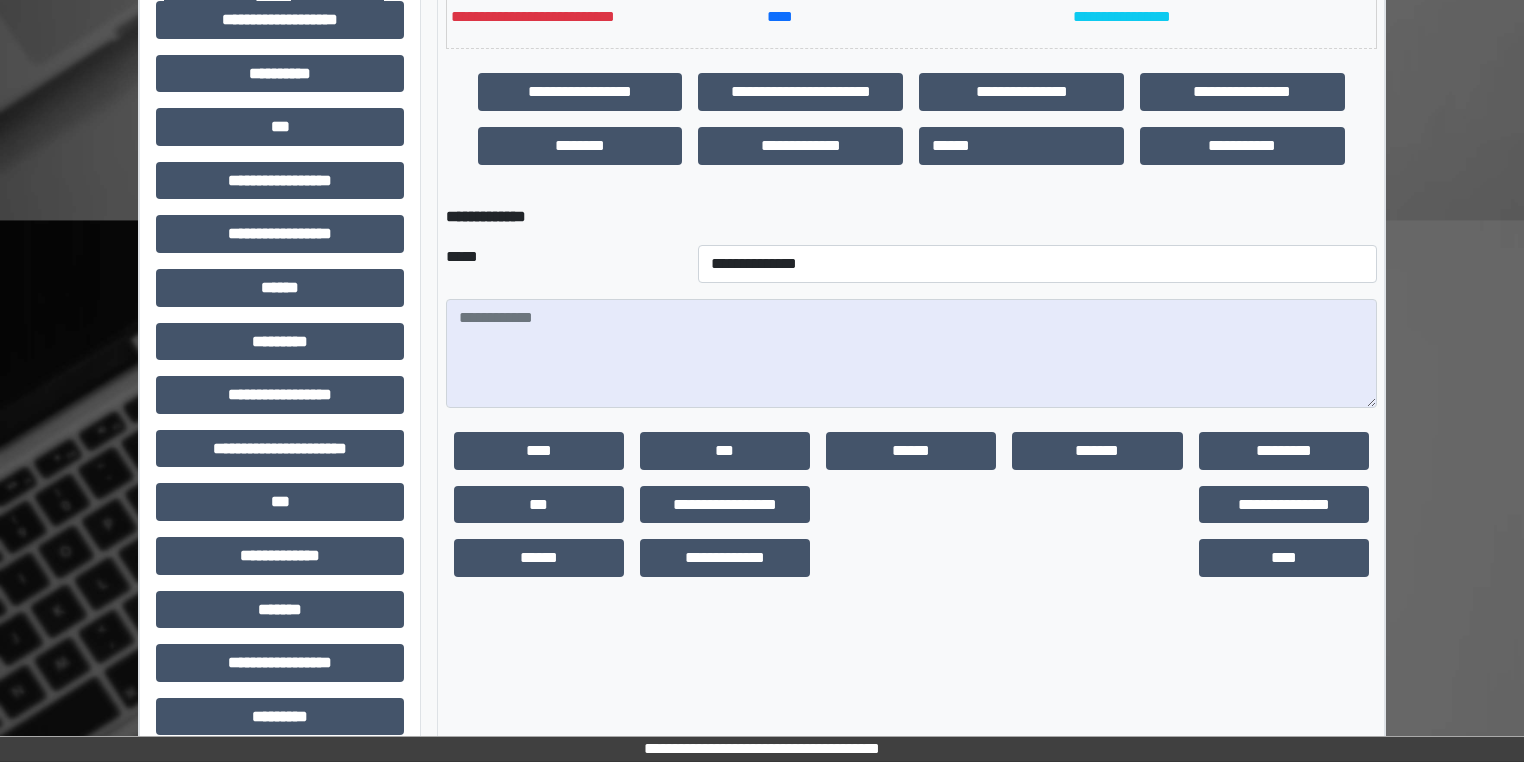 scroll, scrollTop: 644, scrollLeft: 0, axis: vertical 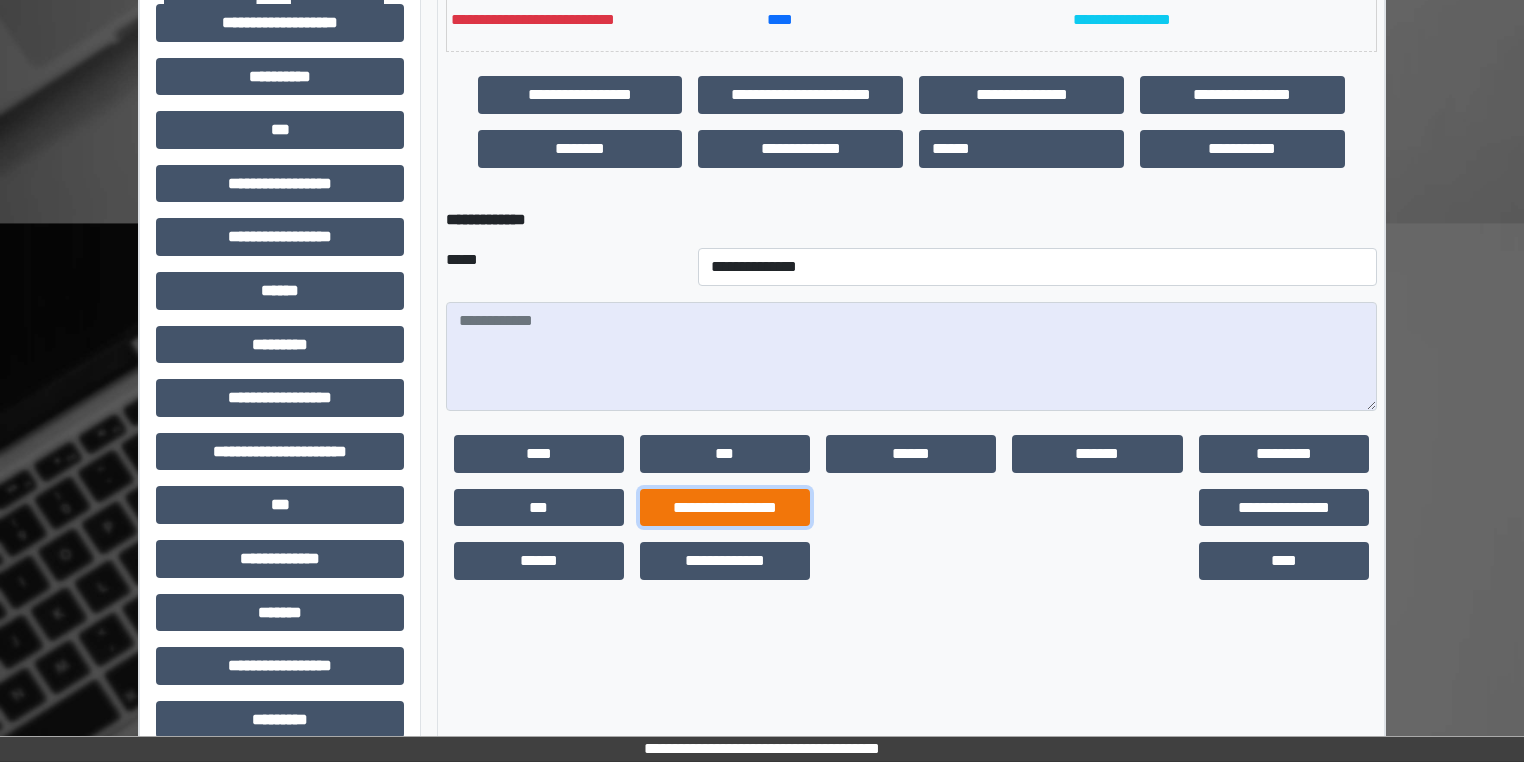 click on "**********" at bounding box center [725, 508] 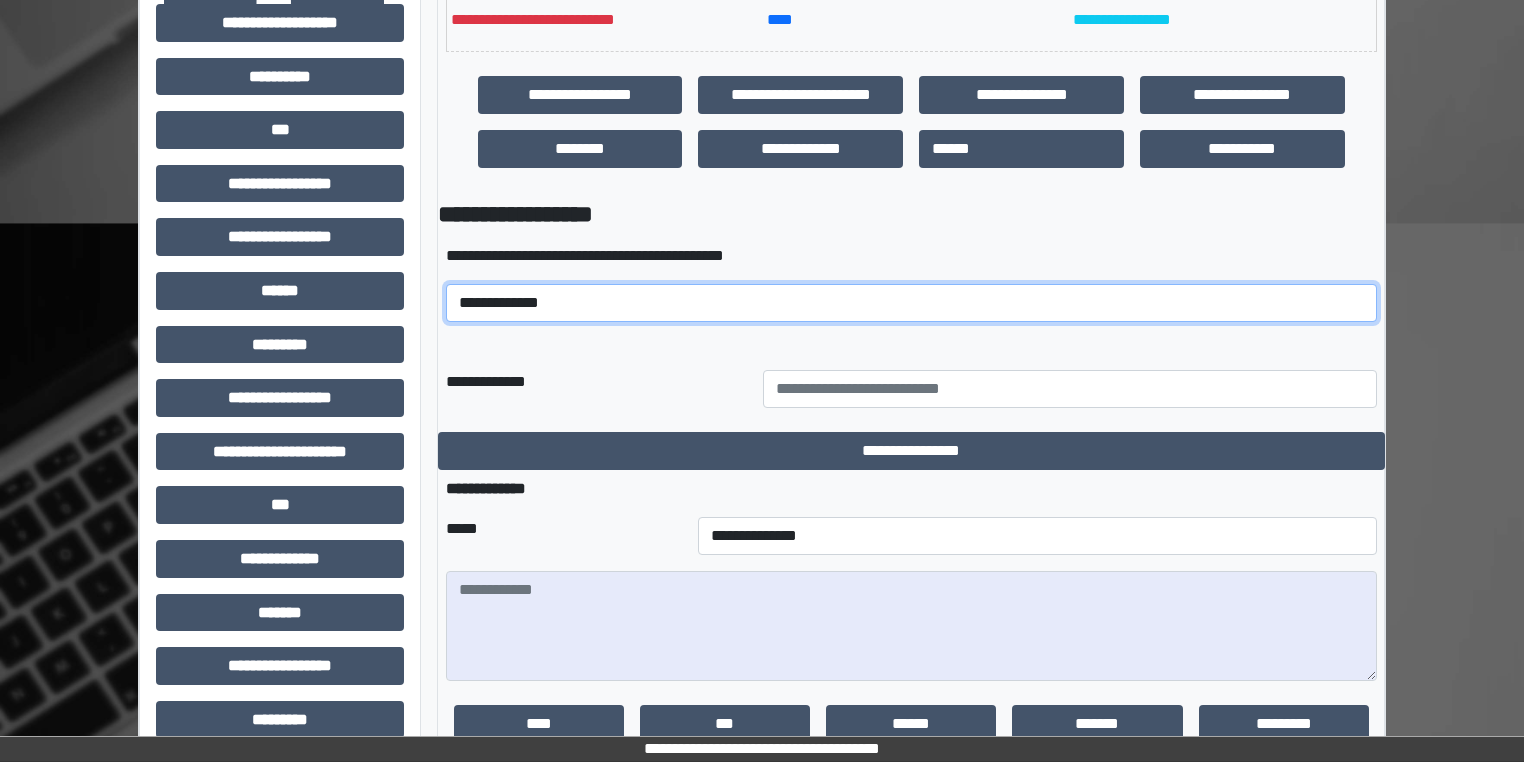 click on "**********" at bounding box center [911, 303] 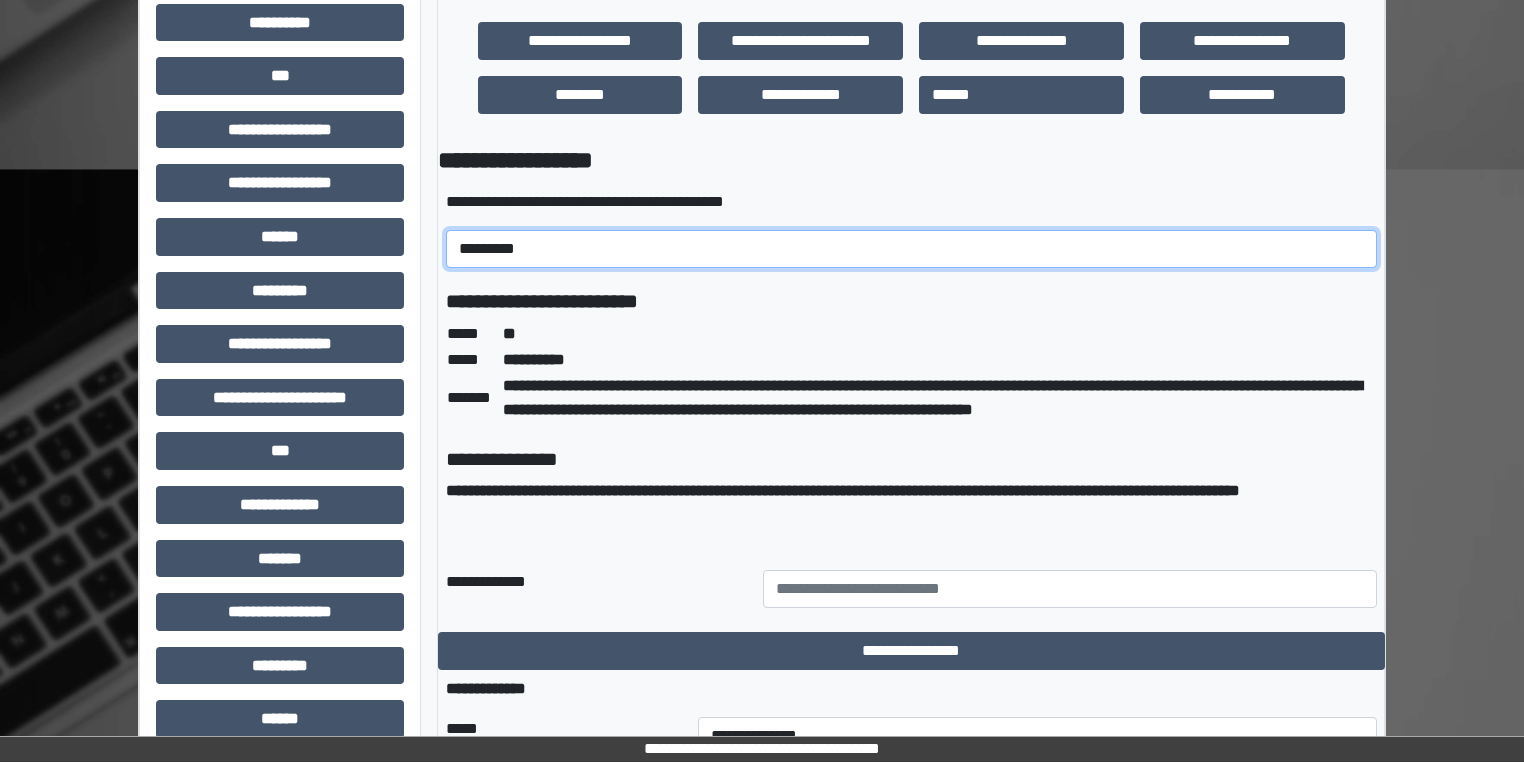 scroll, scrollTop: 724, scrollLeft: 0, axis: vertical 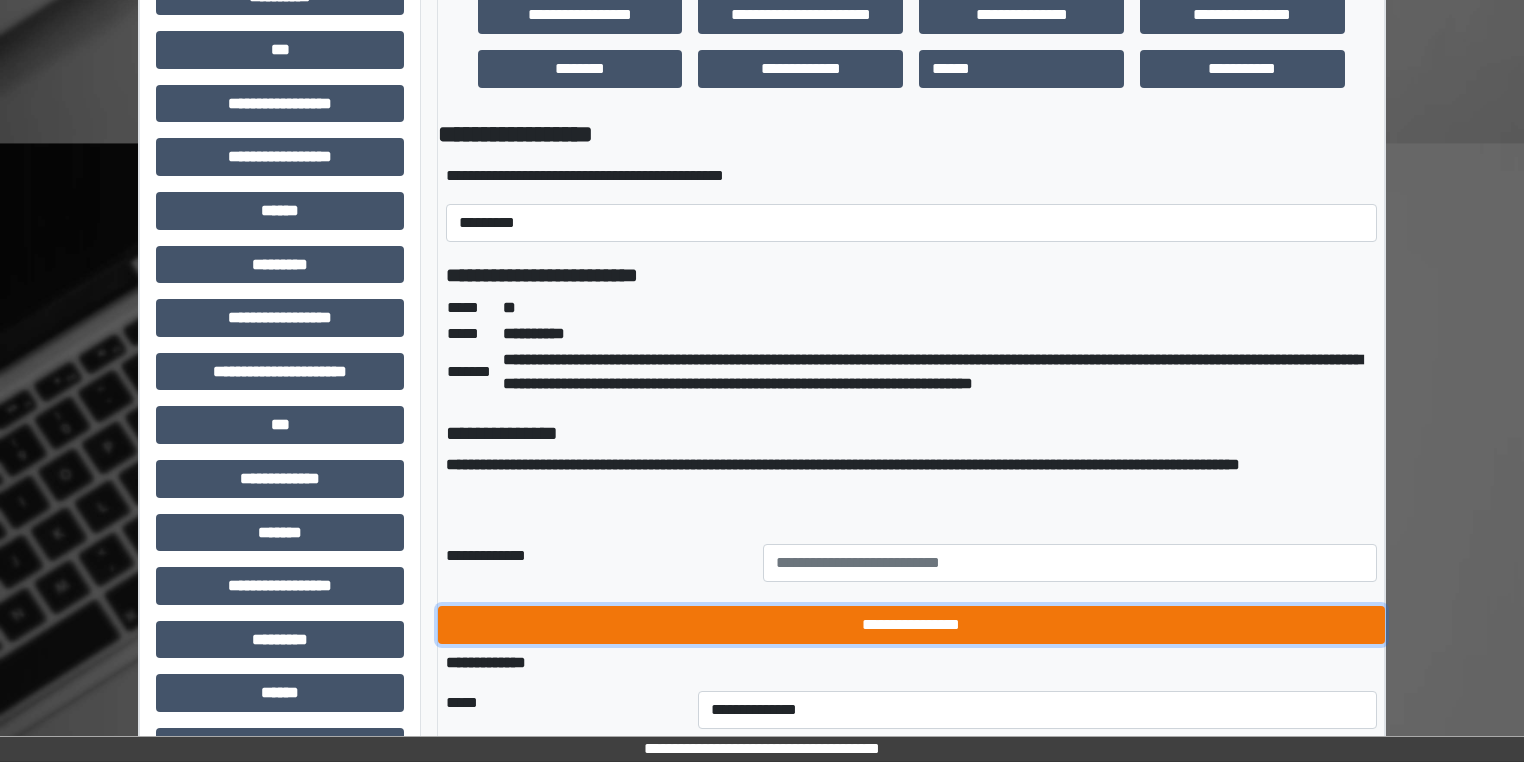 click on "**********" at bounding box center [911, 625] 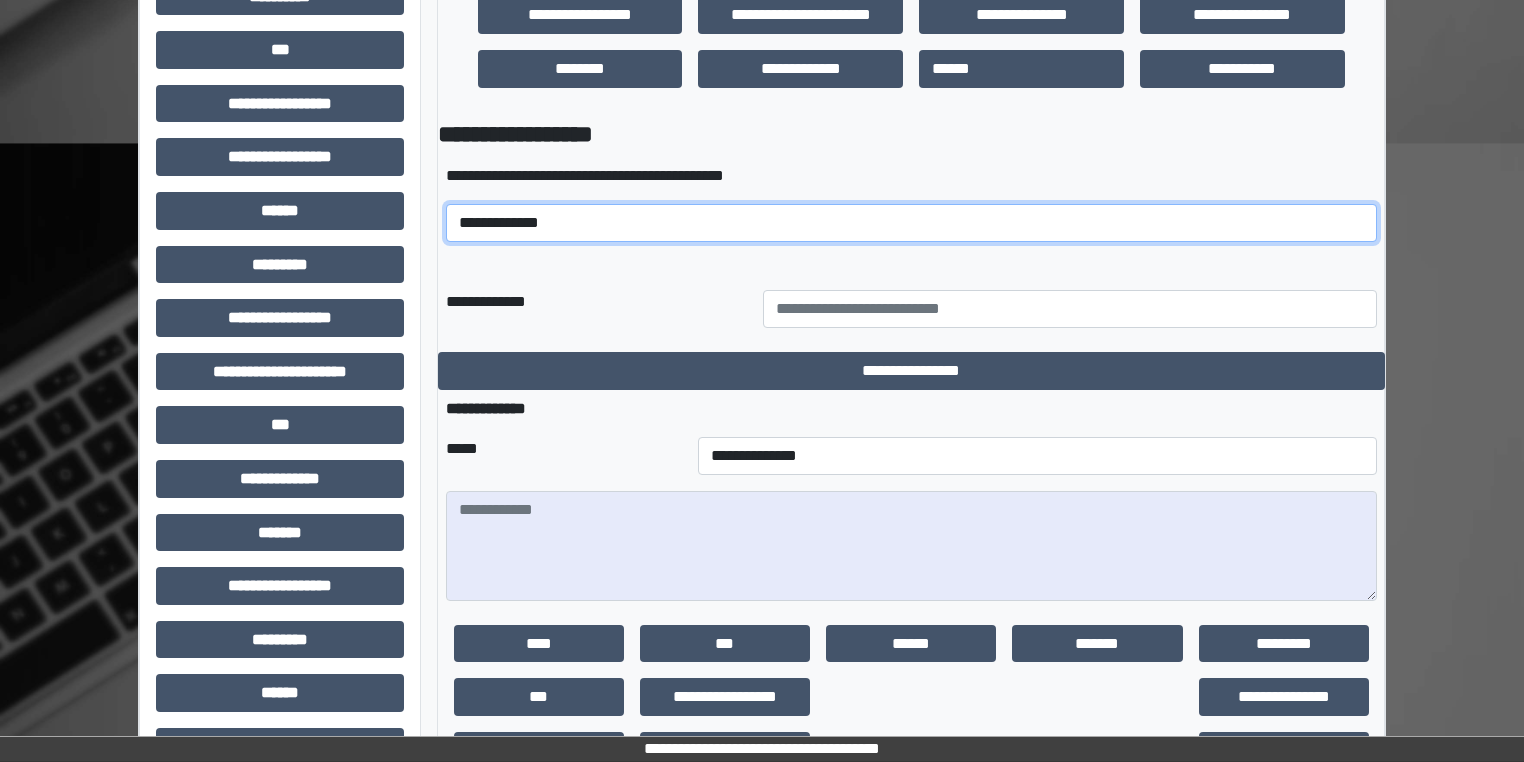 click on "**********" at bounding box center (911, 223) 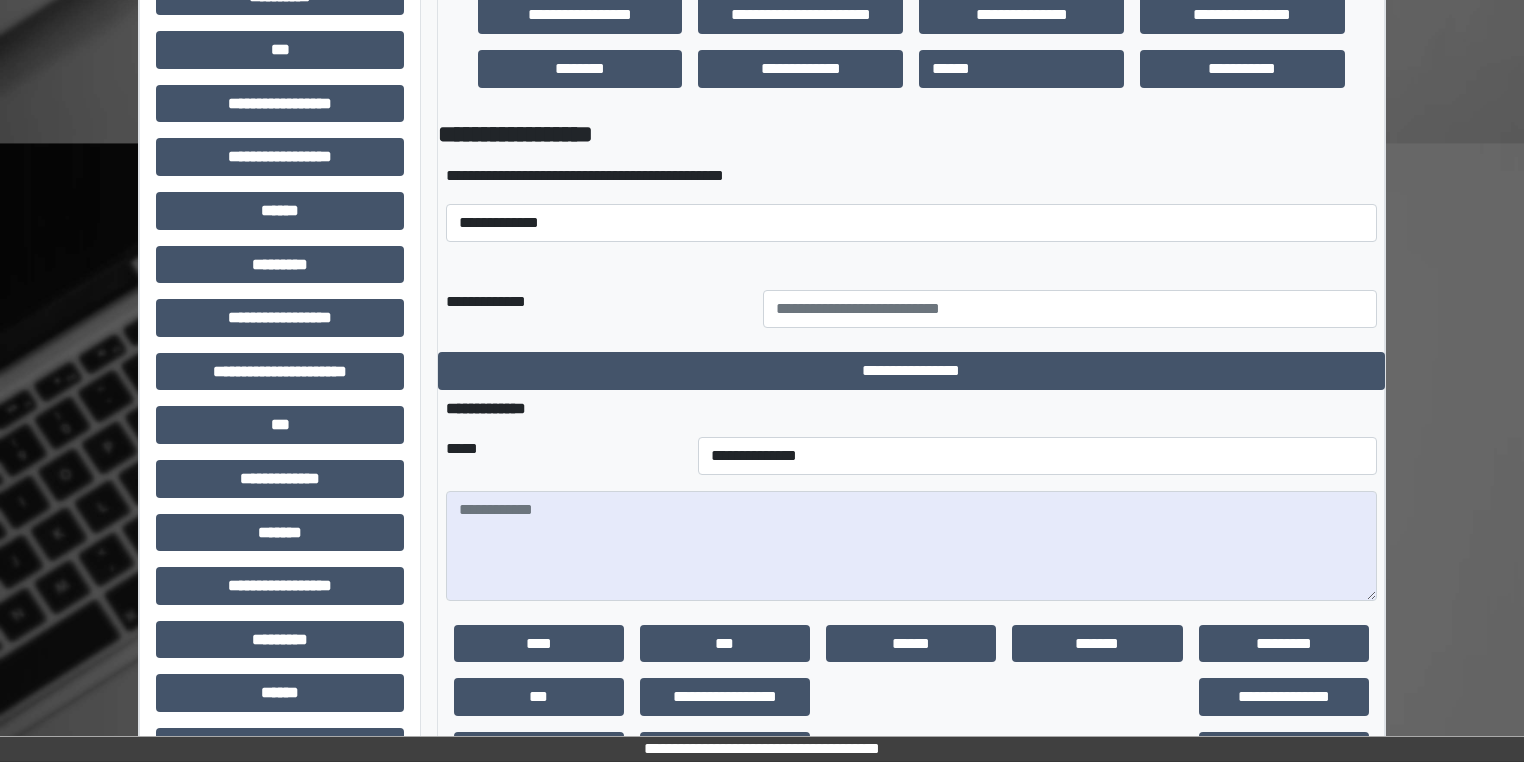 click on "**********" at bounding box center (911, 409) 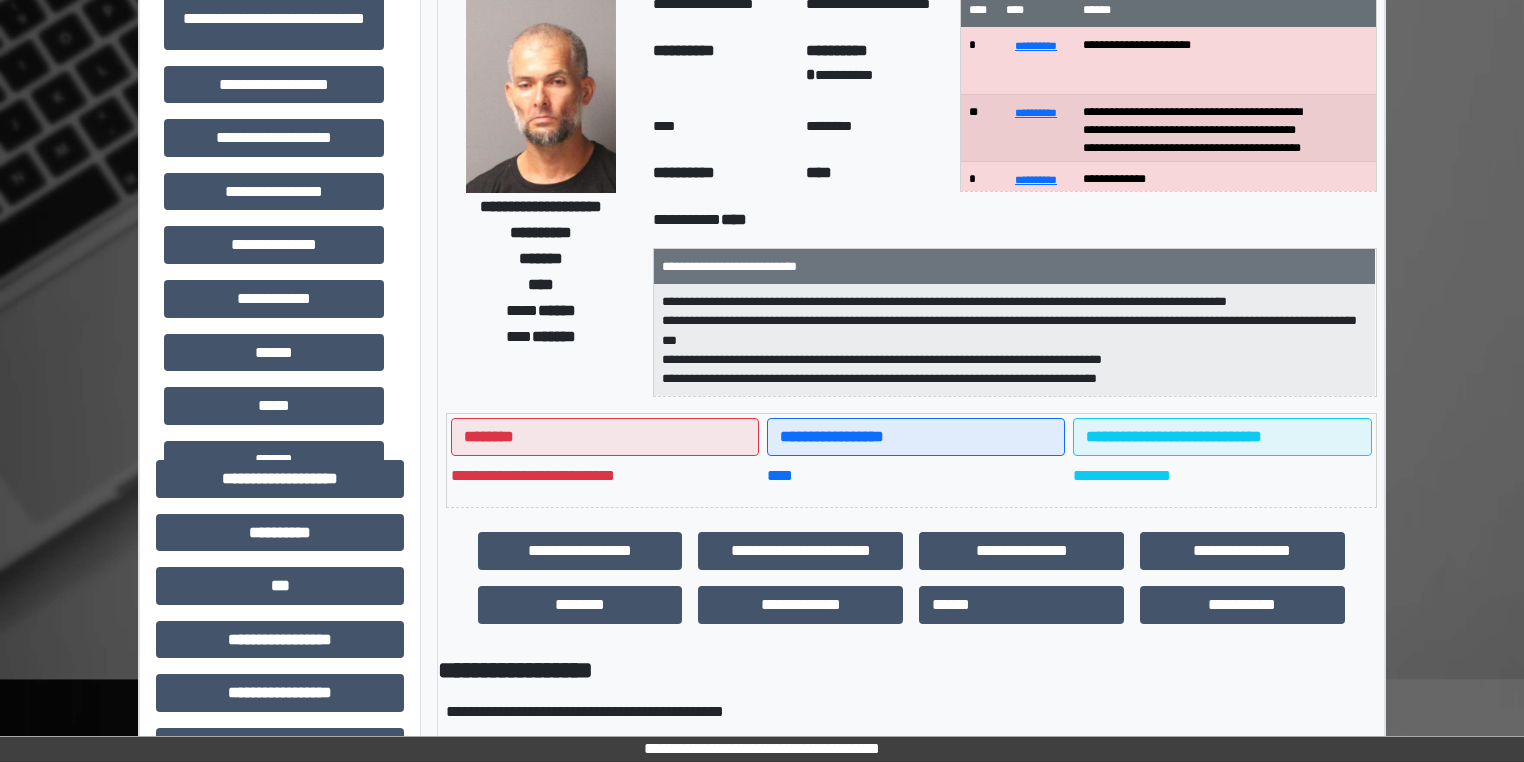scroll, scrollTop: 84, scrollLeft: 0, axis: vertical 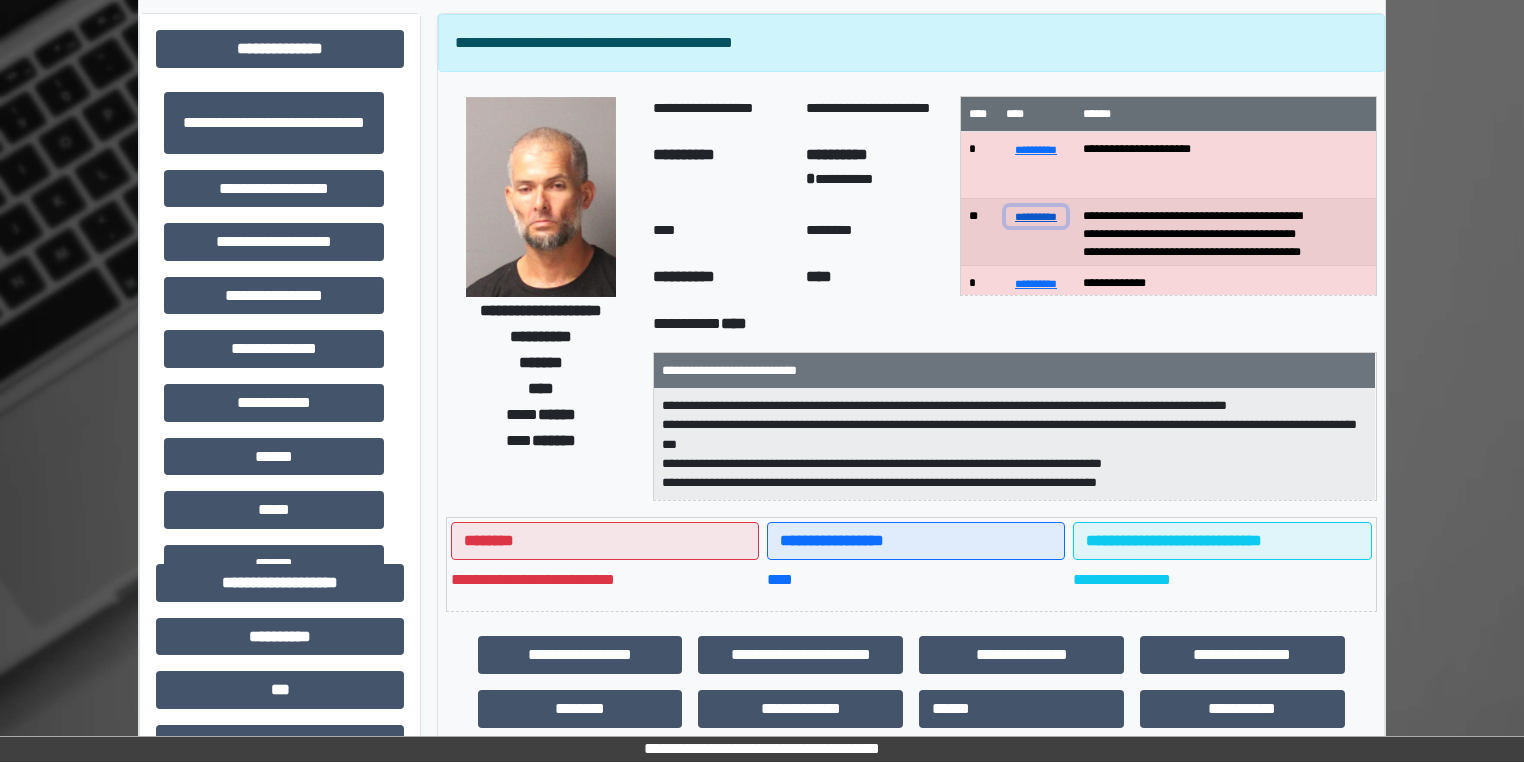 click on "**********" at bounding box center [1036, 216] 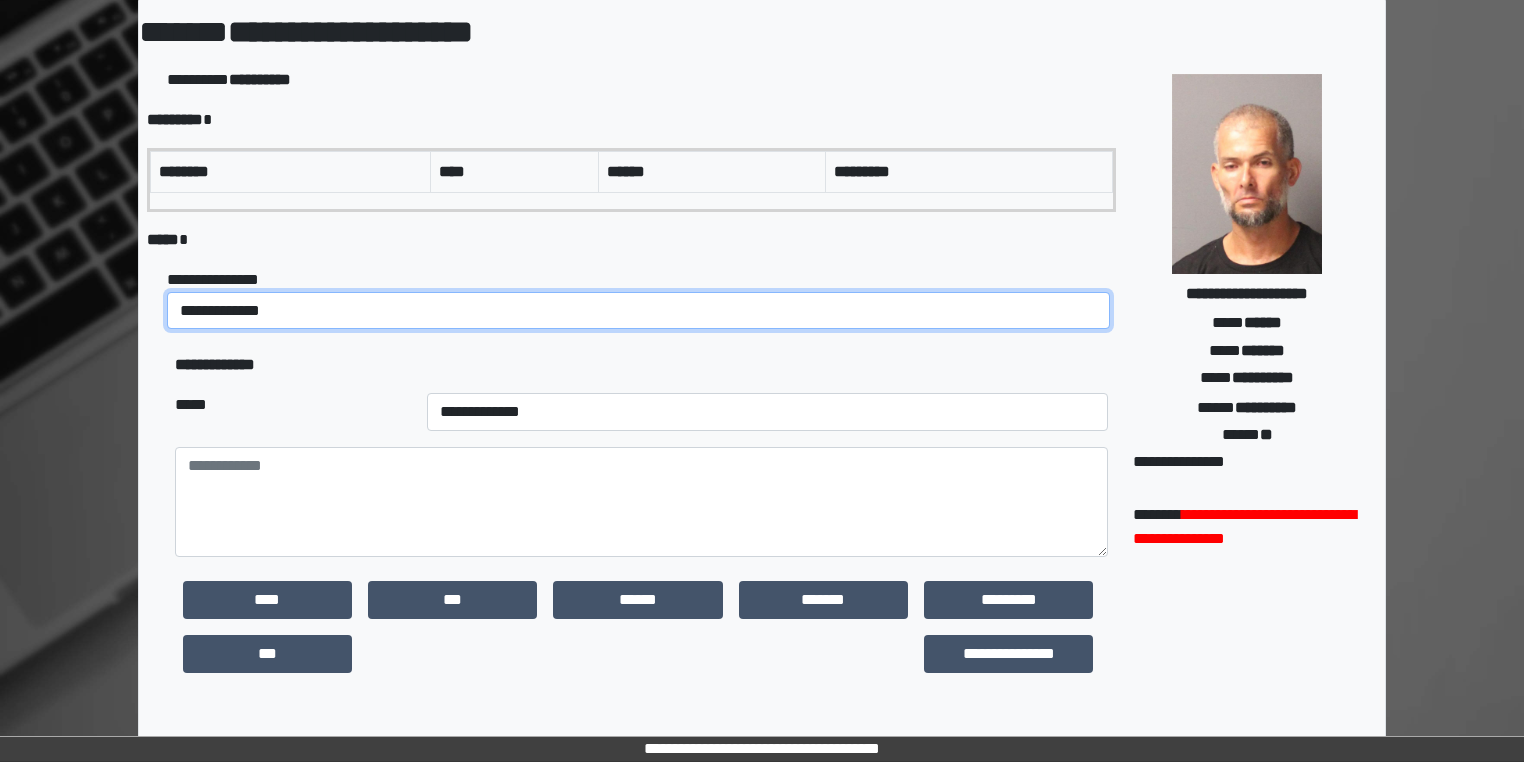 click on "**********" at bounding box center (638, 311) 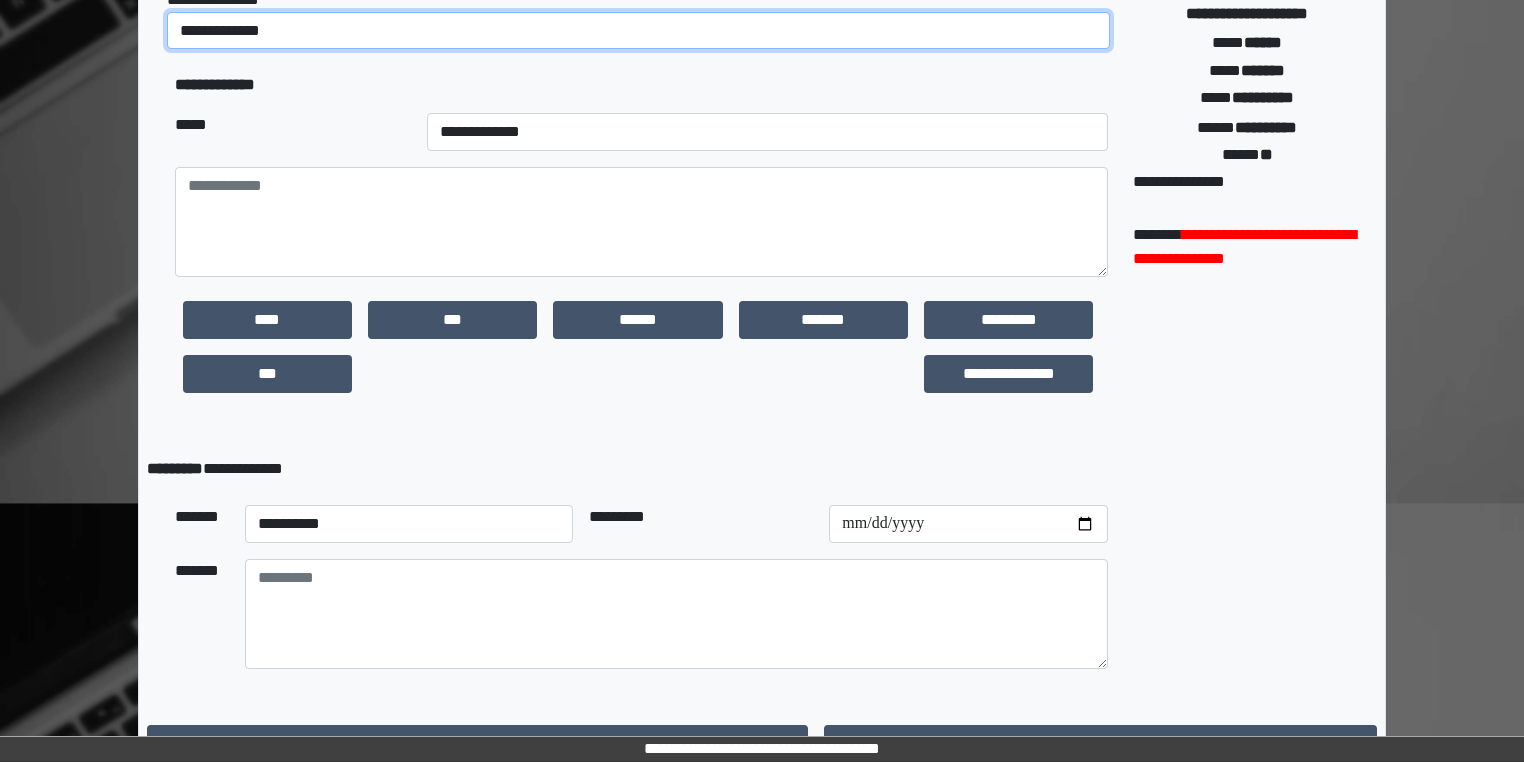 scroll, scrollTop: 401, scrollLeft: 0, axis: vertical 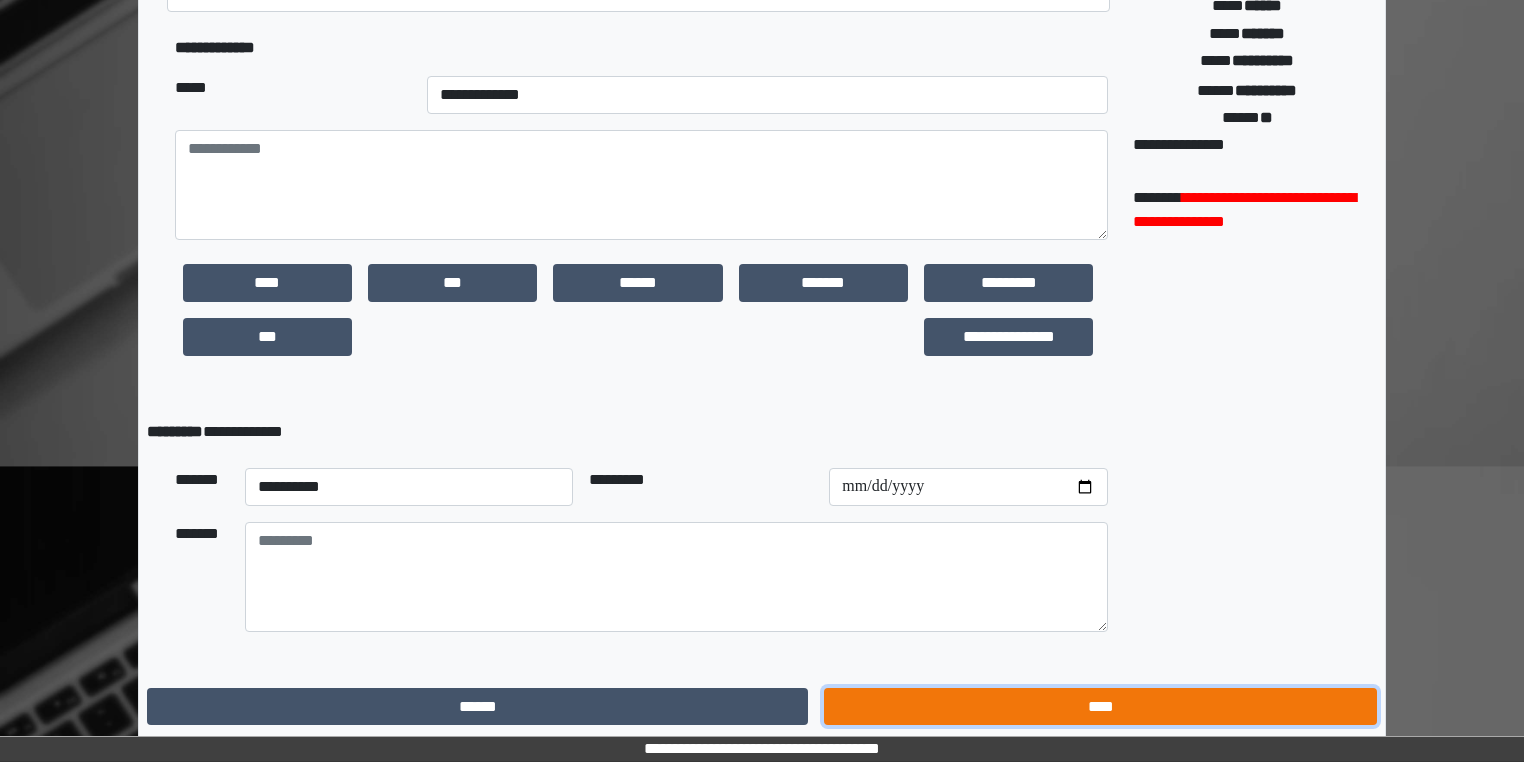 click on "****" at bounding box center [1100, 707] 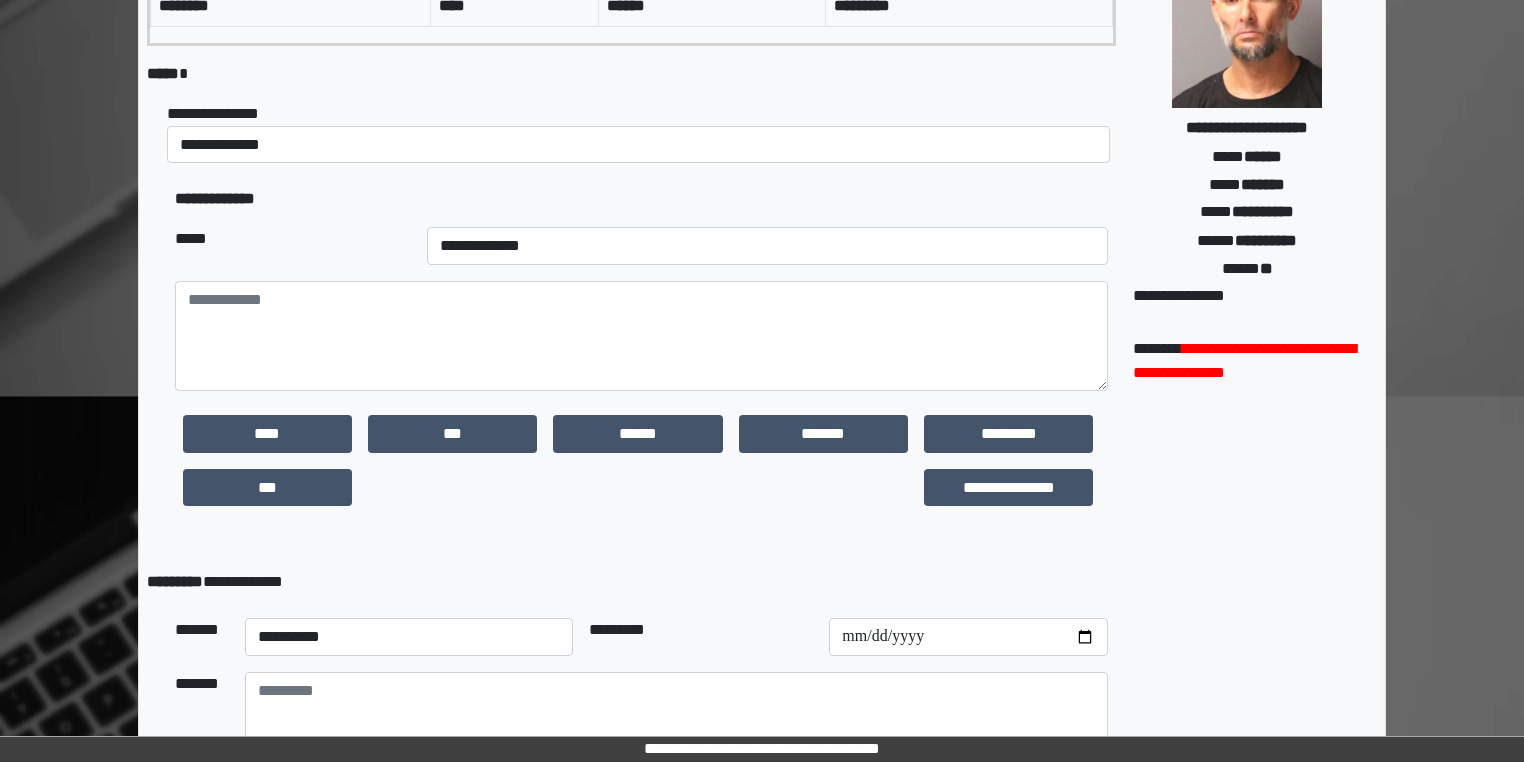 scroll, scrollTop: 622, scrollLeft: 0, axis: vertical 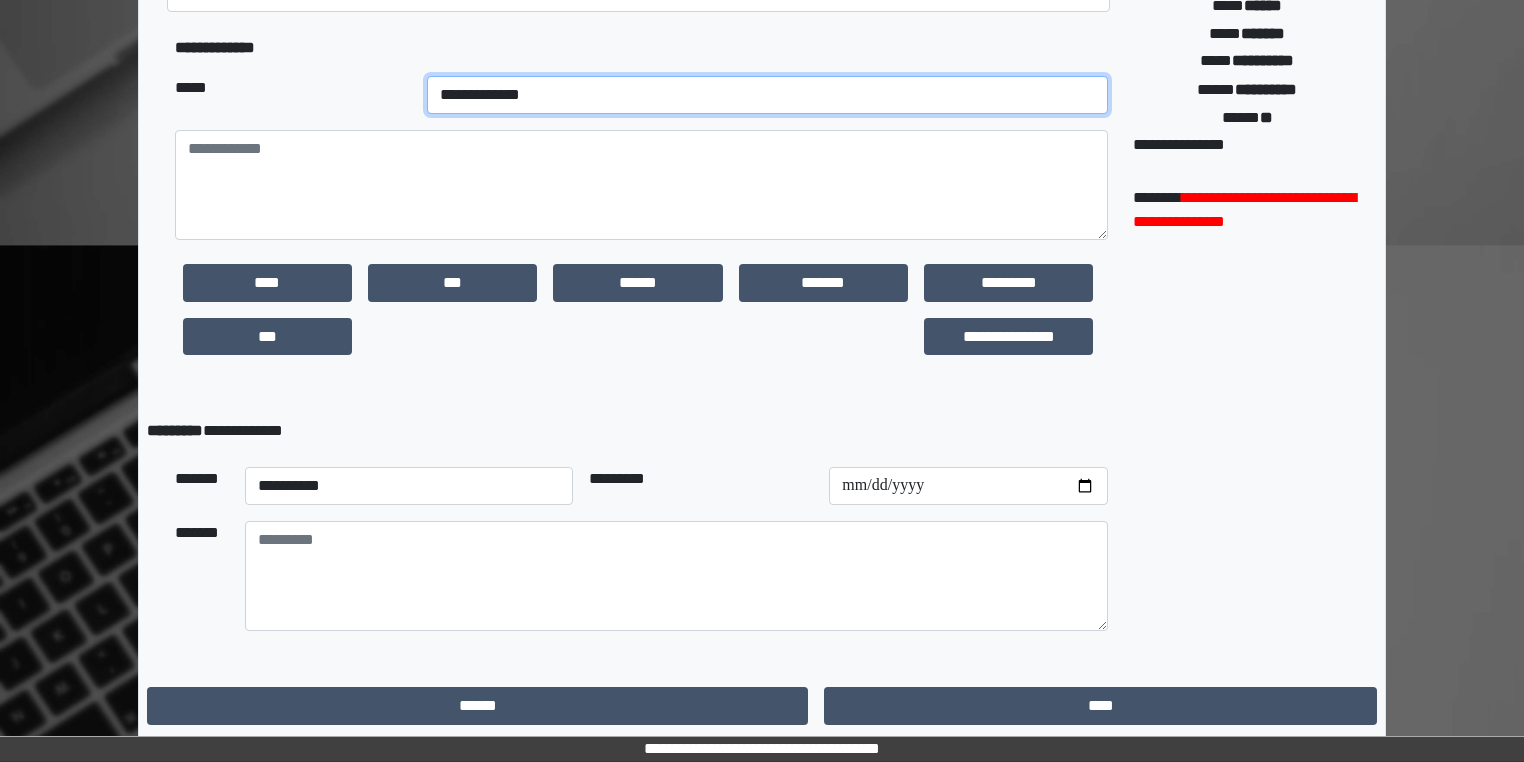 click on "**********" at bounding box center (767, 95) 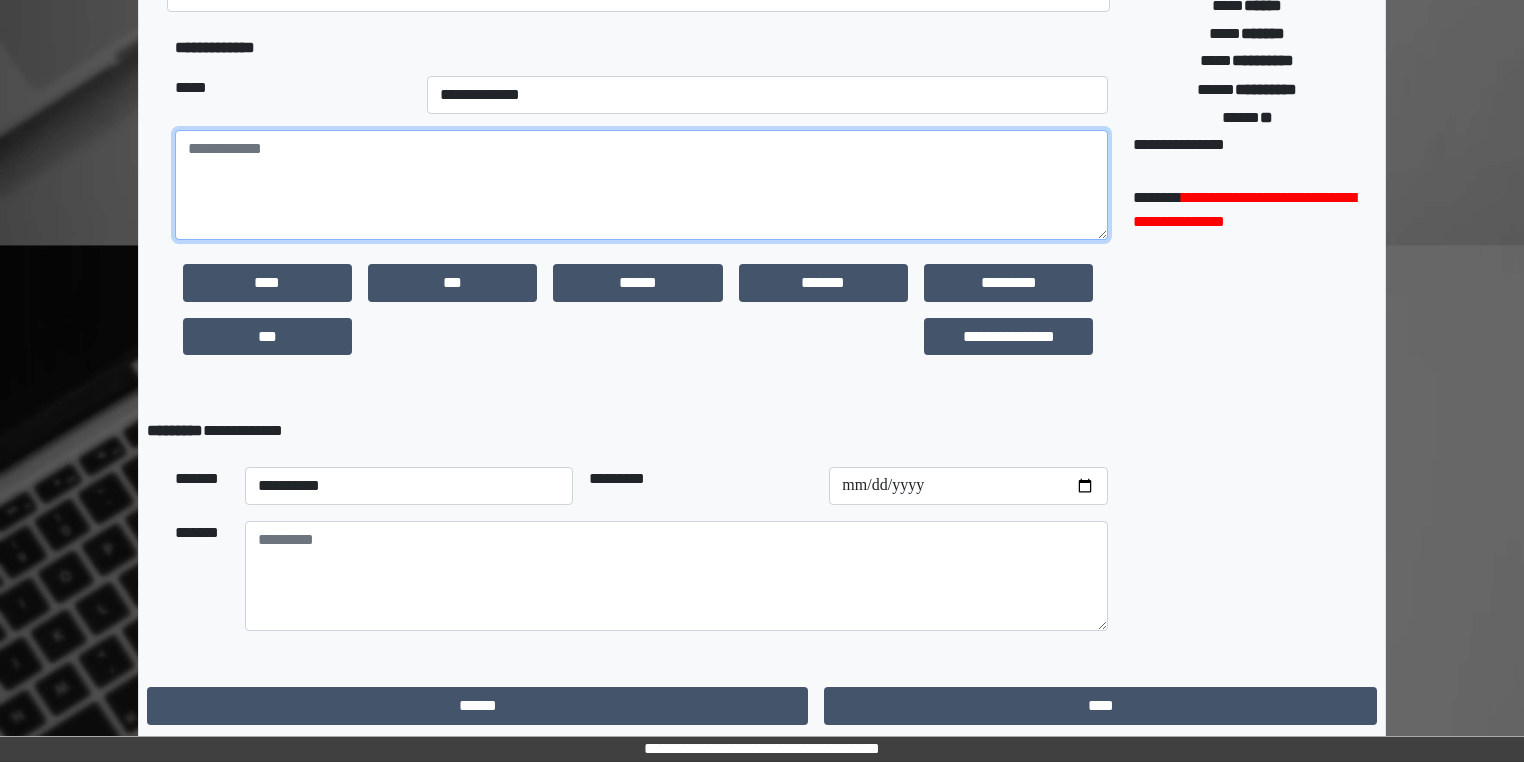 click at bounding box center (641, 185) 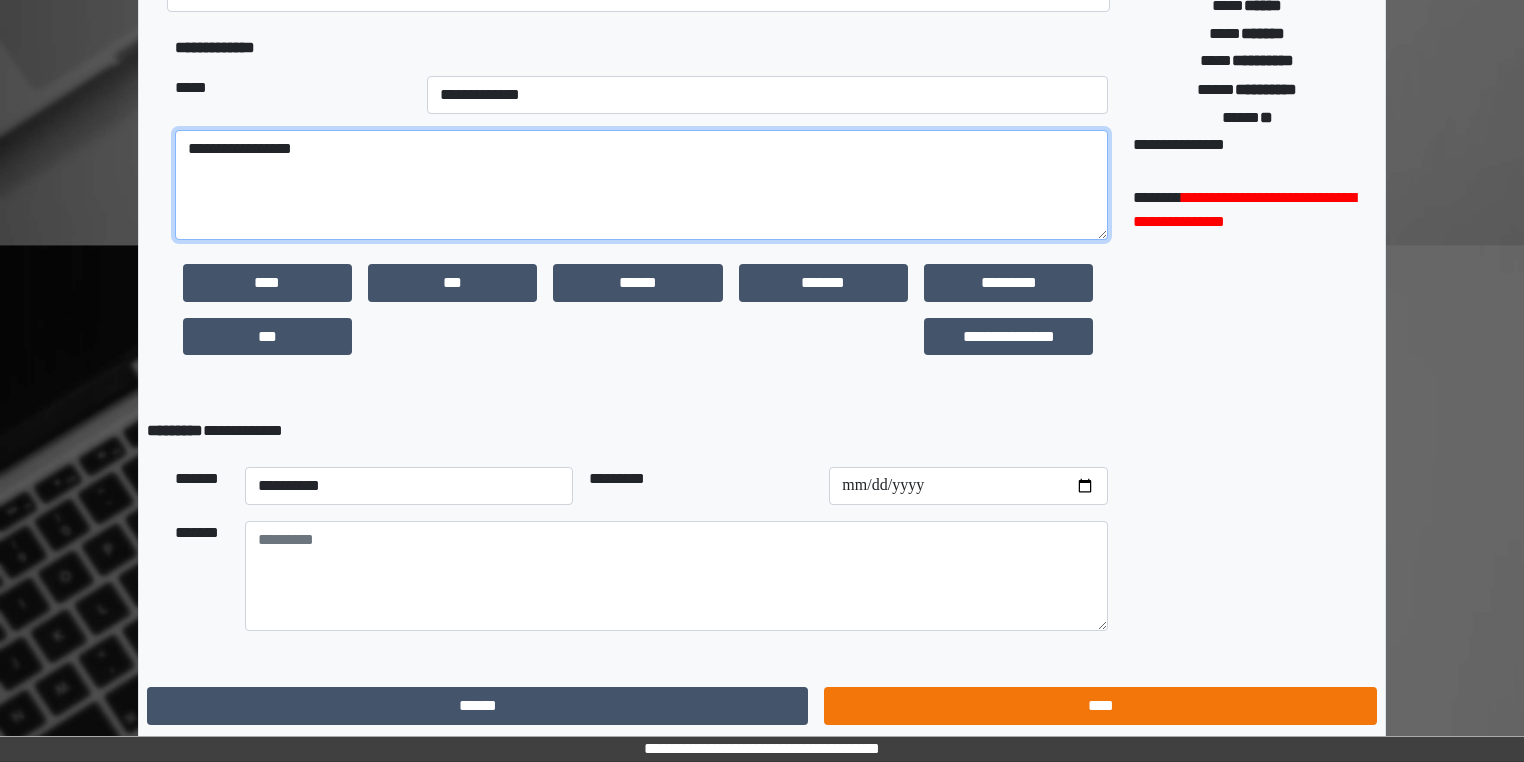 type on "**********" 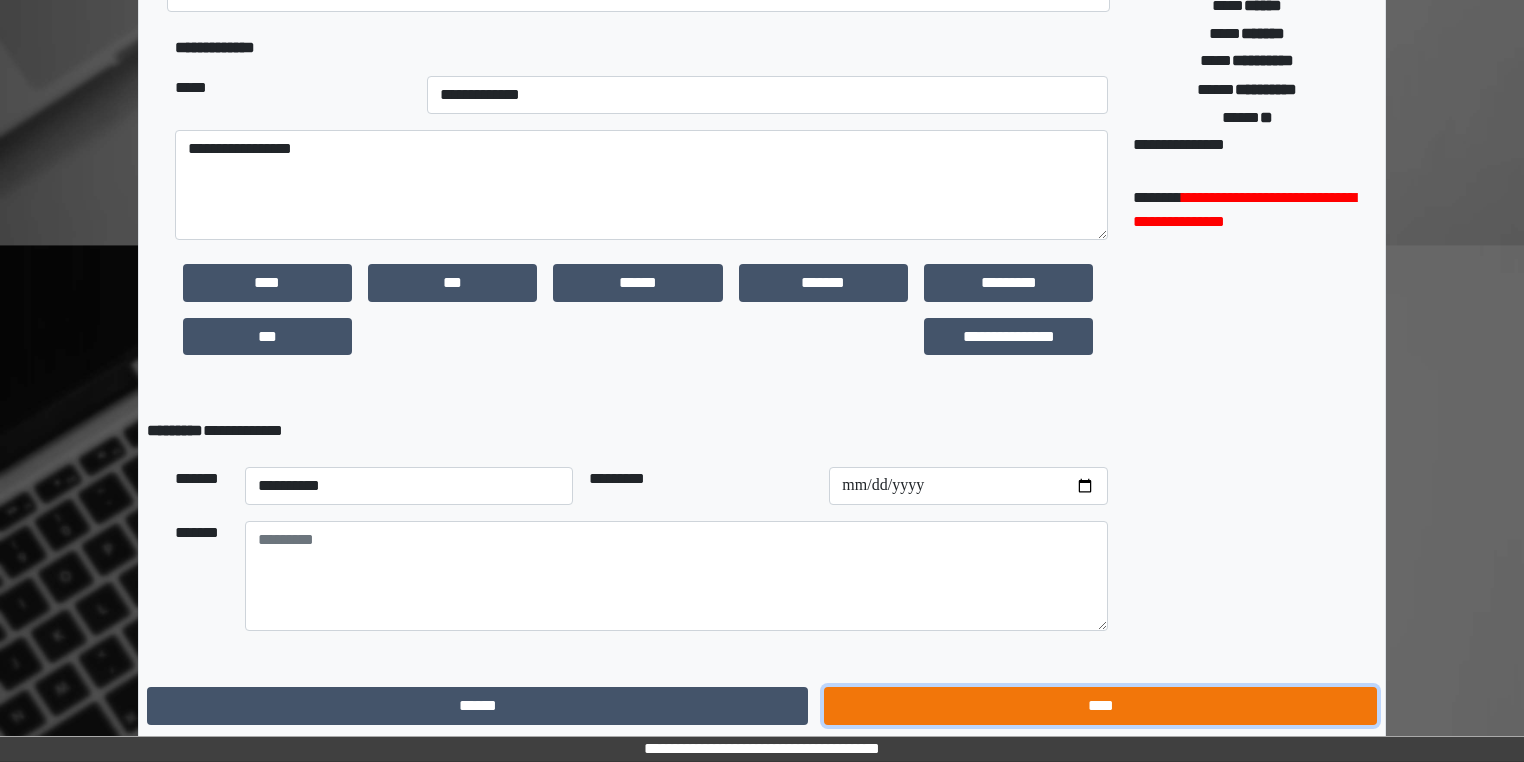 click on "****" at bounding box center (1100, 706) 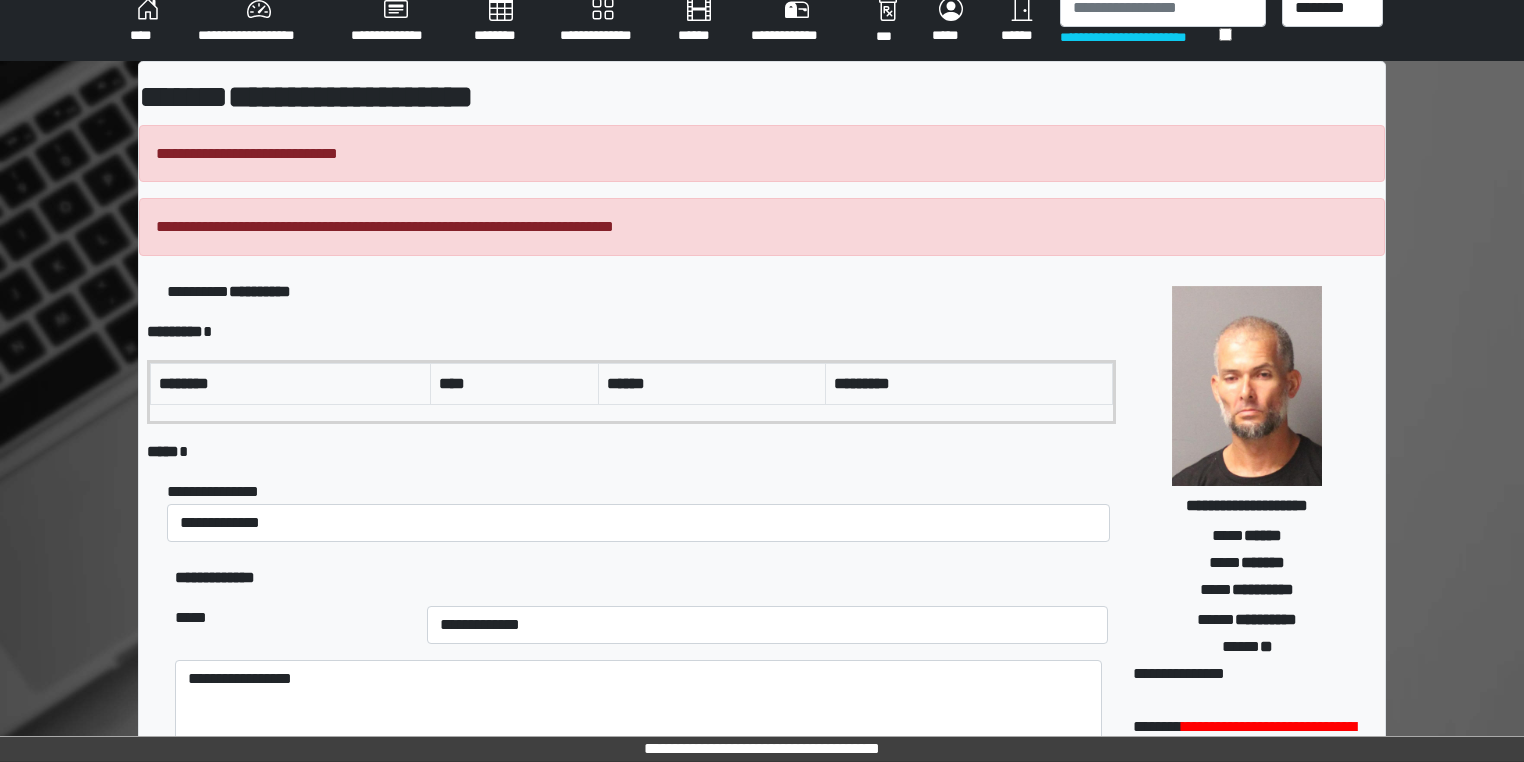 scroll, scrollTop: 0, scrollLeft: 0, axis: both 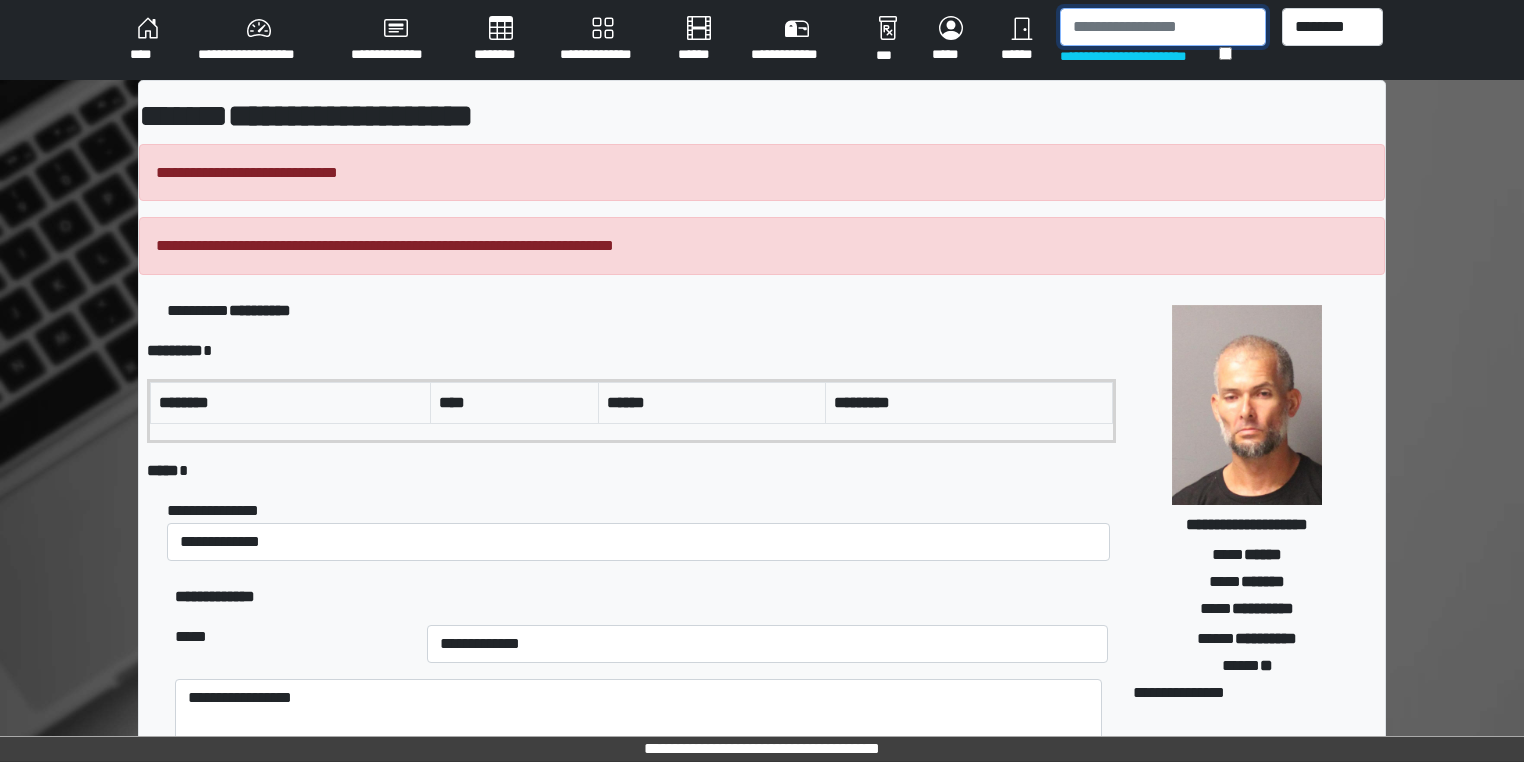 click at bounding box center (1163, 27) 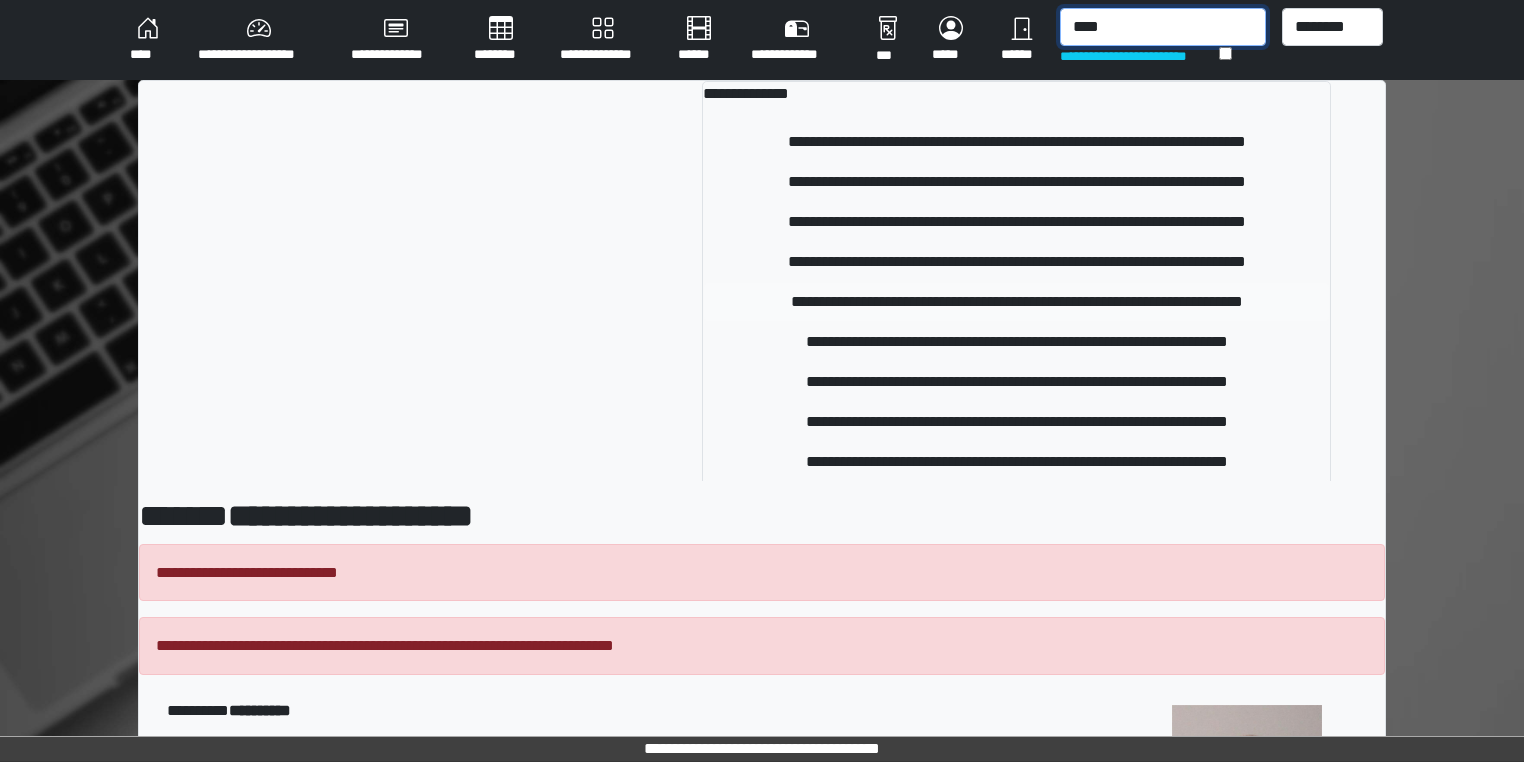 type on "****" 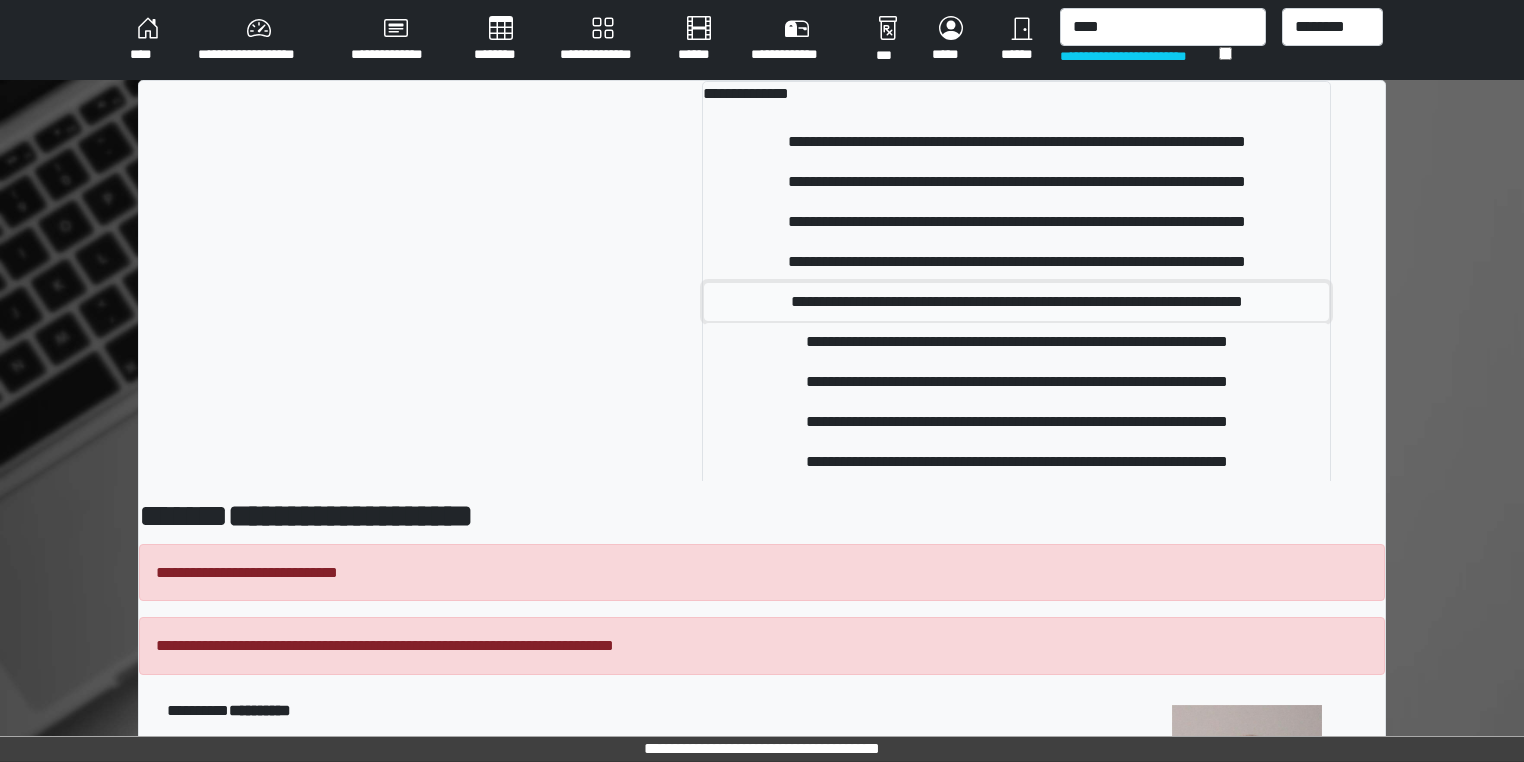click on "**********" at bounding box center [1017, 302] 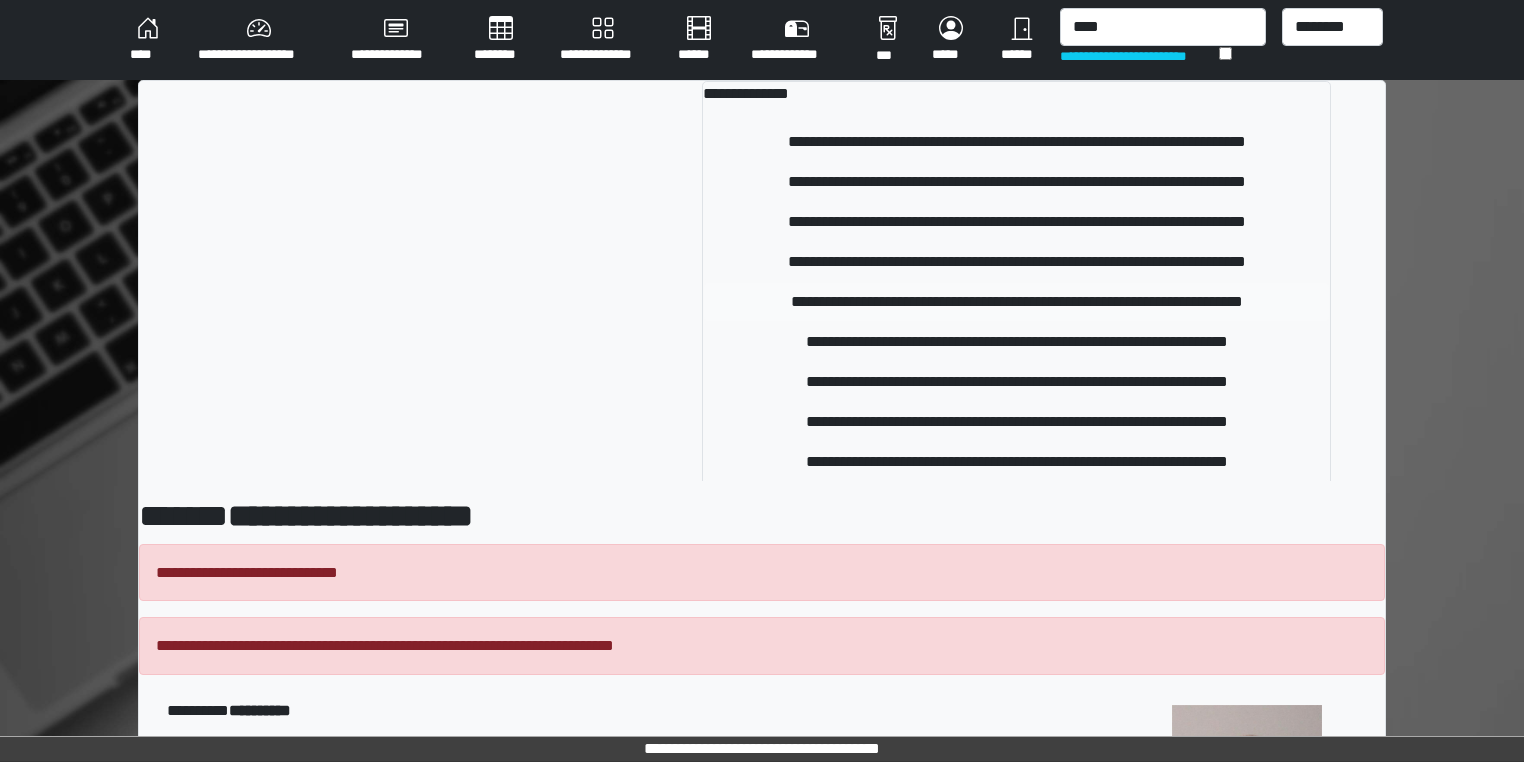 type 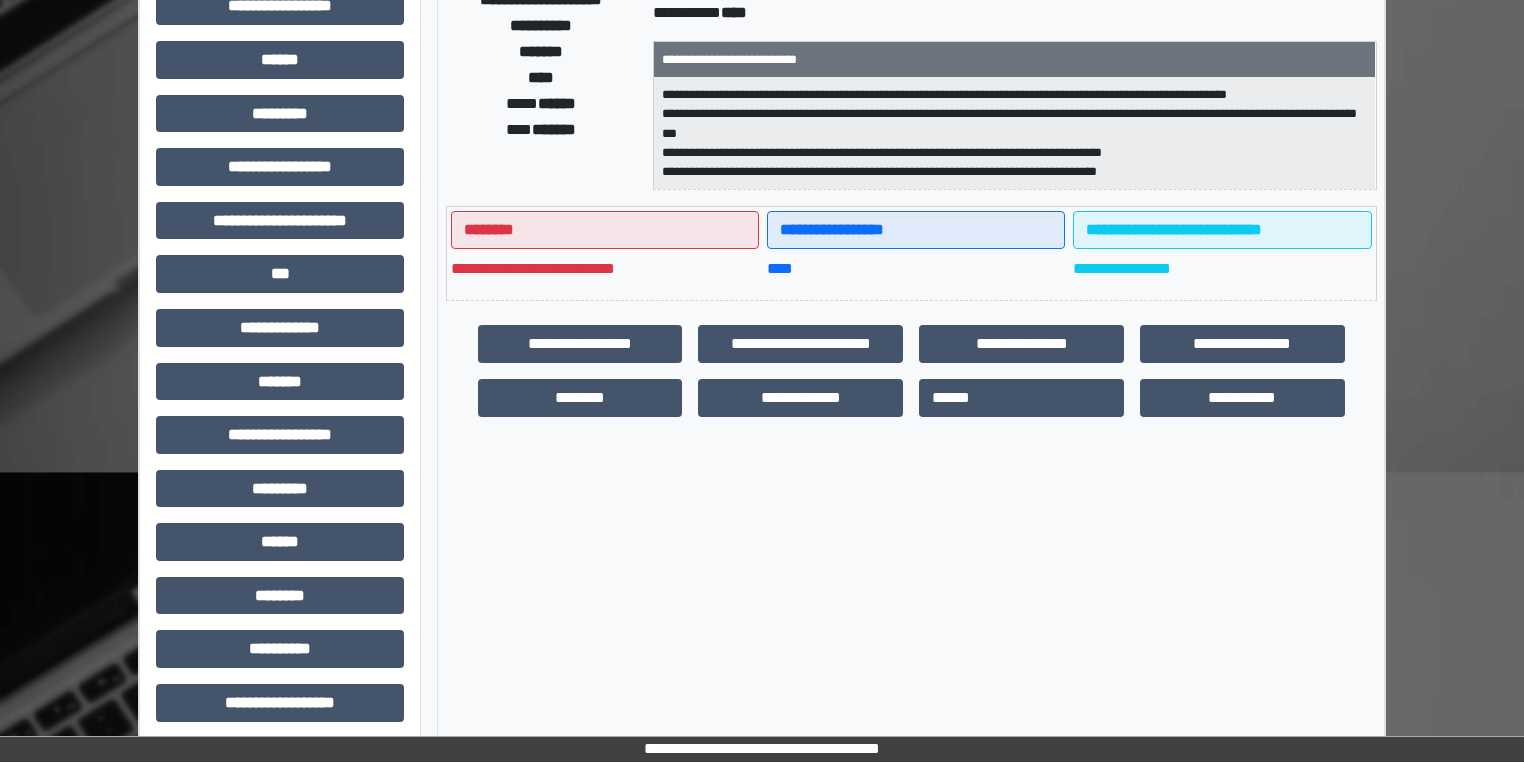 scroll, scrollTop: 400, scrollLeft: 0, axis: vertical 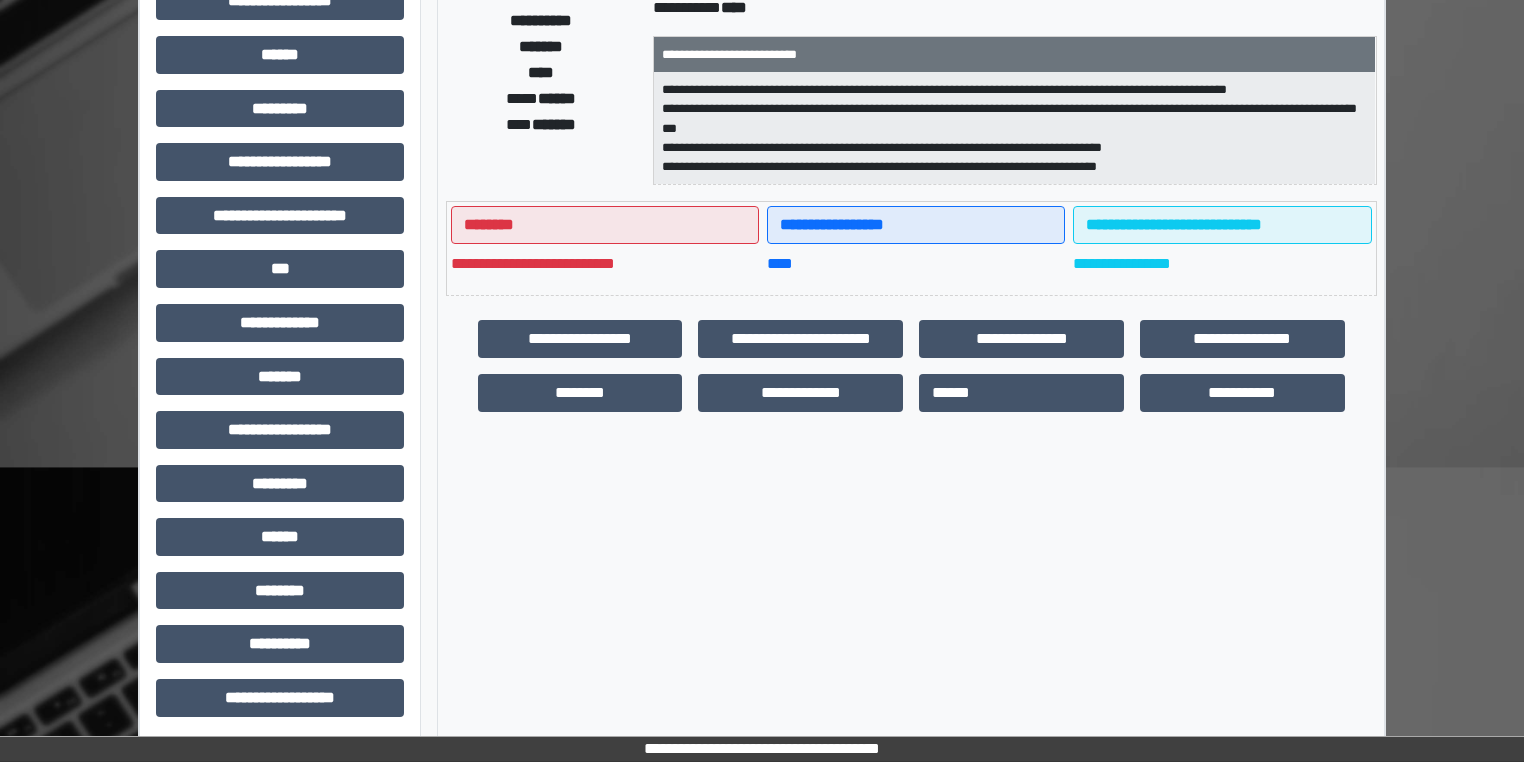 click on "**********" at bounding box center (580, 339) 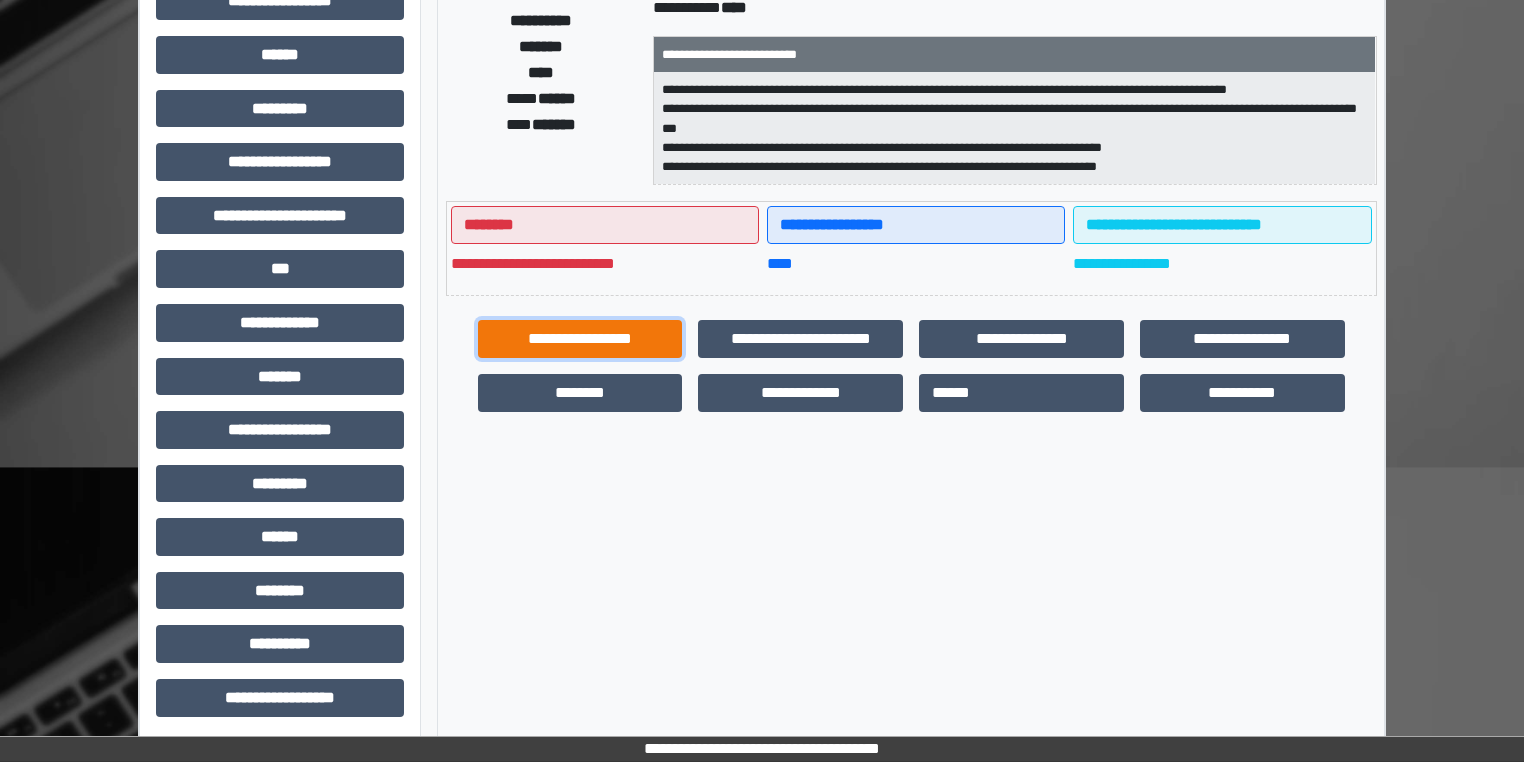 click on "**********" at bounding box center (580, 339) 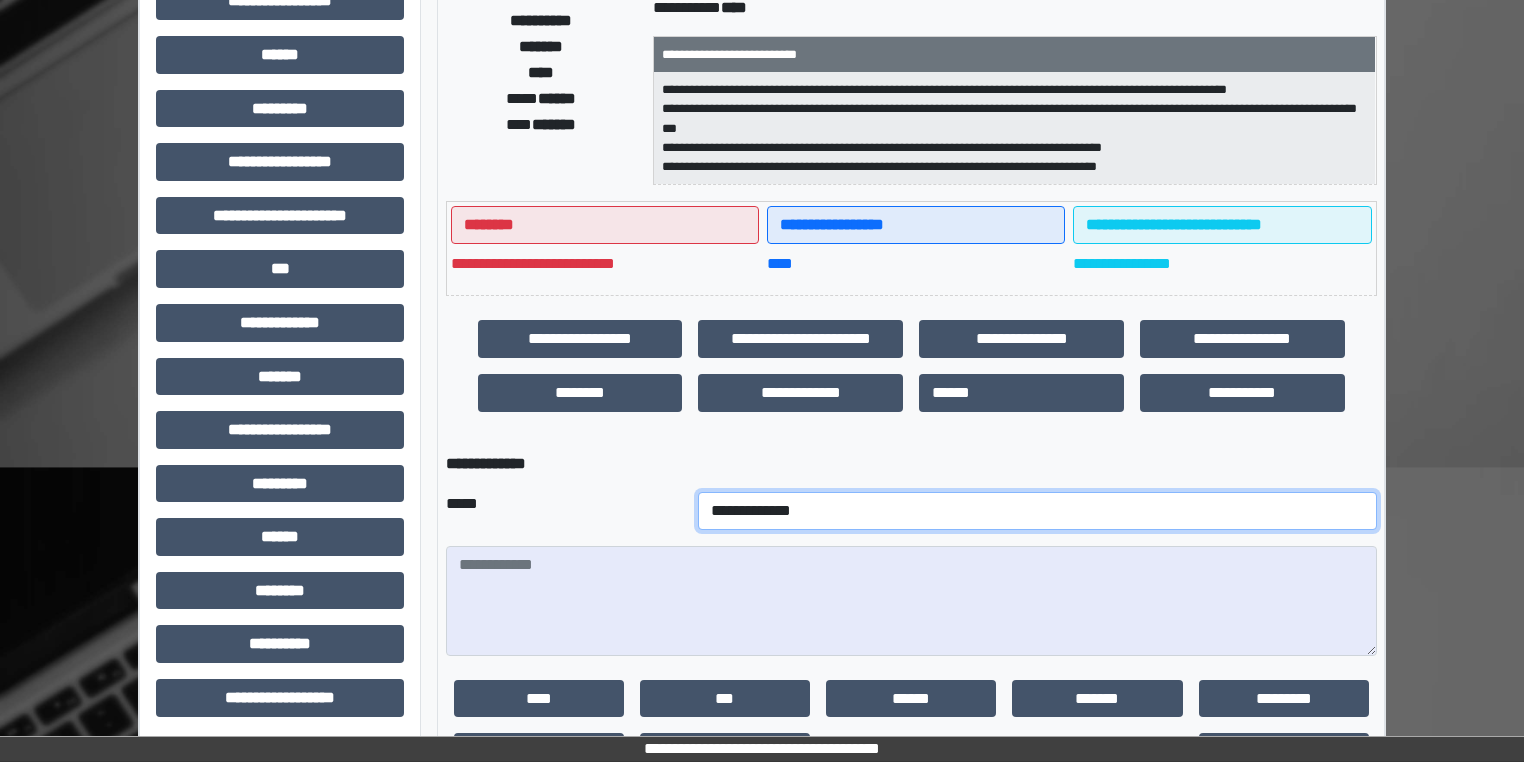 click on "**********" at bounding box center (1037, 511) 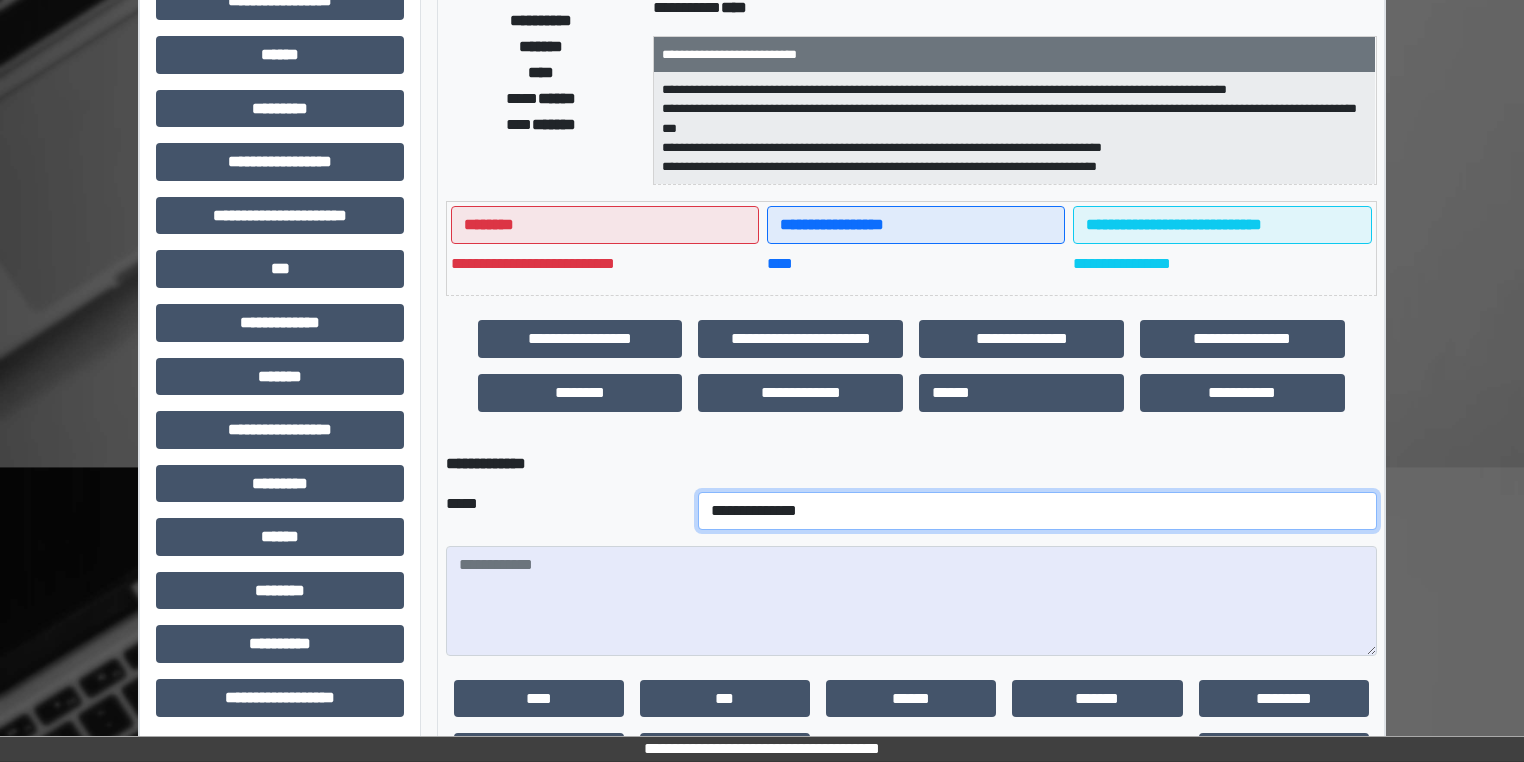 click on "**********" at bounding box center (1037, 511) 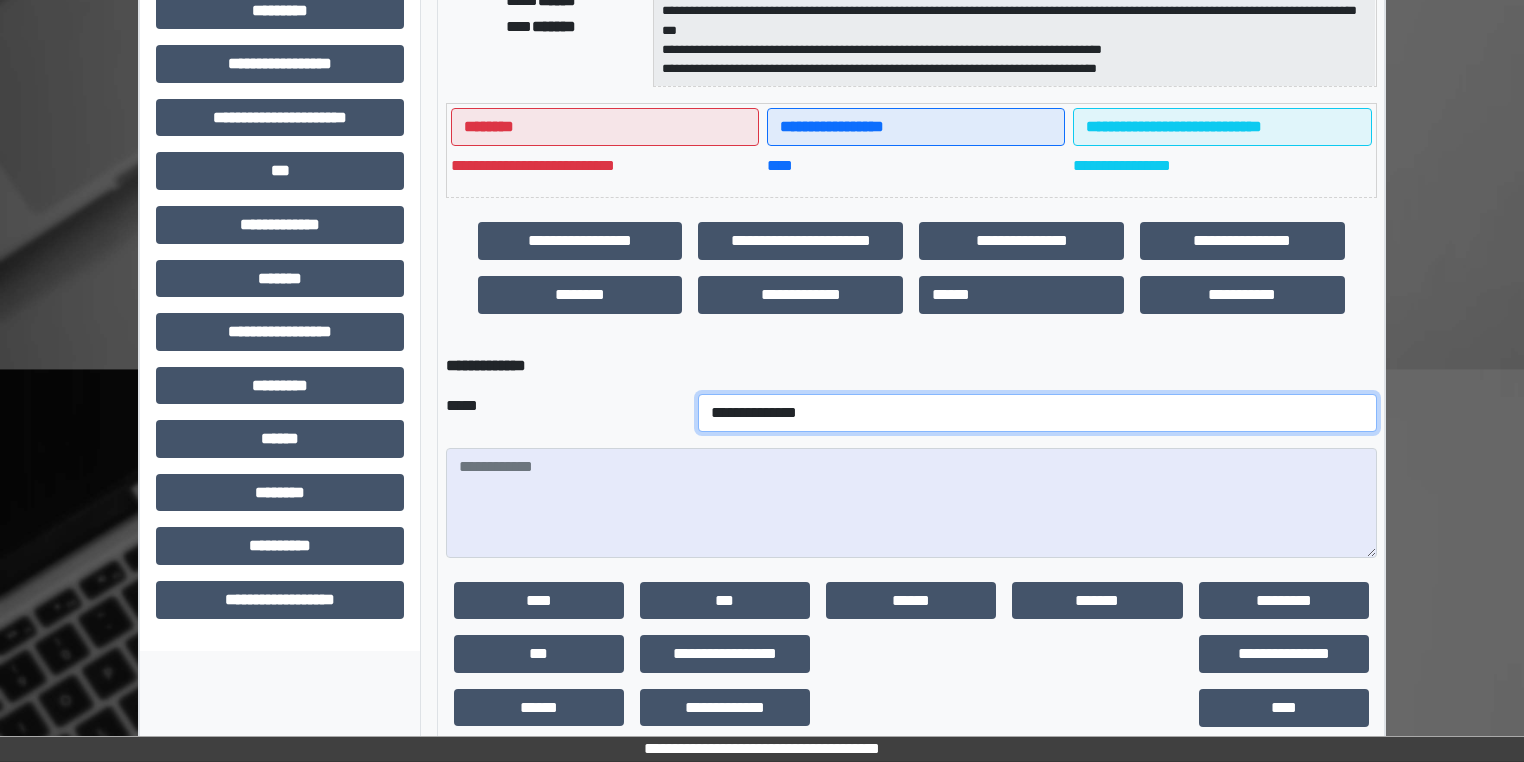 scroll, scrollTop: 526, scrollLeft: 0, axis: vertical 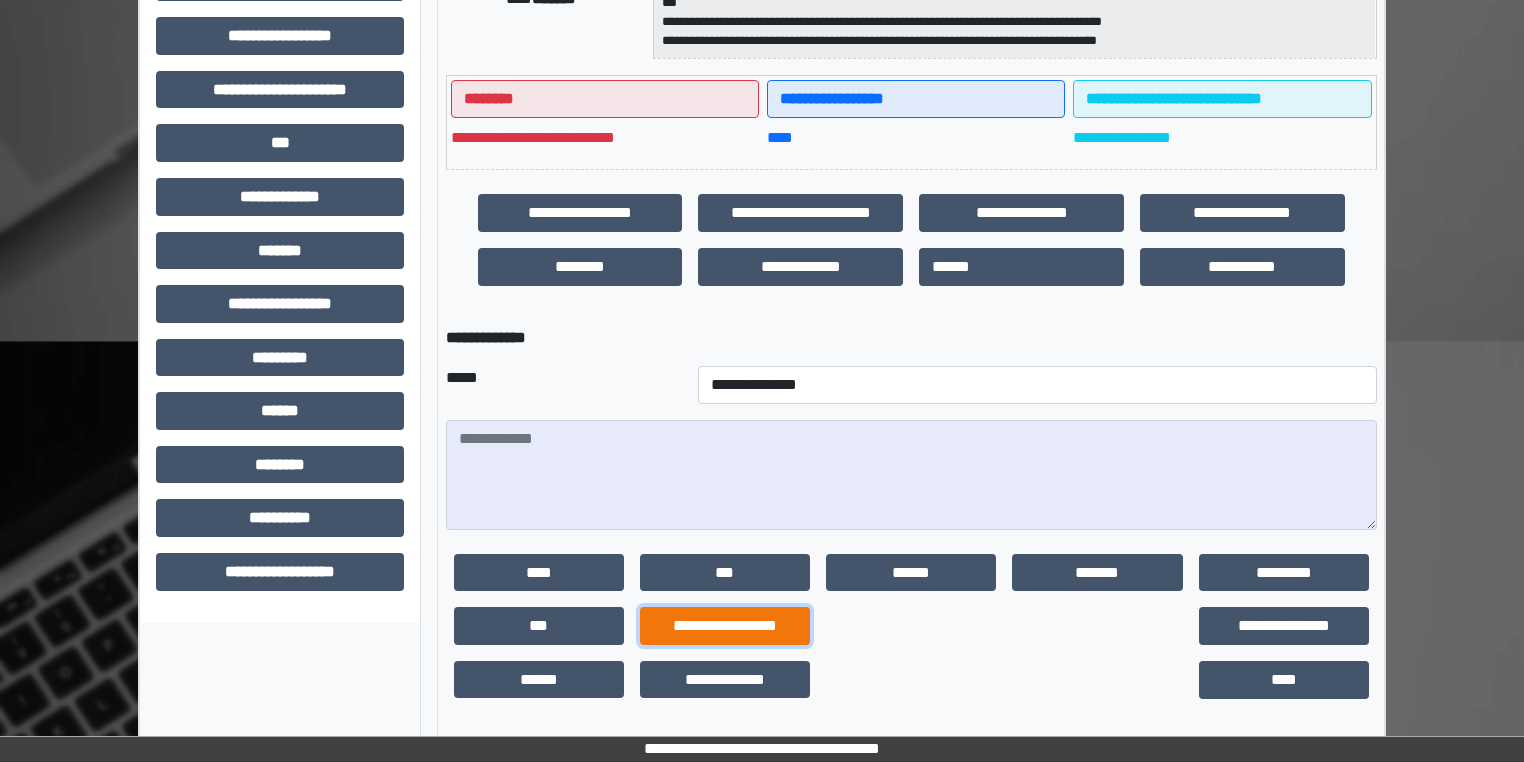 click on "**********" at bounding box center [725, 626] 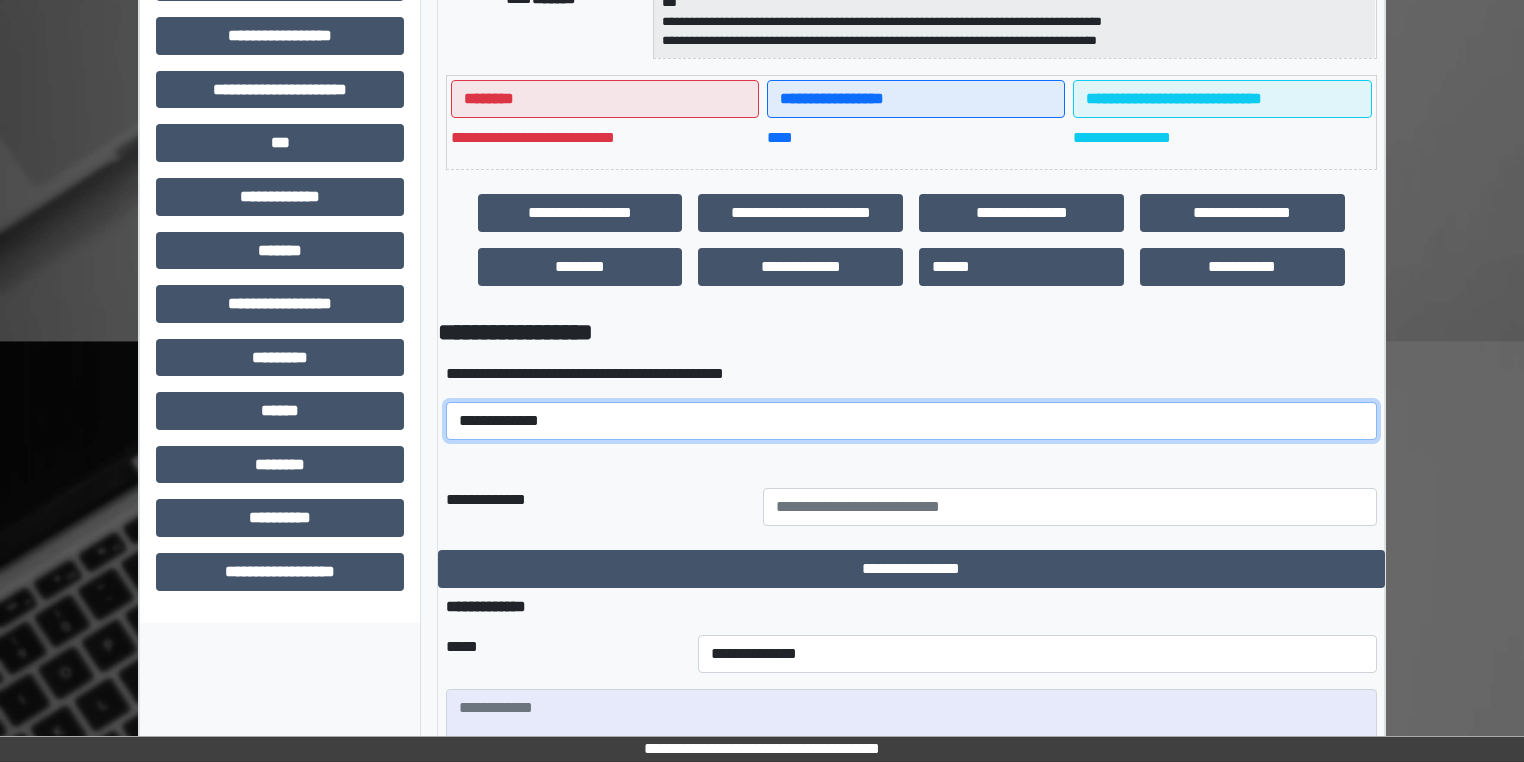 click on "**********" at bounding box center [911, 421] 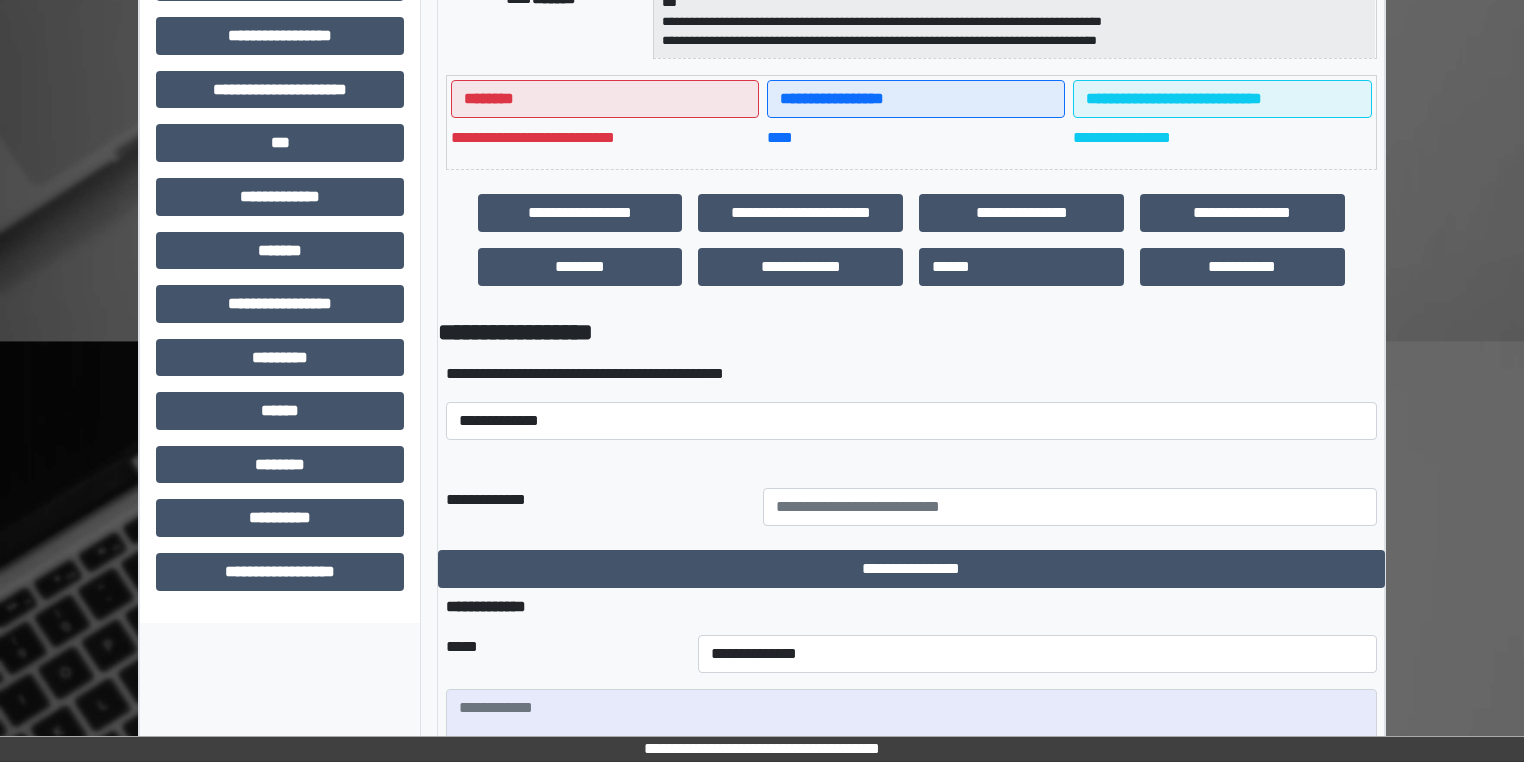 click on "**********" at bounding box center (911, 374) 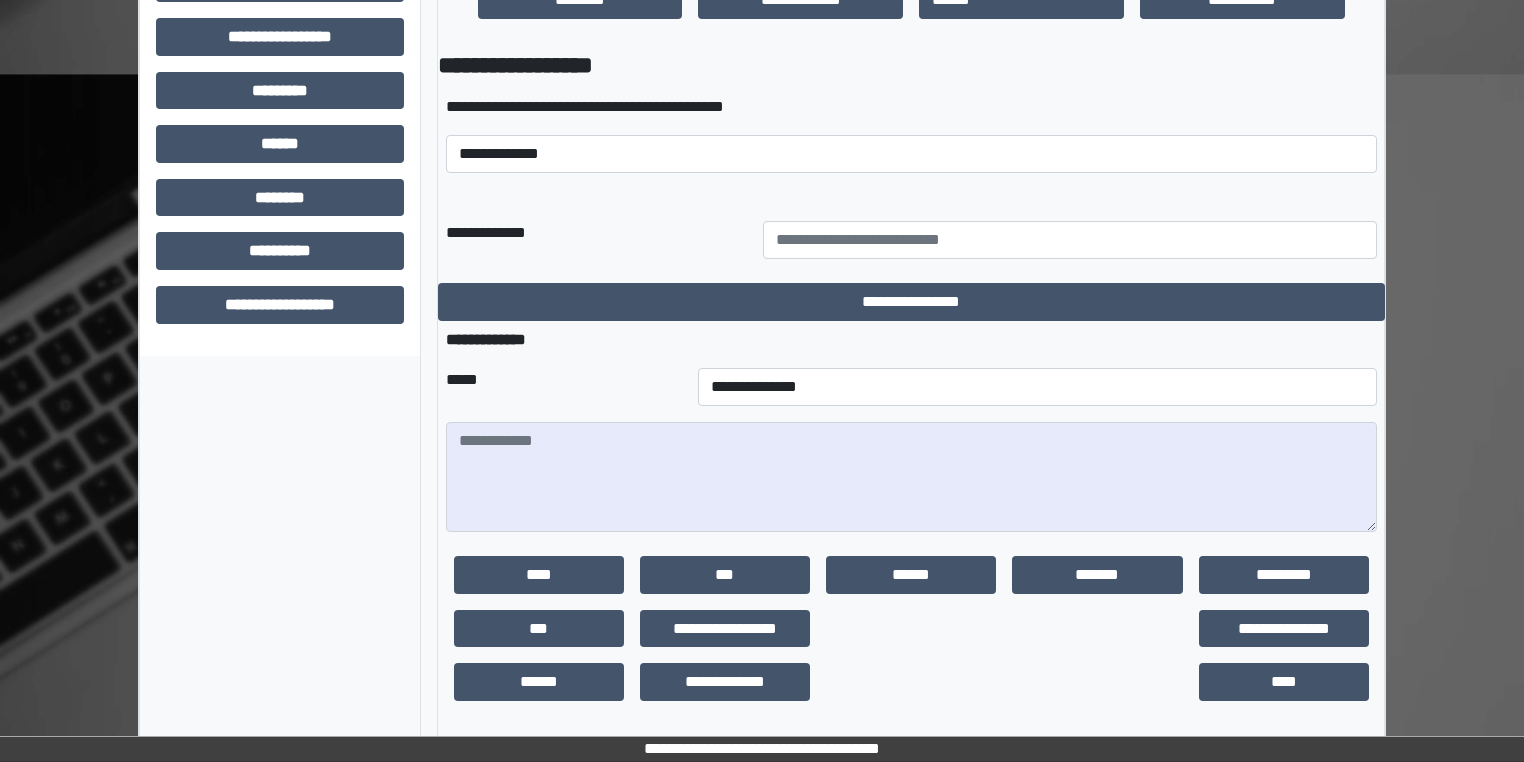 scroll, scrollTop: 796, scrollLeft: 0, axis: vertical 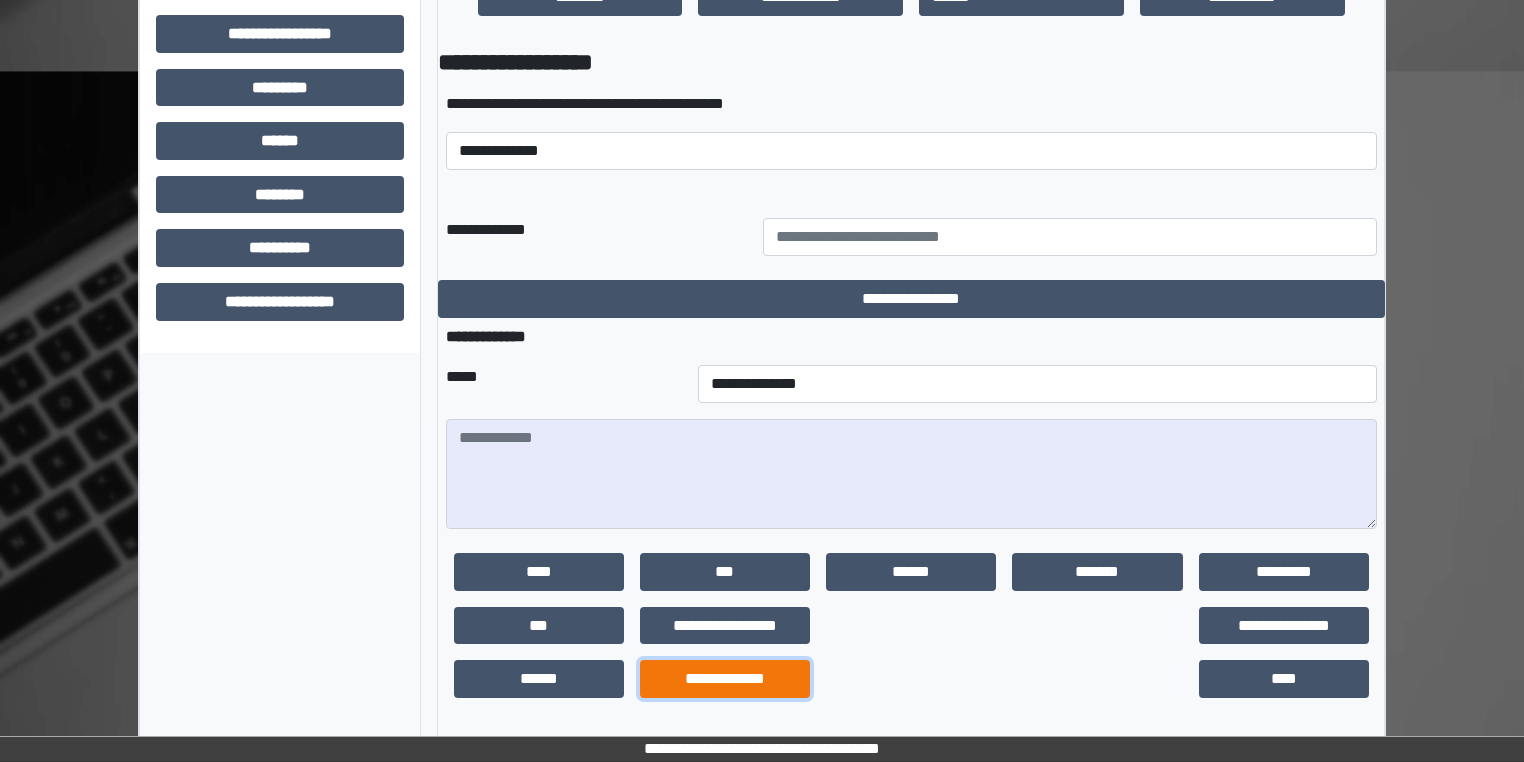 click on "**********" at bounding box center (725, 679) 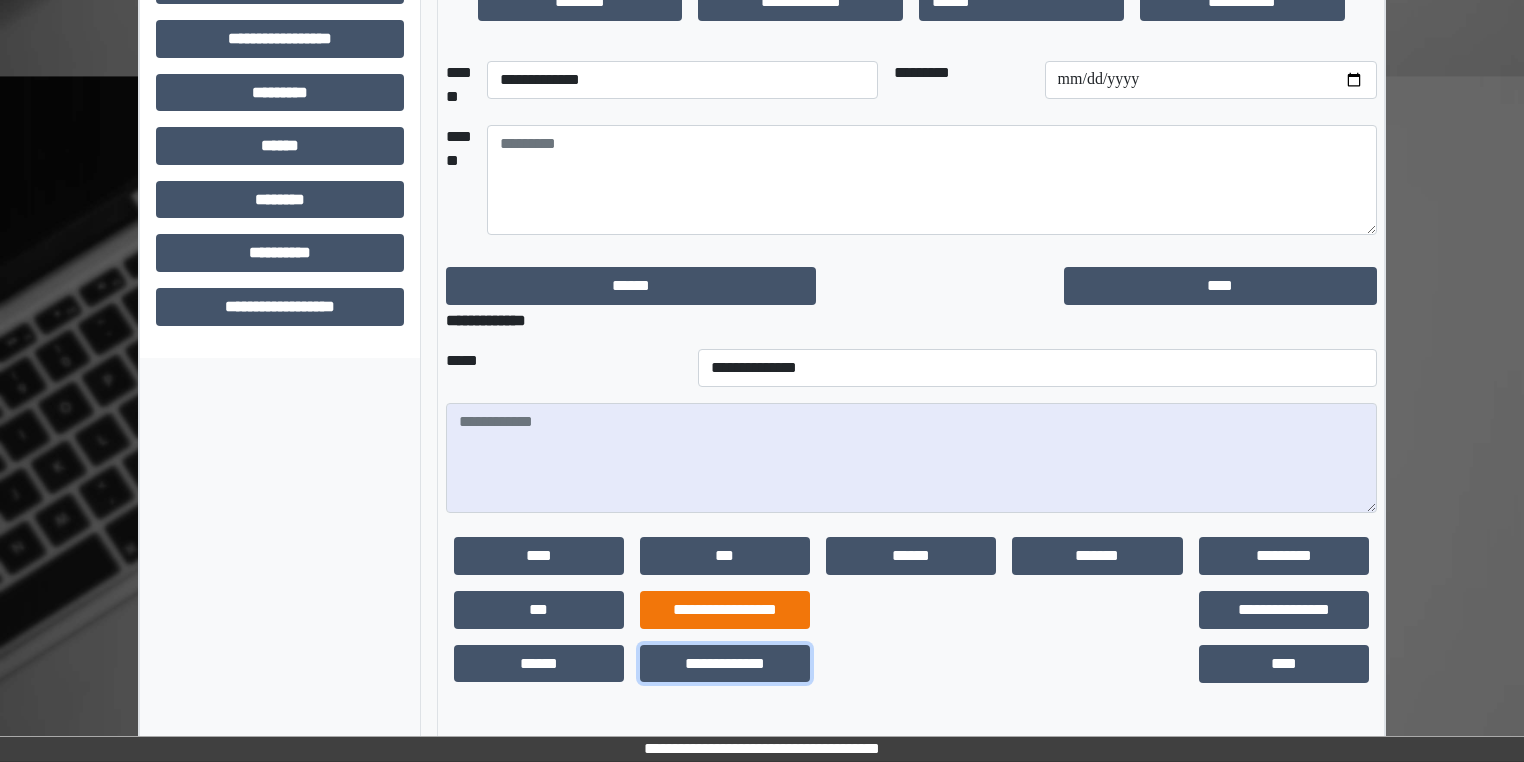 scroll, scrollTop: 791, scrollLeft: 0, axis: vertical 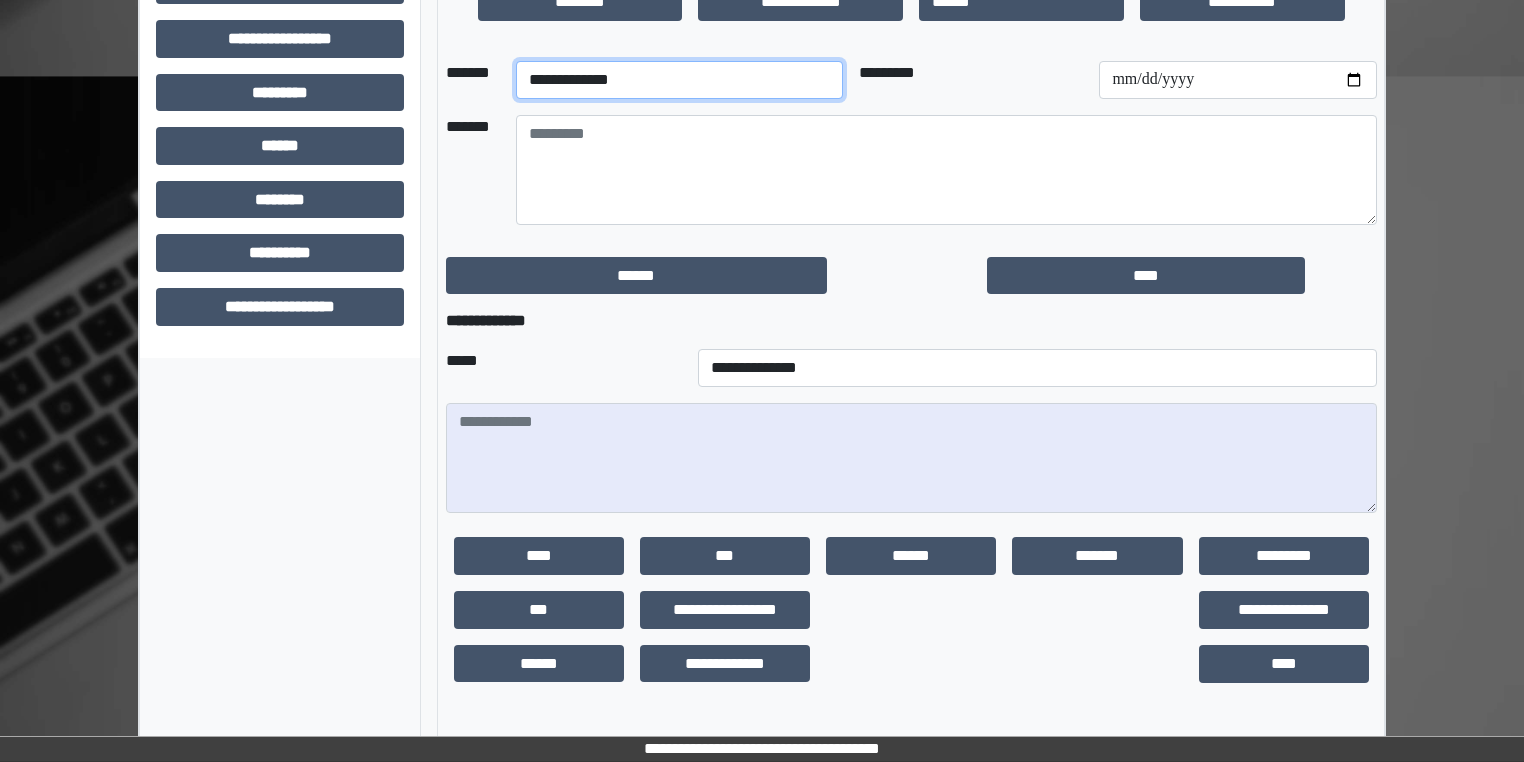 click on "**********" at bounding box center [679, 80] 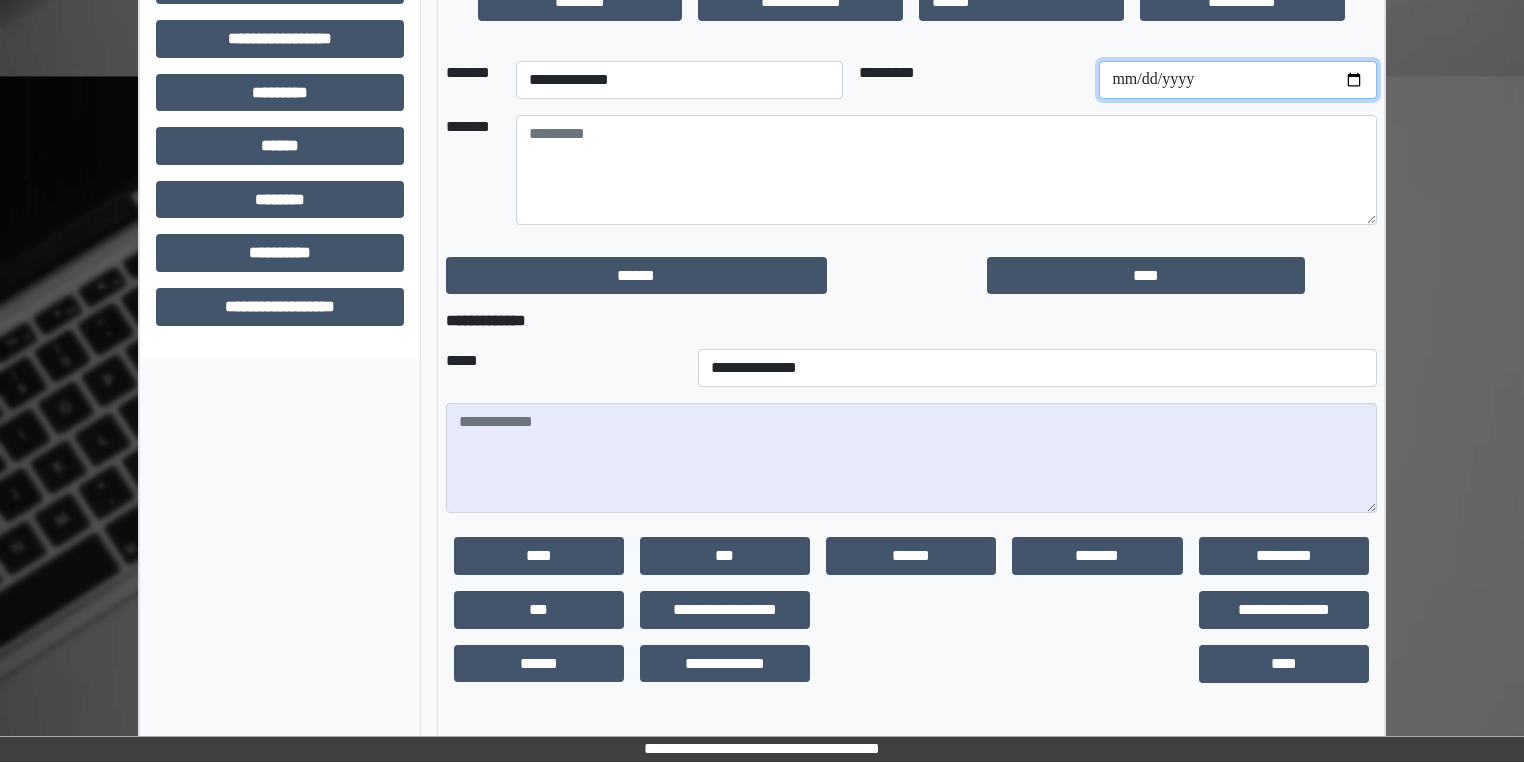 click at bounding box center (1237, 80) 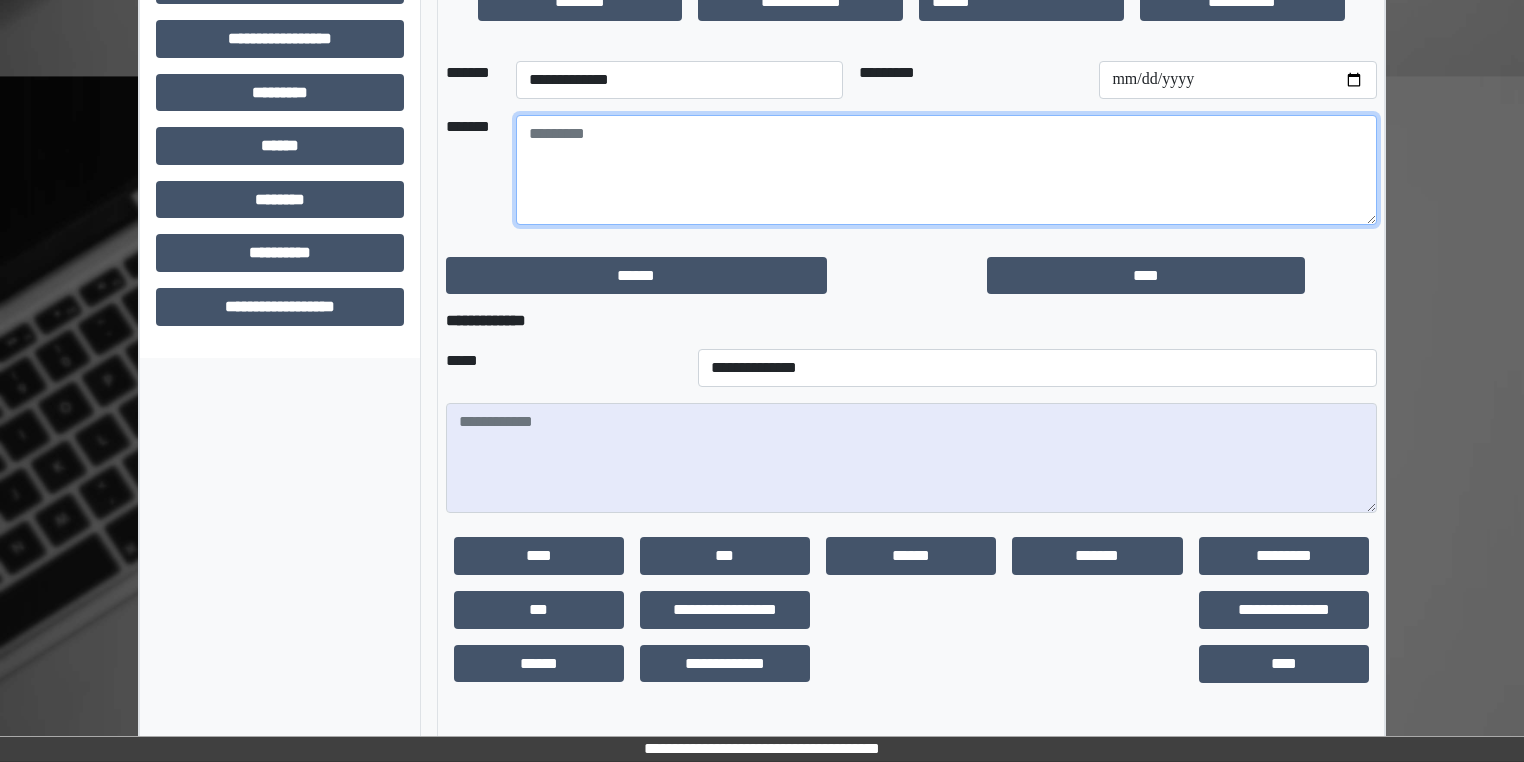 click at bounding box center (946, 170) 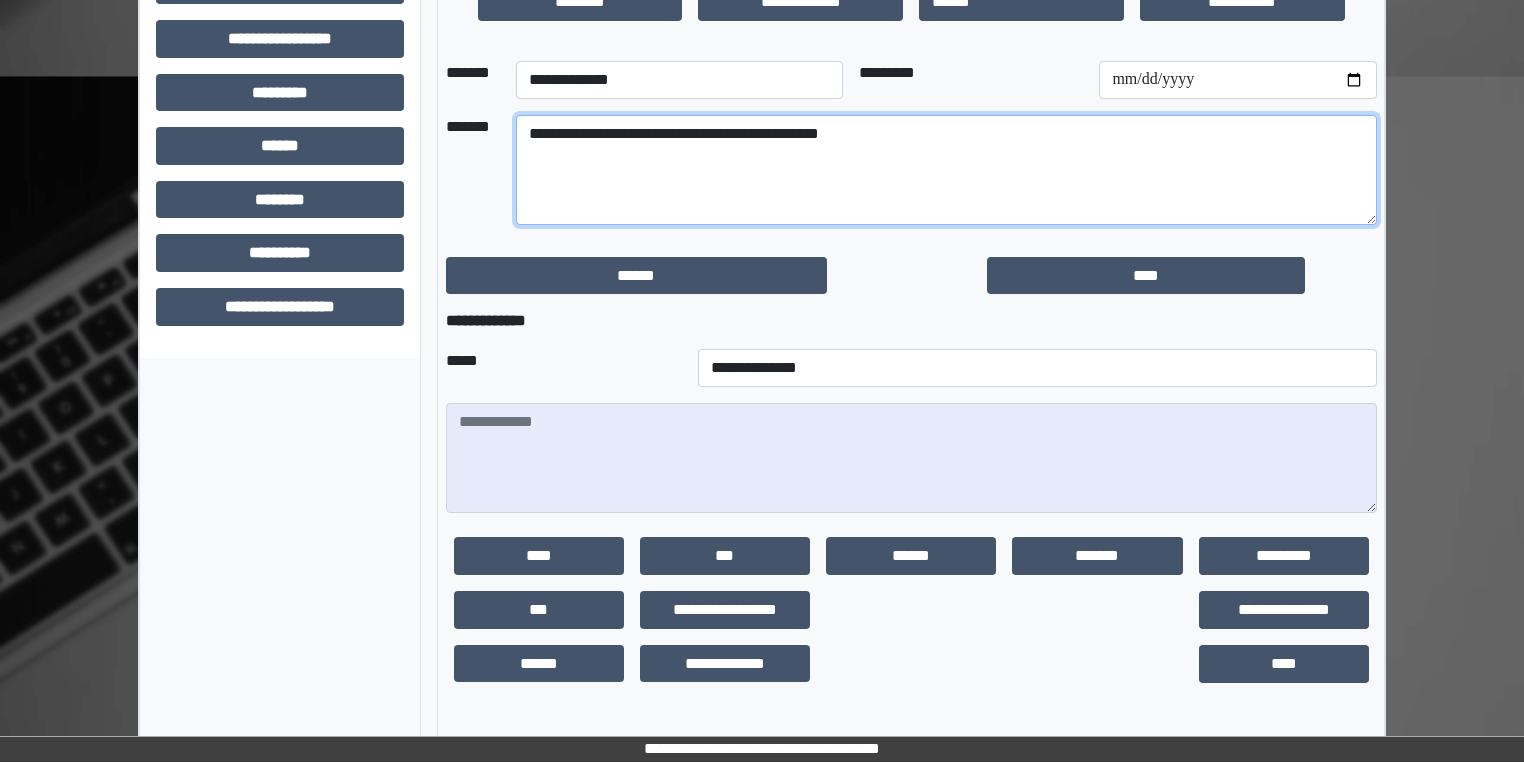 click on "**********" at bounding box center [946, 170] 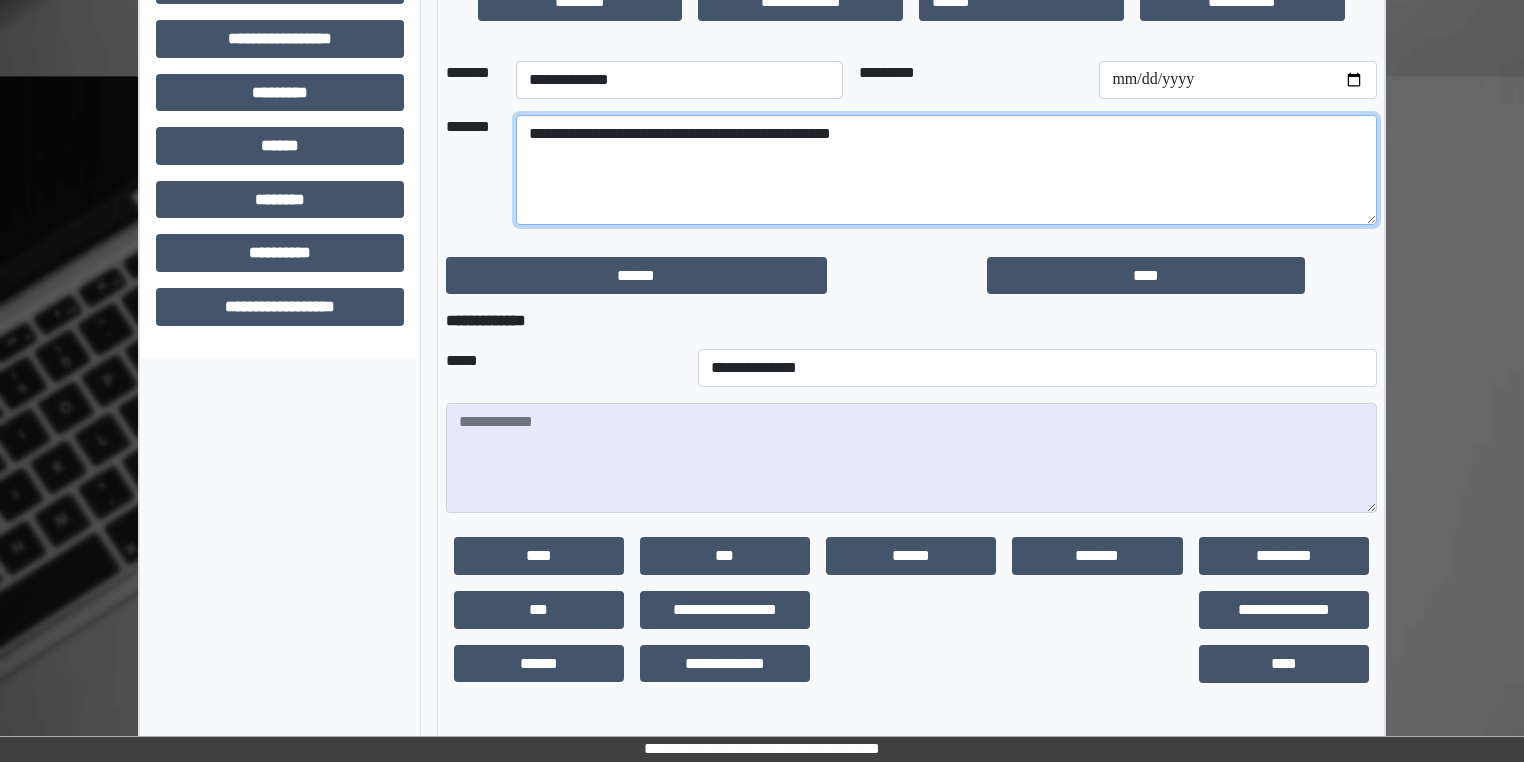 click on "**********" at bounding box center [946, 170] 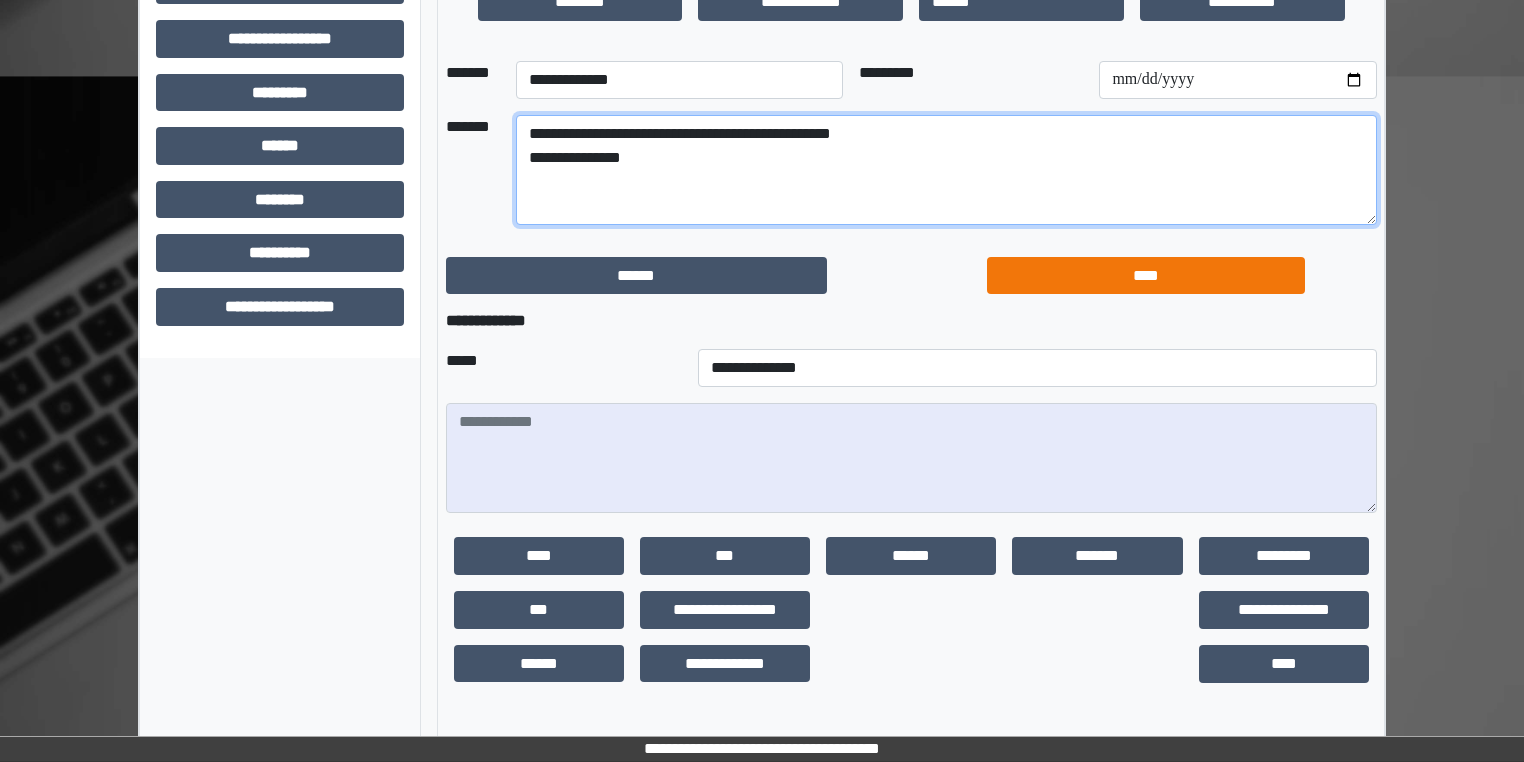 type on "**********" 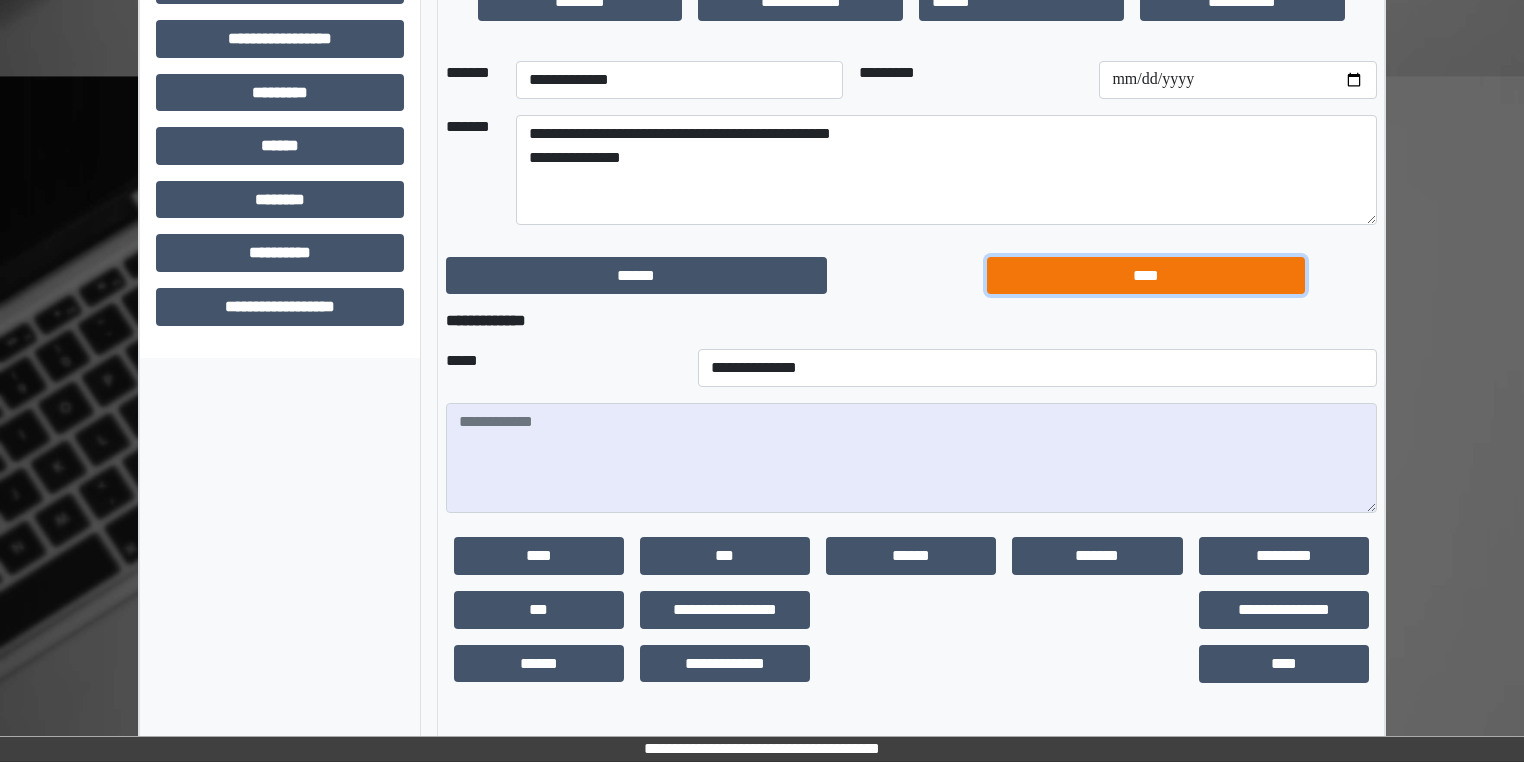 click on "****" at bounding box center (1146, 276) 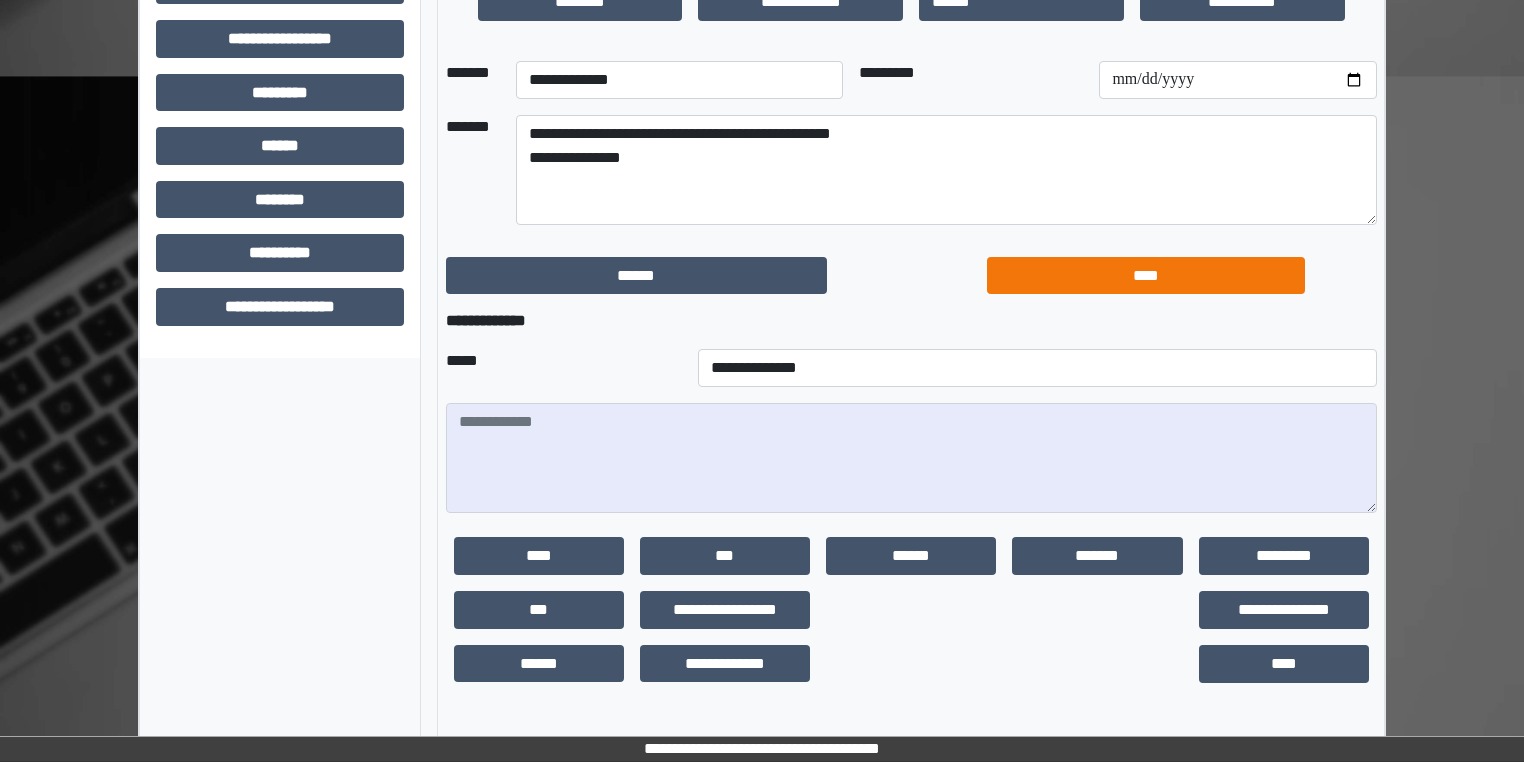 scroll, scrollTop: 588, scrollLeft: 0, axis: vertical 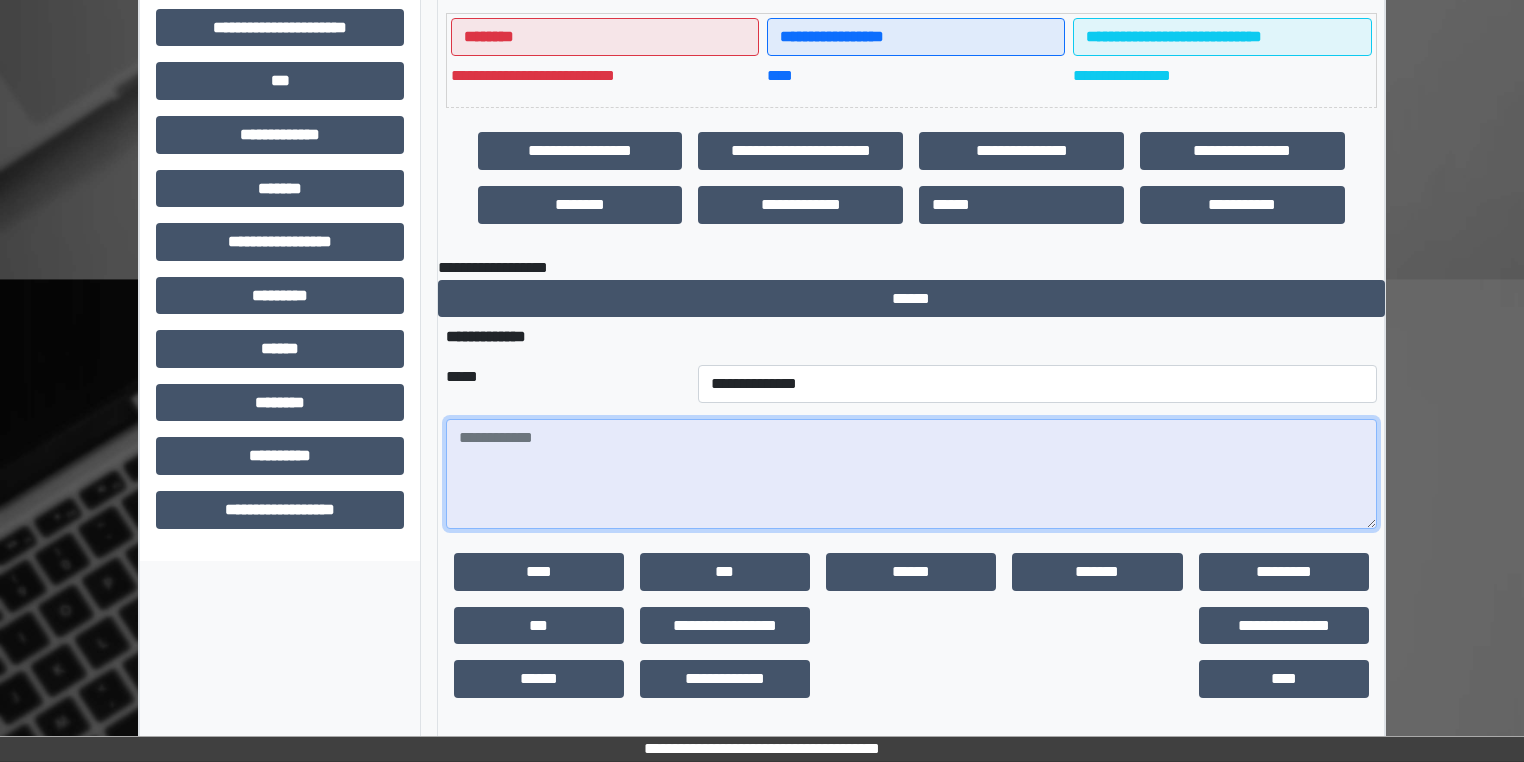 click at bounding box center (911, 474) 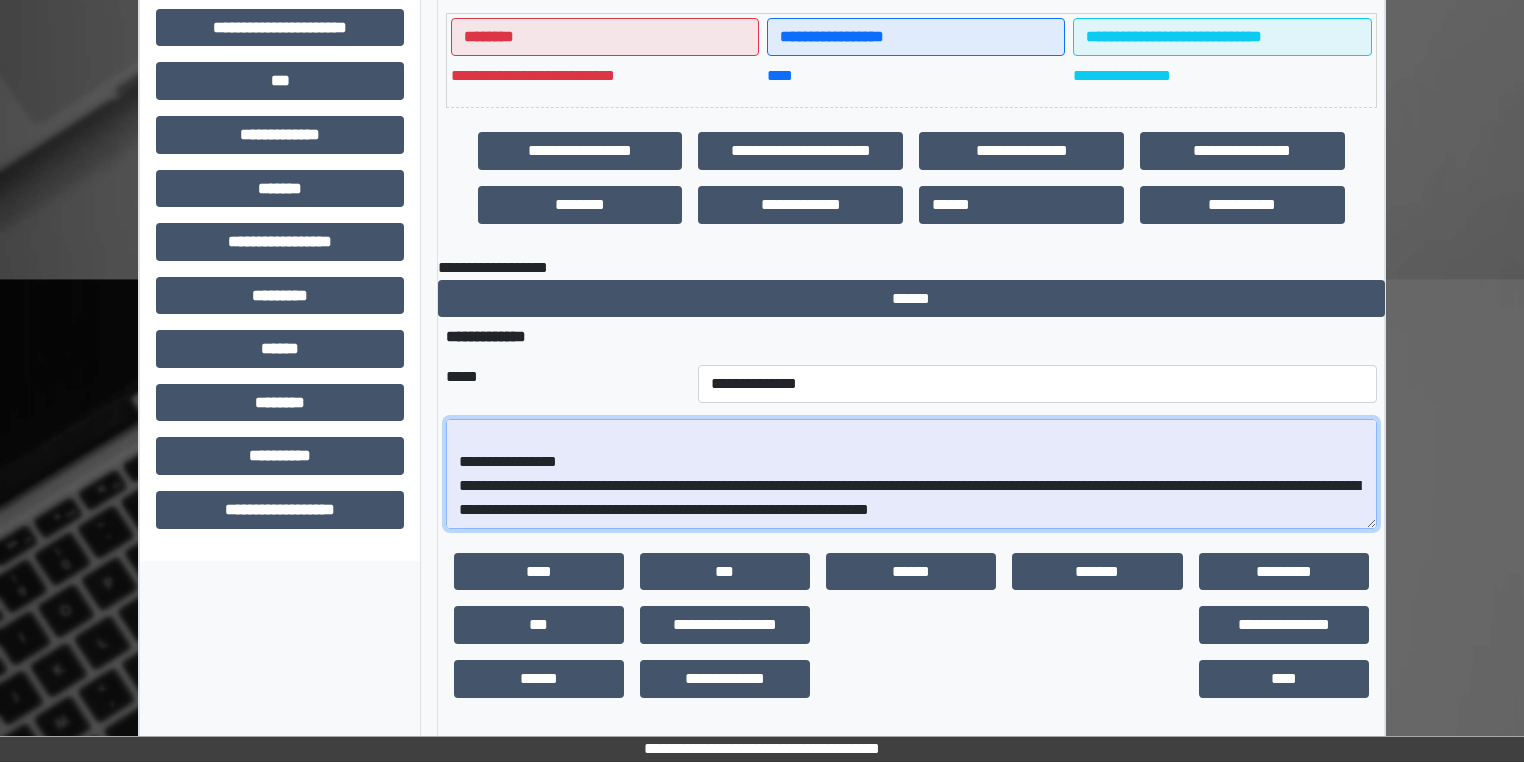 scroll, scrollTop: 648, scrollLeft: 0, axis: vertical 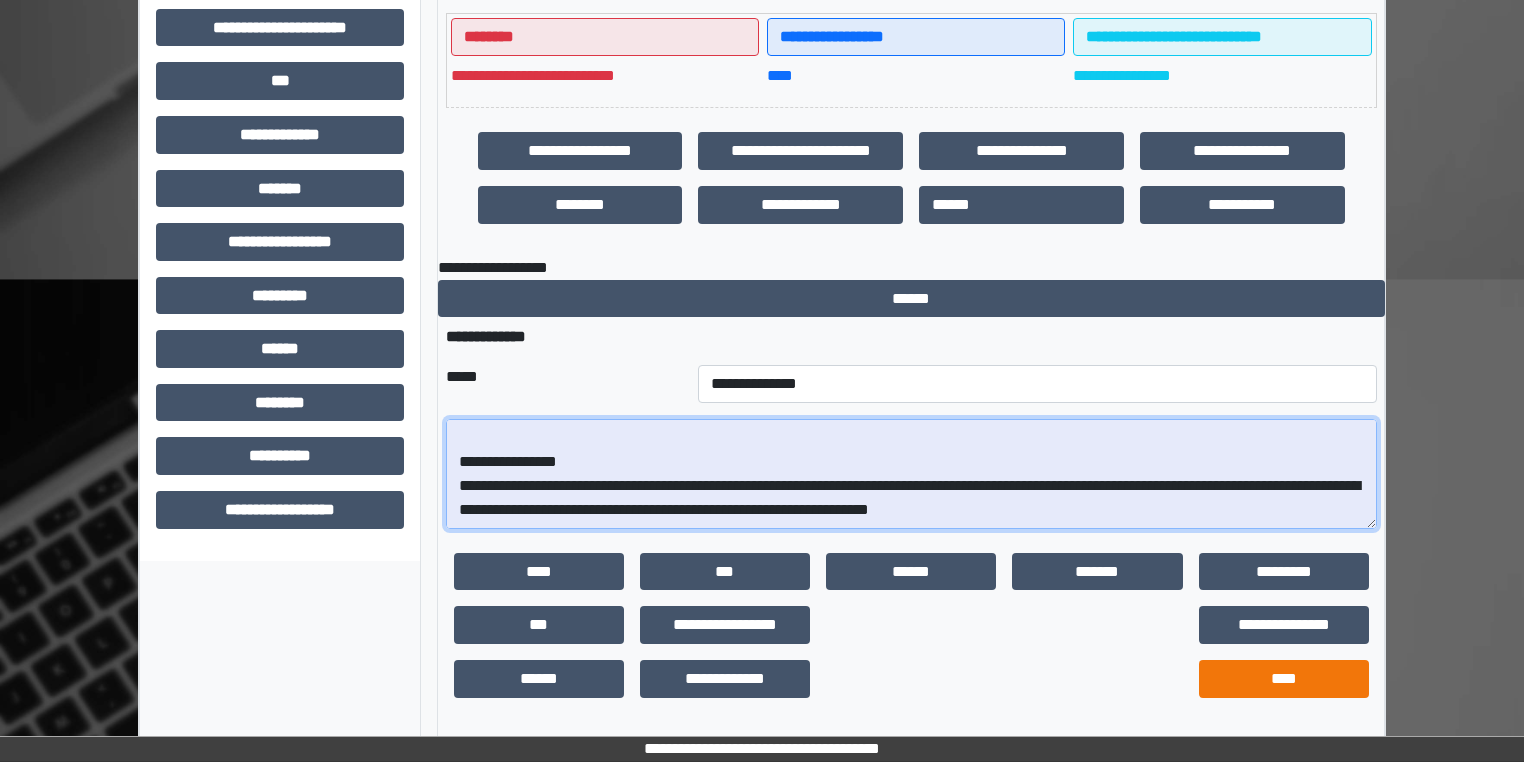 type on "**********" 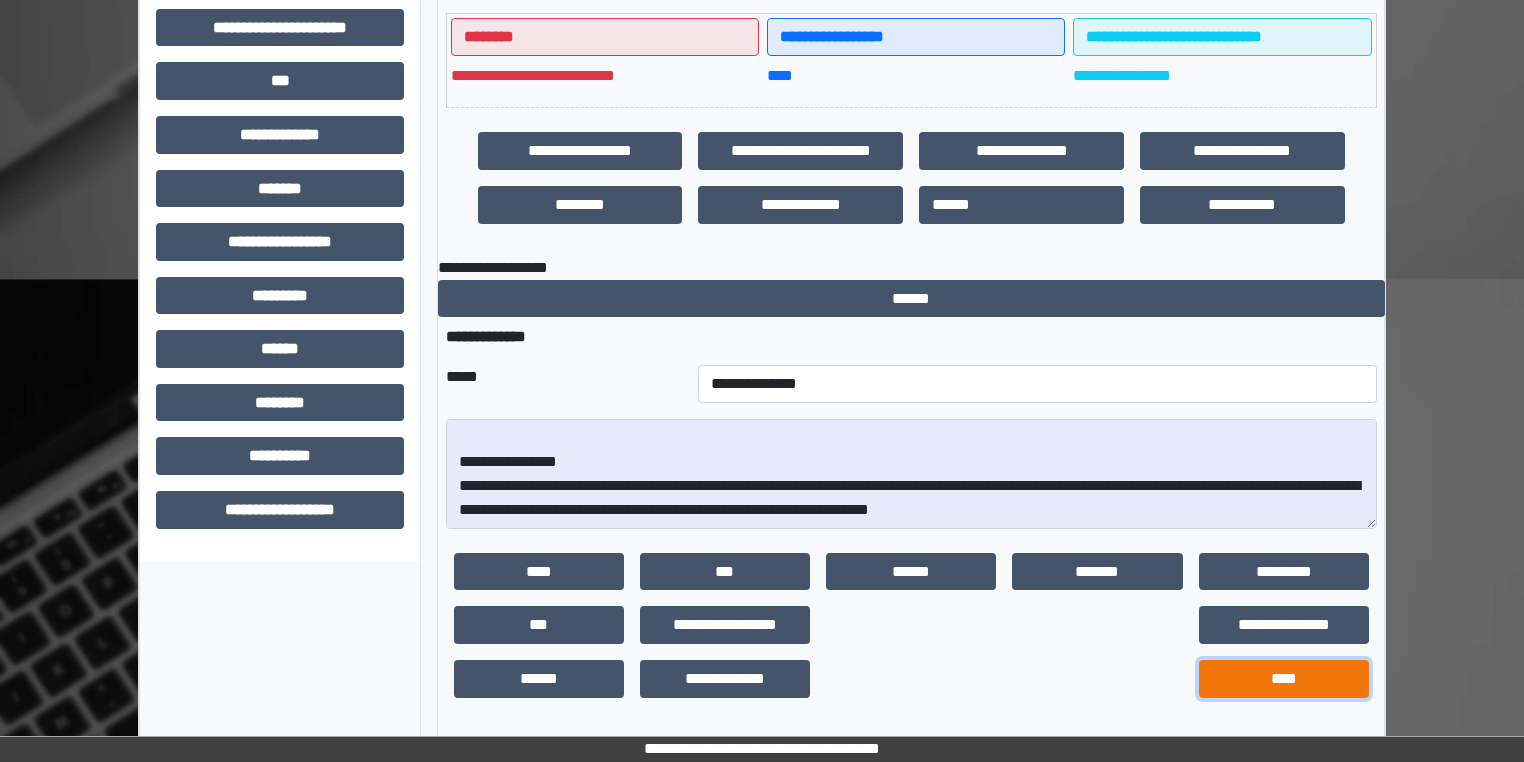 click on "****" at bounding box center (1284, 679) 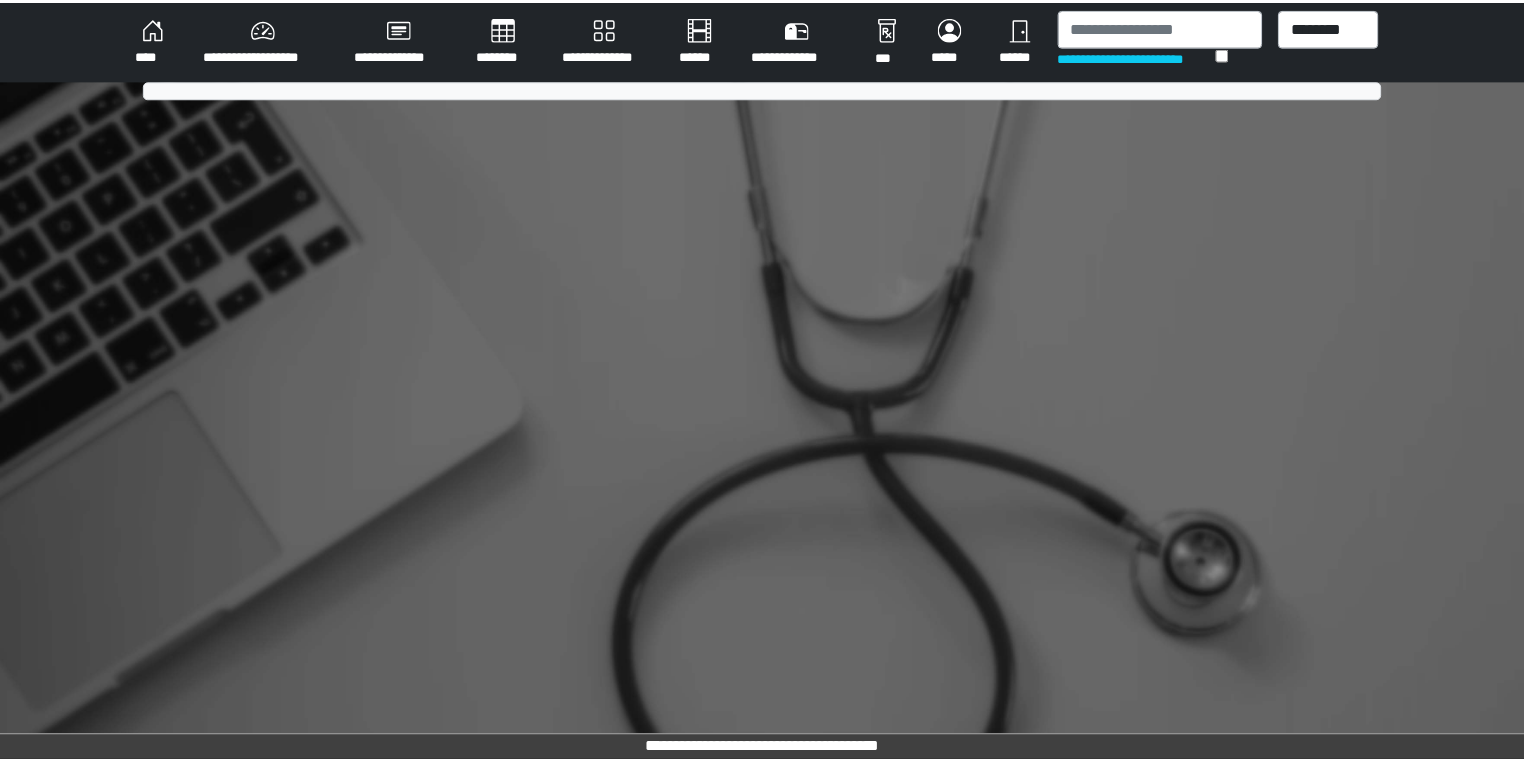 scroll, scrollTop: 0, scrollLeft: 0, axis: both 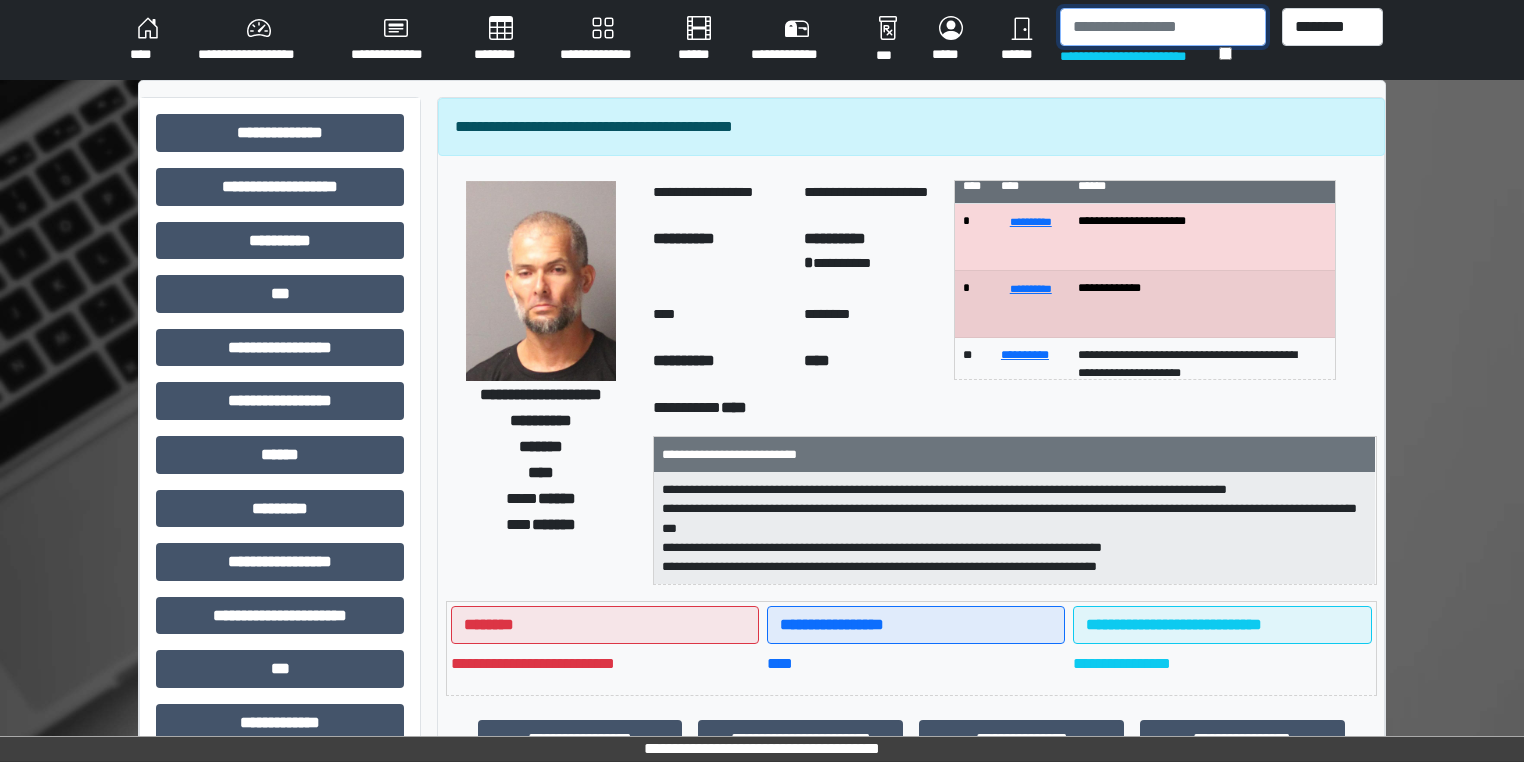 click at bounding box center (1163, 27) 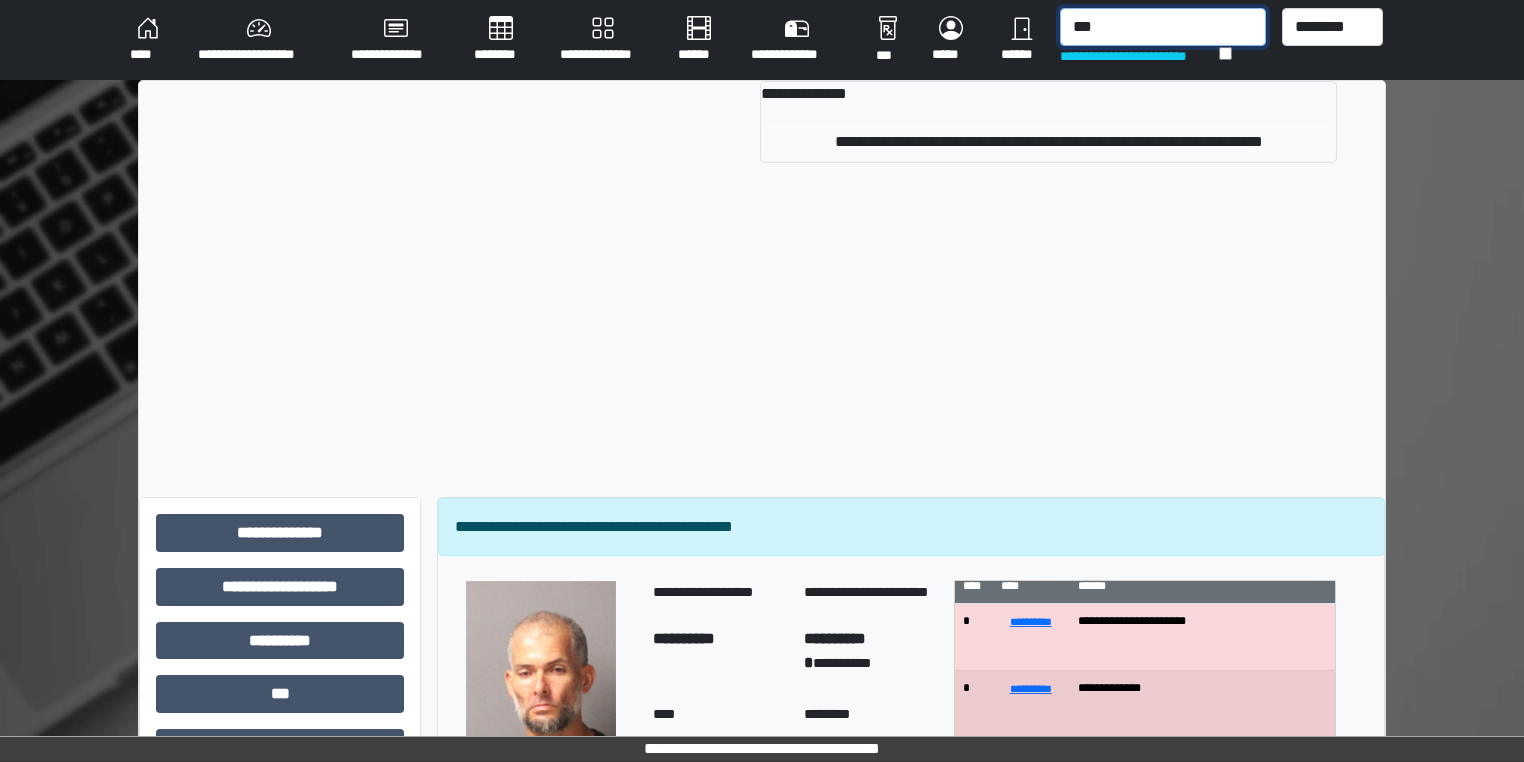 type on "***" 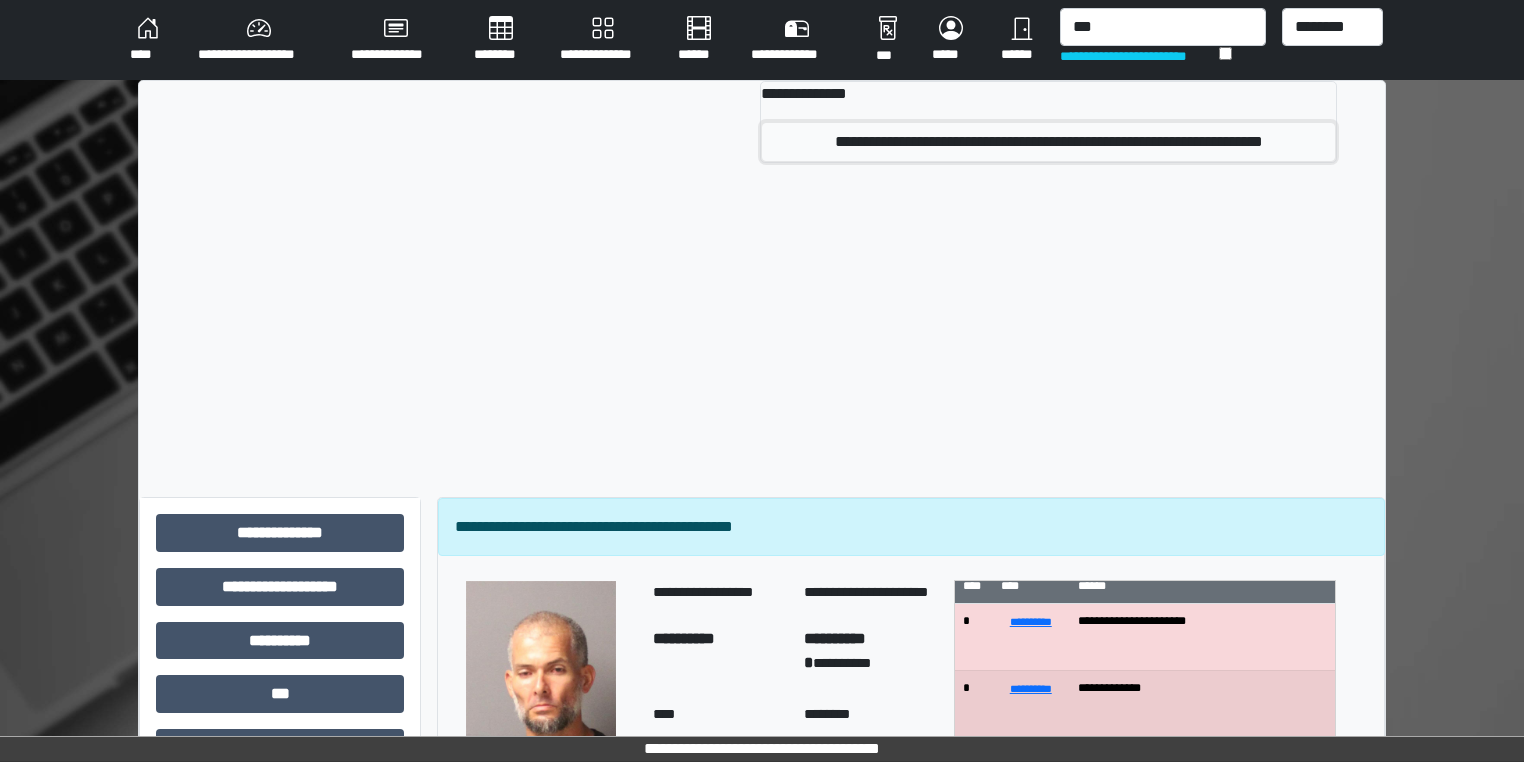 click on "**********" at bounding box center [1048, 142] 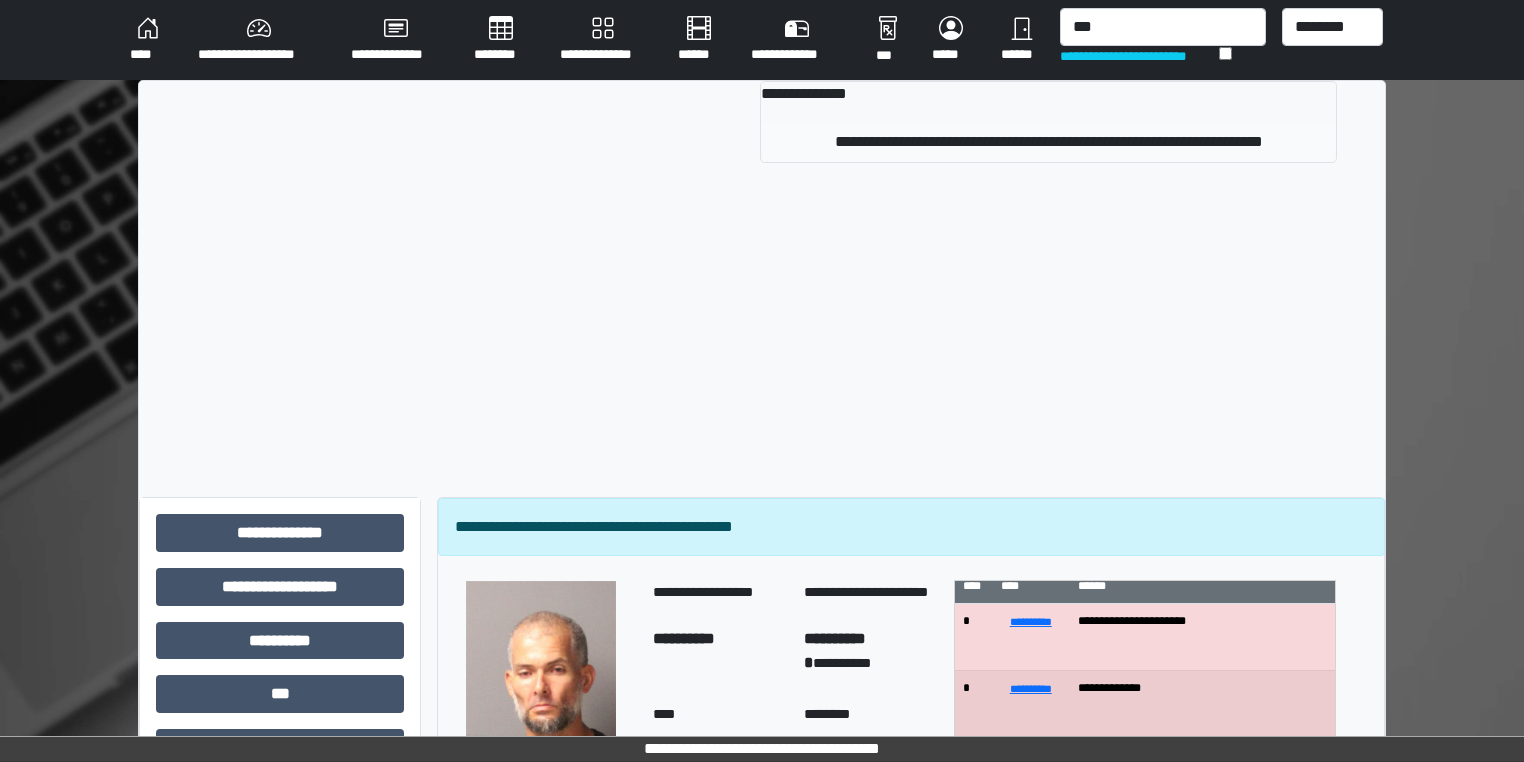 type 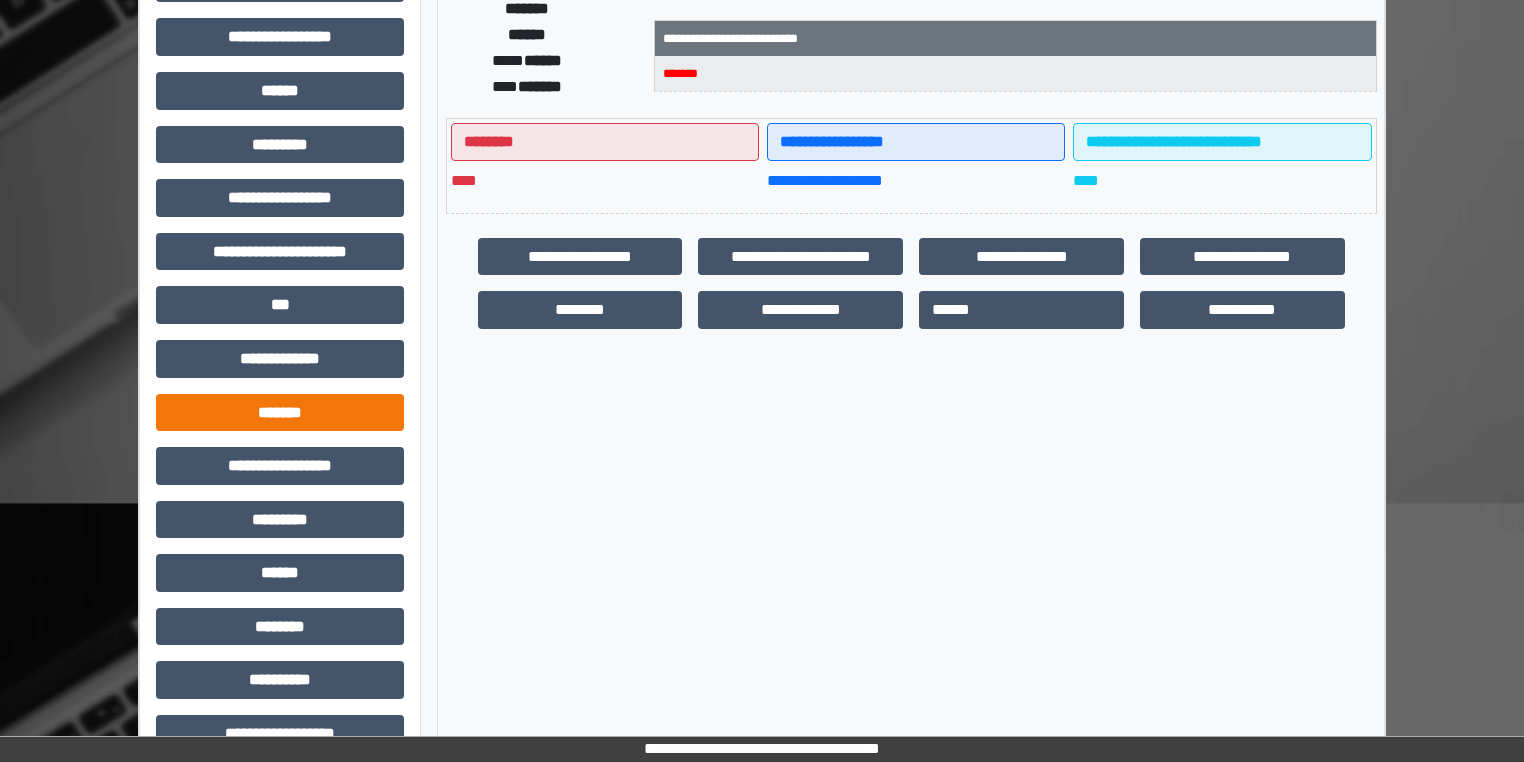 scroll, scrollTop: 404, scrollLeft: 0, axis: vertical 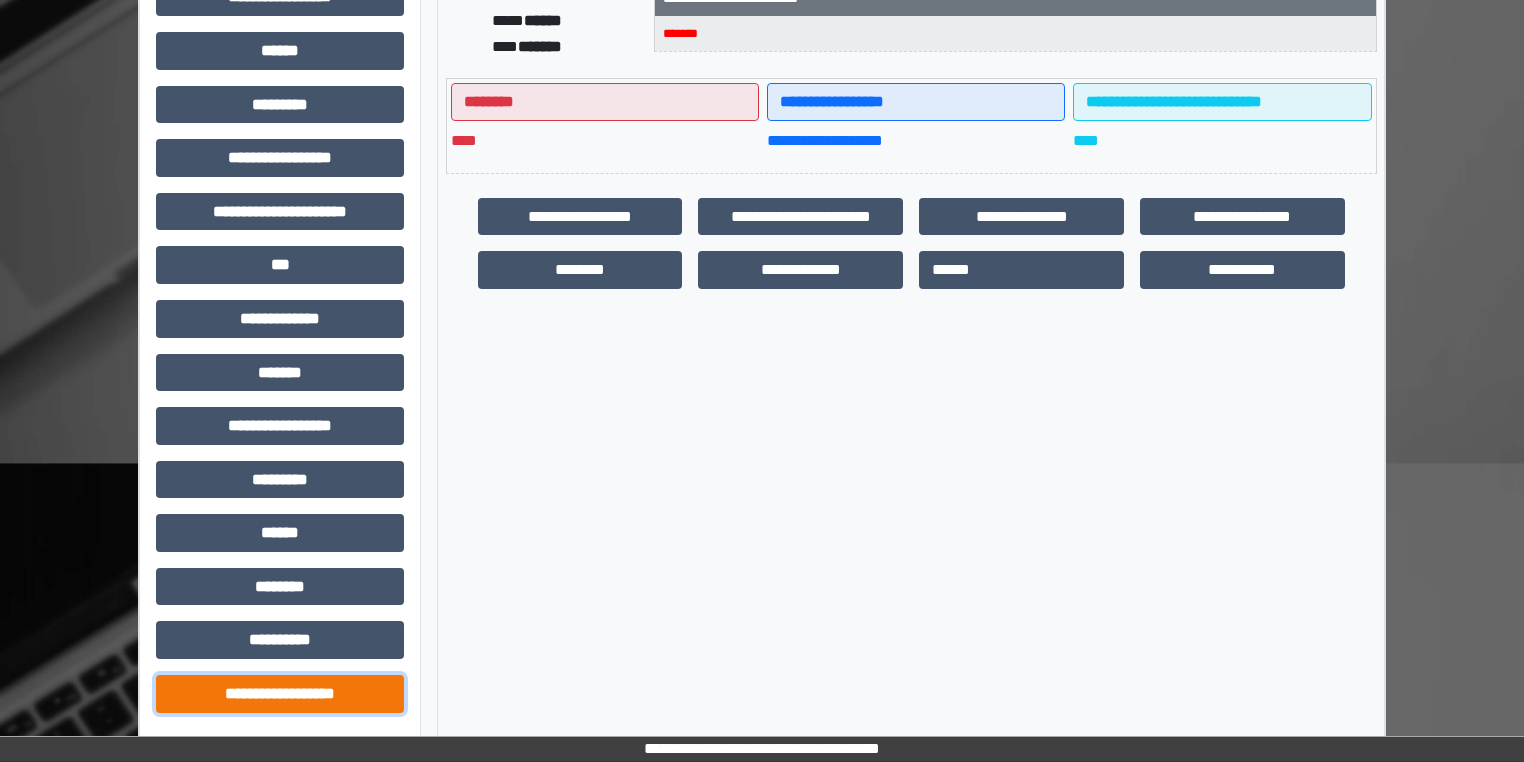 click on "**********" at bounding box center [280, 694] 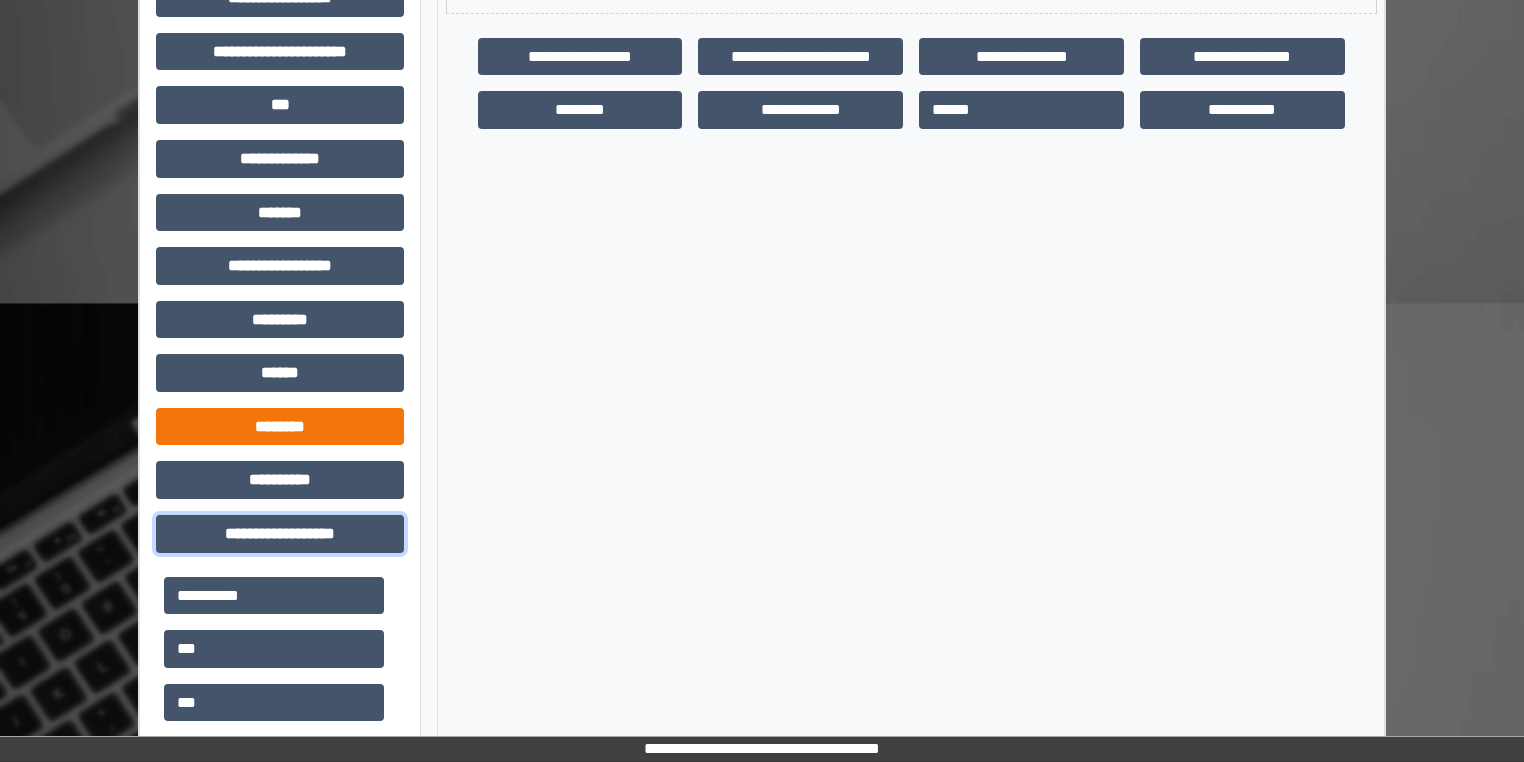 scroll, scrollTop: 564, scrollLeft: 0, axis: vertical 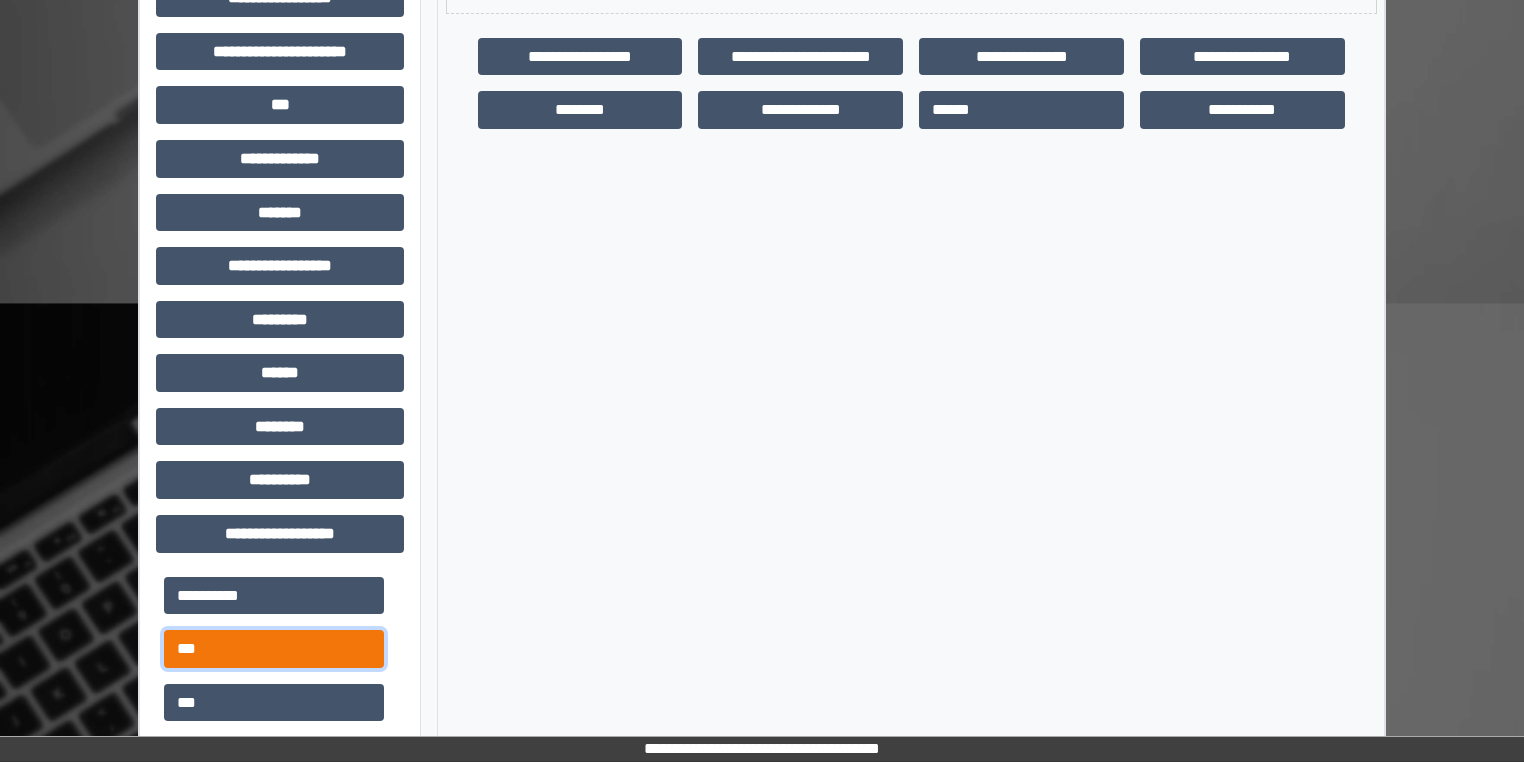 click on "***" at bounding box center [274, 649] 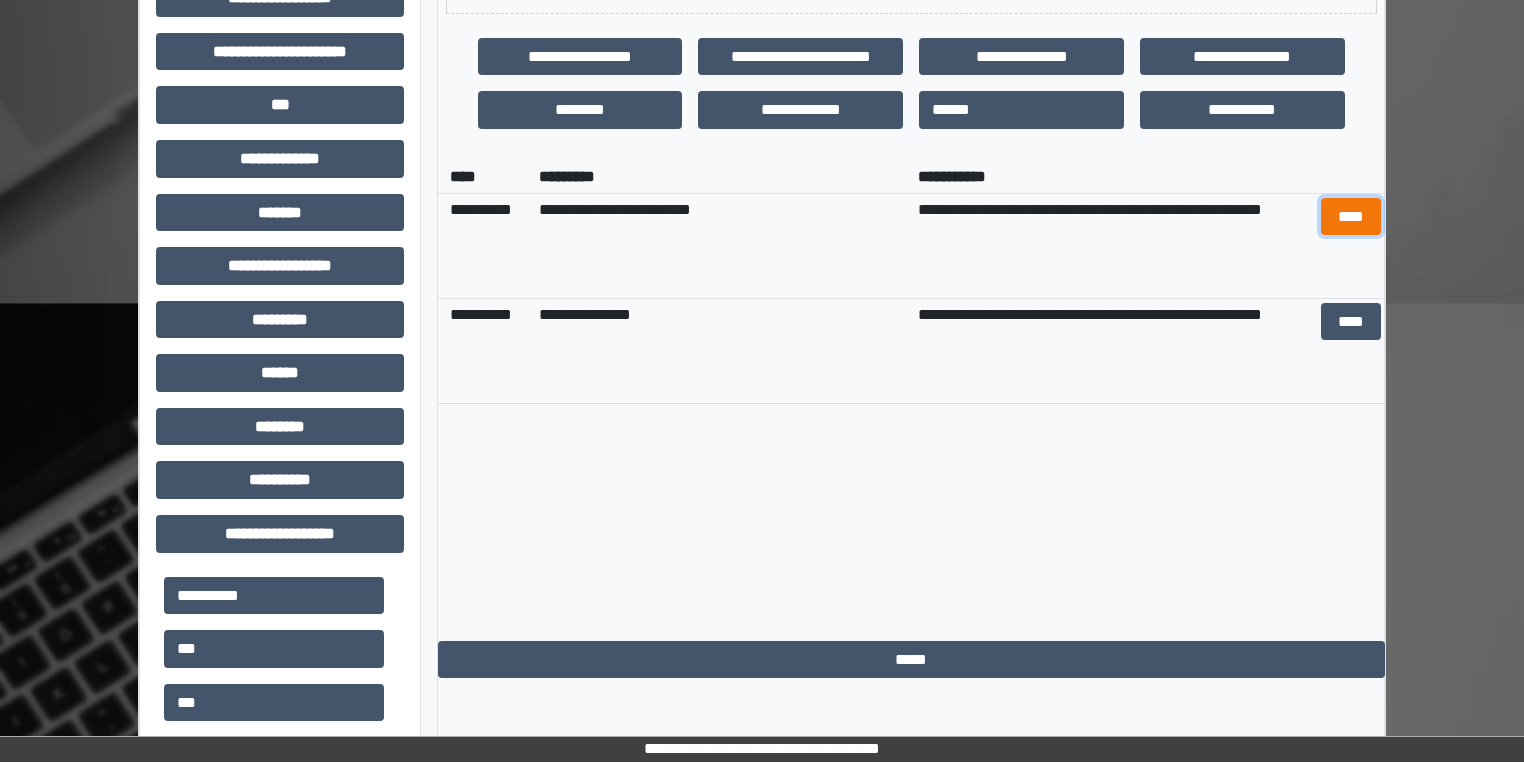click on "****" at bounding box center (1350, 217) 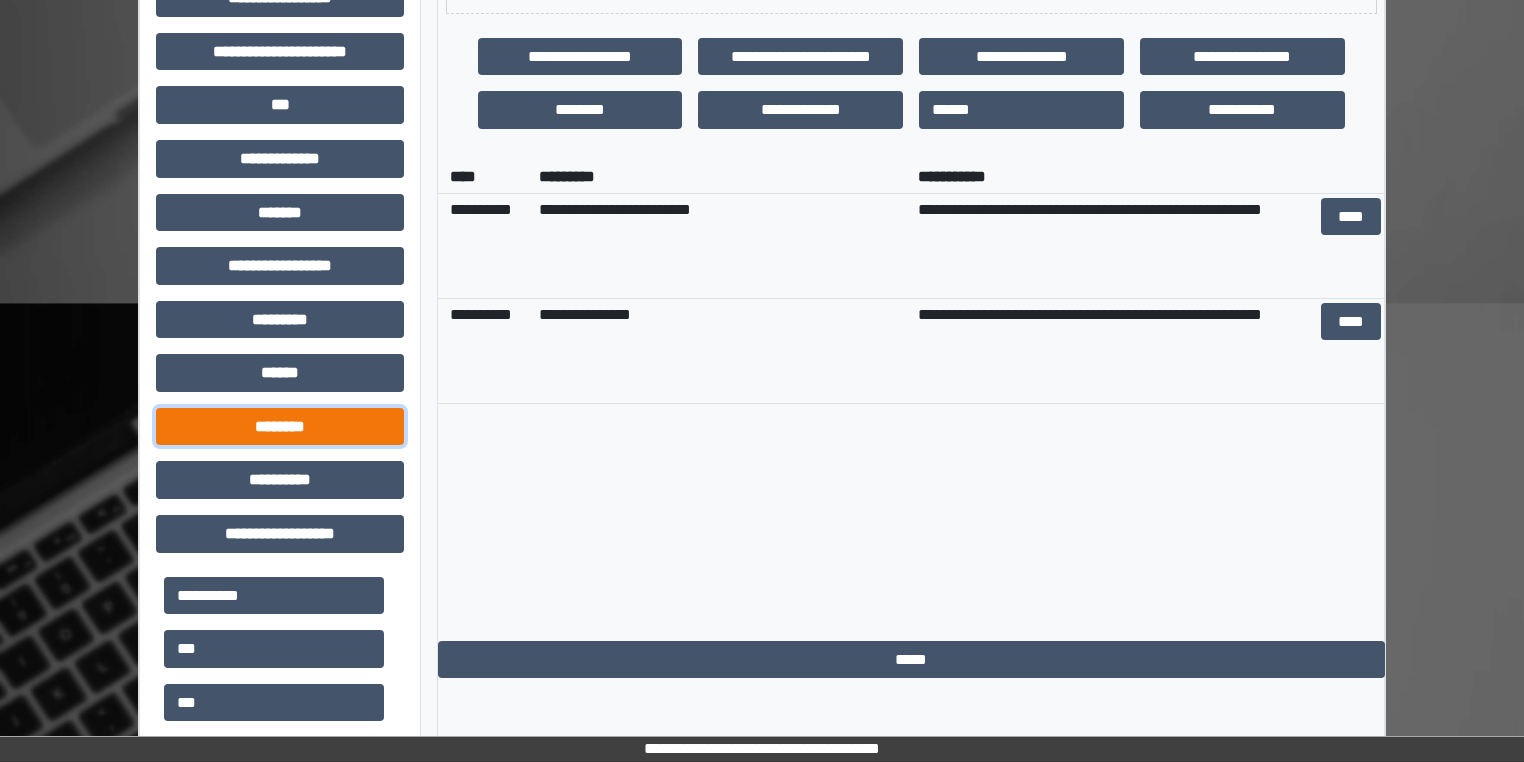 click on "********" at bounding box center [280, 427] 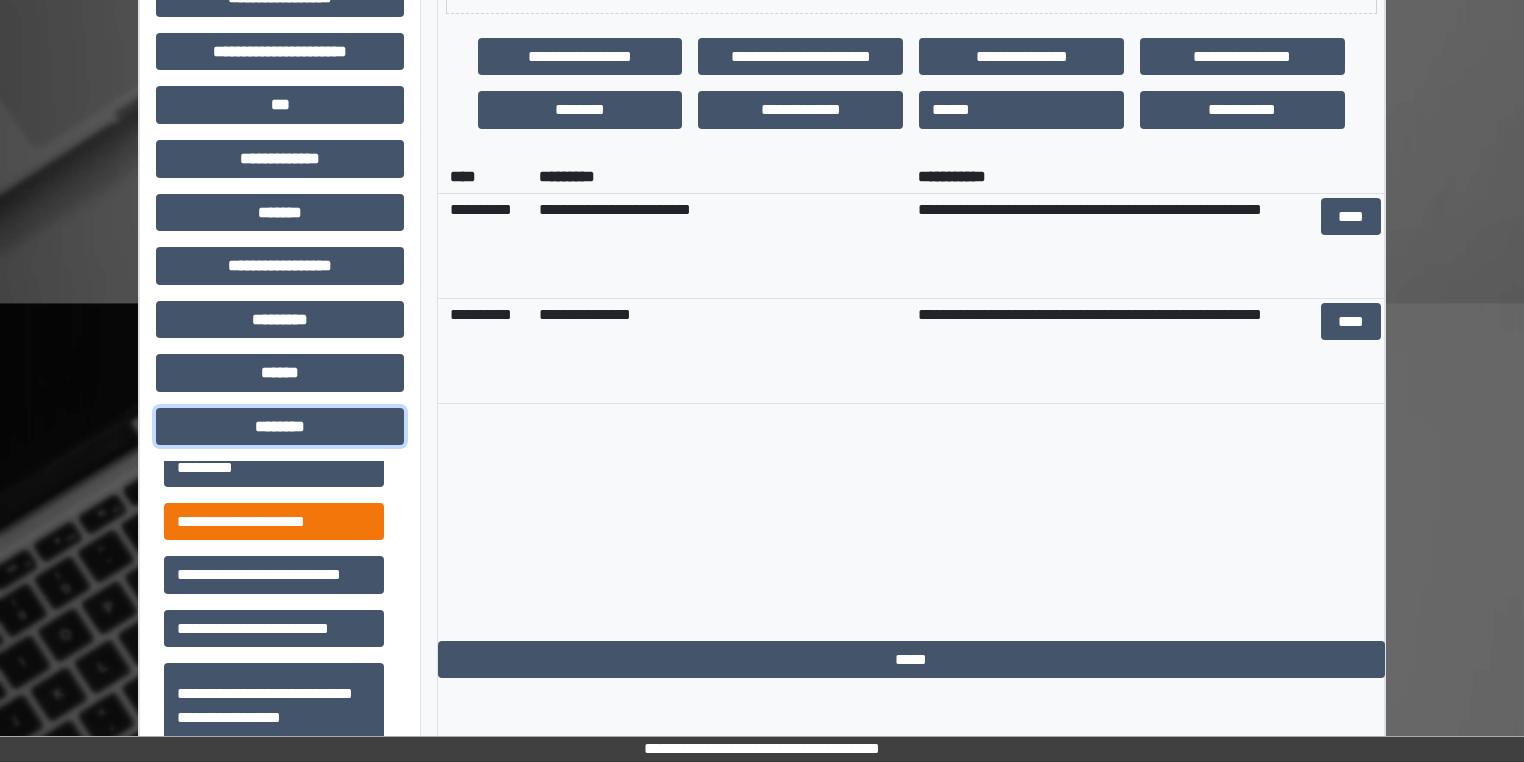 scroll, scrollTop: 480, scrollLeft: 0, axis: vertical 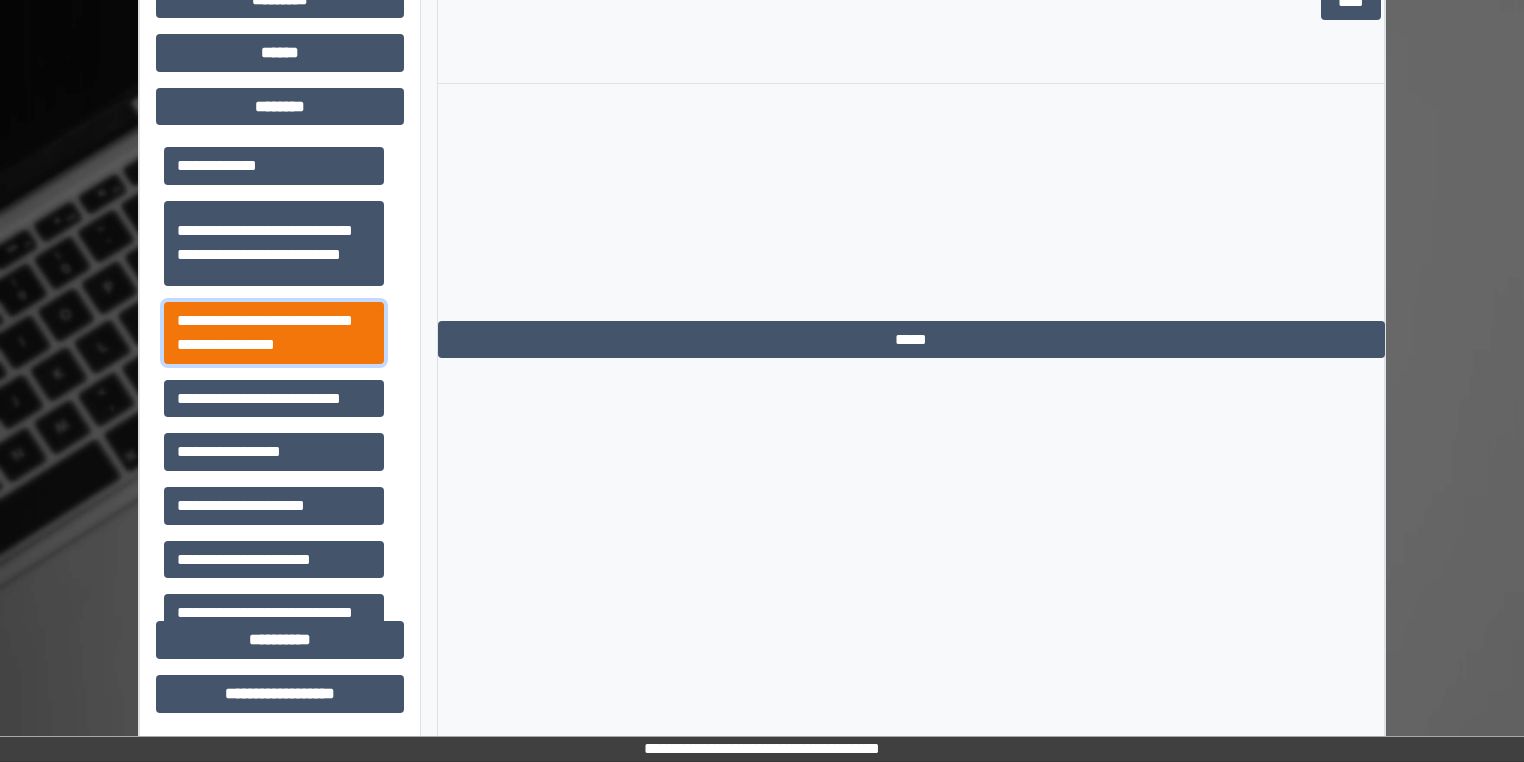 click on "**********" at bounding box center [274, 333] 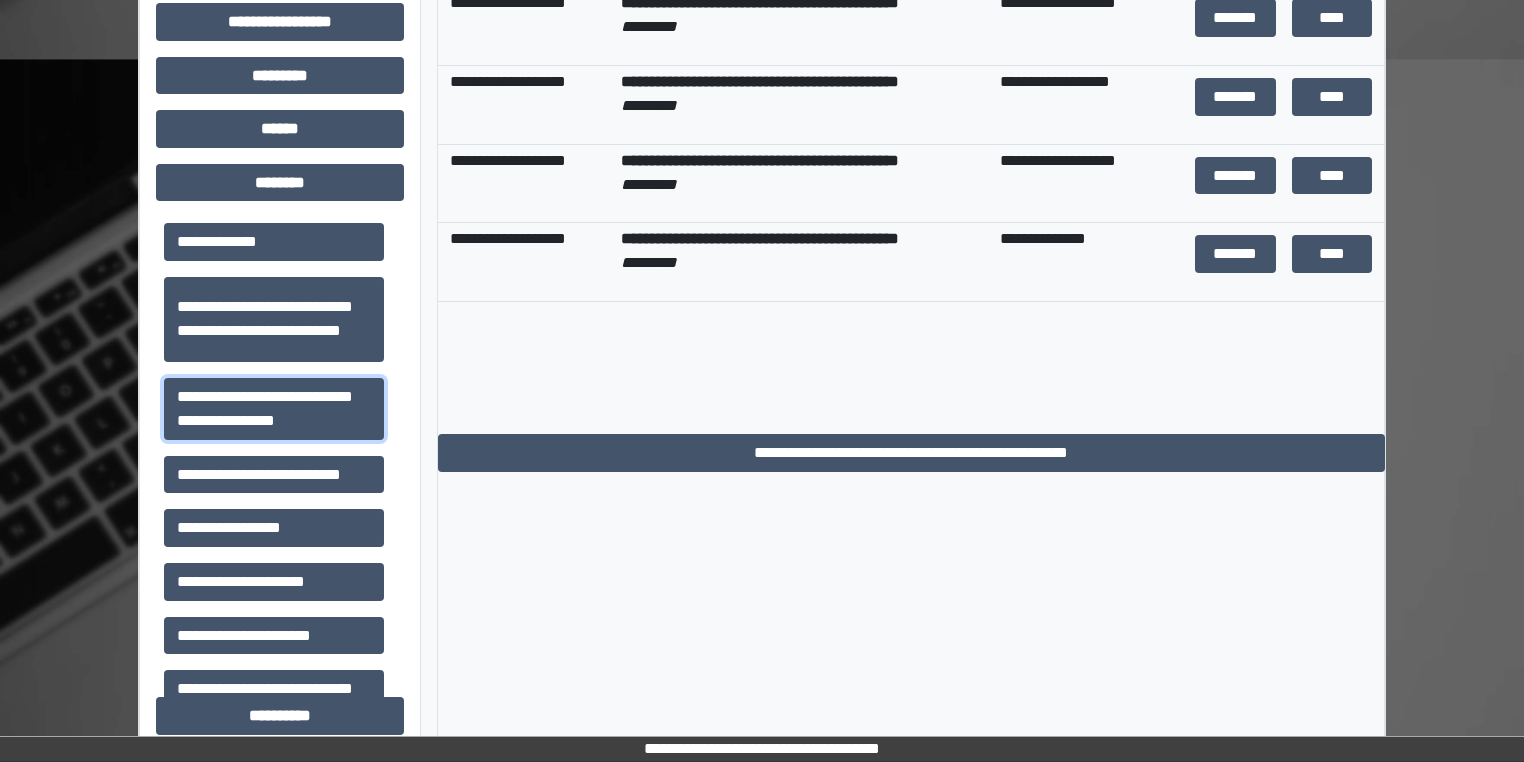 scroll, scrollTop: 564, scrollLeft: 0, axis: vertical 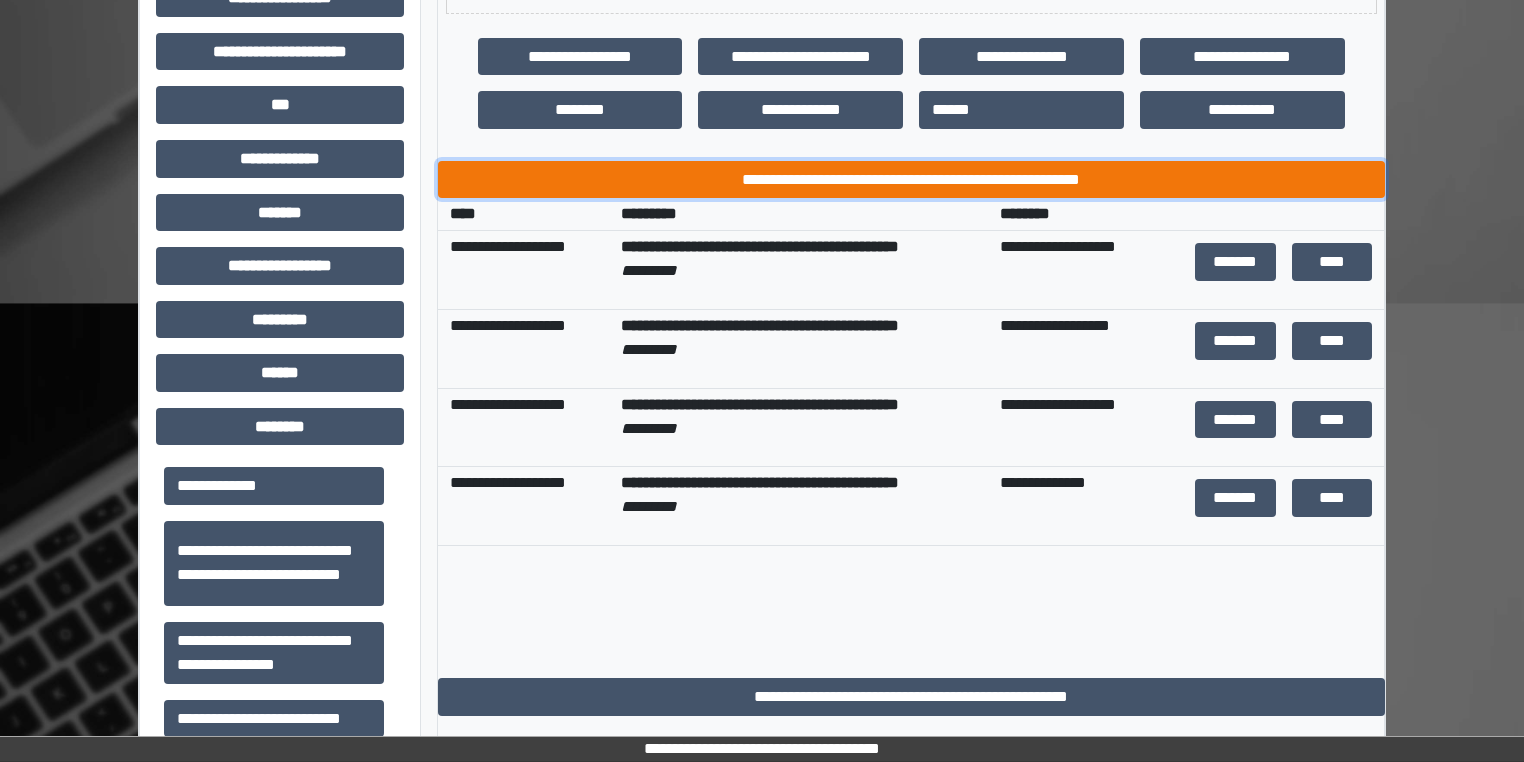 click on "**********" at bounding box center (911, 180) 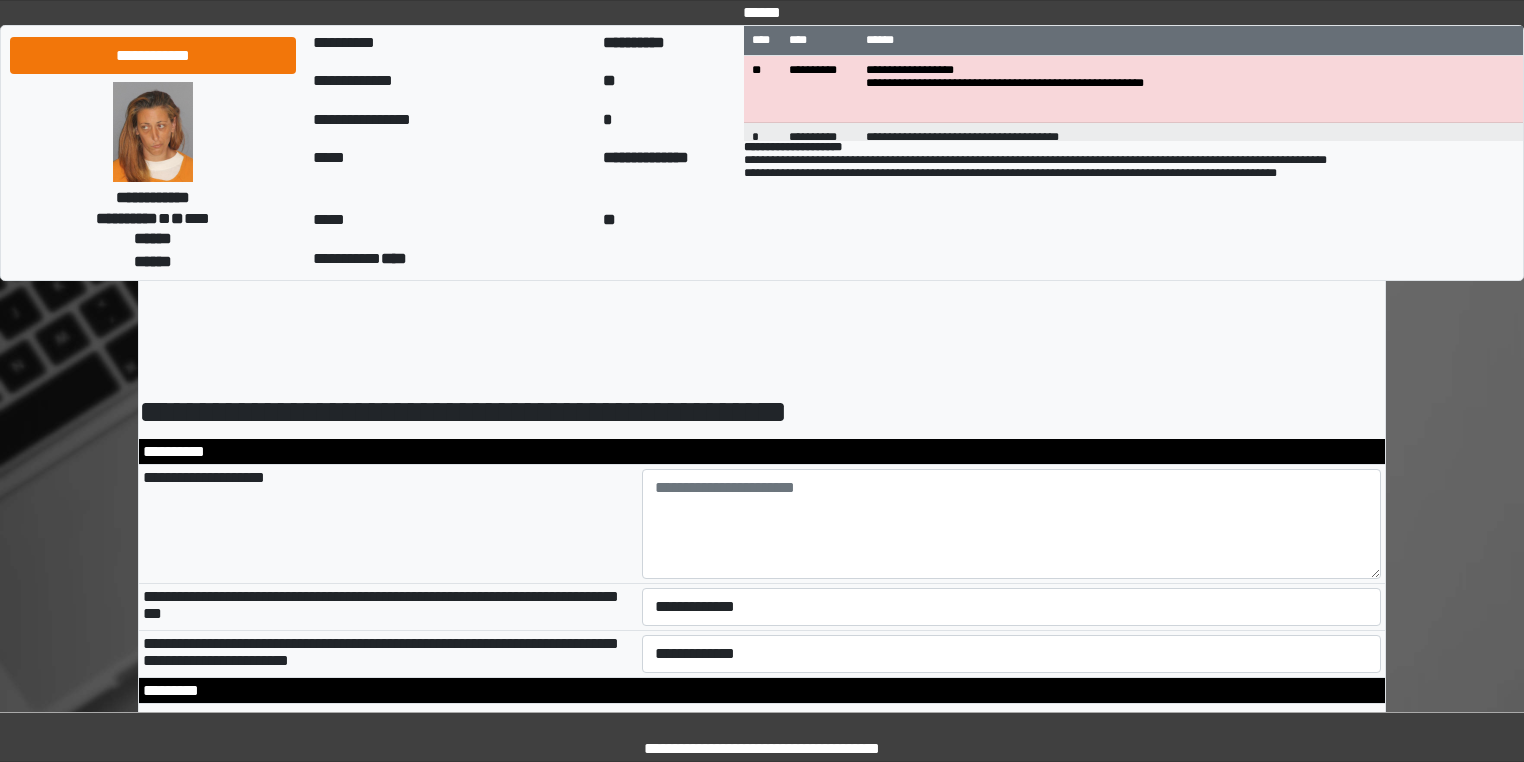 scroll, scrollTop: 0, scrollLeft: 0, axis: both 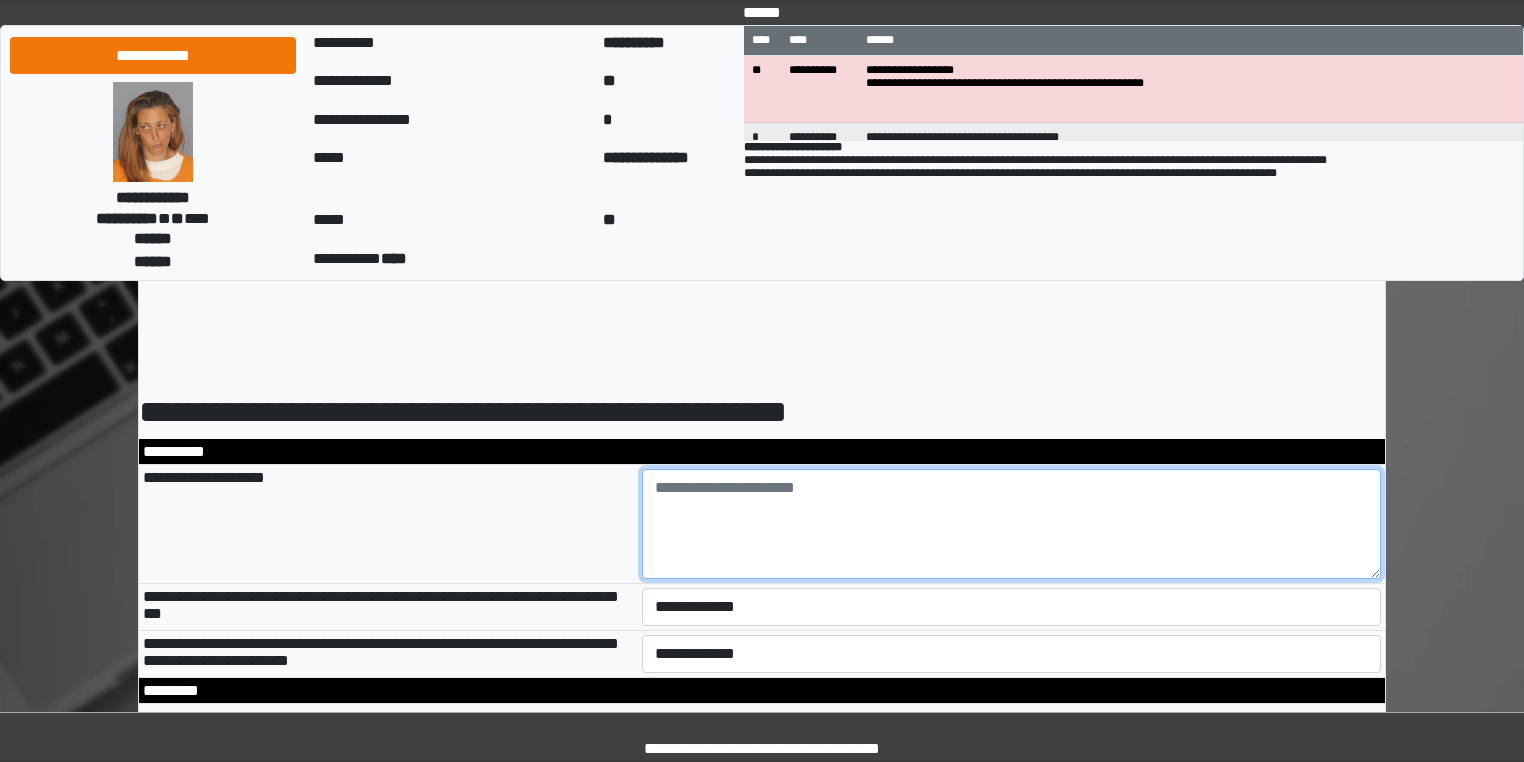 click at bounding box center [1012, 524] 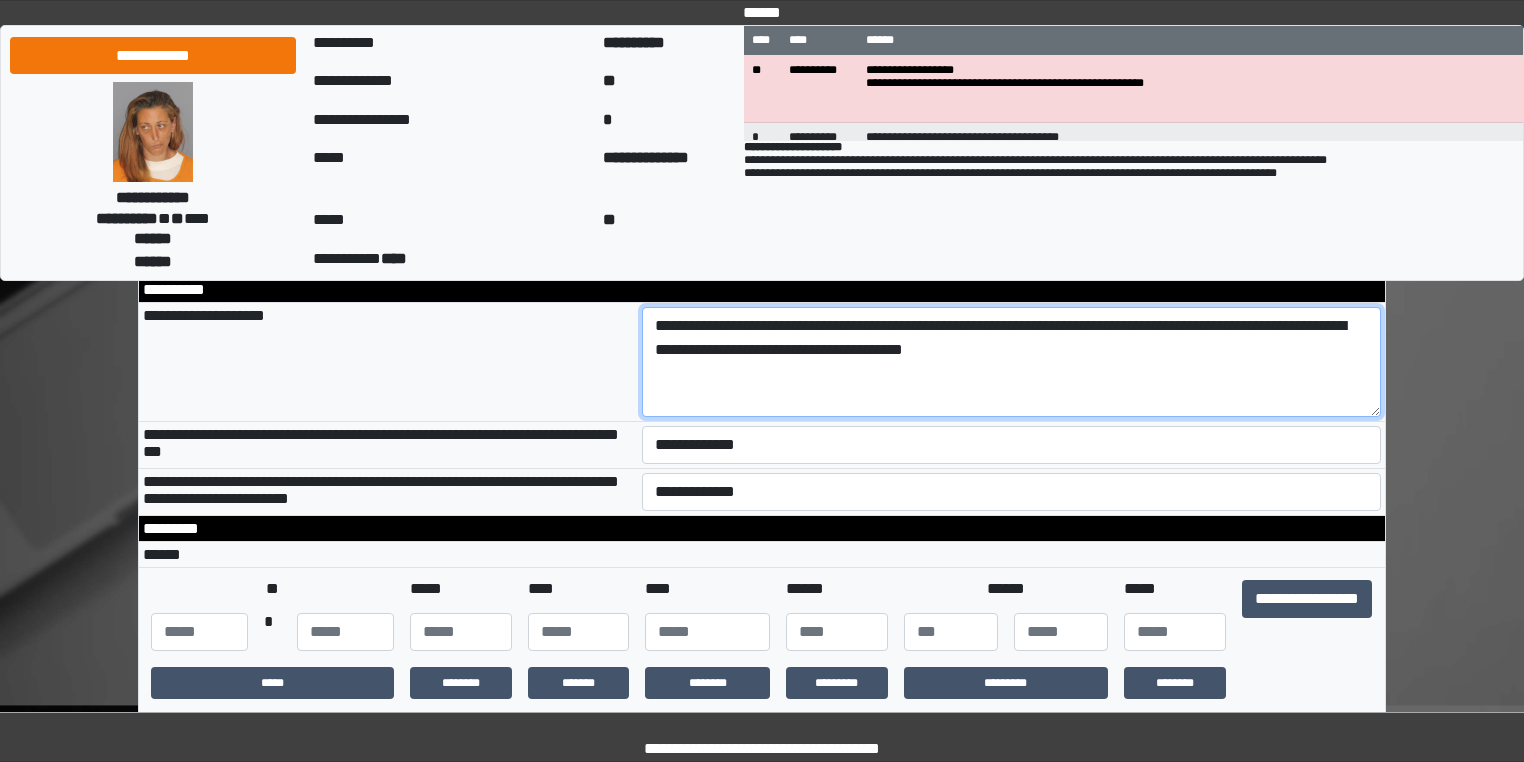 scroll, scrollTop: 240, scrollLeft: 0, axis: vertical 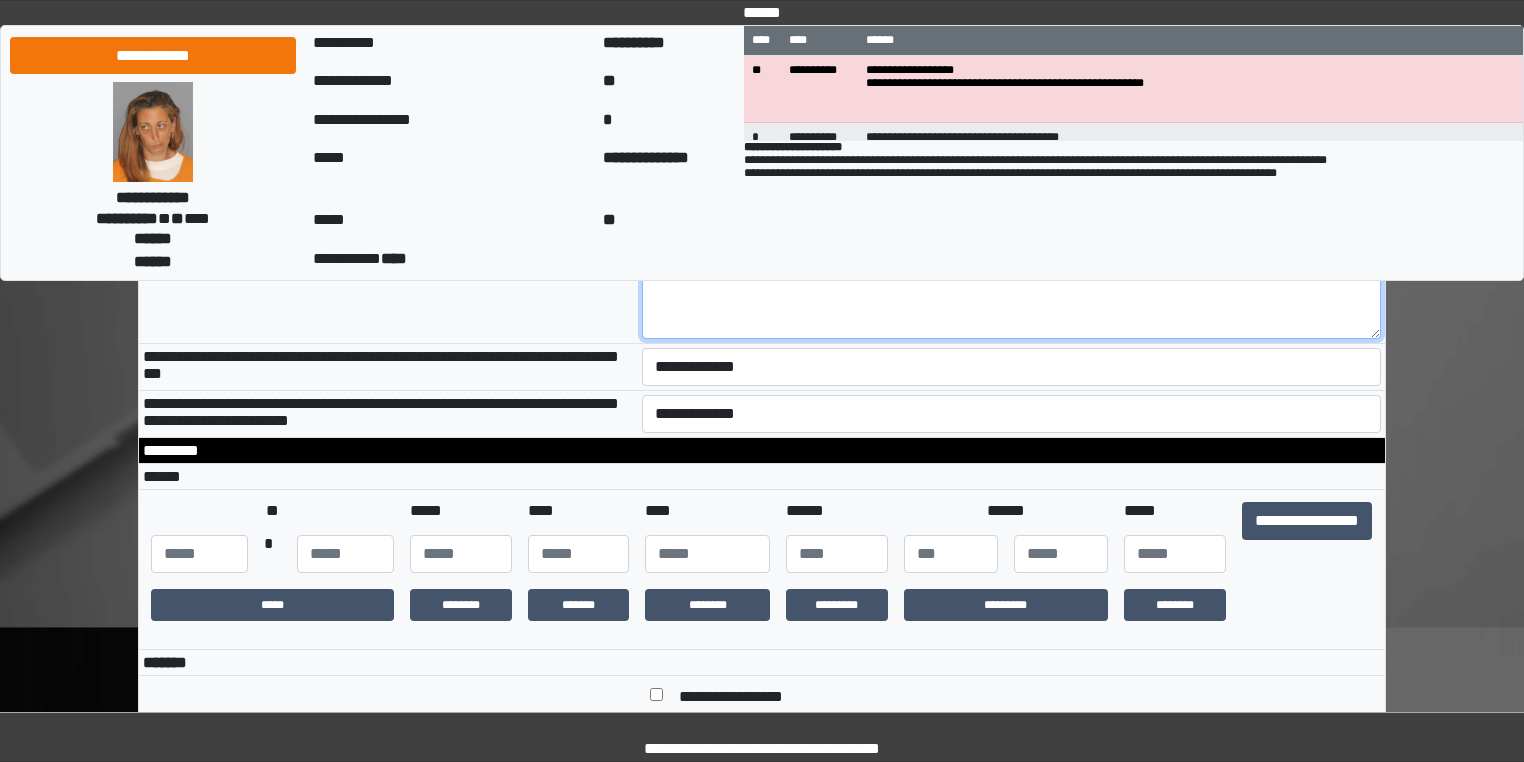 type on "**********" 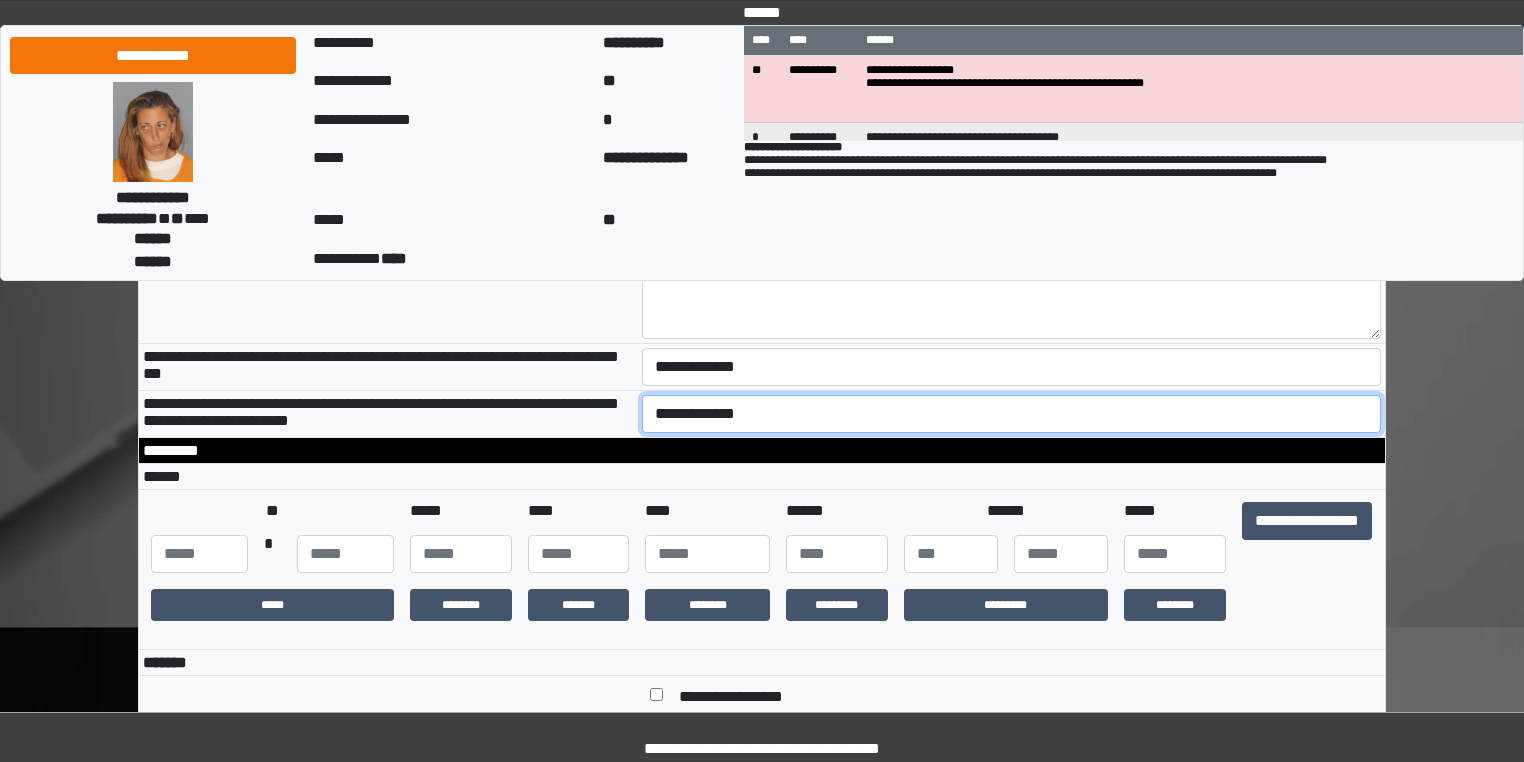 click on "**********" at bounding box center (1012, 414) 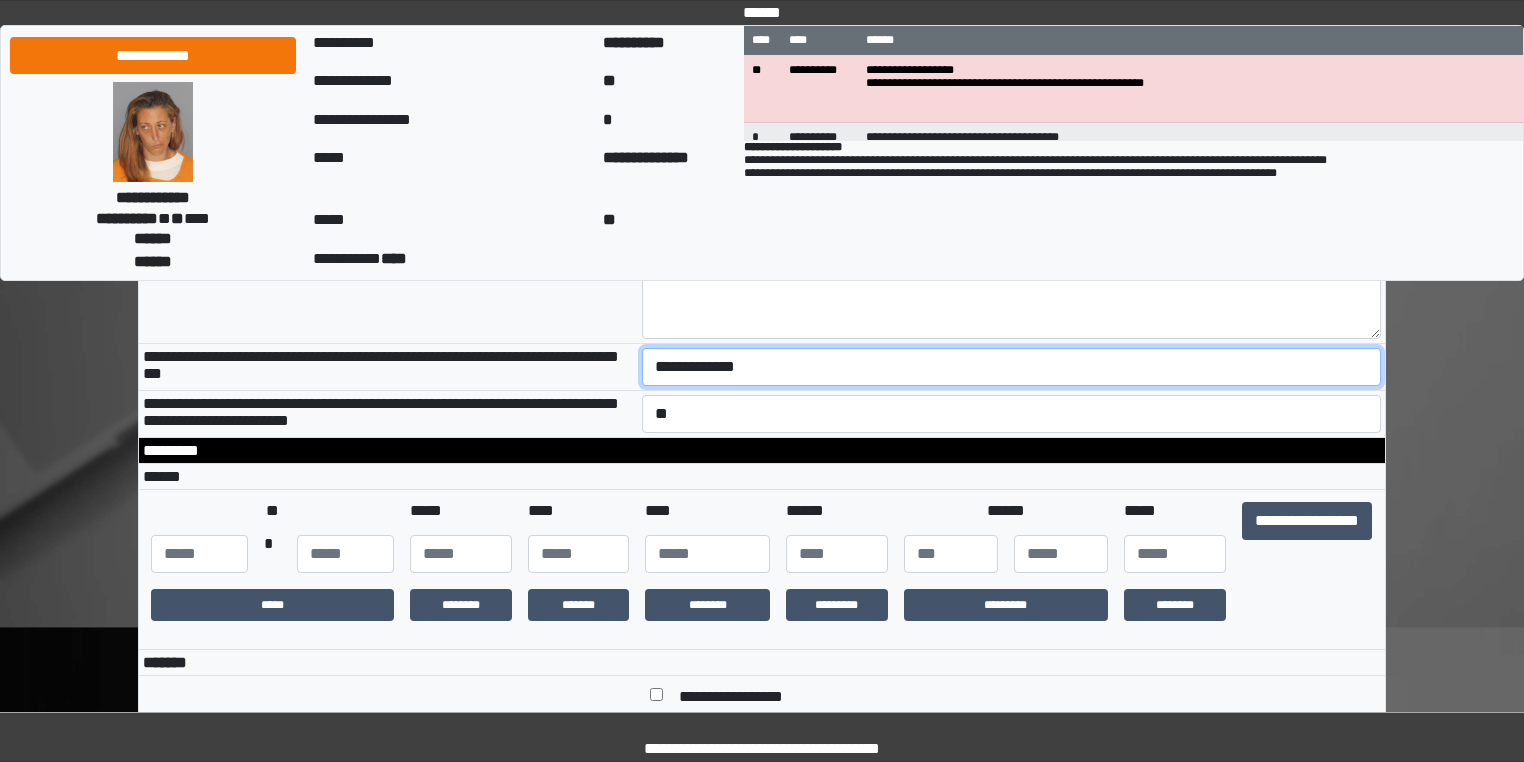 click on "**********" at bounding box center (1012, 367) 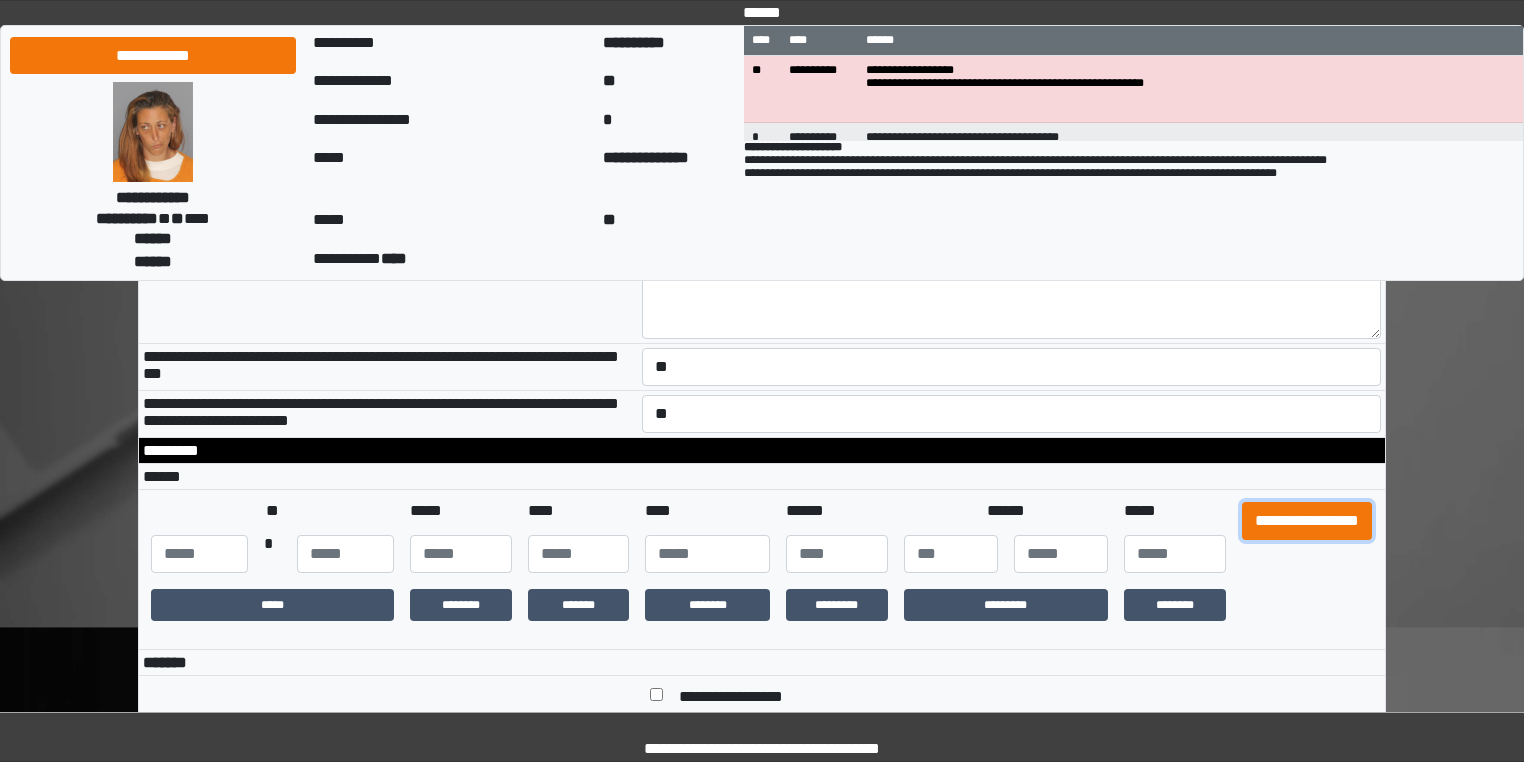 click on "**********" at bounding box center [1307, 521] 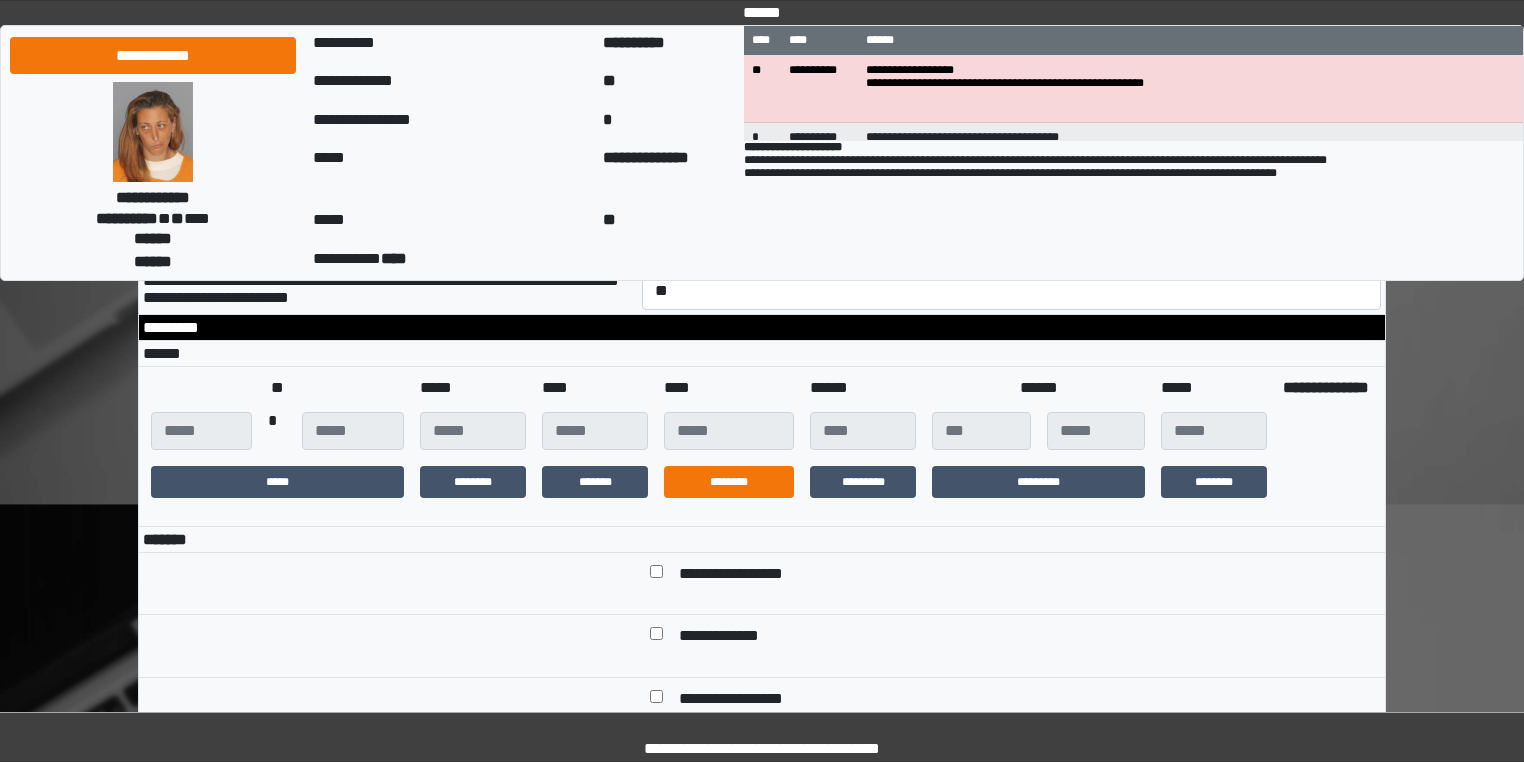 scroll, scrollTop: 560, scrollLeft: 0, axis: vertical 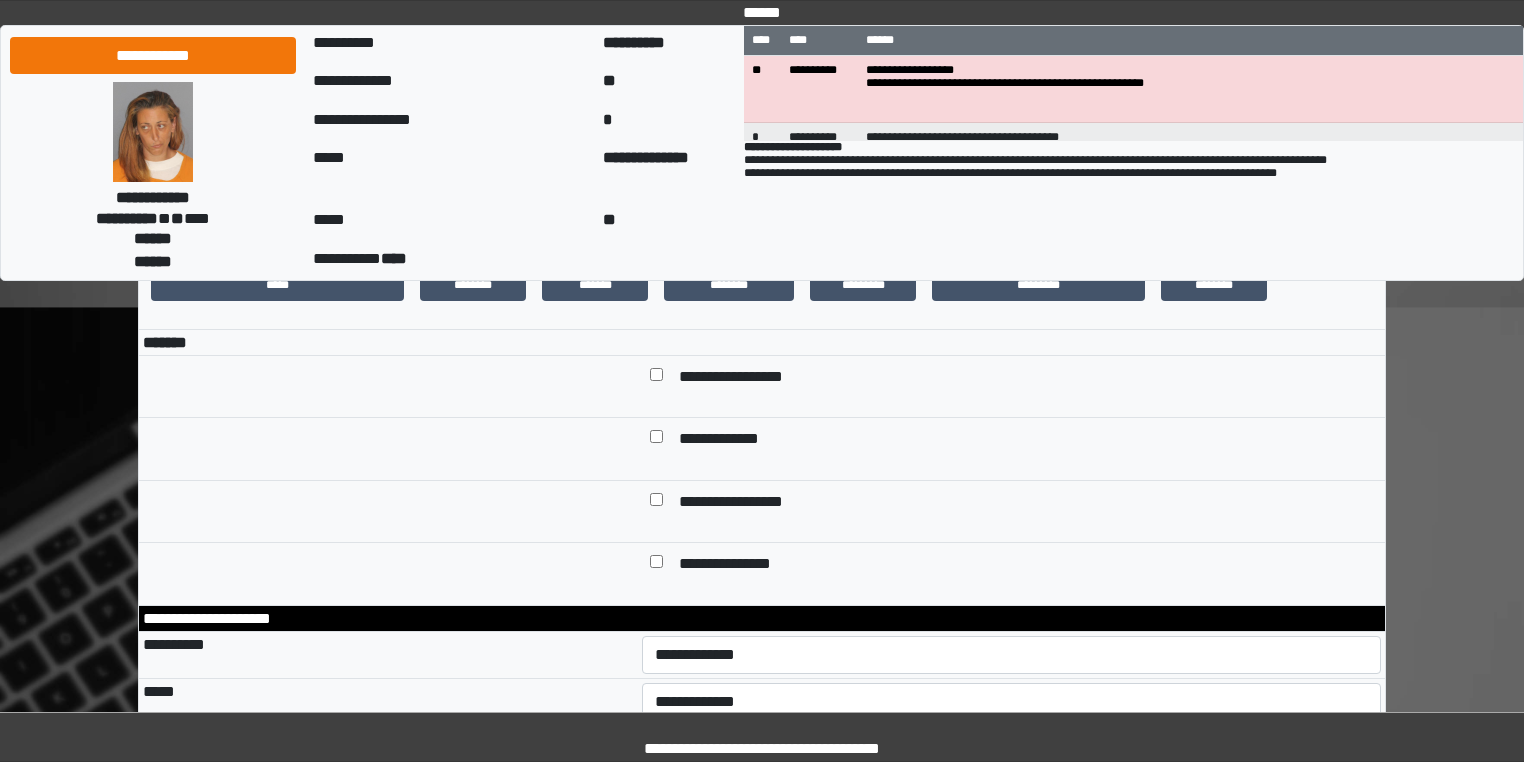 click at bounding box center [656, 379] 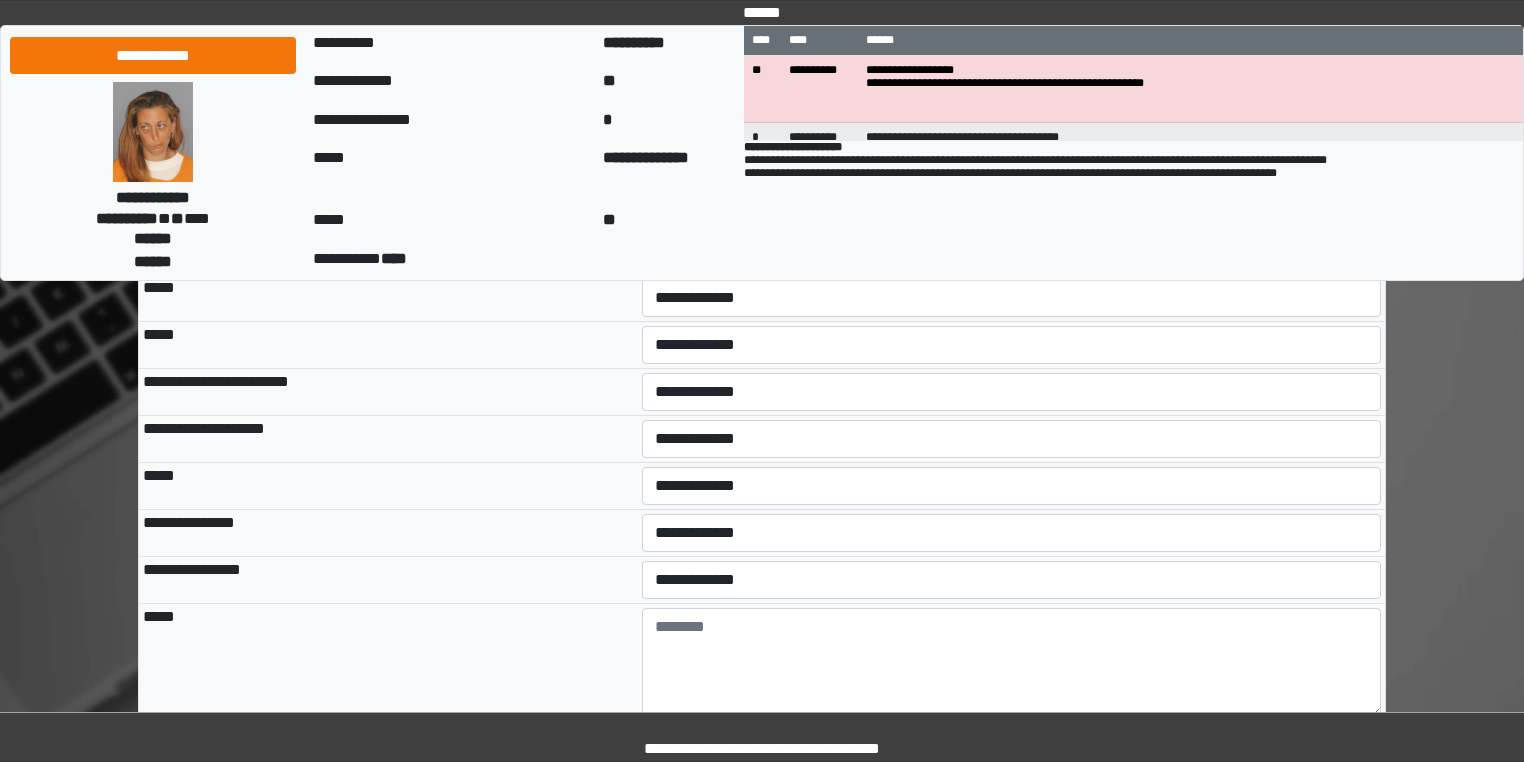 scroll, scrollTop: 1040, scrollLeft: 0, axis: vertical 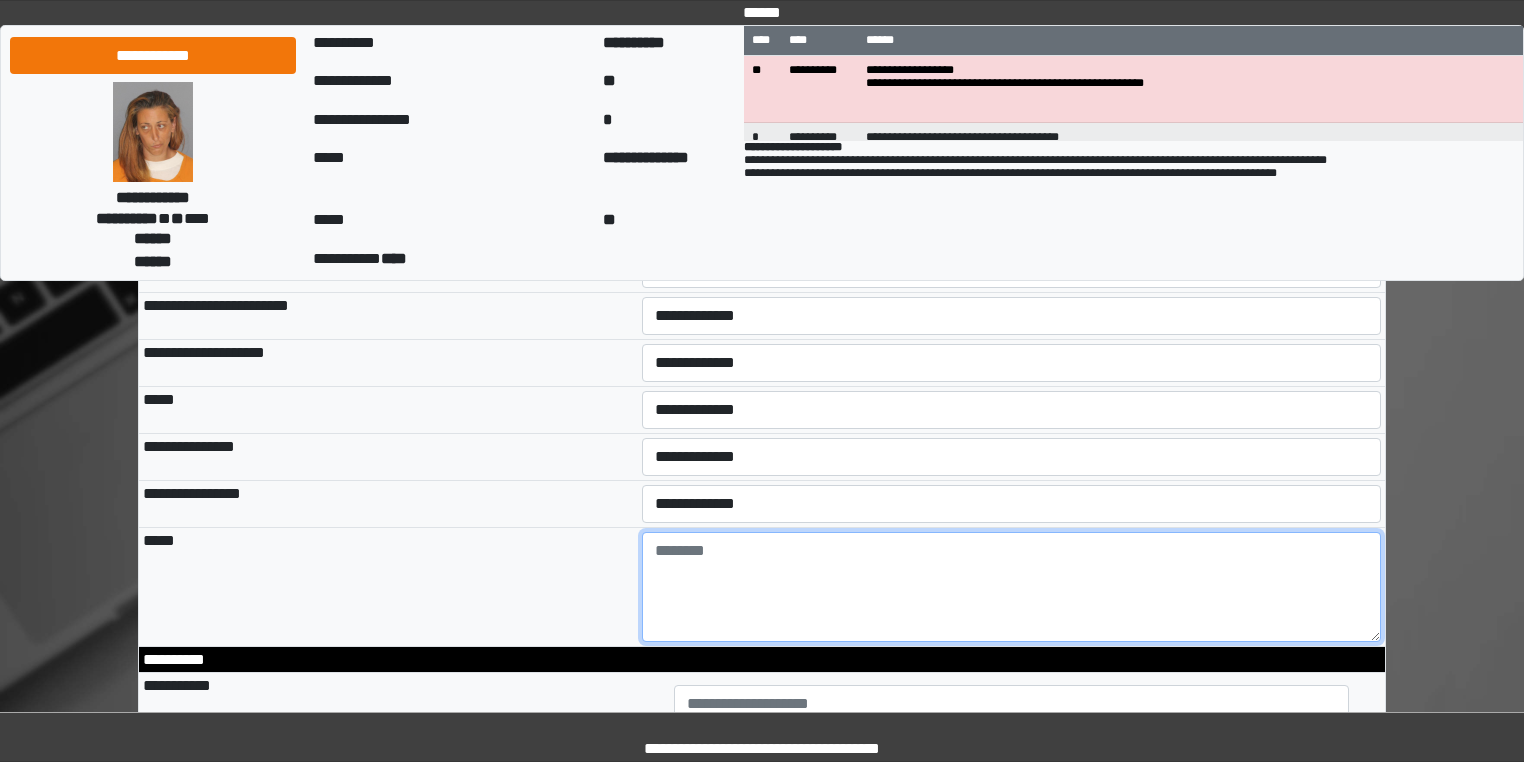 click at bounding box center [1012, 587] 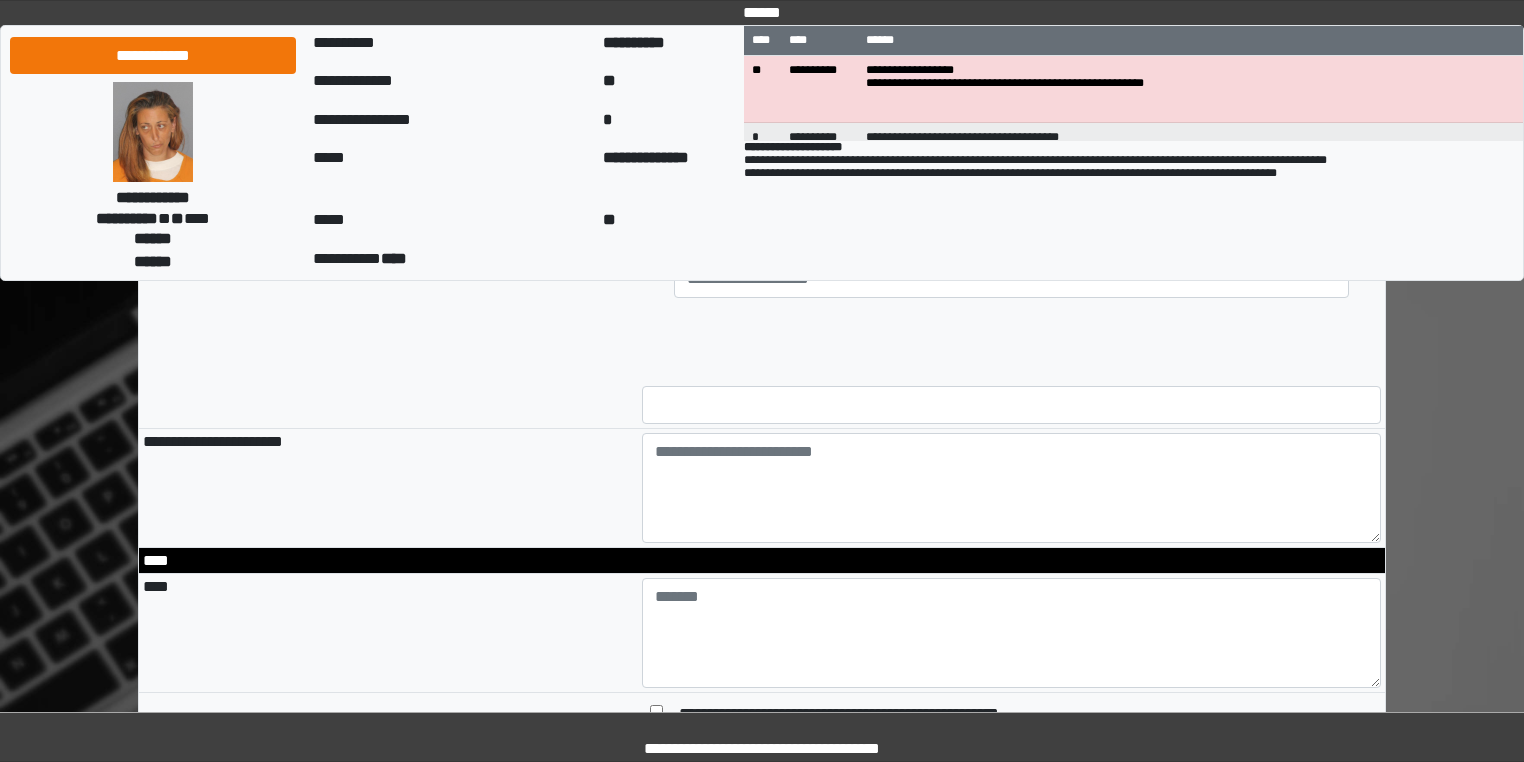 scroll, scrollTop: 1680, scrollLeft: 0, axis: vertical 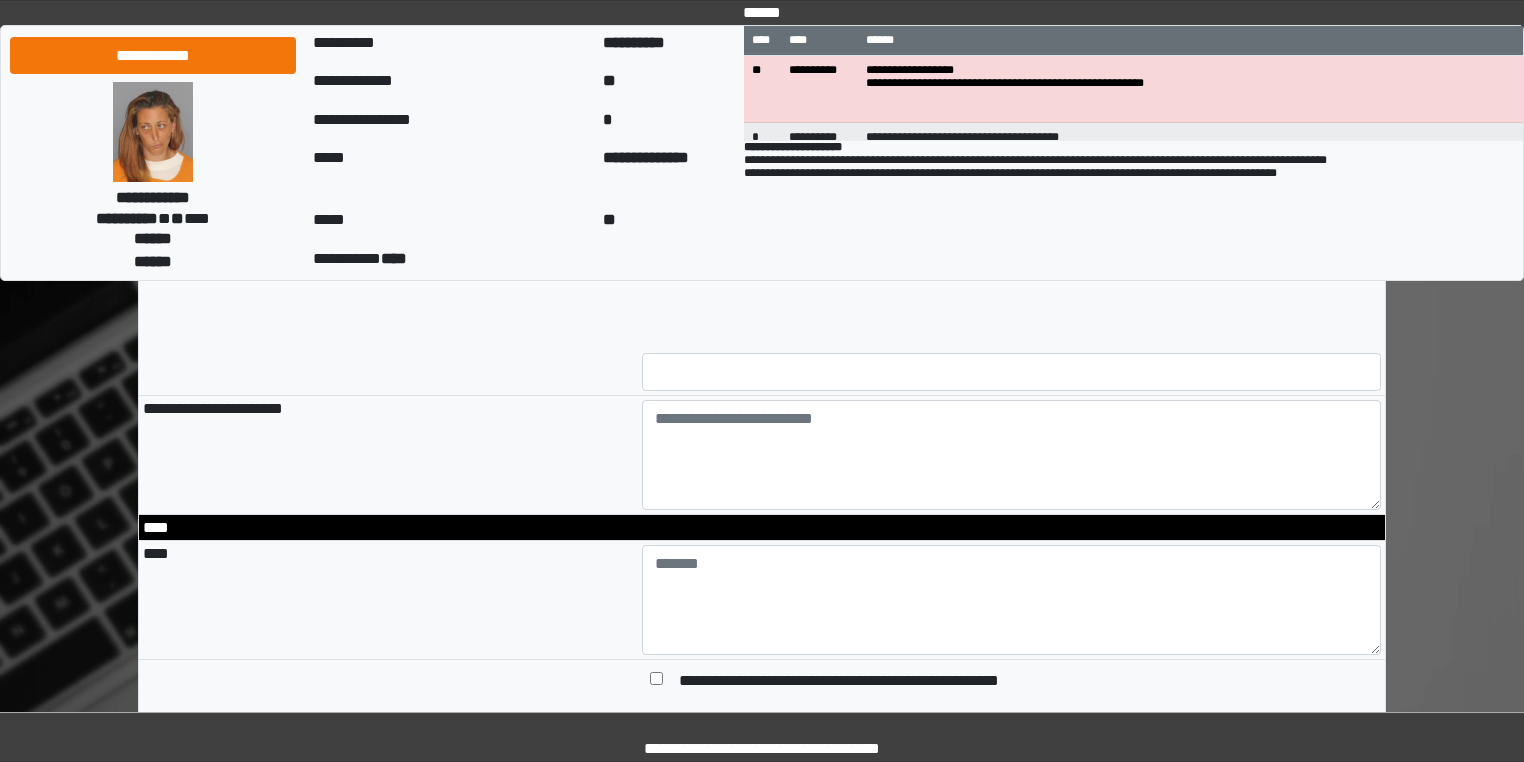 type on "**********" 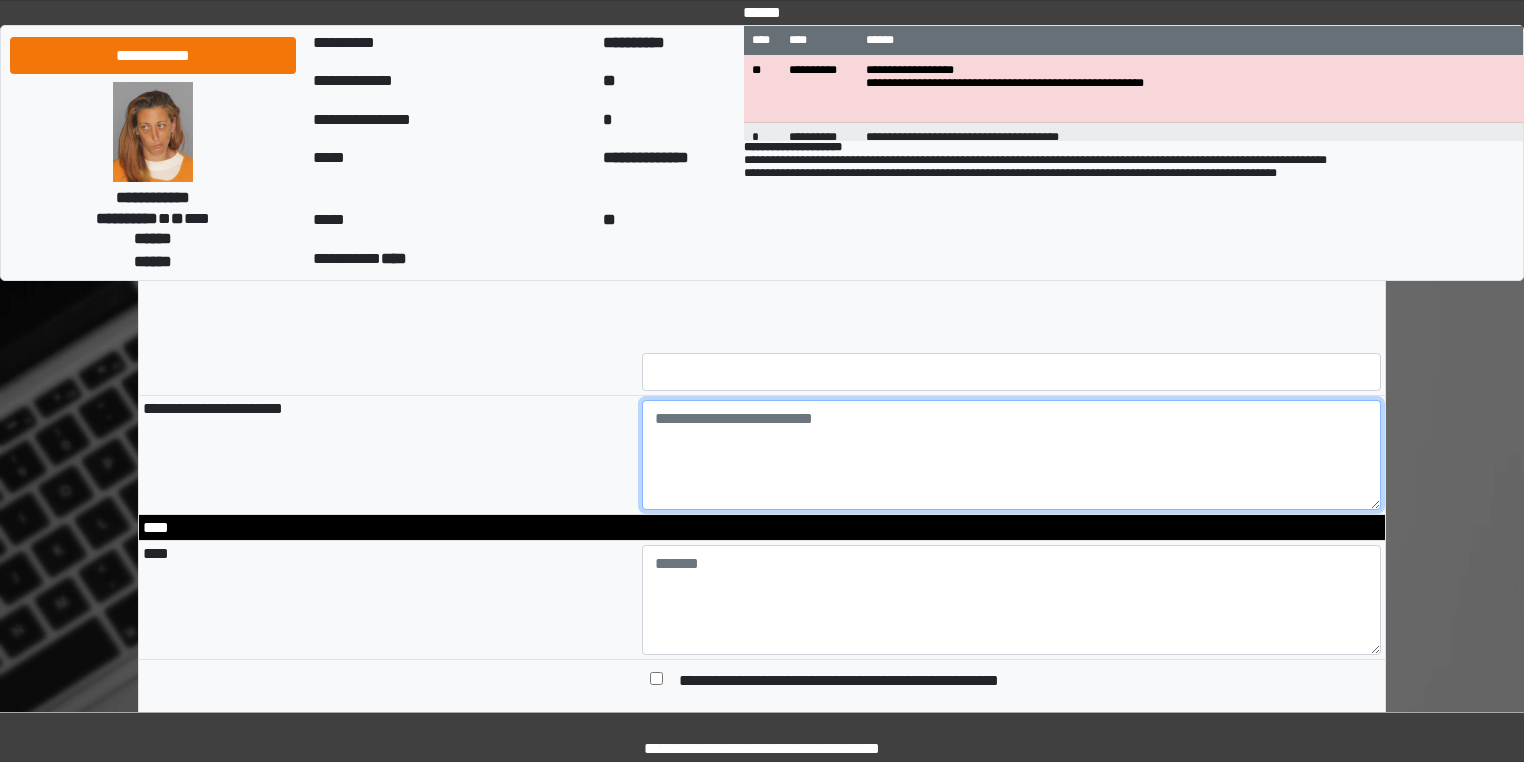 click at bounding box center (1012, 455) 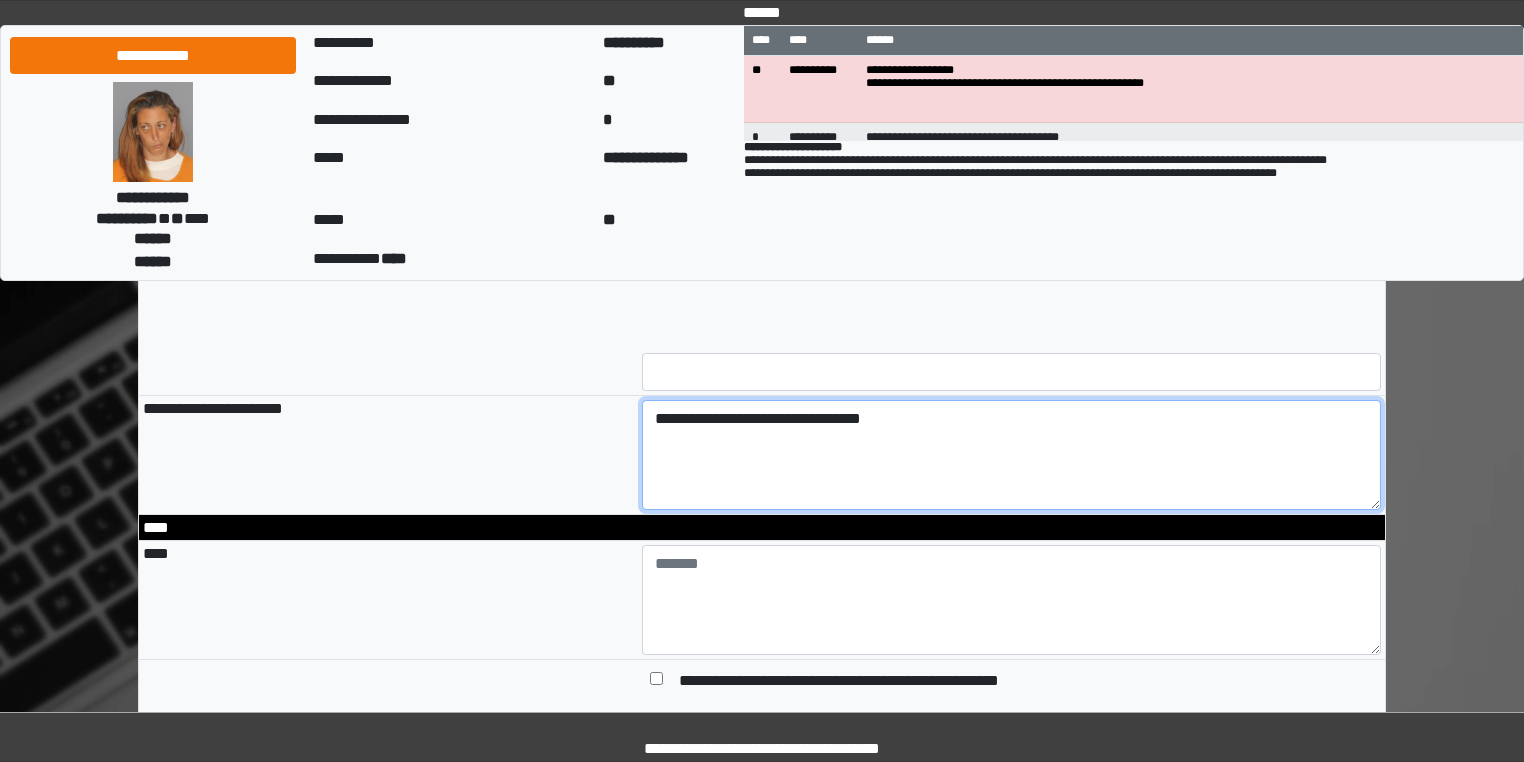 type on "**********" 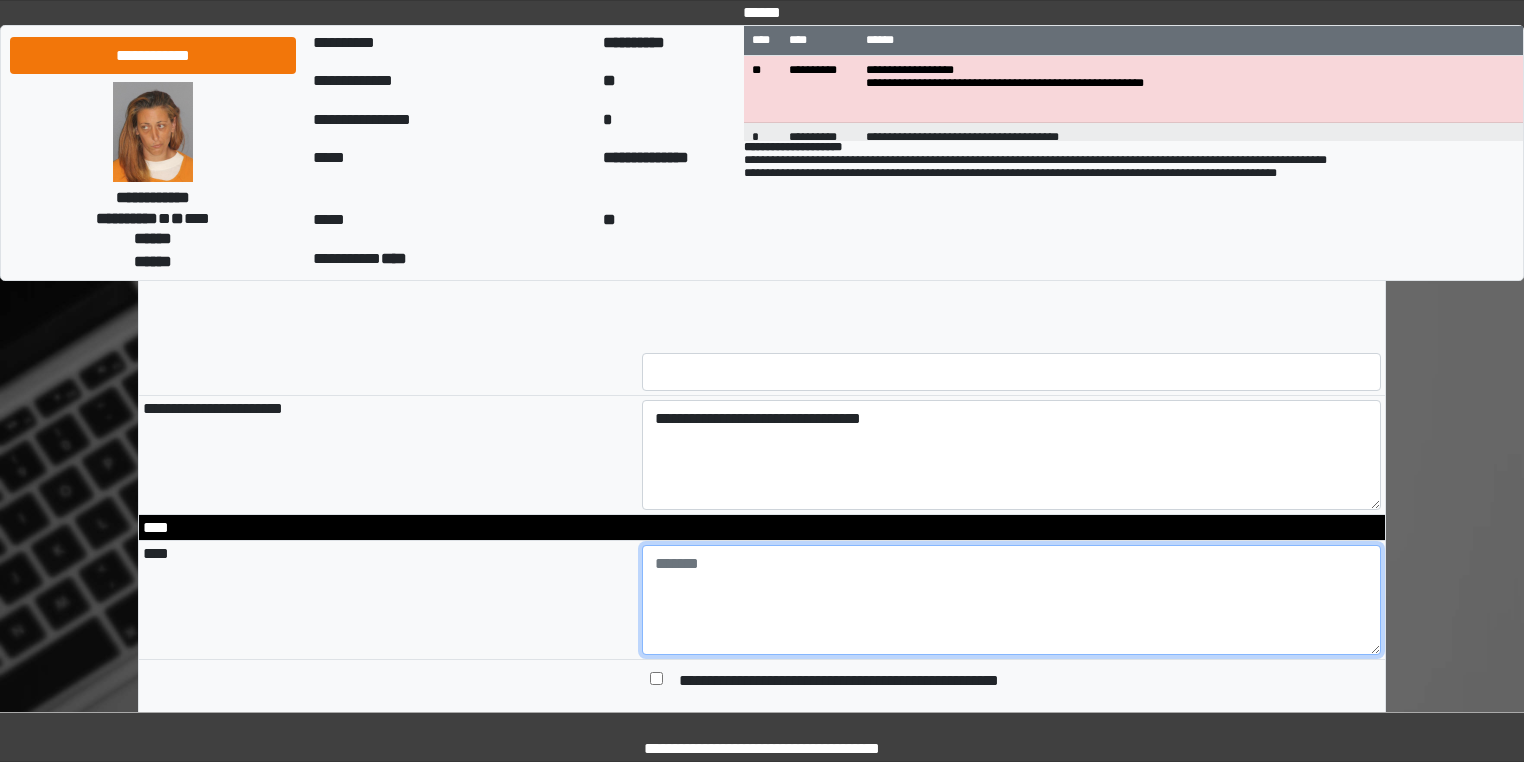 click at bounding box center [1012, 600] 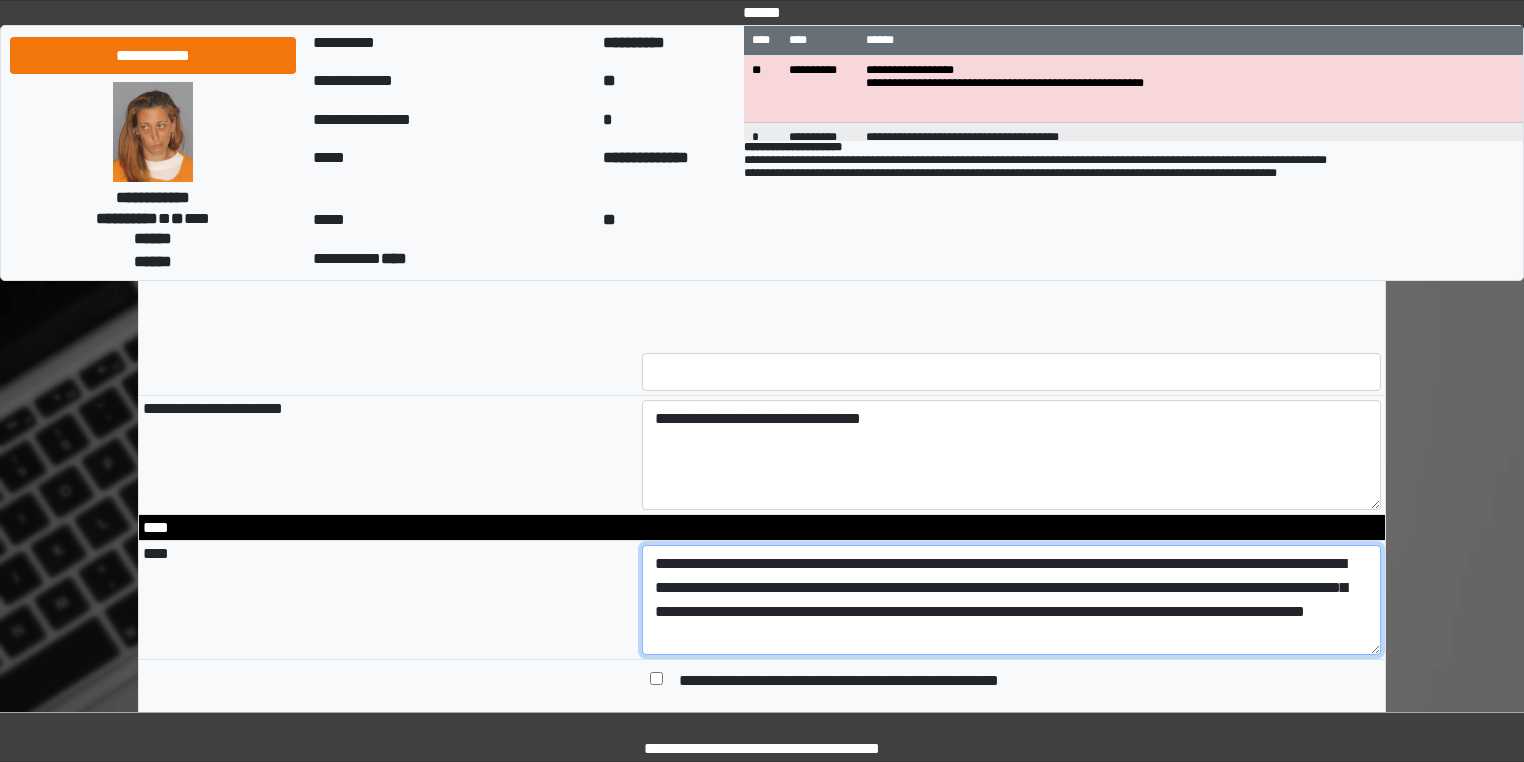 drag, startPoint x: 801, startPoint y: 659, endPoint x: 1198, endPoint y: 633, distance: 397.85046 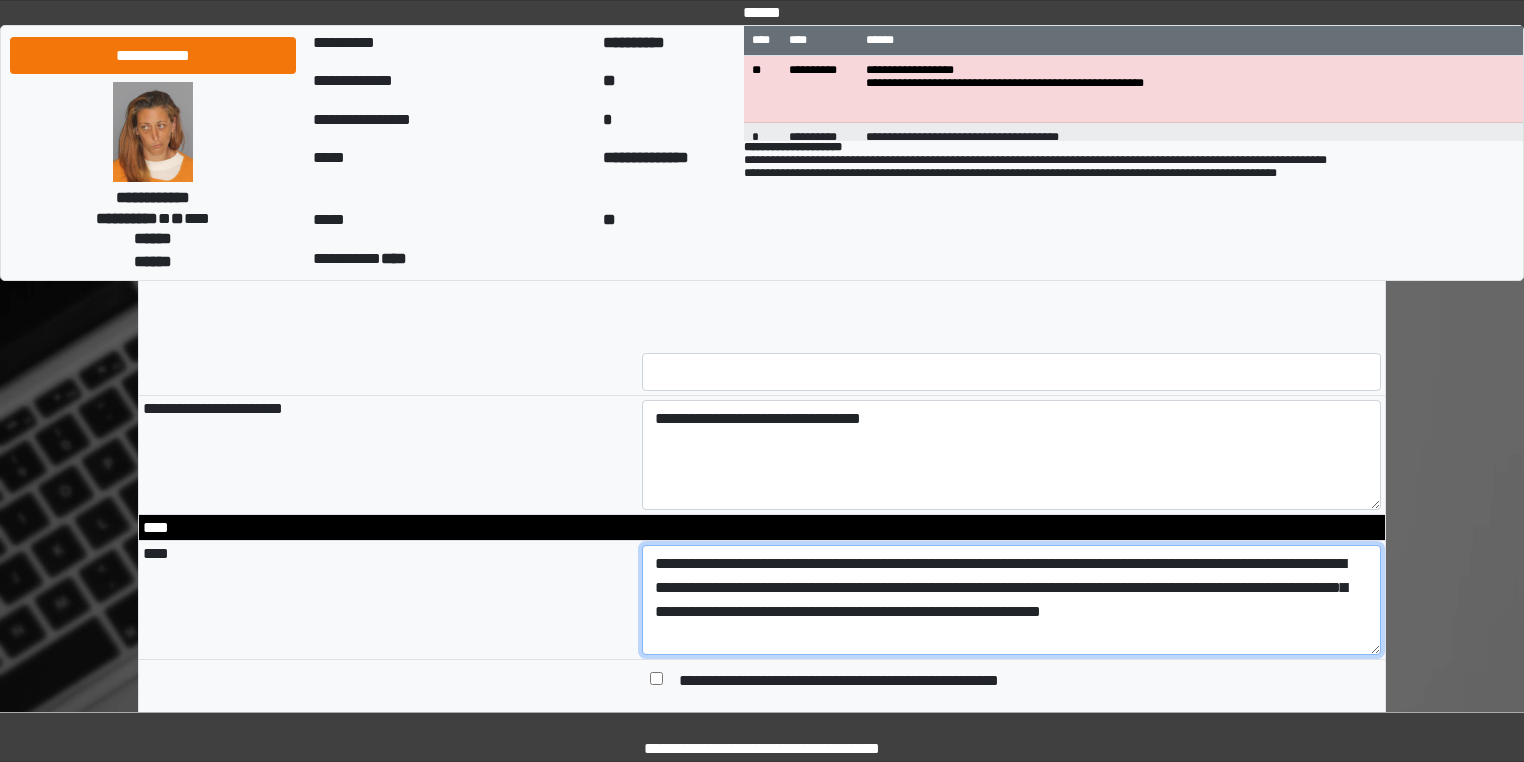 click on "**********" at bounding box center [1012, 600] 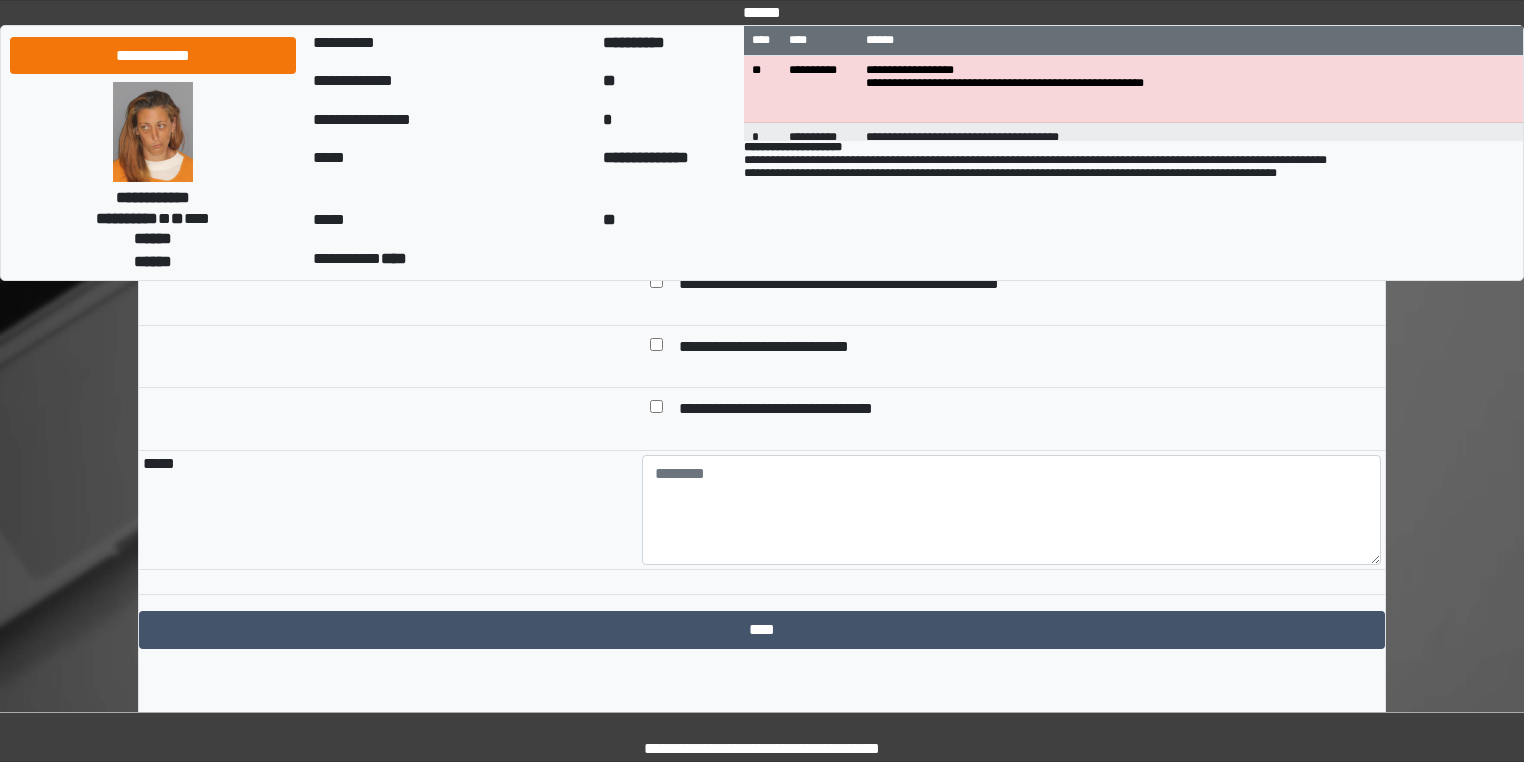 scroll, scrollTop: 2080, scrollLeft: 0, axis: vertical 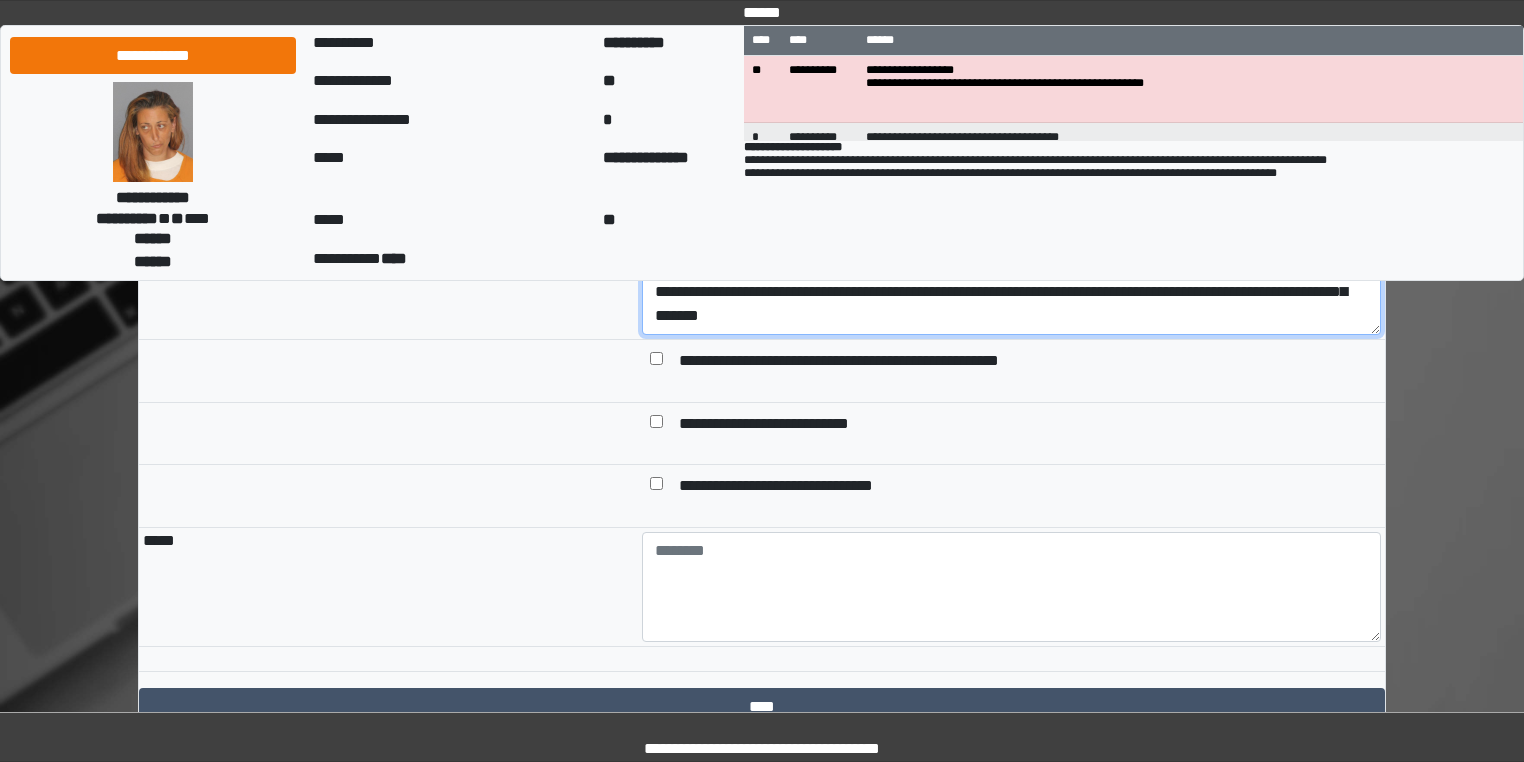 click on "**********" at bounding box center [1012, 280] 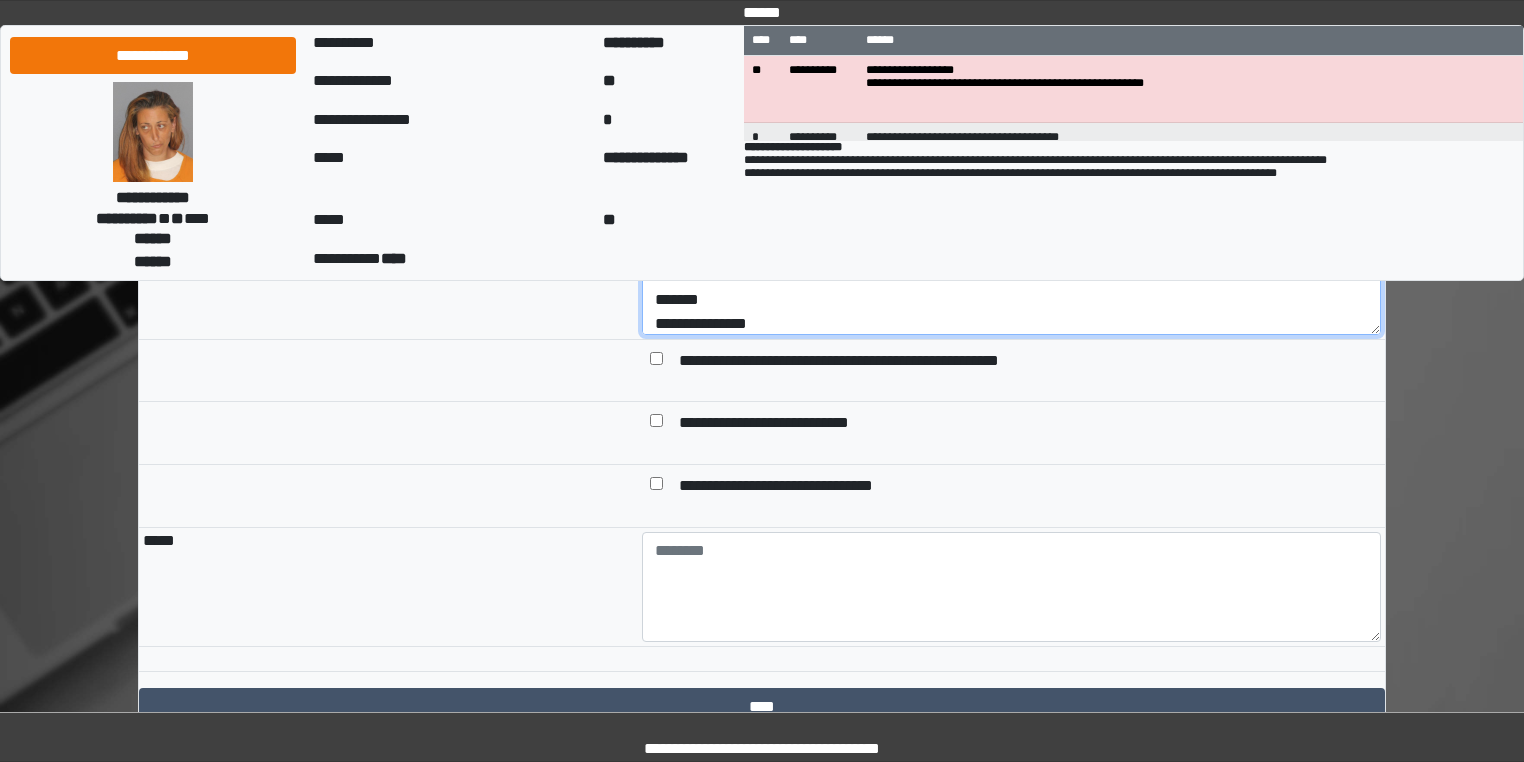 scroll, scrollTop: 24, scrollLeft: 0, axis: vertical 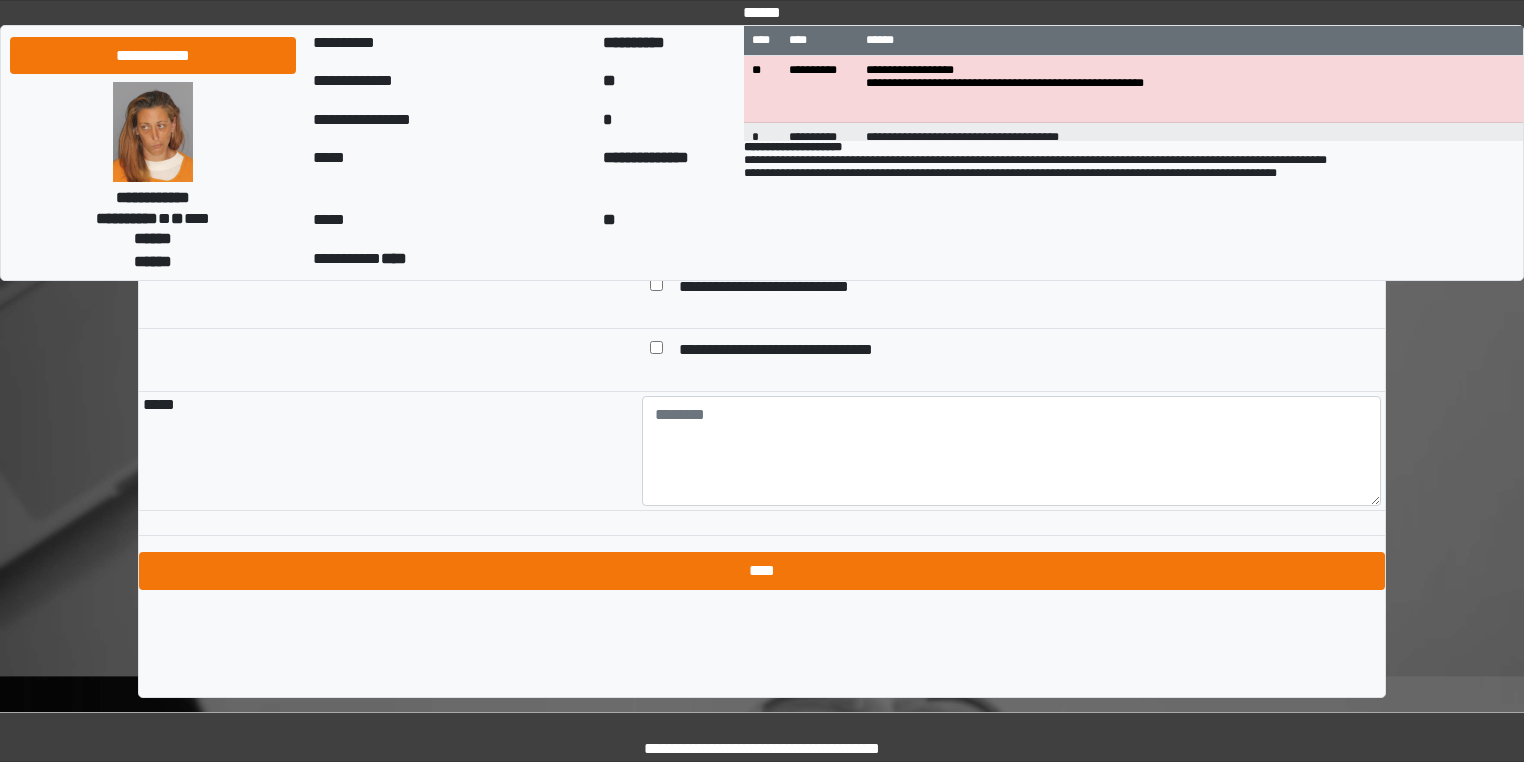type on "**********" 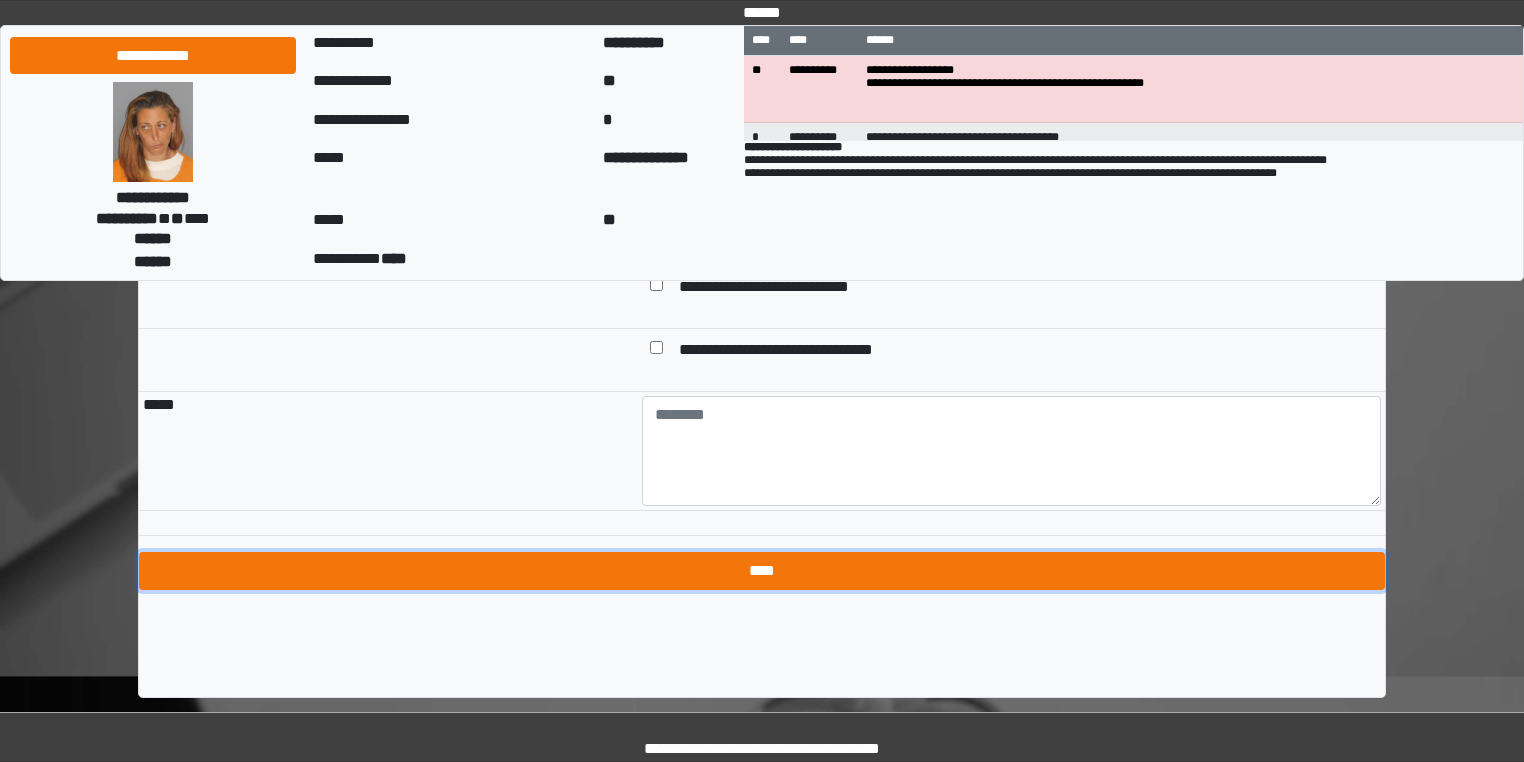 click on "****" at bounding box center (762, 571) 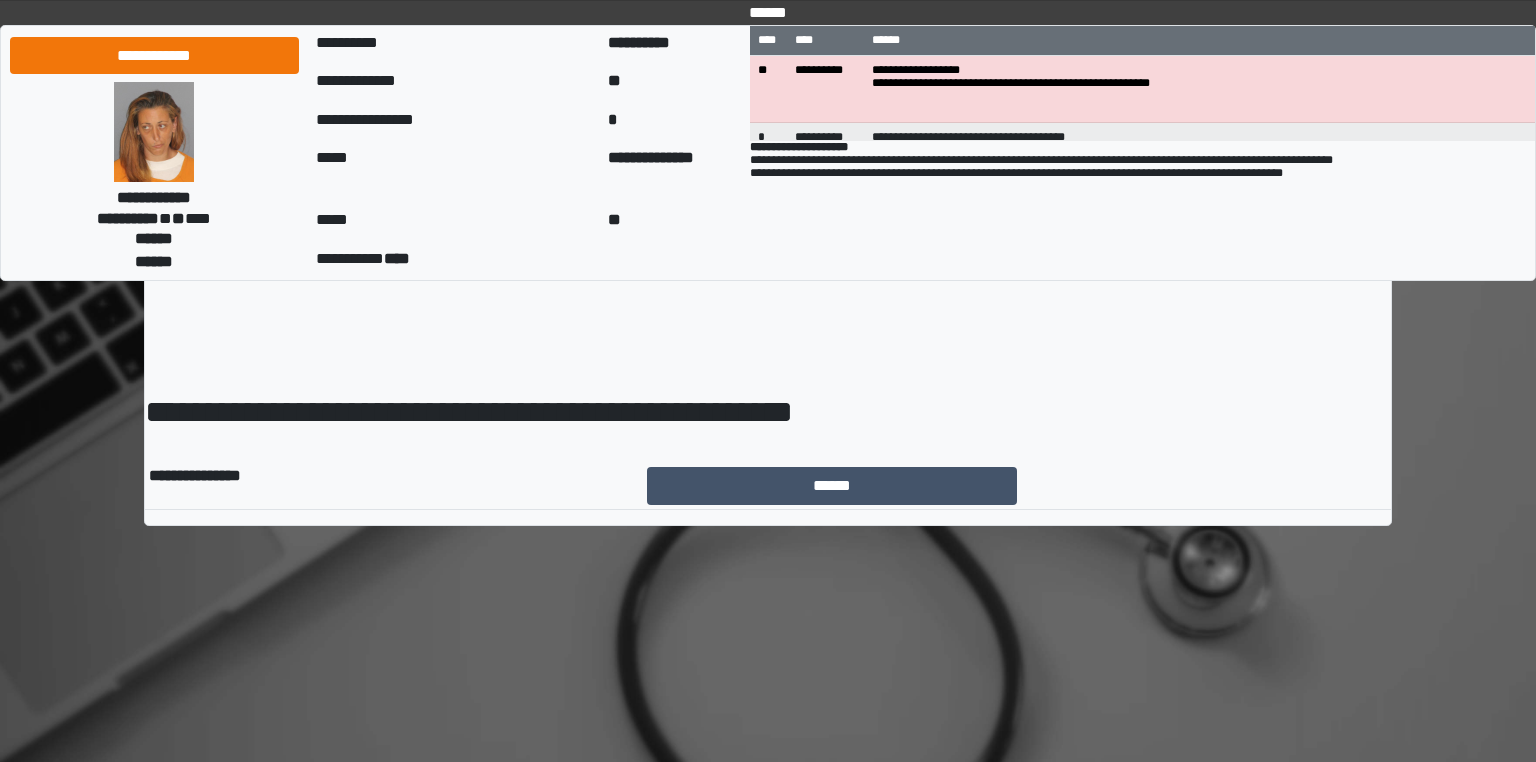 scroll, scrollTop: 0, scrollLeft: 0, axis: both 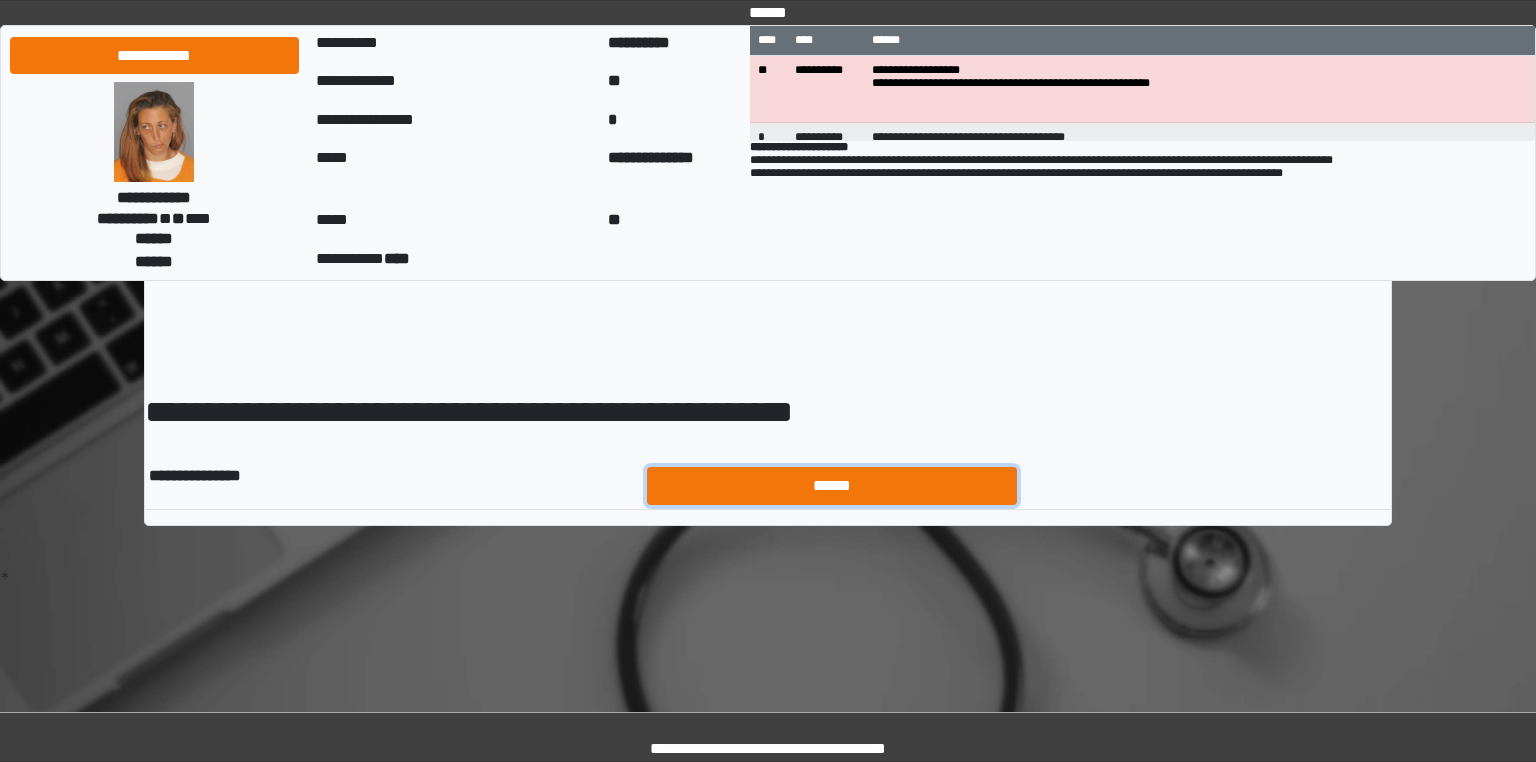 click on "******" at bounding box center [832, 486] 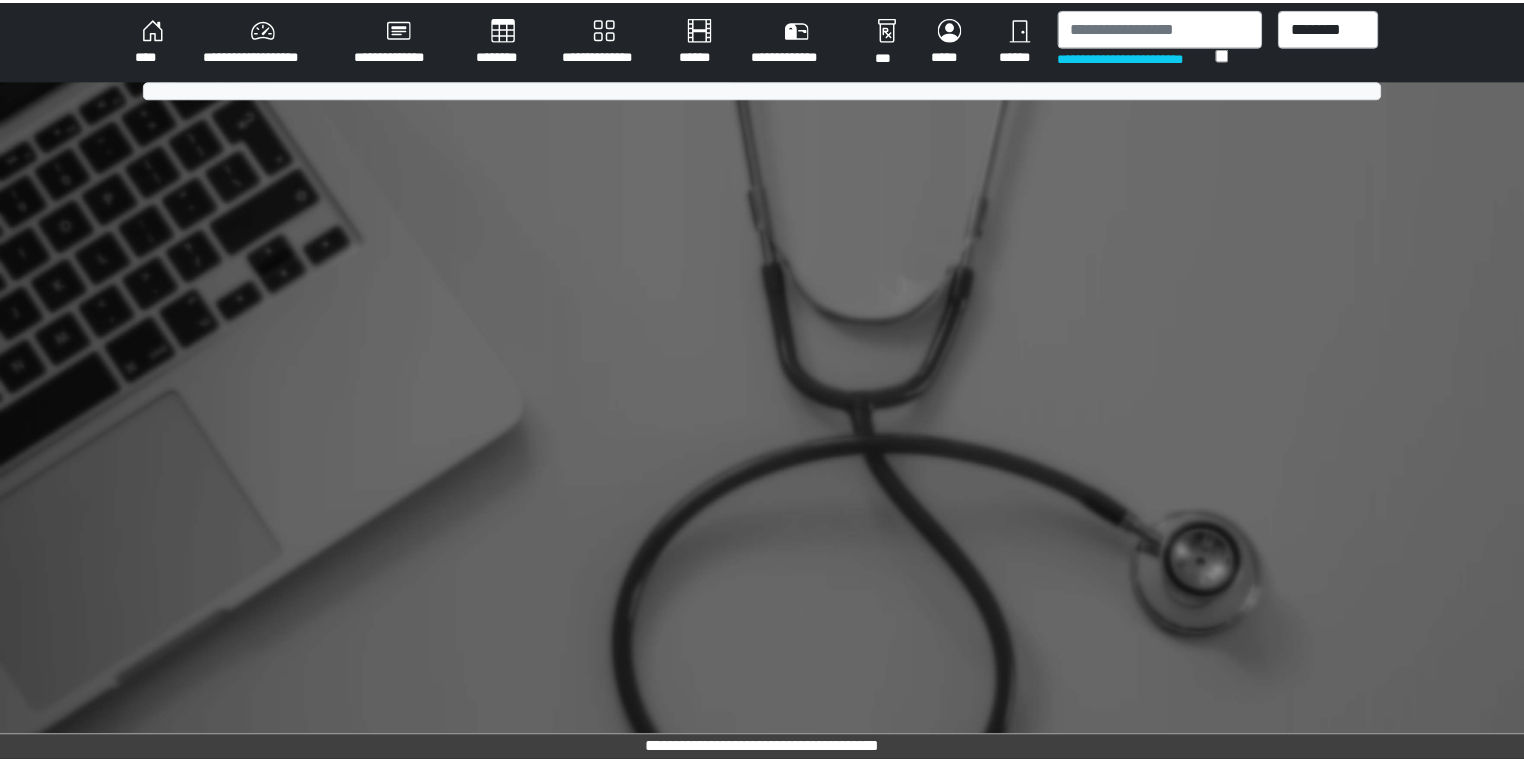 scroll, scrollTop: 0, scrollLeft: 0, axis: both 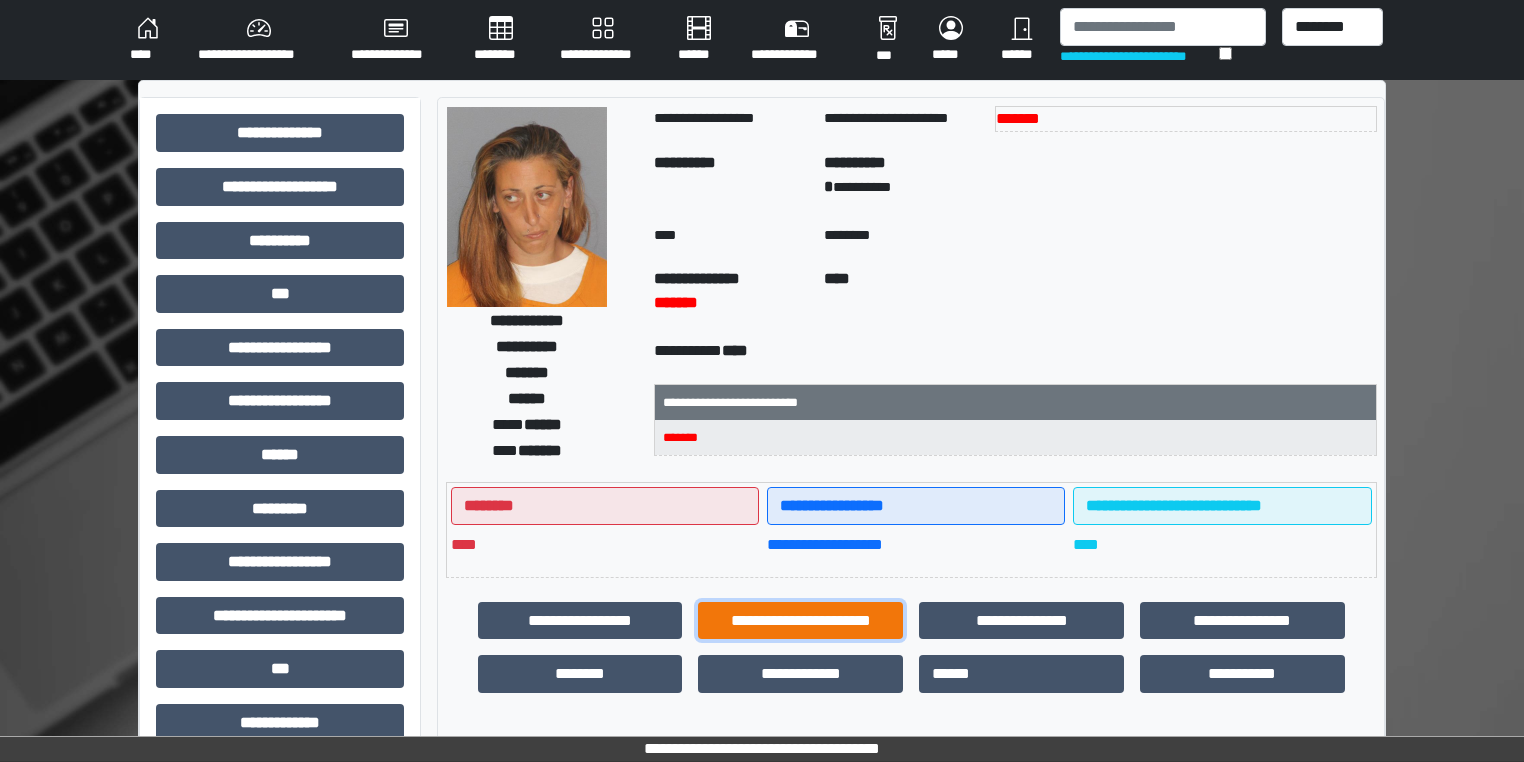 click on "**********" at bounding box center [800, 621] 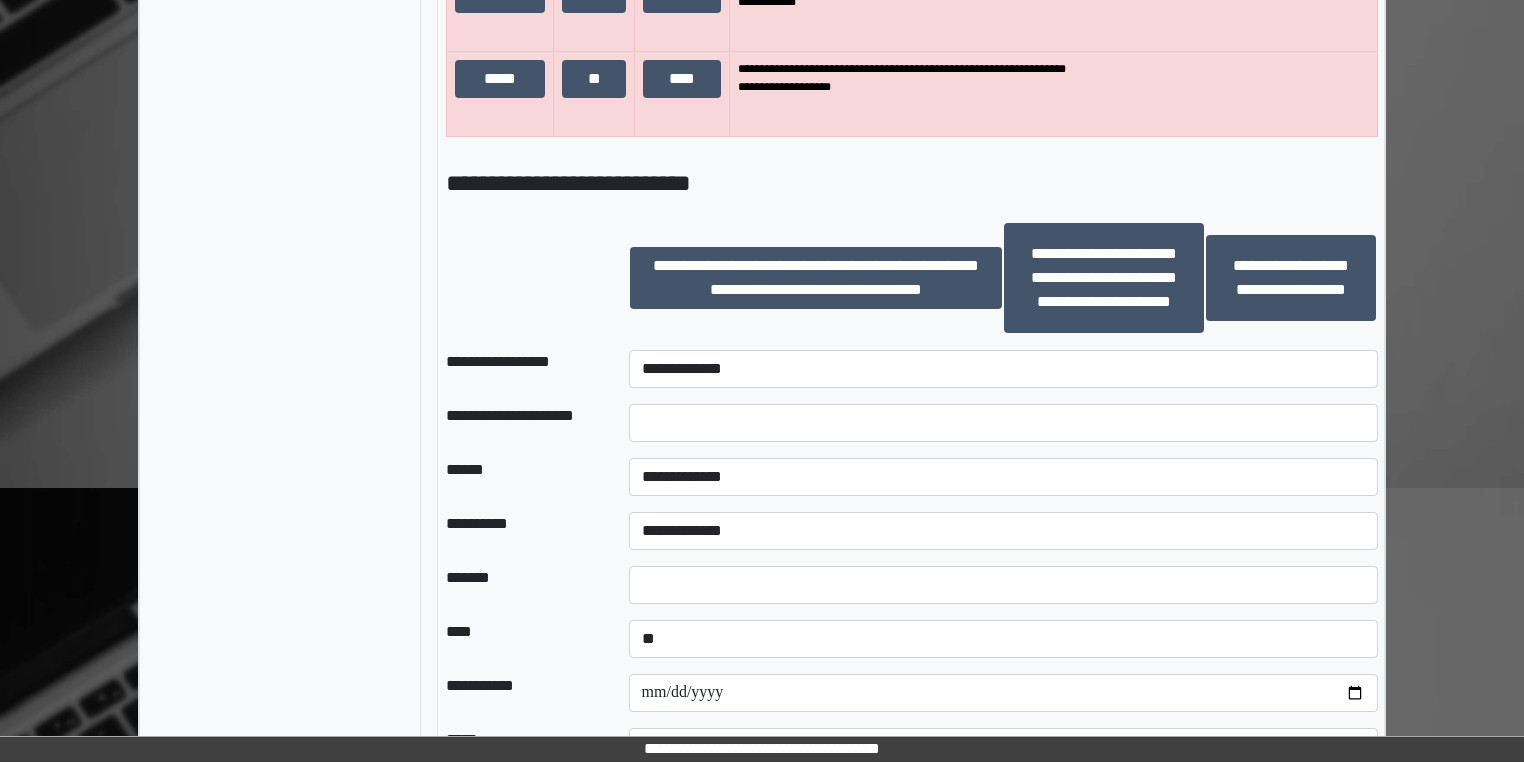 scroll, scrollTop: 1360, scrollLeft: 0, axis: vertical 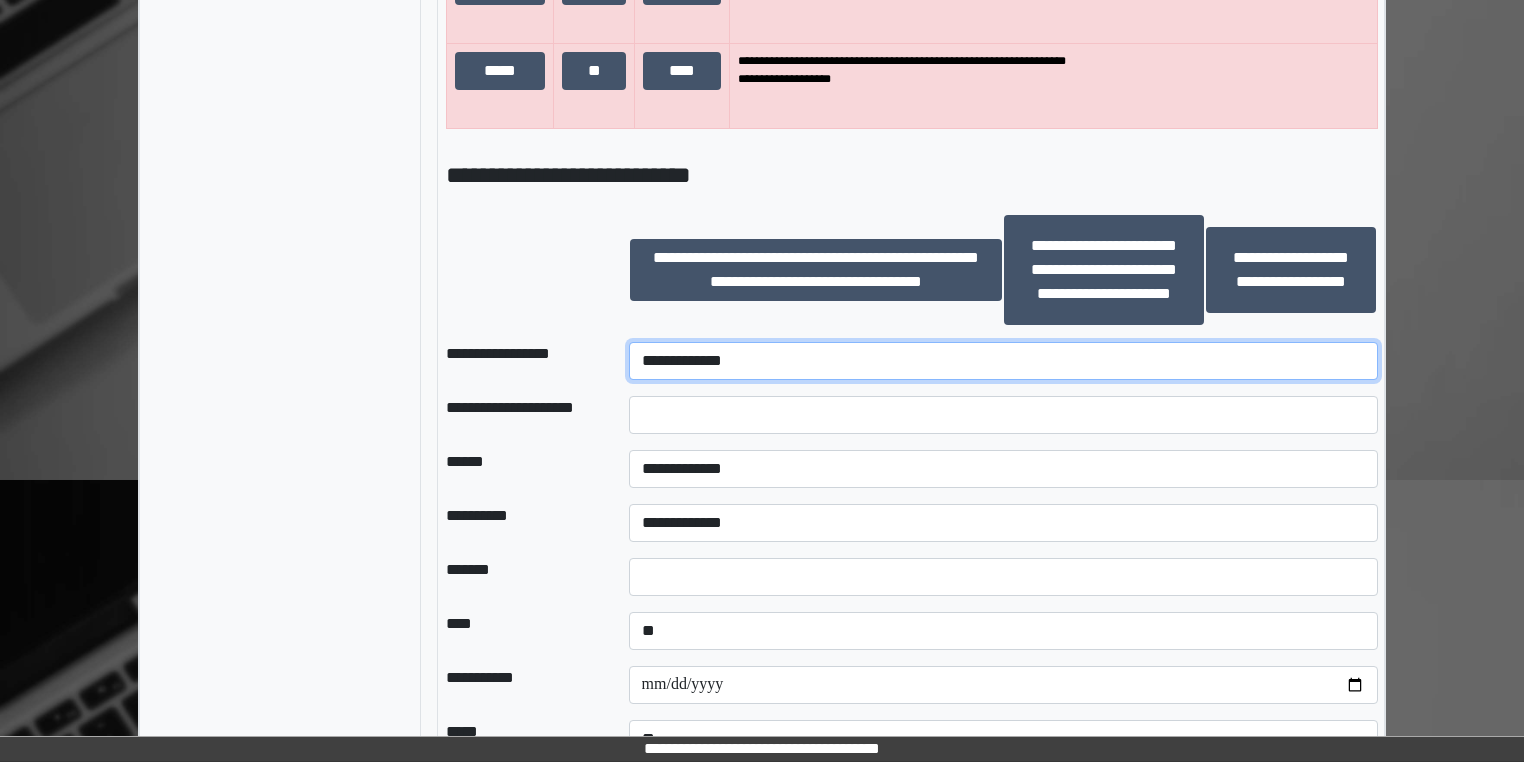 click on "**********" at bounding box center (1003, 361) 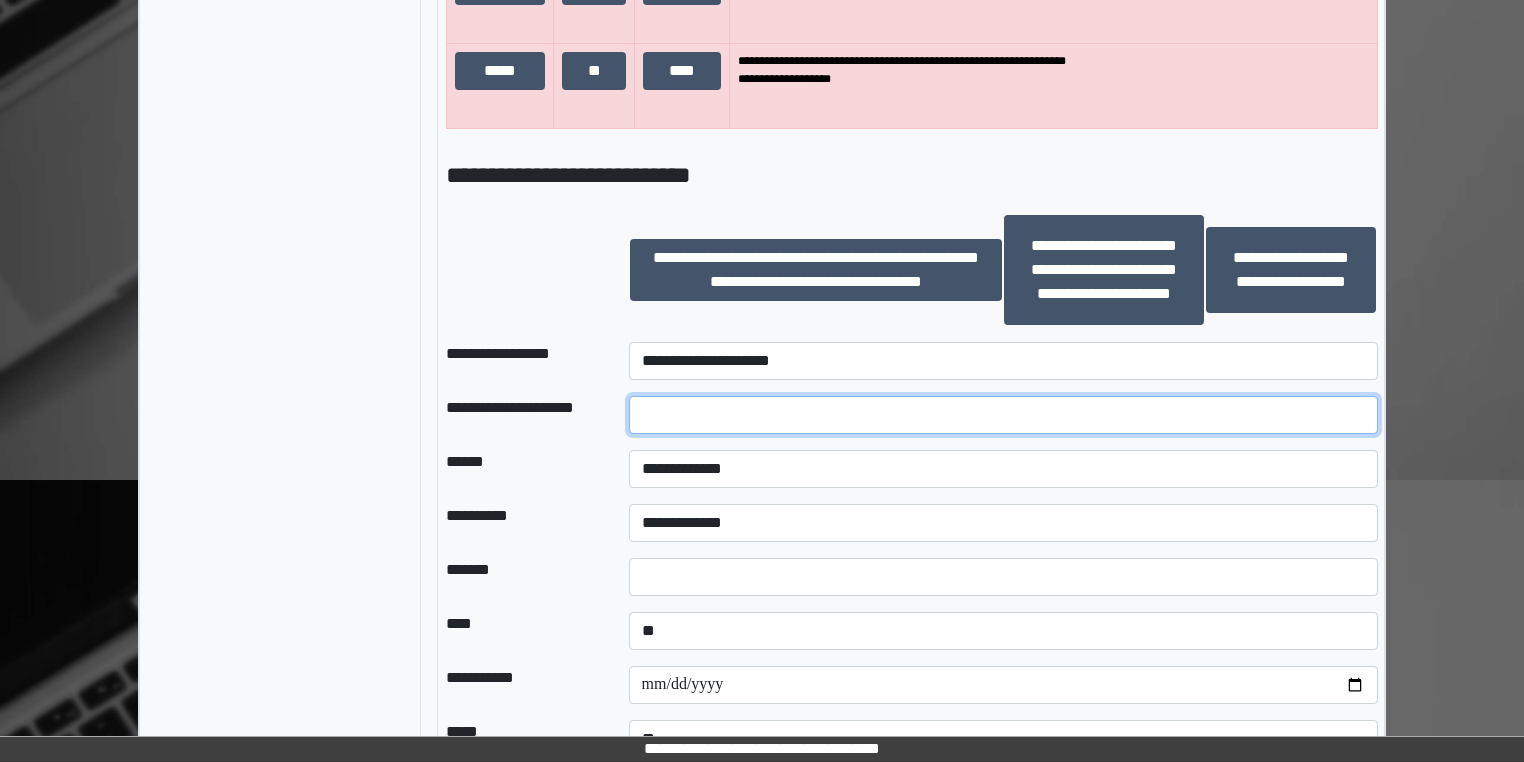 click at bounding box center [1003, 415] 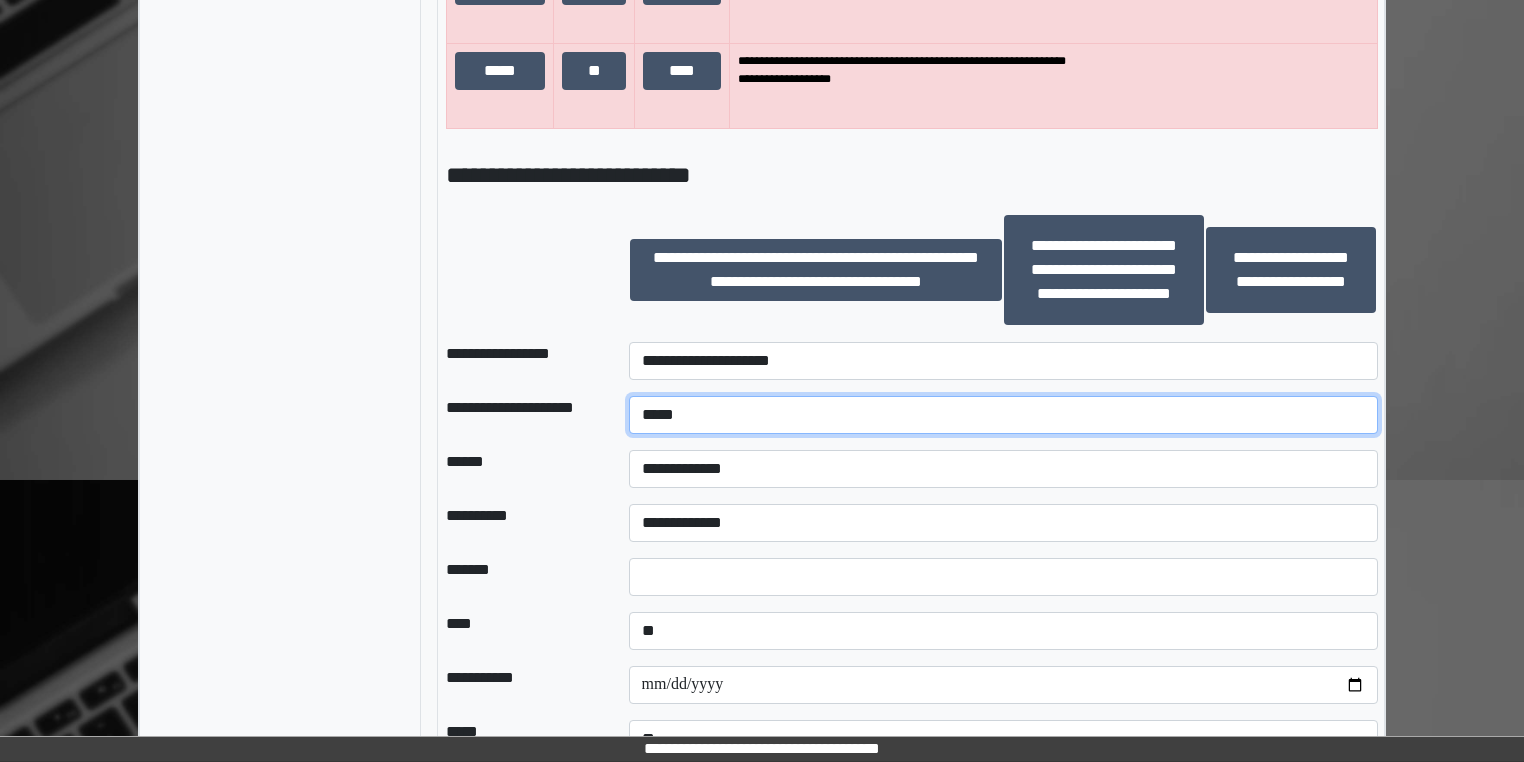 type on "*****" 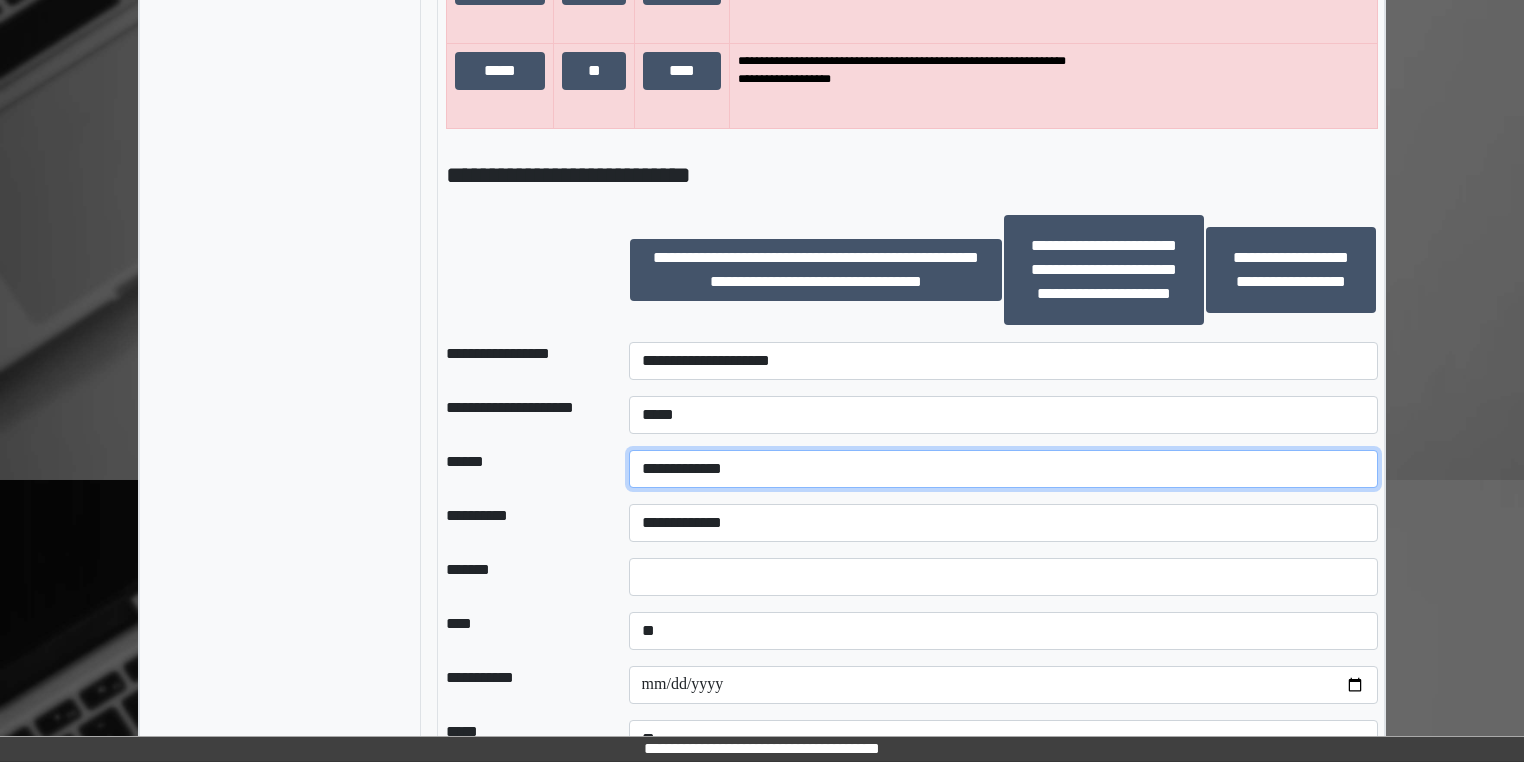 click on "**********" at bounding box center [1003, 469] 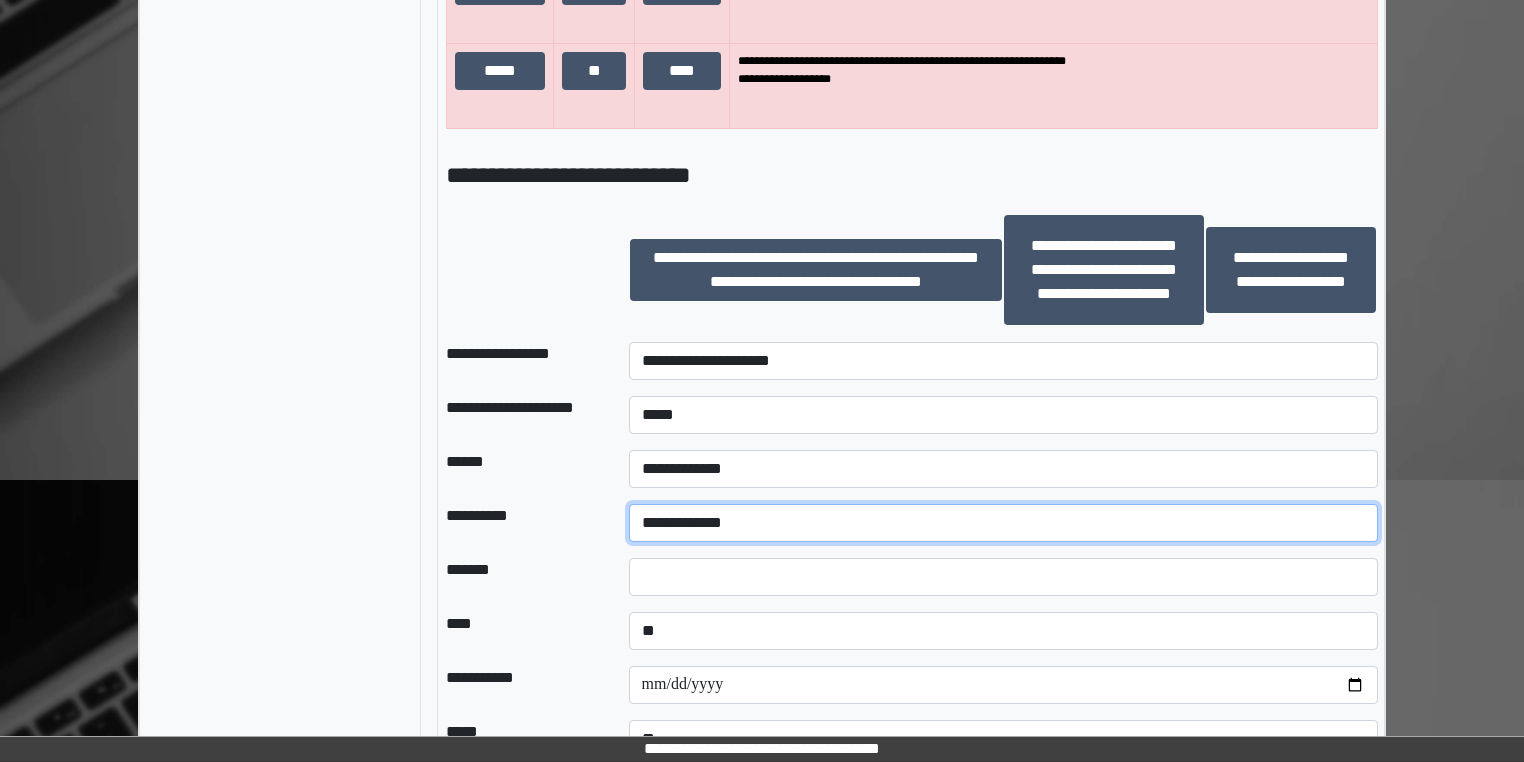 click on "**********" at bounding box center (1003, 523) 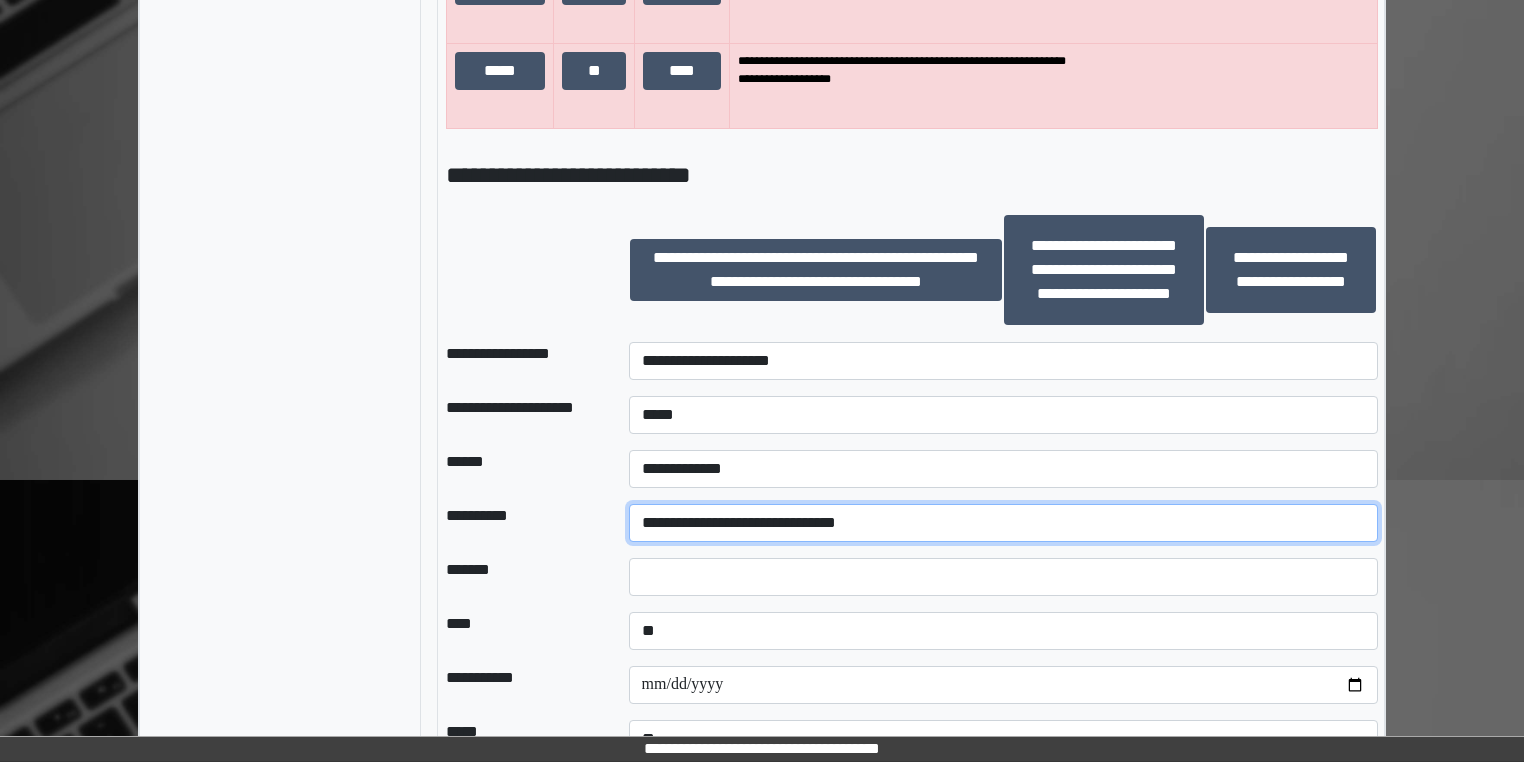 click on "**********" at bounding box center [1003, 523] 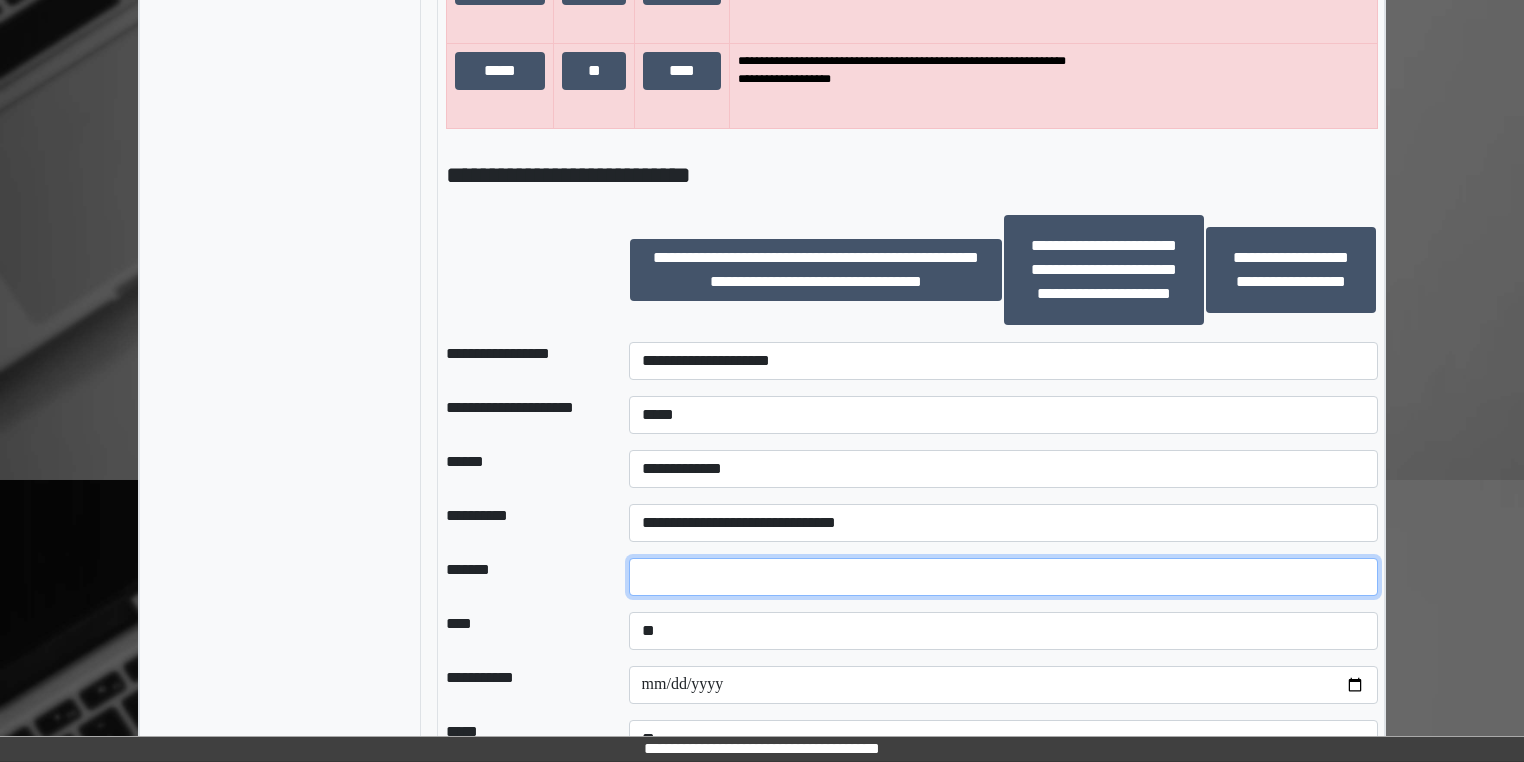 click at bounding box center [1003, 577] 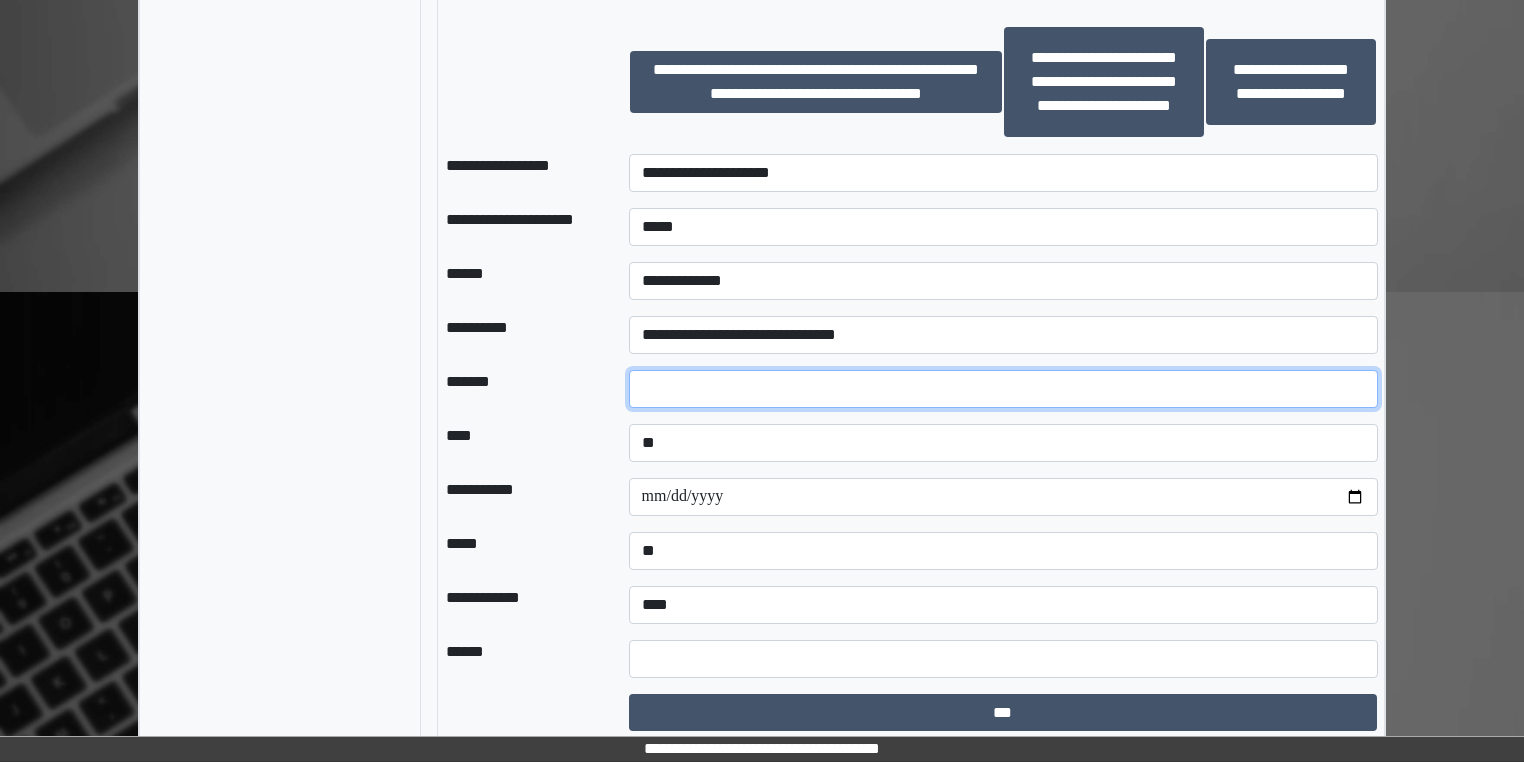 scroll, scrollTop: 1552, scrollLeft: 0, axis: vertical 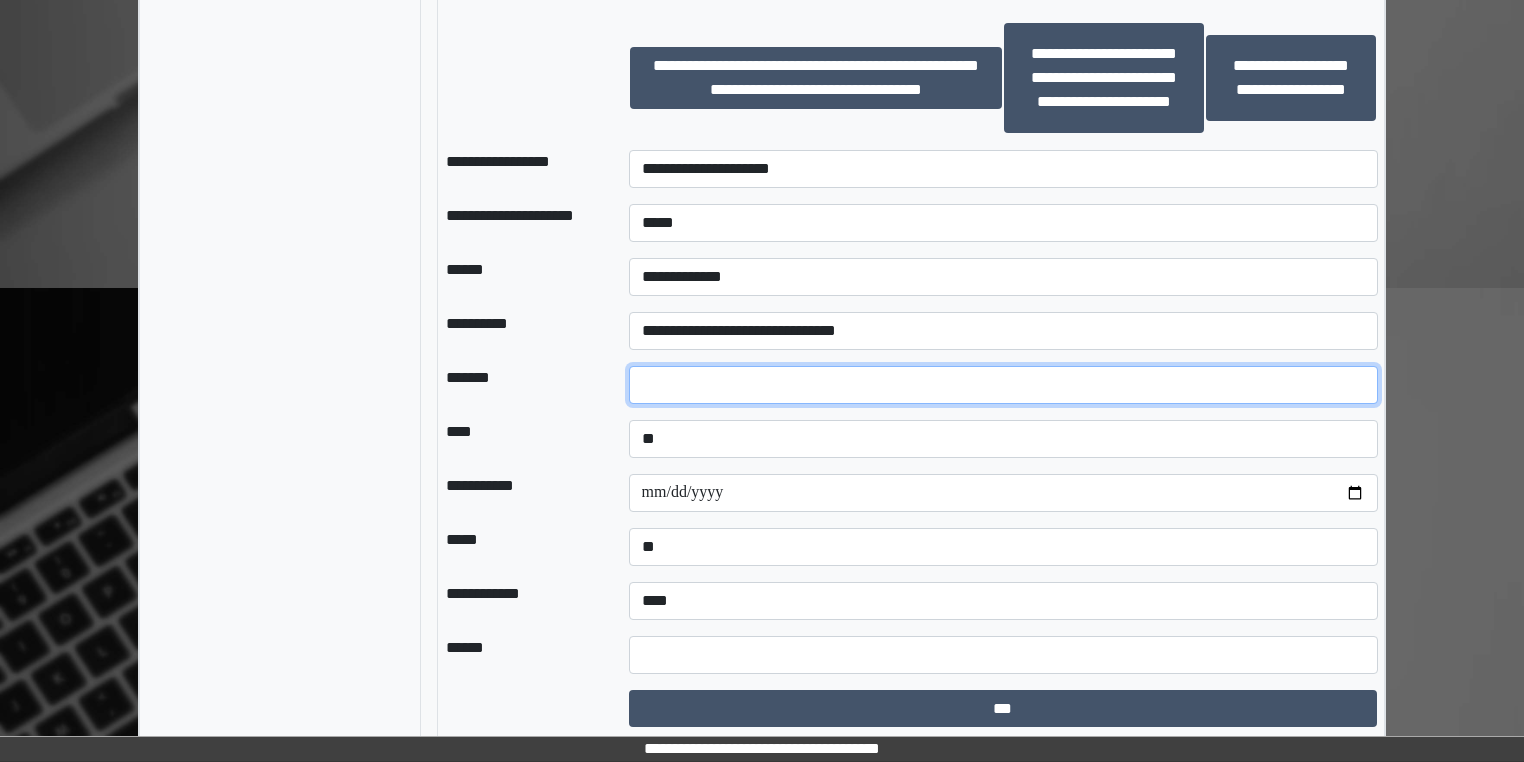 type on "*" 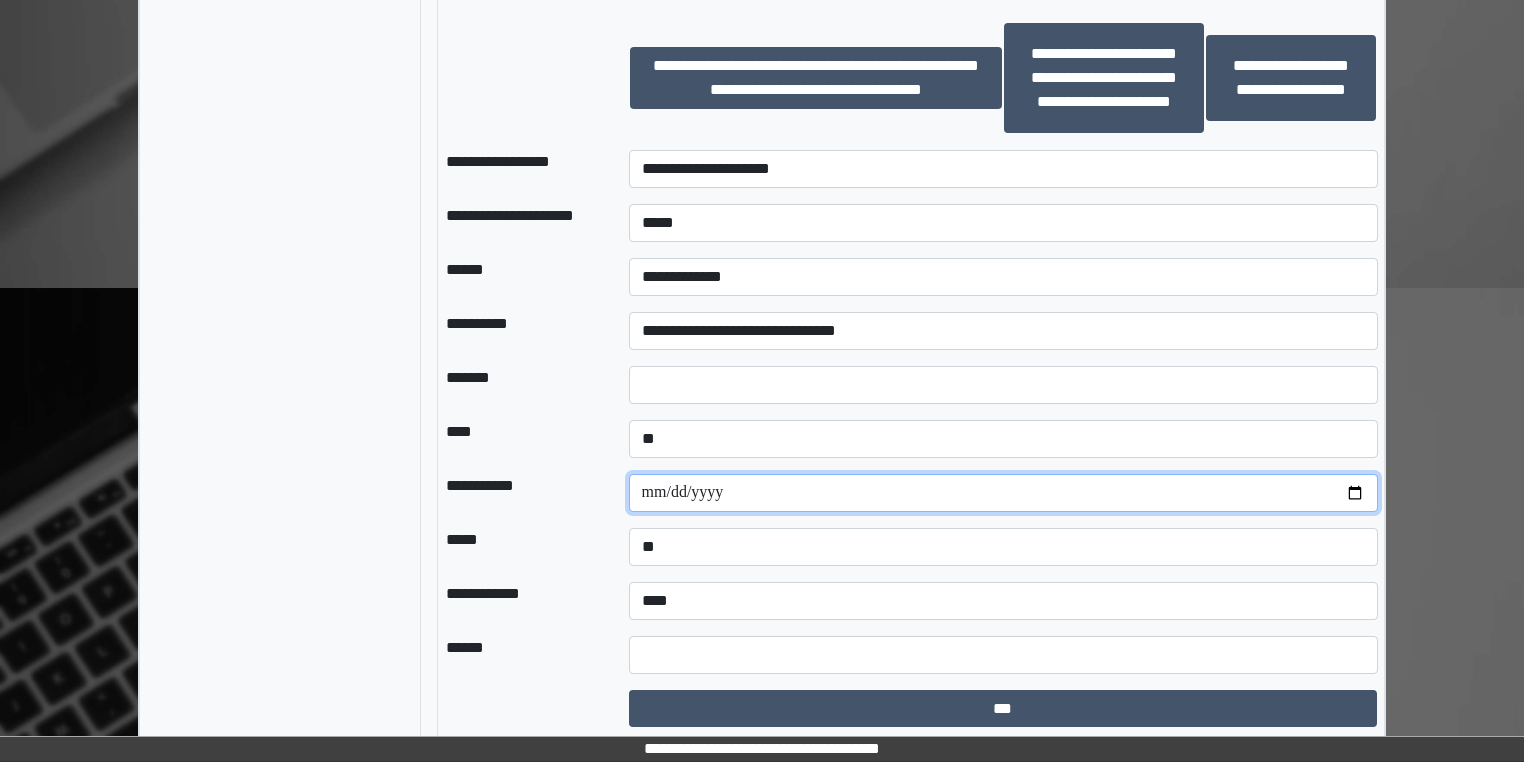 click at bounding box center (1003, 493) 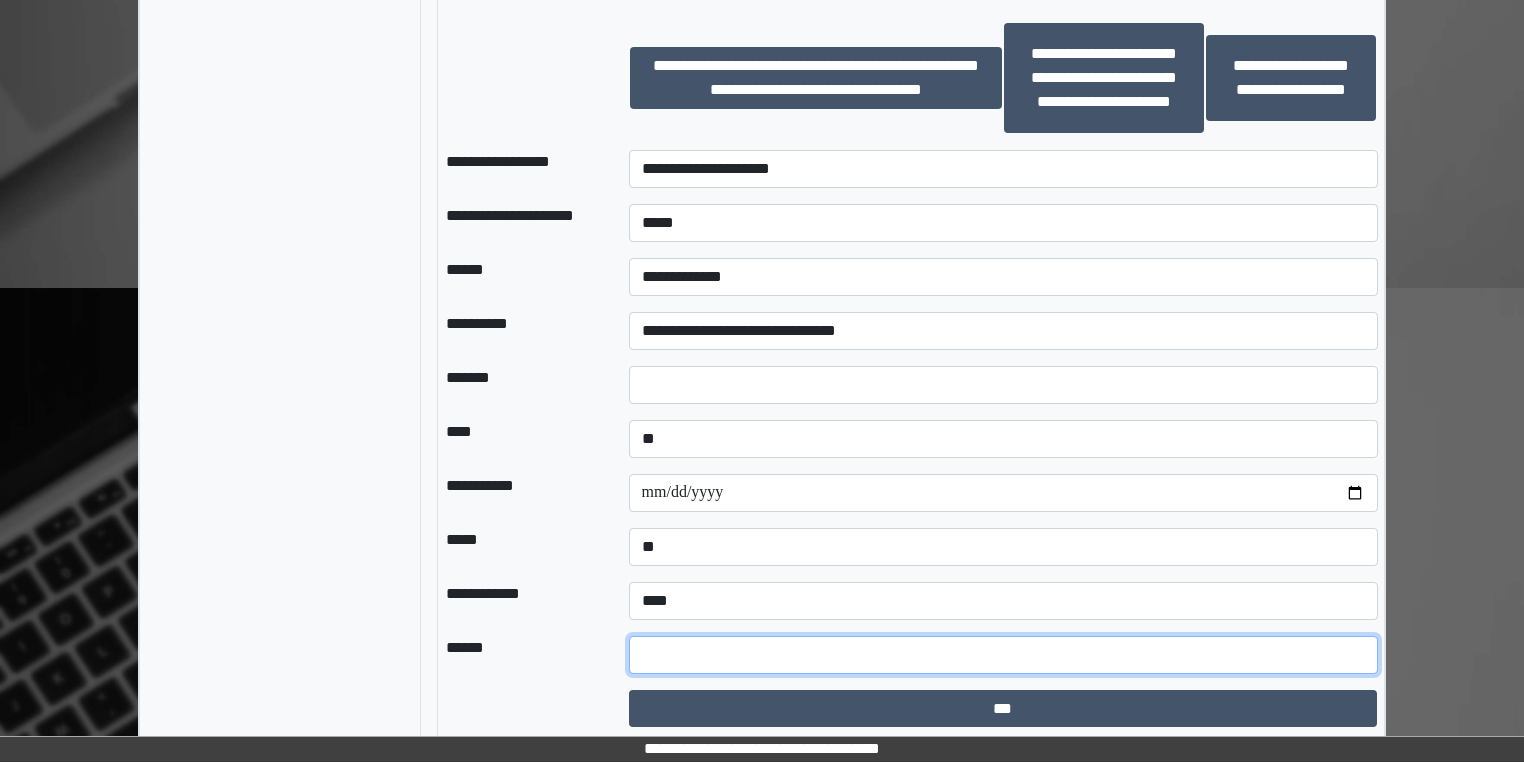 click at bounding box center [1003, 655] 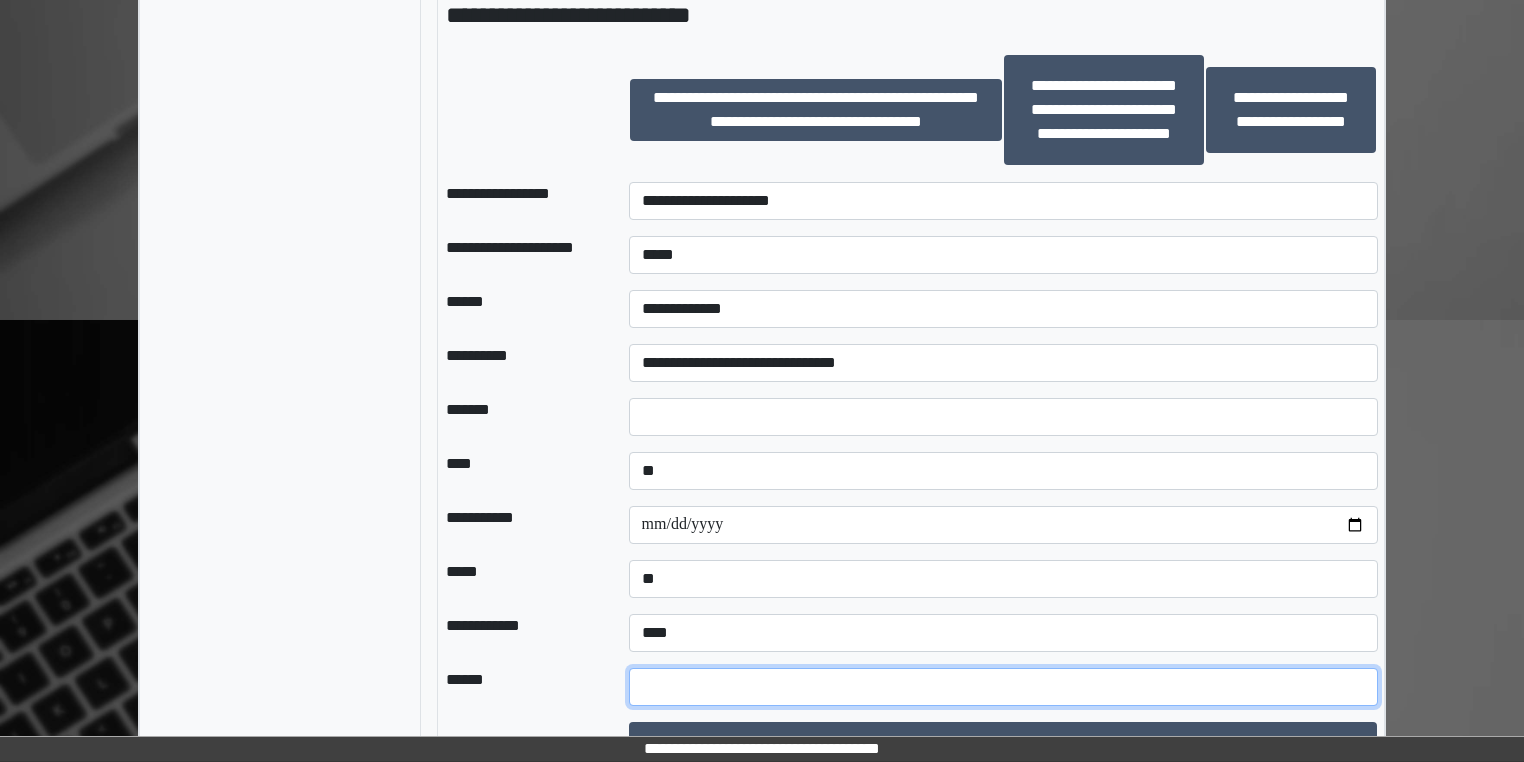 scroll, scrollTop: 1552, scrollLeft: 0, axis: vertical 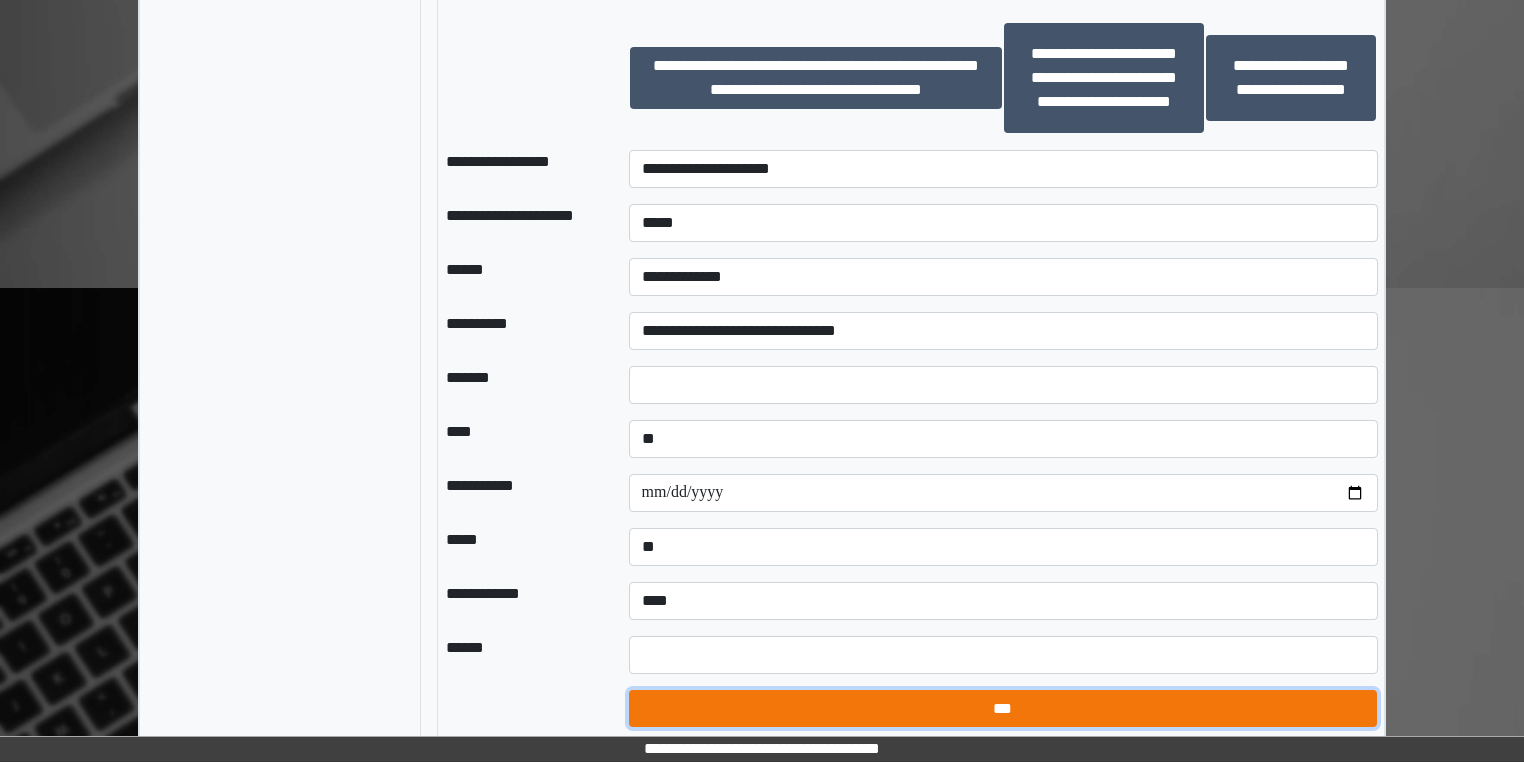click on "***" at bounding box center (1003, 709) 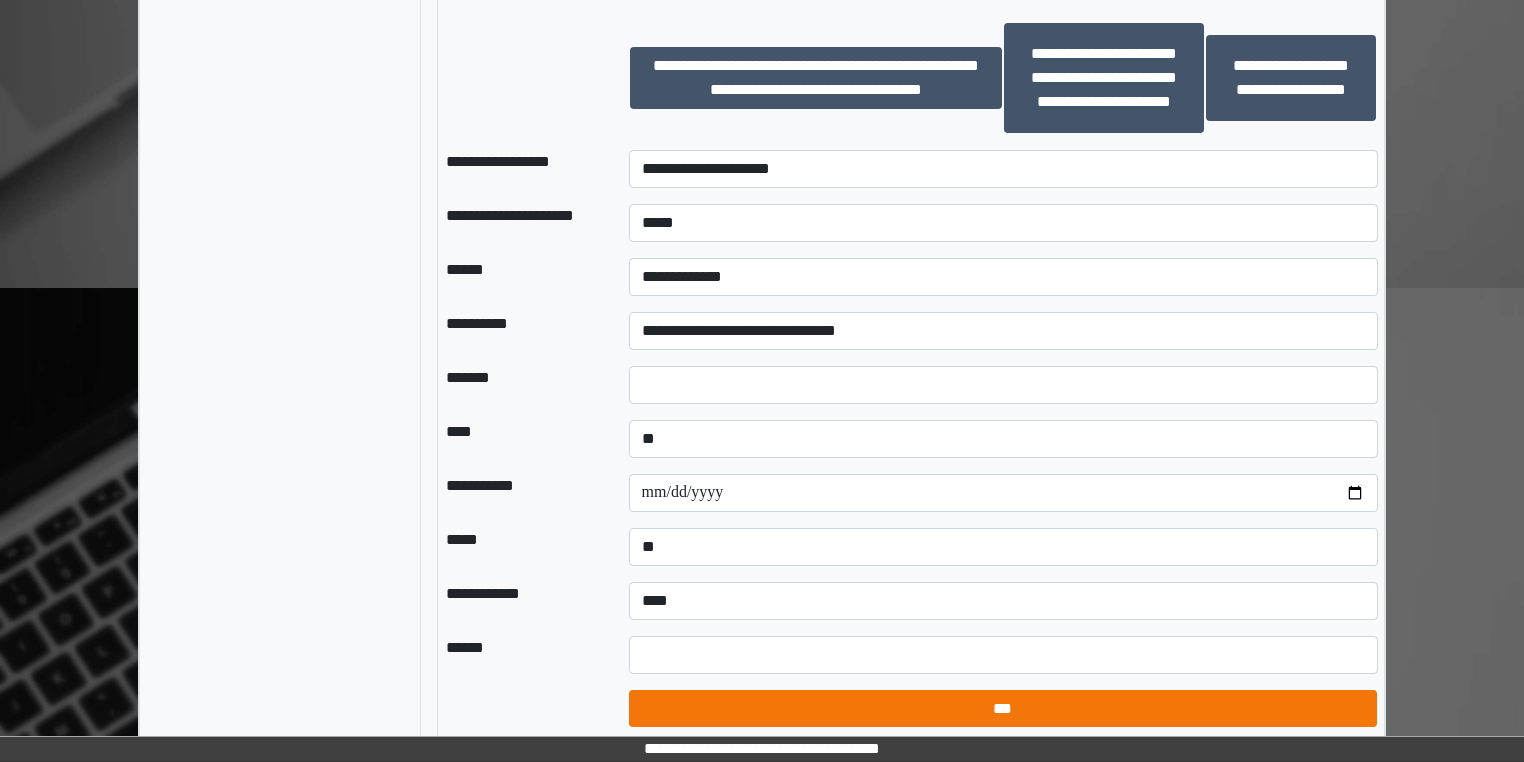 select on "*" 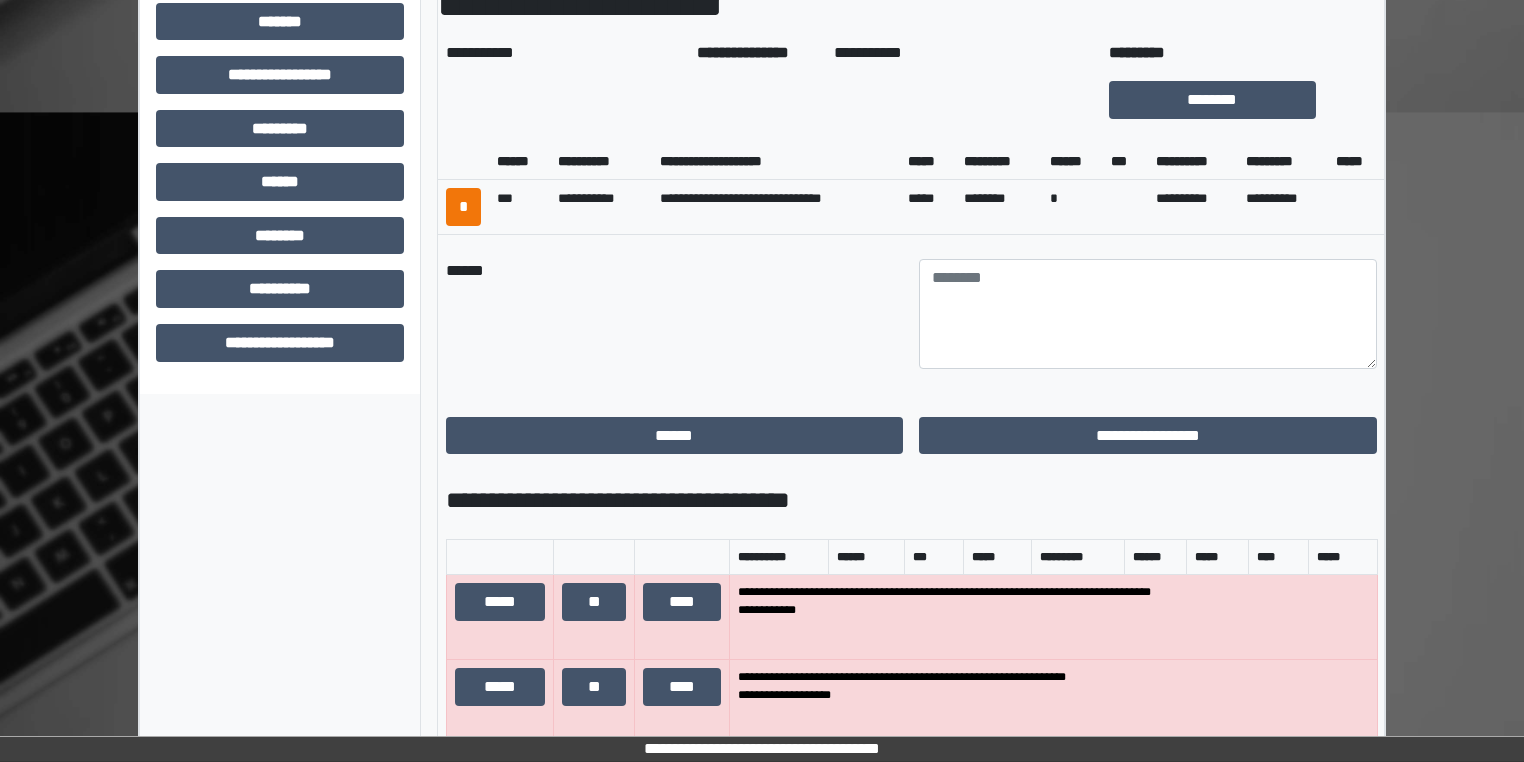 scroll, scrollTop: 752, scrollLeft: 0, axis: vertical 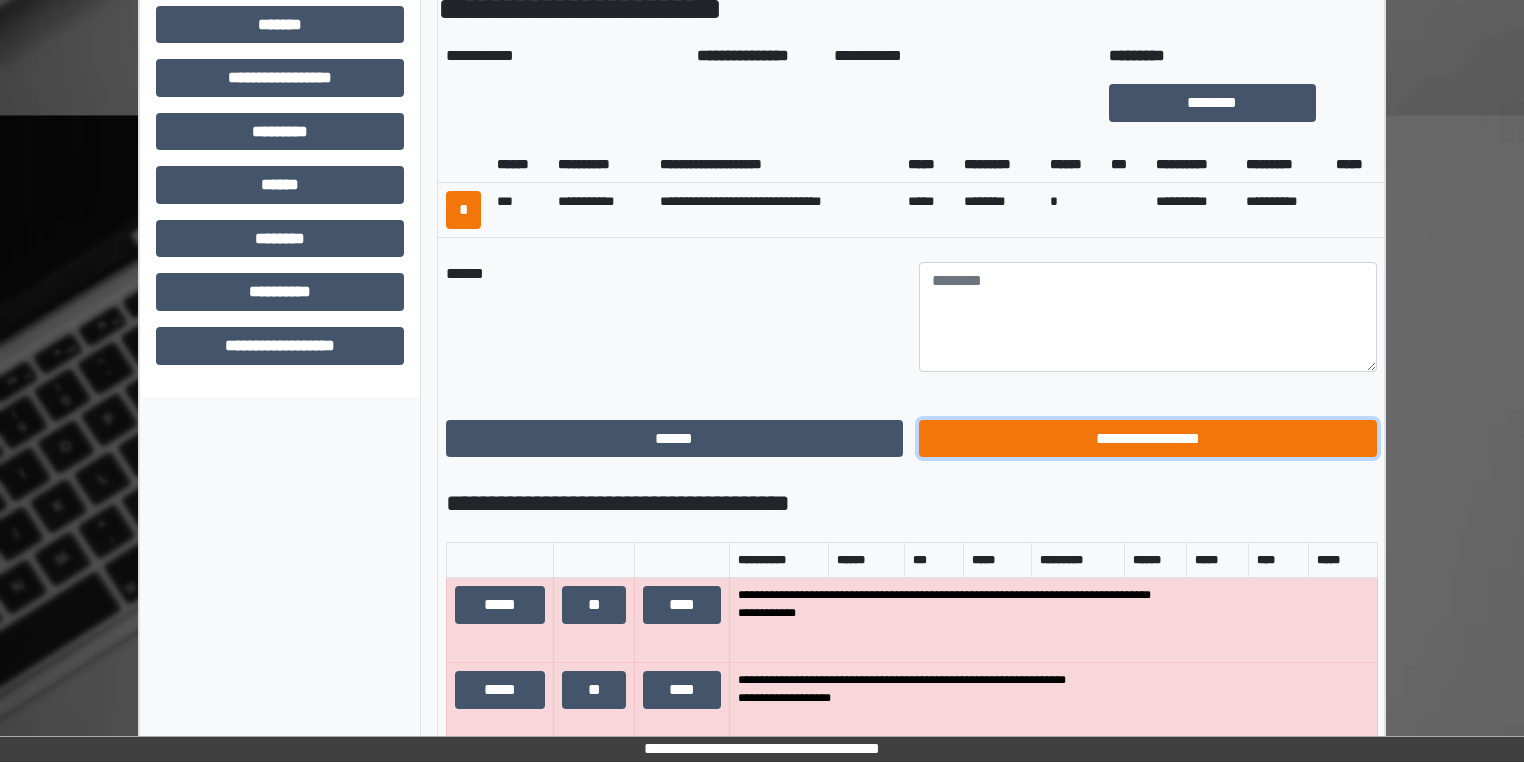 click on "**********" at bounding box center (1148, 439) 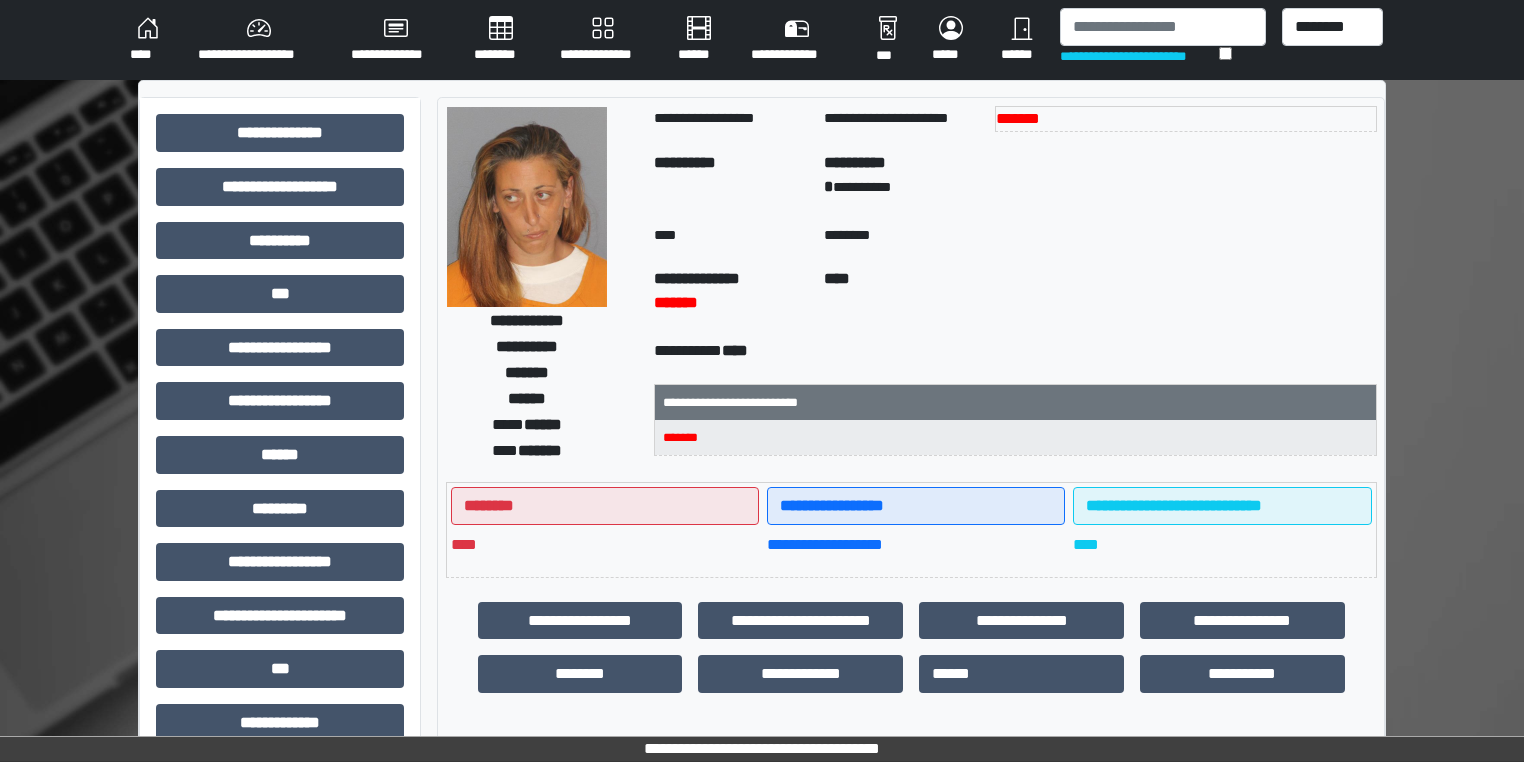 scroll, scrollTop: 0, scrollLeft: 0, axis: both 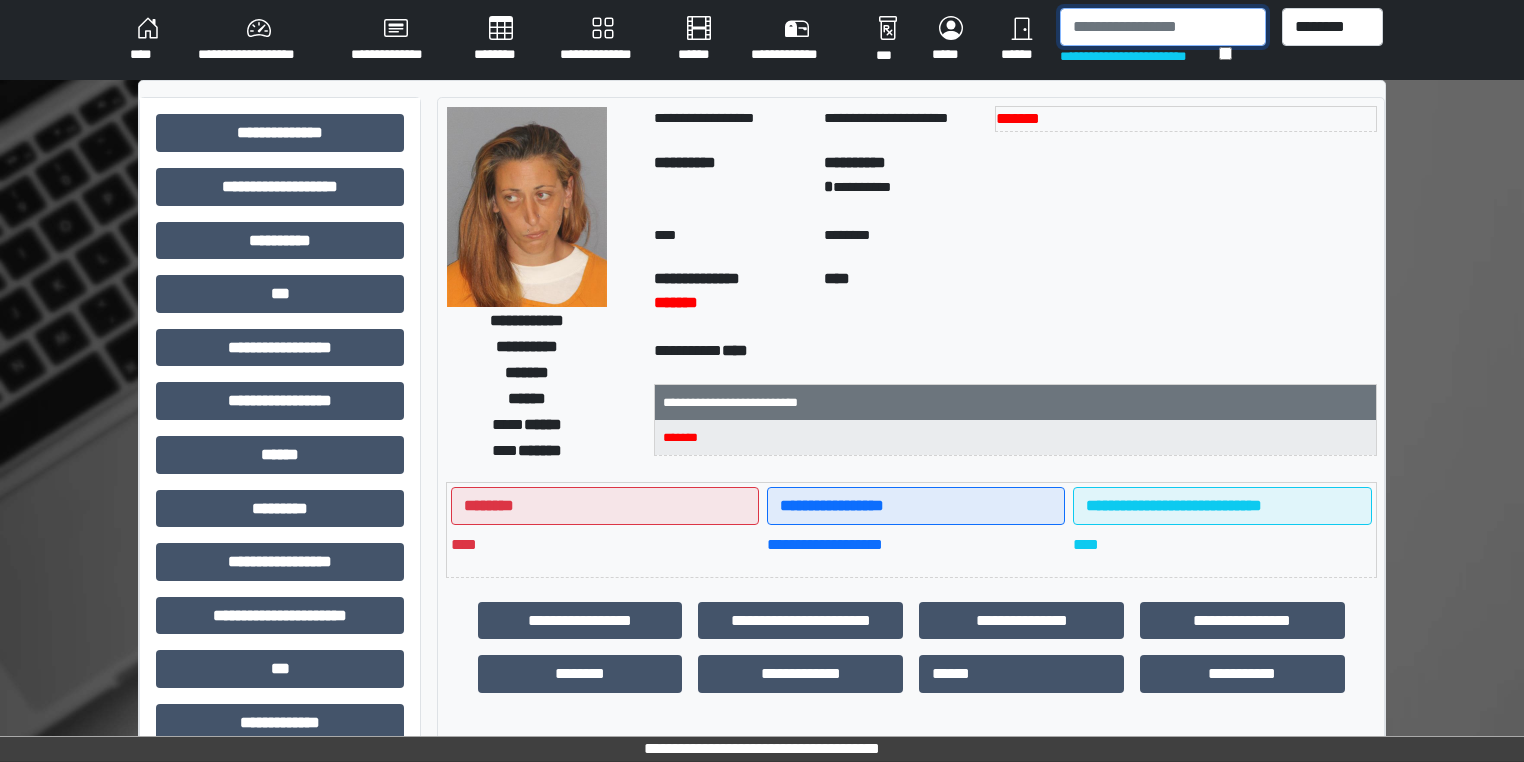 click at bounding box center [1163, 27] 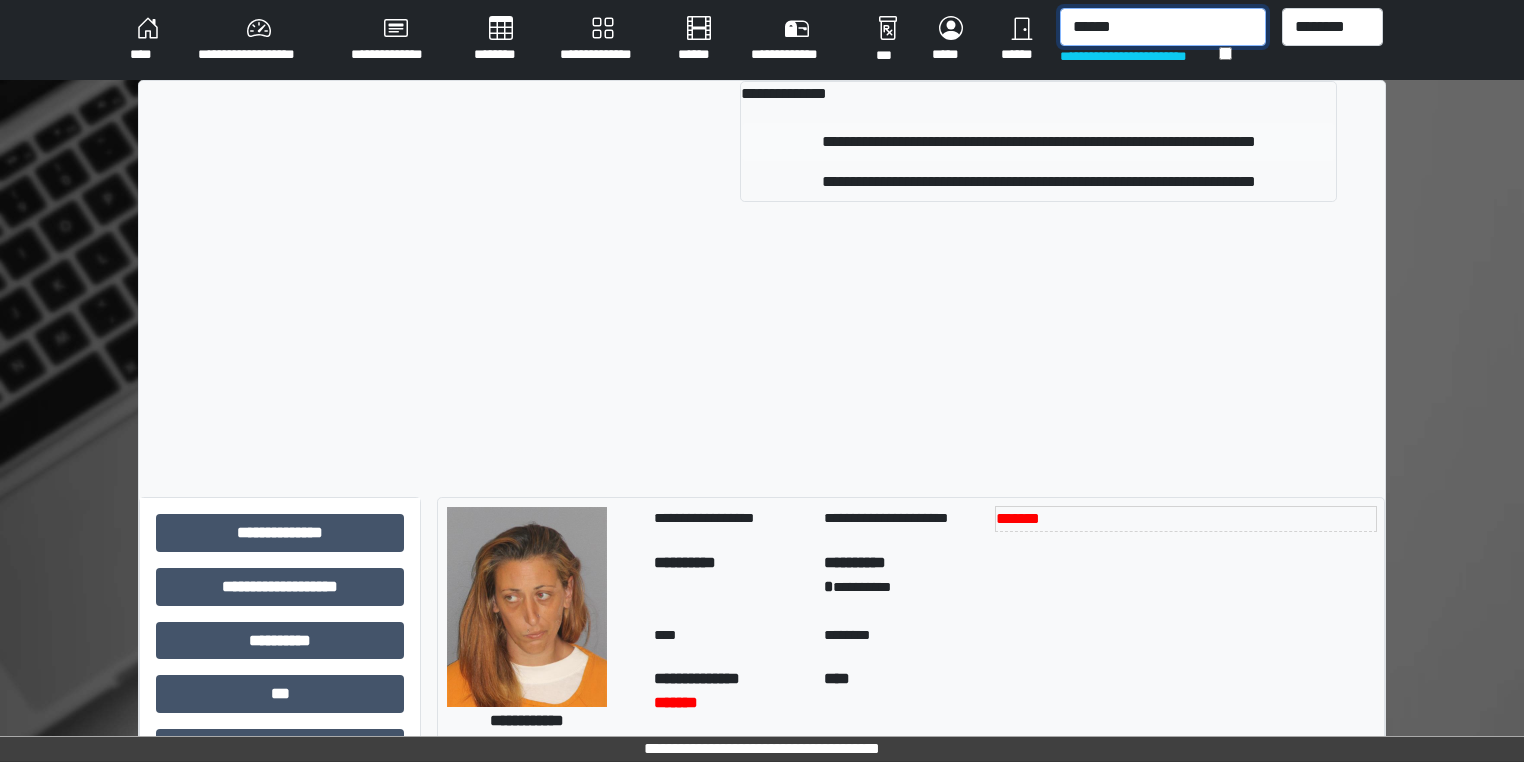 type on "******" 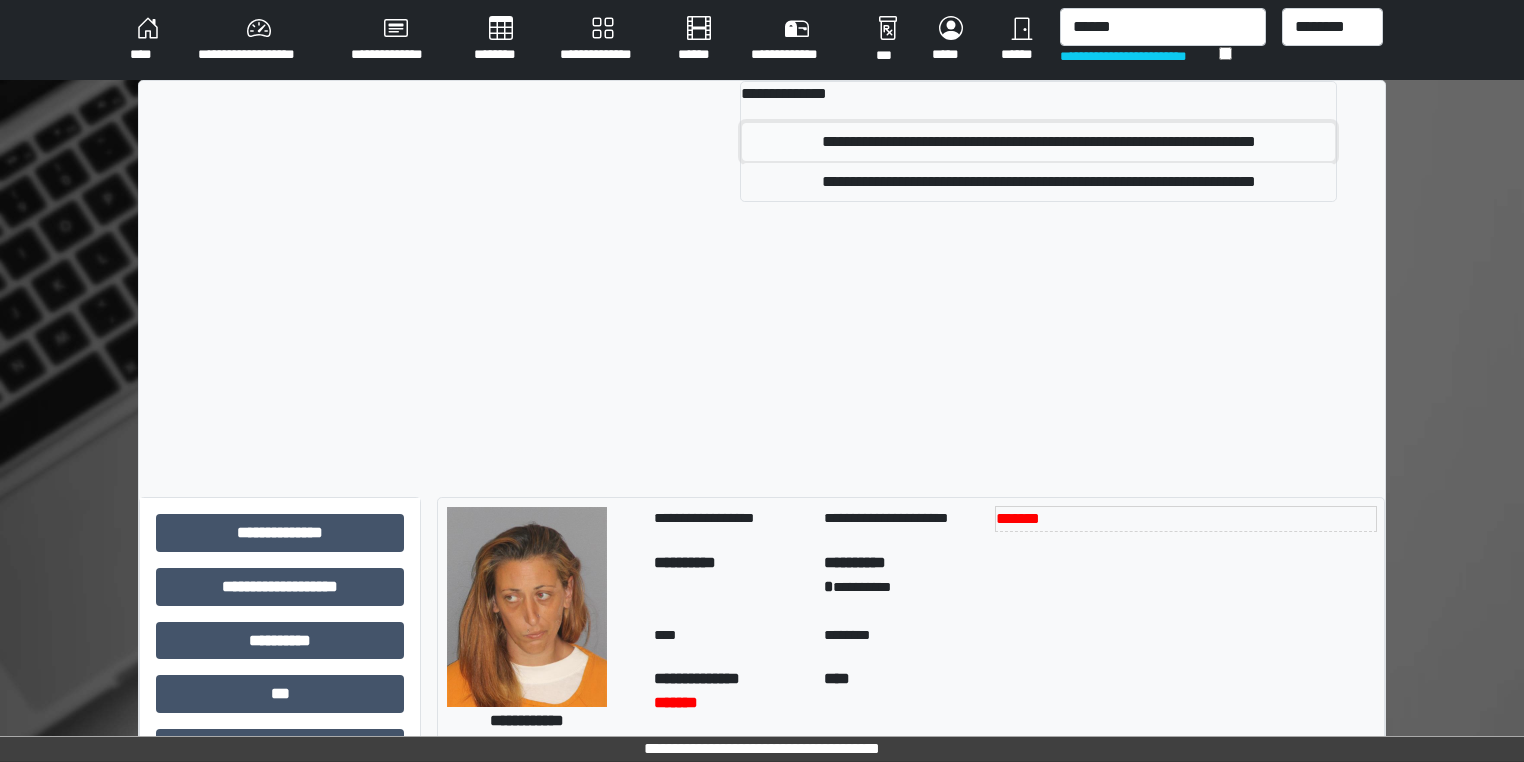 click on "**********" at bounding box center [1038, 142] 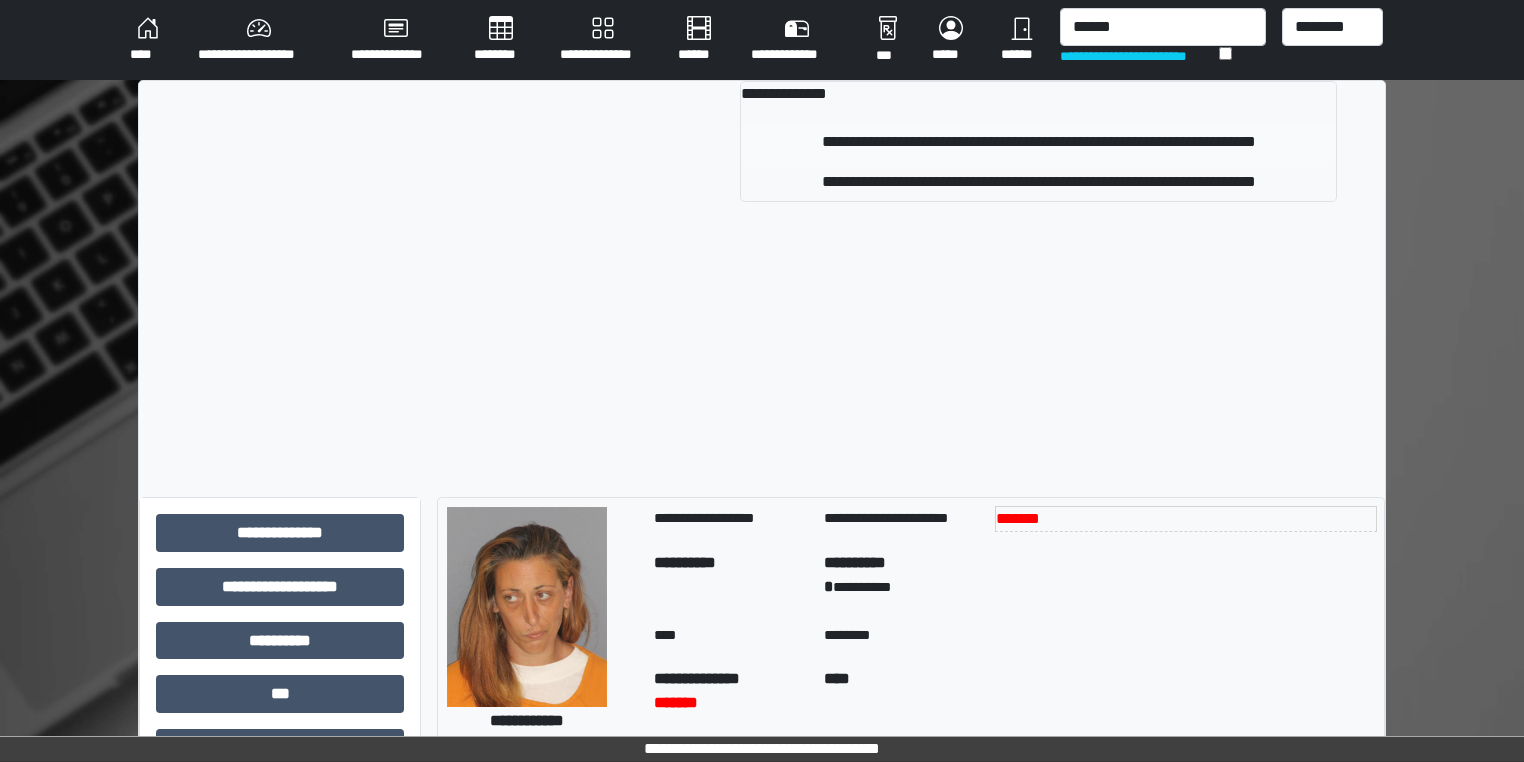 type 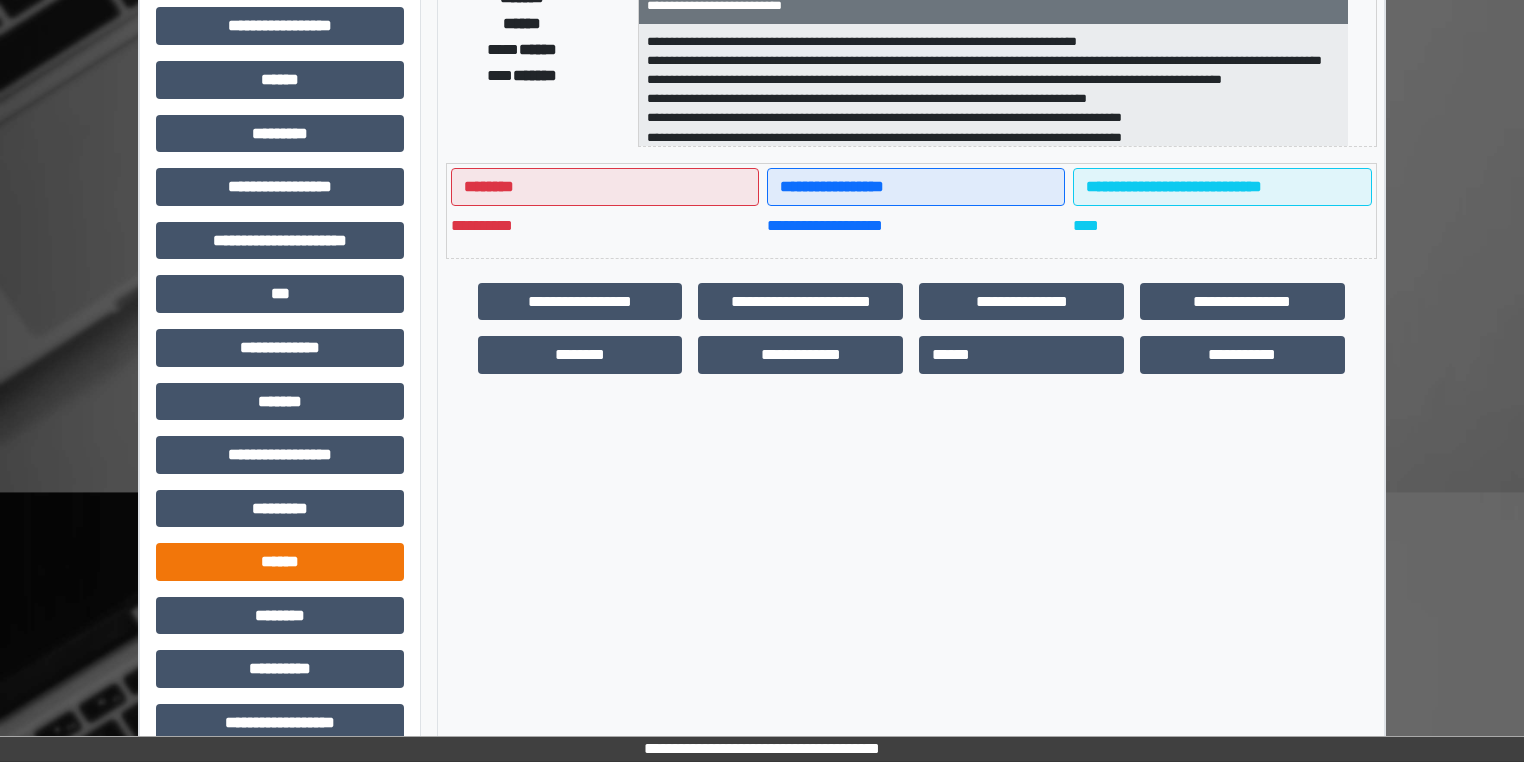 scroll, scrollTop: 404, scrollLeft: 0, axis: vertical 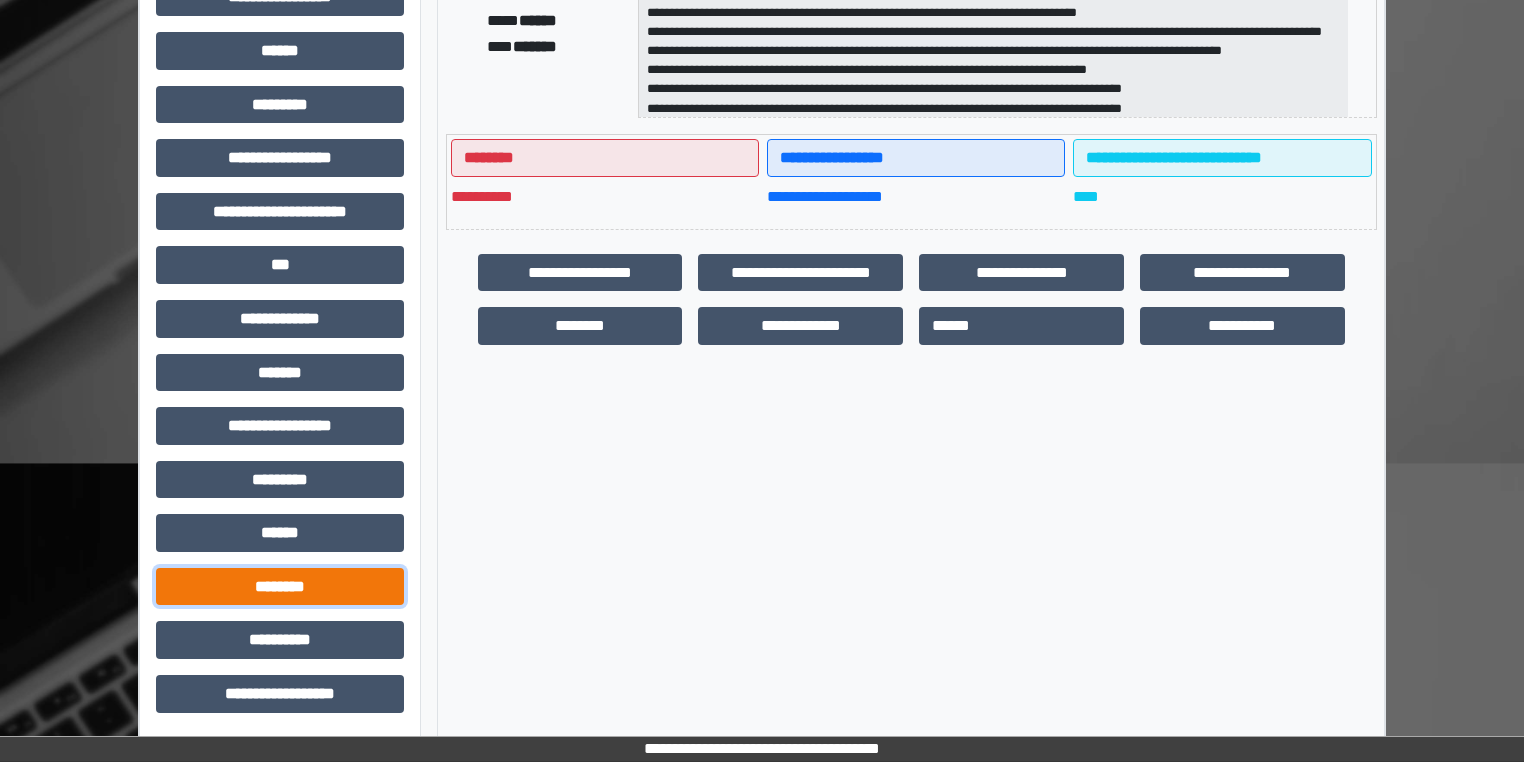 click on "********" at bounding box center (280, 587) 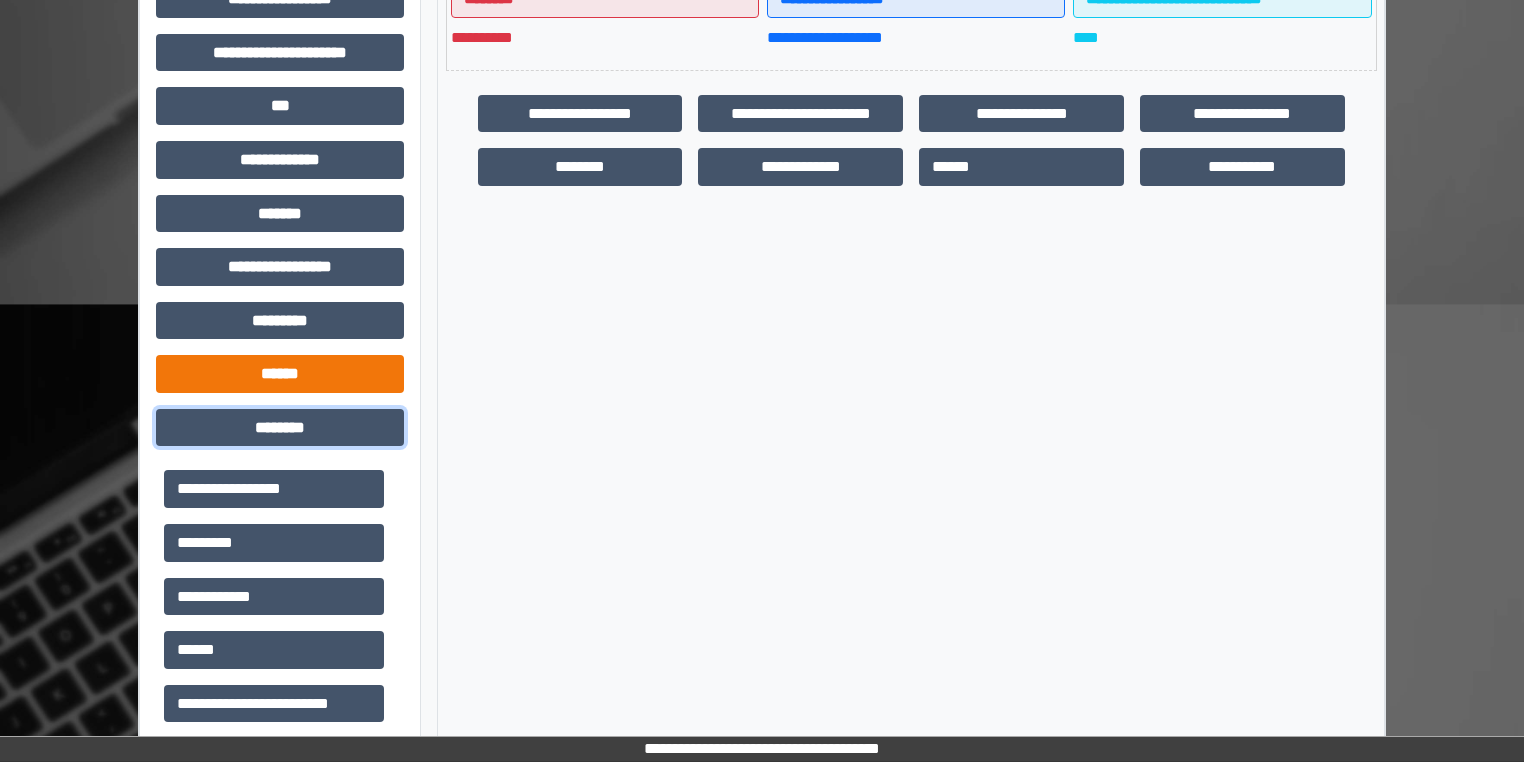 scroll, scrollTop: 804, scrollLeft: 0, axis: vertical 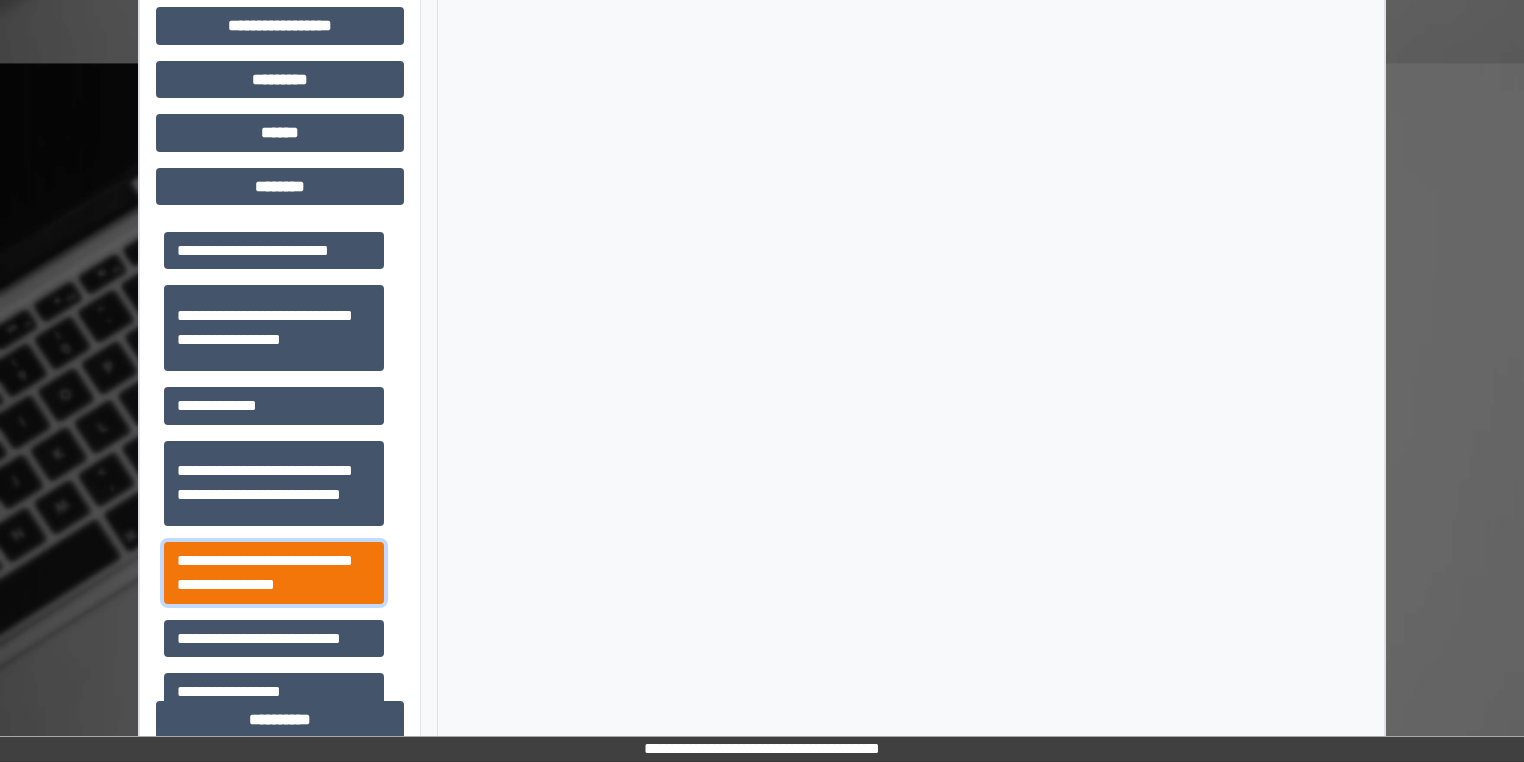 click on "**********" at bounding box center (274, 573) 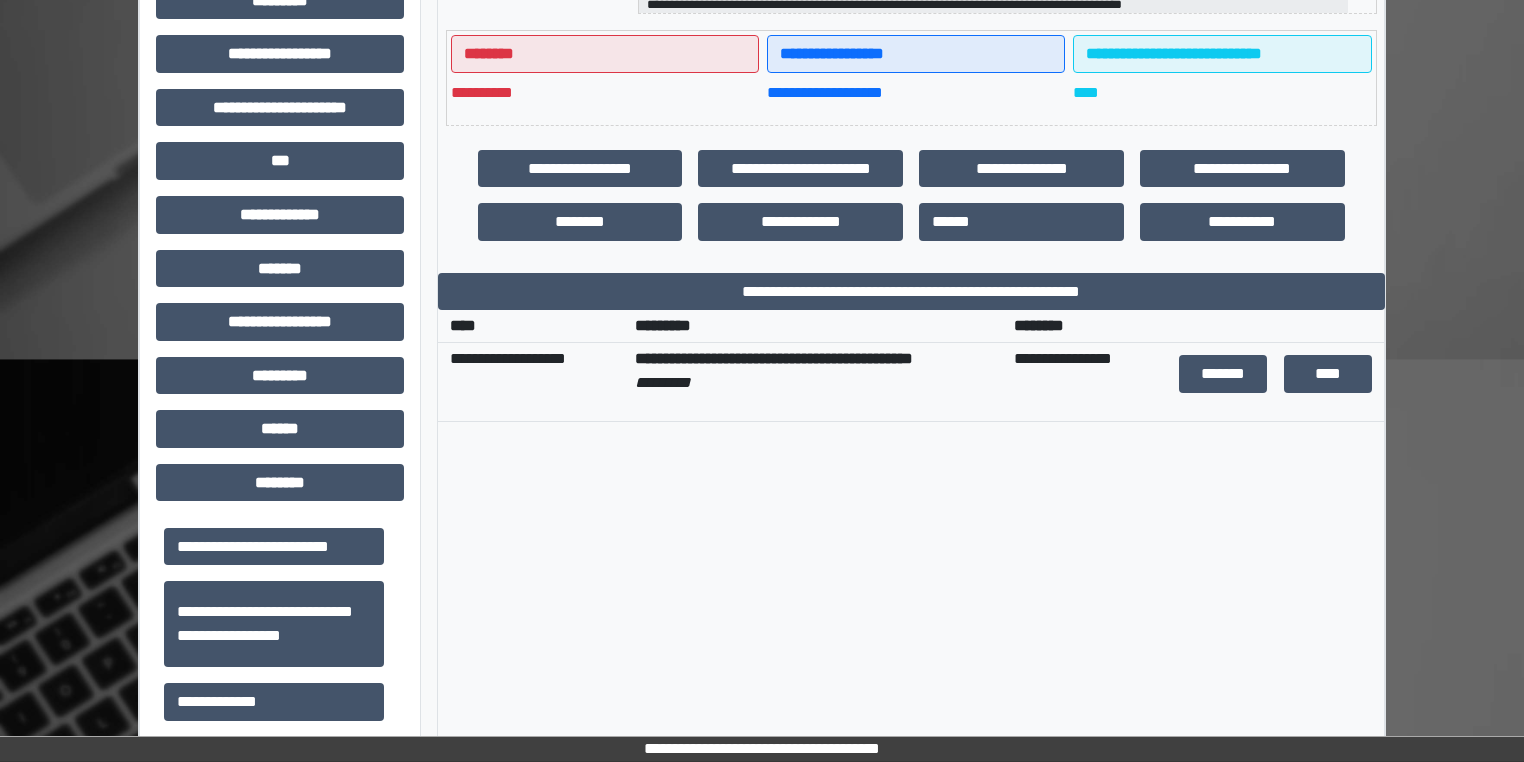 scroll, scrollTop: 484, scrollLeft: 0, axis: vertical 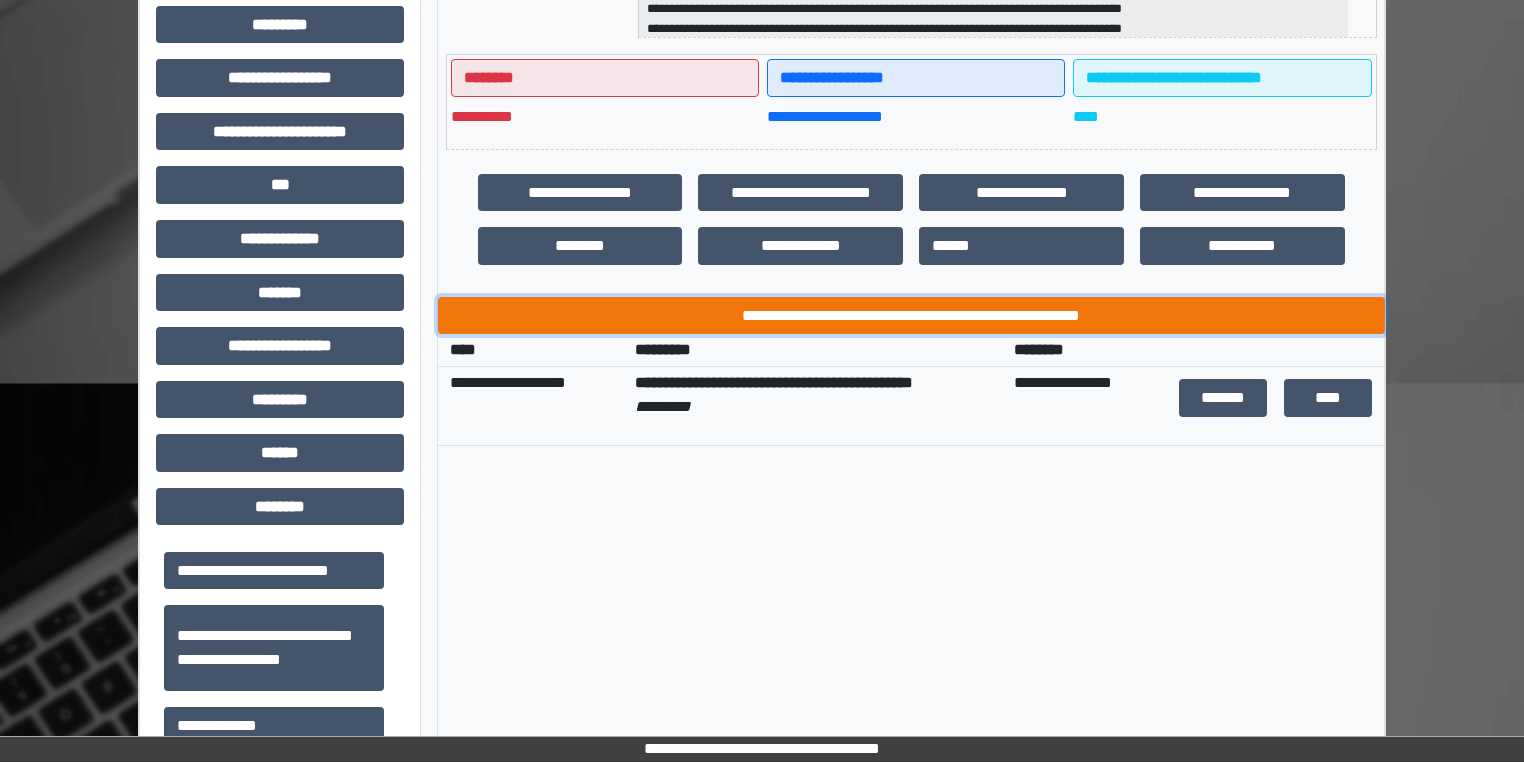 click on "**********" at bounding box center [911, 316] 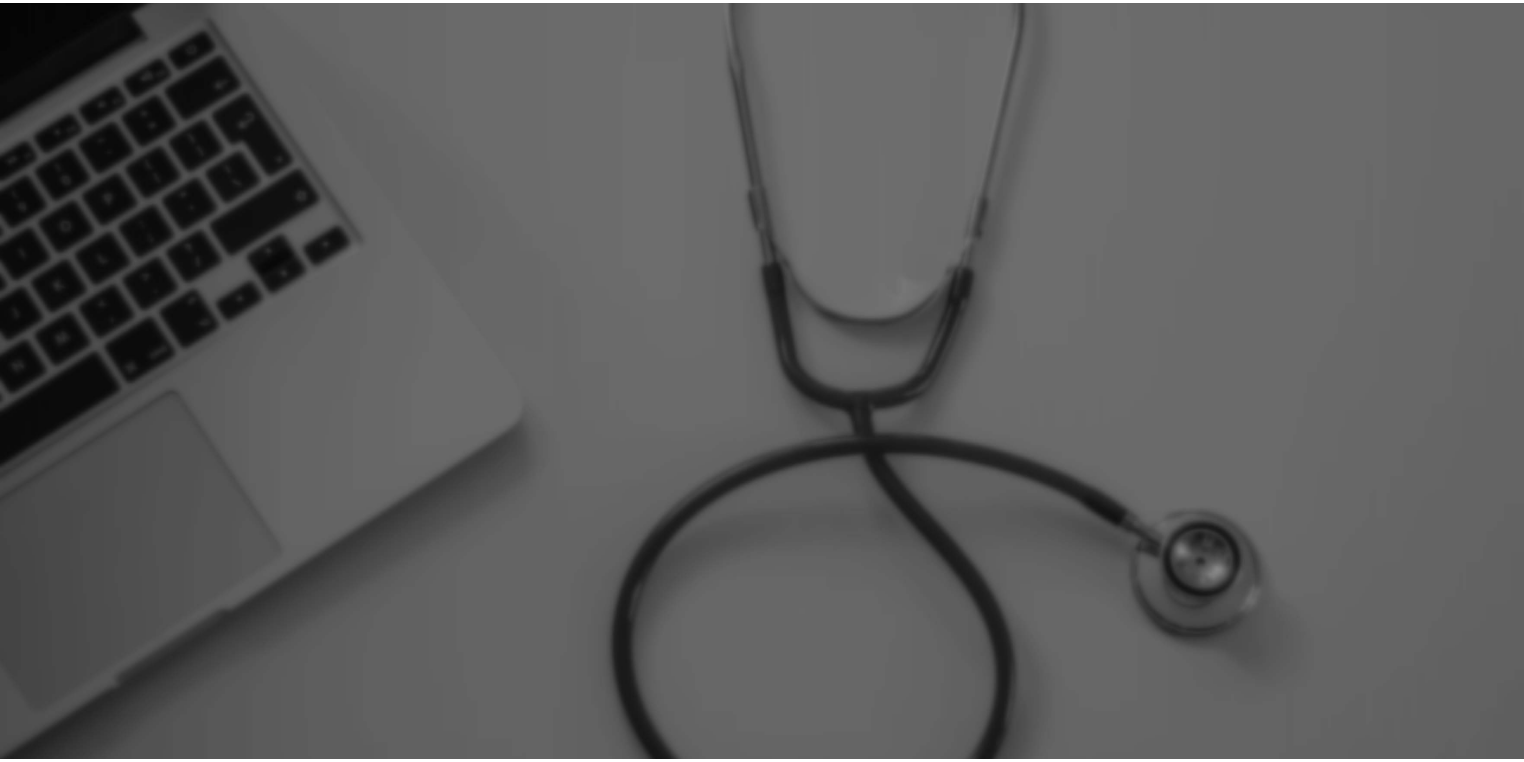 scroll, scrollTop: 0, scrollLeft: 0, axis: both 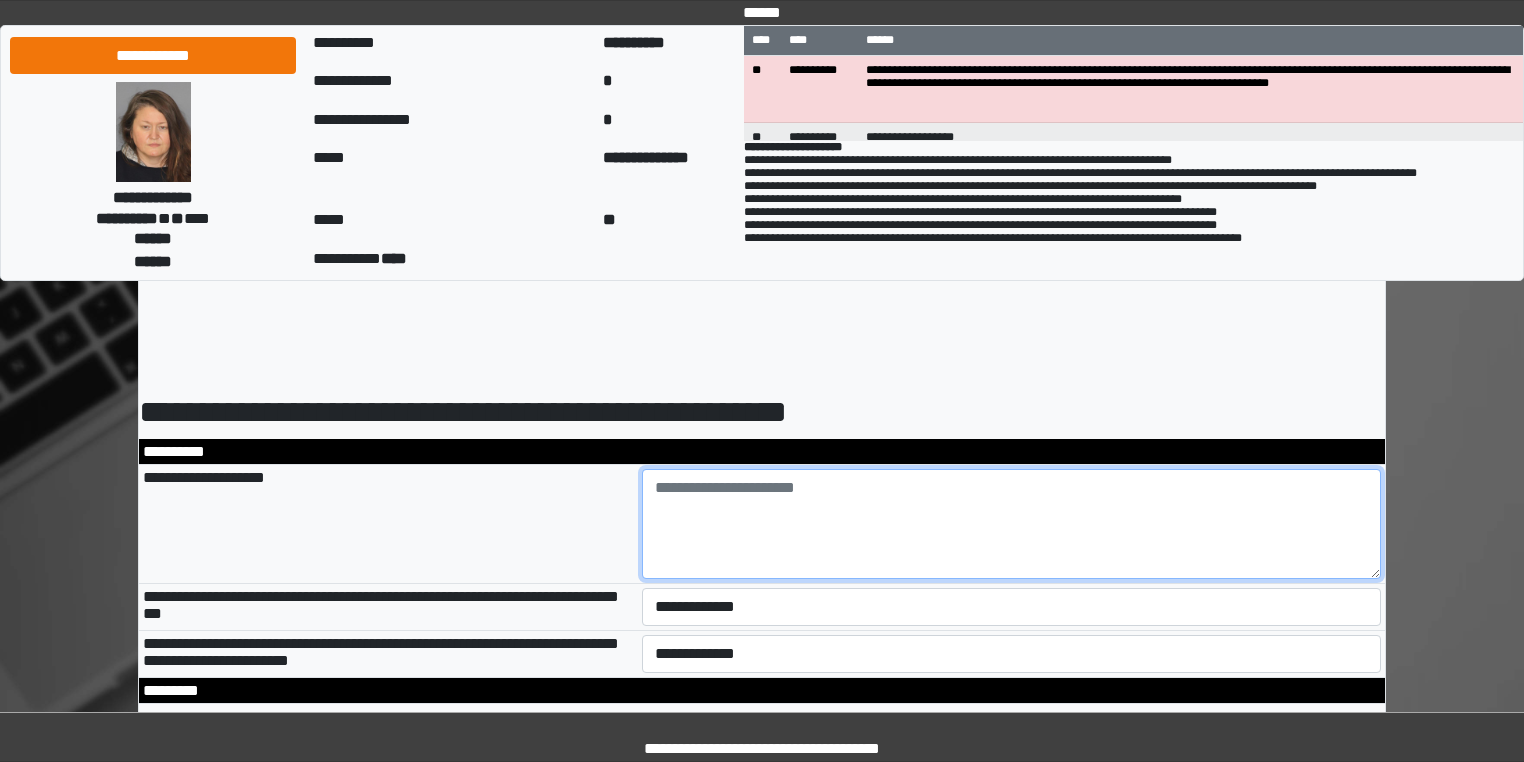 click at bounding box center [1012, 524] 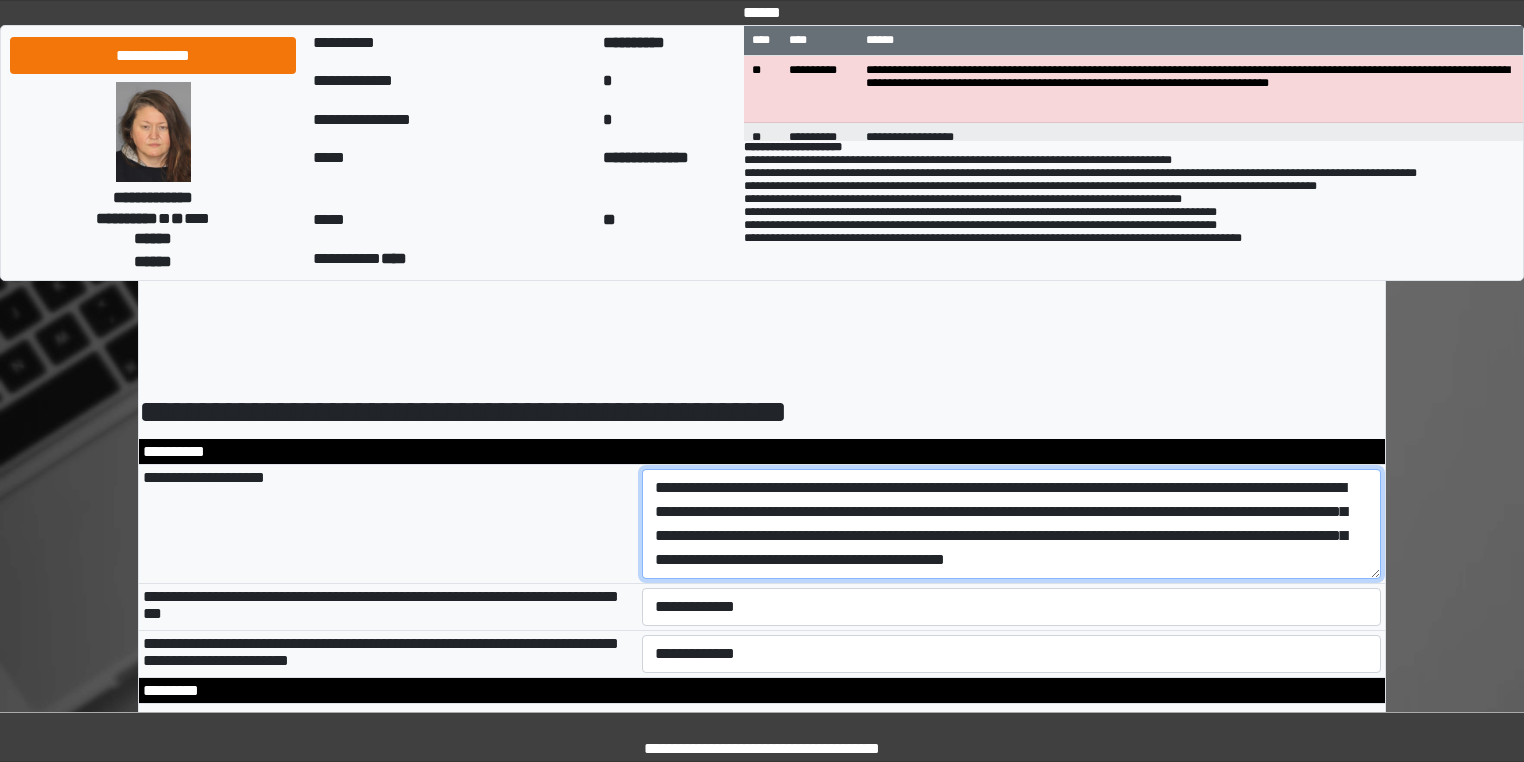 scroll, scrollTop: 16, scrollLeft: 0, axis: vertical 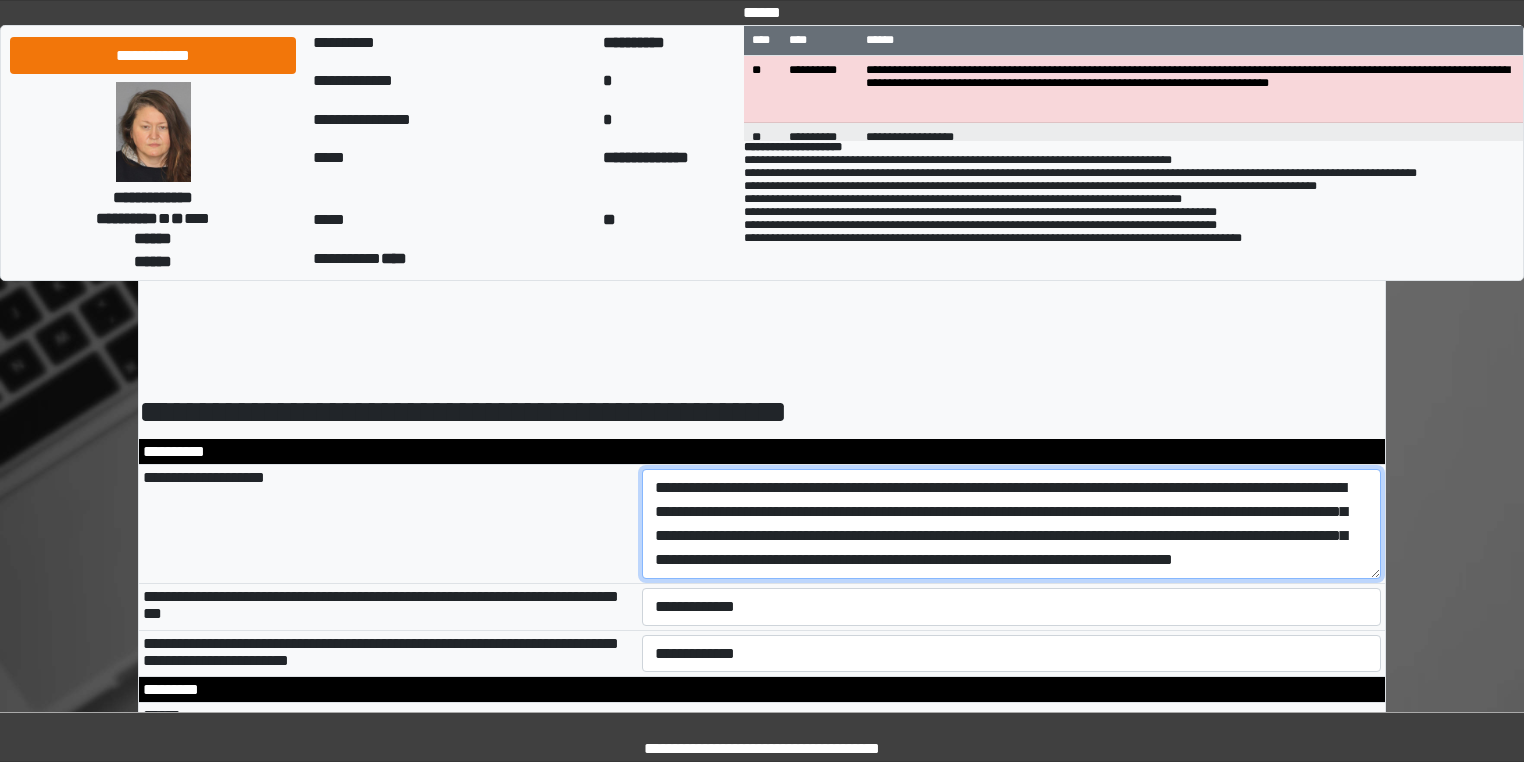 click on "**********" at bounding box center [1012, 524] 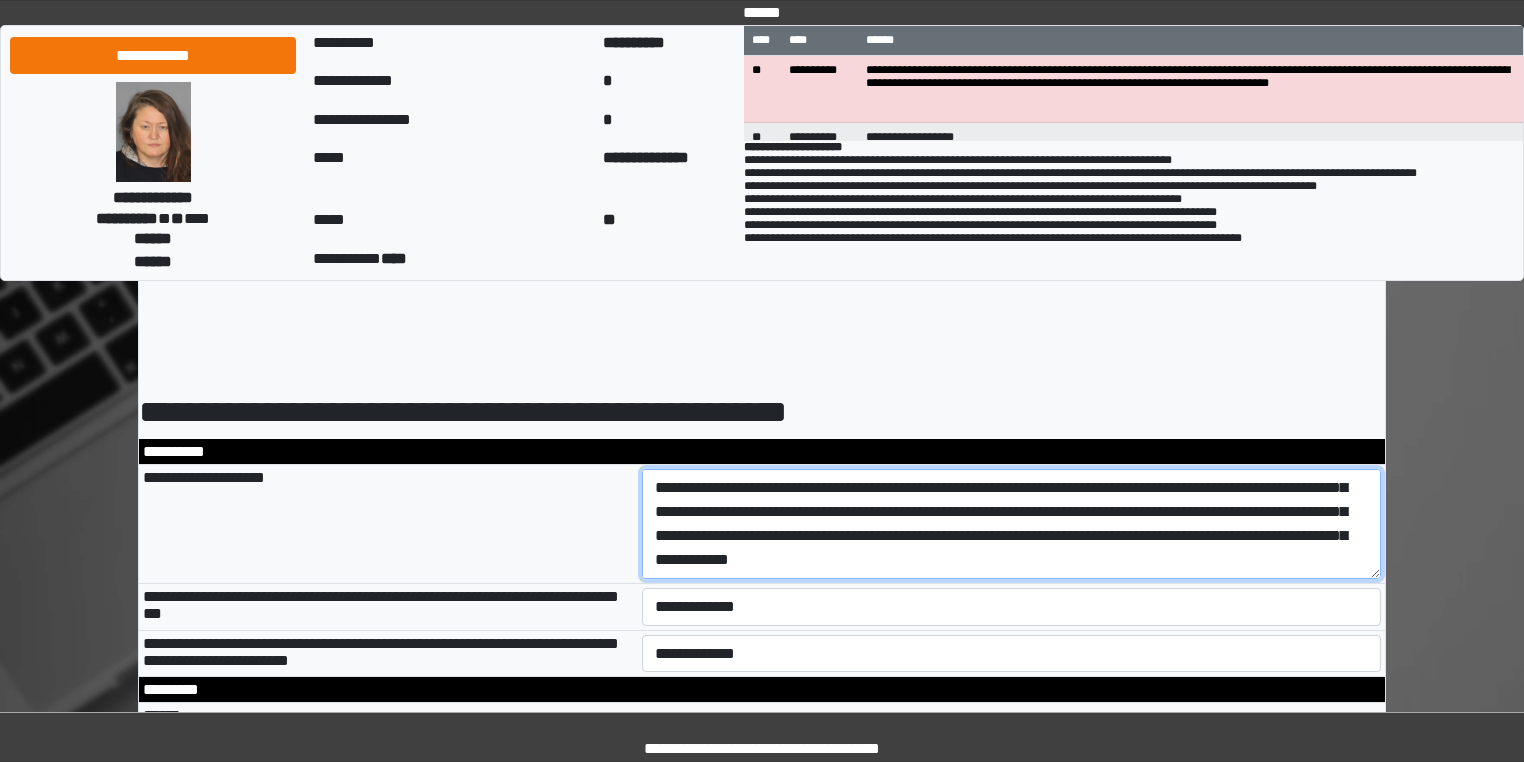 scroll, scrollTop: 40, scrollLeft: 0, axis: vertical 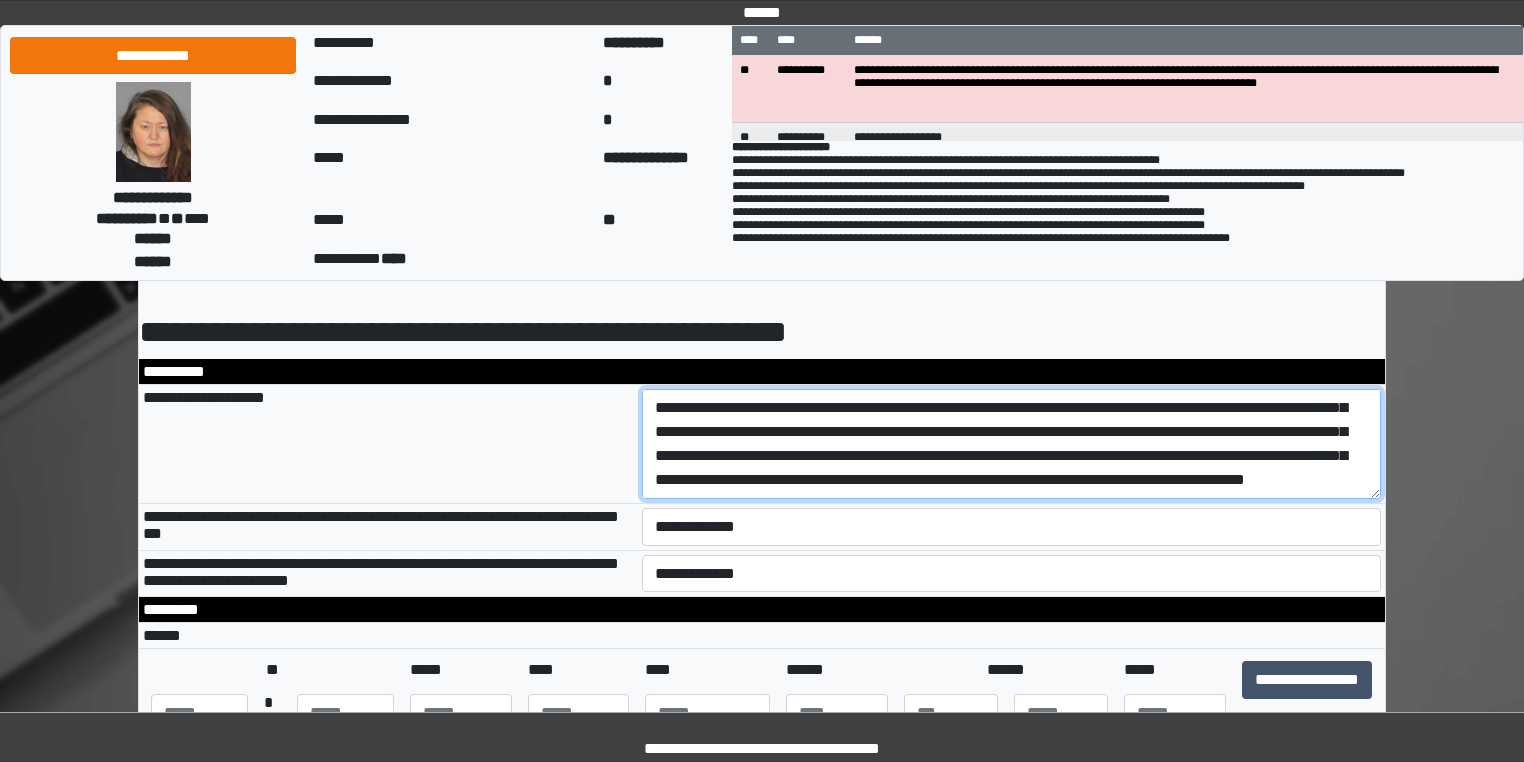 type on "**********" 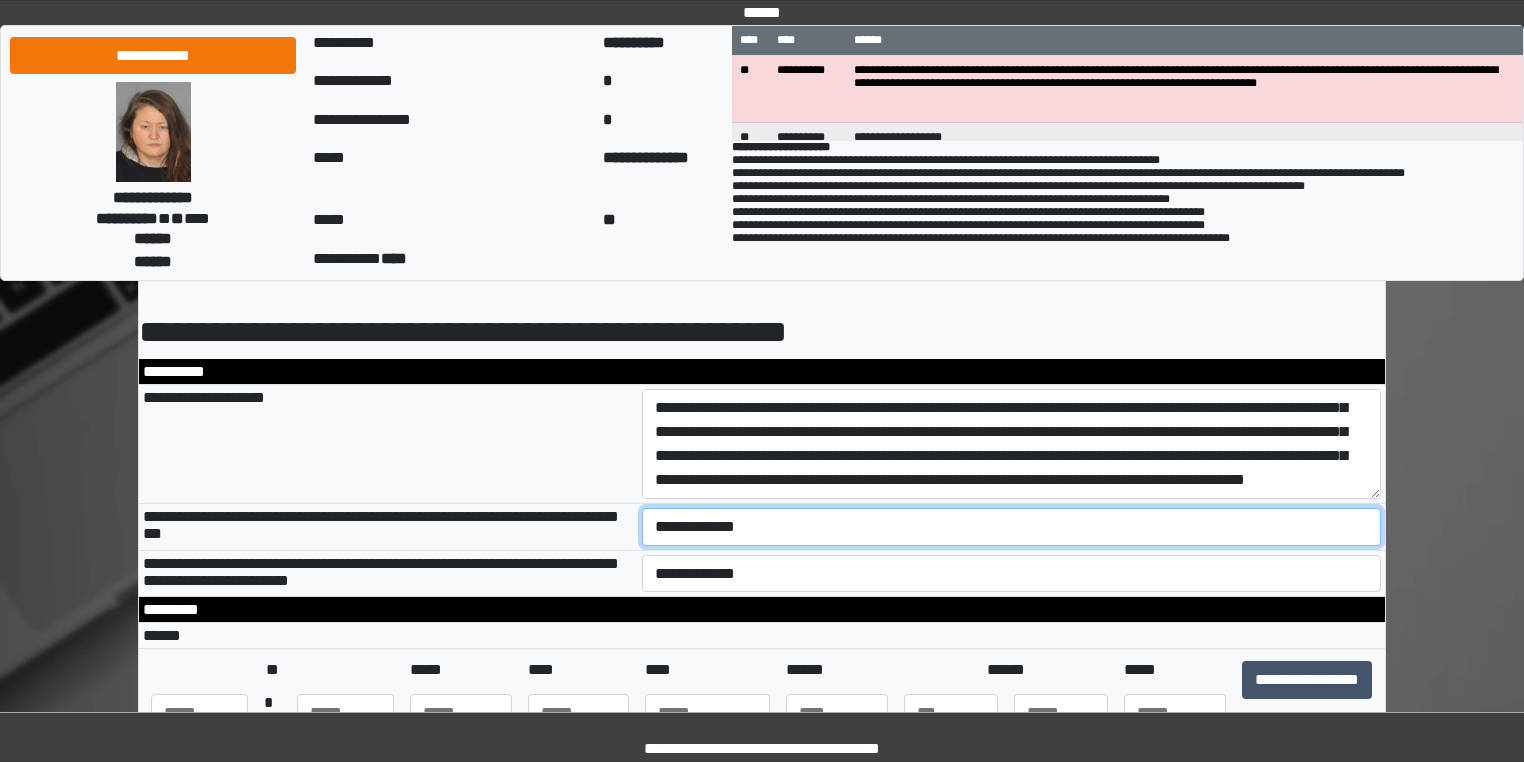 click on "**********" at bounding box center [1012, 527] 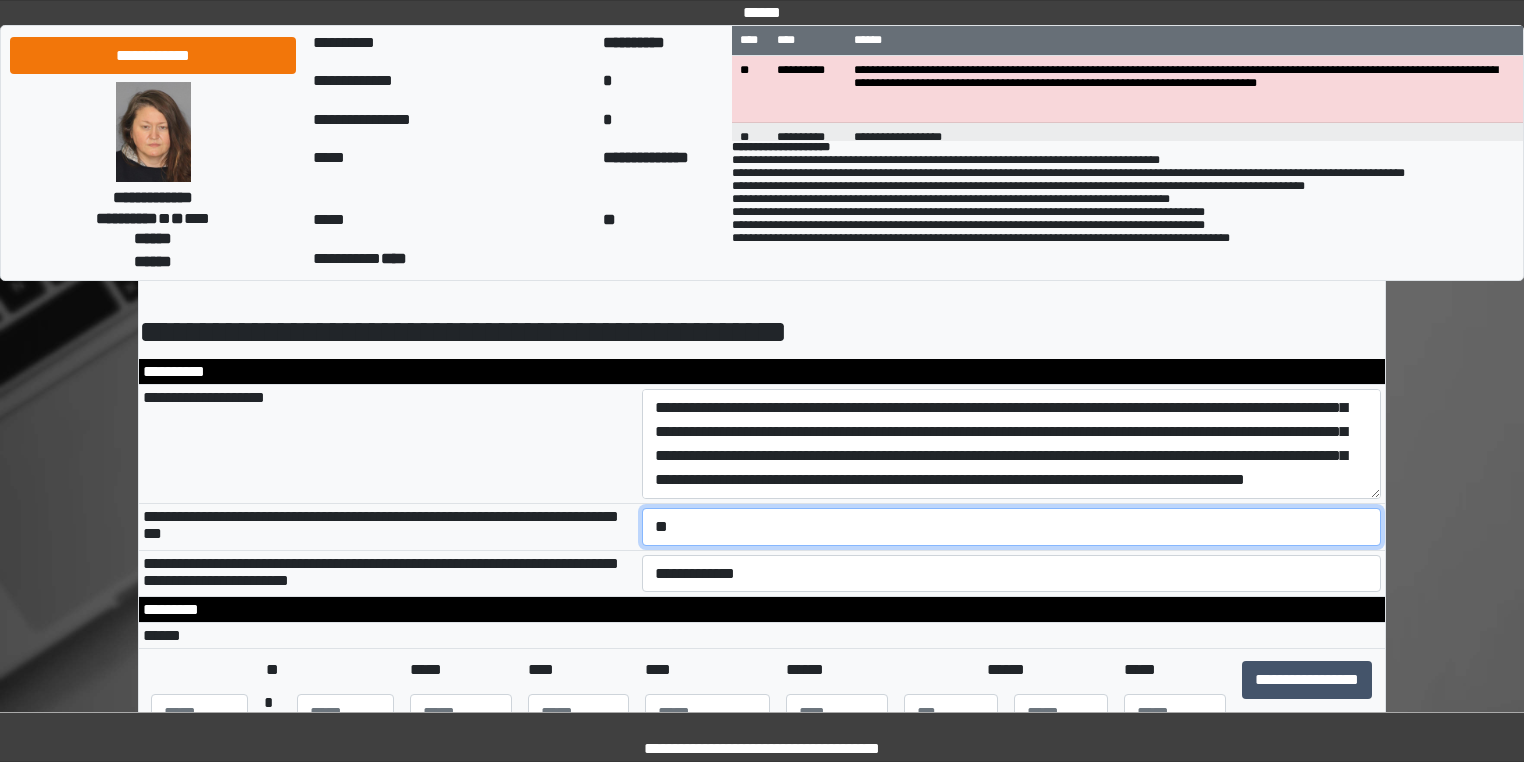 click on "**********" at bounding box center [1012, 527] 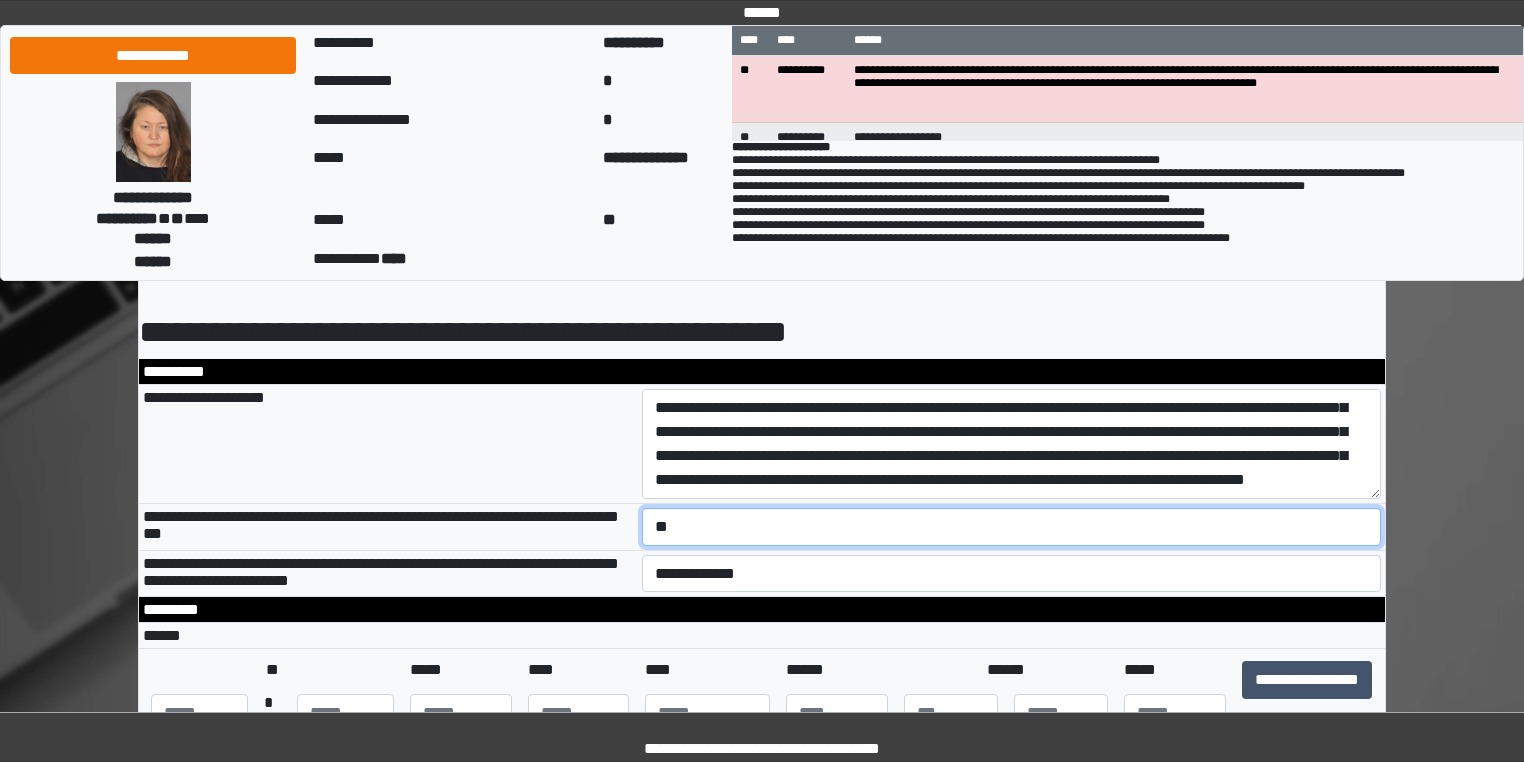 click on "**********" at bounding box center (1012, 527) 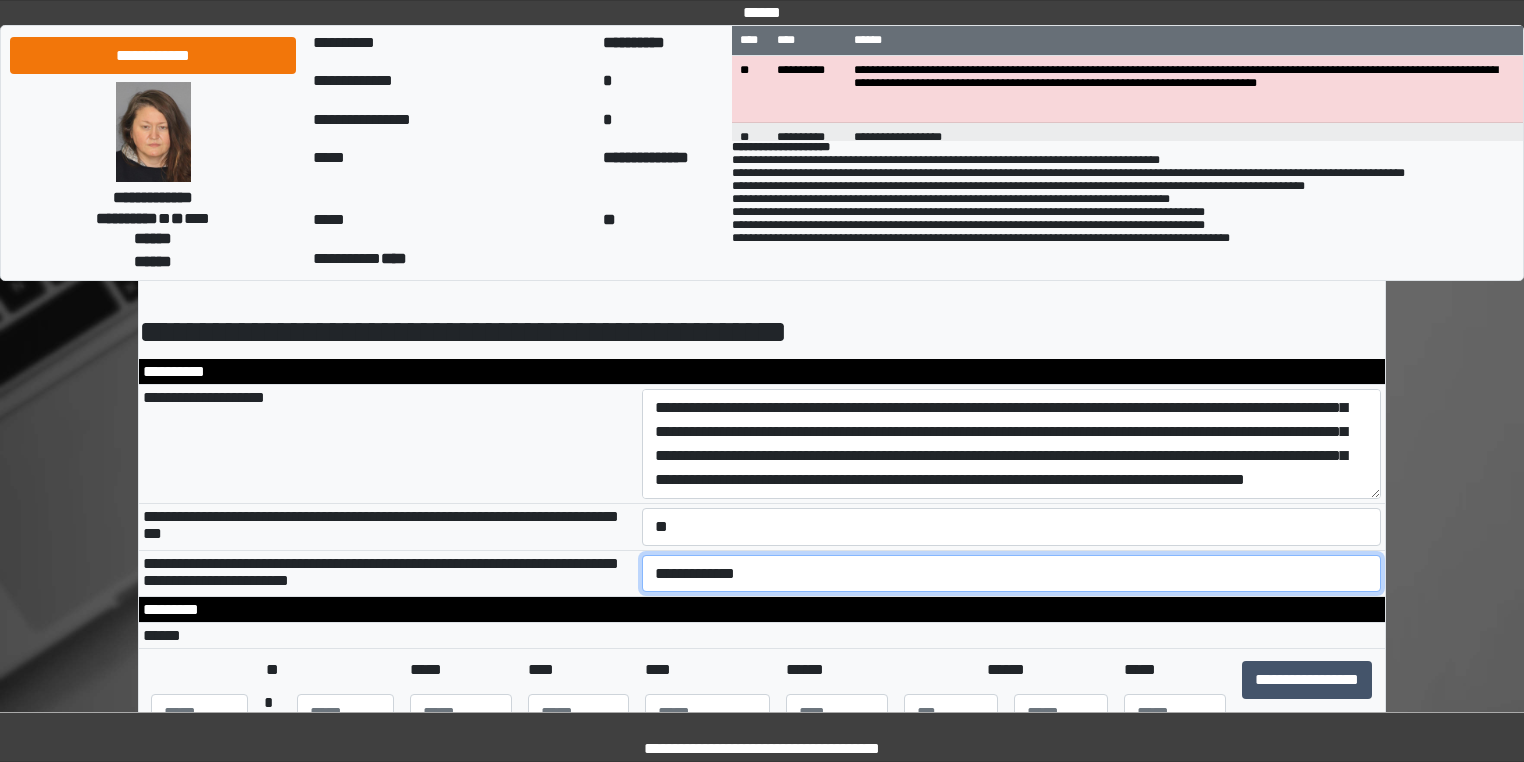 click on "**********" at bounding box center (1012, 574) 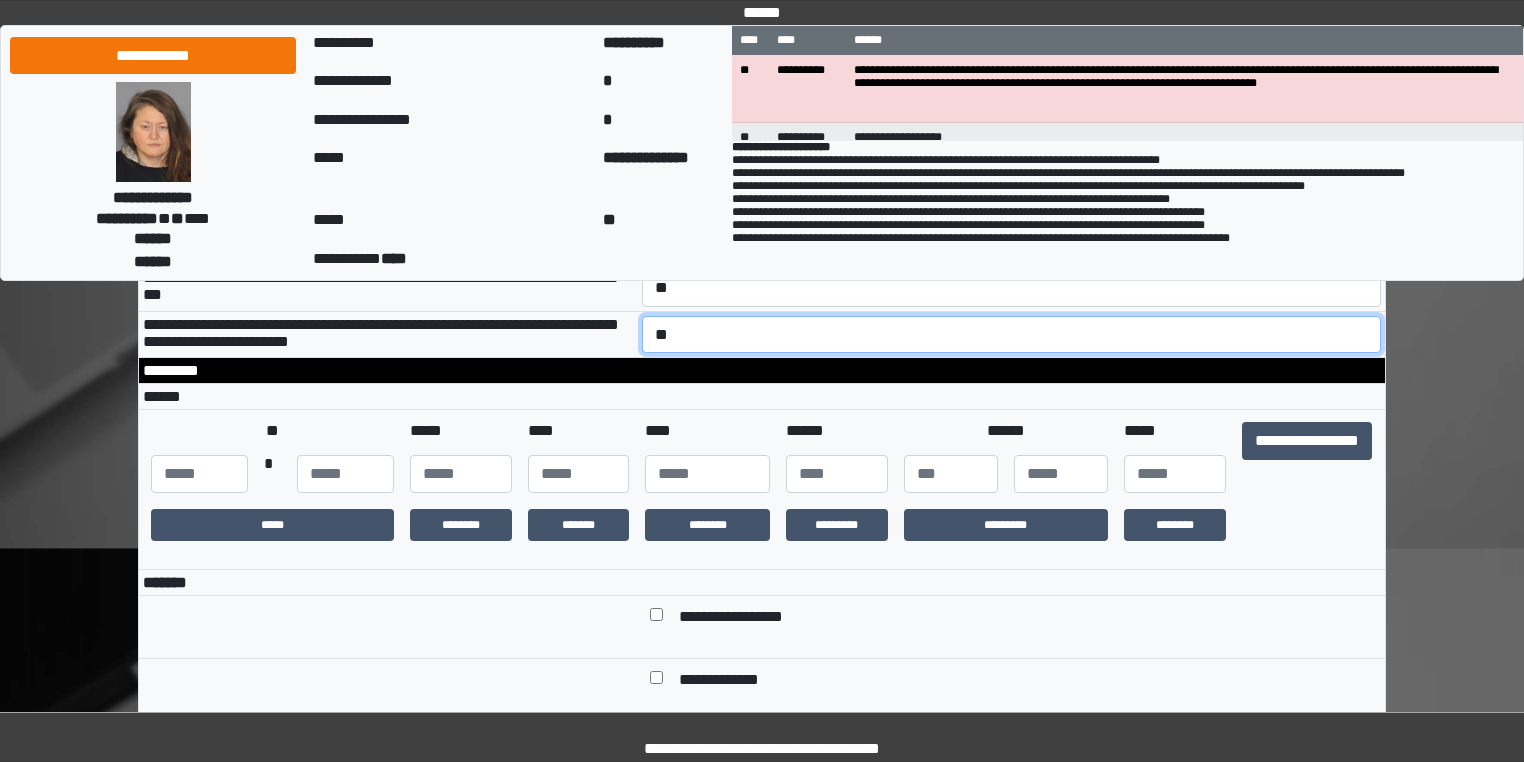 scroll, scrollTop: 320, scrollLeft: 0, axis: vertical 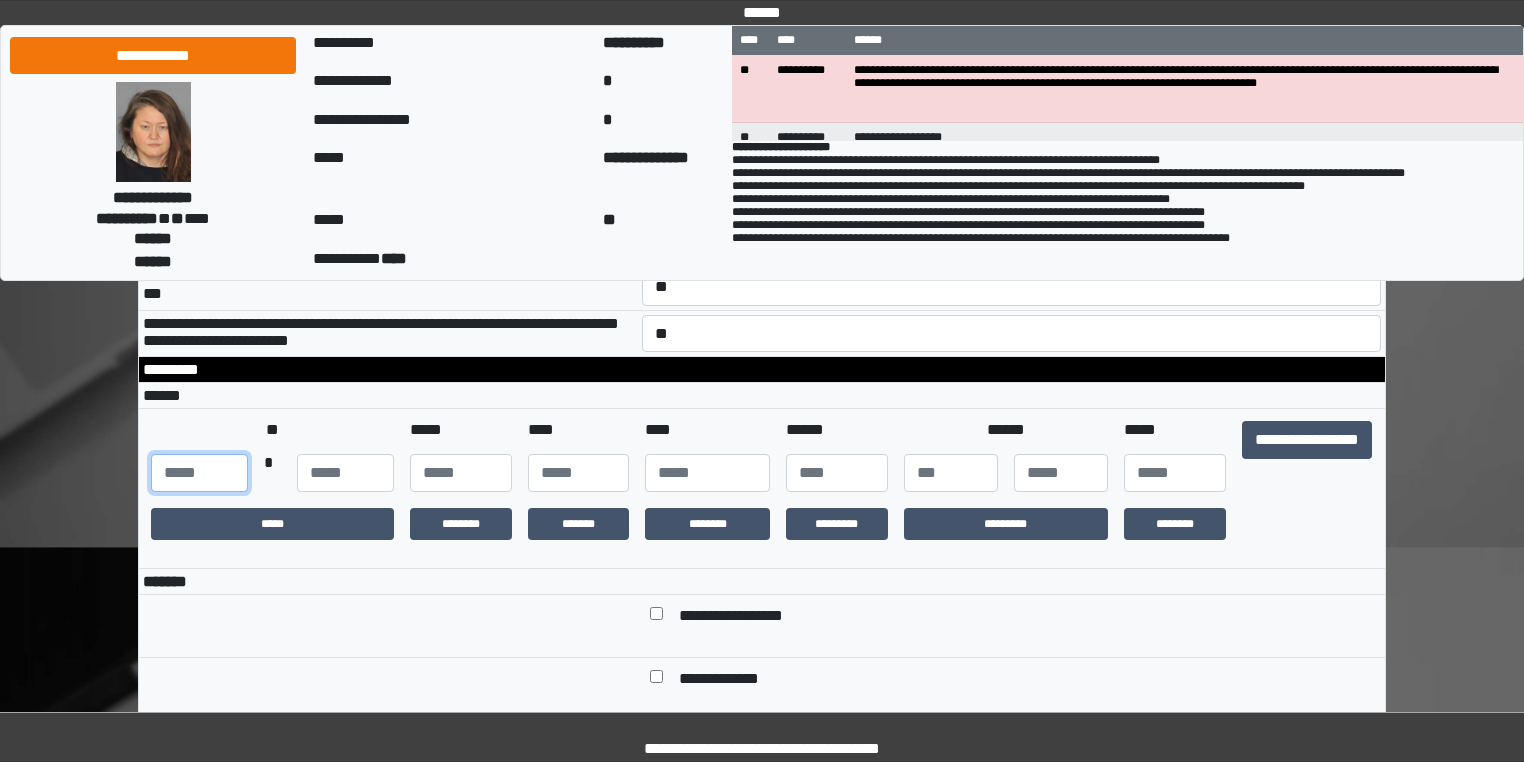 click at bounding box center (199, 473) 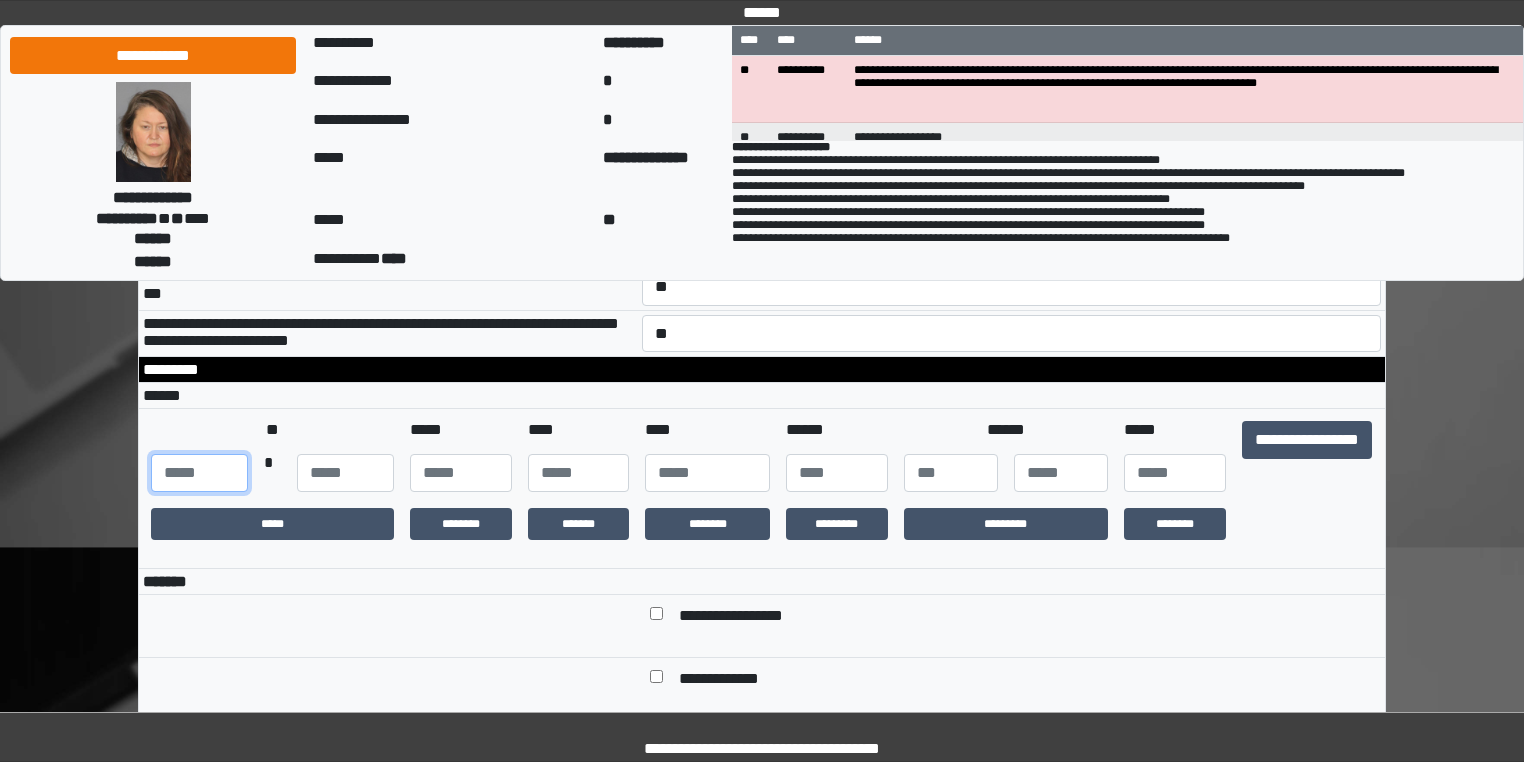 type on "***" 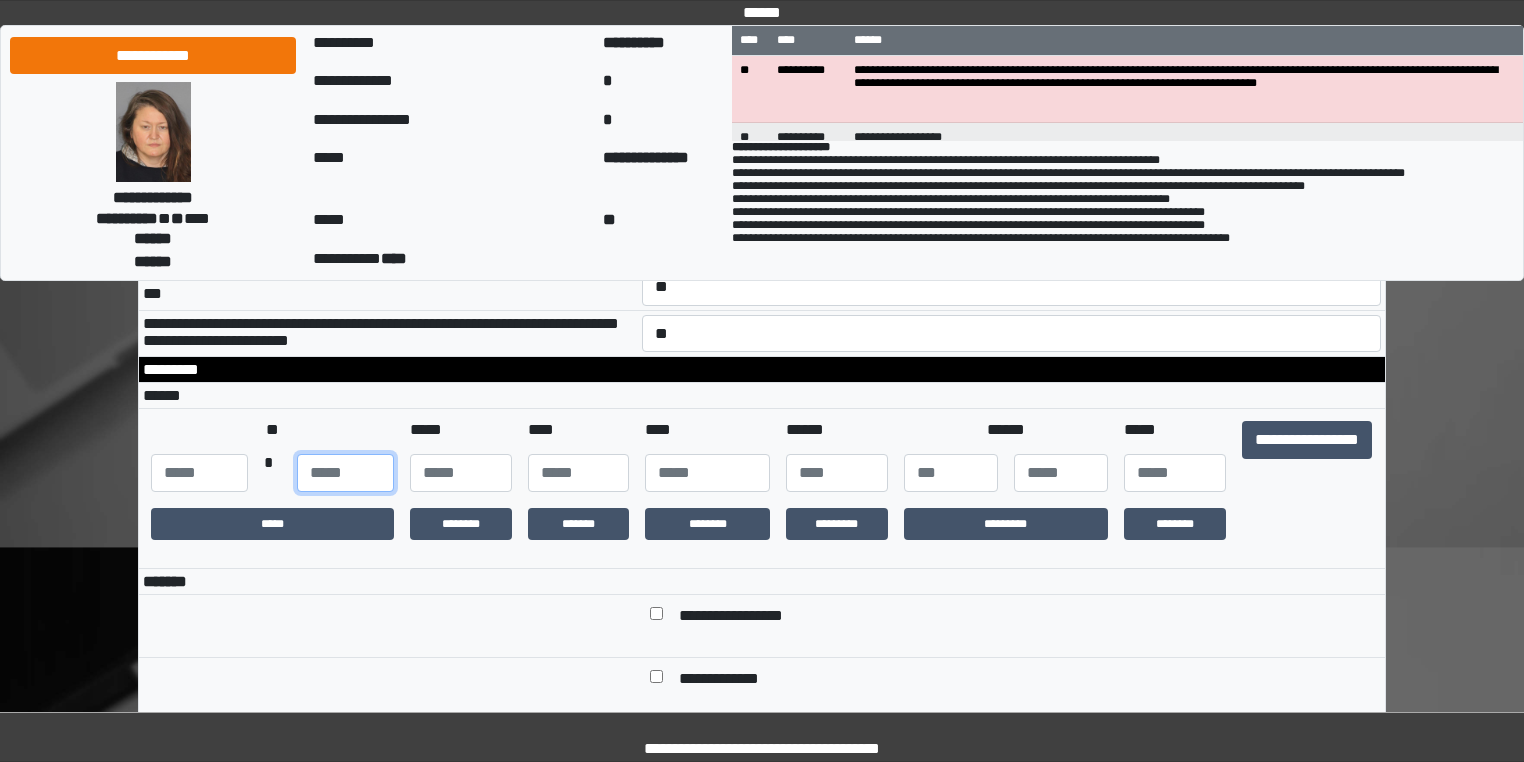 type on "**" 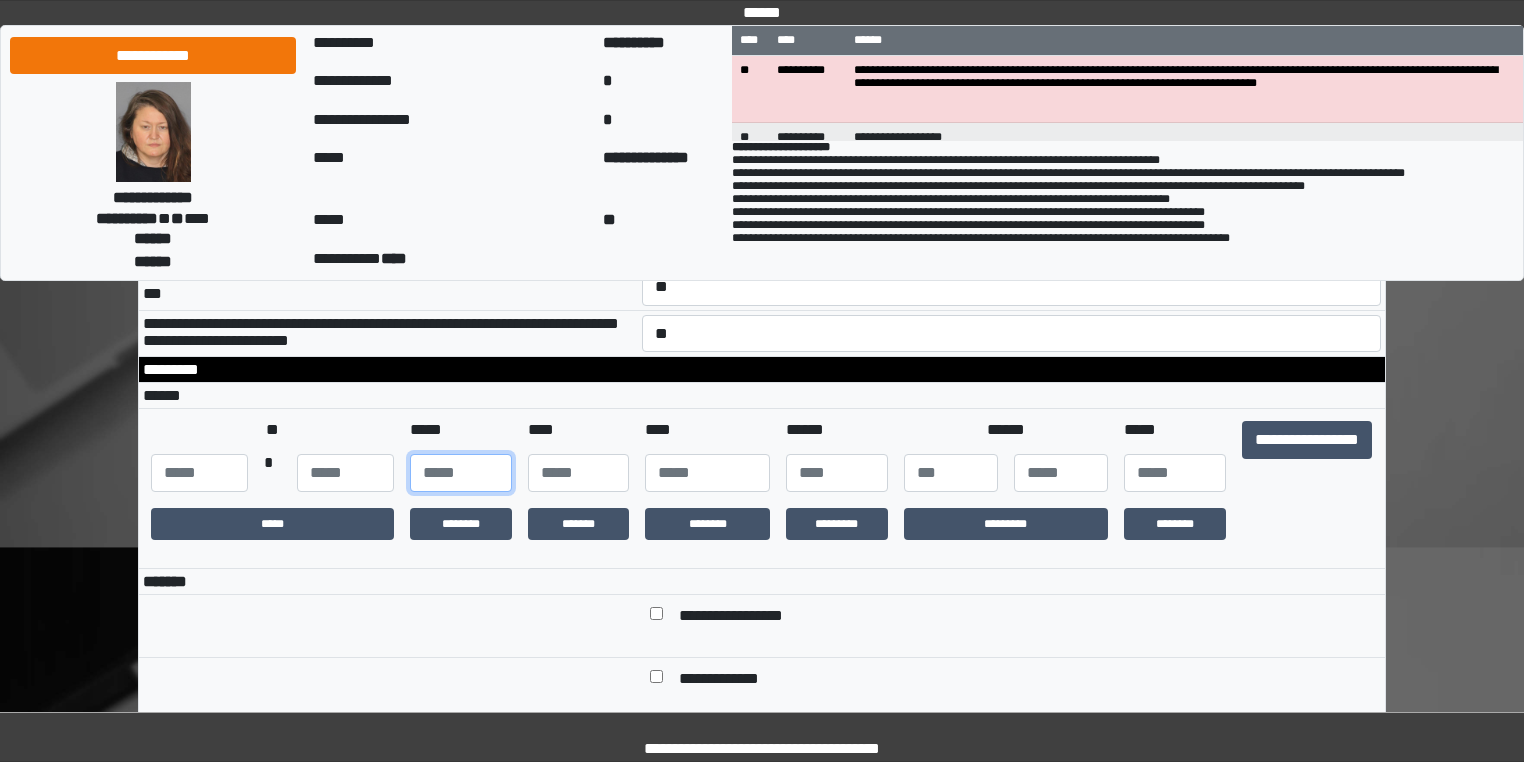 type on "**" 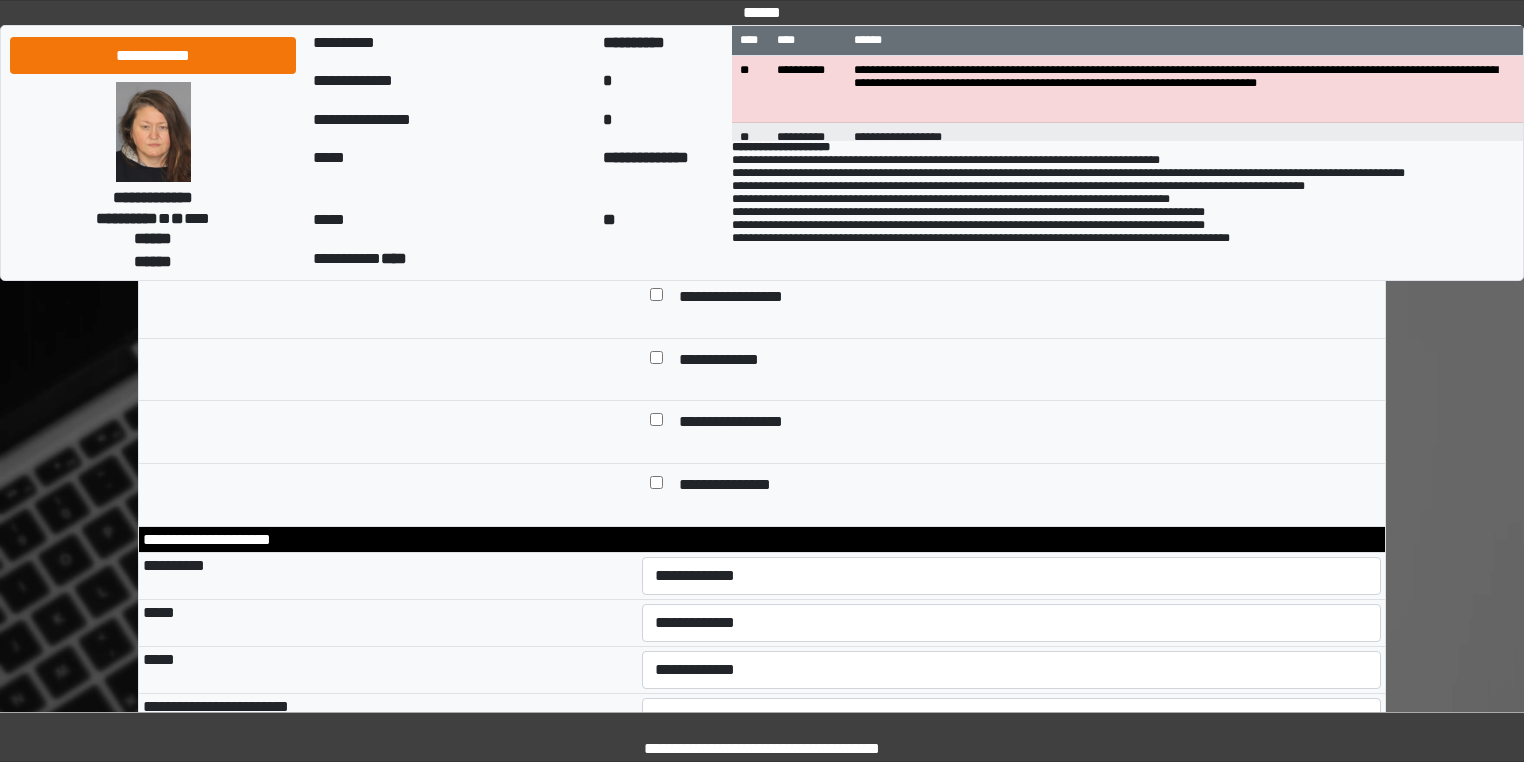 scroll, scrollTop: 640, scrollLeft: 0, axis: vertical 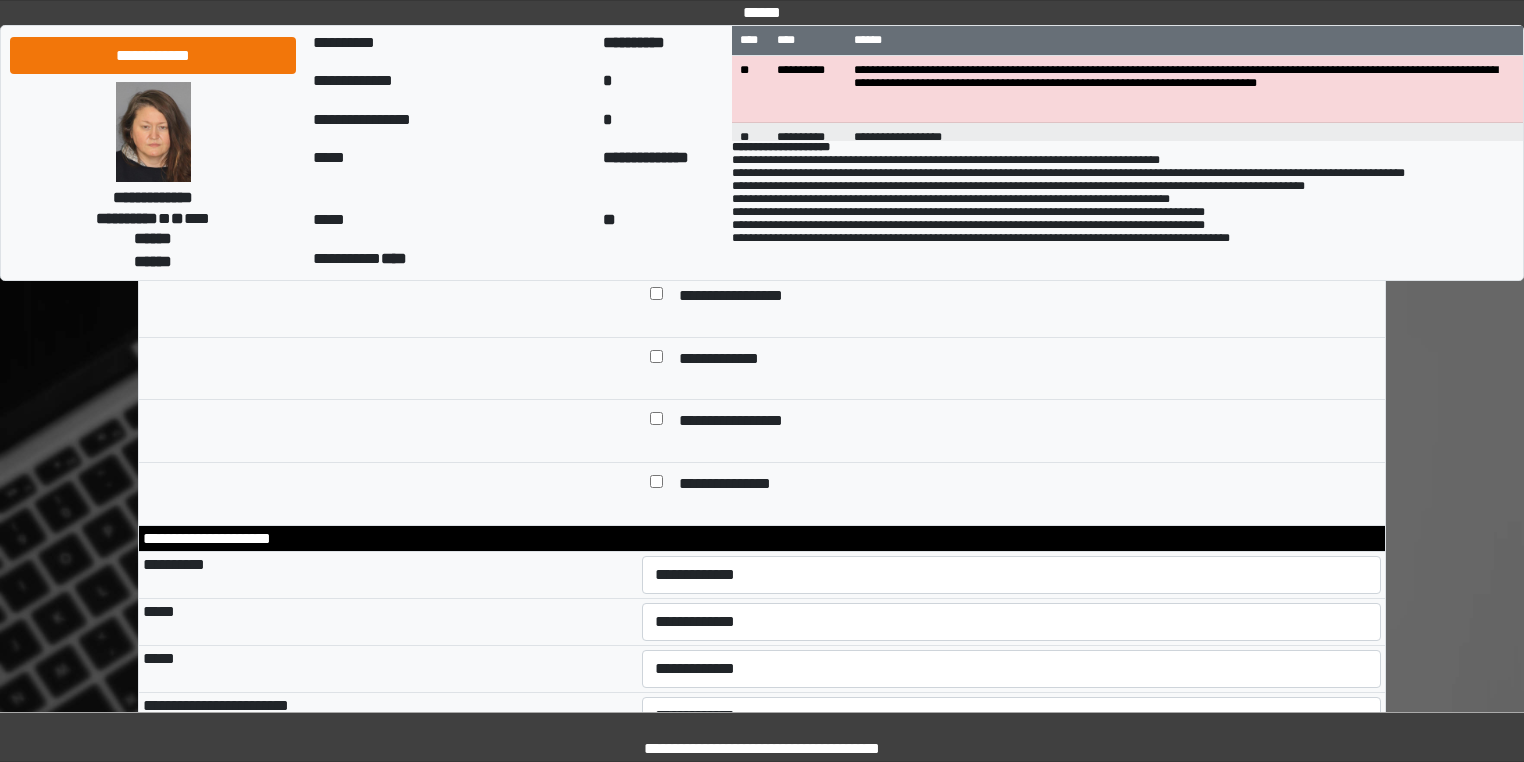 type on "**" 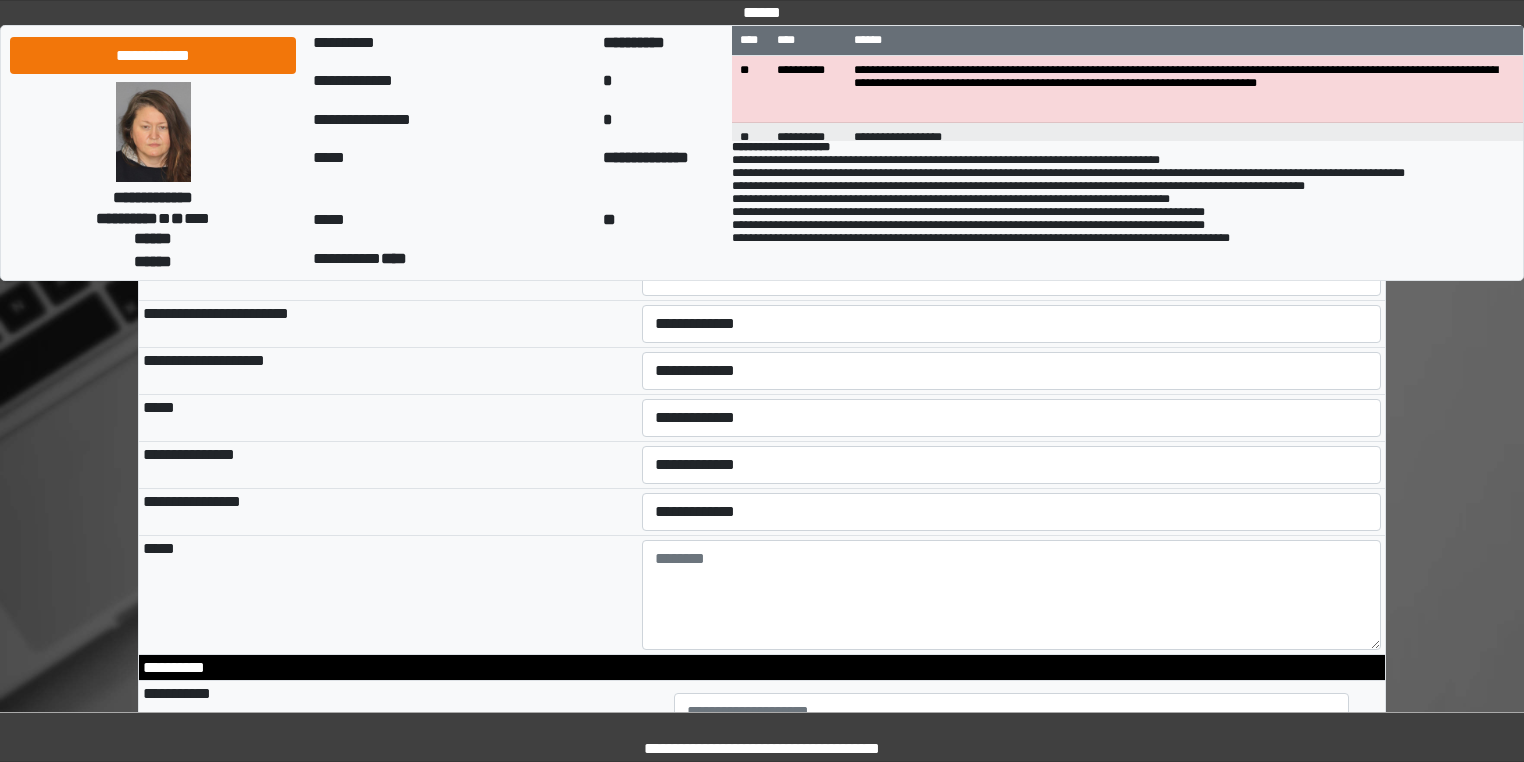 scroll, scrollTop: 1120, scrollLeft: 0, axis: vertical 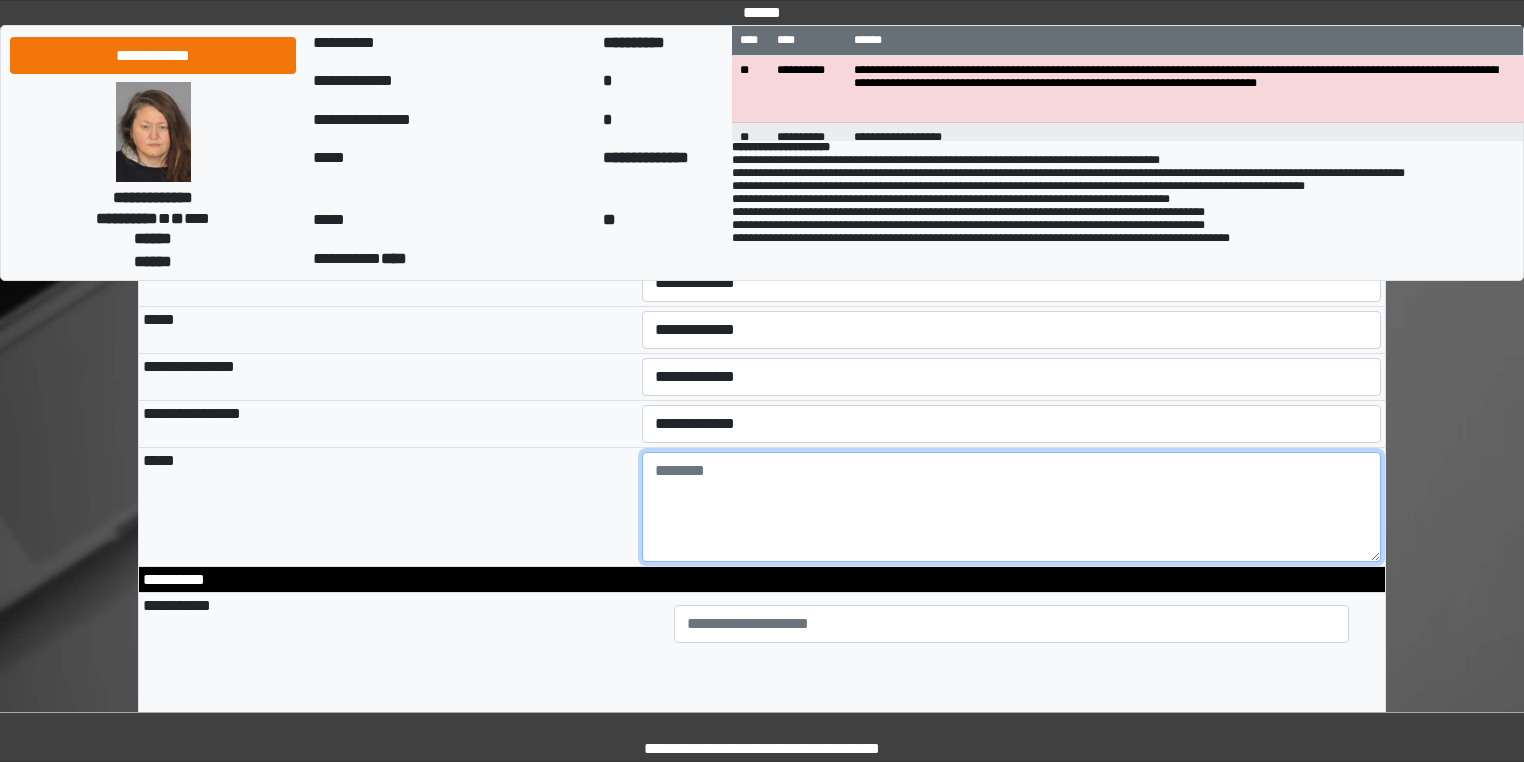 click at bounding box center [1012, 507] 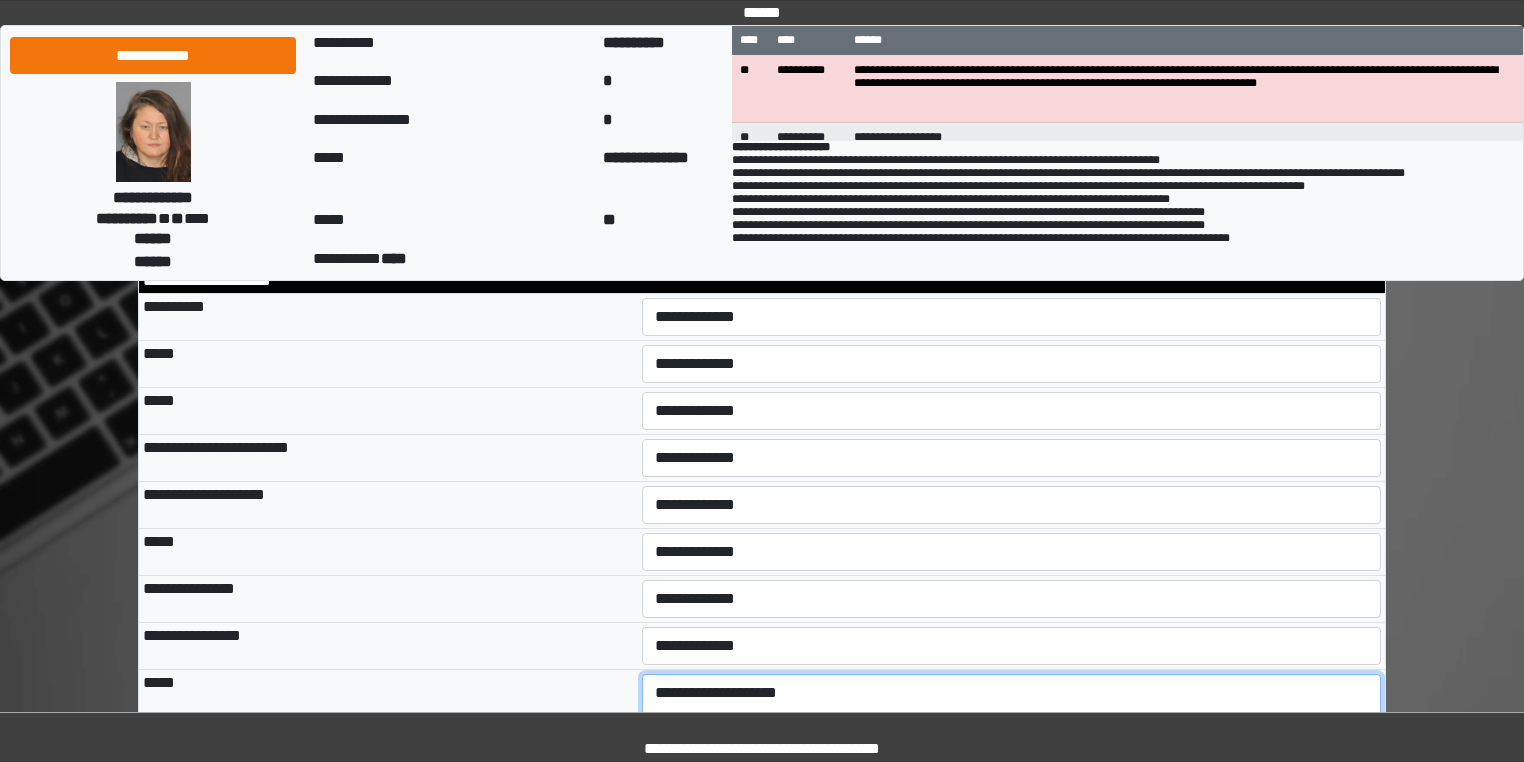 scroll, scrollTop: 880, scrollLeft: 0, axis: vertical 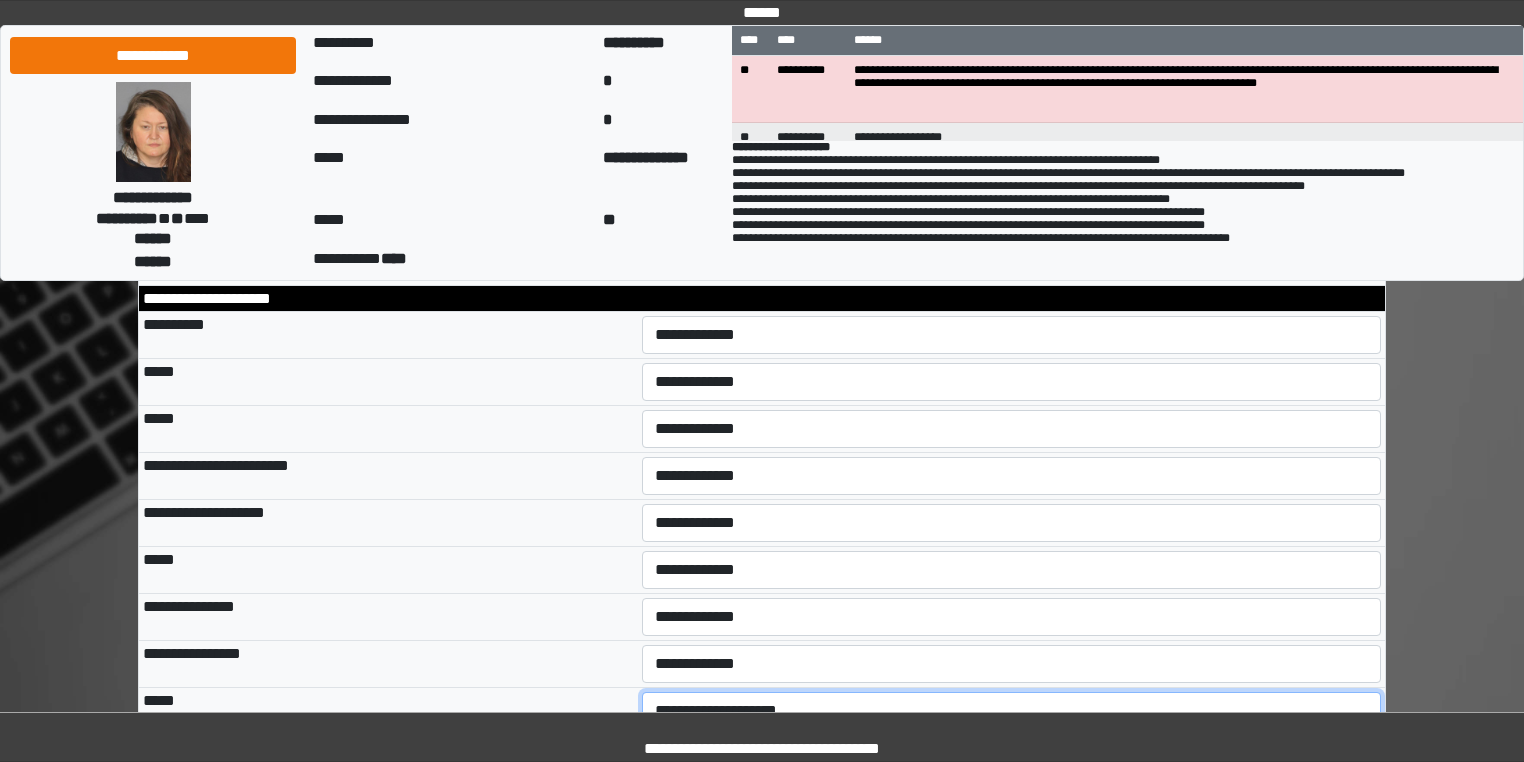 type on "**********" 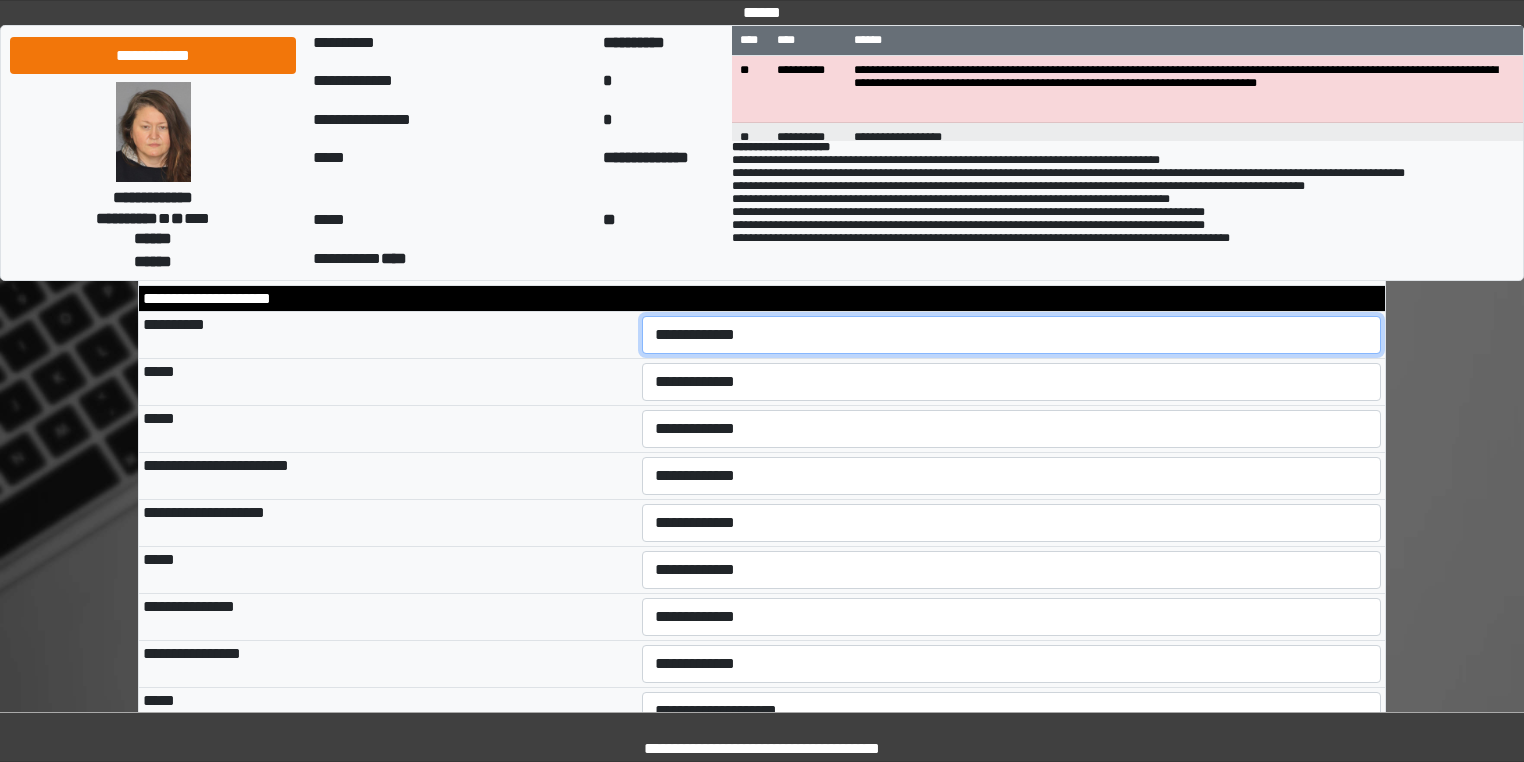 click on "**********" at bounding box center [1012, 335] 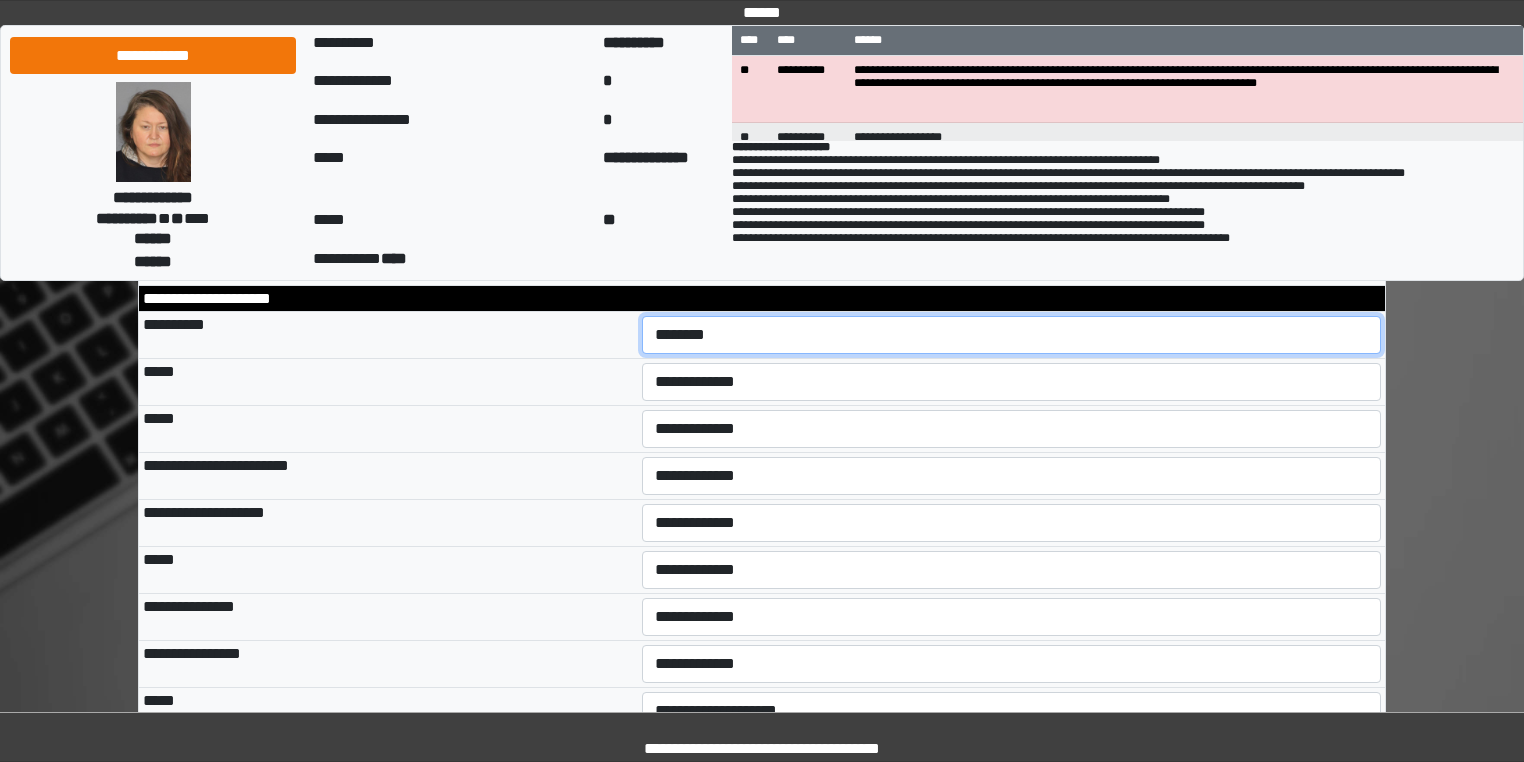 click on "**********" at bounding box center [1012, 335] 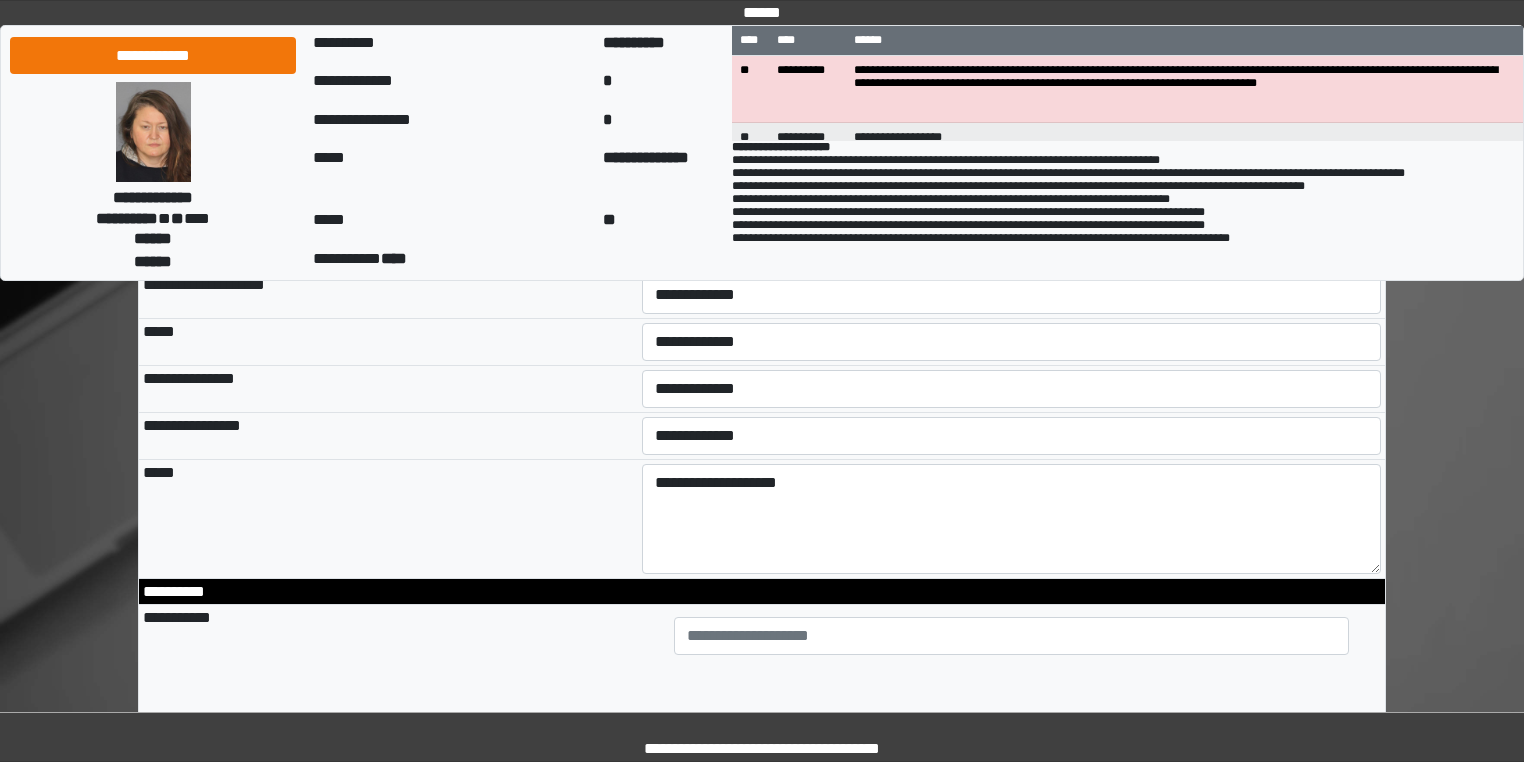 scroll, scrollTop: 1280, scrollLeft: 0, axis: vertical 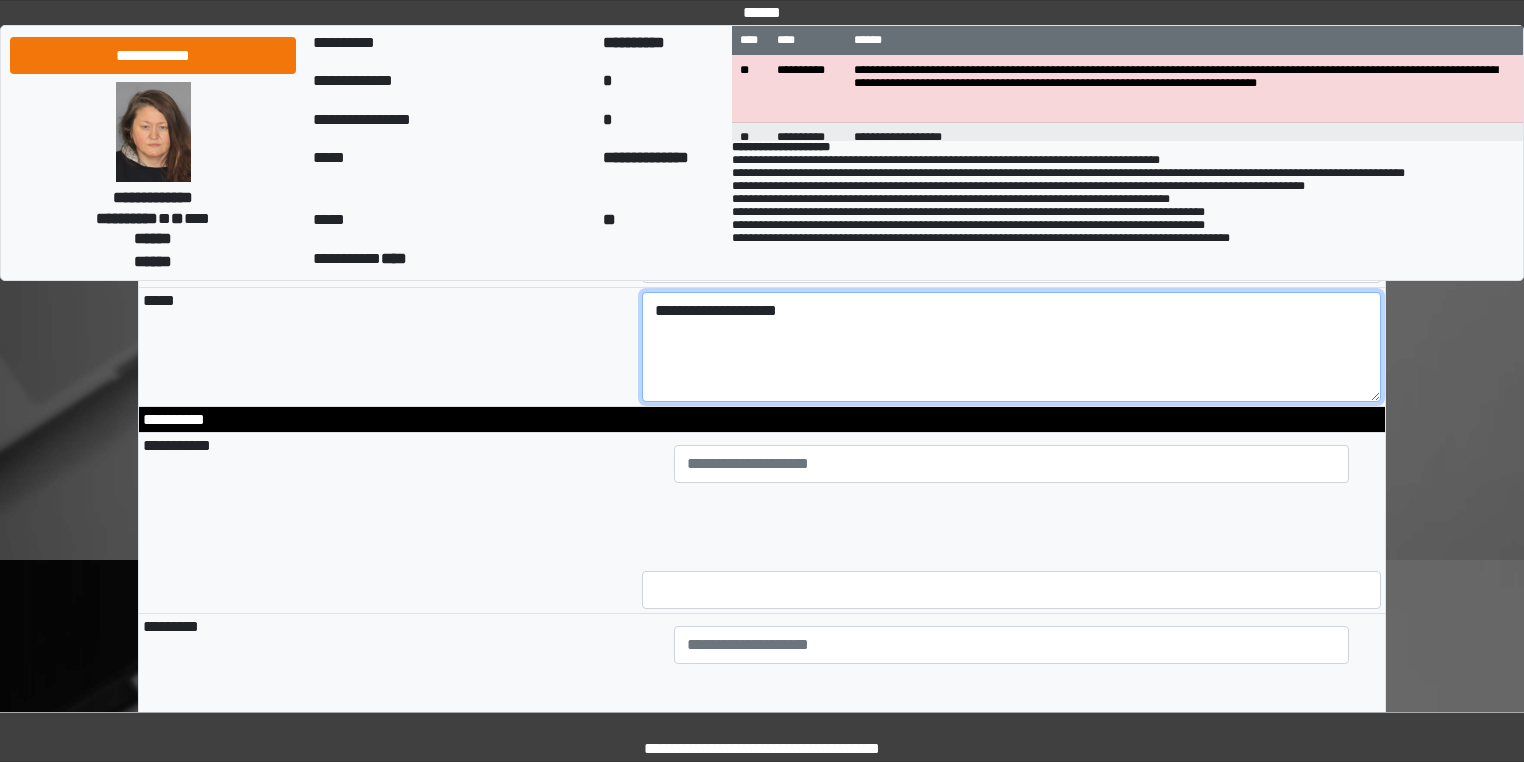 click on "**********" at bounding box center [1012, 347] 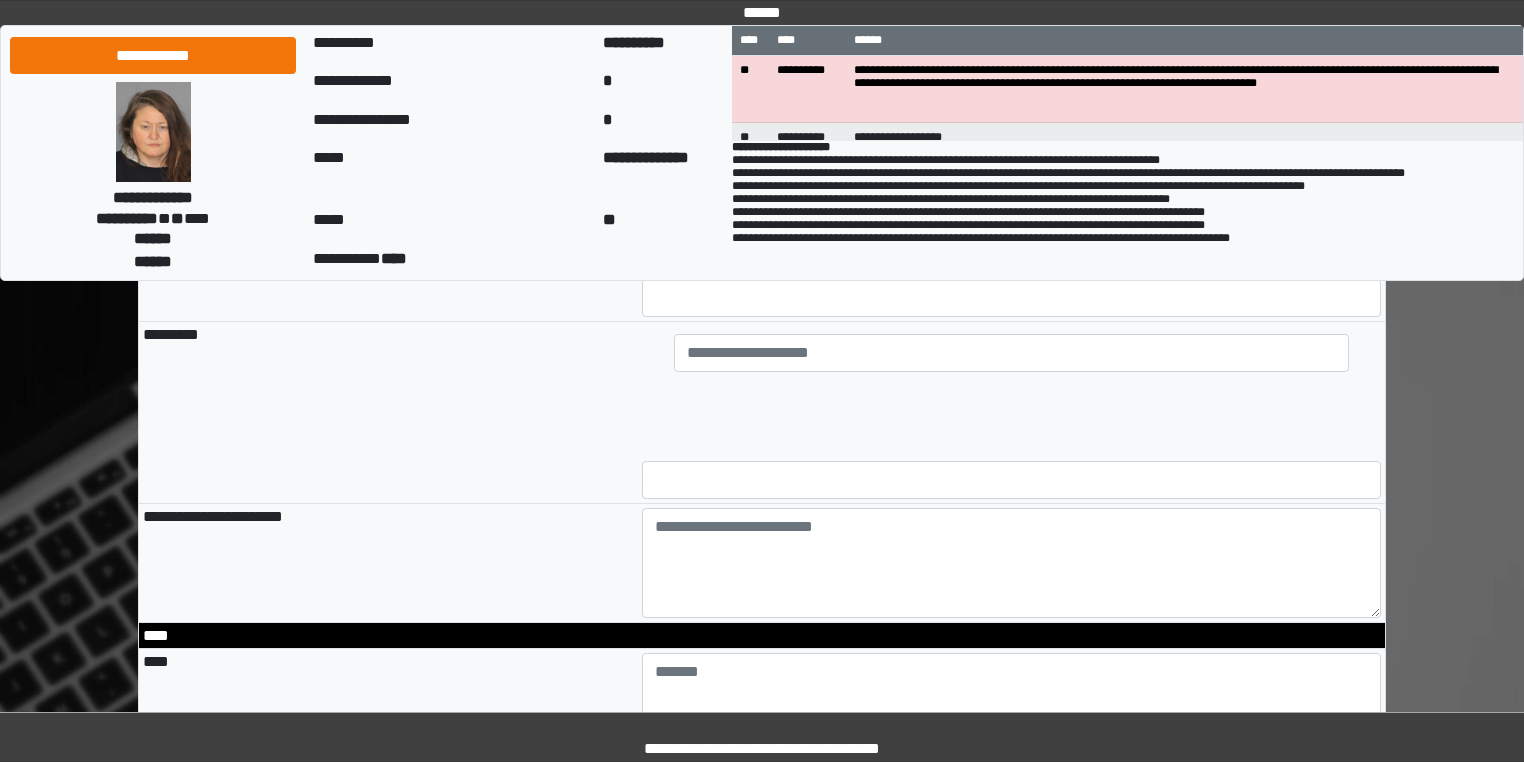 scroll, scrollTop: 1600, scrollLeft: 0, axis: vertical 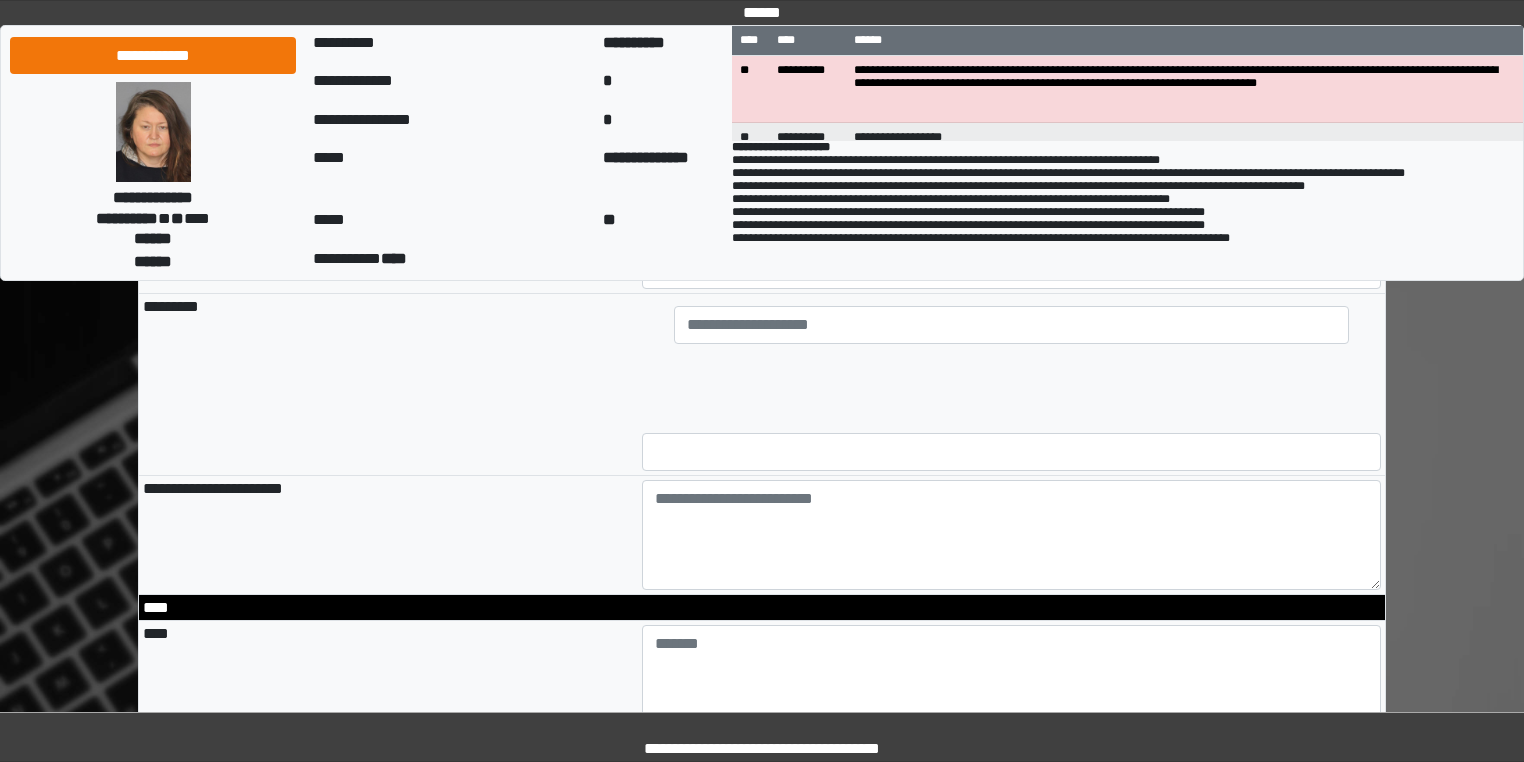 type on "**********" 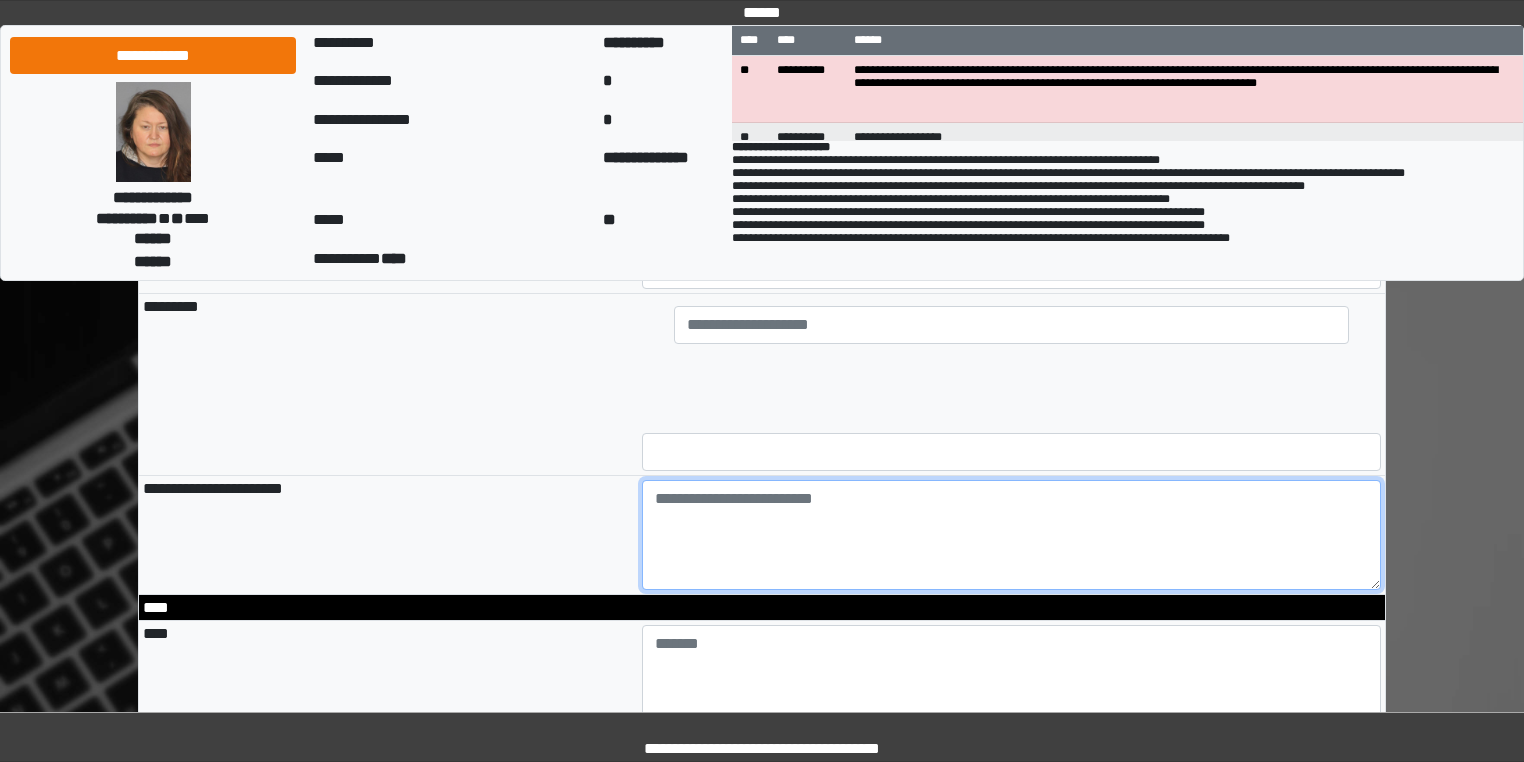 click at bounding box center [1012, 535] 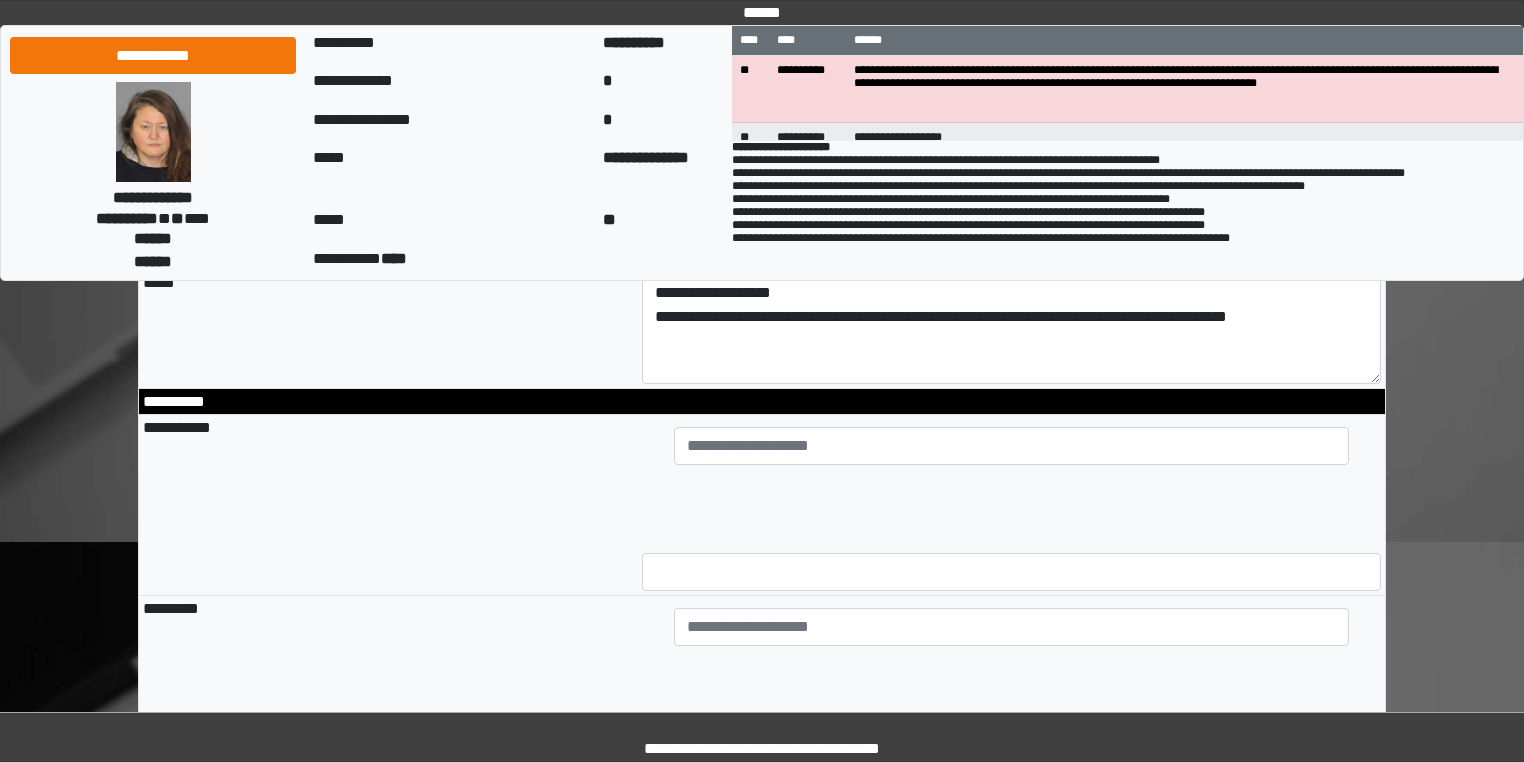 scroll, scrollTop: 1200, scrollLeft: 0, axis: vertical 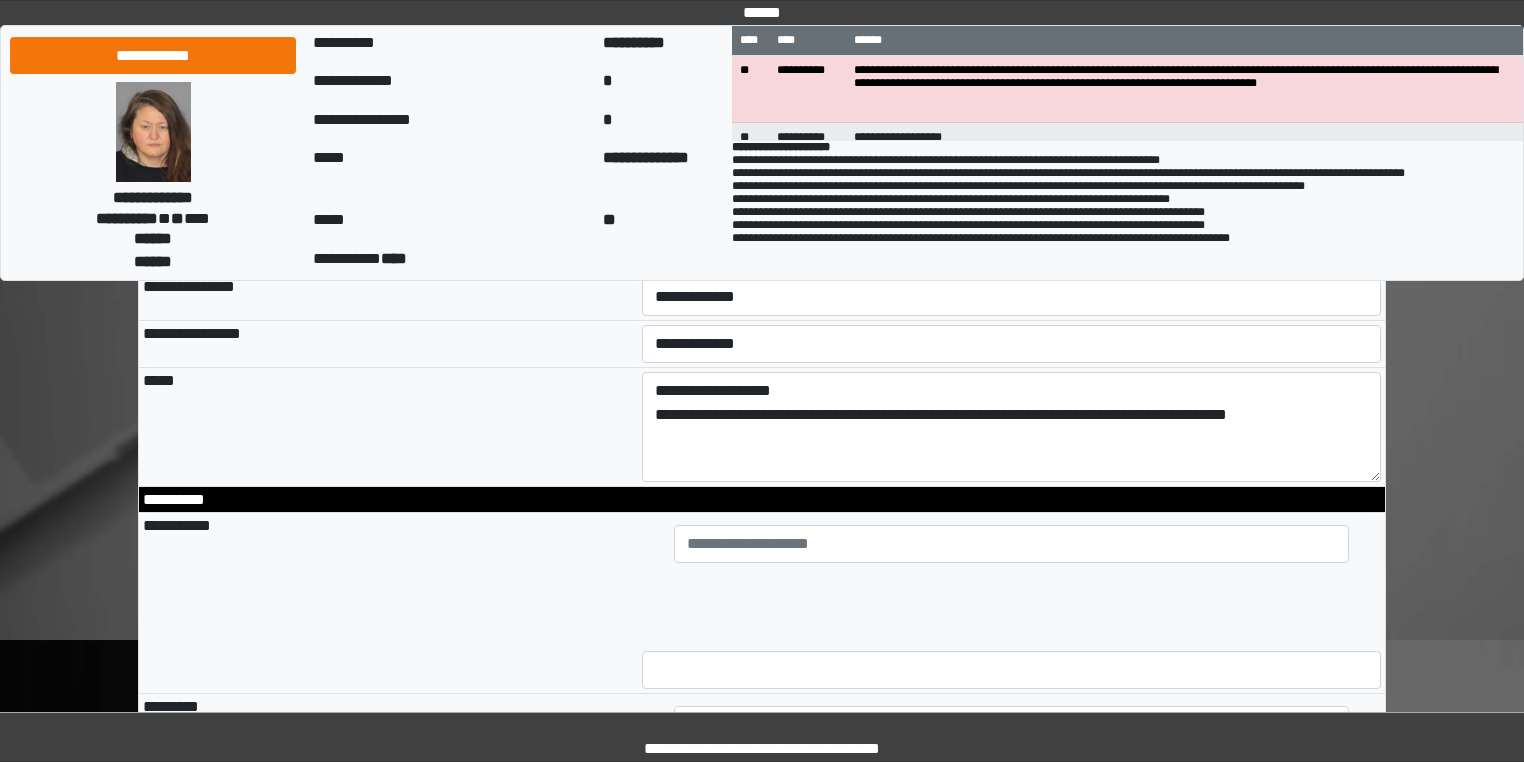 type on "********" 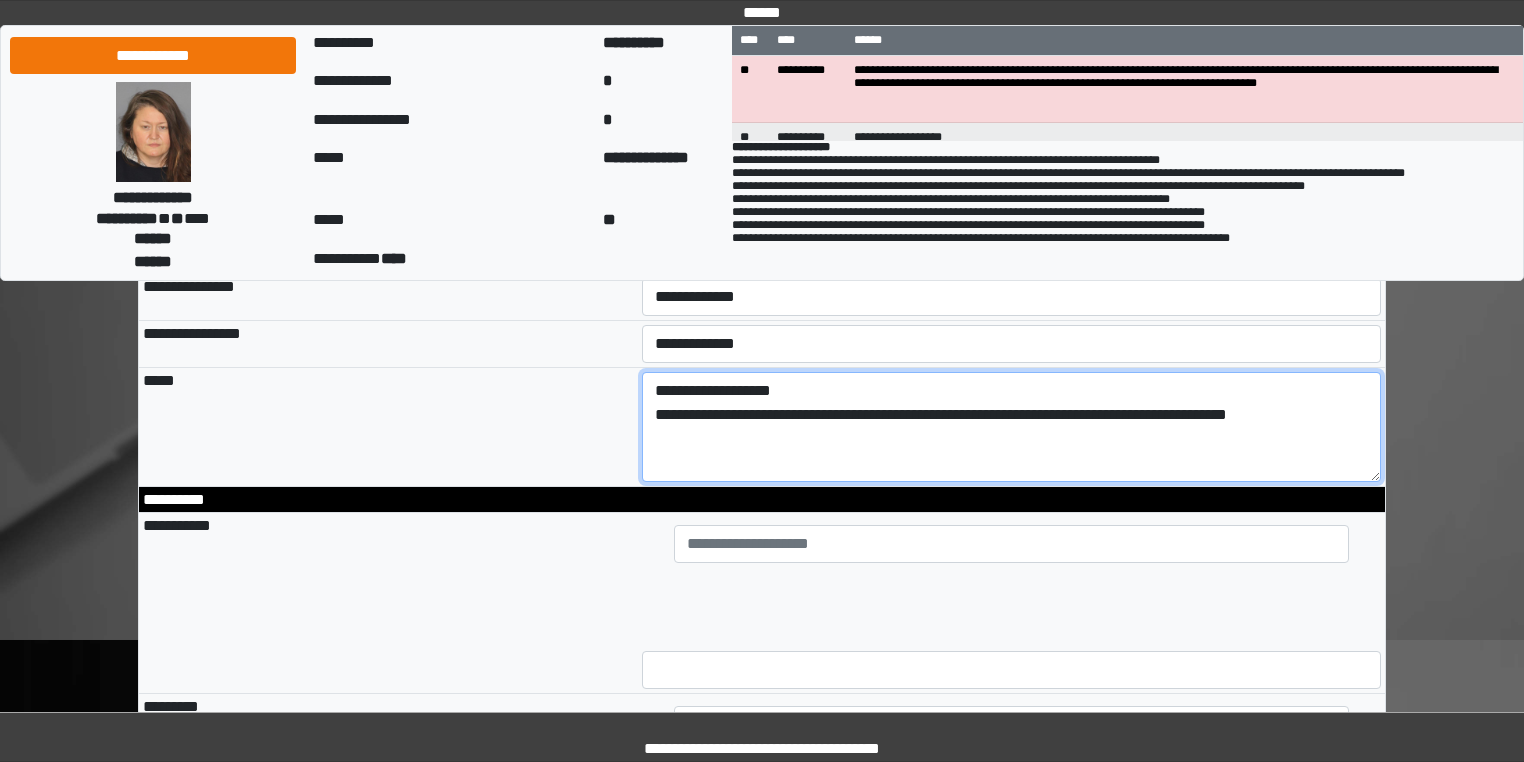 click on "**********" at bounding box center [1012, 427] 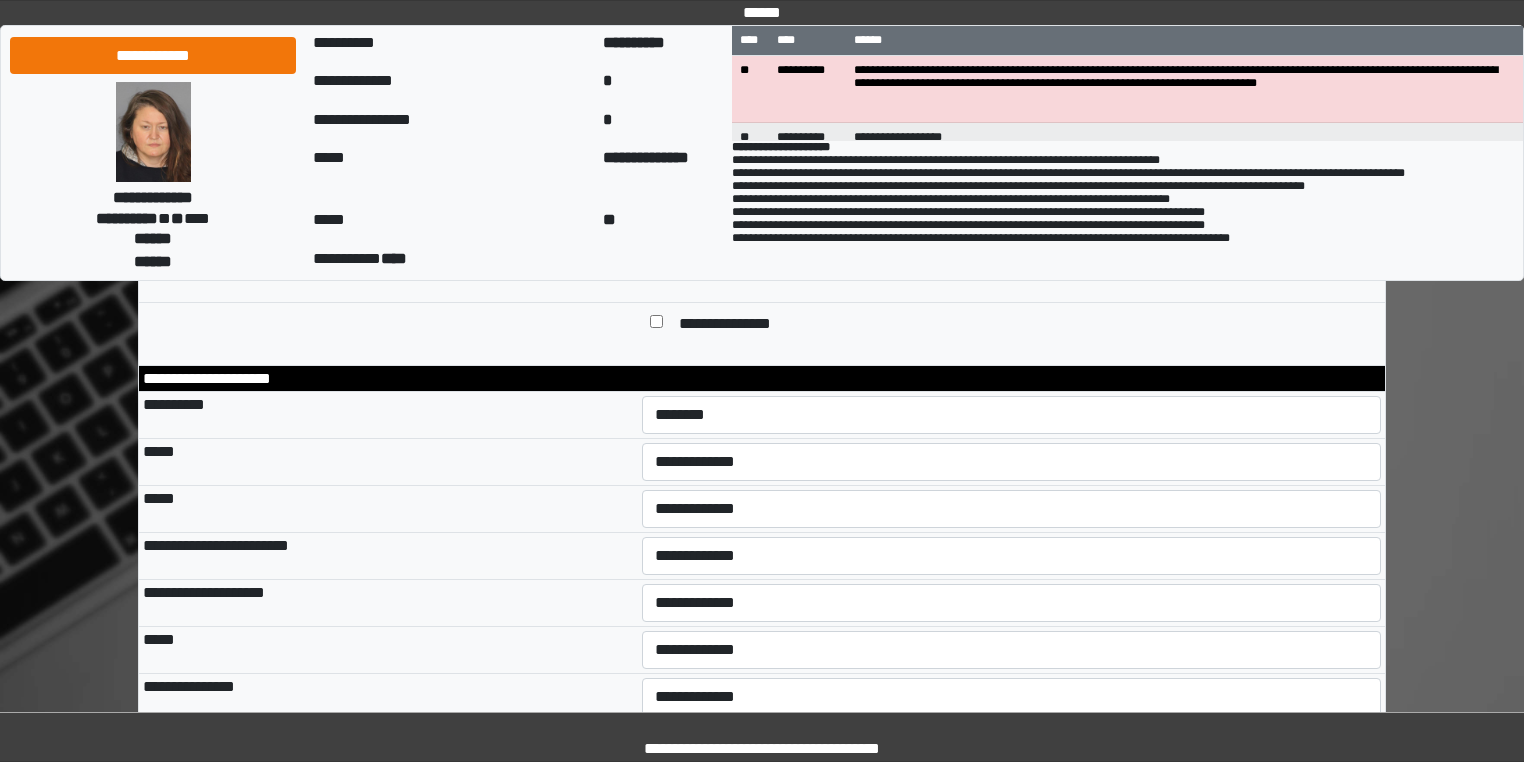 scroll, scrollTop: 800, scrollLeft: 0, axis: vertical 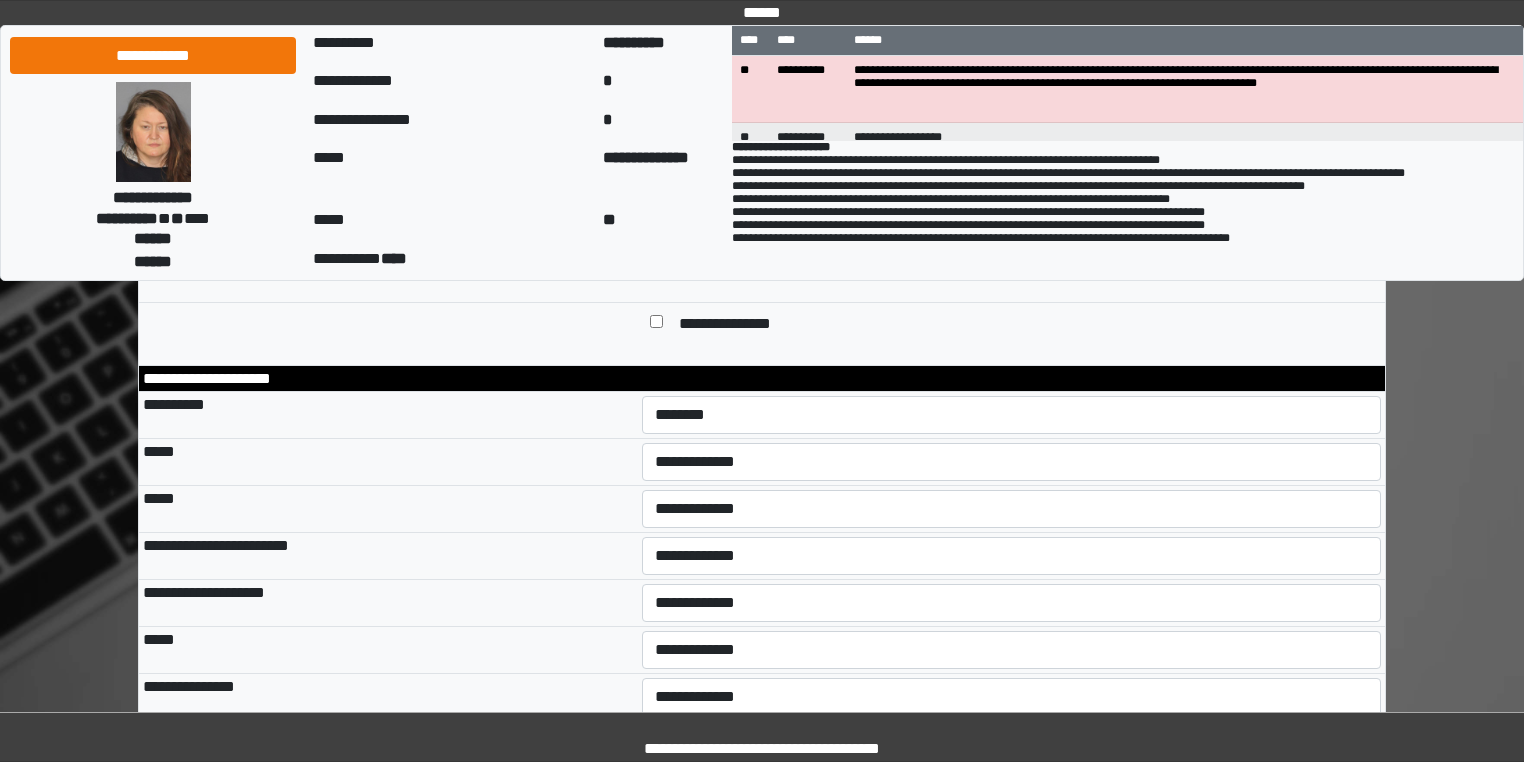 type on "**********" 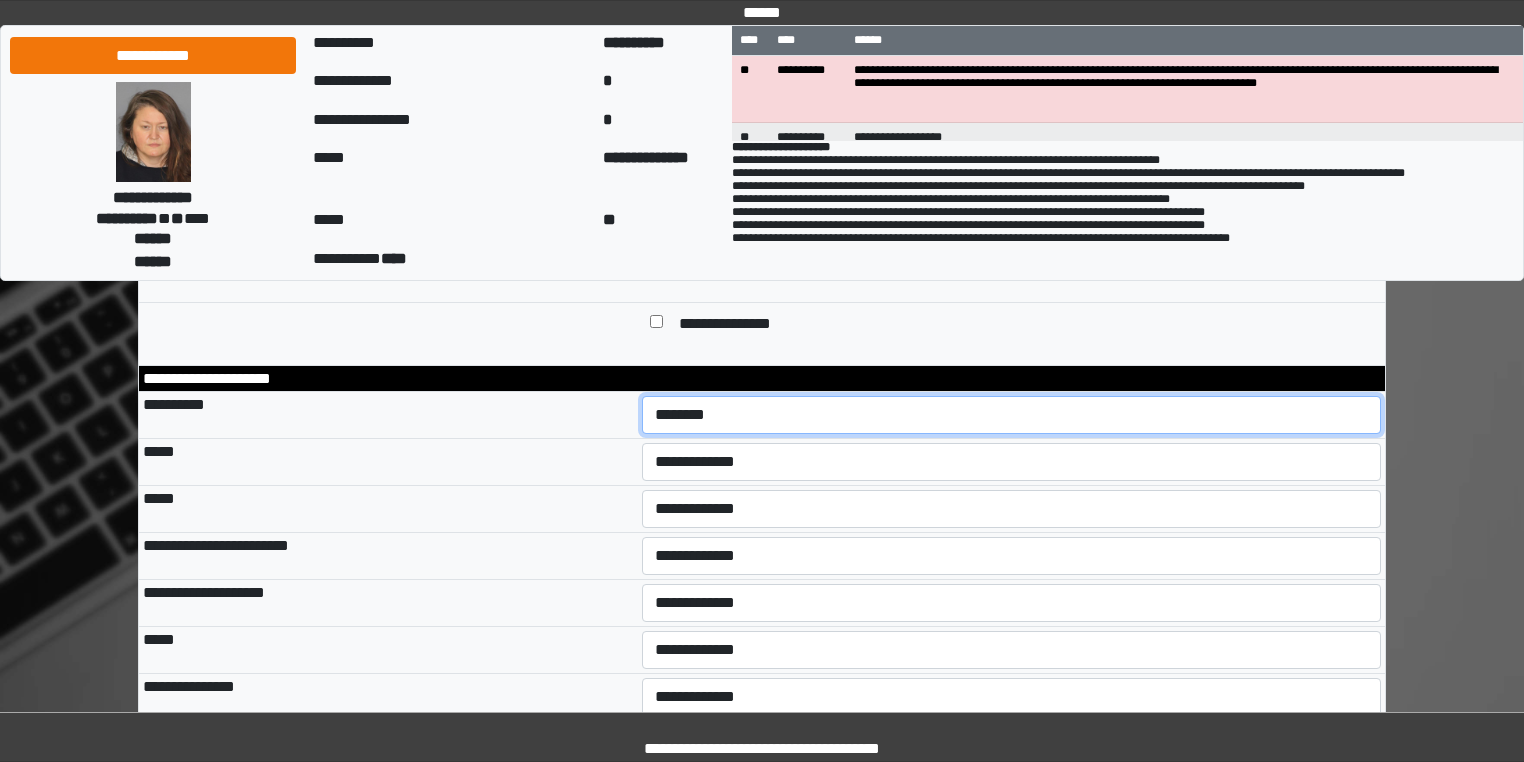 click on "**********" at bounding box center (1012, 415) 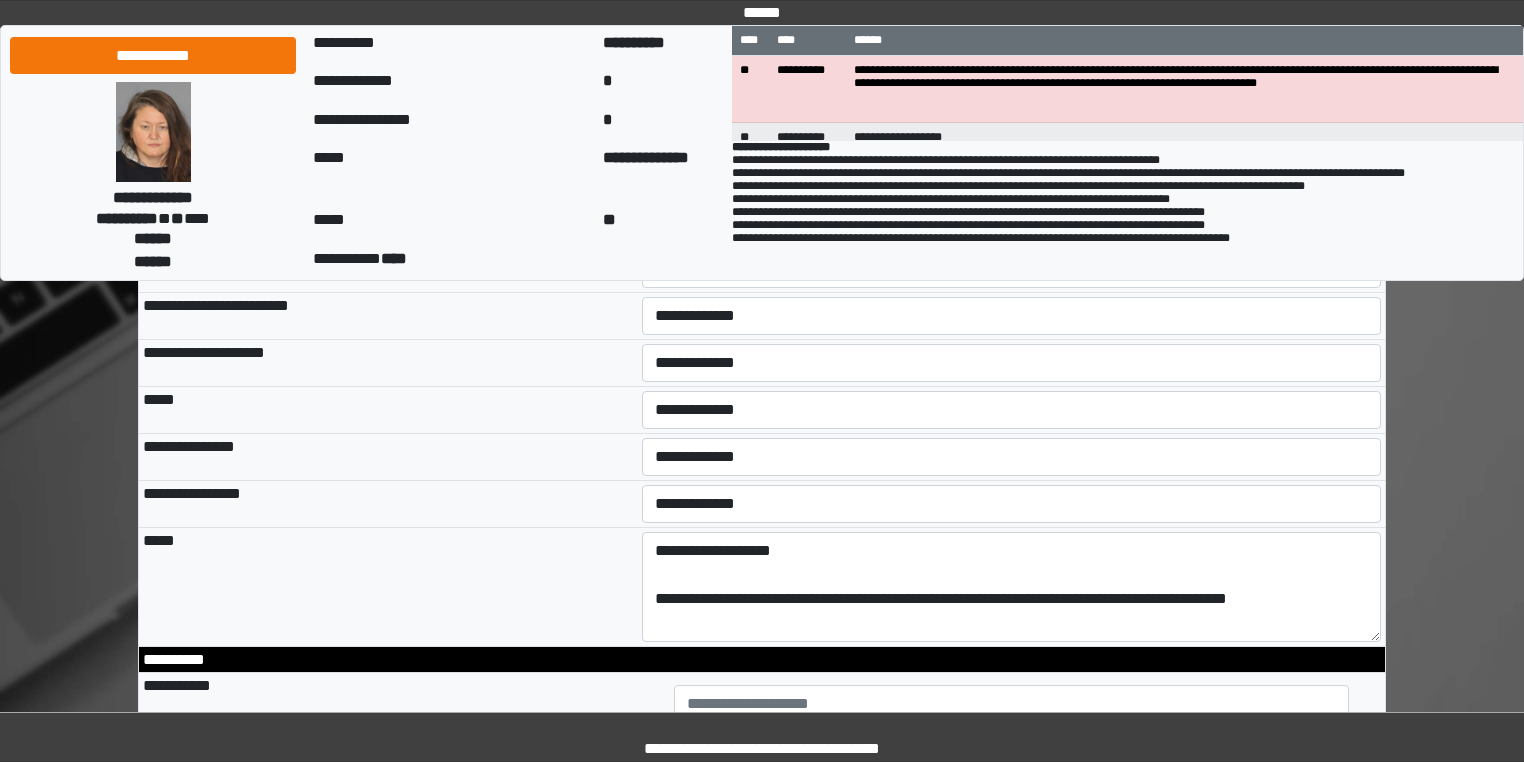 scroll, scrollTop: 1120, scrollLeft: 0, axis: vertical 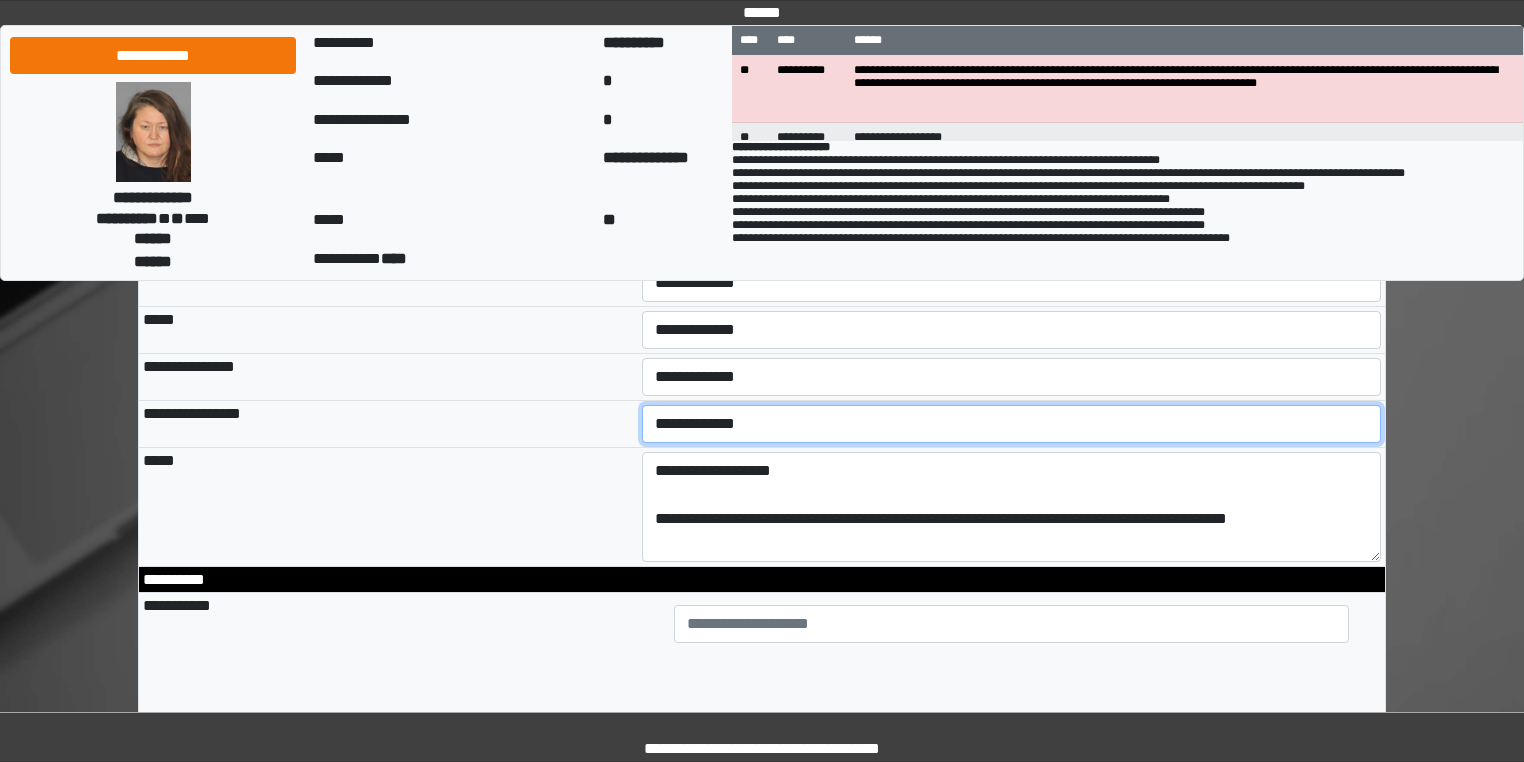 click on "**********" at bounding box center (1012, 424) 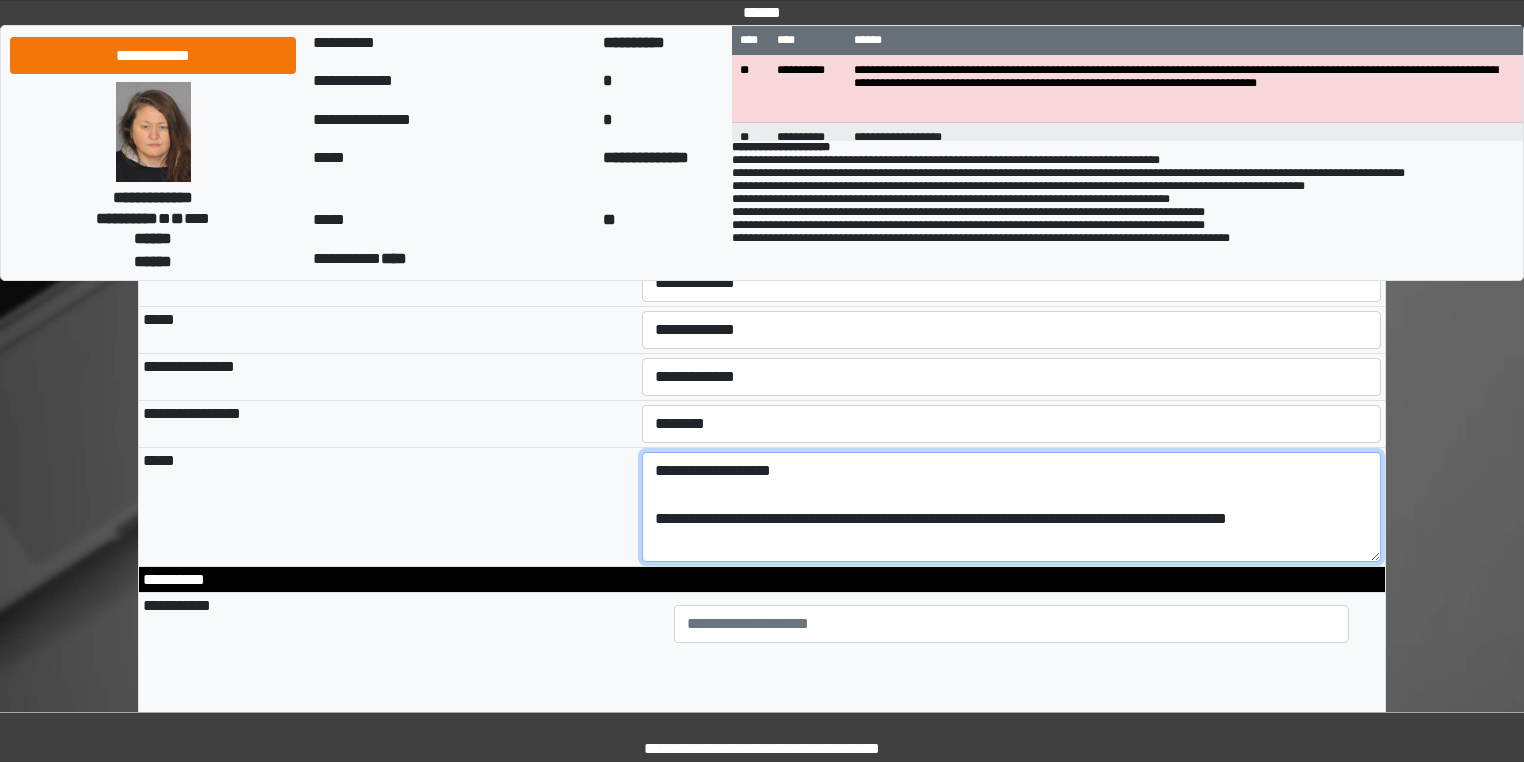 click on "**********" at bounding box center [1012, 507] 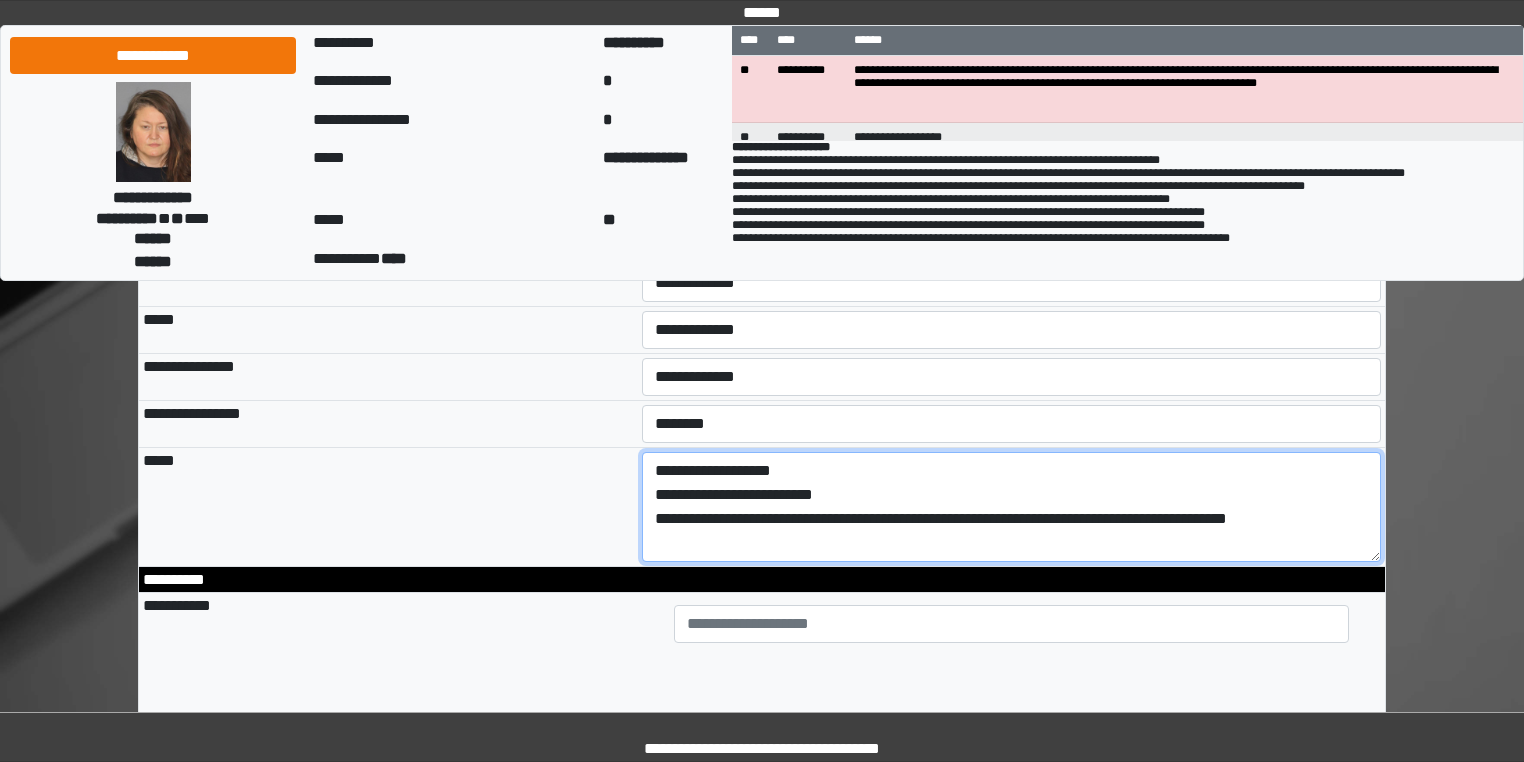 click on "**********" at bounding box center [1012, 507] 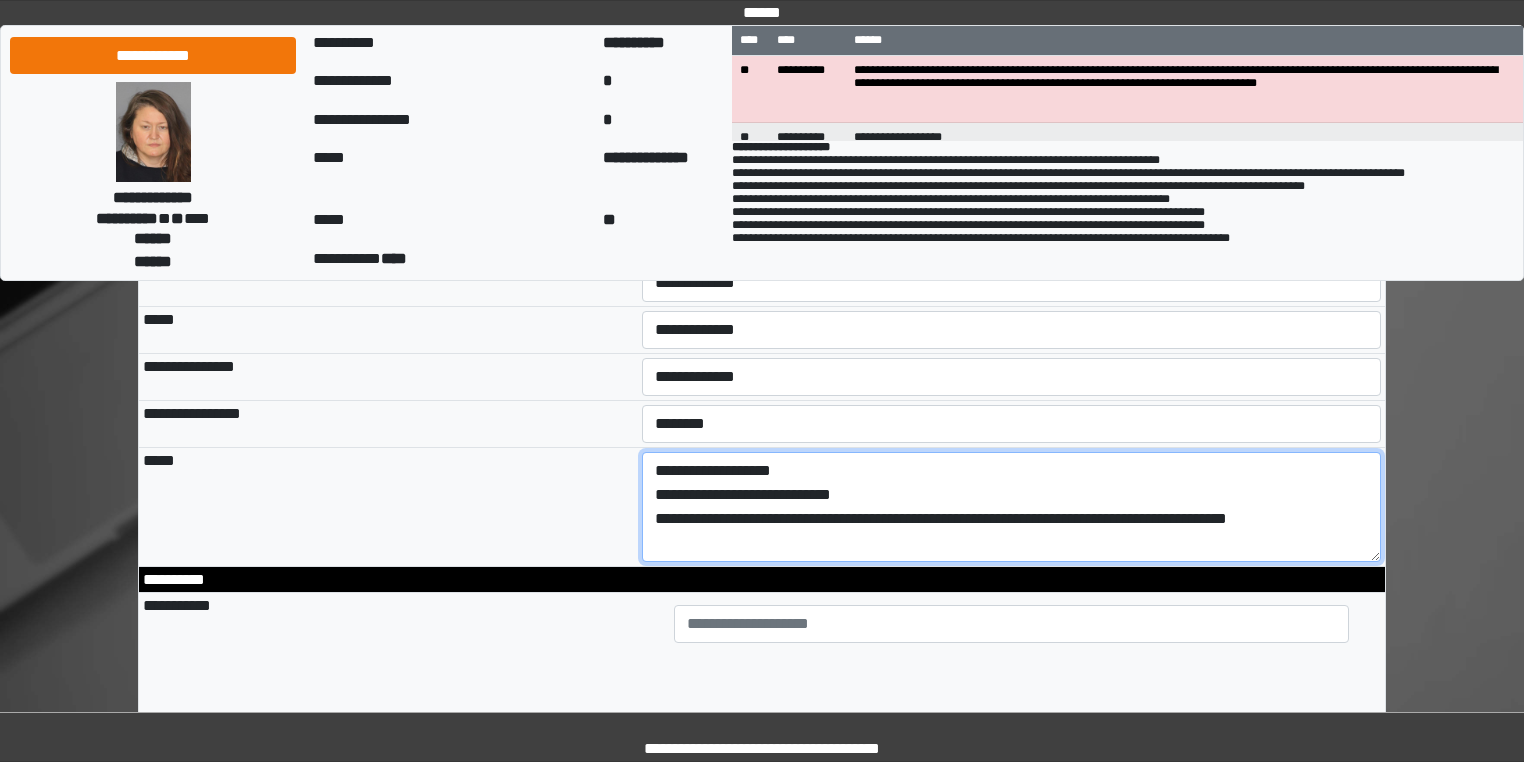 click on "**********" at bounding box center (1012, 507) 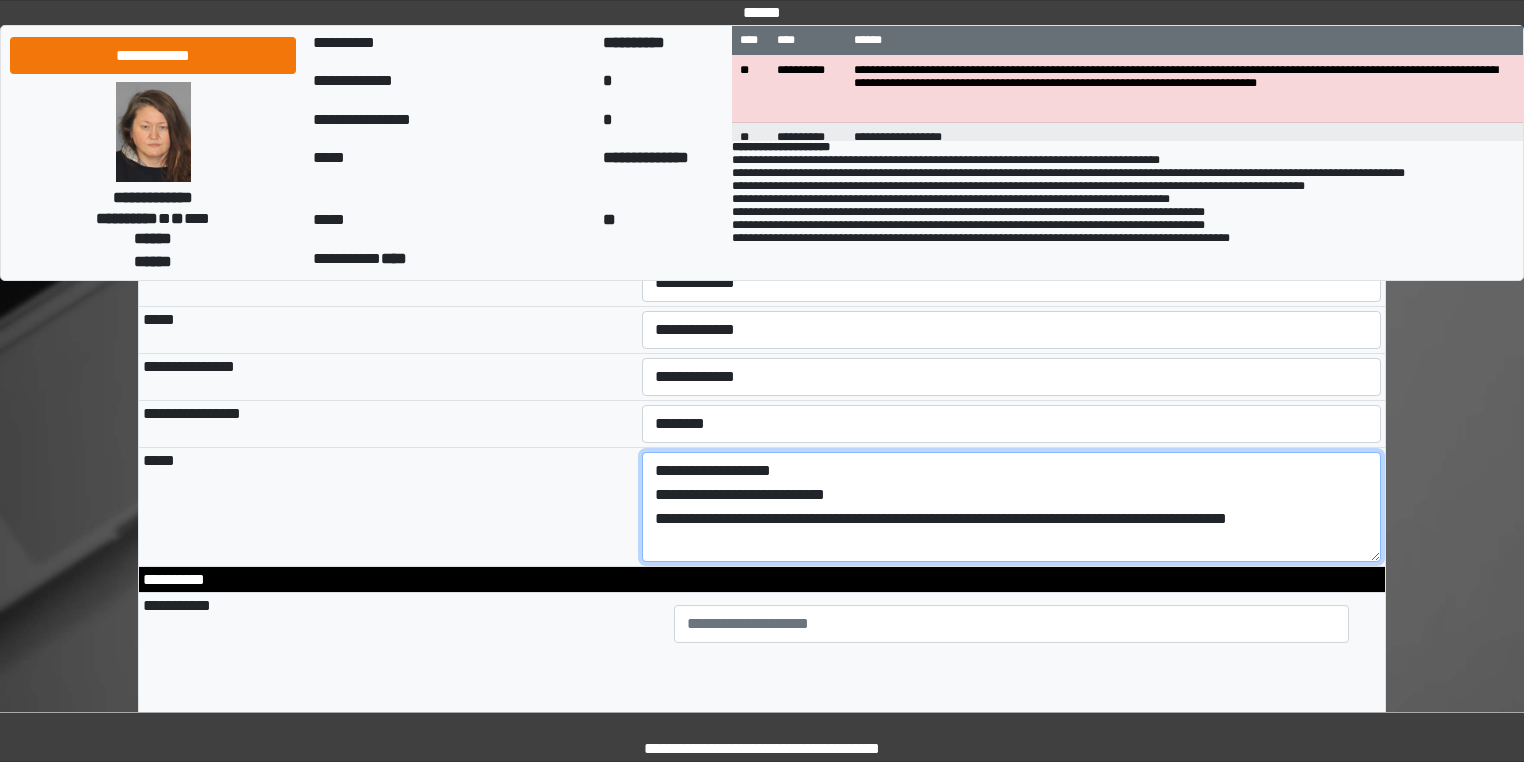 click on "**********" at bounding box center (1012, 507) 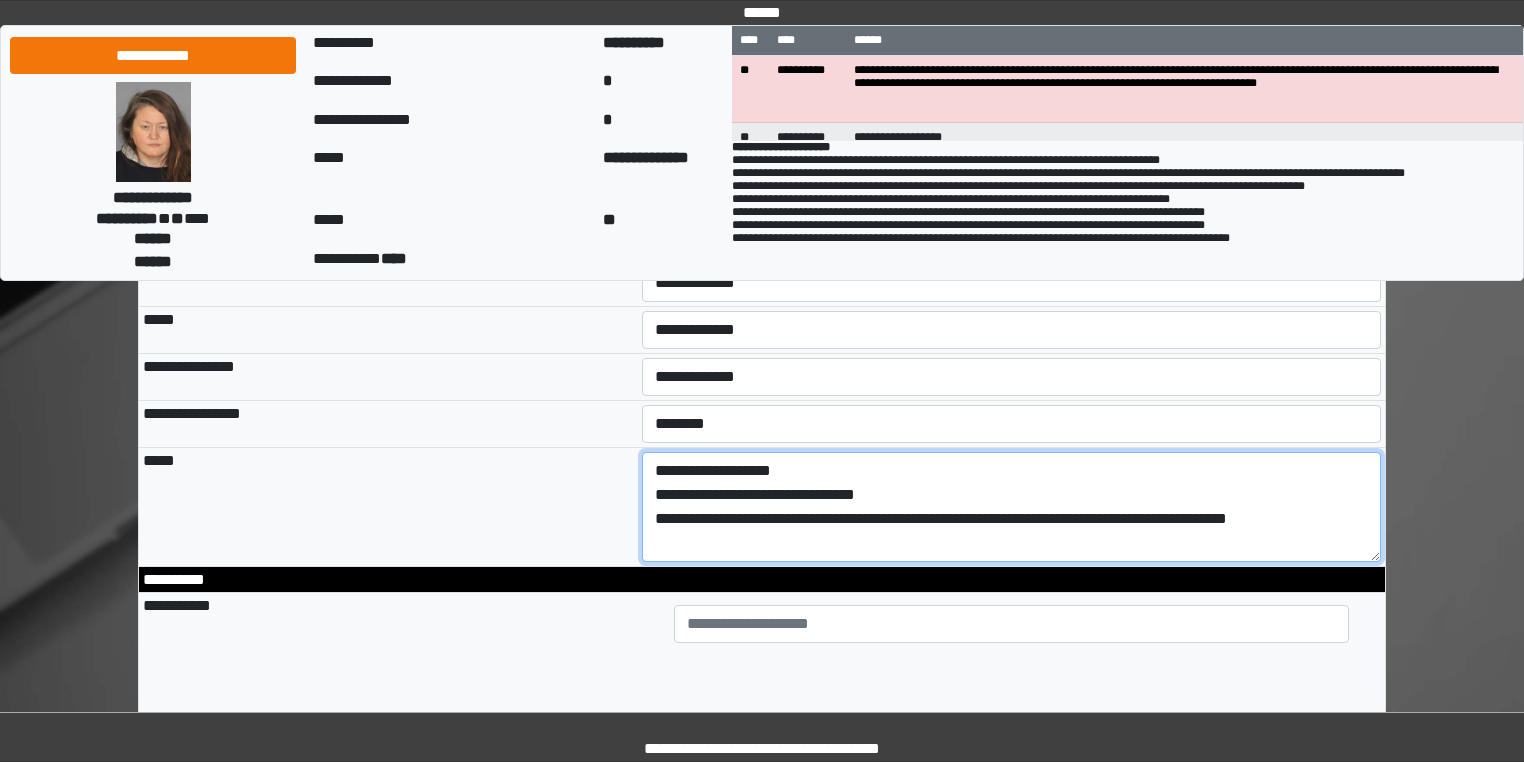 click on "**********" at bounding box center (1012, 507) 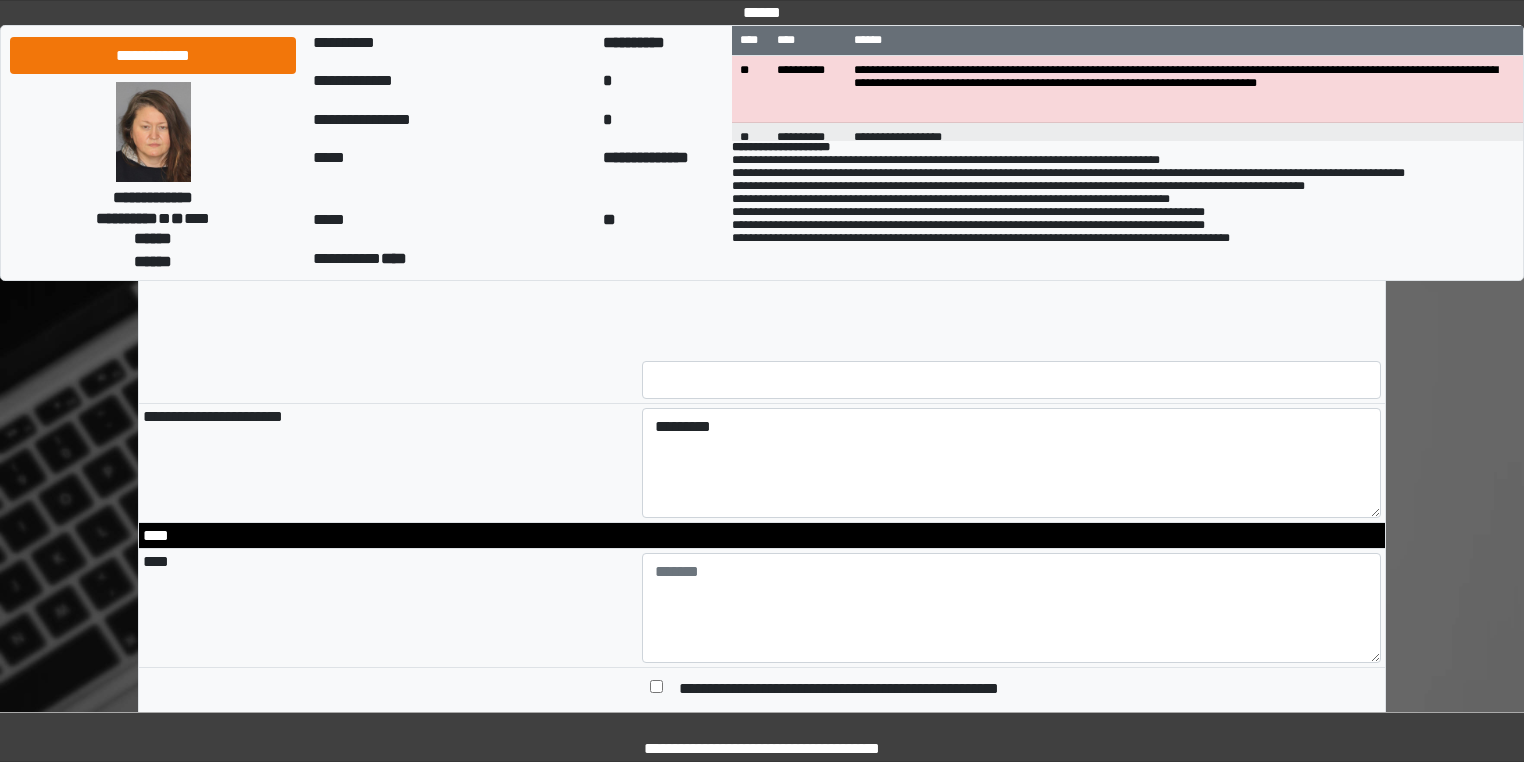 scroll, scrollTop: 1680, scrollLeft: 0, axis: vertical 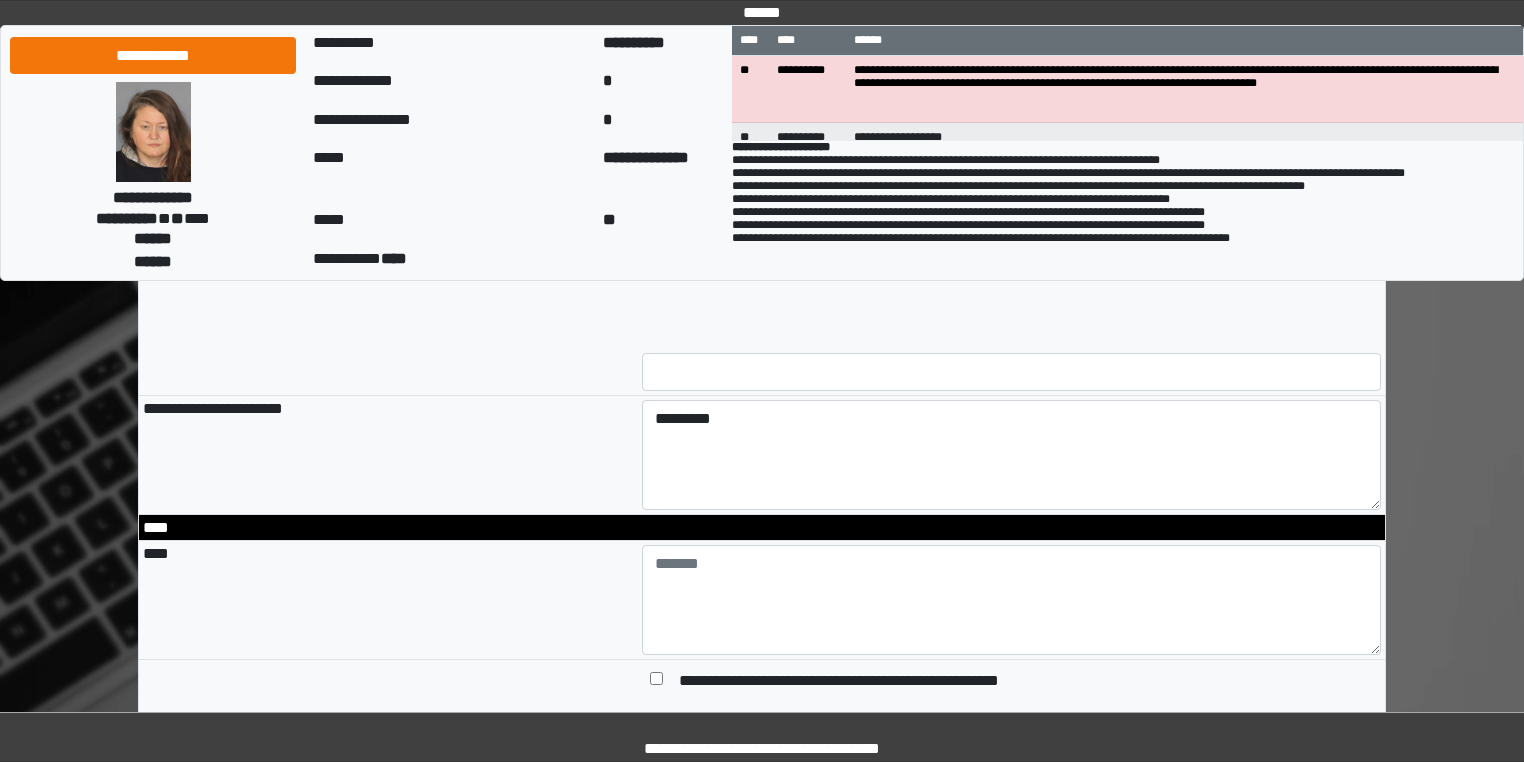 type on "**********" 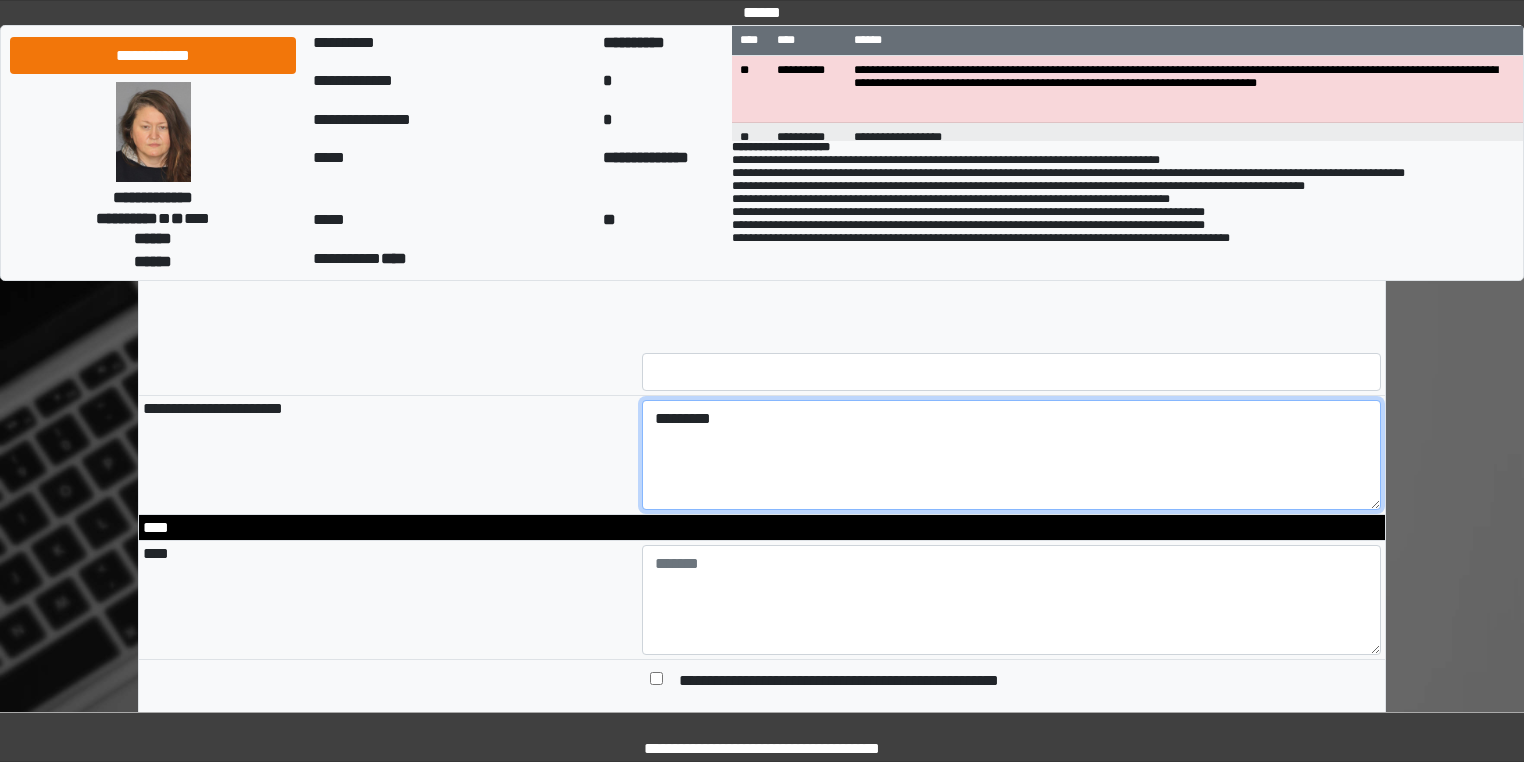 click on "********" at bounding box center [1012, 455] 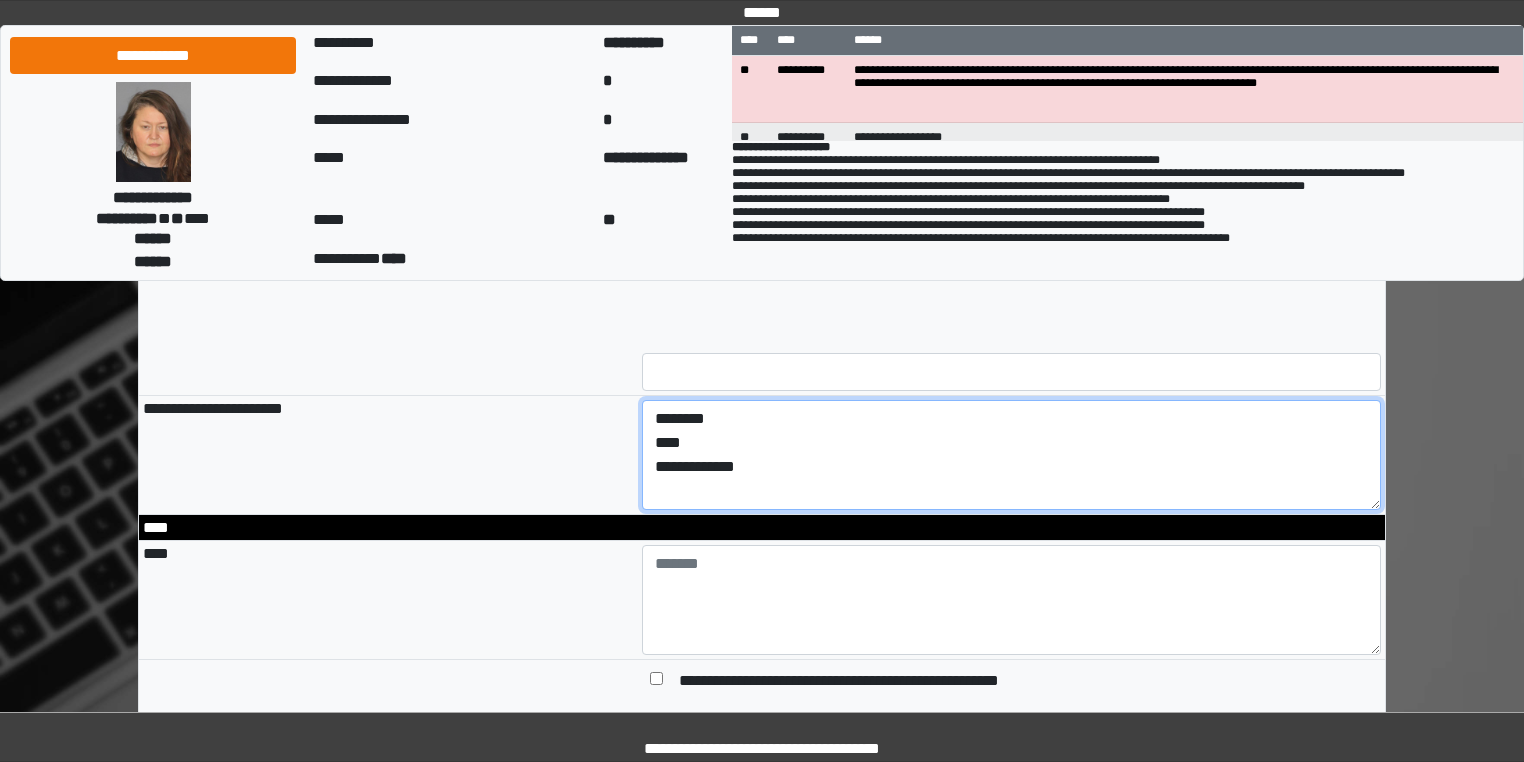 type on "**********" 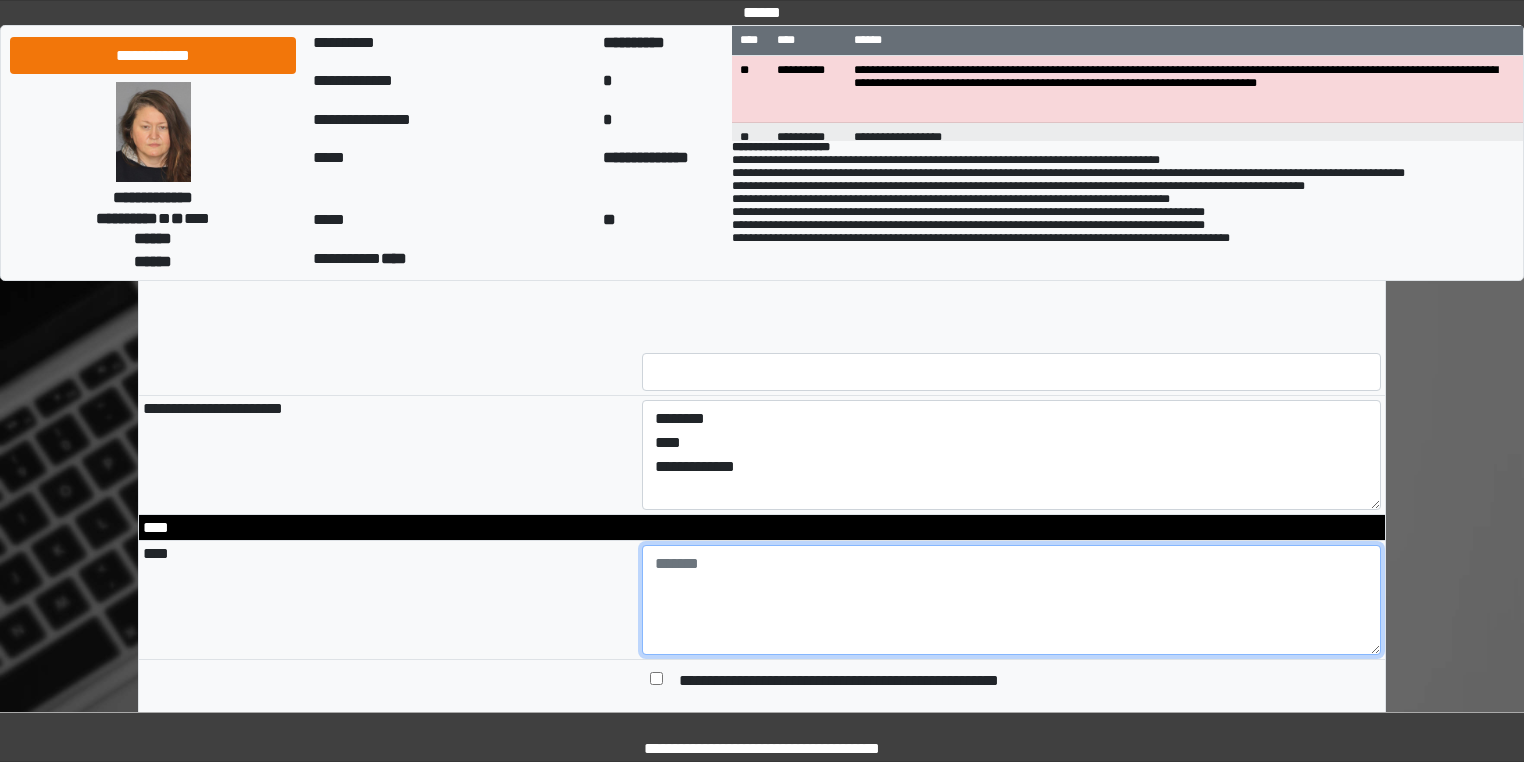 click at bounding box center [1012, 600] 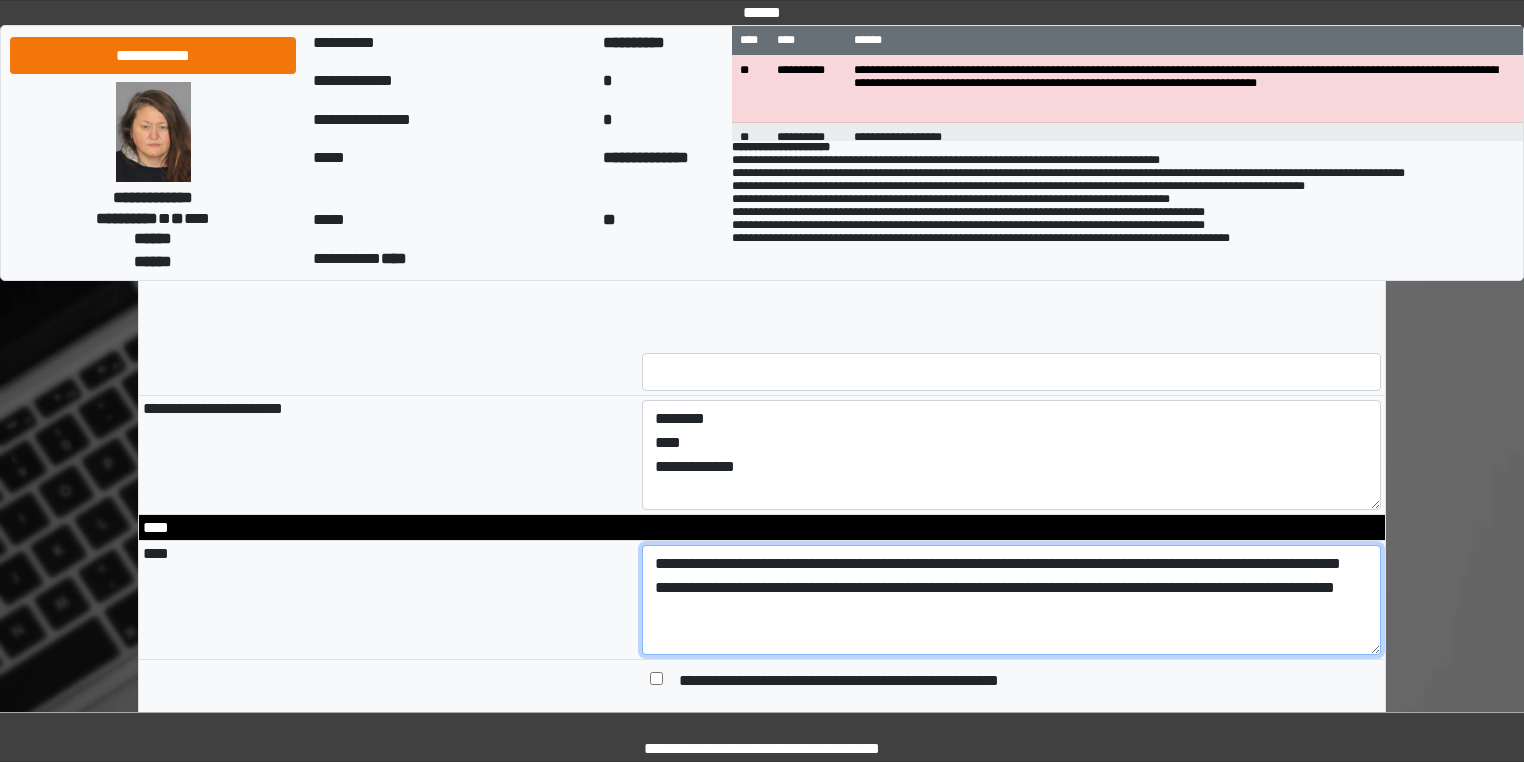 scroll, scrollTop: 16, scrollLeft: 0, axis: vertical 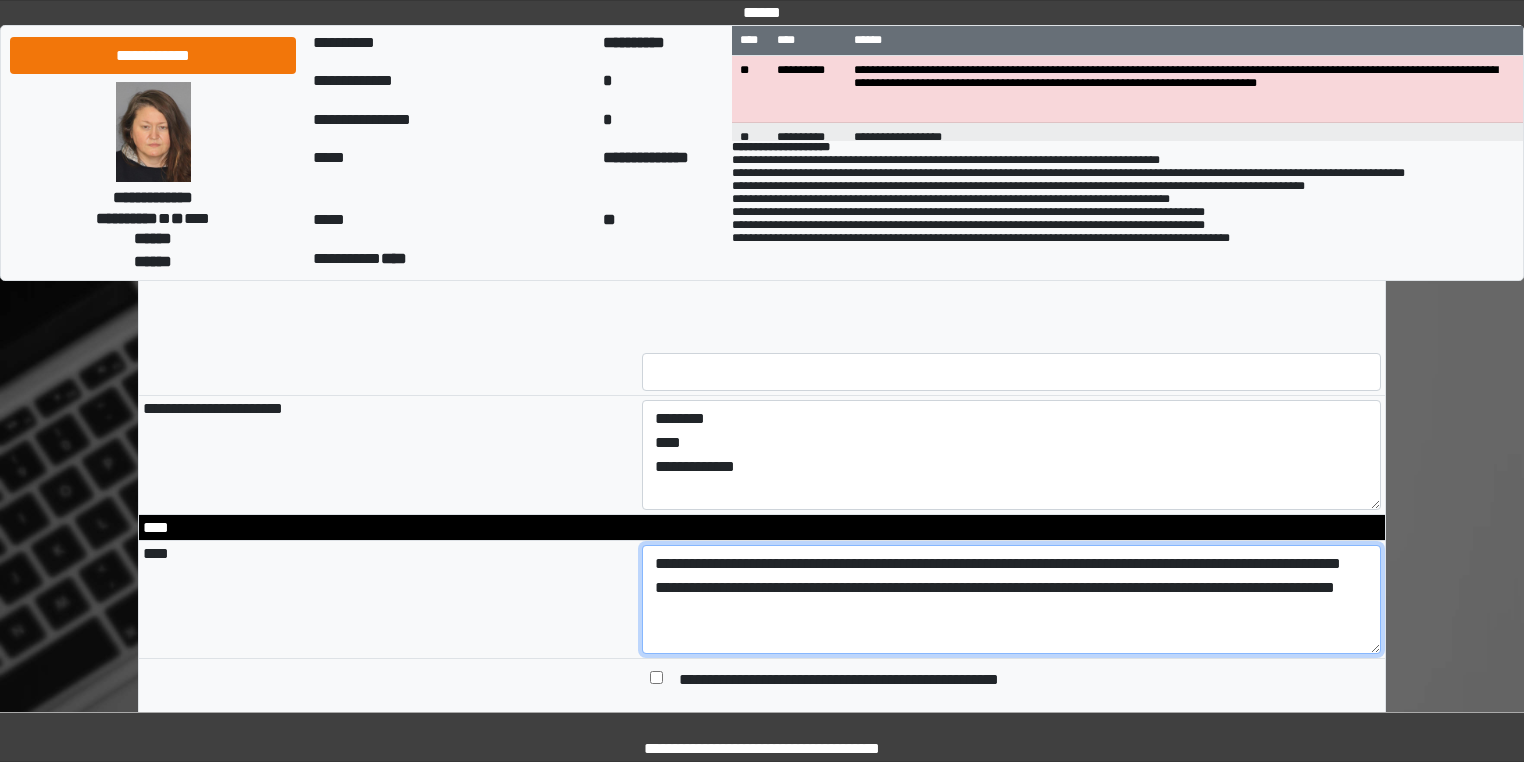 click on "**********" at bounding box center (1012, 600) 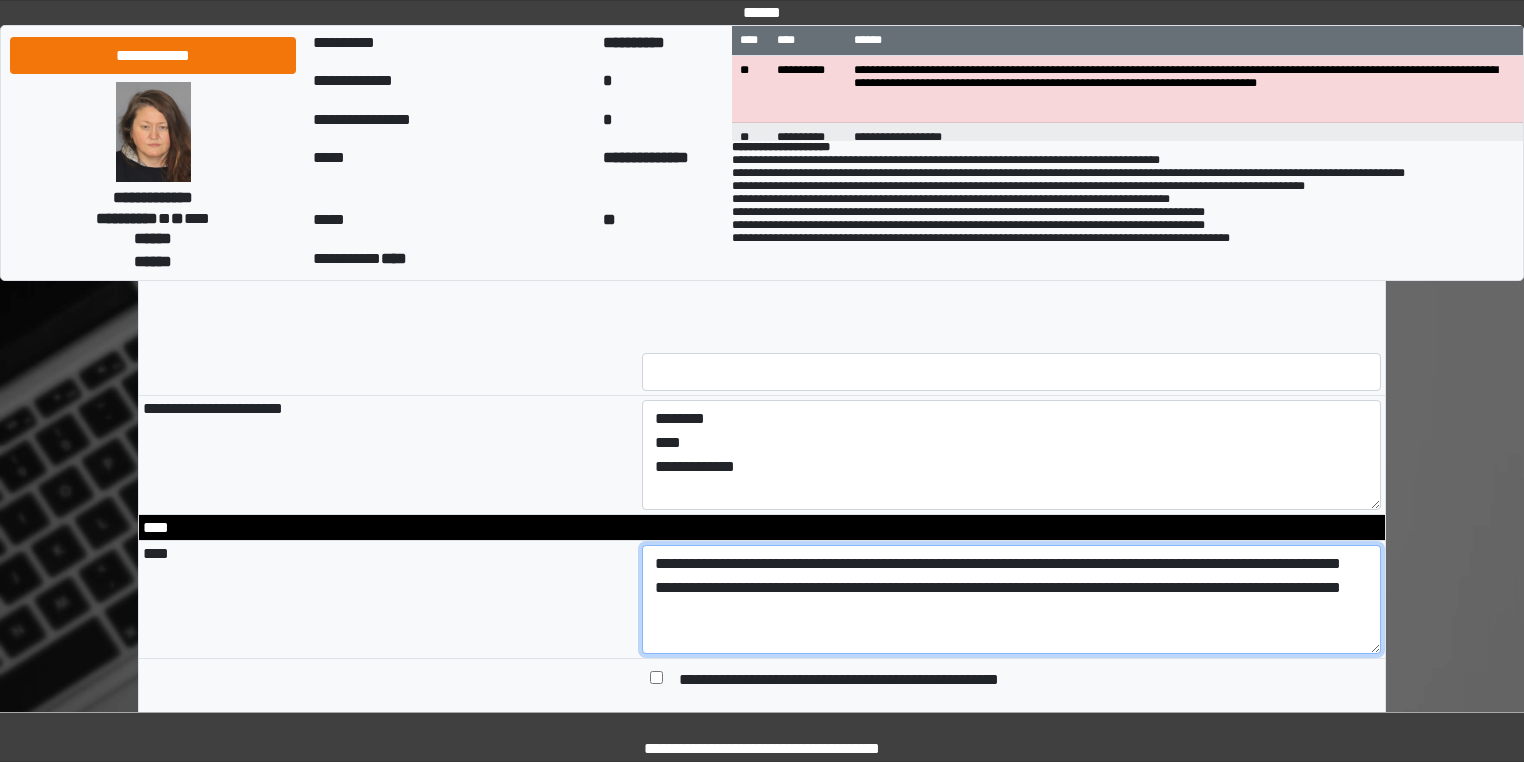 click on "**********" at bounding box center (1012, 600) 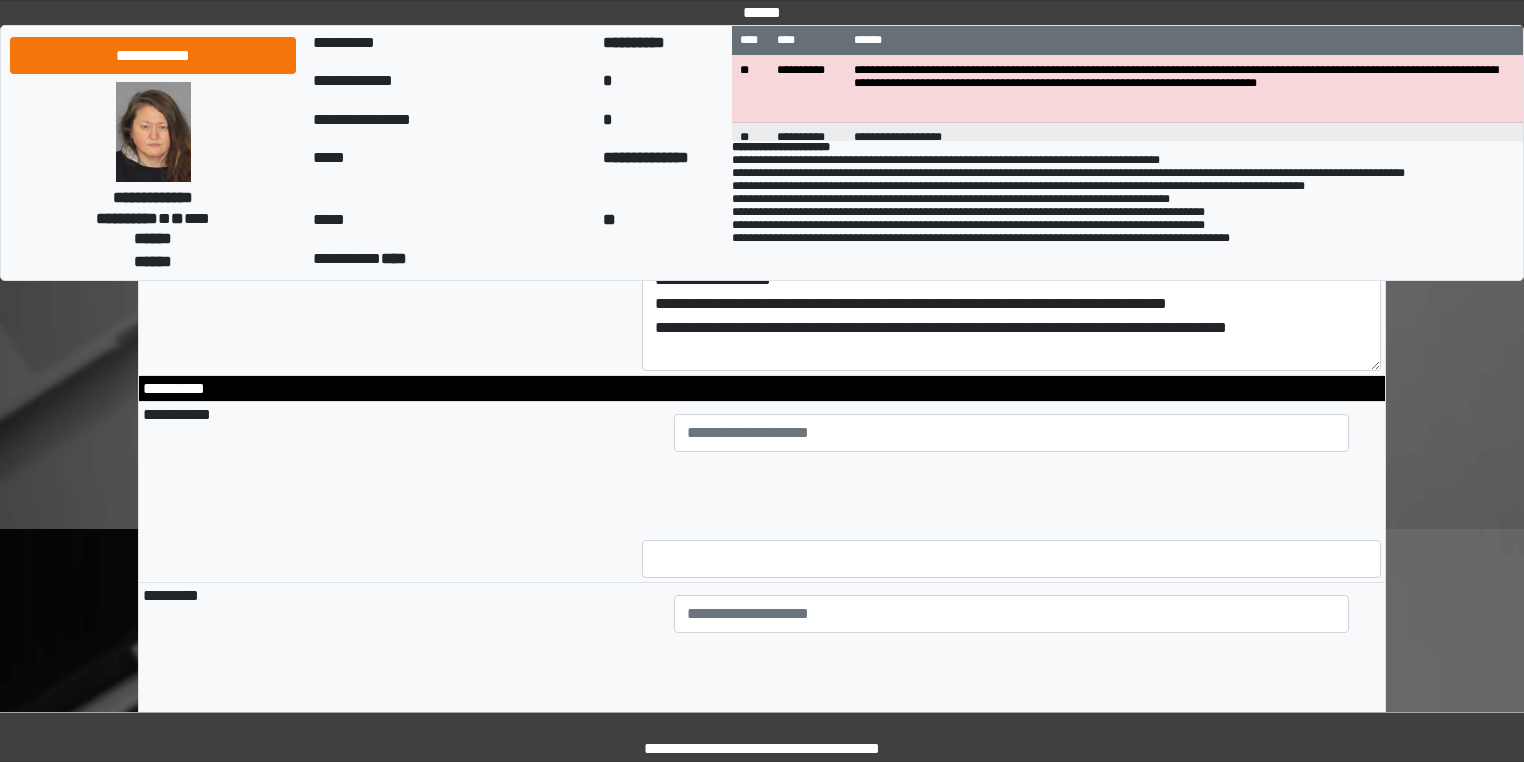 scroll, scrollTop: 1280, scrollLeft: 0, axis: vertical 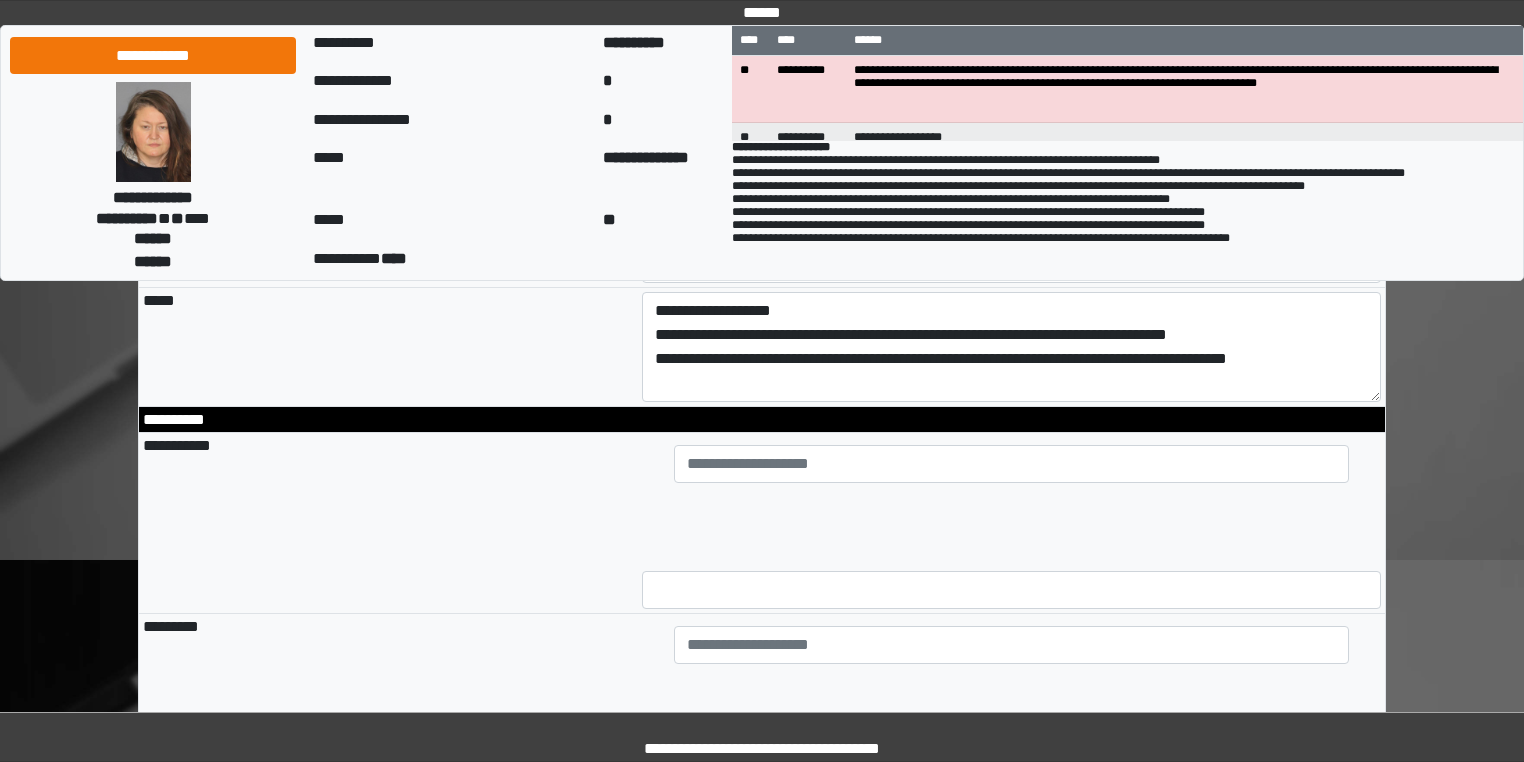 type on "**********" 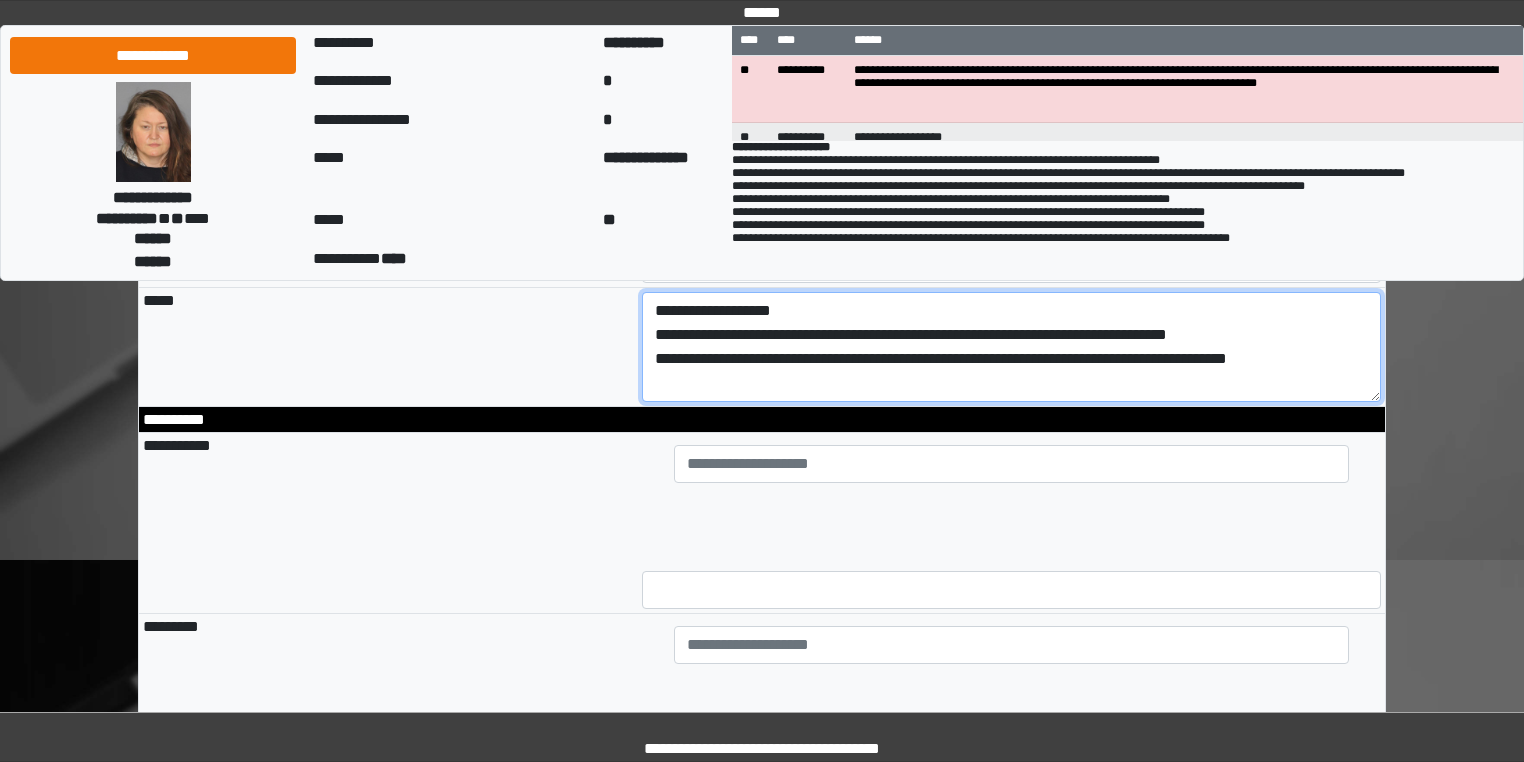 click on "**********" at bounding box center [1012, 347] 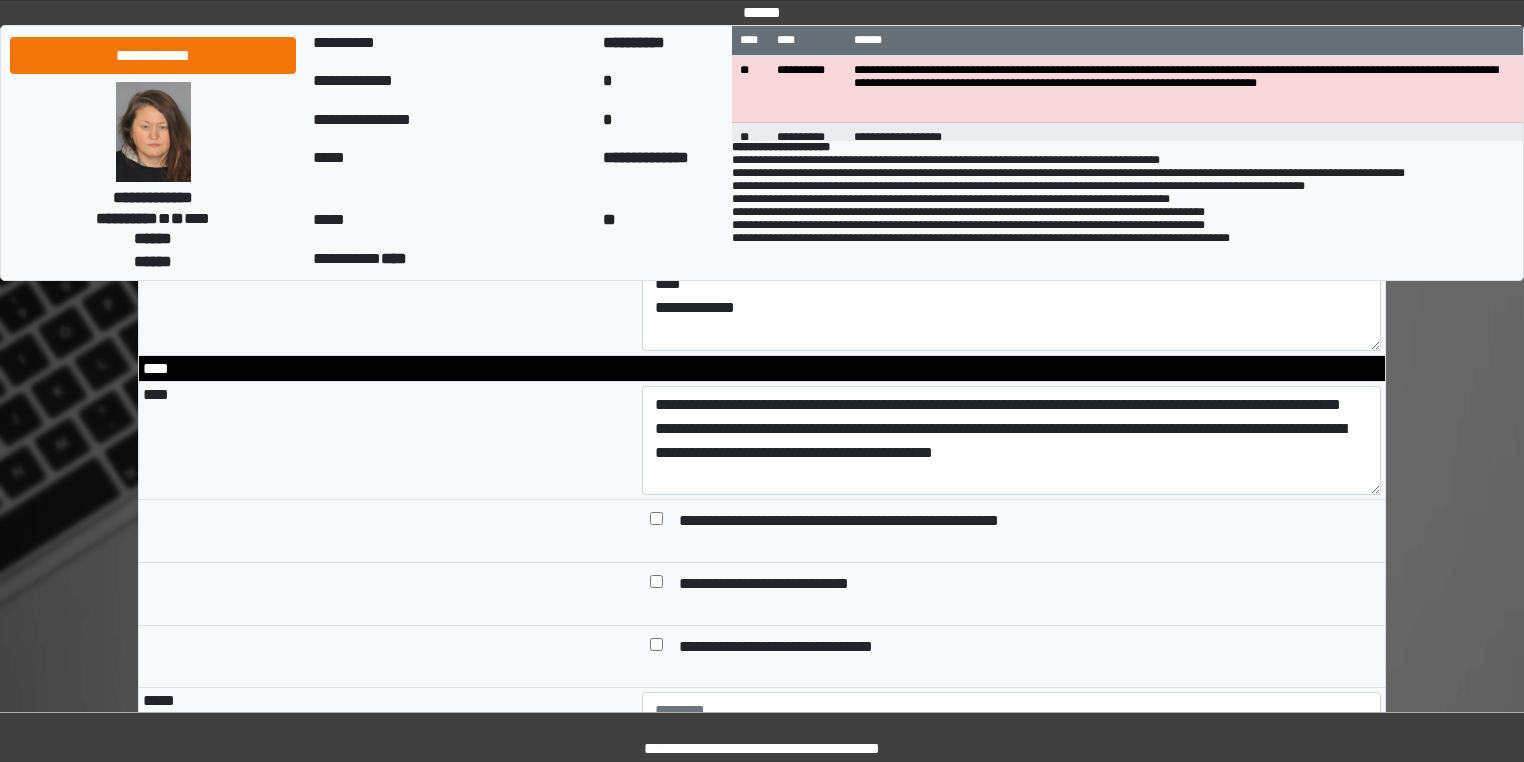 scroll, scrollTop: 1920, scrollLeft: 0, axis: vertical 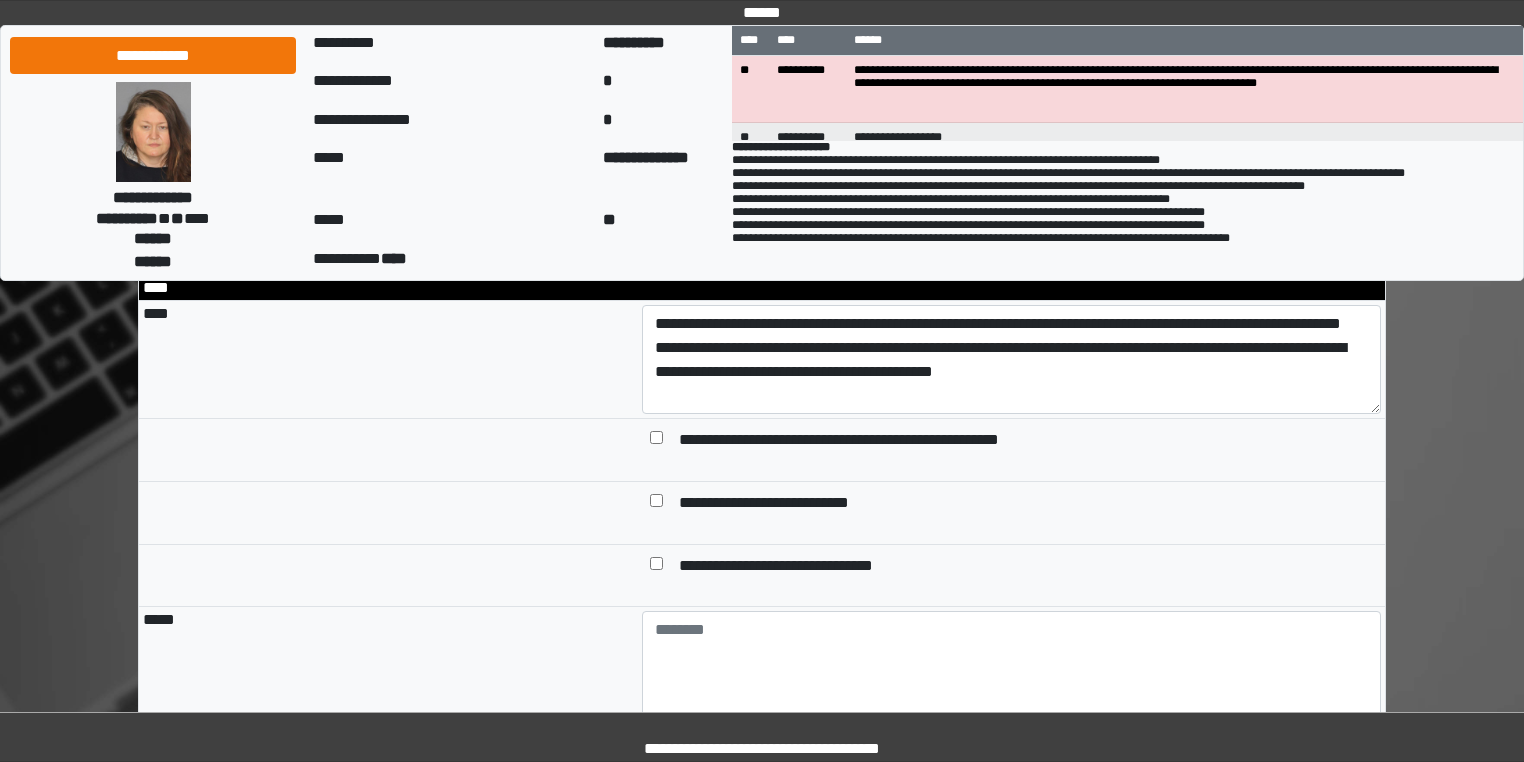 type on "**********" 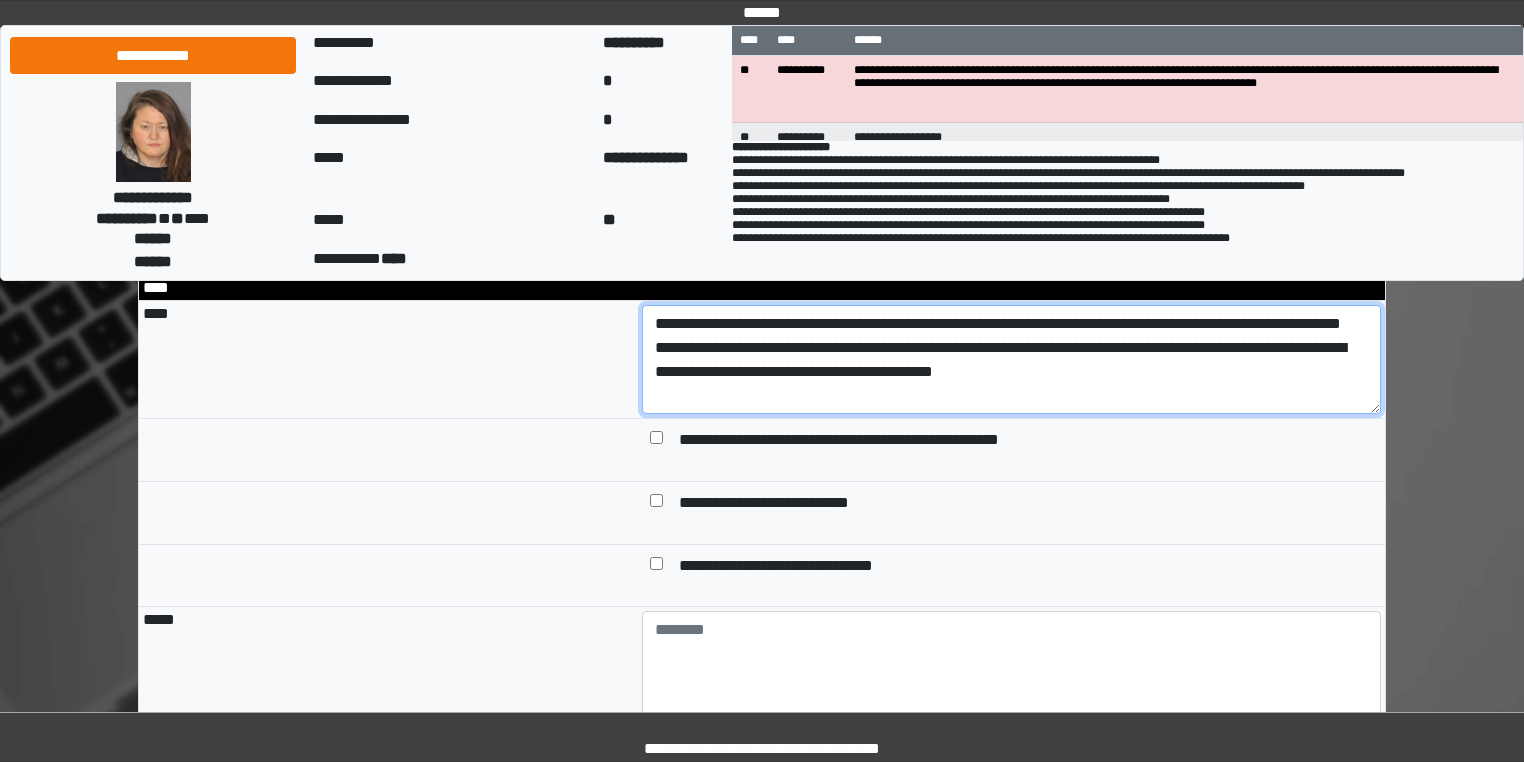 click on "**********" at bounding box center [1012, 360] 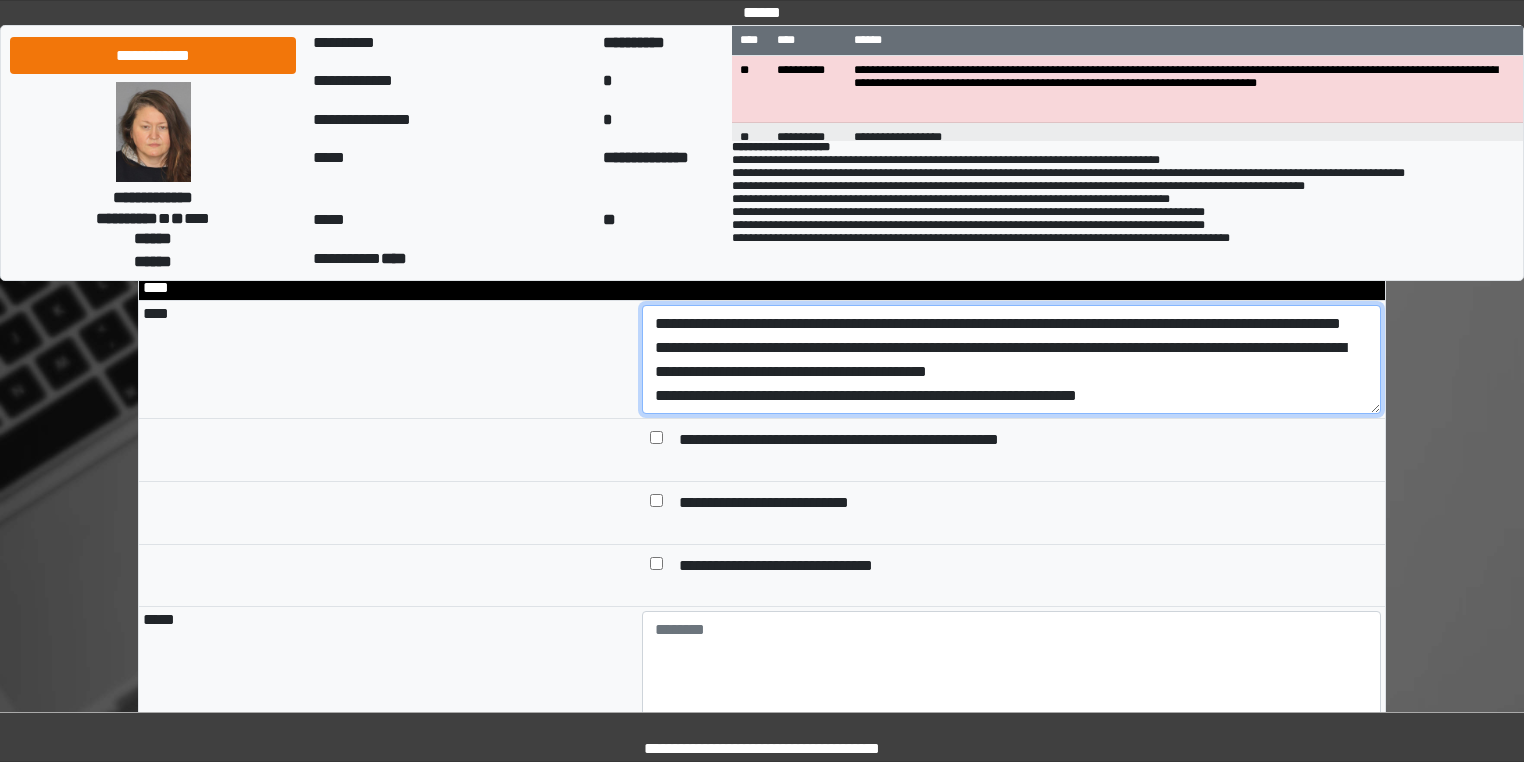 type on "**********" 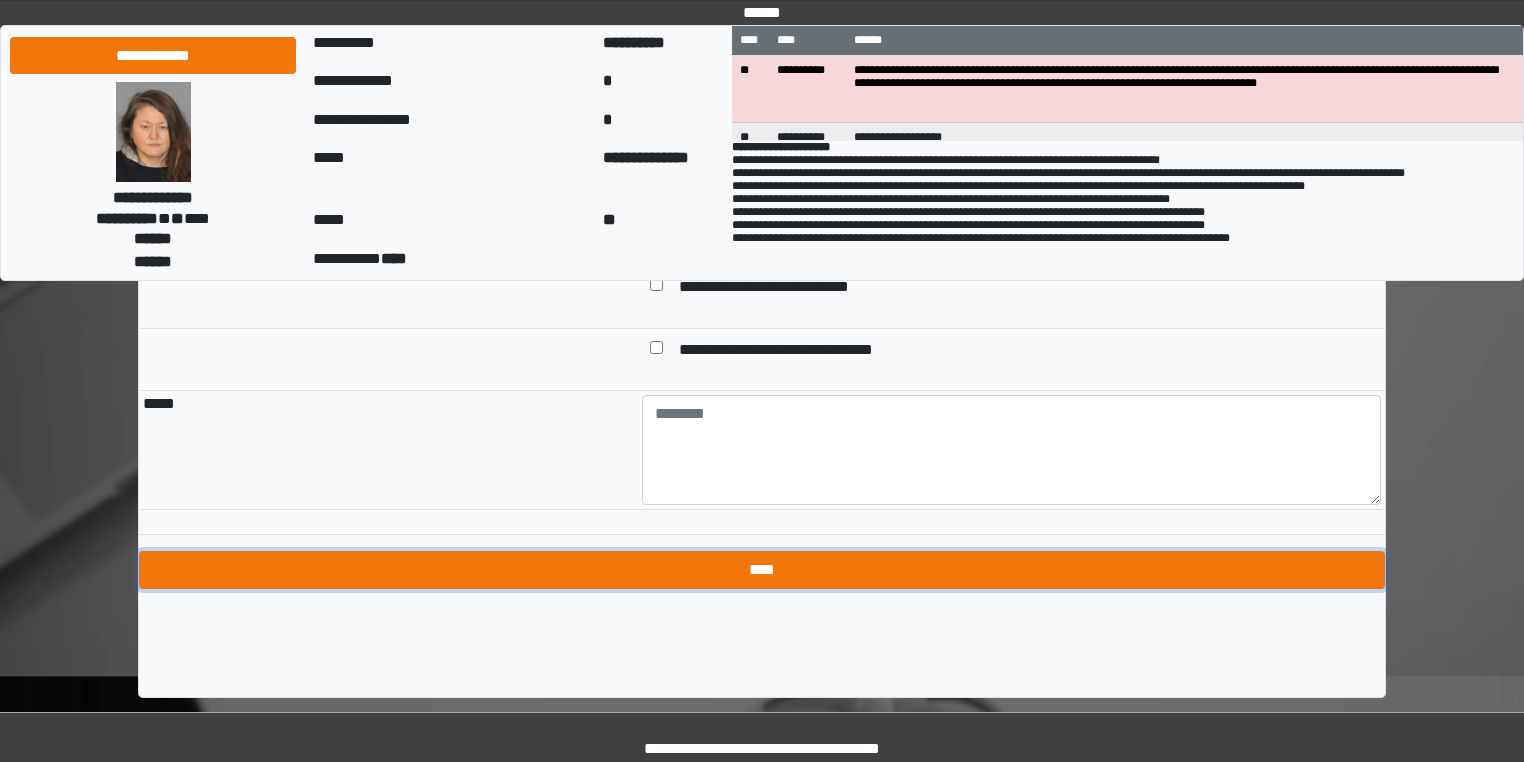 click on "****" at bounding box center [762, 570] 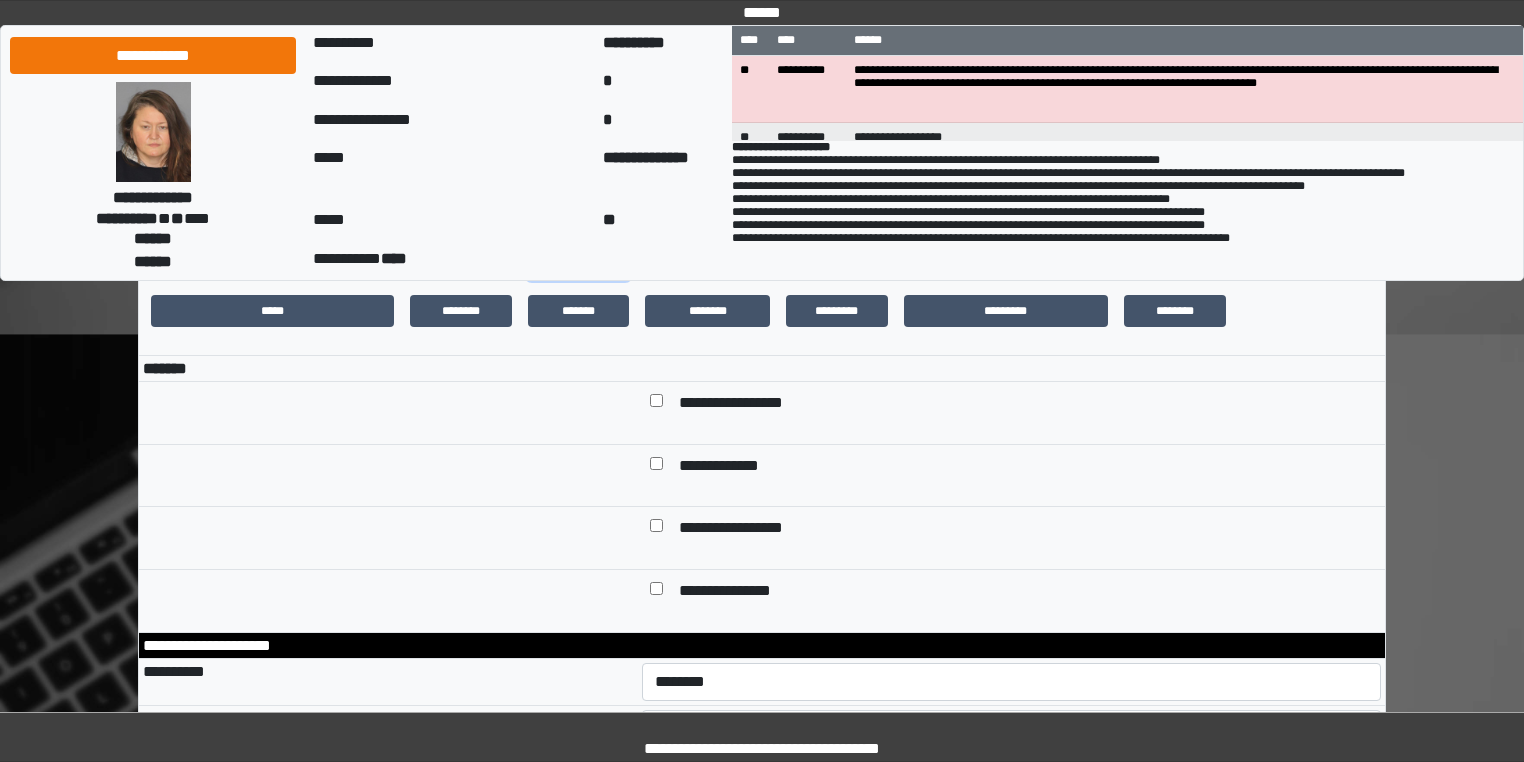 scroll, scrollTop: 440, scrollLeft: 0, axis: vertical 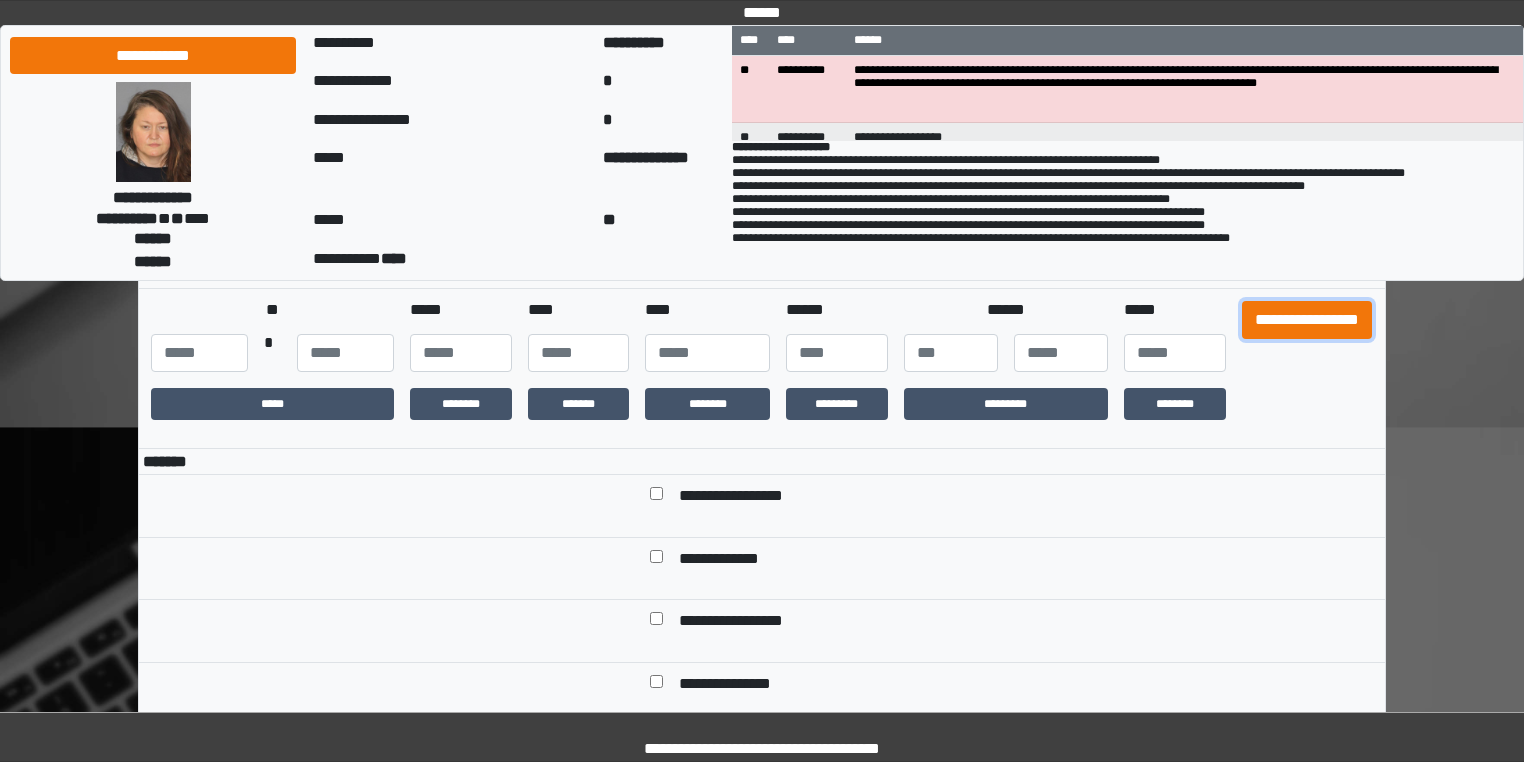 click on "**********" at bounding box center (1307, 320) 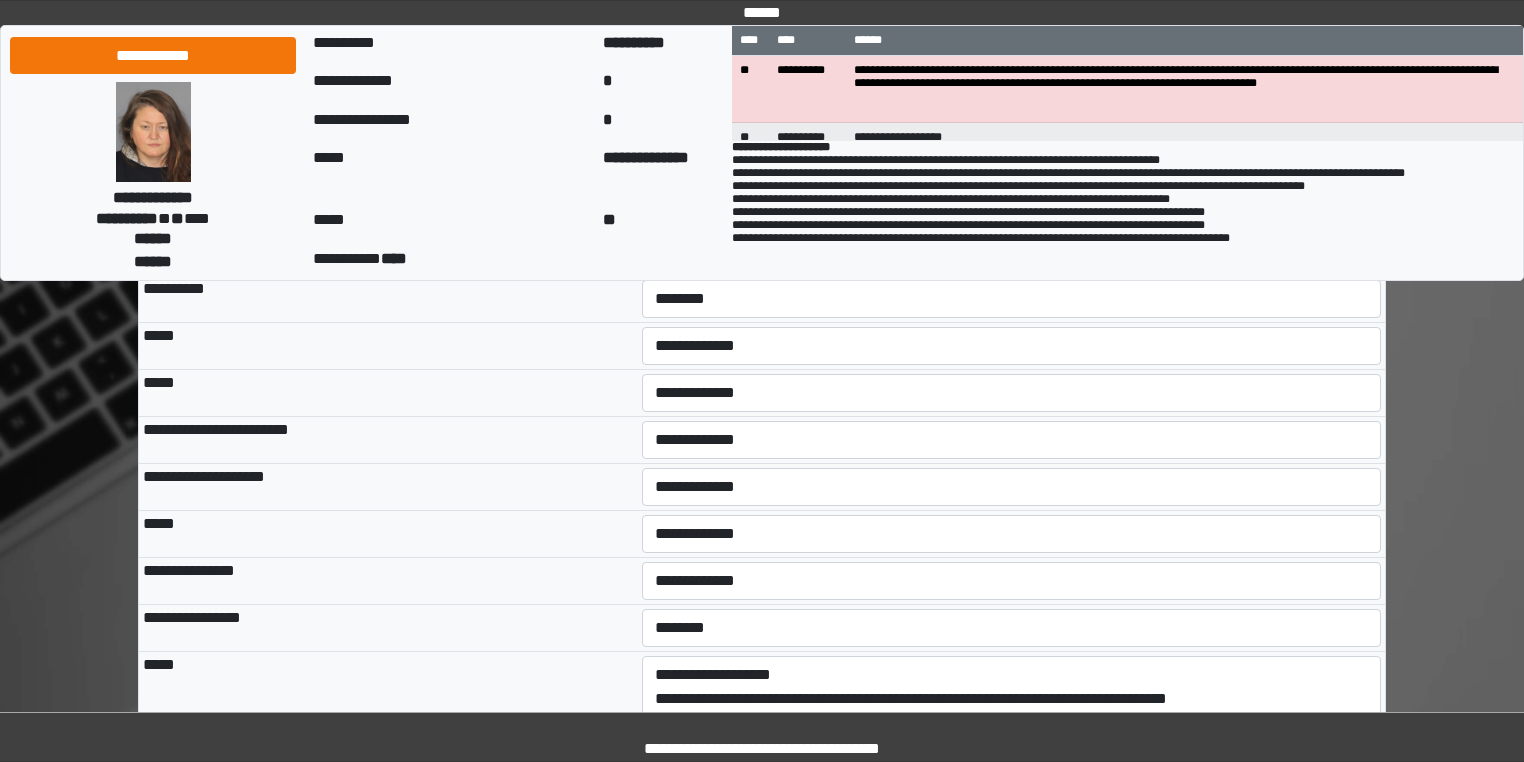 scroll, scrollTop: 1080, scrollLeft: 0, axis: vertical 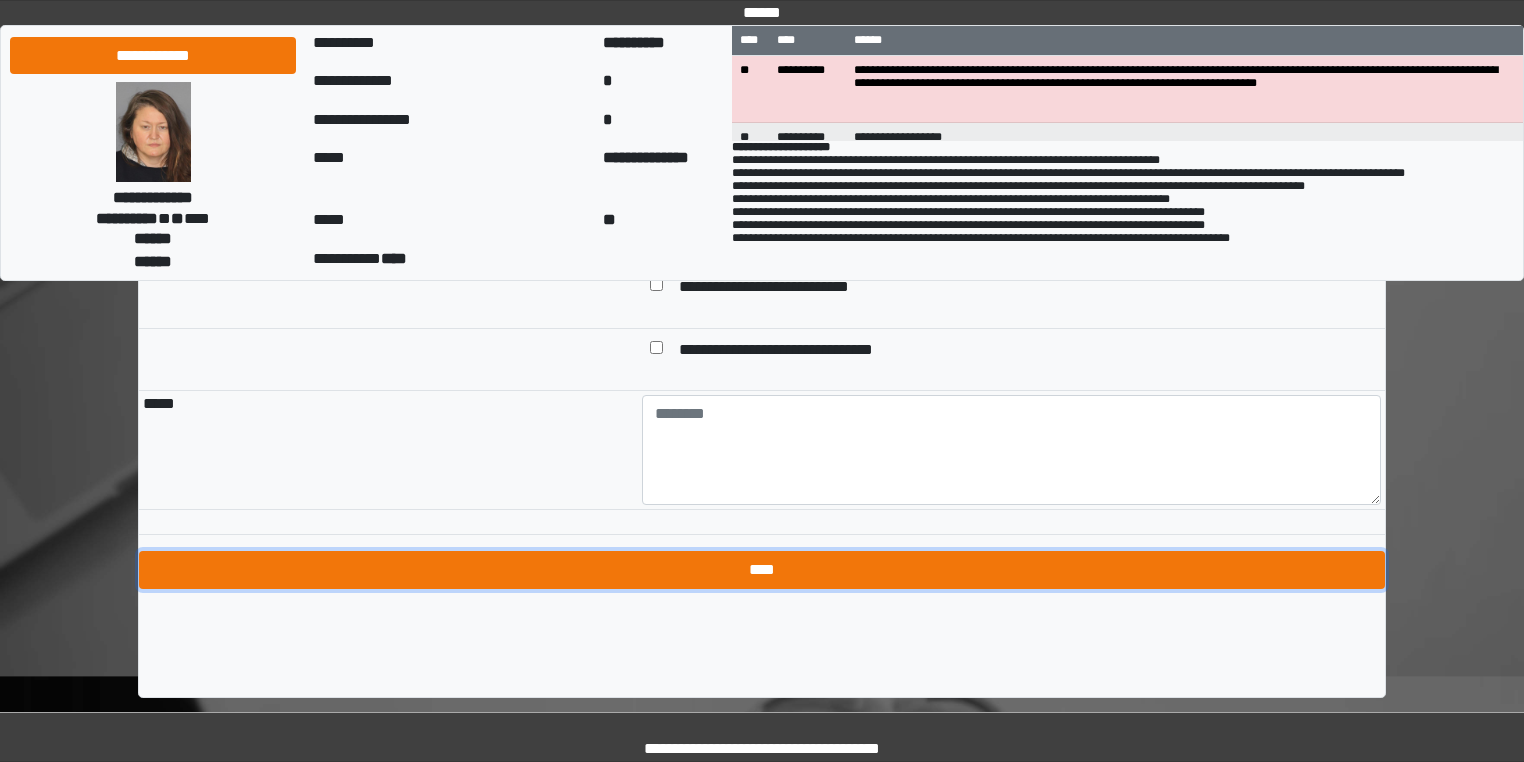 click on "****" at bounding box center (762, 570) 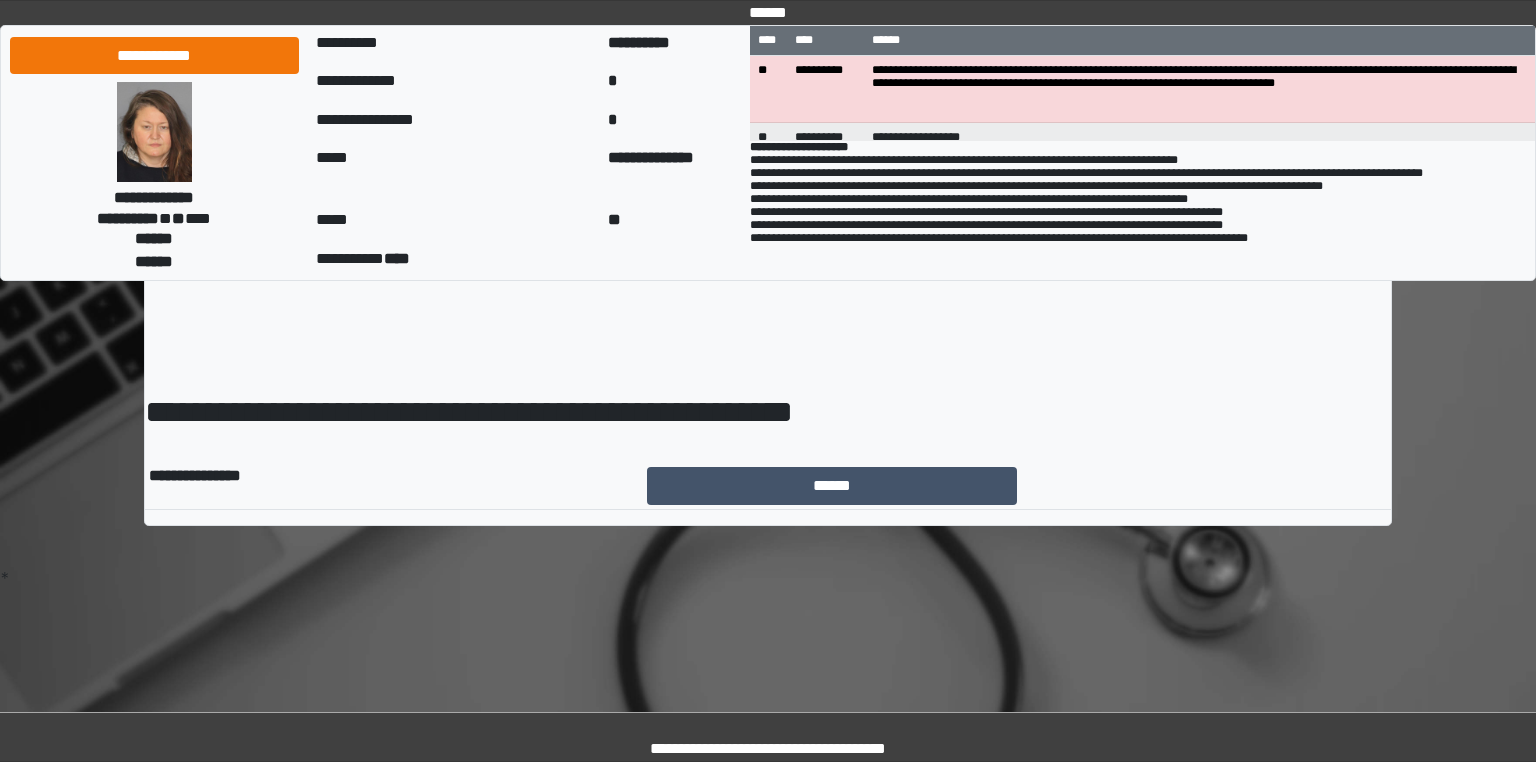 scroll, scrollTop: 0, scrollLeft: 0, axis: both 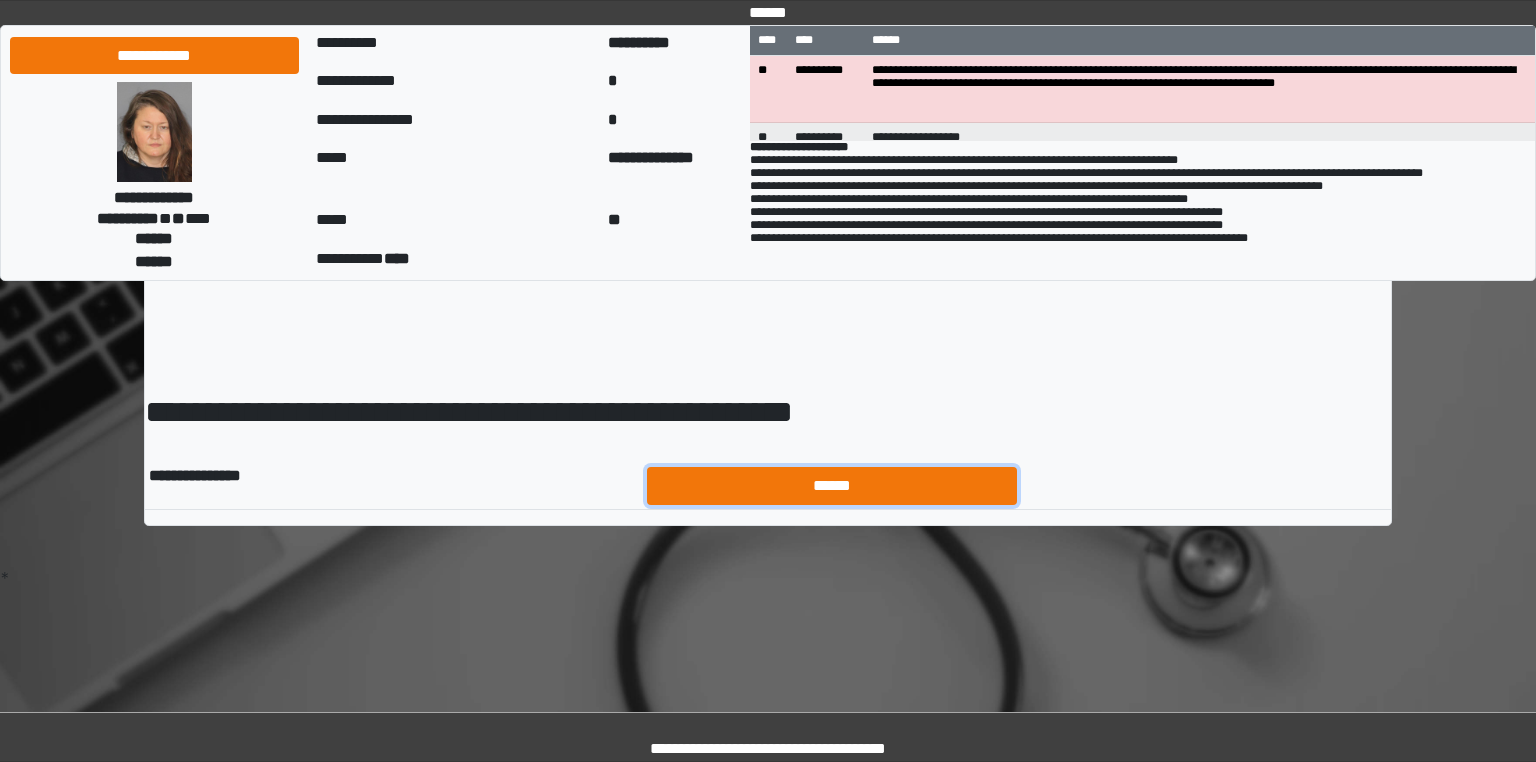 click on "******" at bounding box center [832, 486] 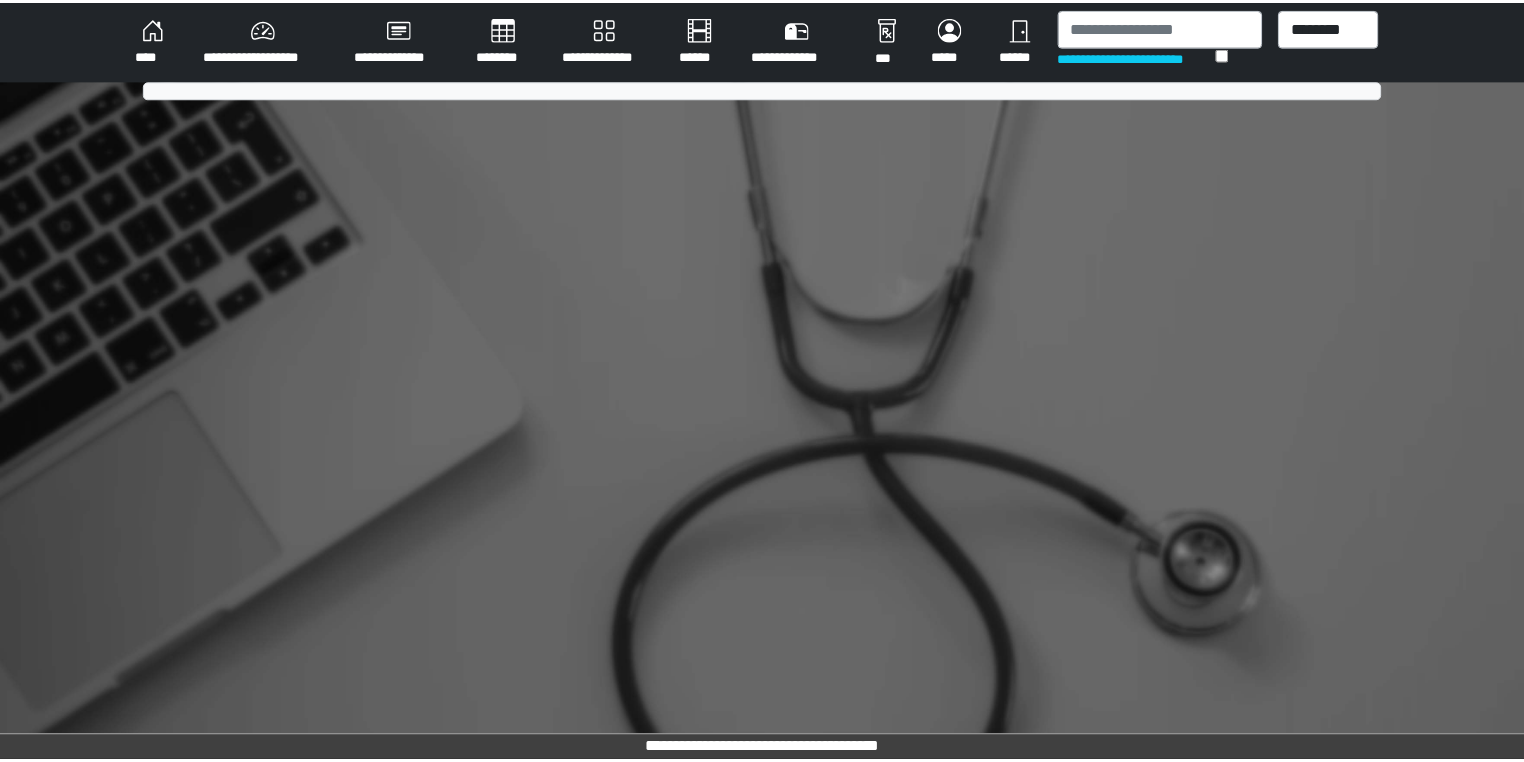 scroll, scrollTop: 0, scrollLeft: 0, axis: both 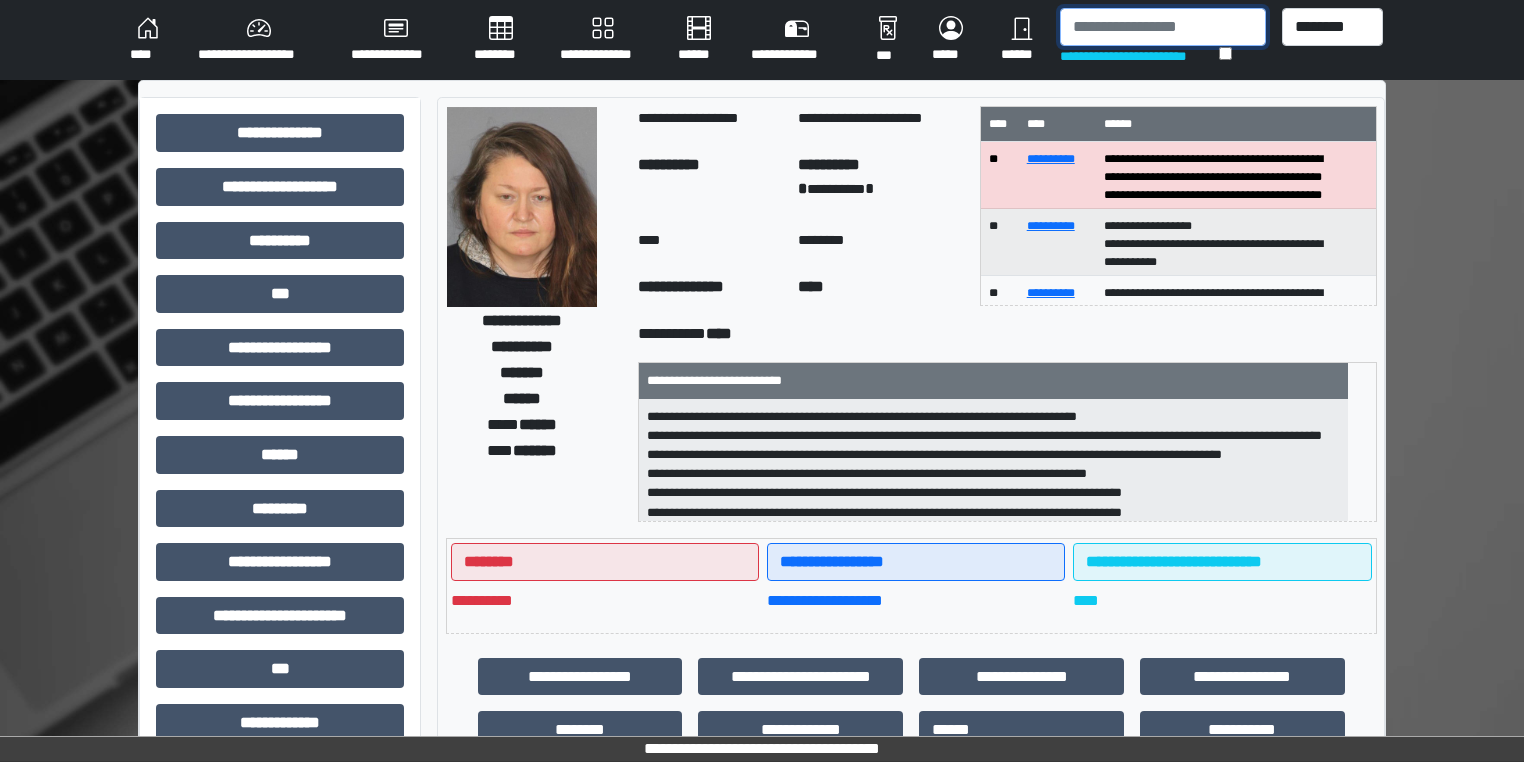 click at bounding box center [1163, 27] 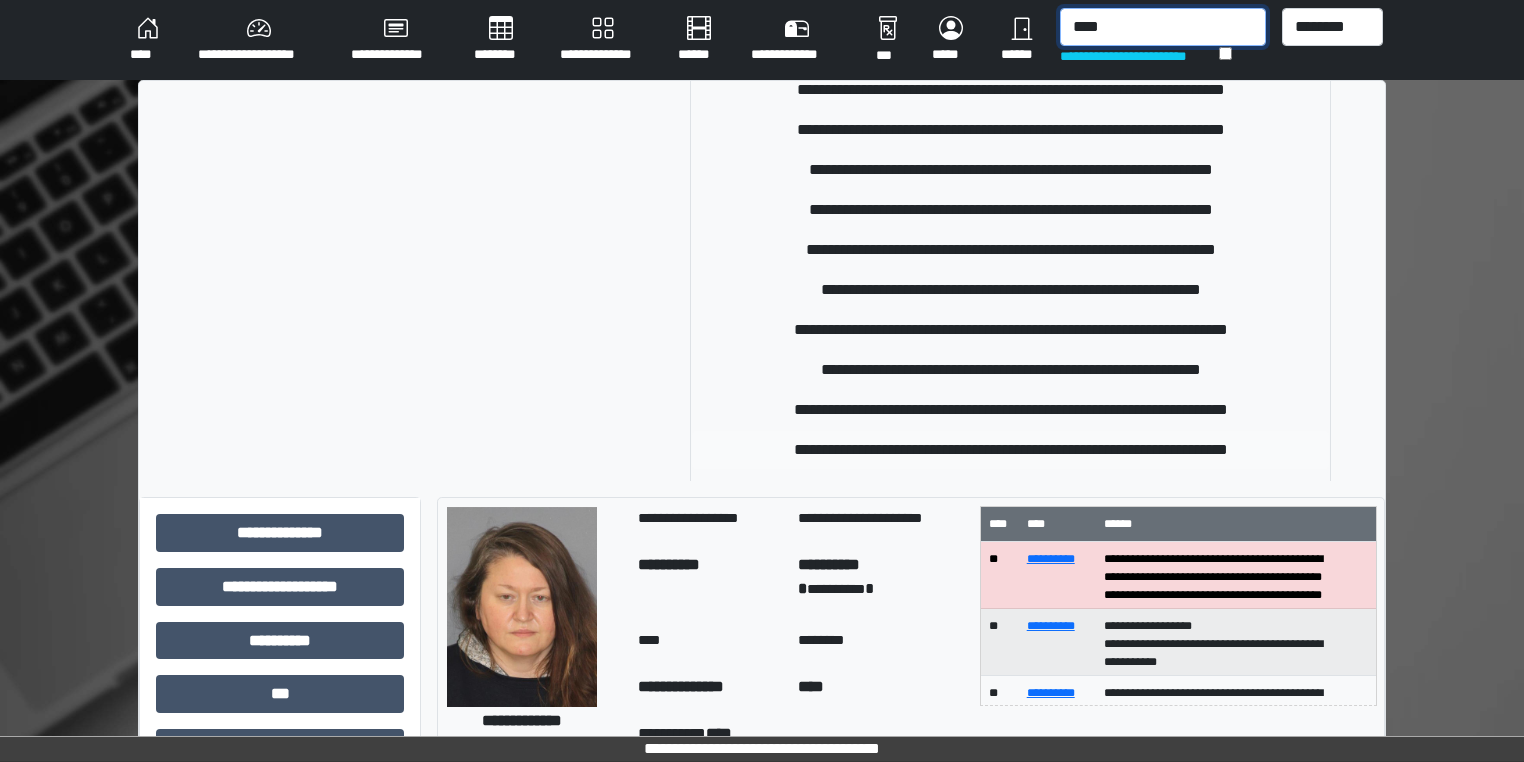 scroll, scrollTop: 160, scrollLeft: 0, axis: vertical 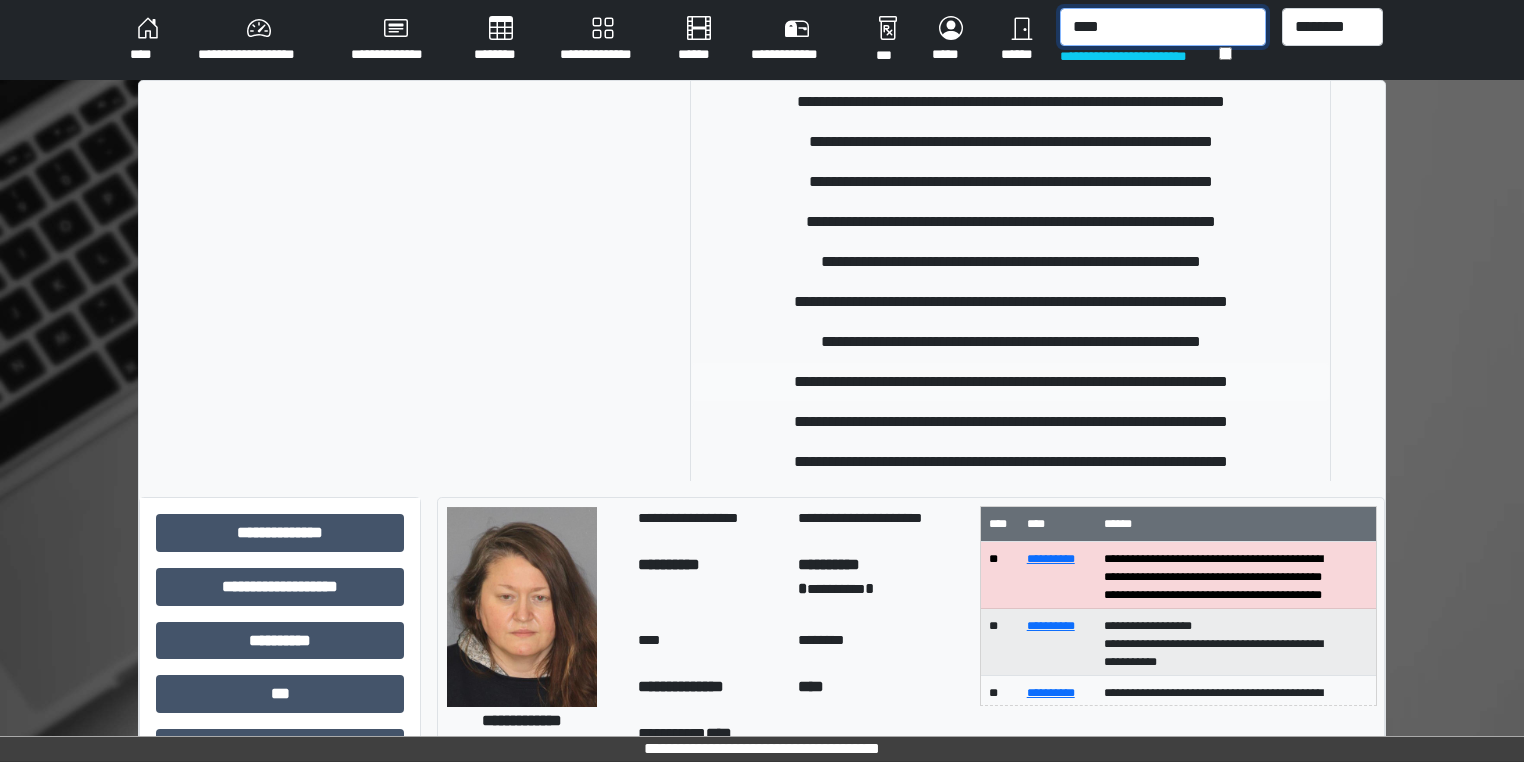type on "****" 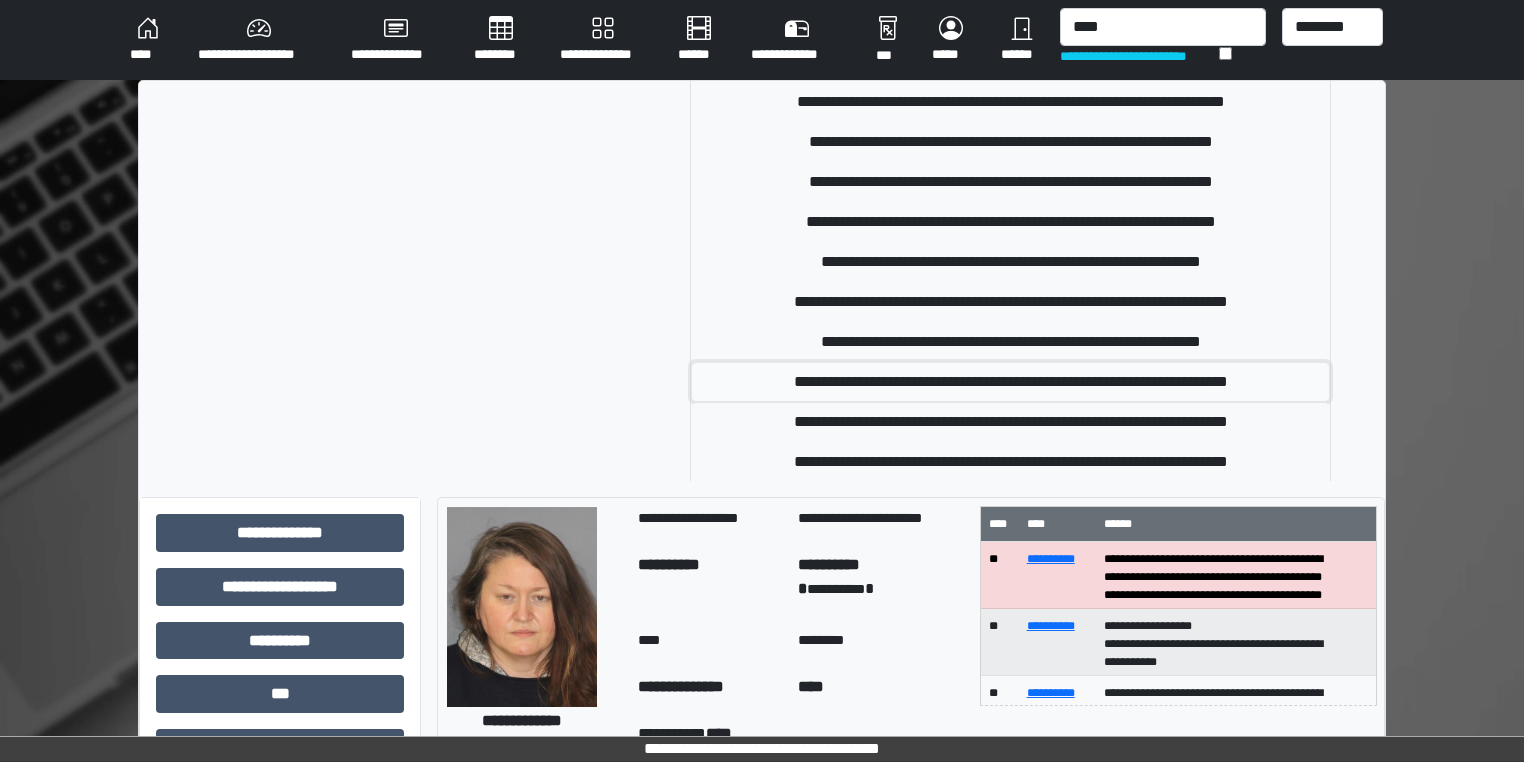 click on "**********" at bounding box center (1010, 382) 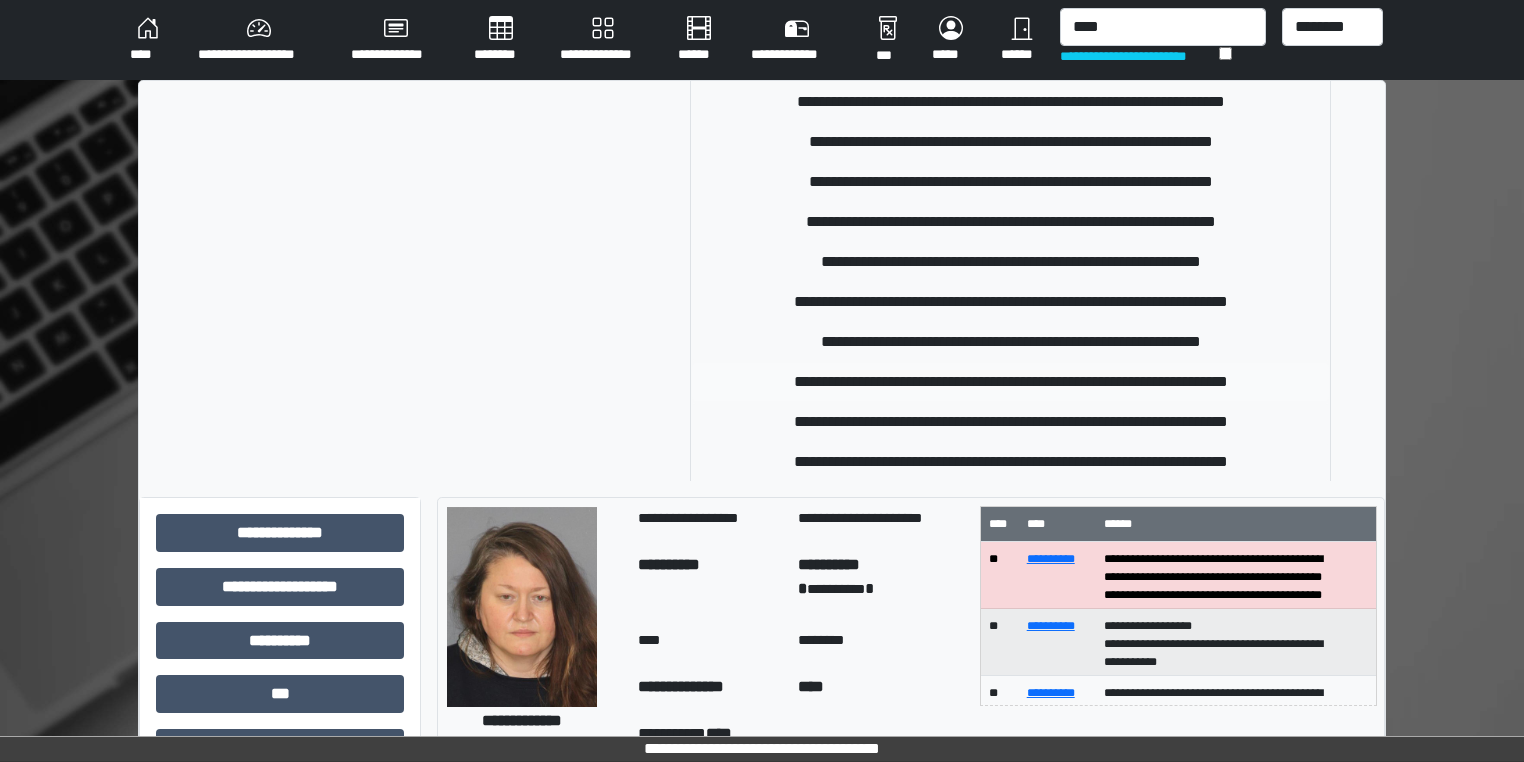 type 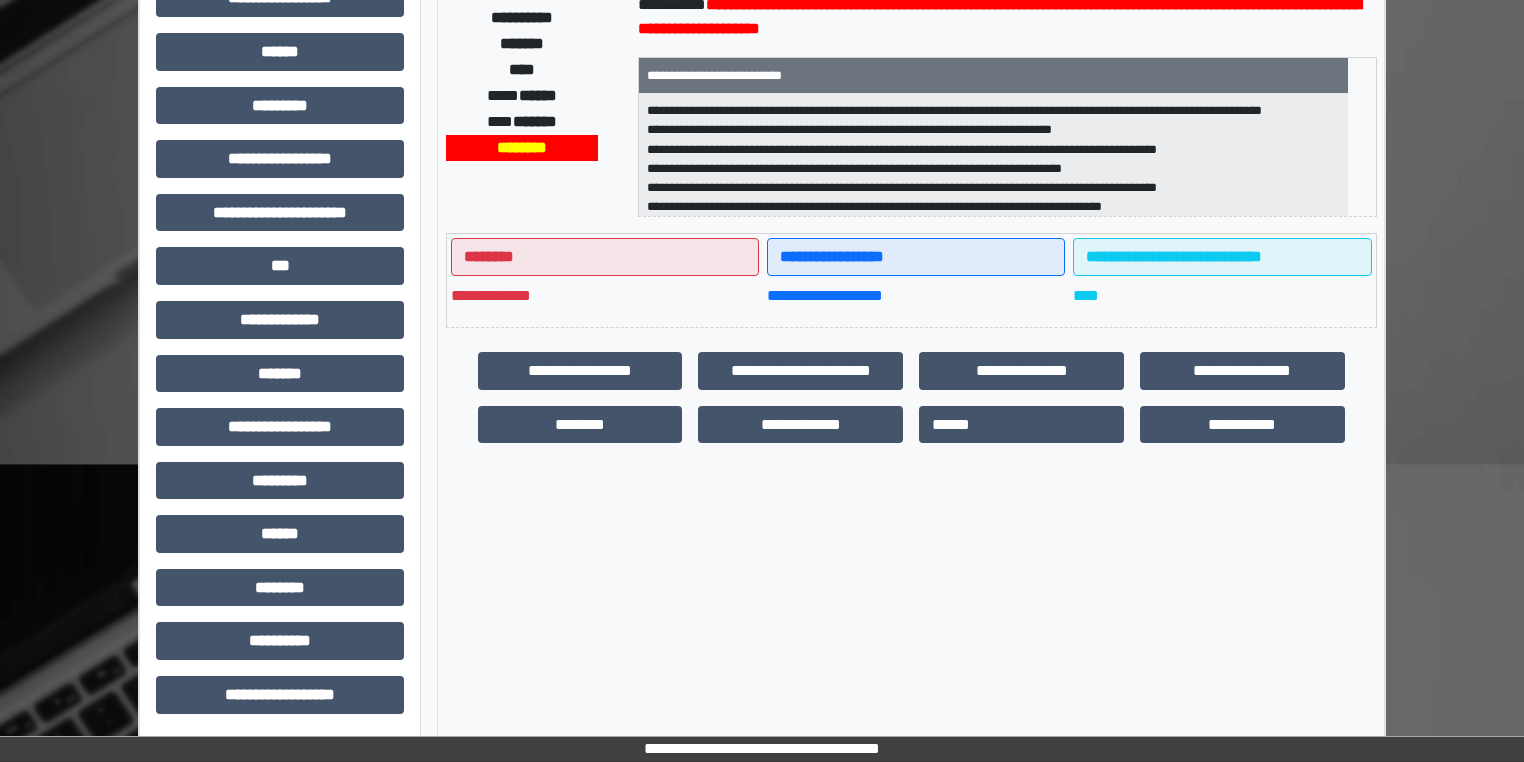 scroll, scrollTop: 404, scrollLeft: 0, axis: vertical 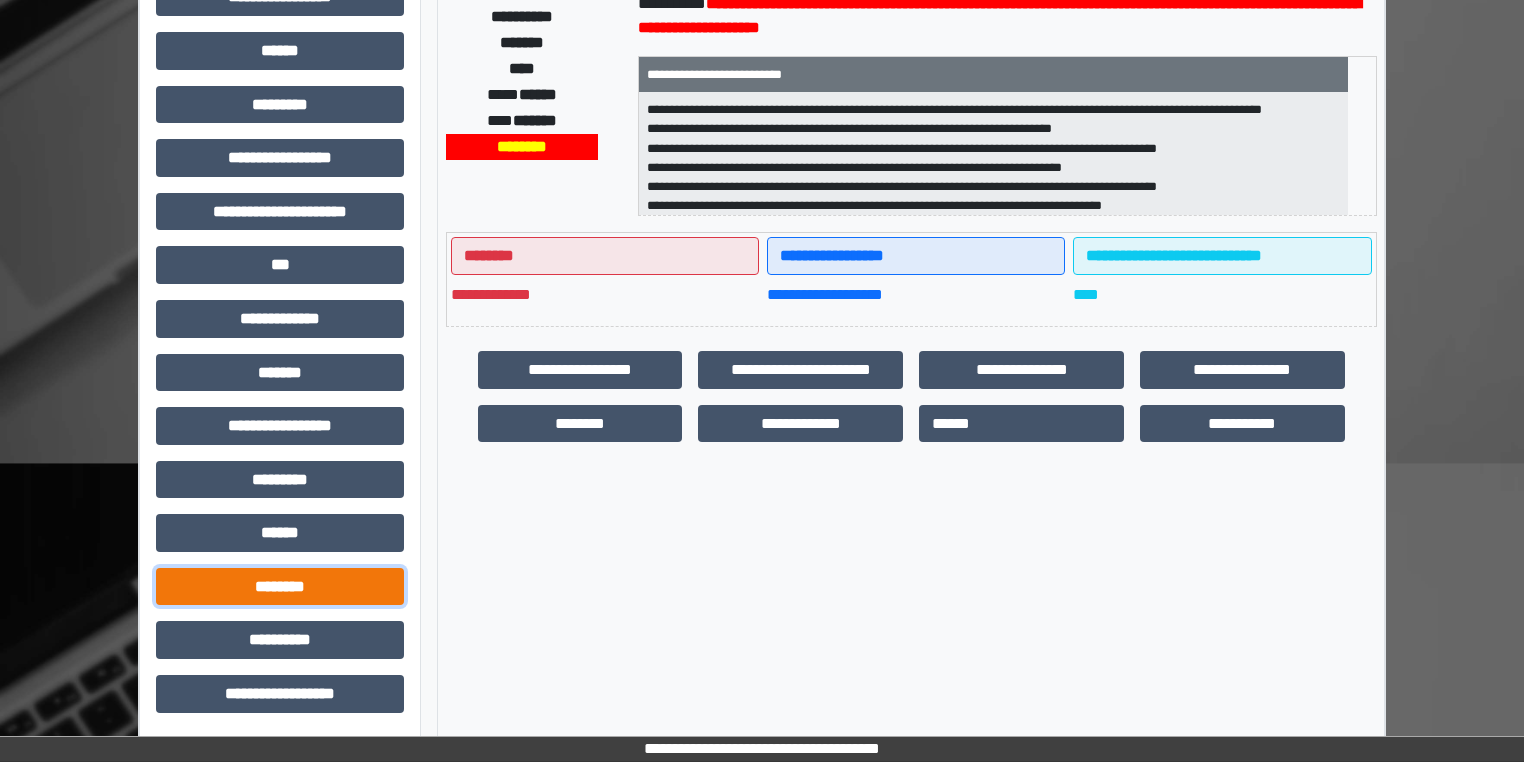 click on "********" at bounding box center [280, 587] 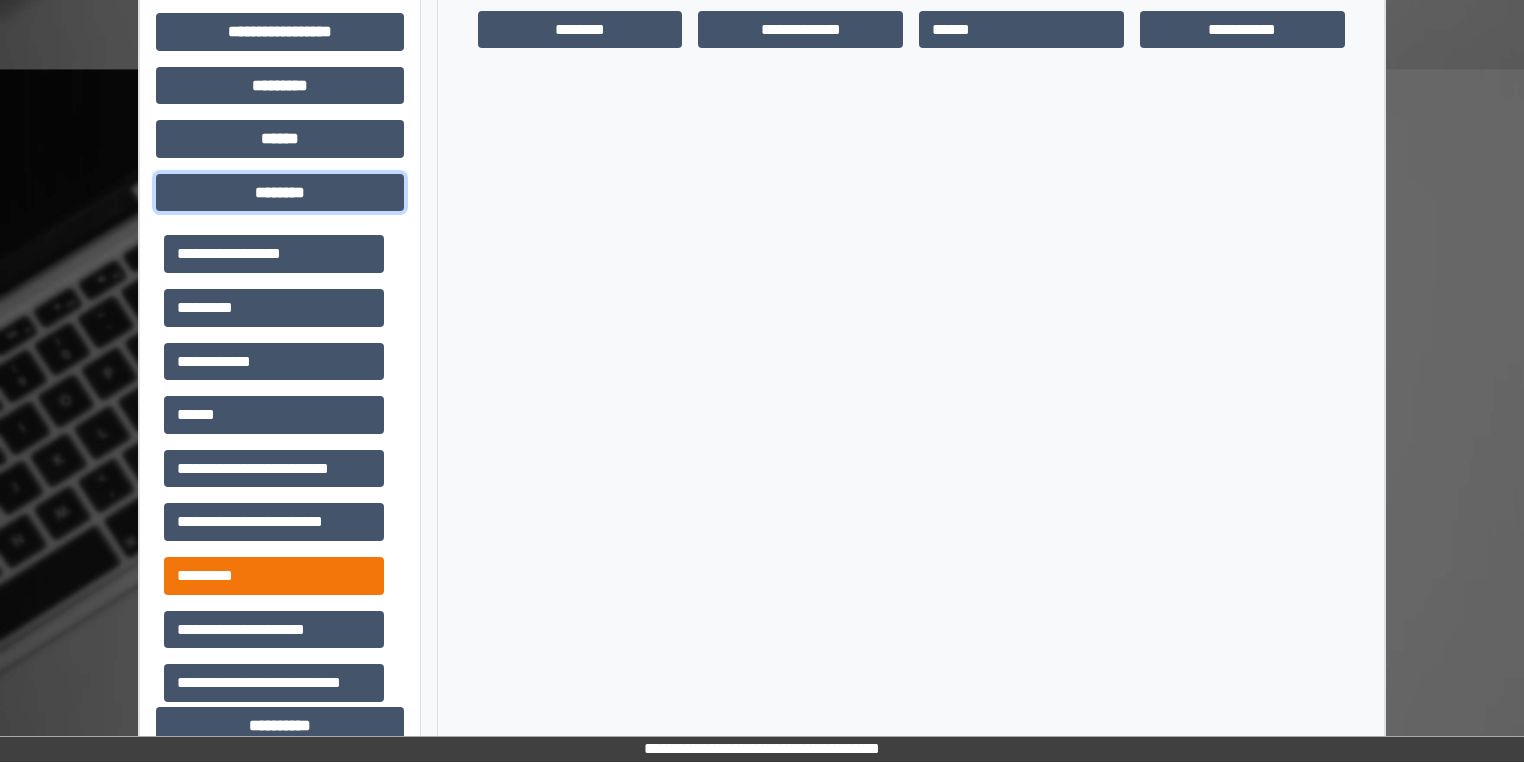 scroll, scrollTop: 804, scrollLeft: 0, axis: vertical 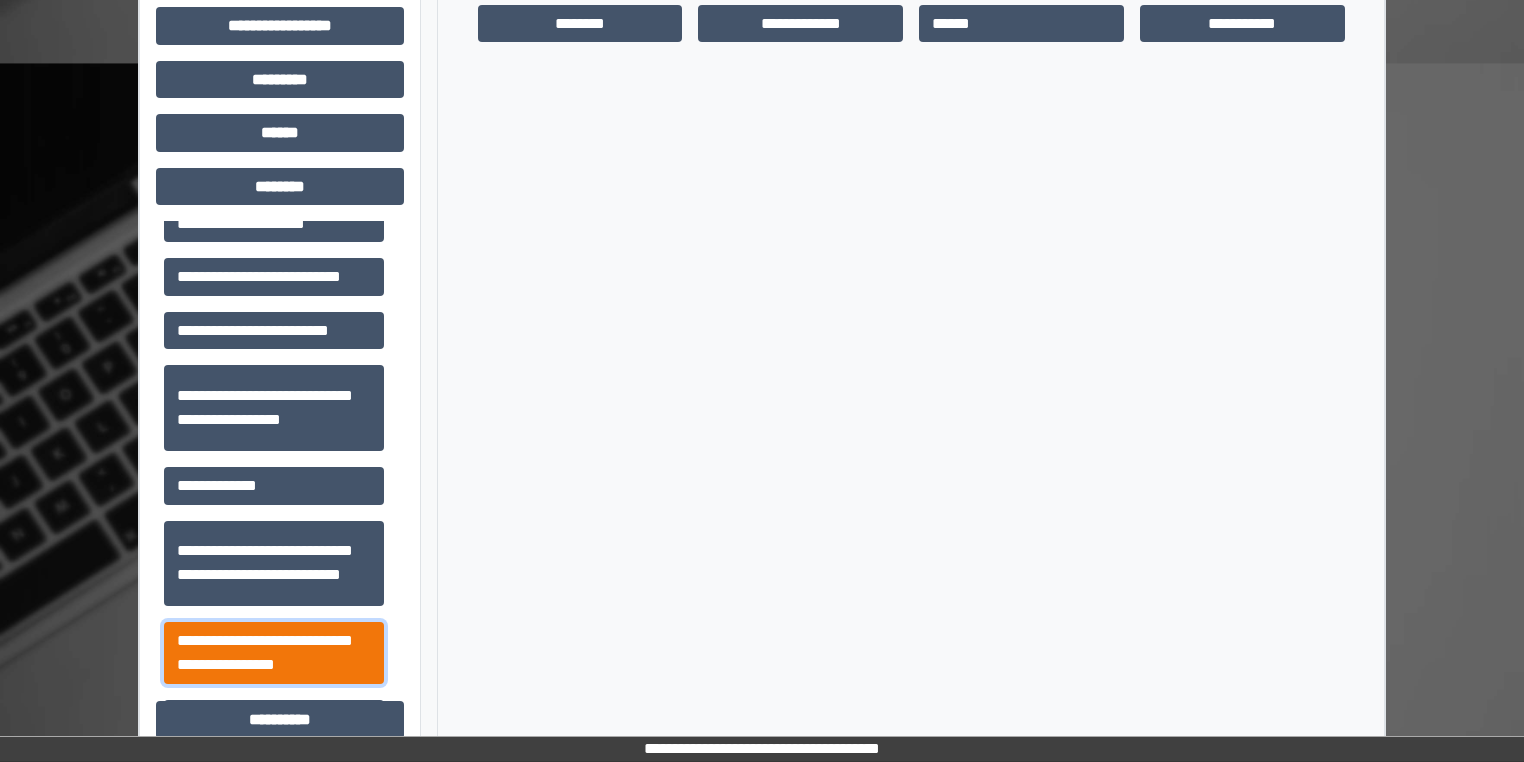 click on "**********" at bounding box center (274, 653) 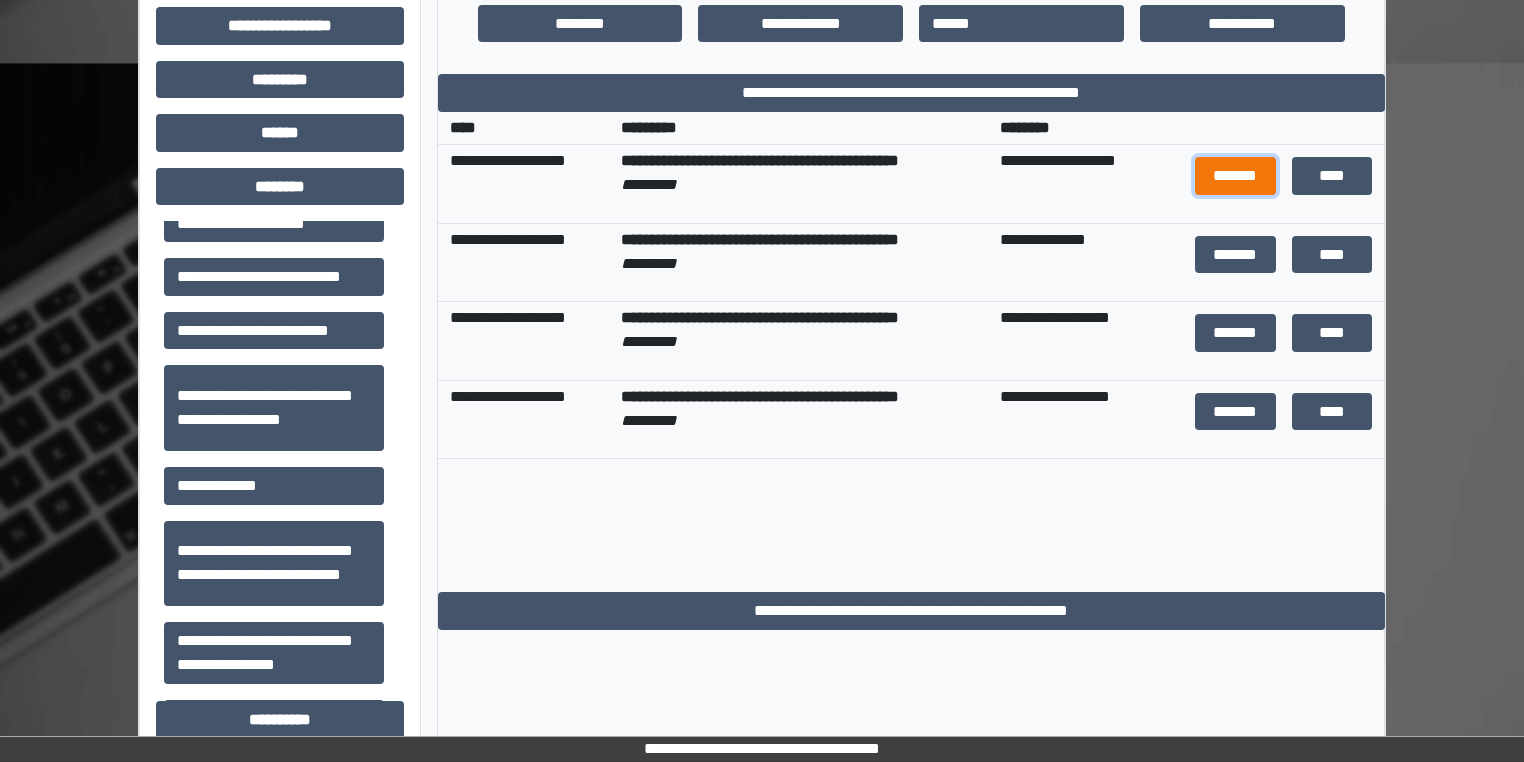 click on "*******" at bounding box center [1235, 176] 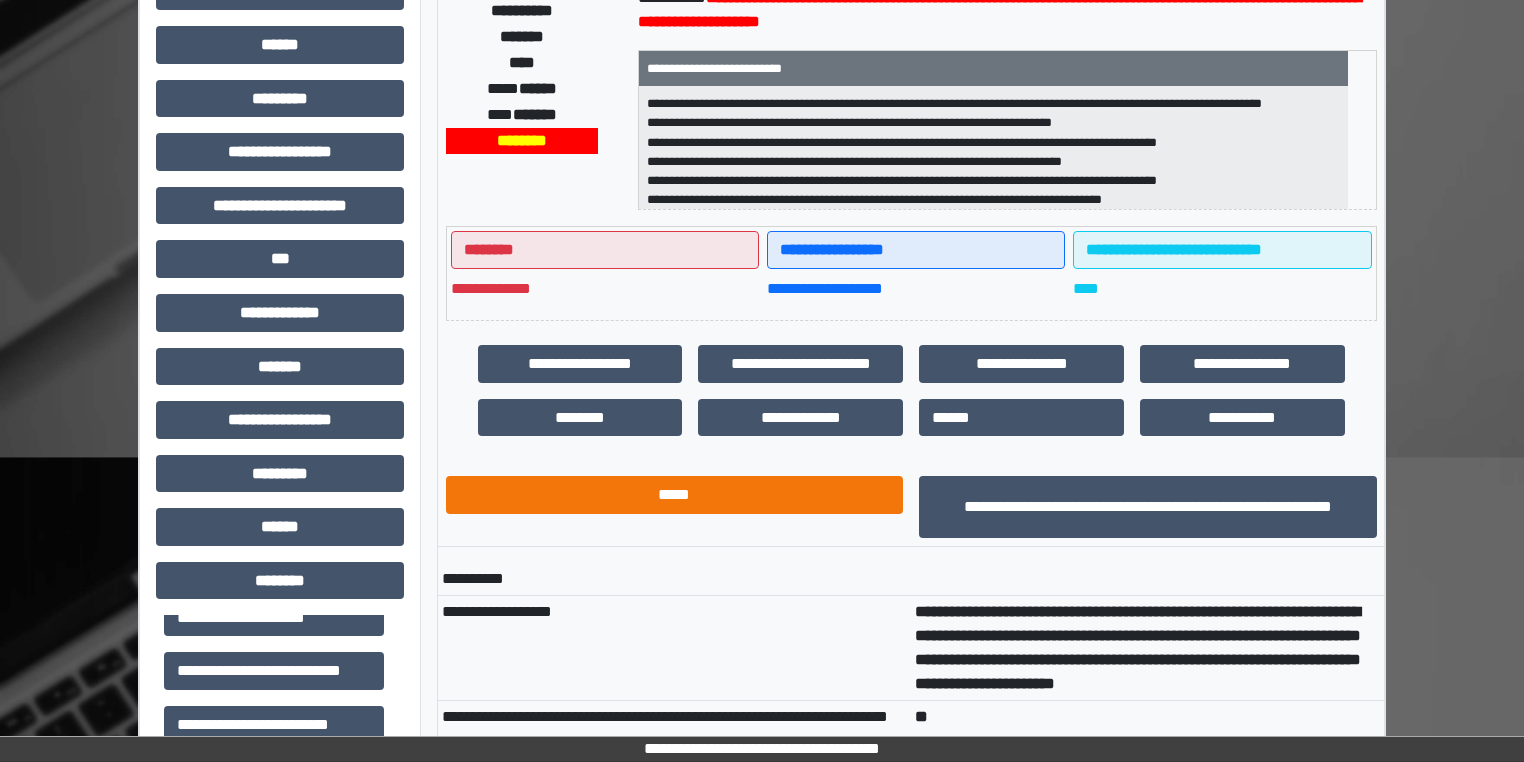 scroll, scrollTop: 404, scrollLeft: 0, axis: vertical 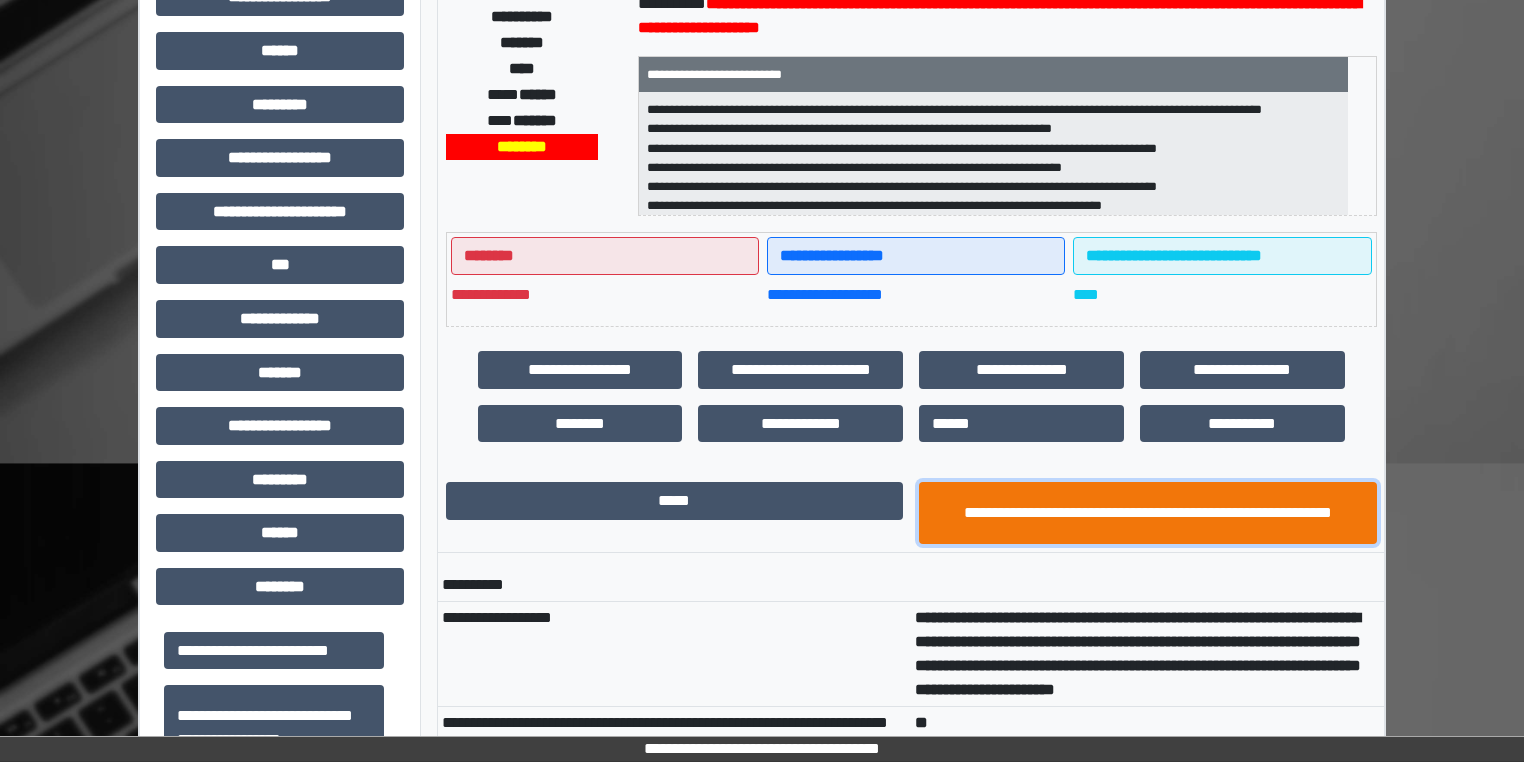 click on "**********" at bounding box center [1148, 513] 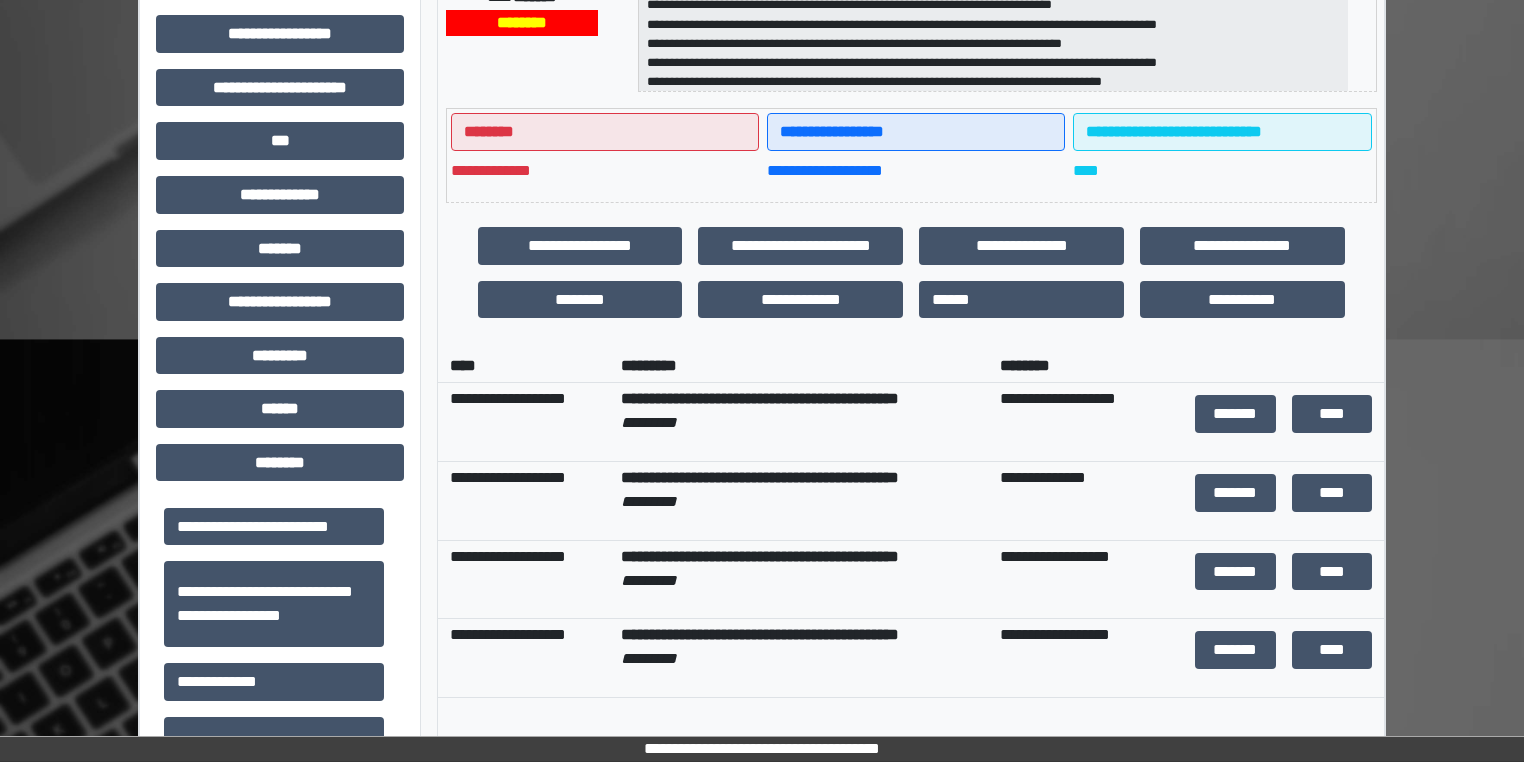 scroll, scrollTop: 804, scrollLeft: 0, axis: vertical 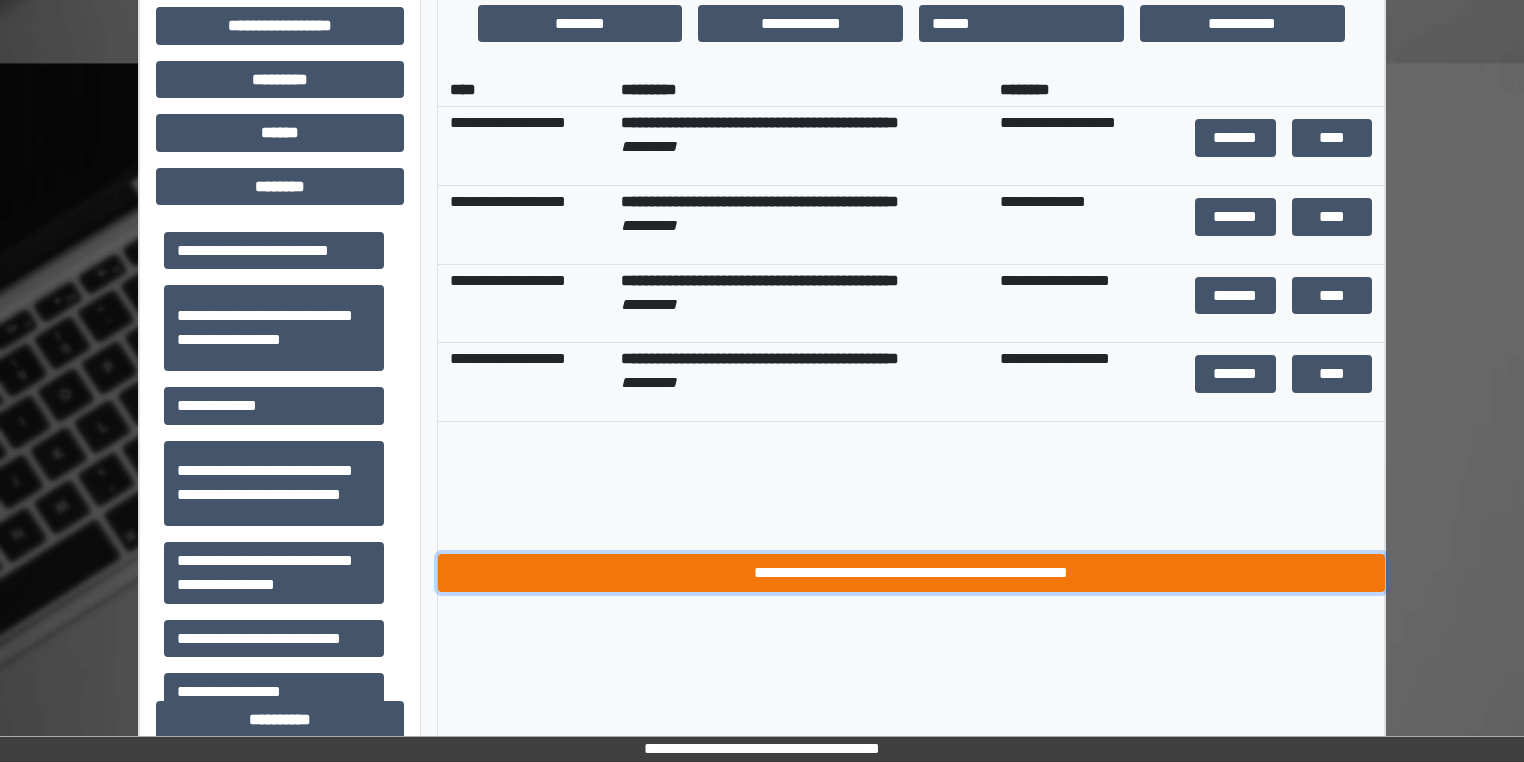 click on "**********" at bounding box center (911, 573) 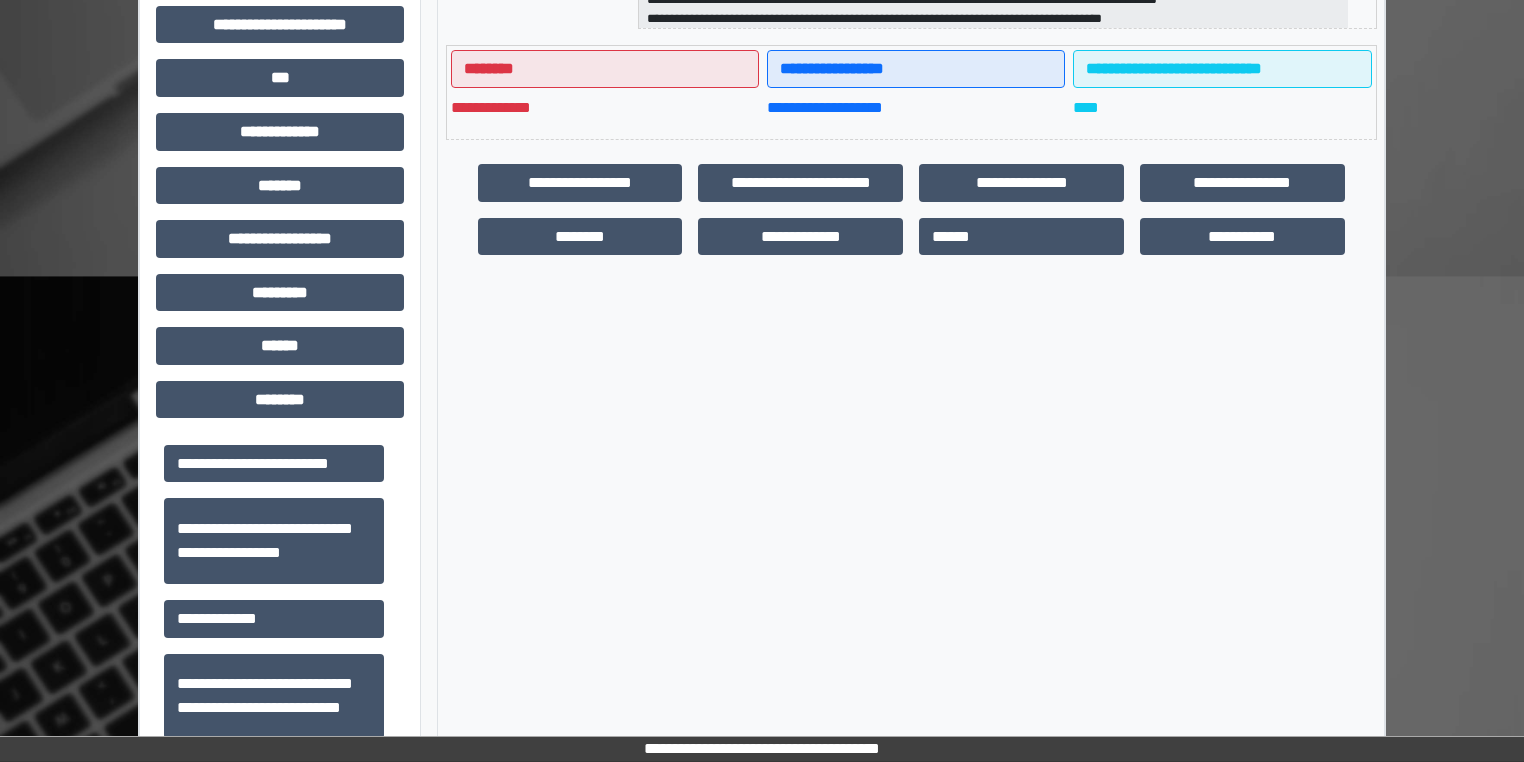 scroll, scrollTop: 804, scrollLeft: 0, axis: vertical 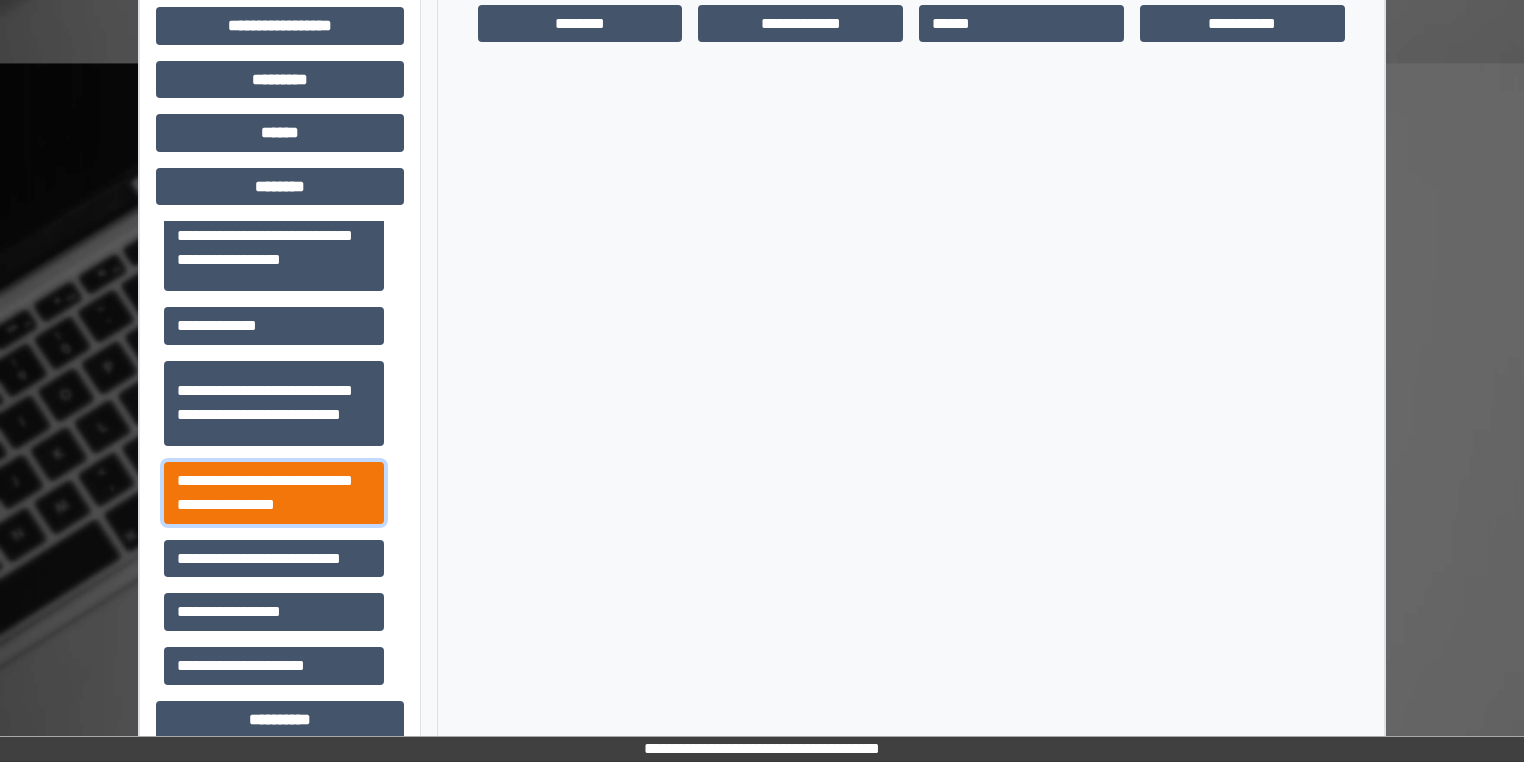 click on "**********" at bounding box center [274, 493] 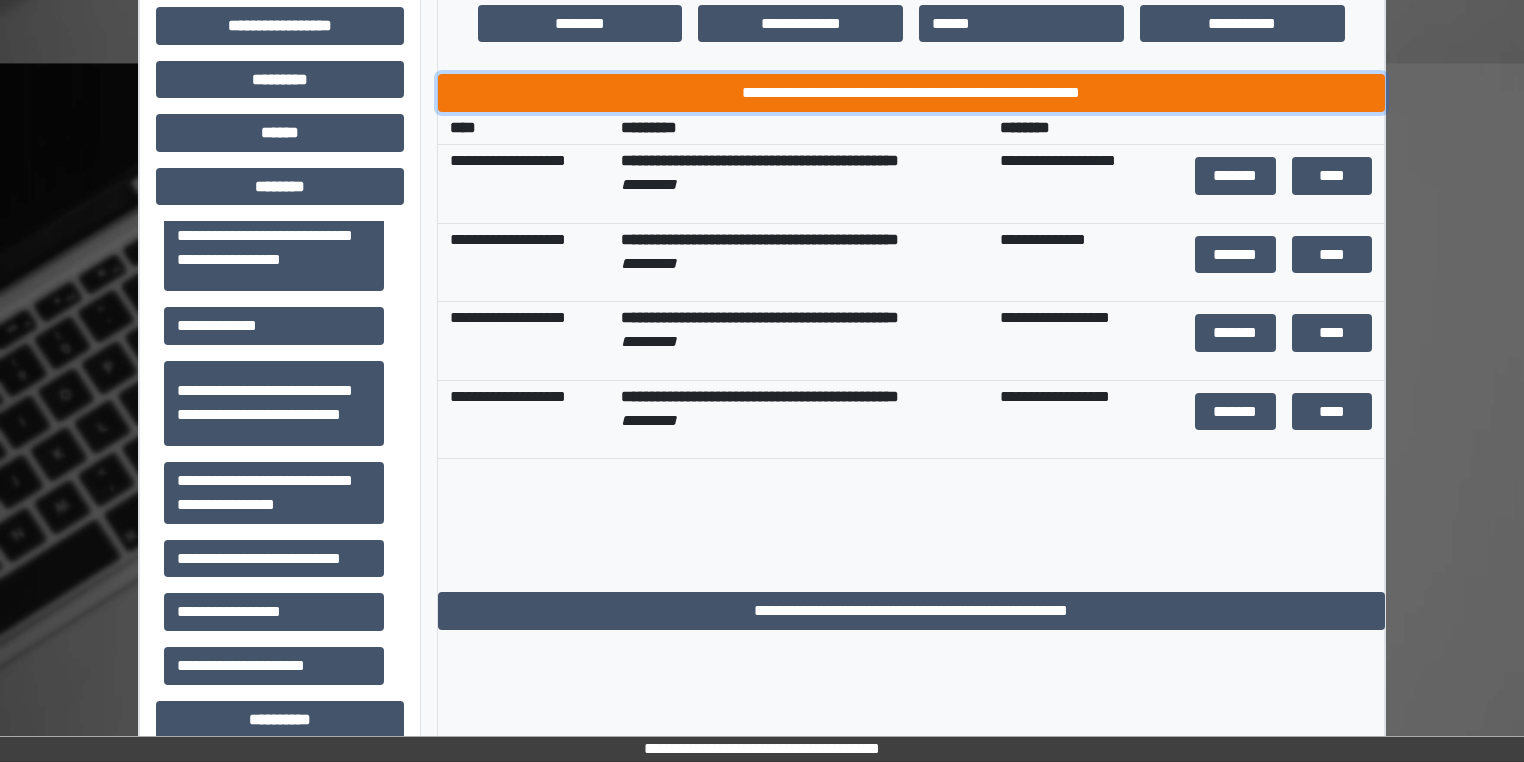 click on "**********" at bounding box center (911, 93) 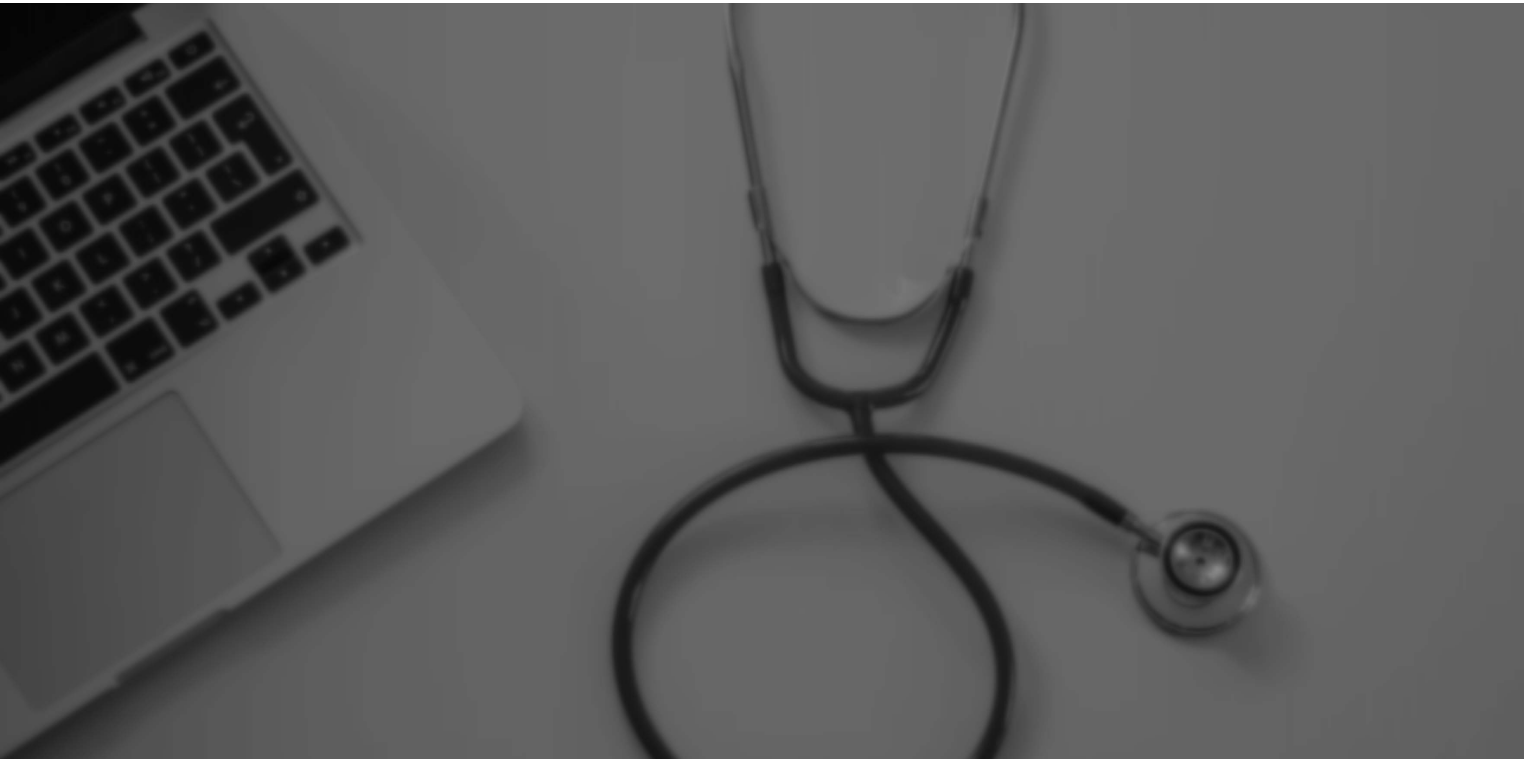 scroll, scrollTop: 0, scrollLeft: 0, axis: both 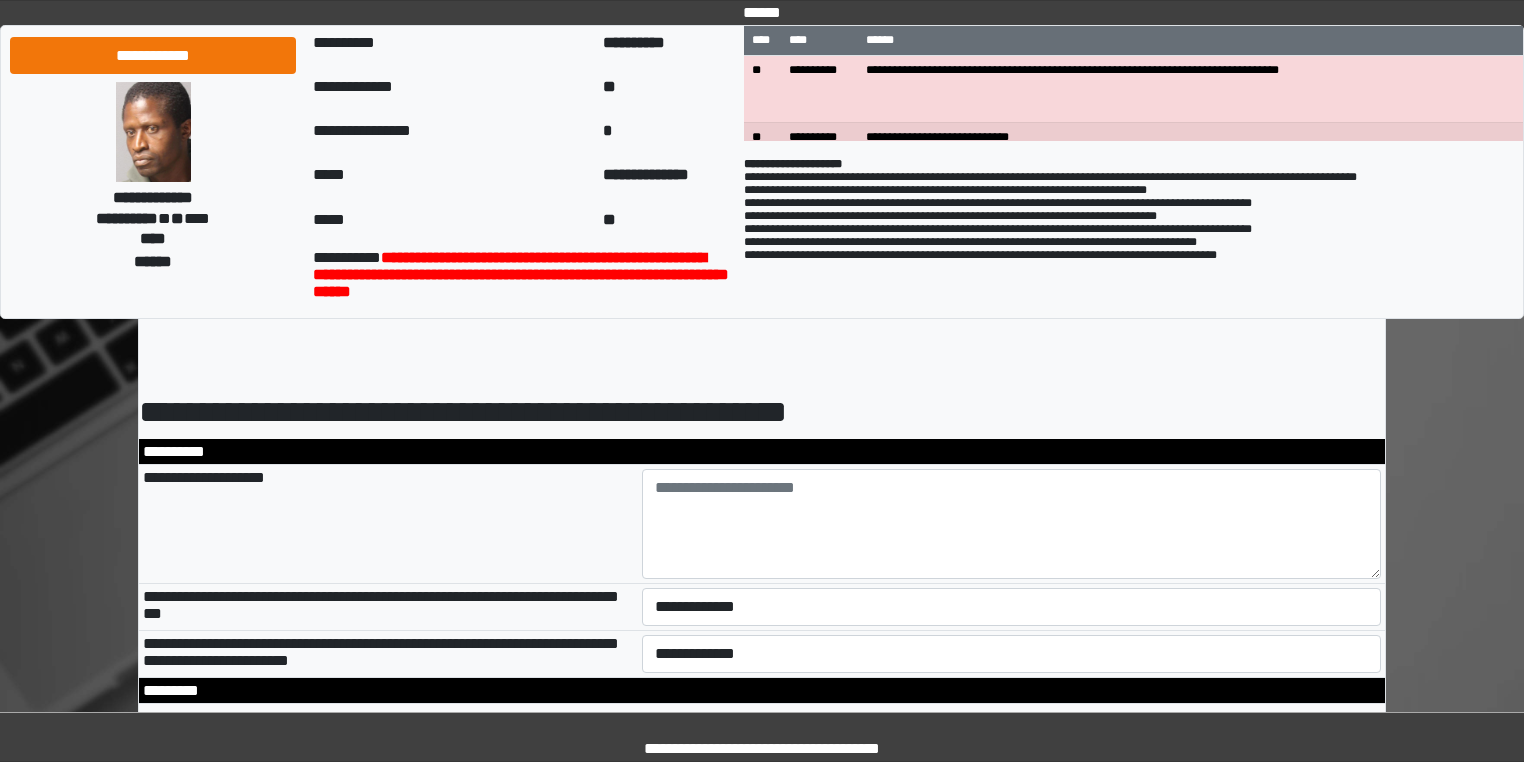 click on "**********" at bounding box center [762, 452] 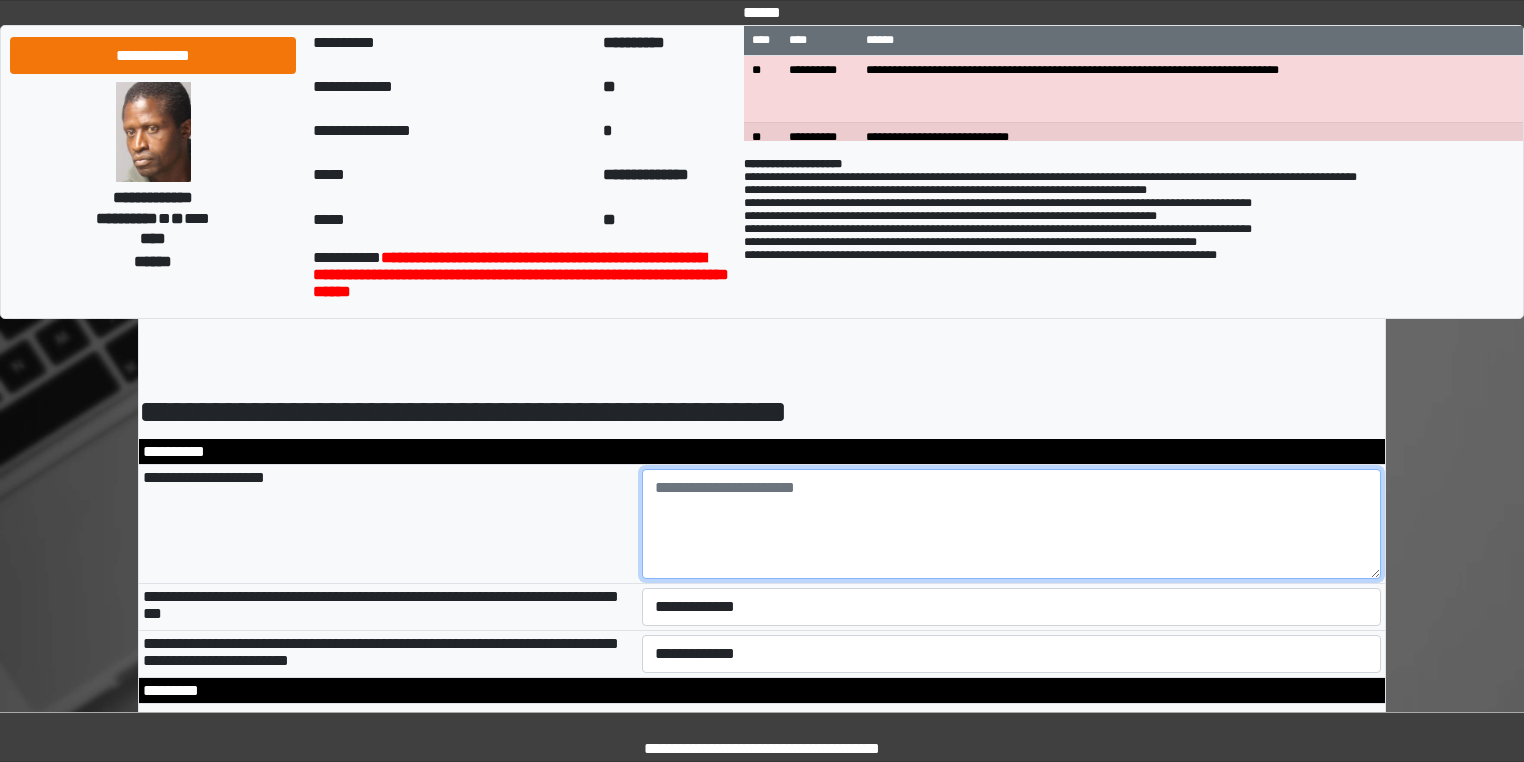 click at bounding box center (1012, 524) 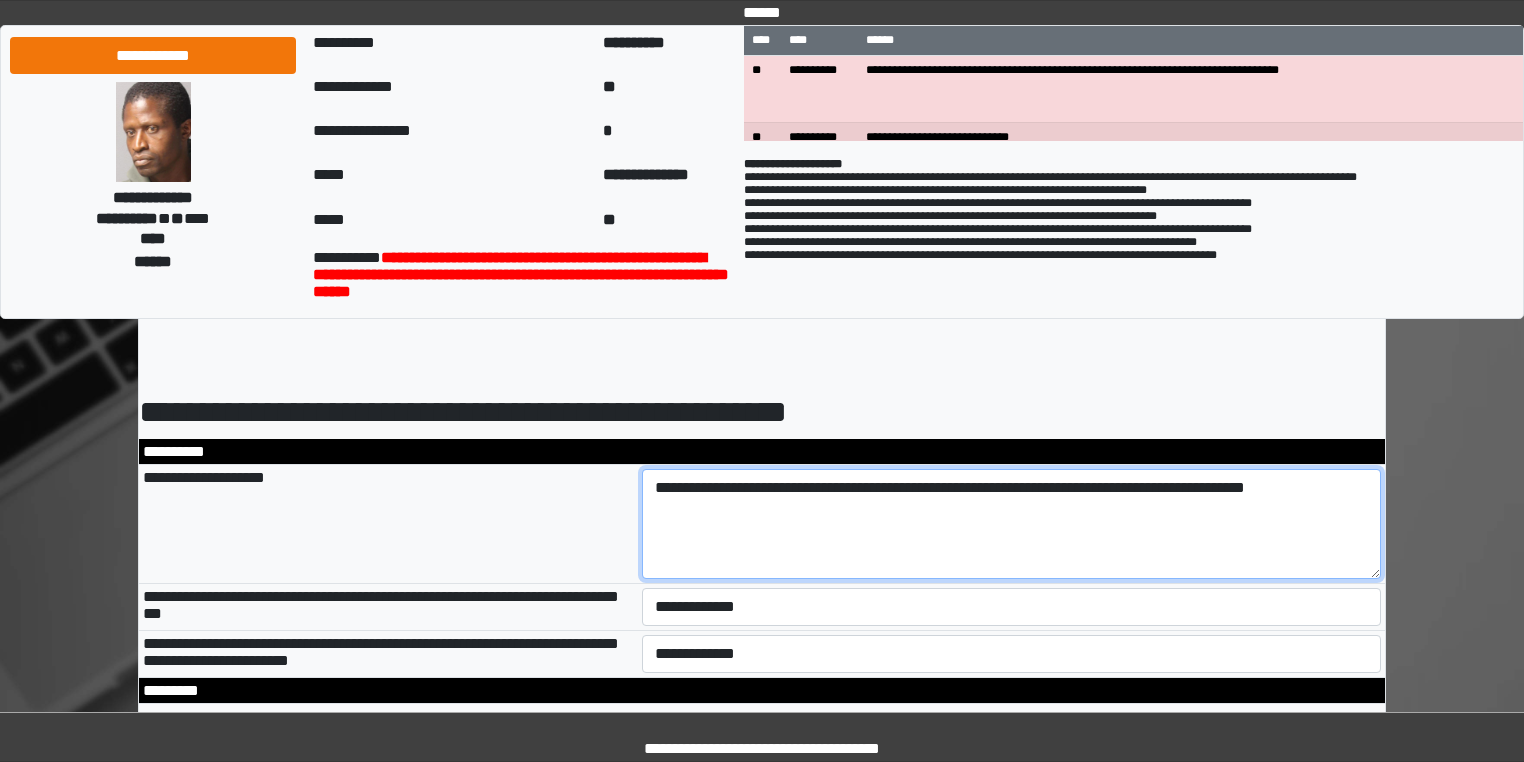 click on "**********" at bounding box center [1012, 524] 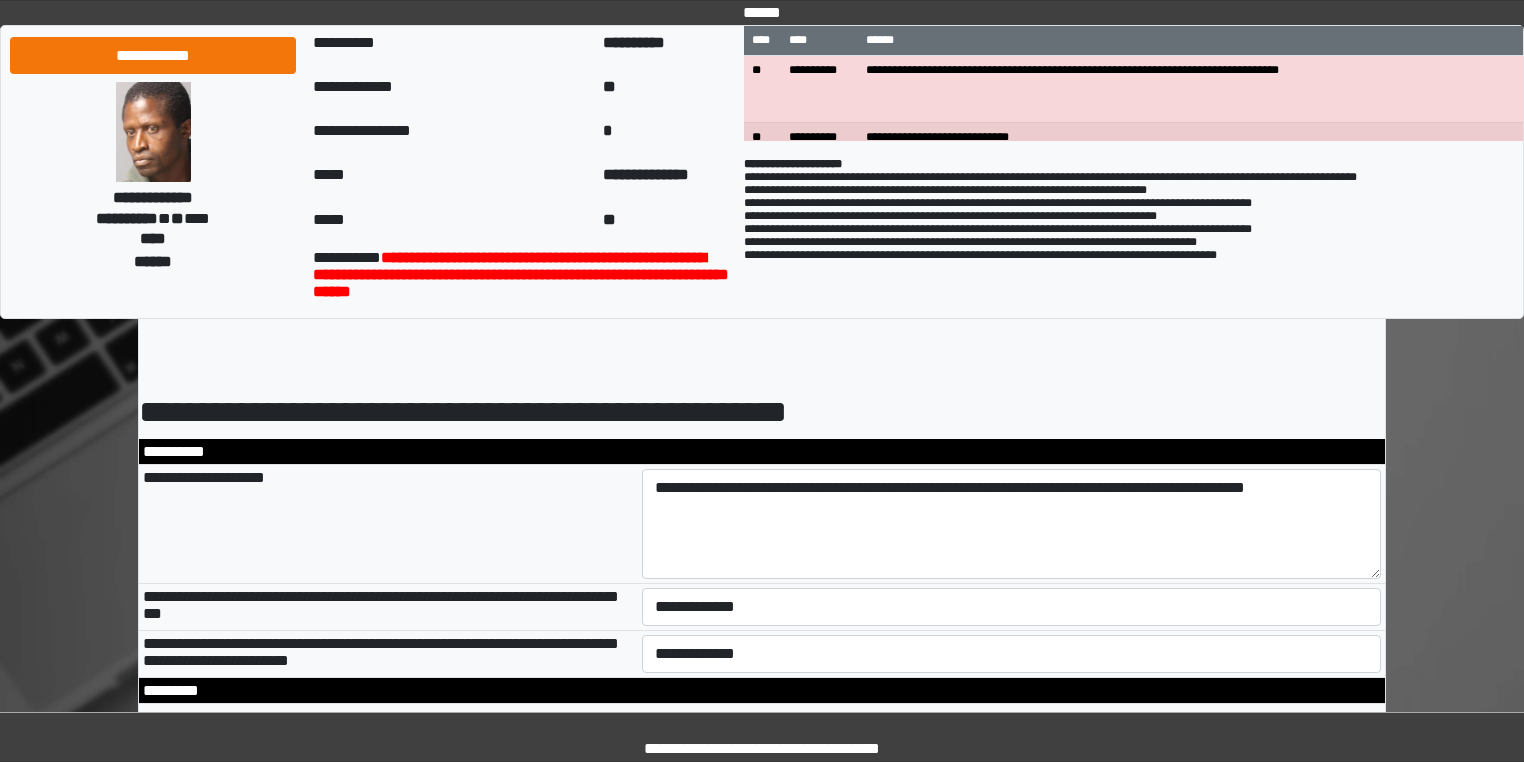 drag, startPoint x: 1093, startPoint y: 488, endPoint x: 1117, endPoint y: 546, distance: 62.76942 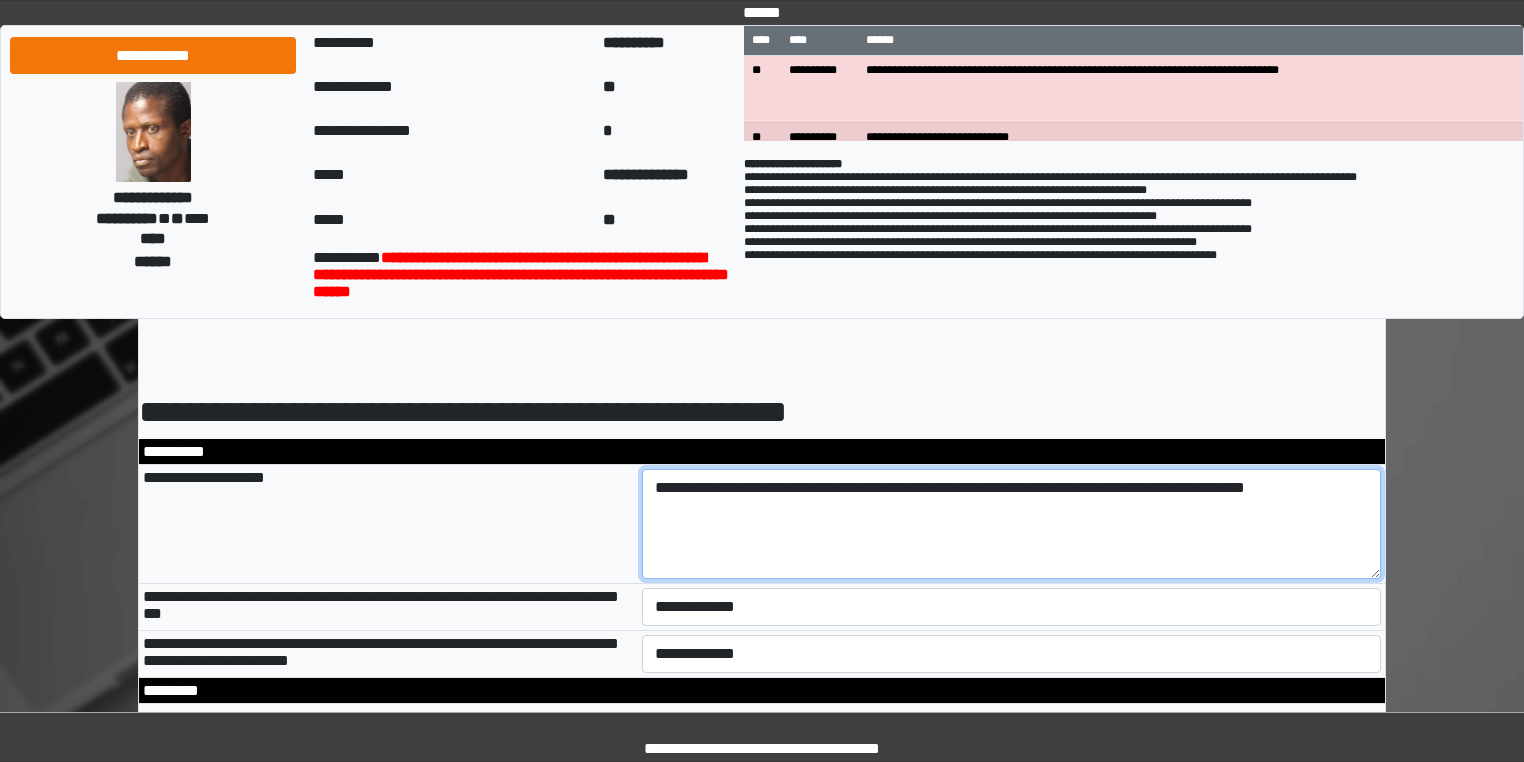 click on "**********" at bounding box center (1012, 524) 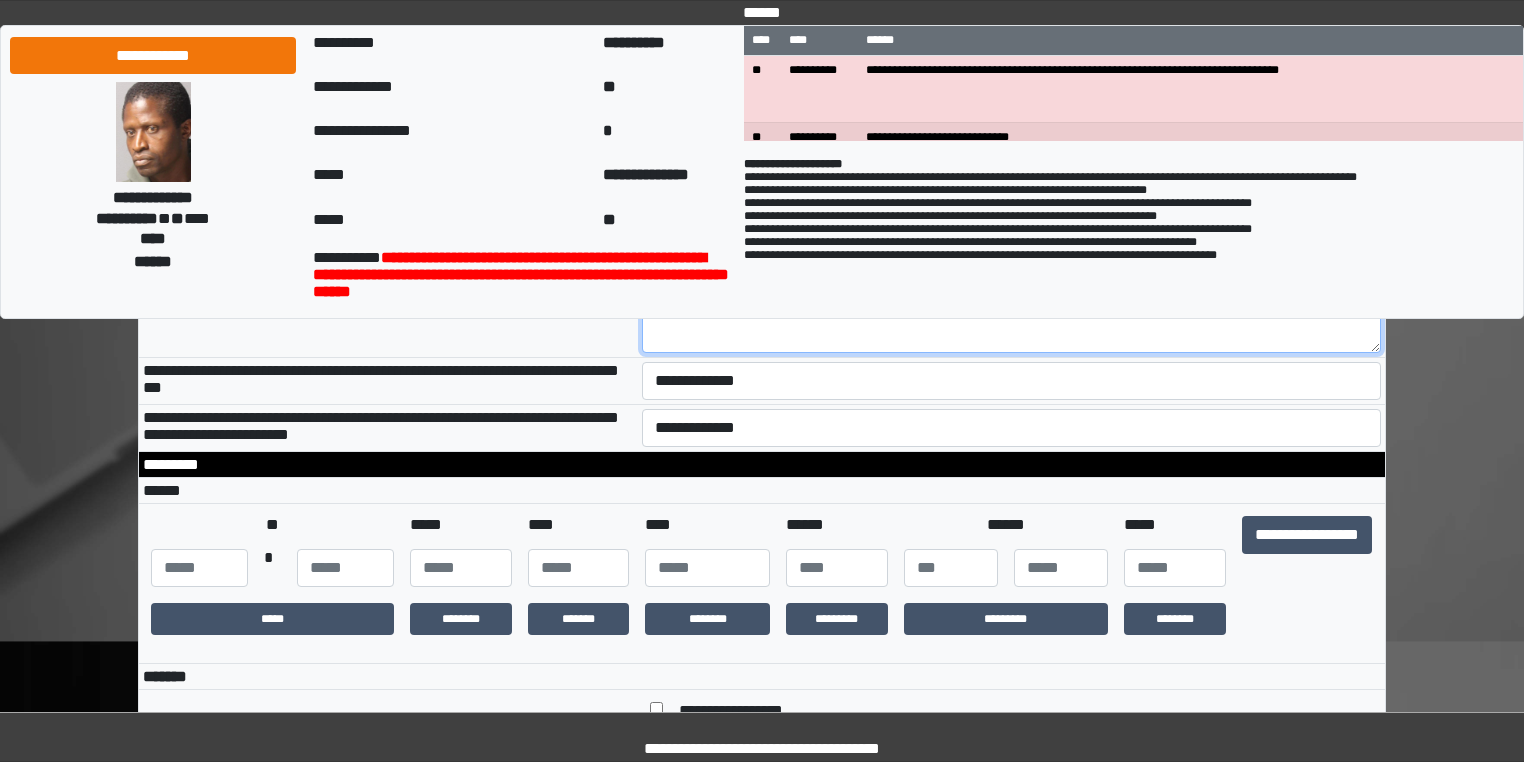 scroll, scrollTop: 160, scrollLeft: 0, axis: vertical 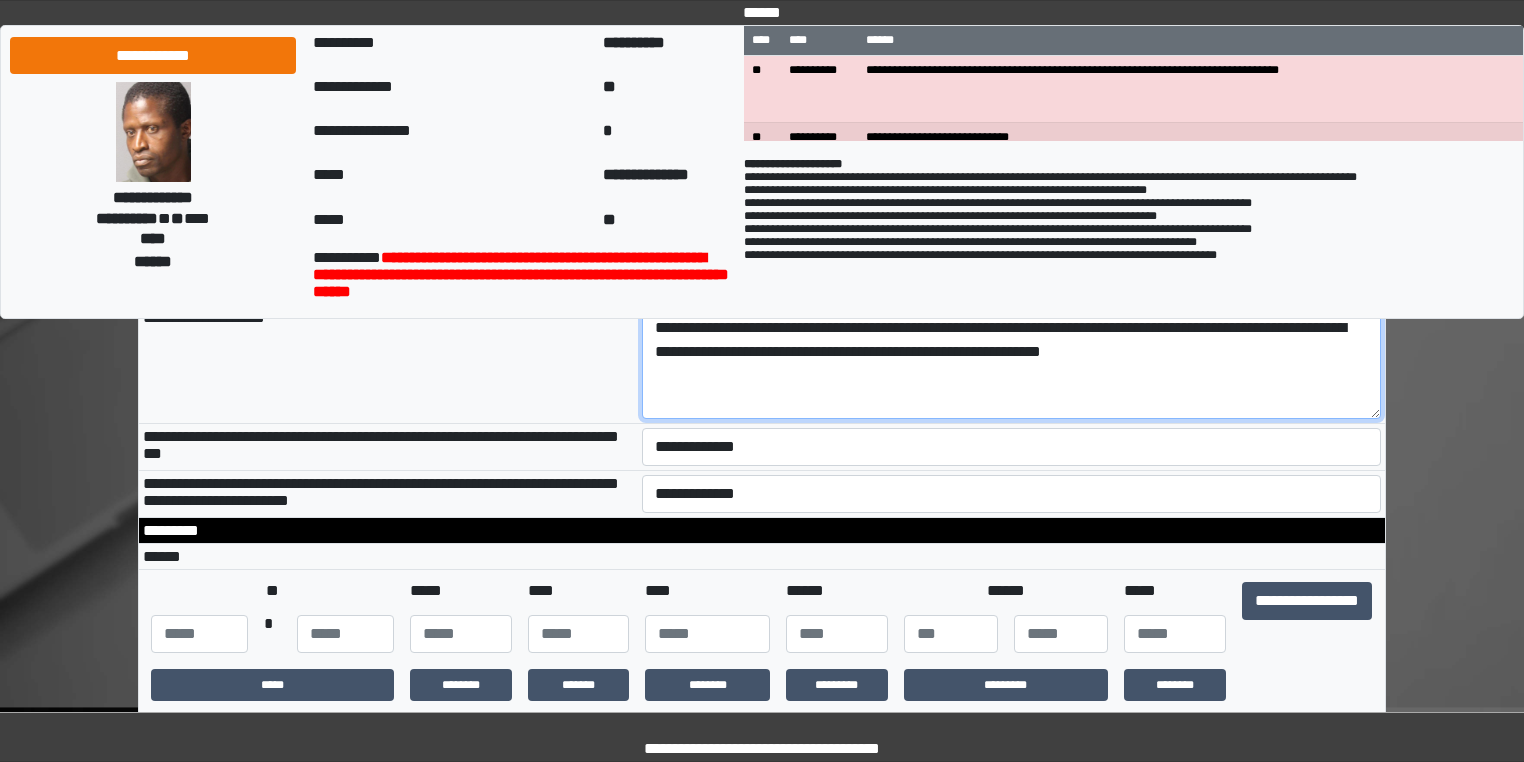 type on "**********" 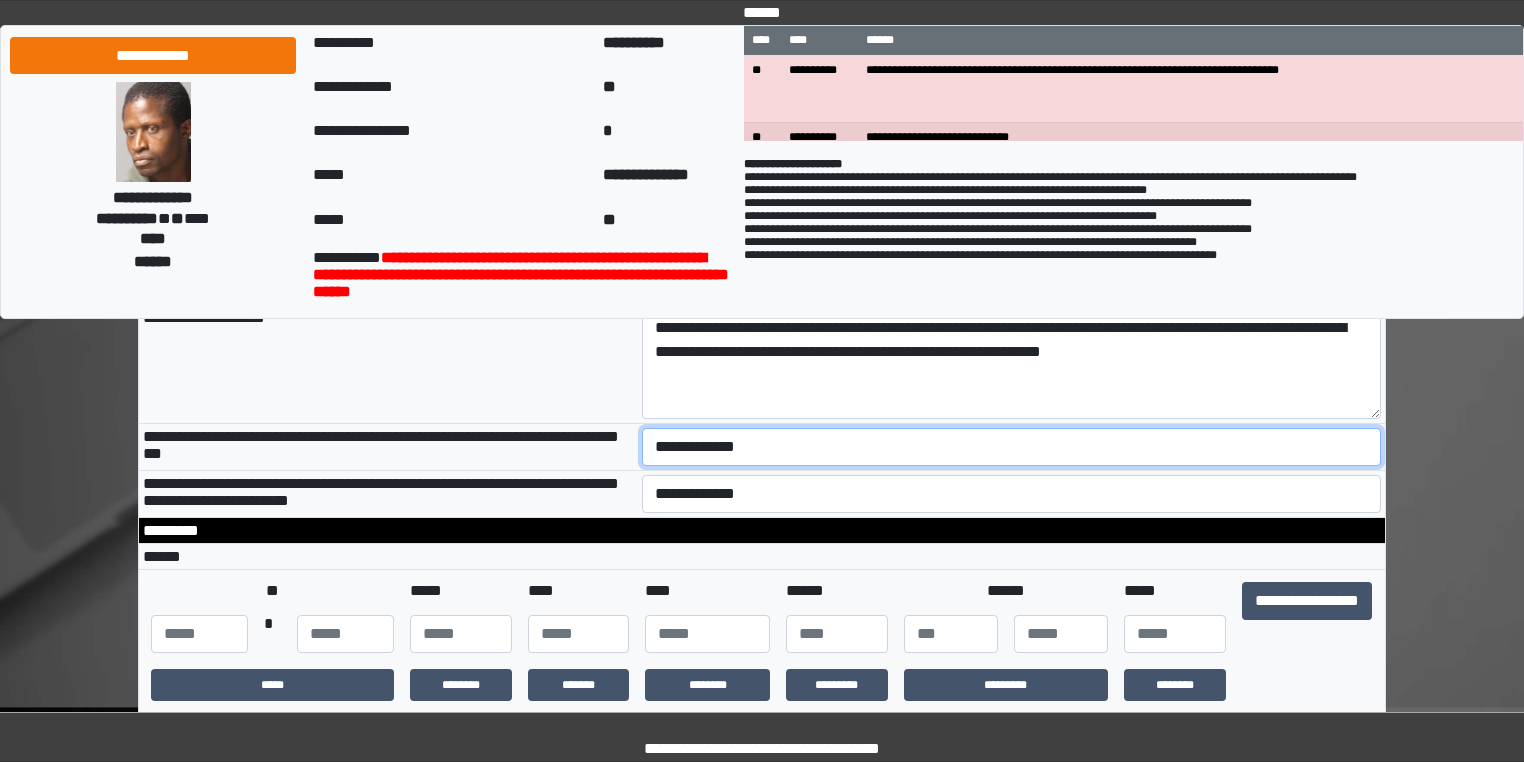 click on "**********" at bounding box center (1012, 447) 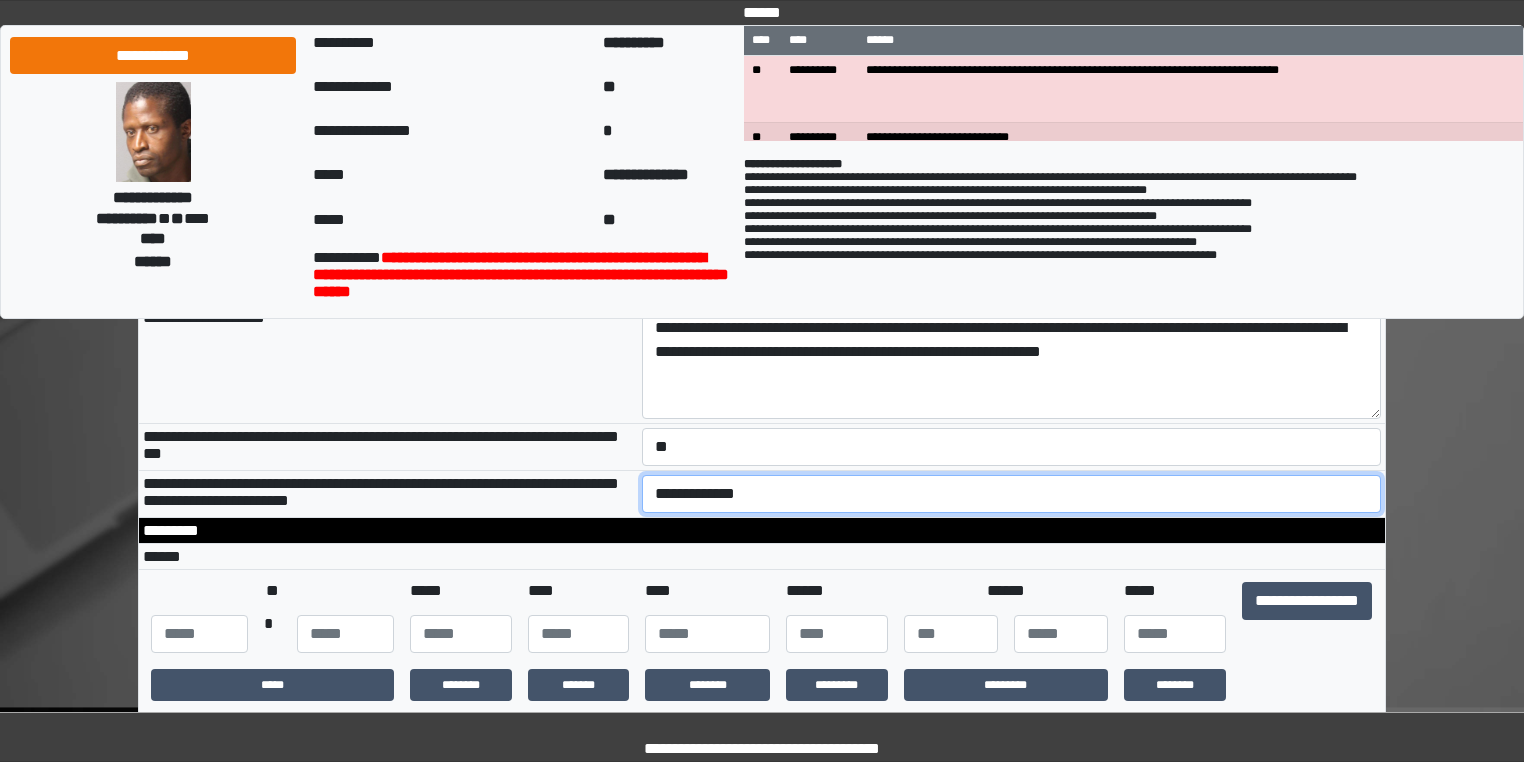 click on "**********" at bounding box center [1012, 494] 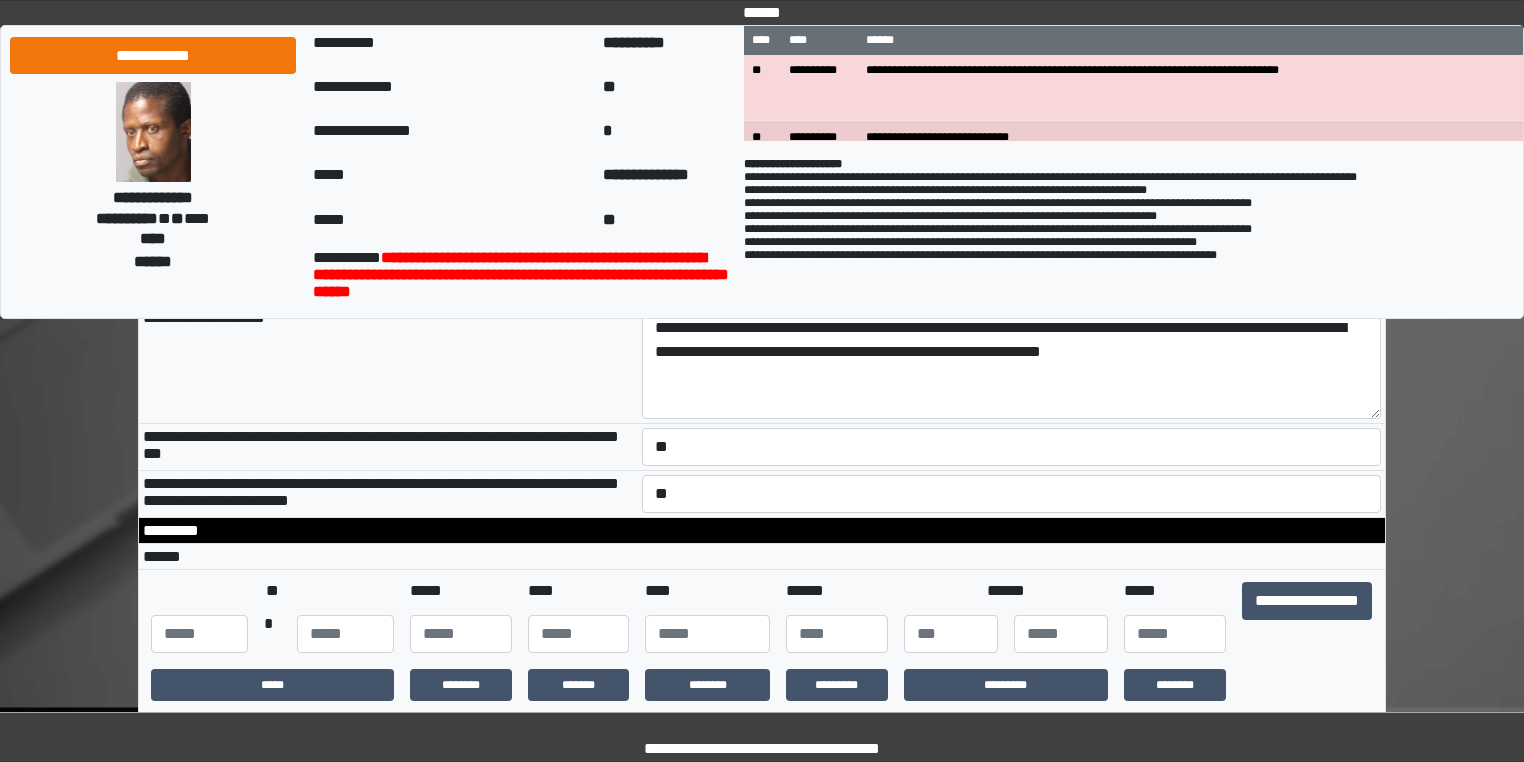 click on "**********" at bounding box center (1307, 617) 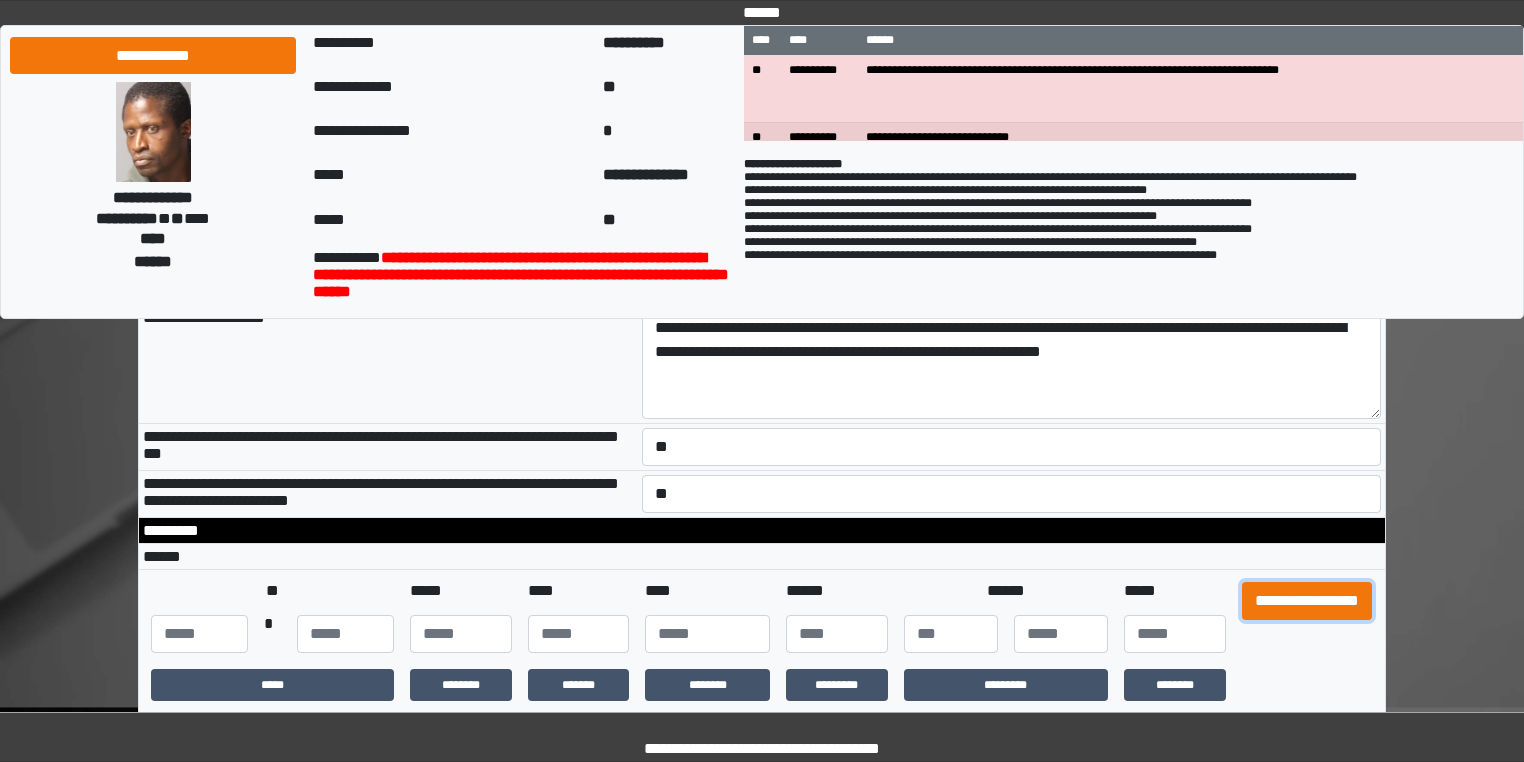click on "**********" at bounding box center (1307, 601) 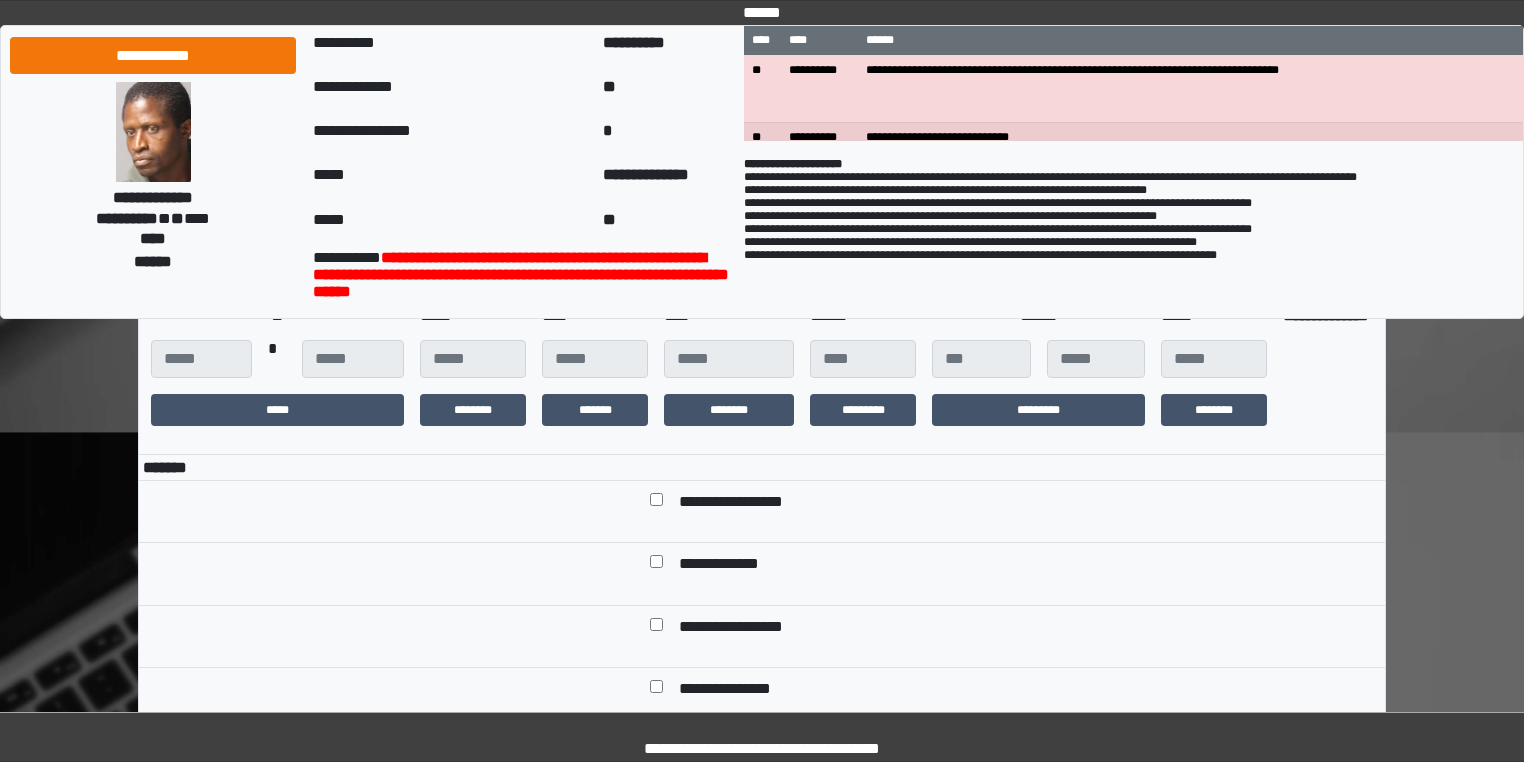 scroll, scrollTop: 400, scrollLeft: 0, axis: vertical 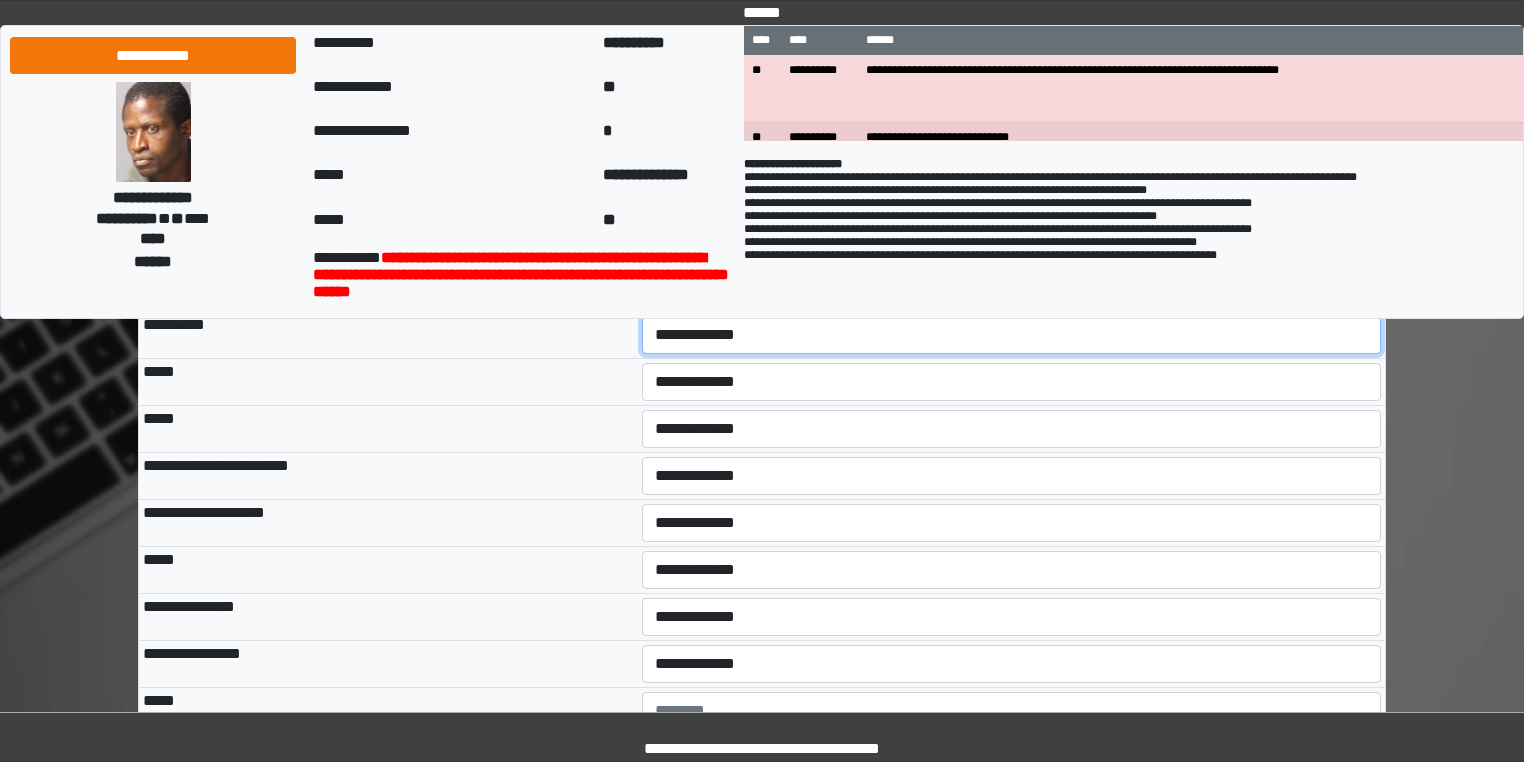 click on "**********" at bounding box center [1012, 335] 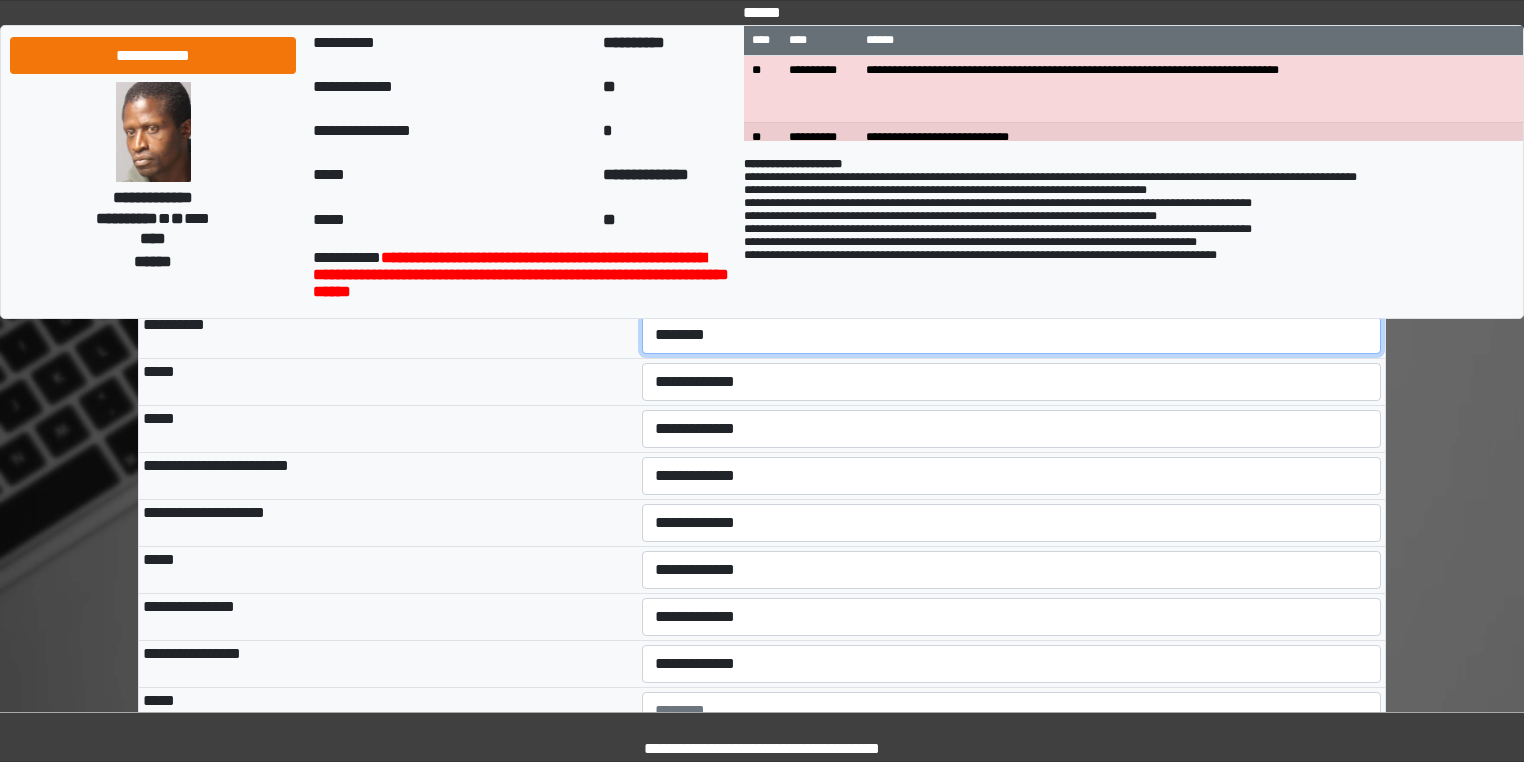 click on "**********" at bounding box center (1012, 335) 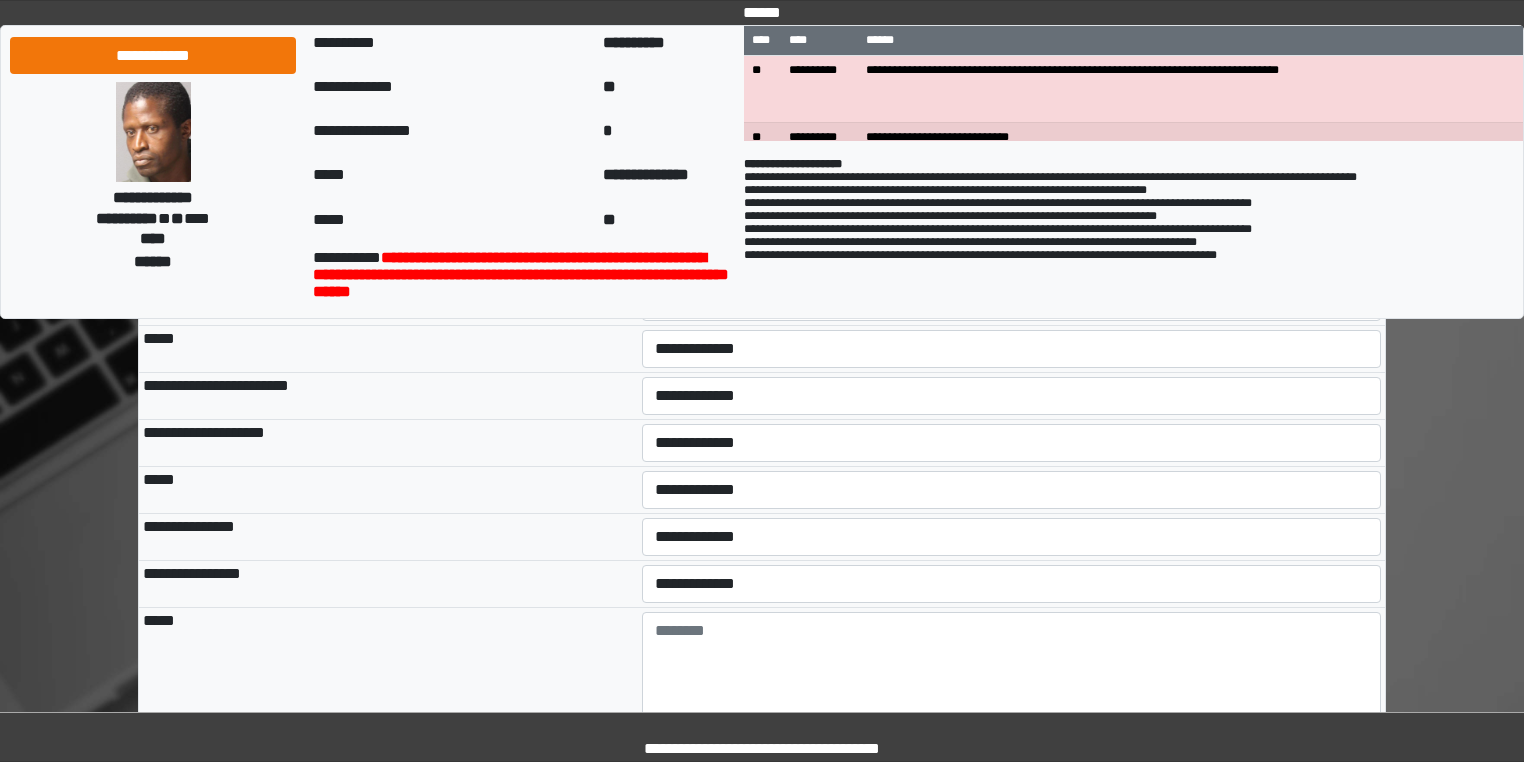scroll, scrollTop: 1120, scrollLeft: 0, axis: vertical 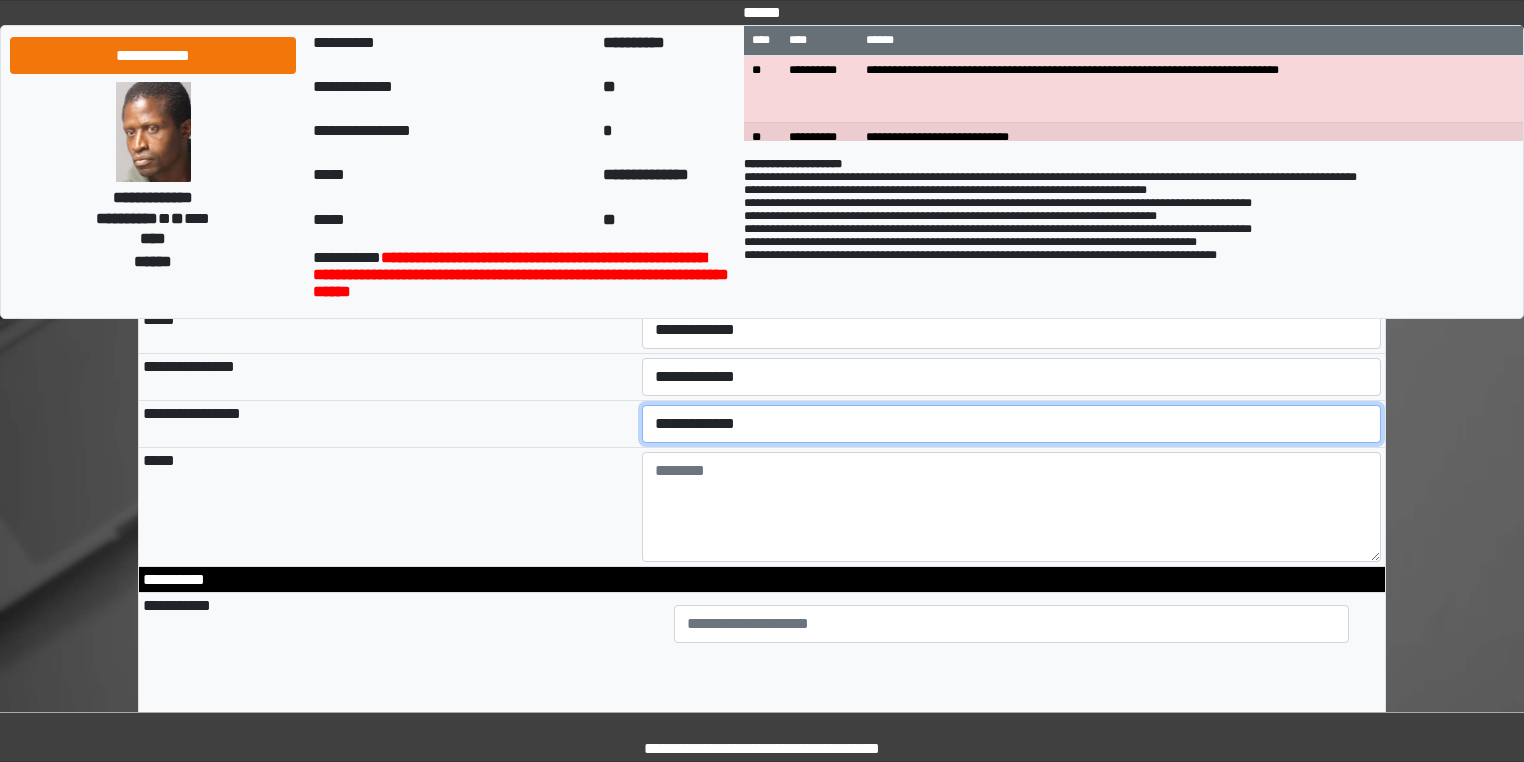 click on "**********" at bounding box center (1012, 424) 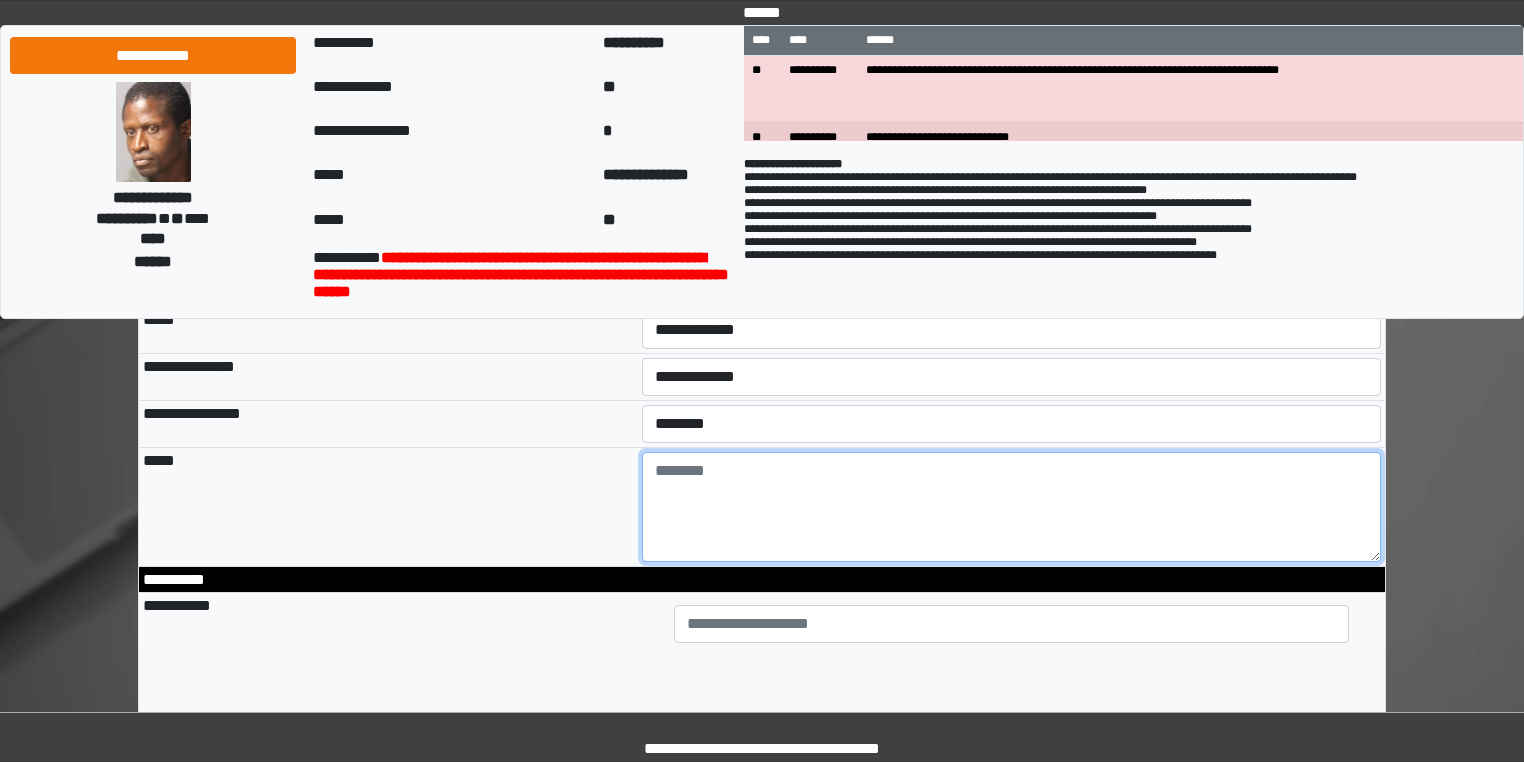 click at bounding box center [1012, 507] 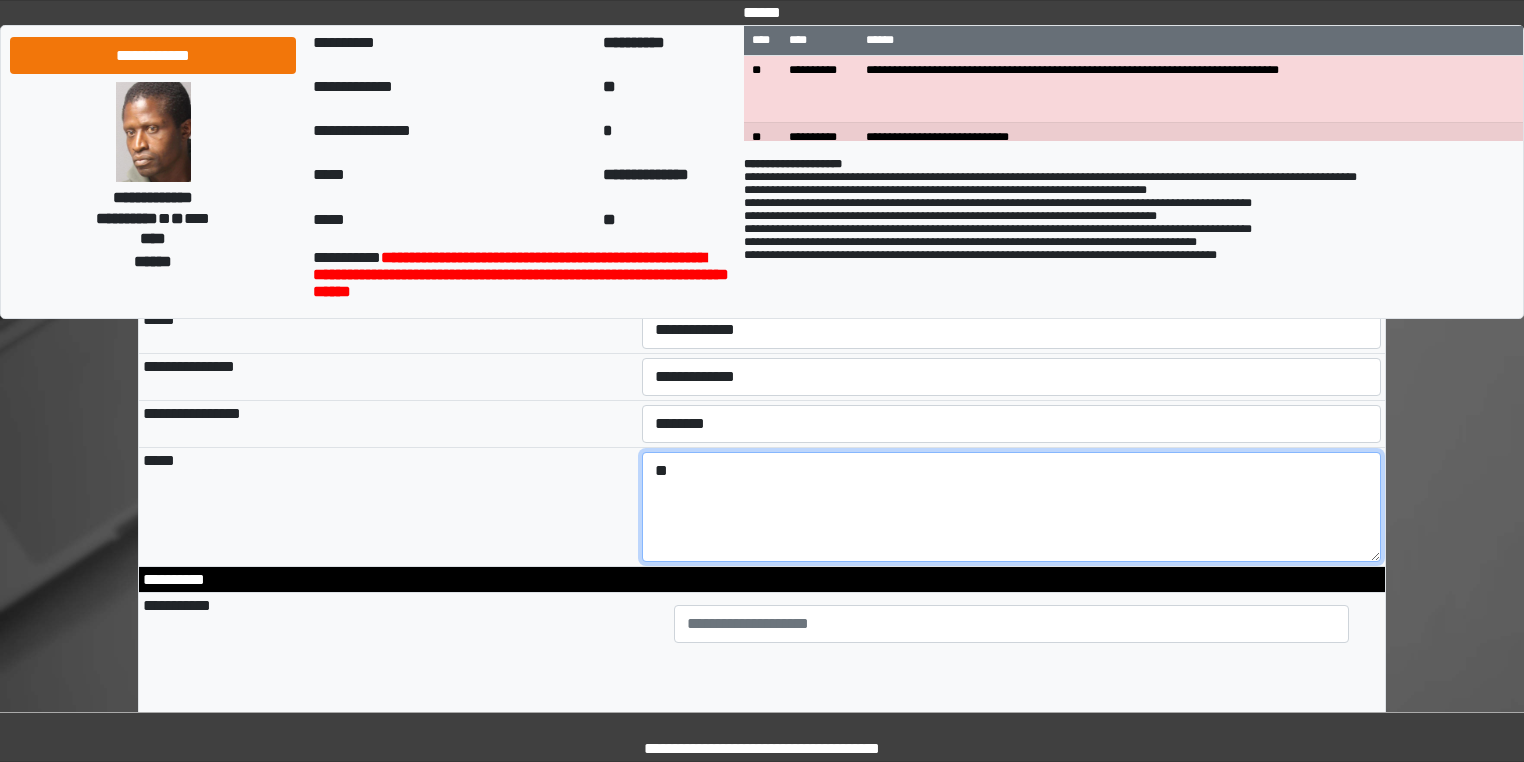 type on "*" 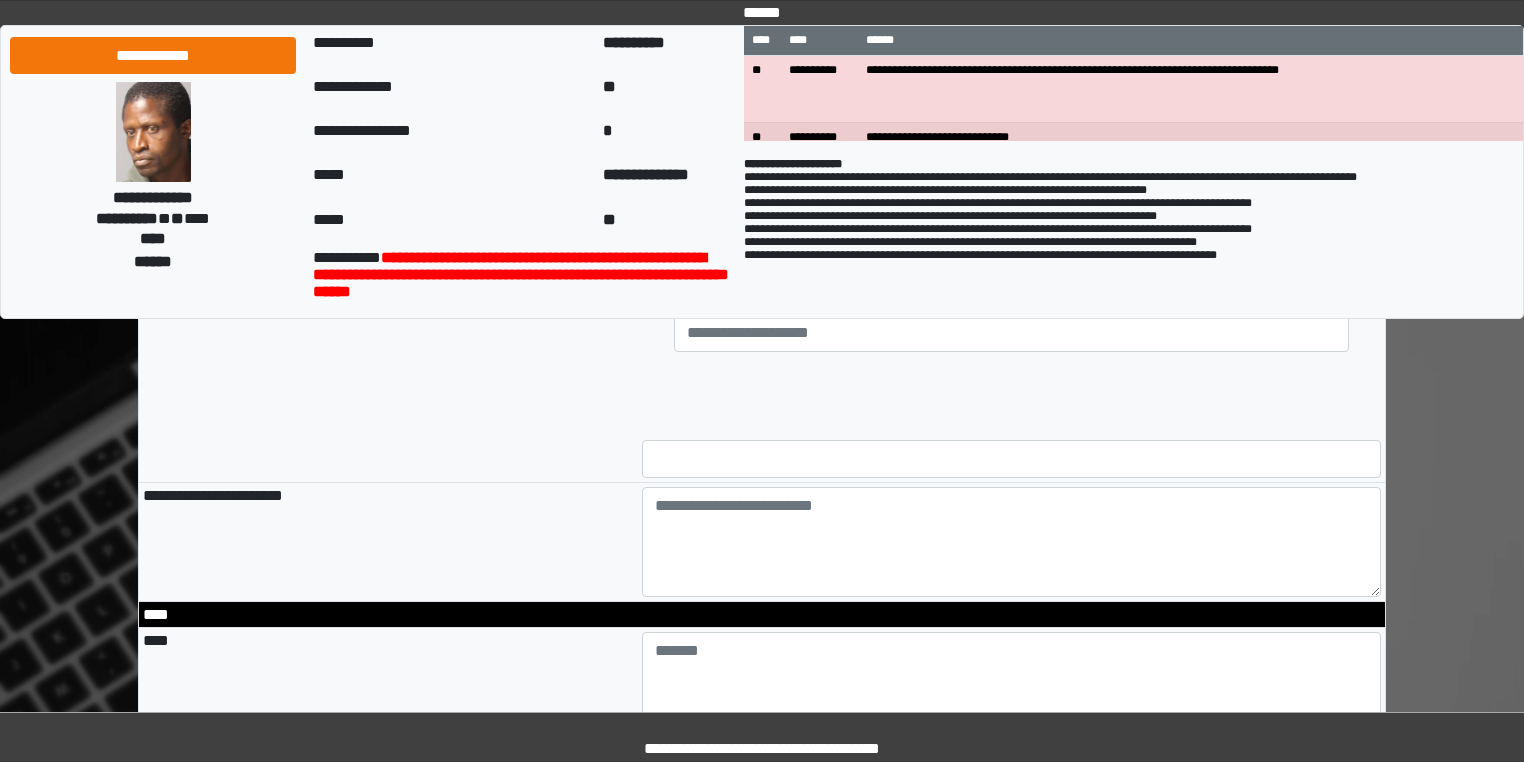 scroll, scrollTop: 1680, scrollLeft: 0, axis: vertical 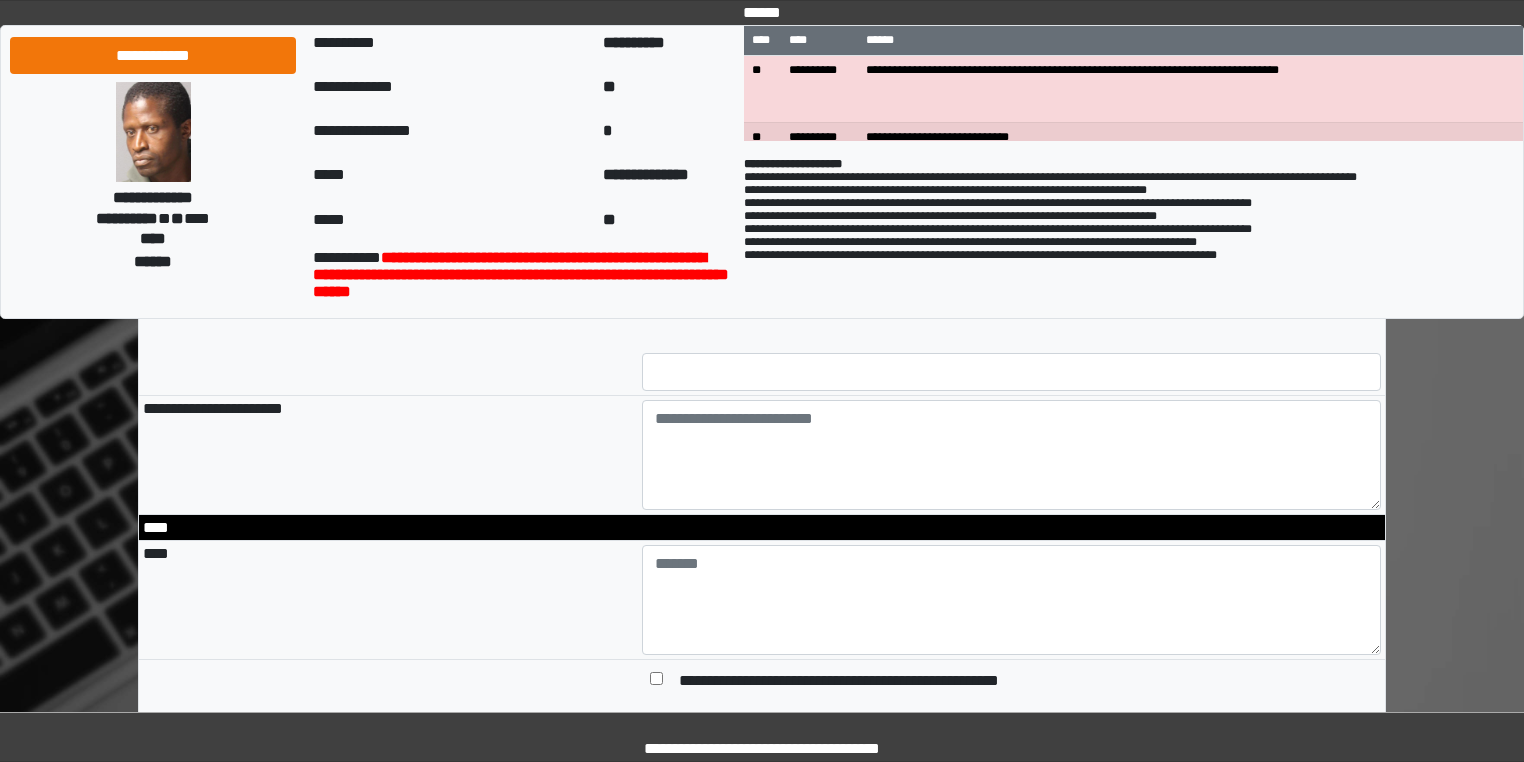 type on "**********" 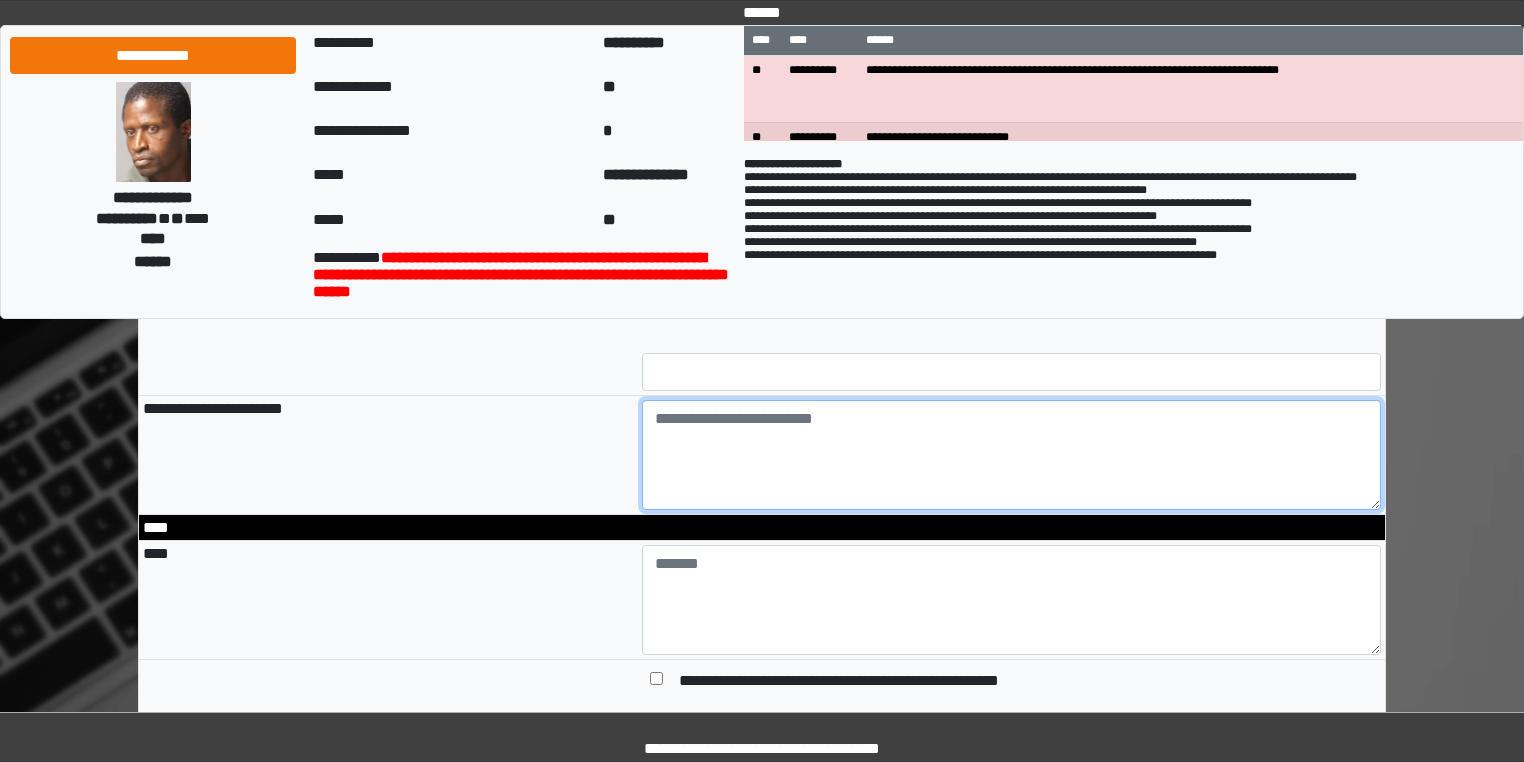 click at bounding box center (1012, 455) 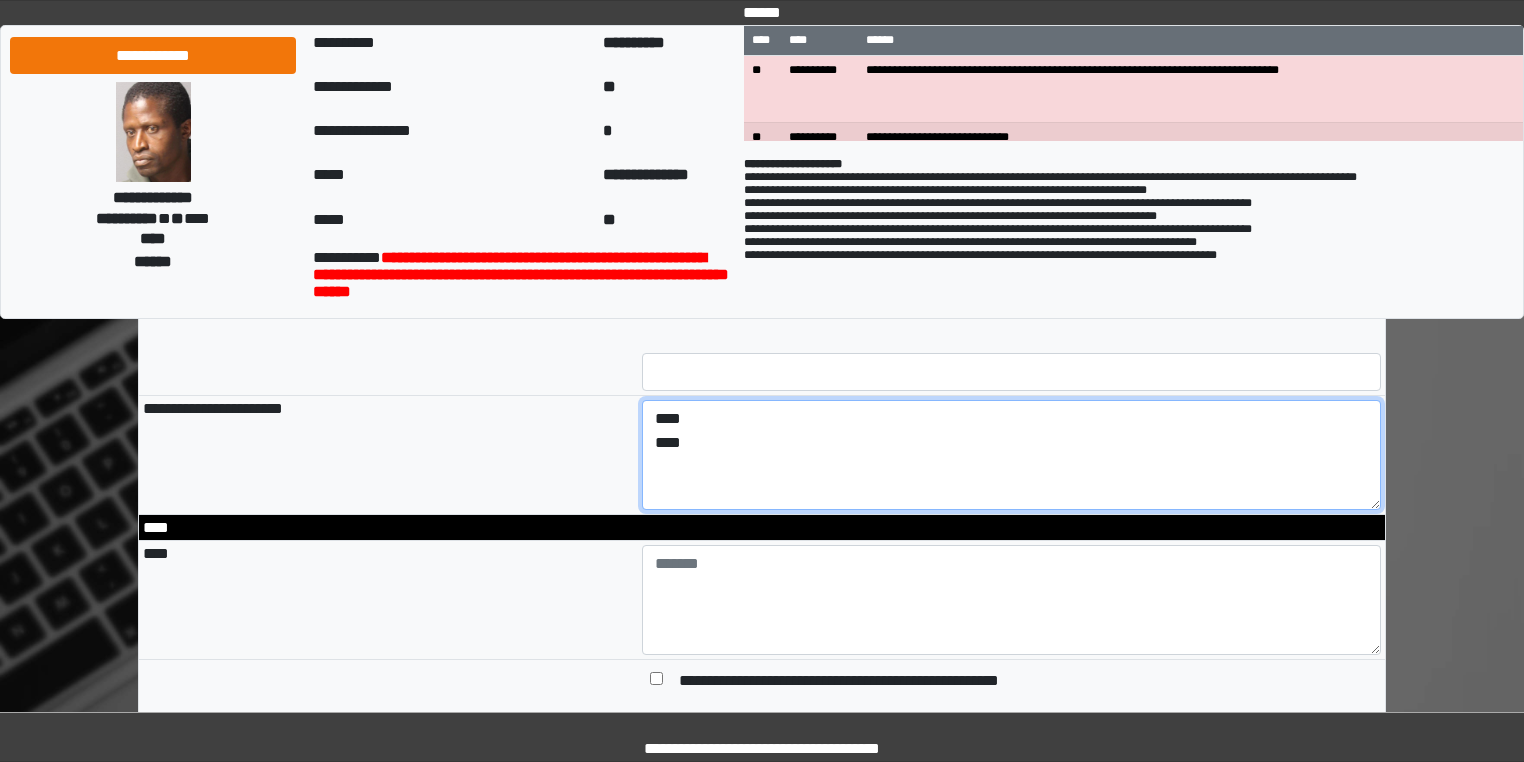 type on "****
****" 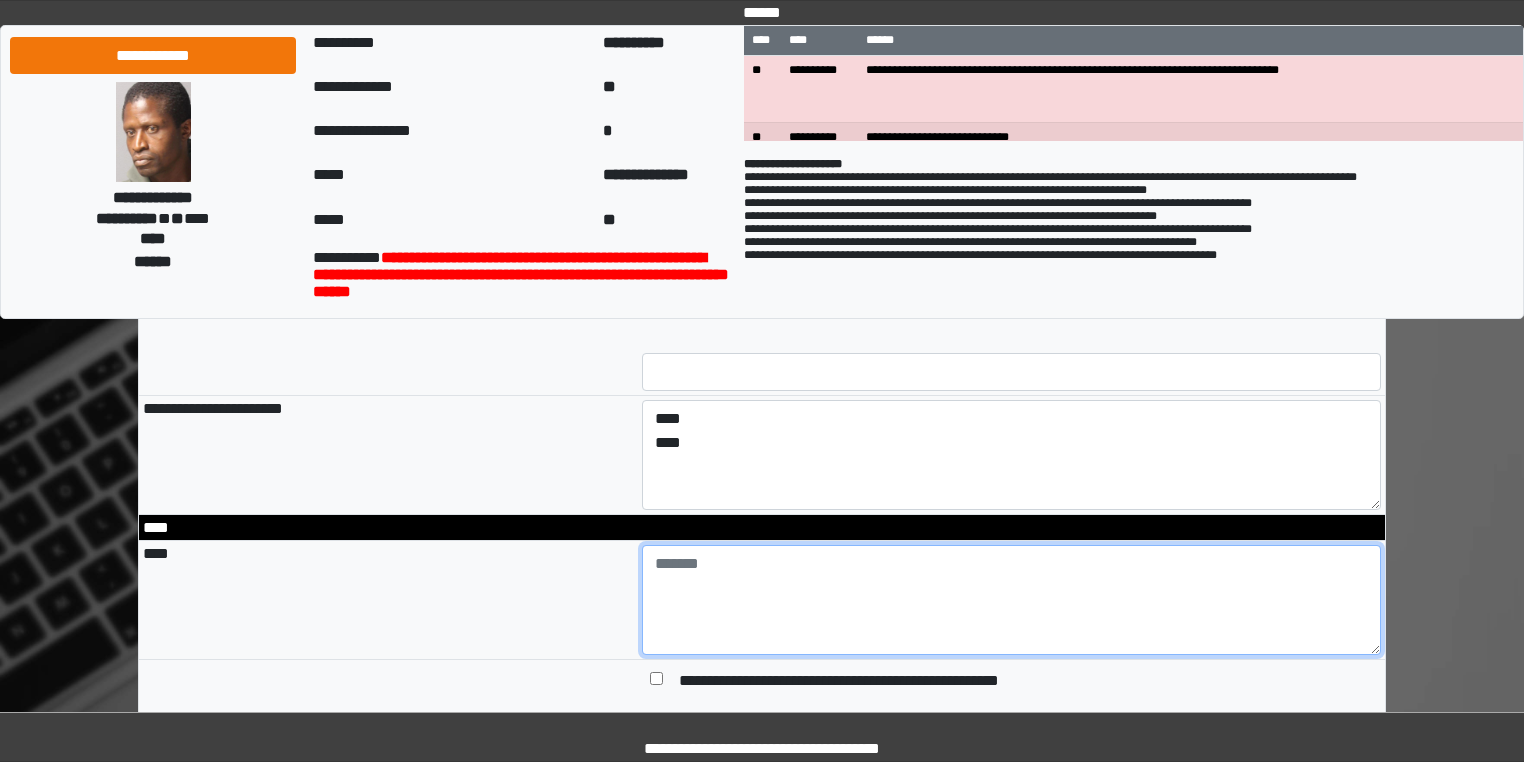 click at bounding box center (1012, 600) 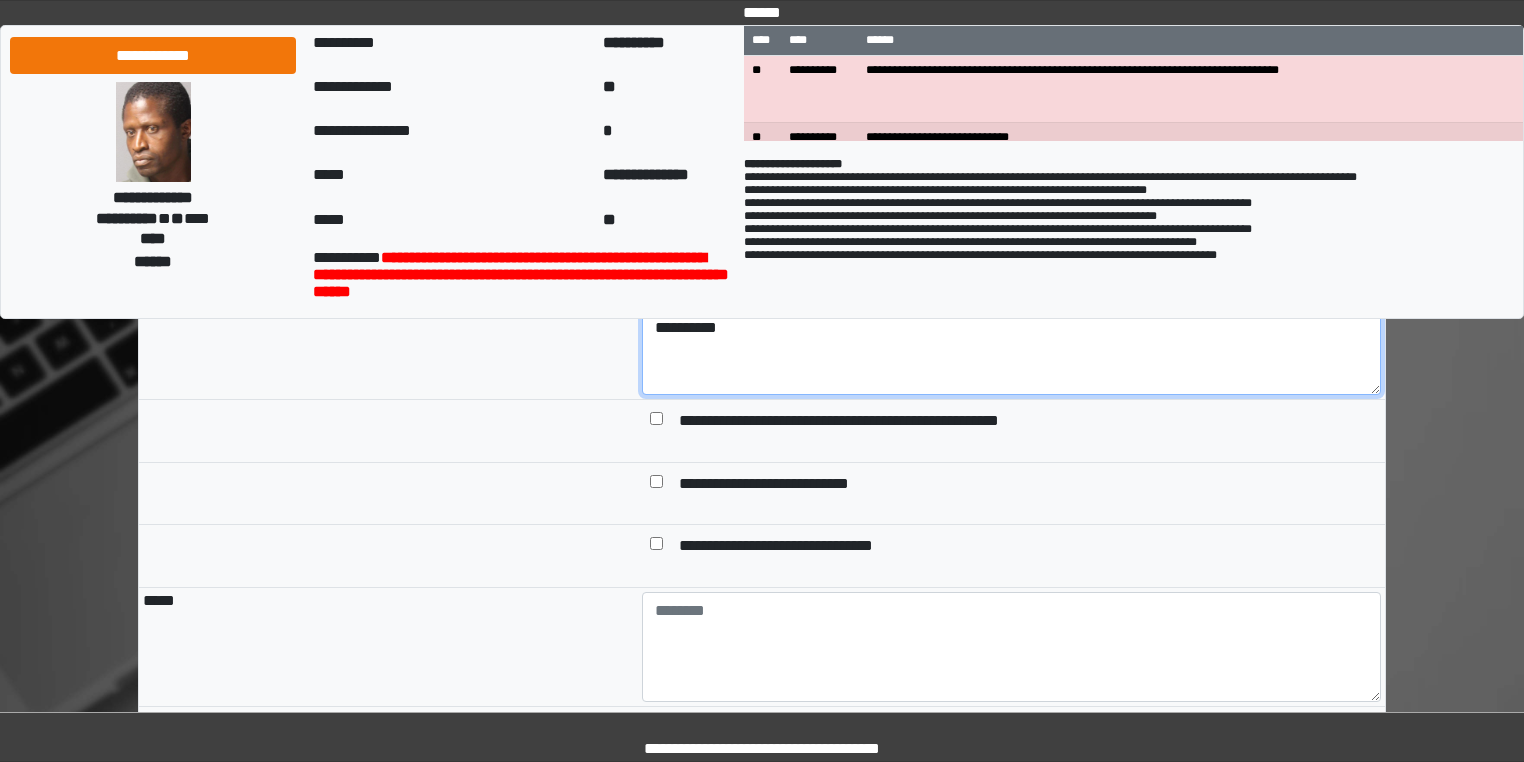 scroll, scrollTop: 2080, scrollLeft: 0, axis: vertical 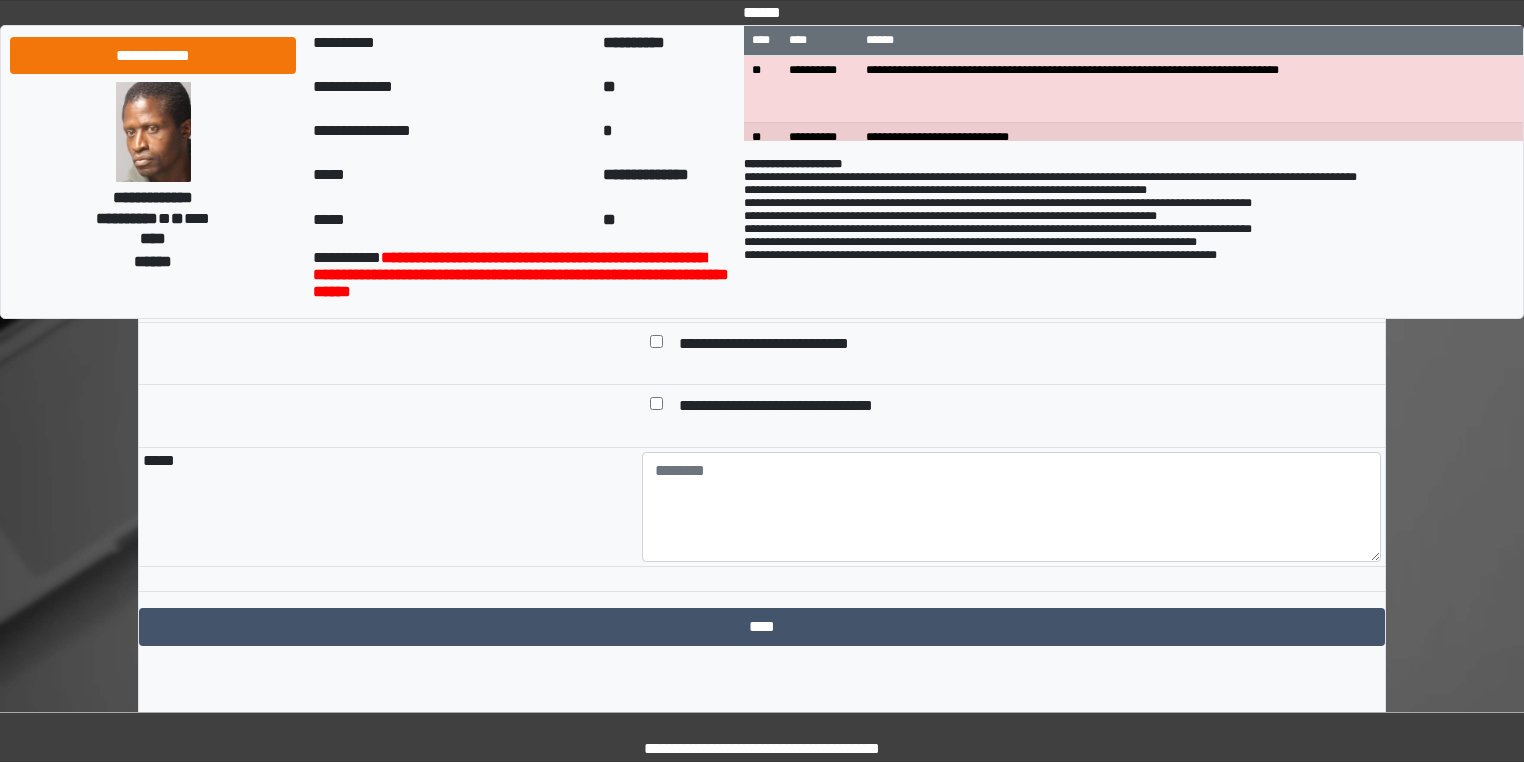 type on "**********" 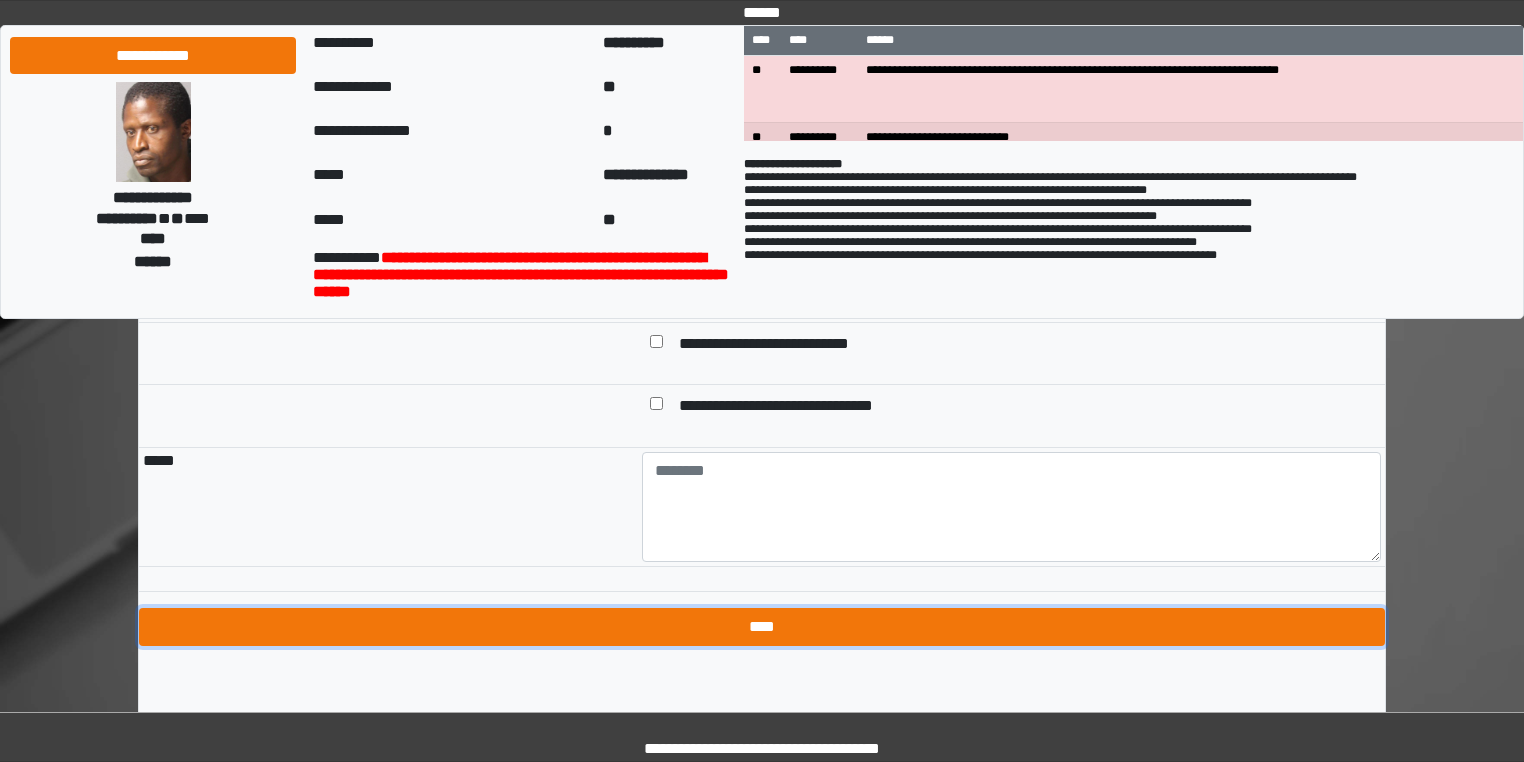 click on "****" at bounding box center [762, 627] 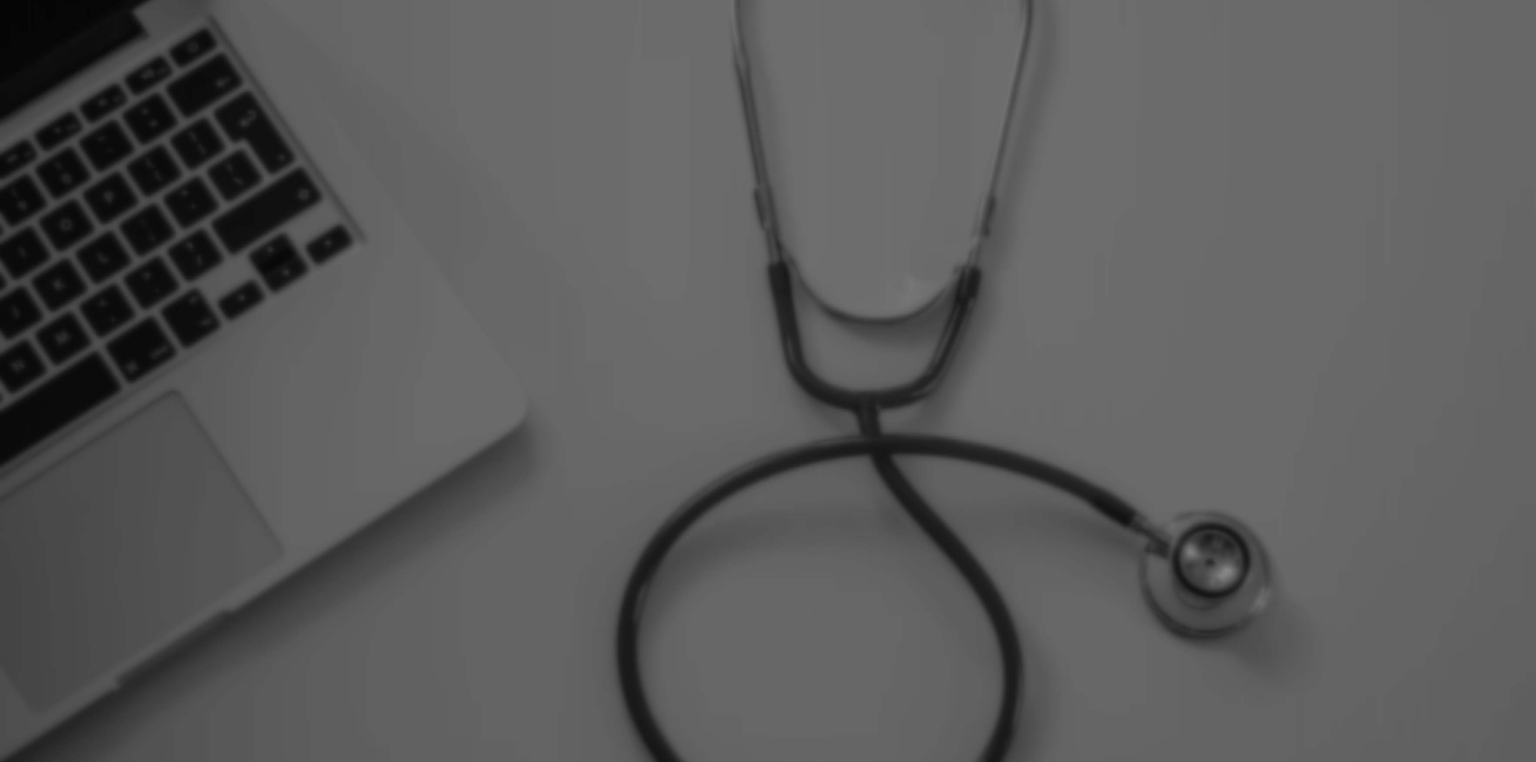 scroll, scrollTop: 0, scrollLeft: 0, axis: both 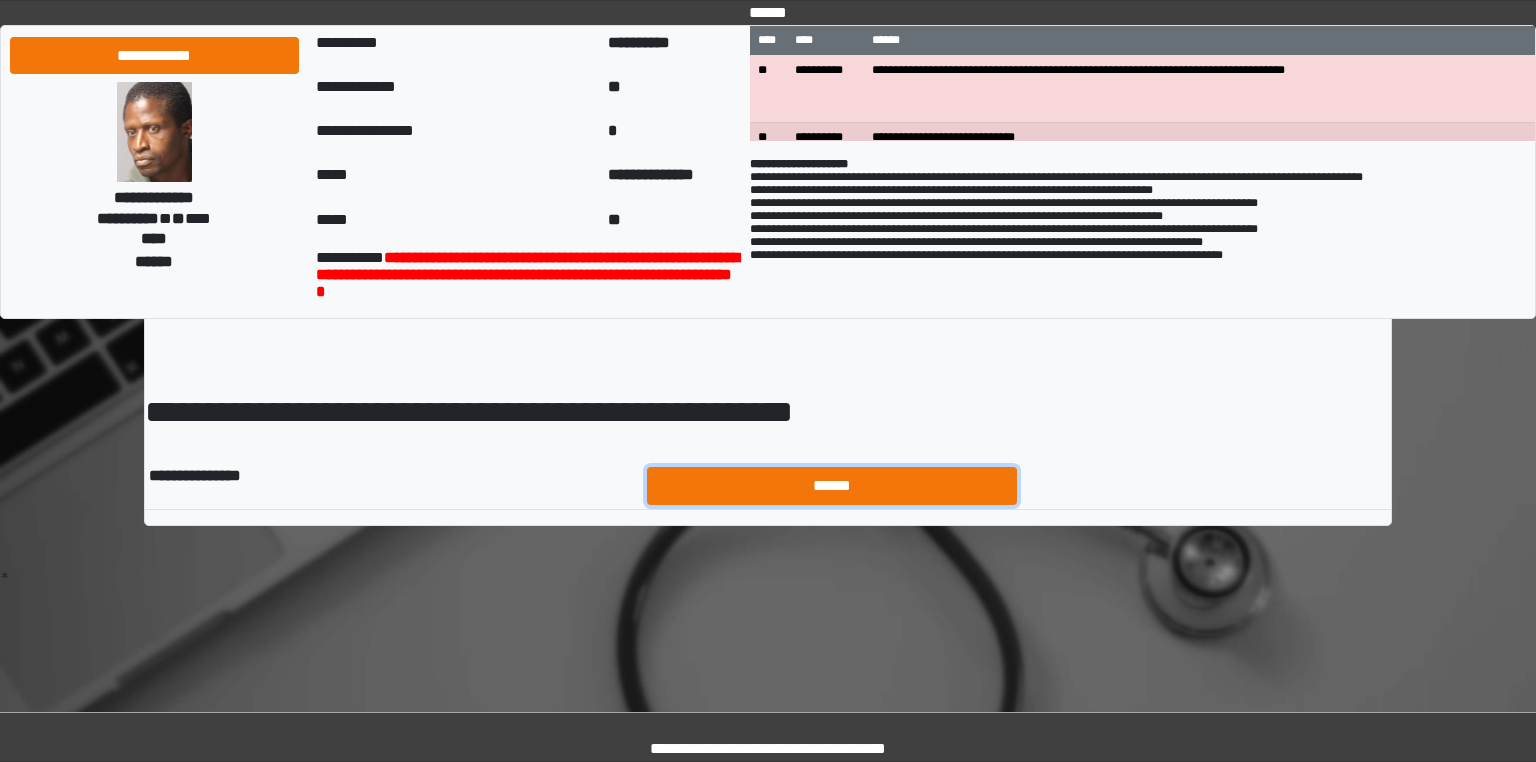 click on "******" at bounding box center [832, 486] 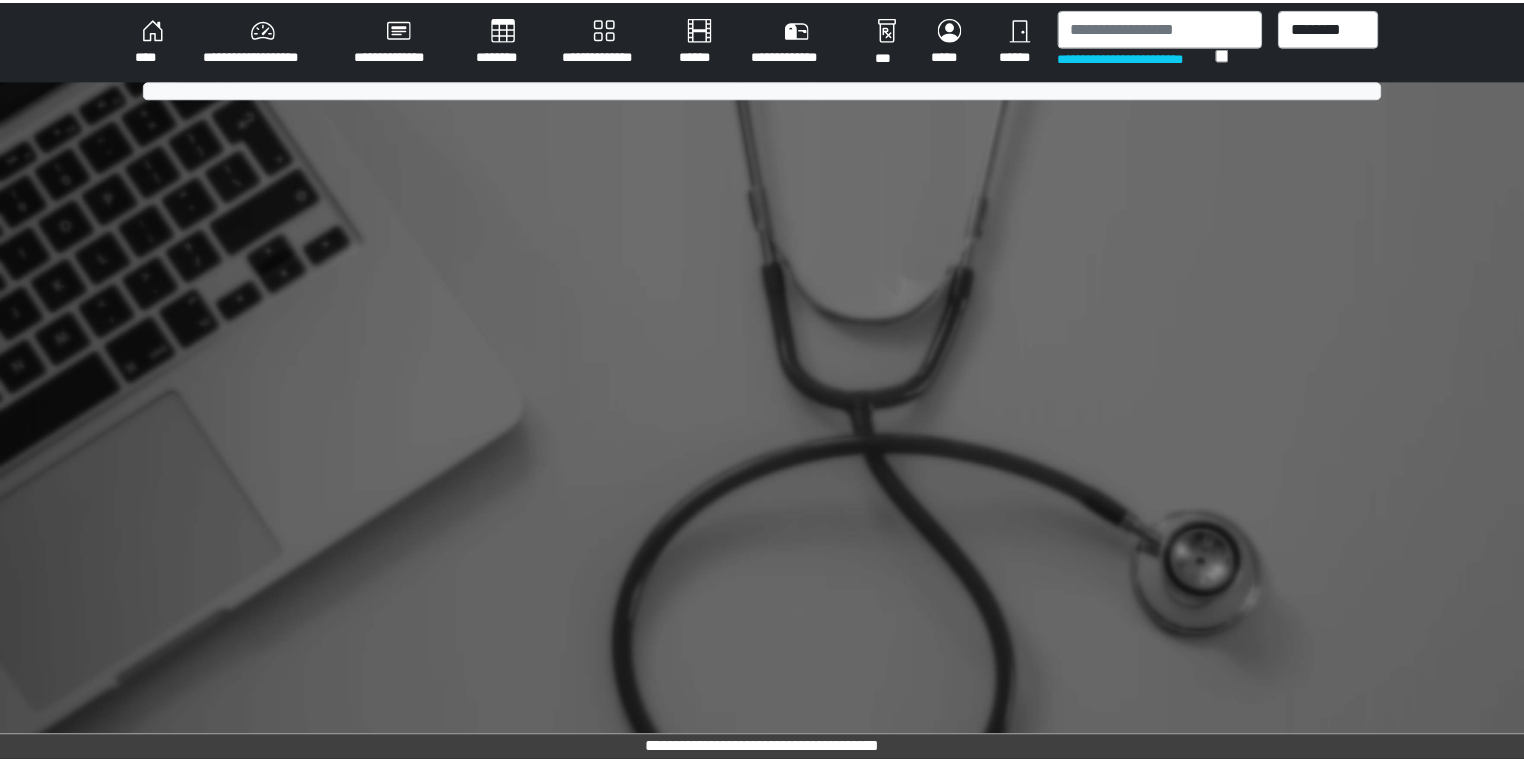 scroll, scrollTop: 0, scrollLeft: 0, axis: both 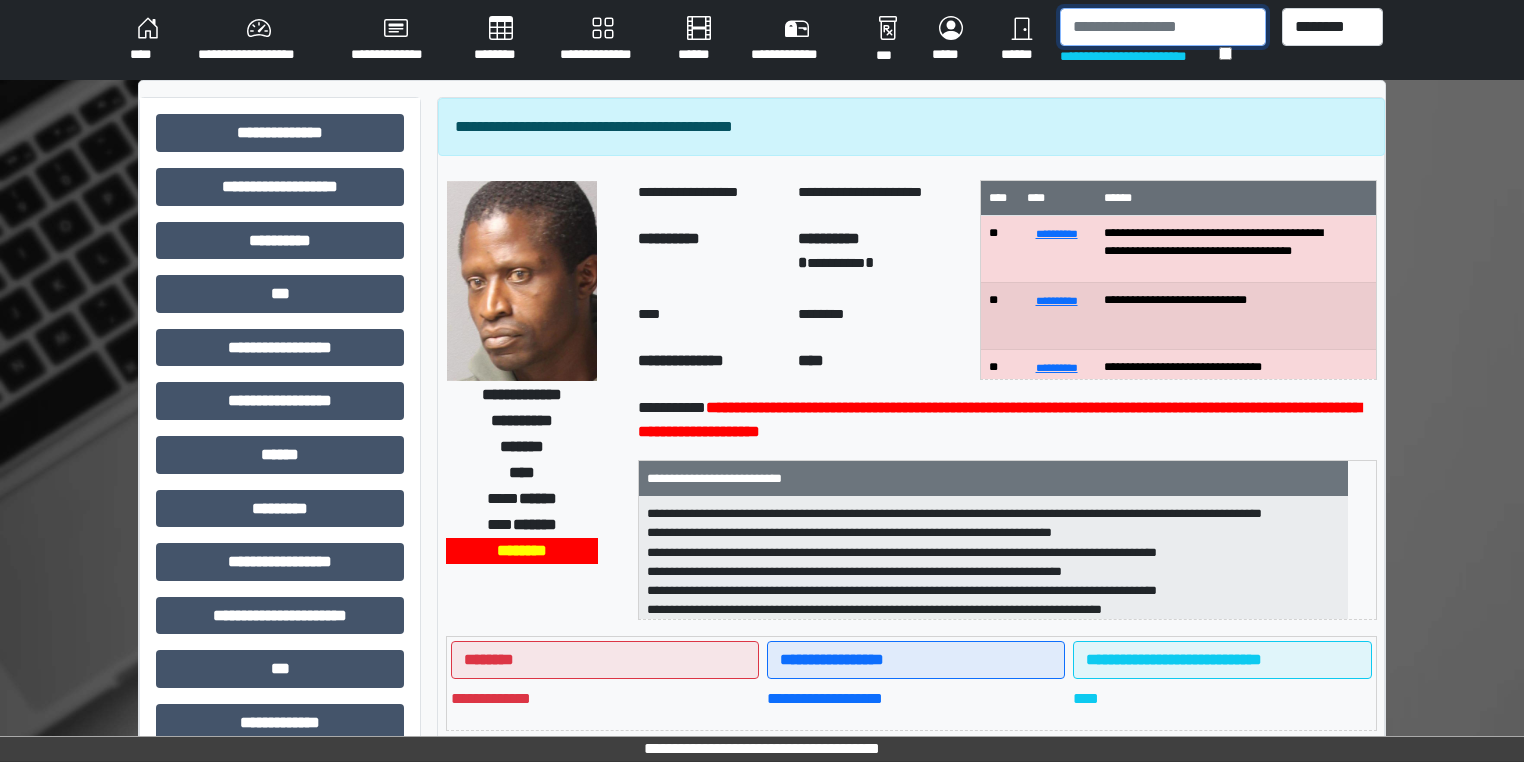 click at bounding box center [1163, 27] 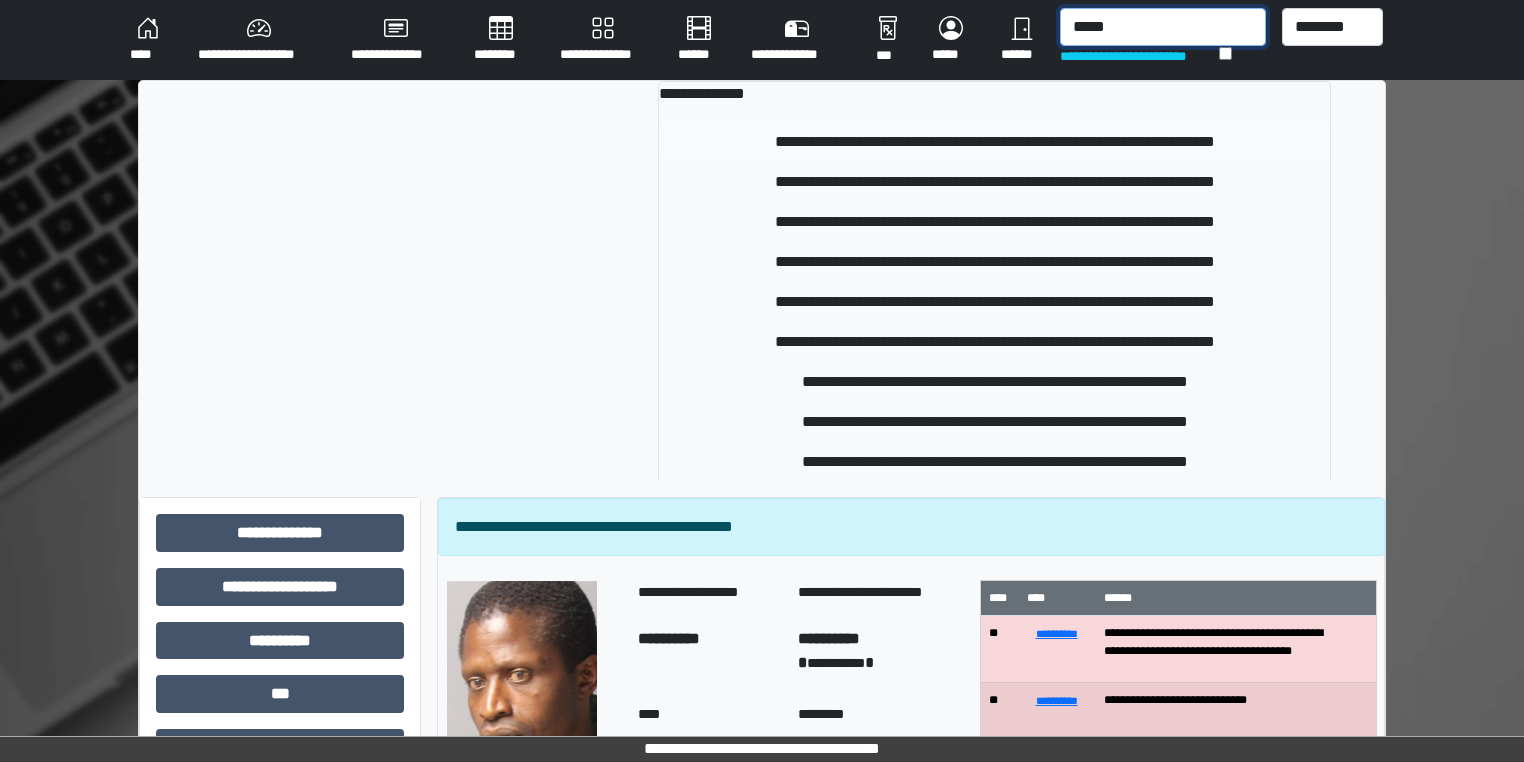 type on "*****" 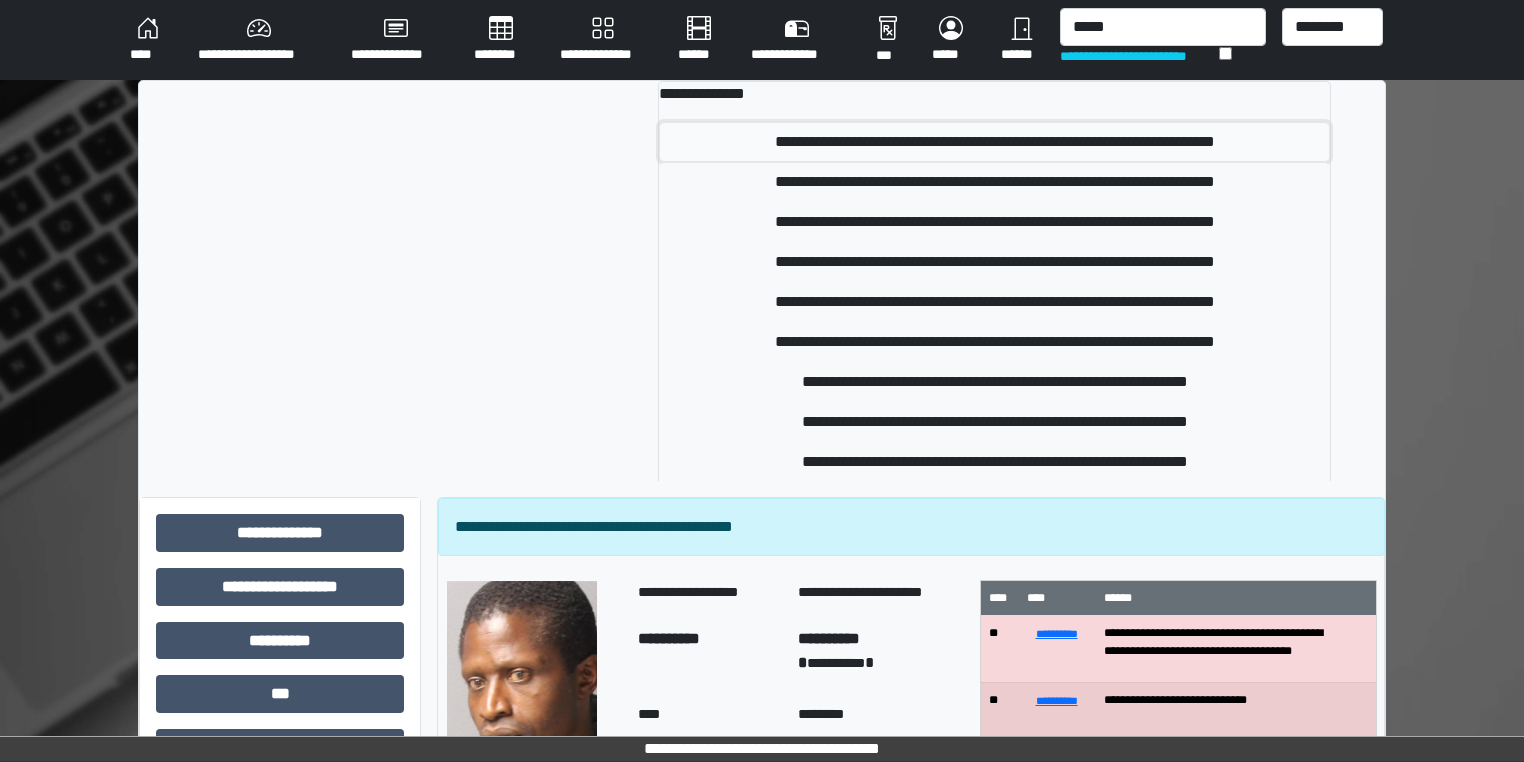 click on "**********" at bounding box center (995, 142) 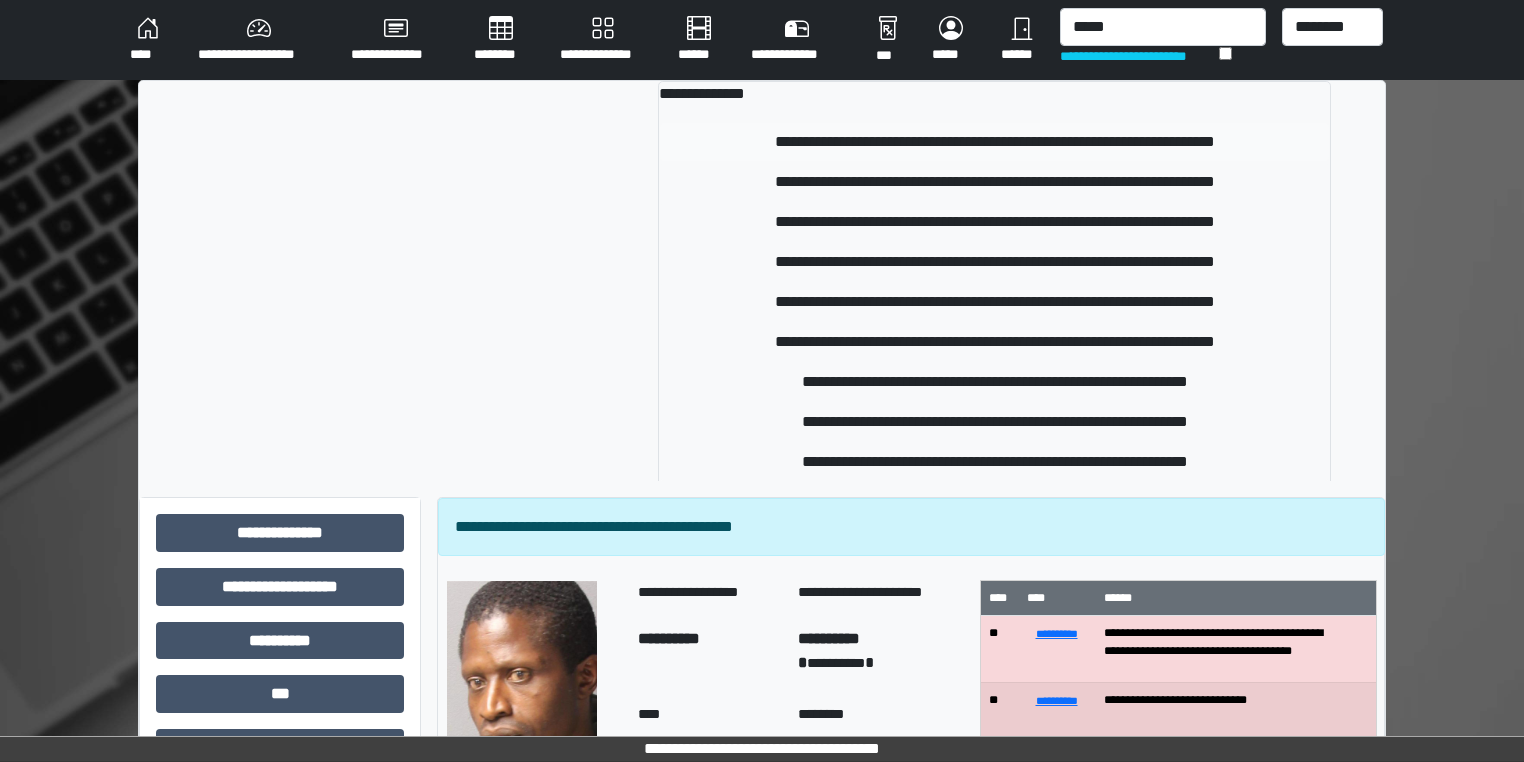 type 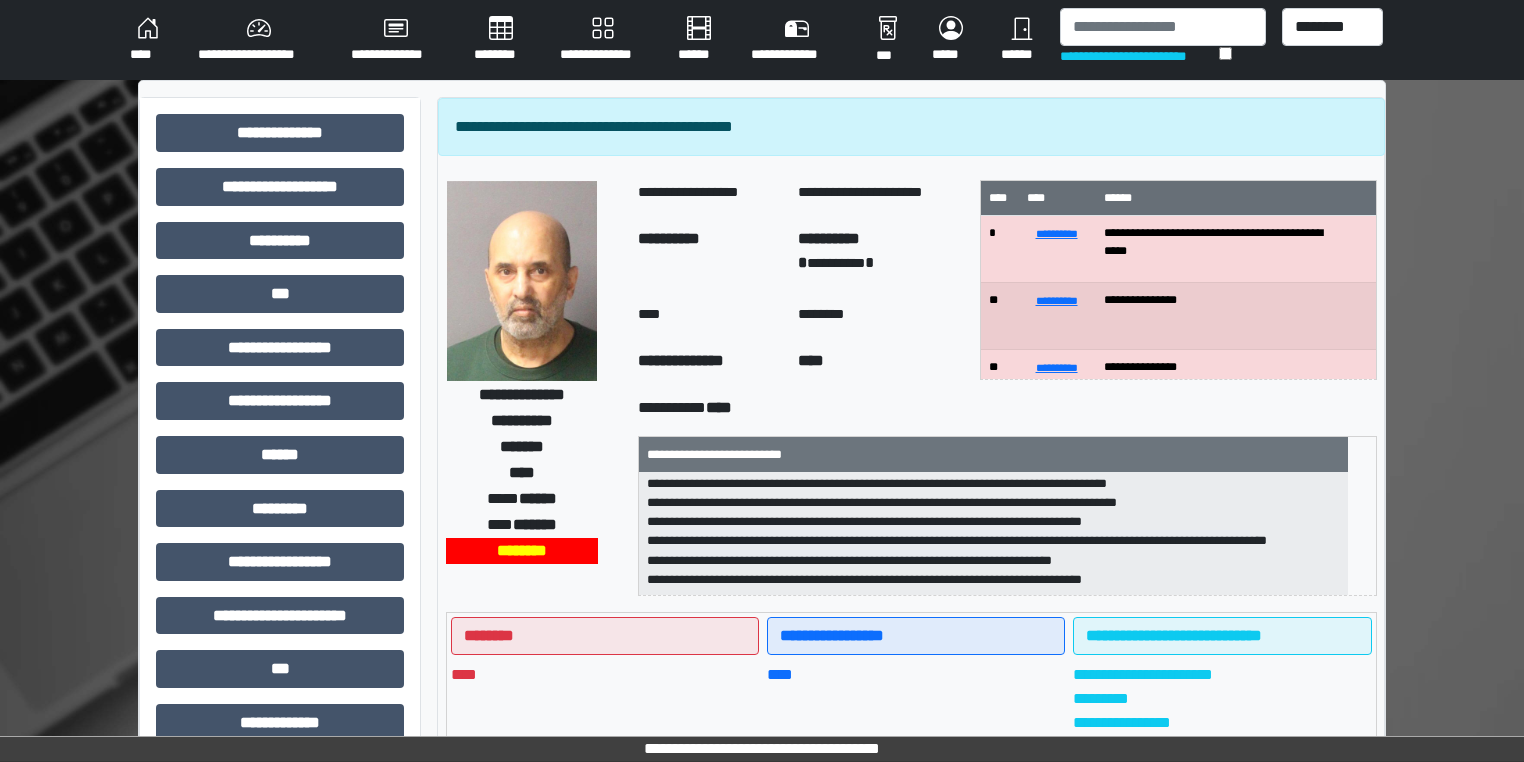 scroll, scrollTop: 198, scrollLeft: 0, axis: vertical 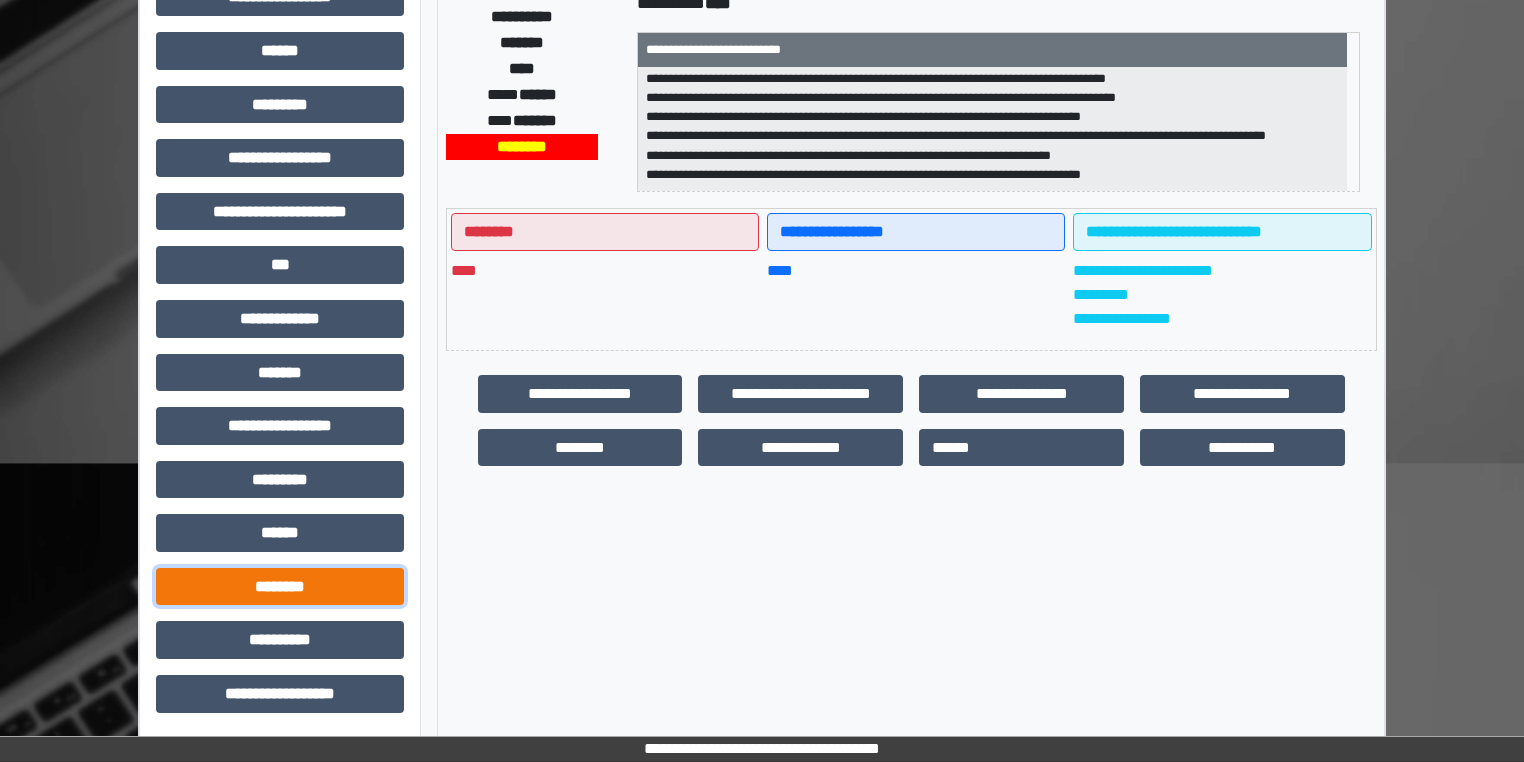 click on "********" at bounding box center (280, 587) 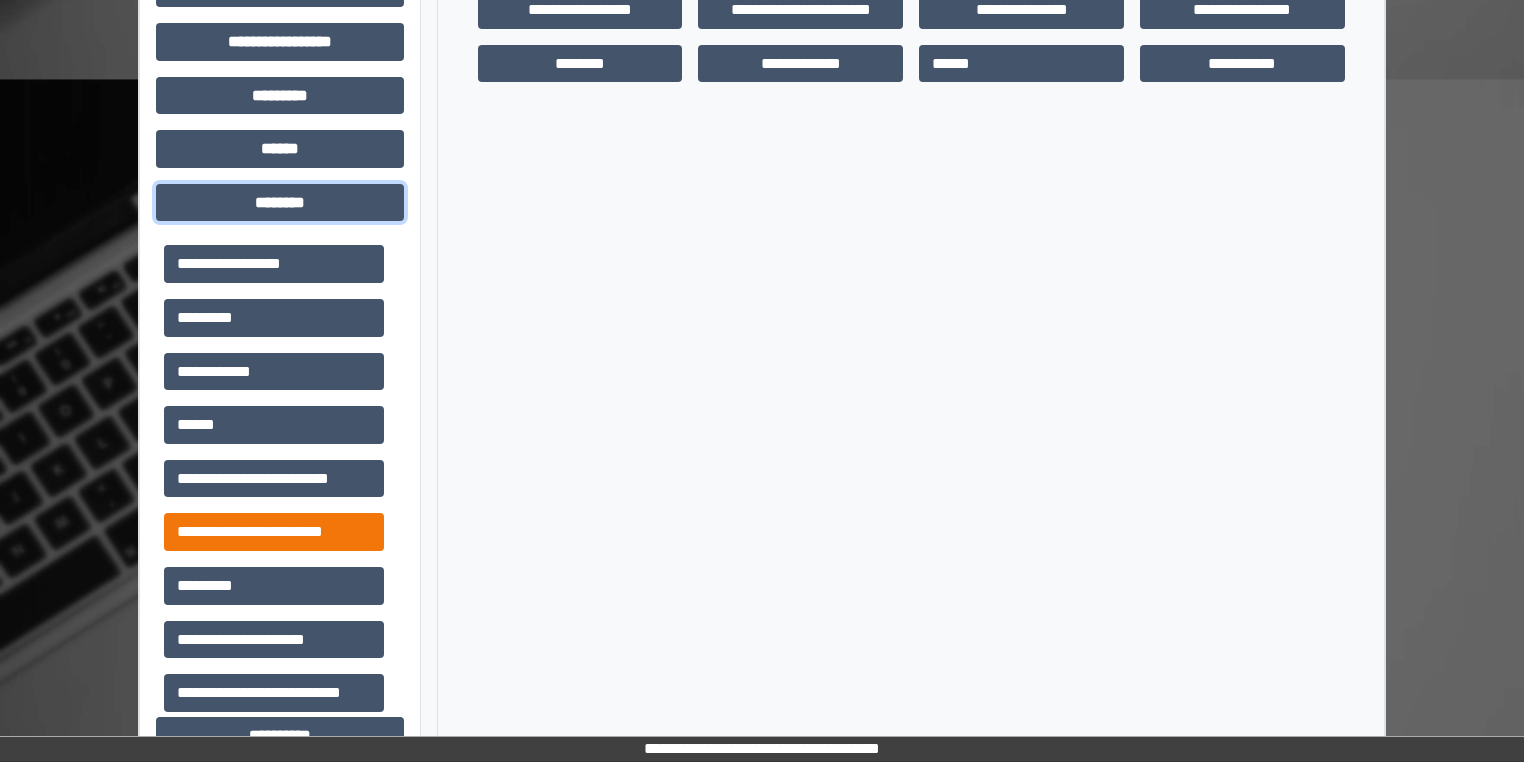 scroll, scrollTop: 884, scrollLeft: 0, axis: vertical 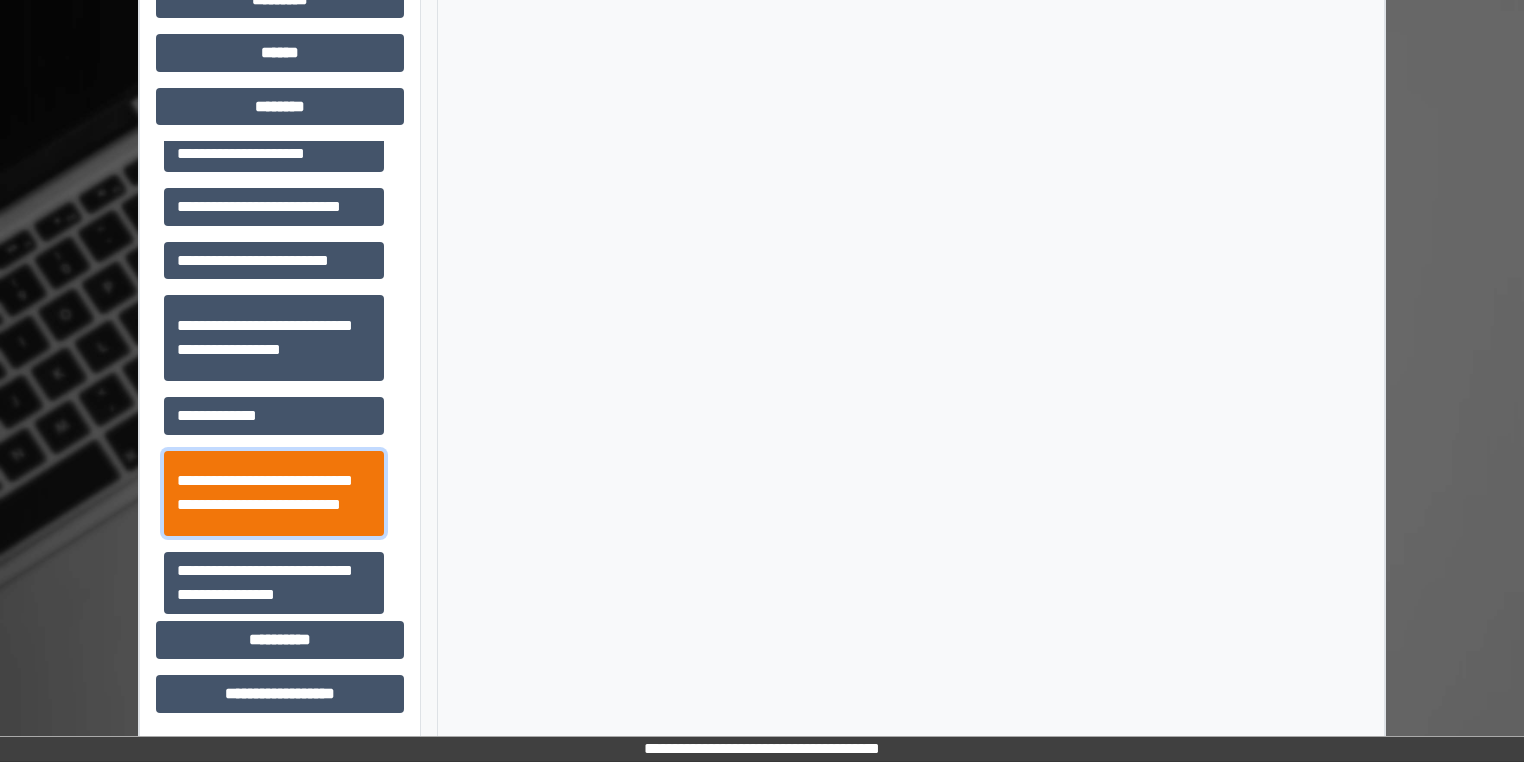 click on "**********" at bounding box center (274, 494) 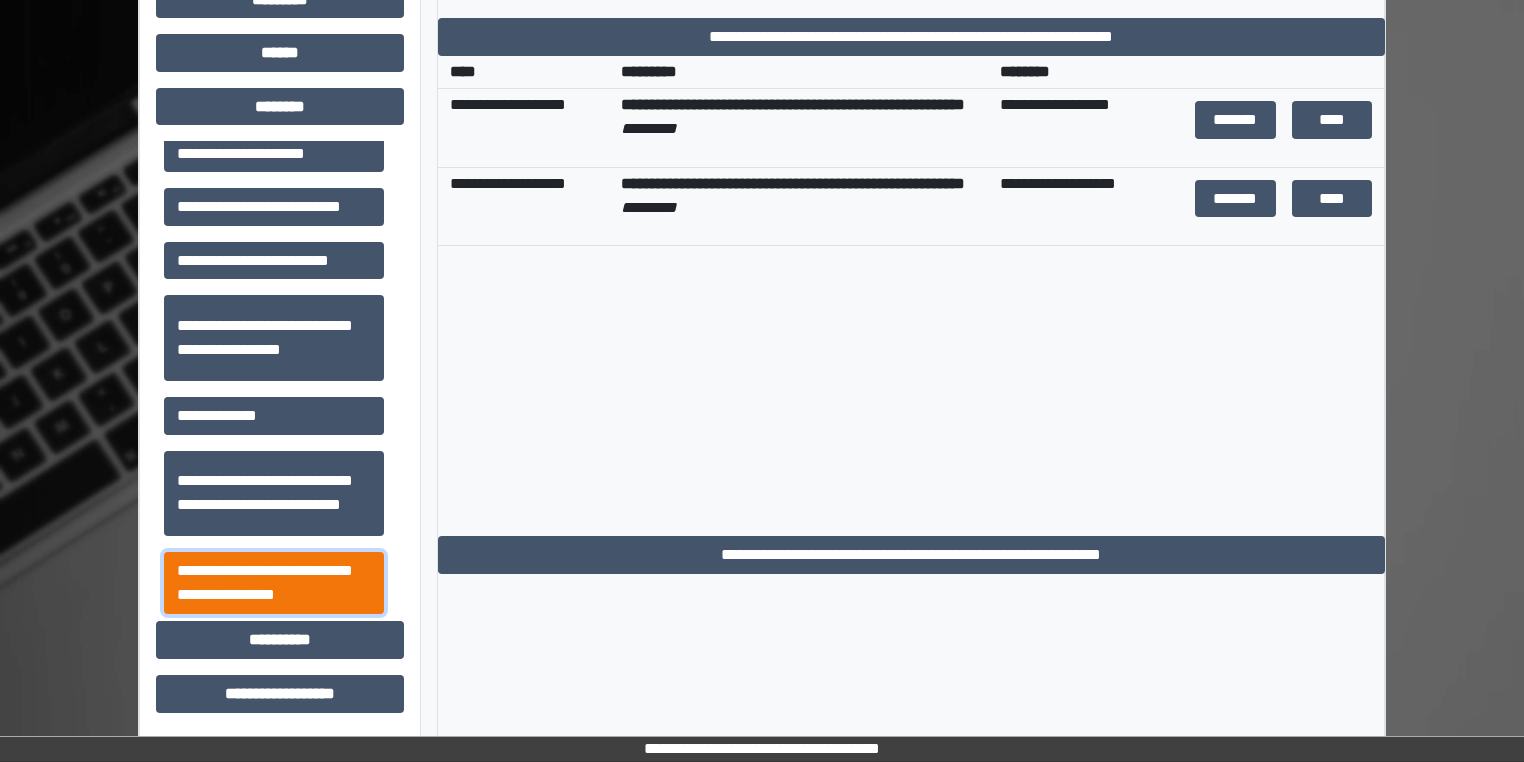 click on "**********" at bounding box center [274, 583] 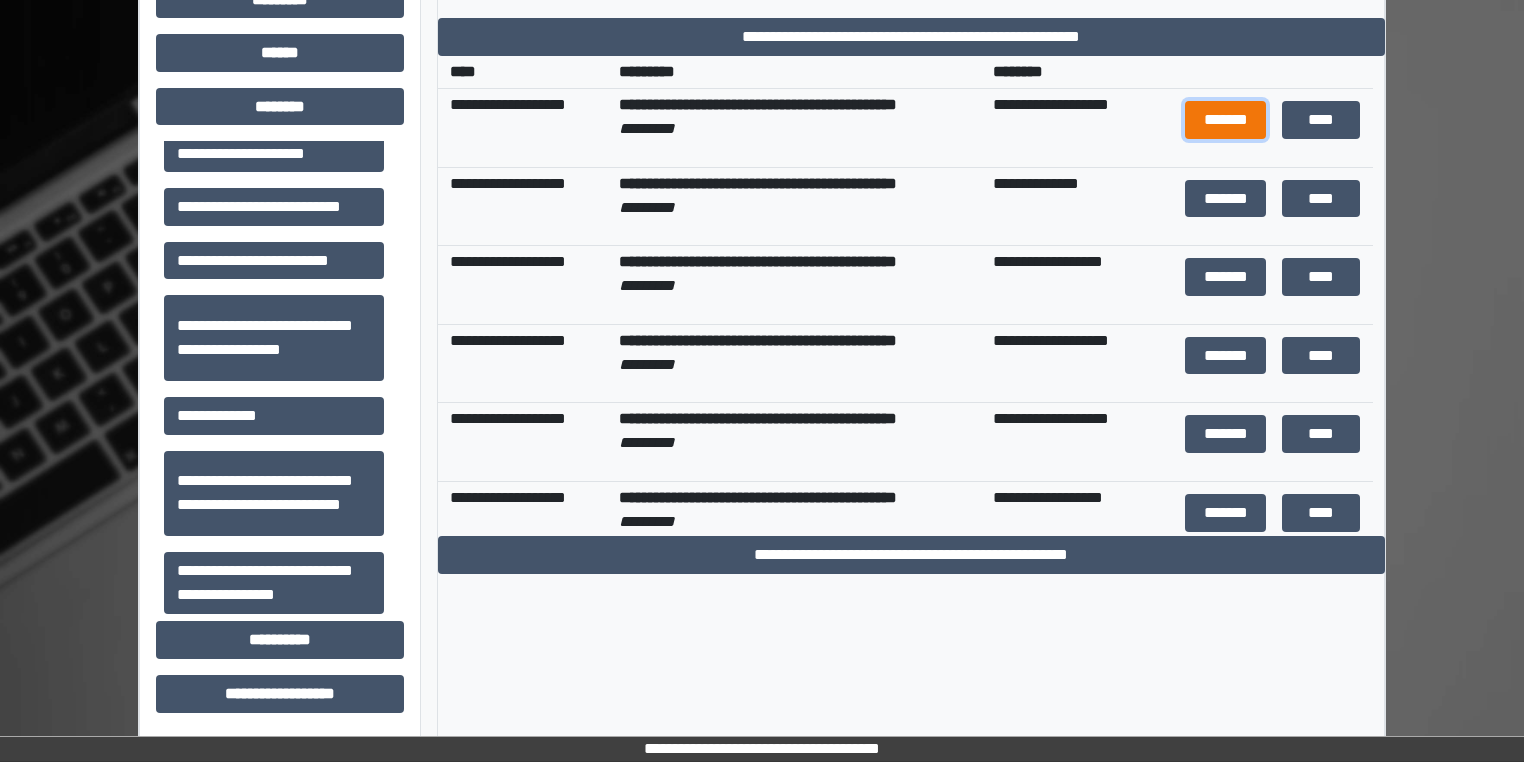 click on "*******" at bounding box center [1225, 120] 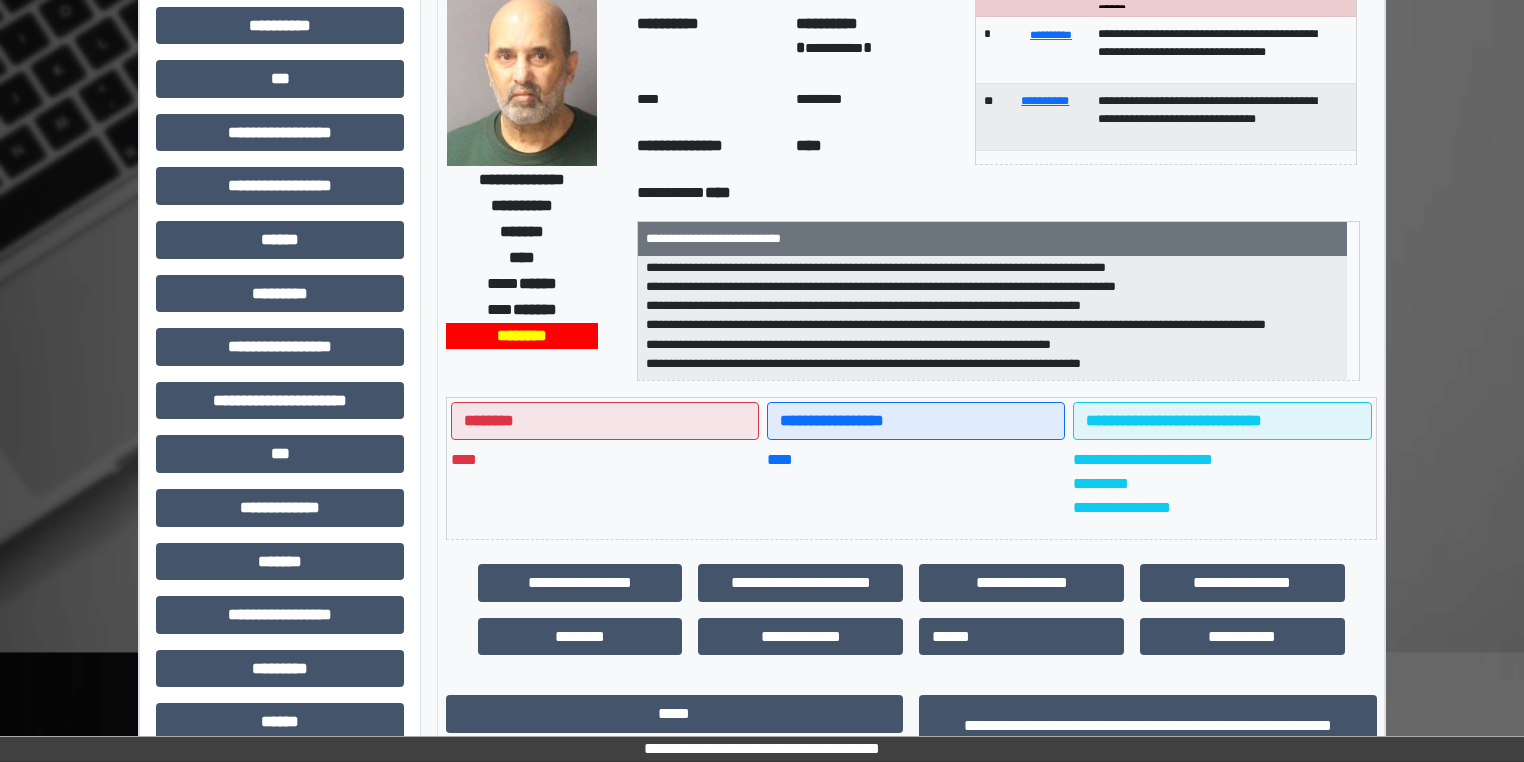 scroll, scrollTop: 240, scrollLeft: 0, axis: vertical 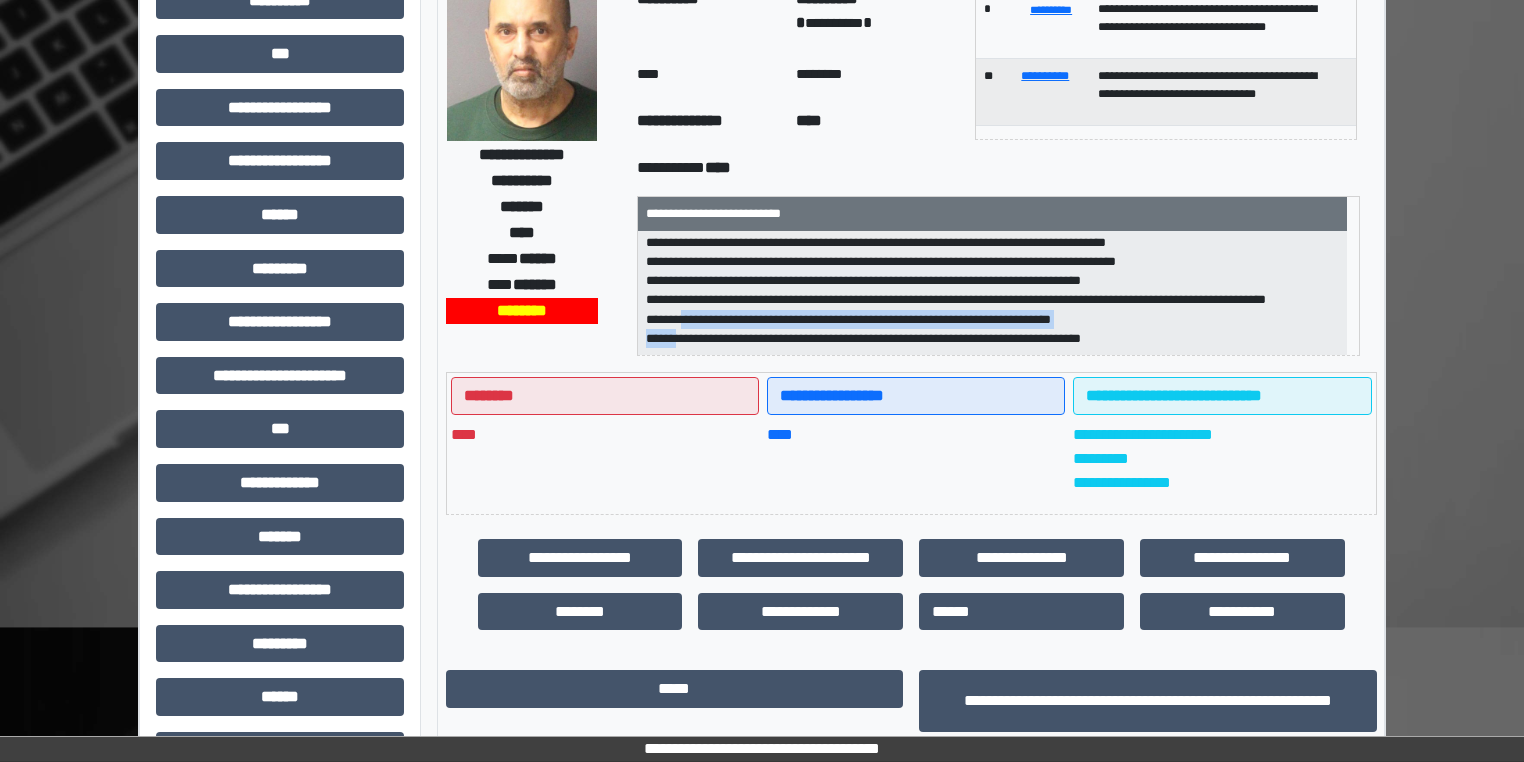 click on "**********" at bounding box center [992, 293] 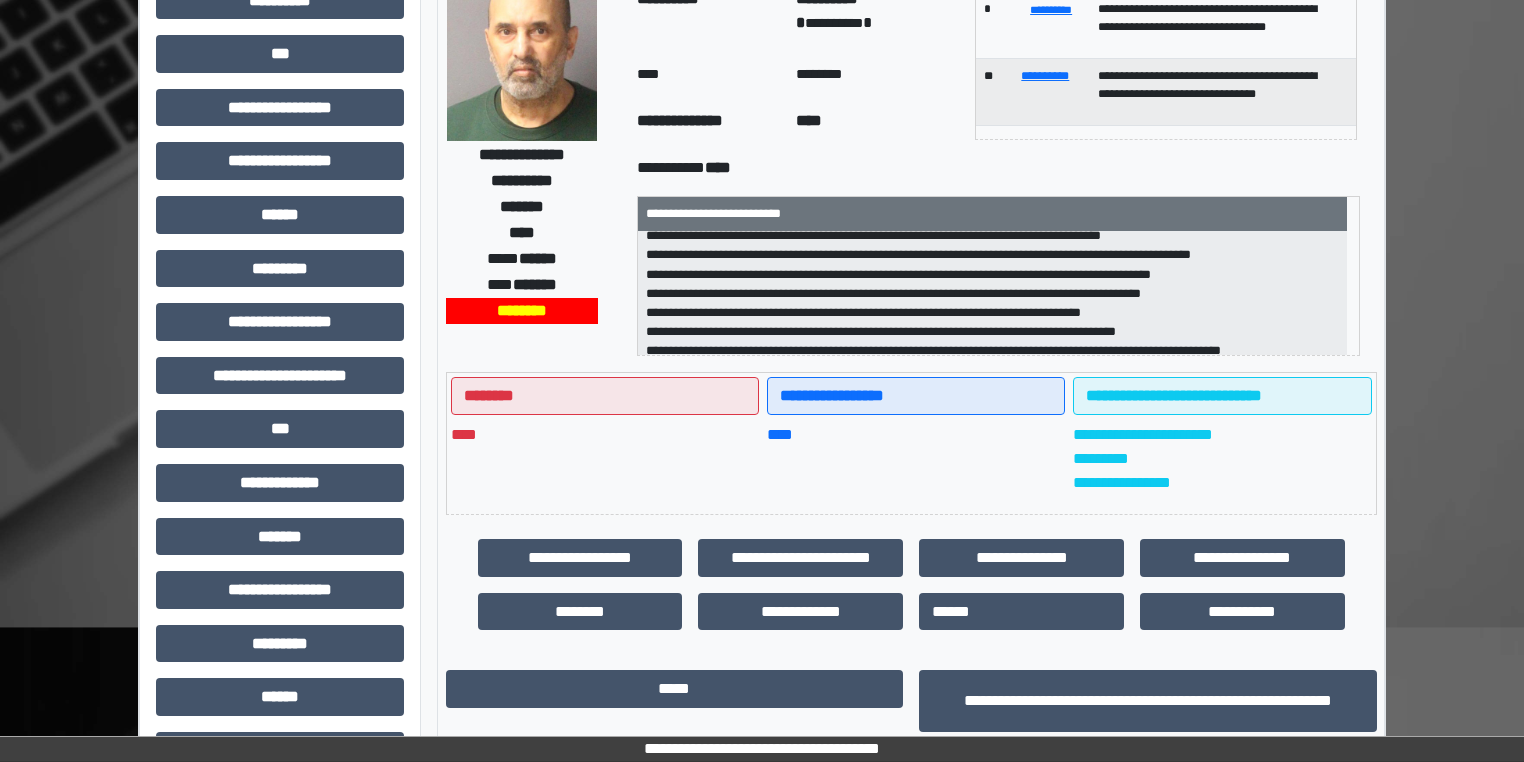 scroll, scrollTop: 0, scrollLeft: 0, axis: both 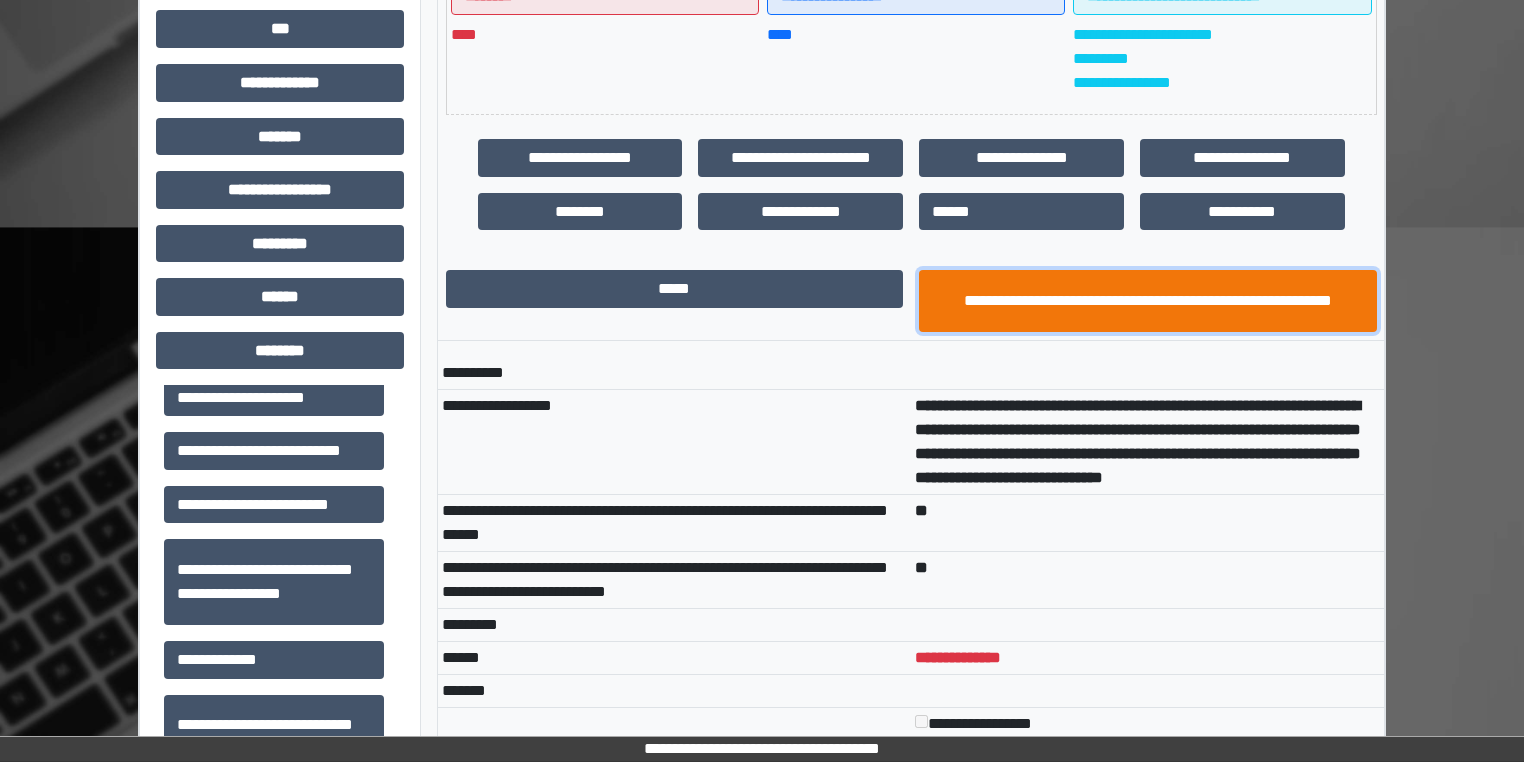 click on "**********" at bounding box center (1148, 301) 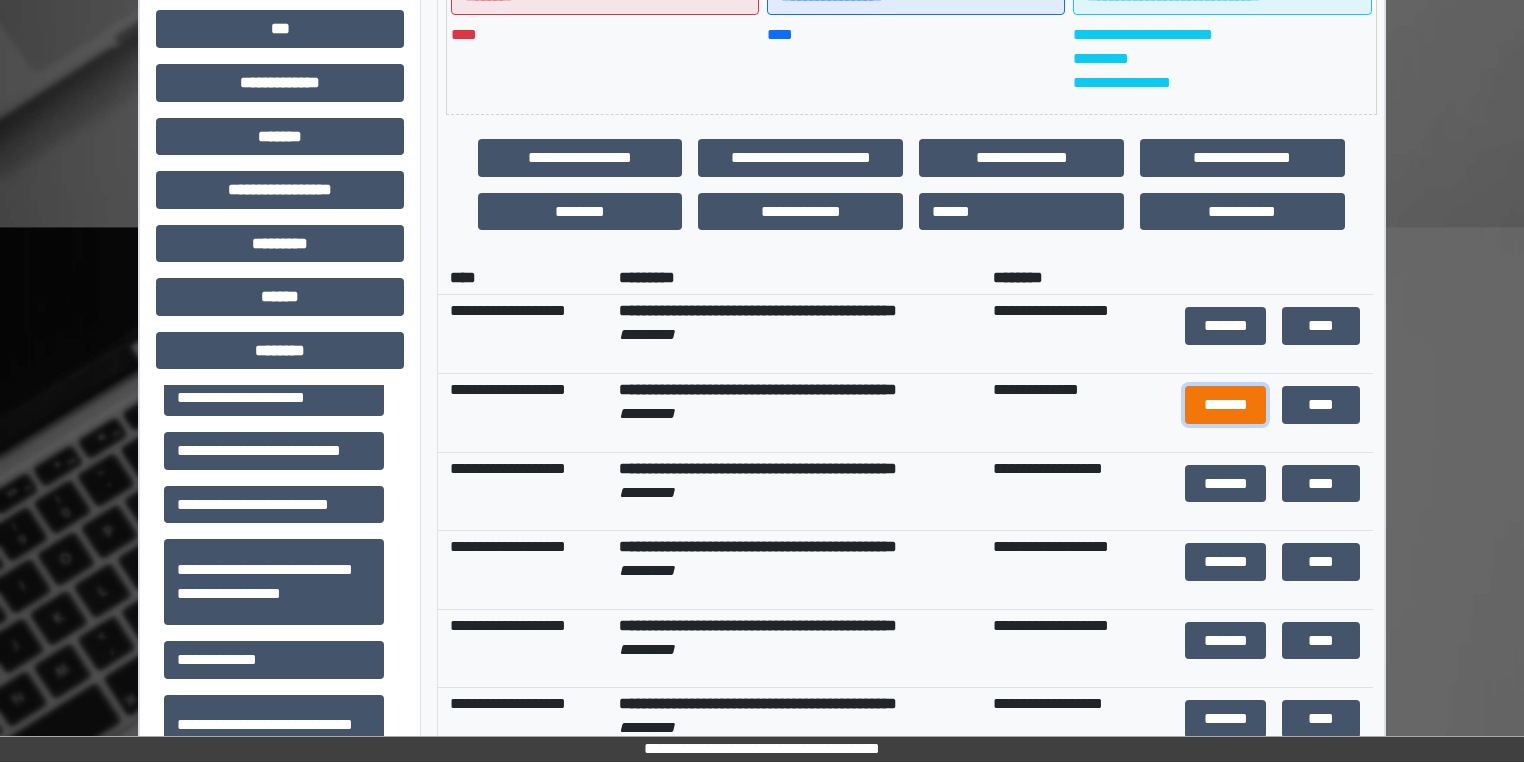 click on "*******" at bounding box center (1225, 405) 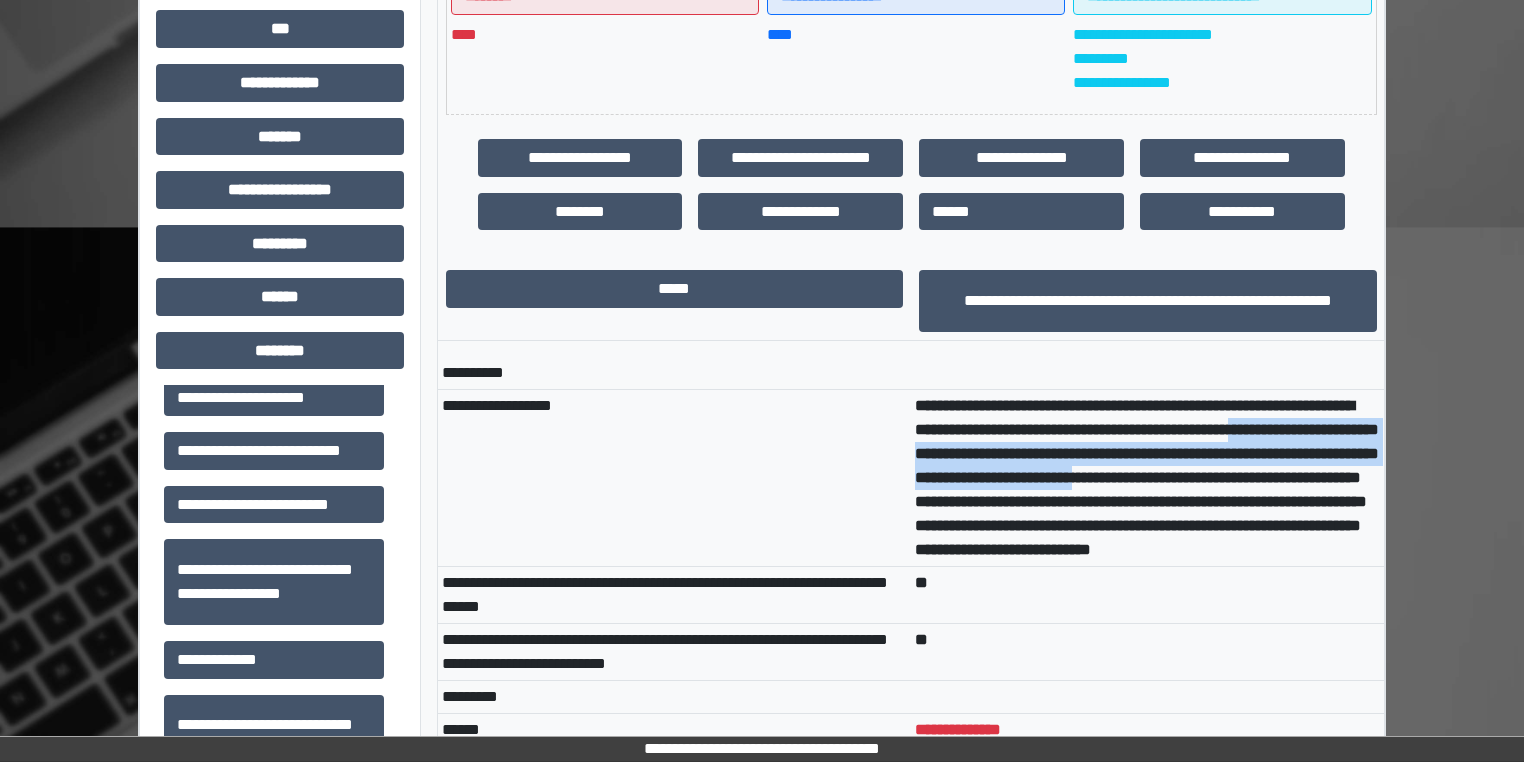drag, startPoint x: 987, startPoint y: 461, endPoint x: 987, endPoint y: 489, distance: 28 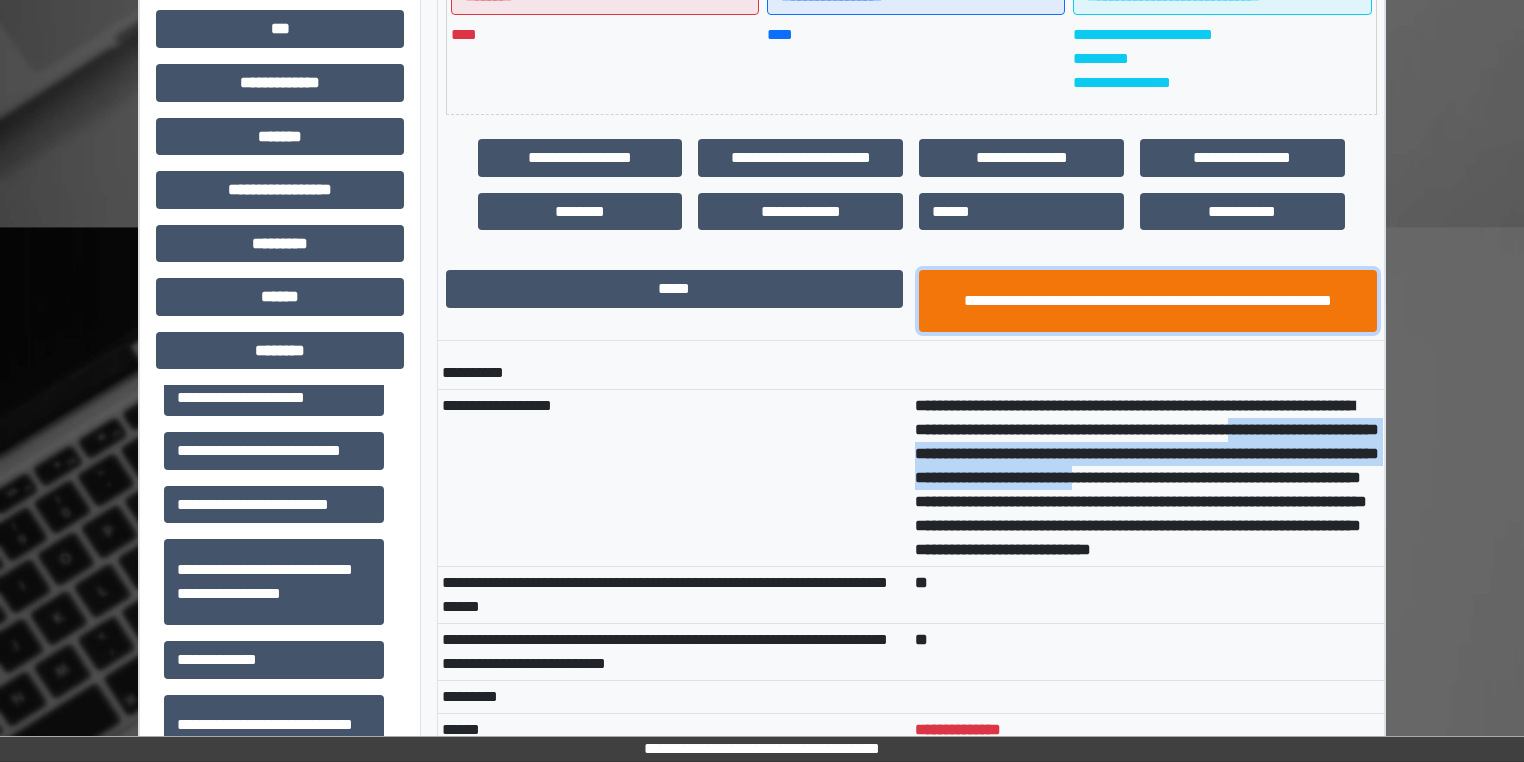click on "**********" at bounding box center (1148, 301) 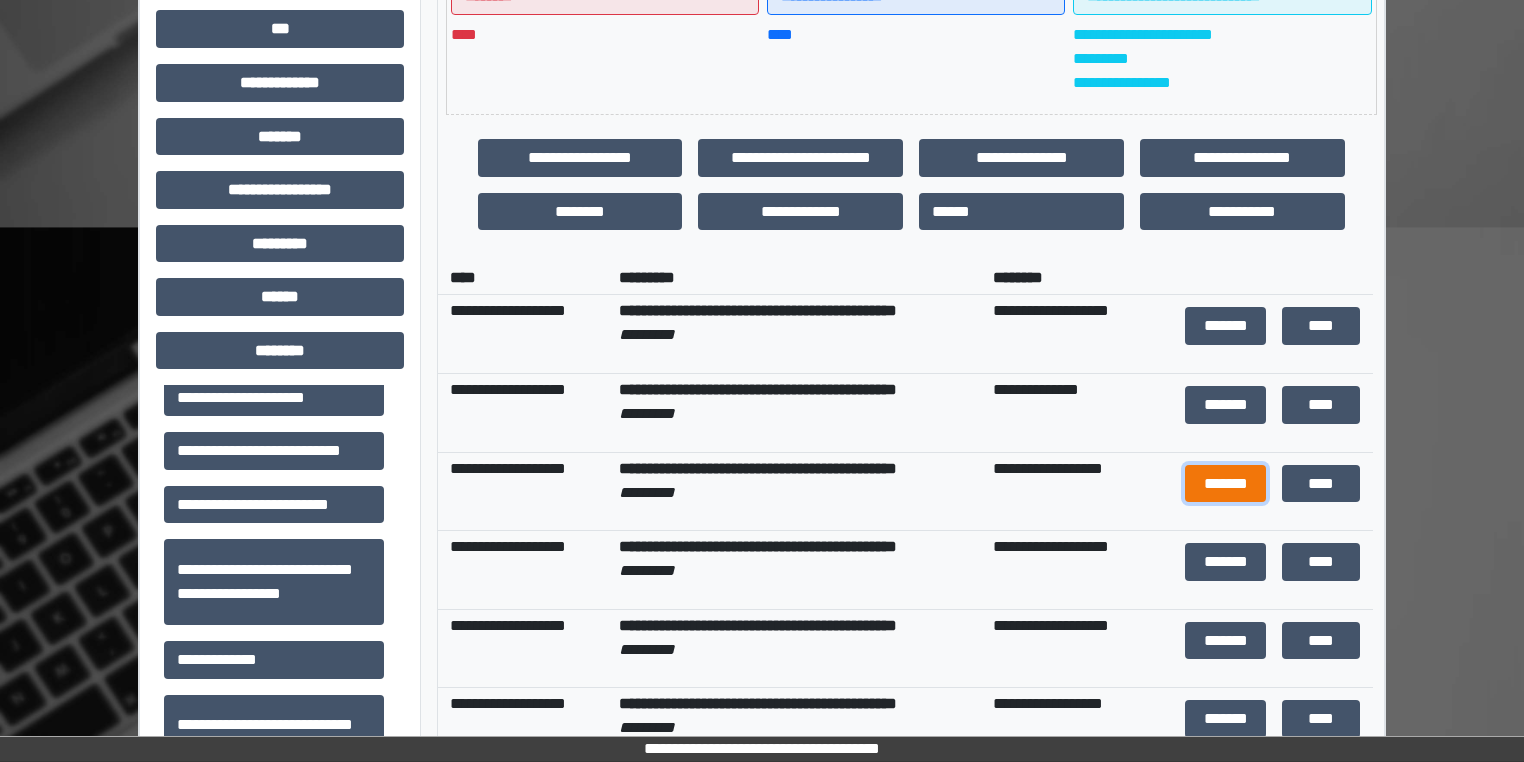 click on "*******" at bounding box center (1225, 484) 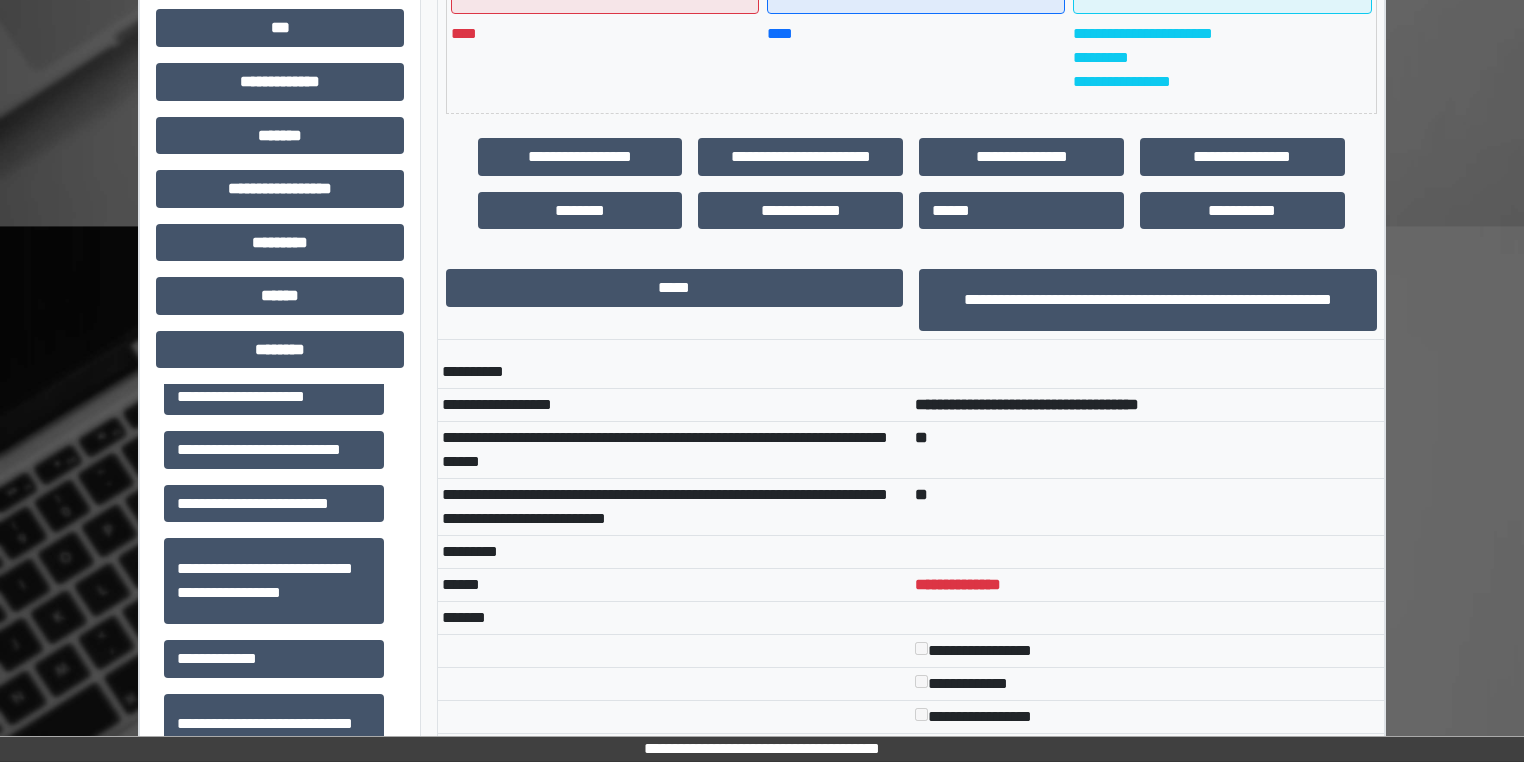 scroll, scrollTop: 640, scrollLeft: 0, axis: vertical 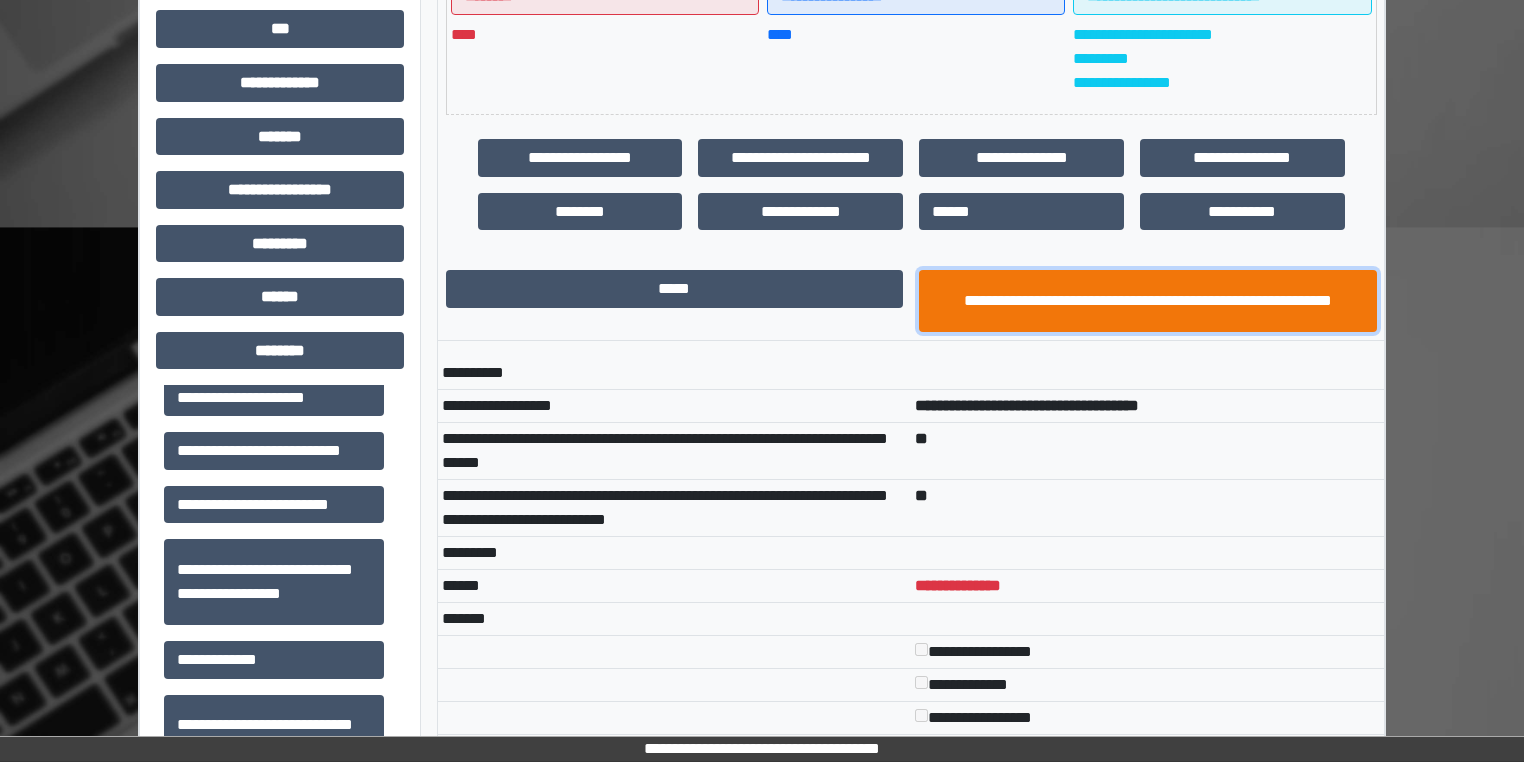 click on "**********" at bounding box center [1148, 301] 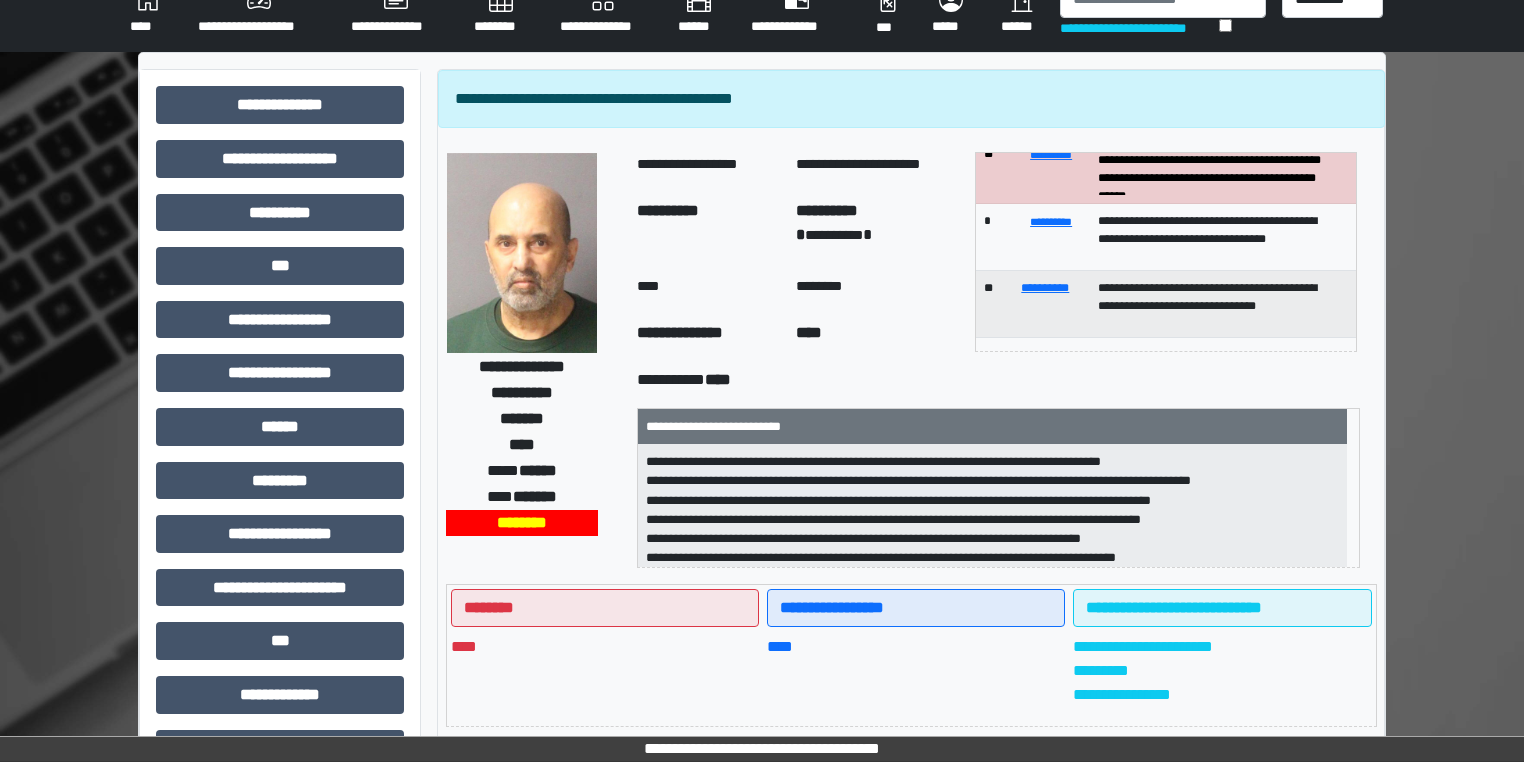 scroll, scrollTop: 0, scrollLeft: 0, axis: both 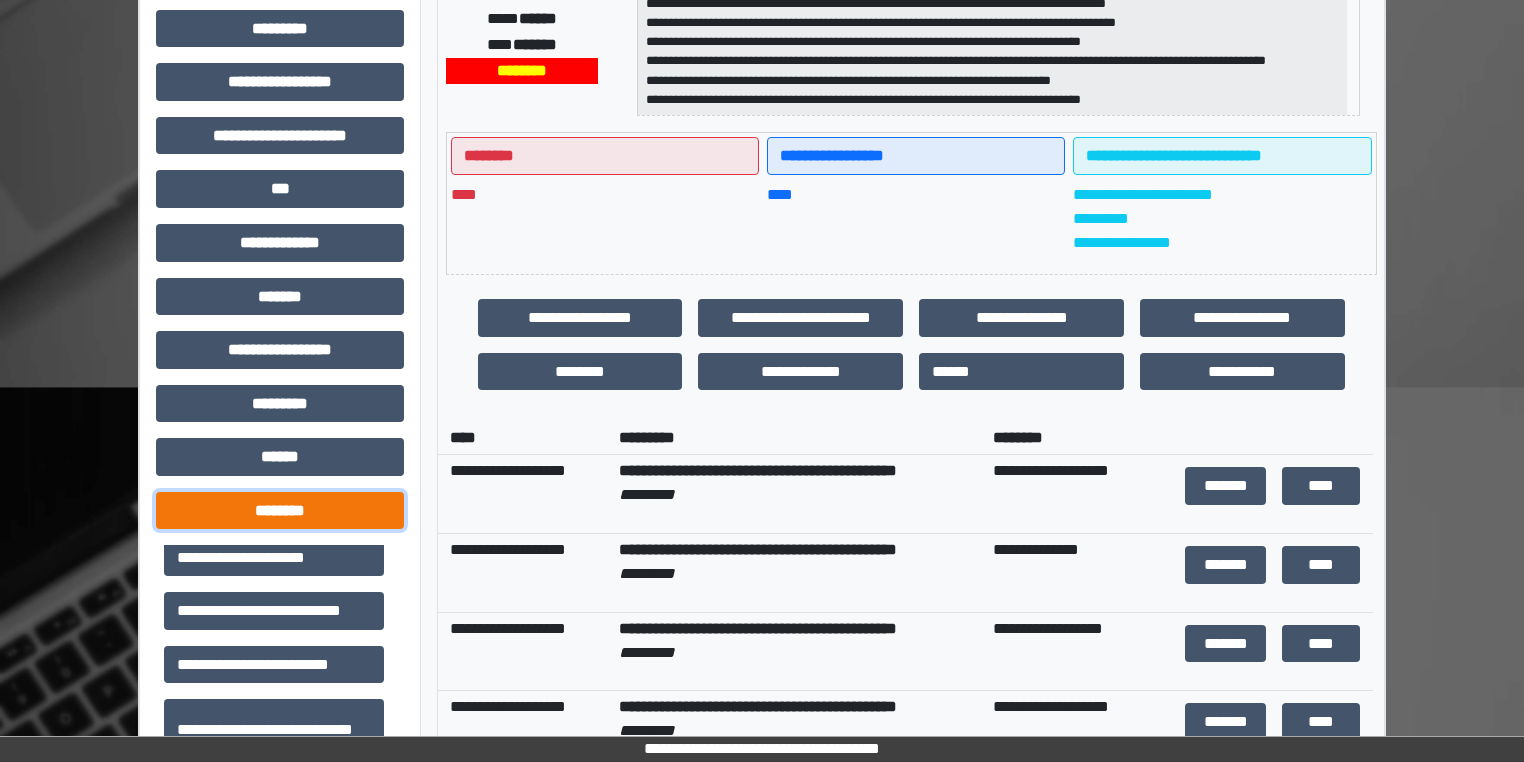 click on "********" at bounding box center [280, 511] 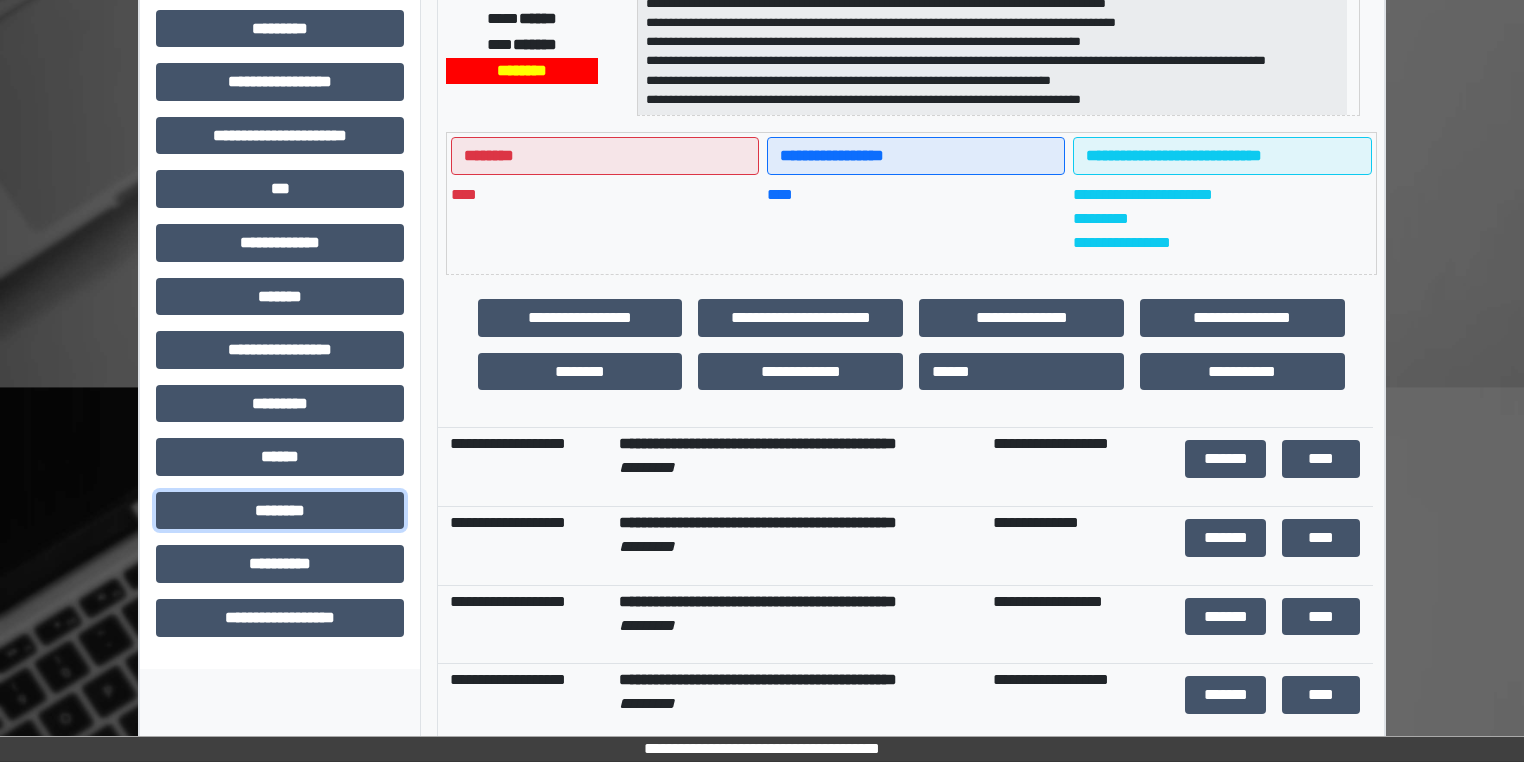scroll, scrollTop: 39, scrollLeft: 0, axis: vertical 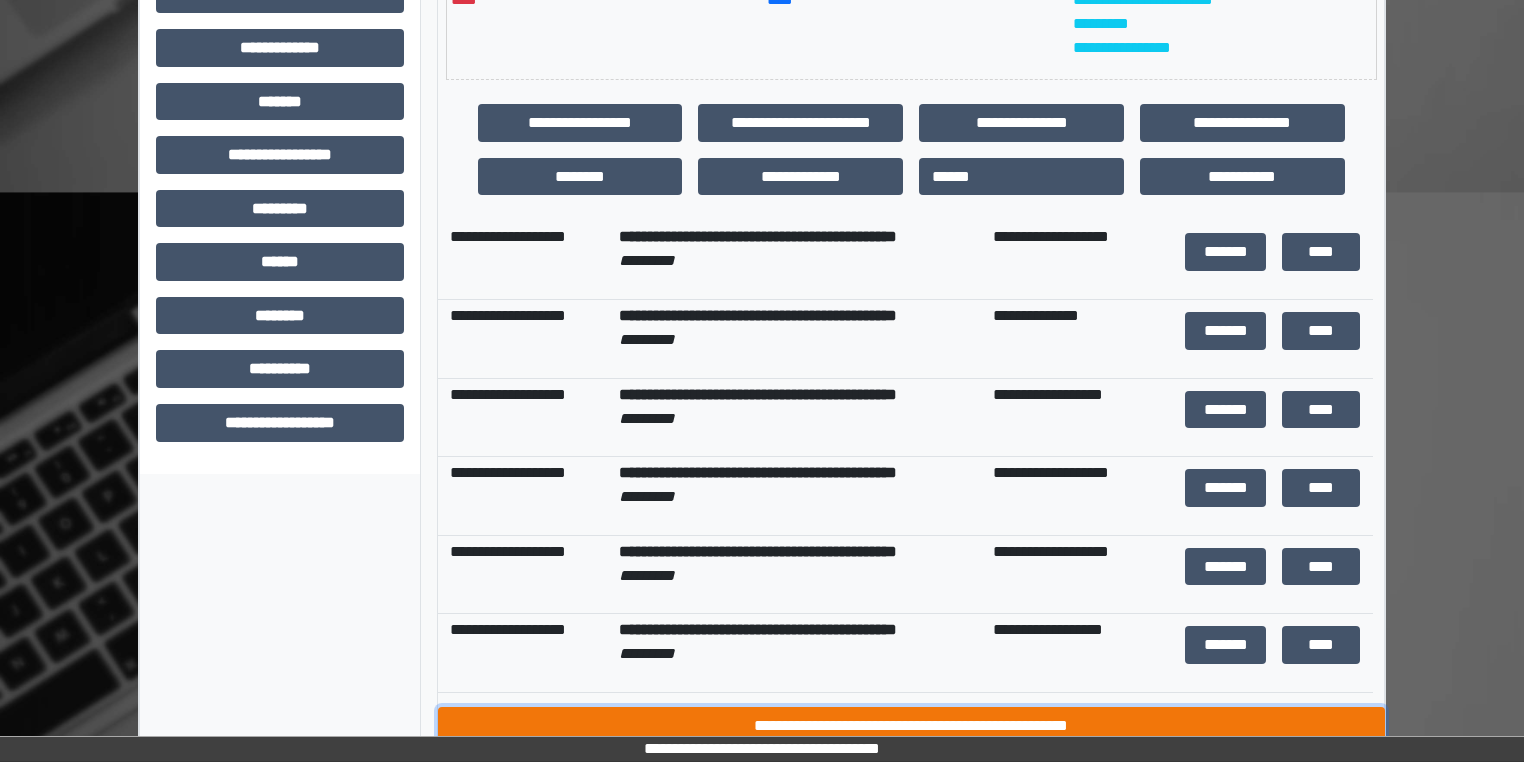 click on "**********" at bounding box center (911, 726) 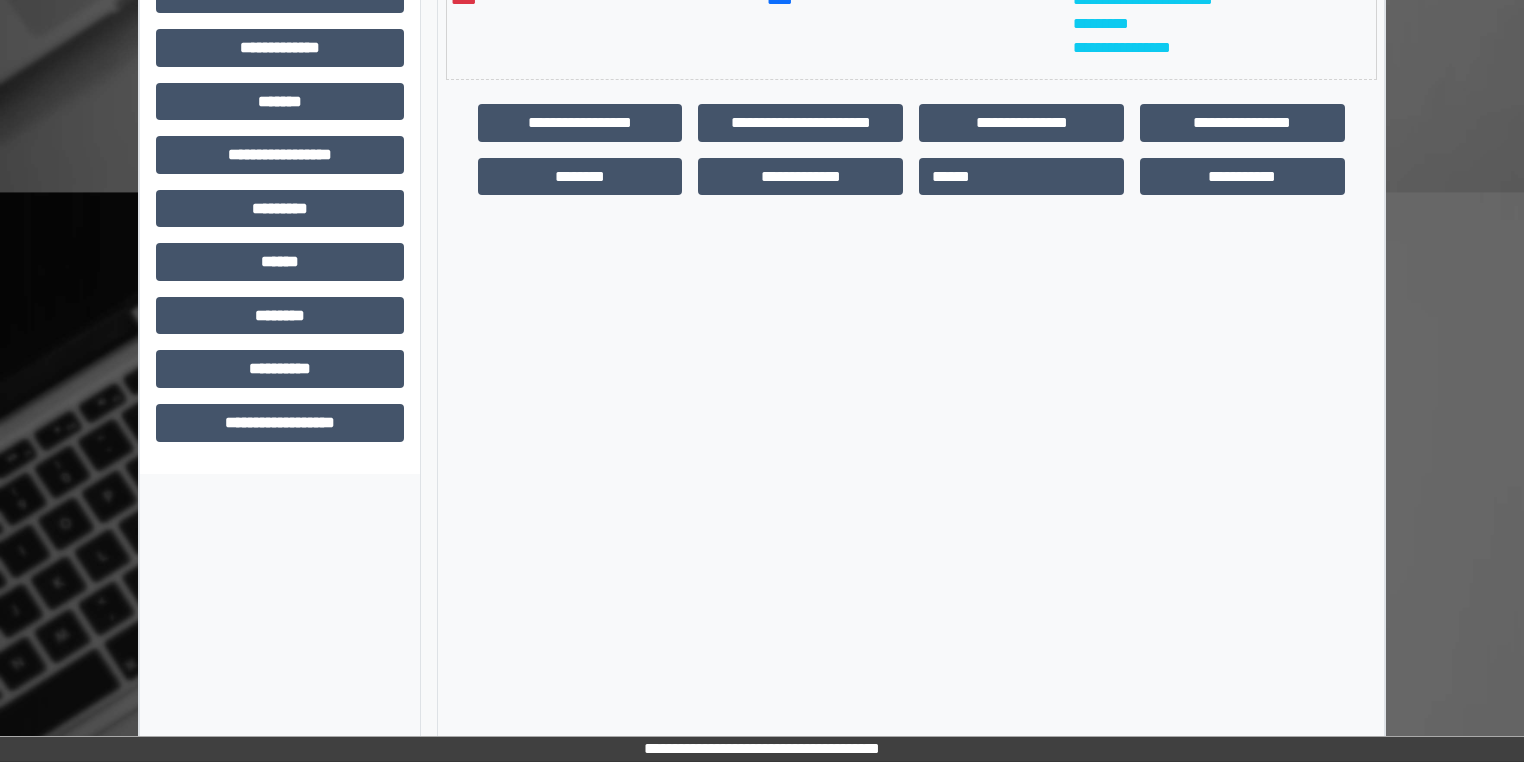 scroll, scrollTop: 404, scrollLeft: 0, axis: vertical 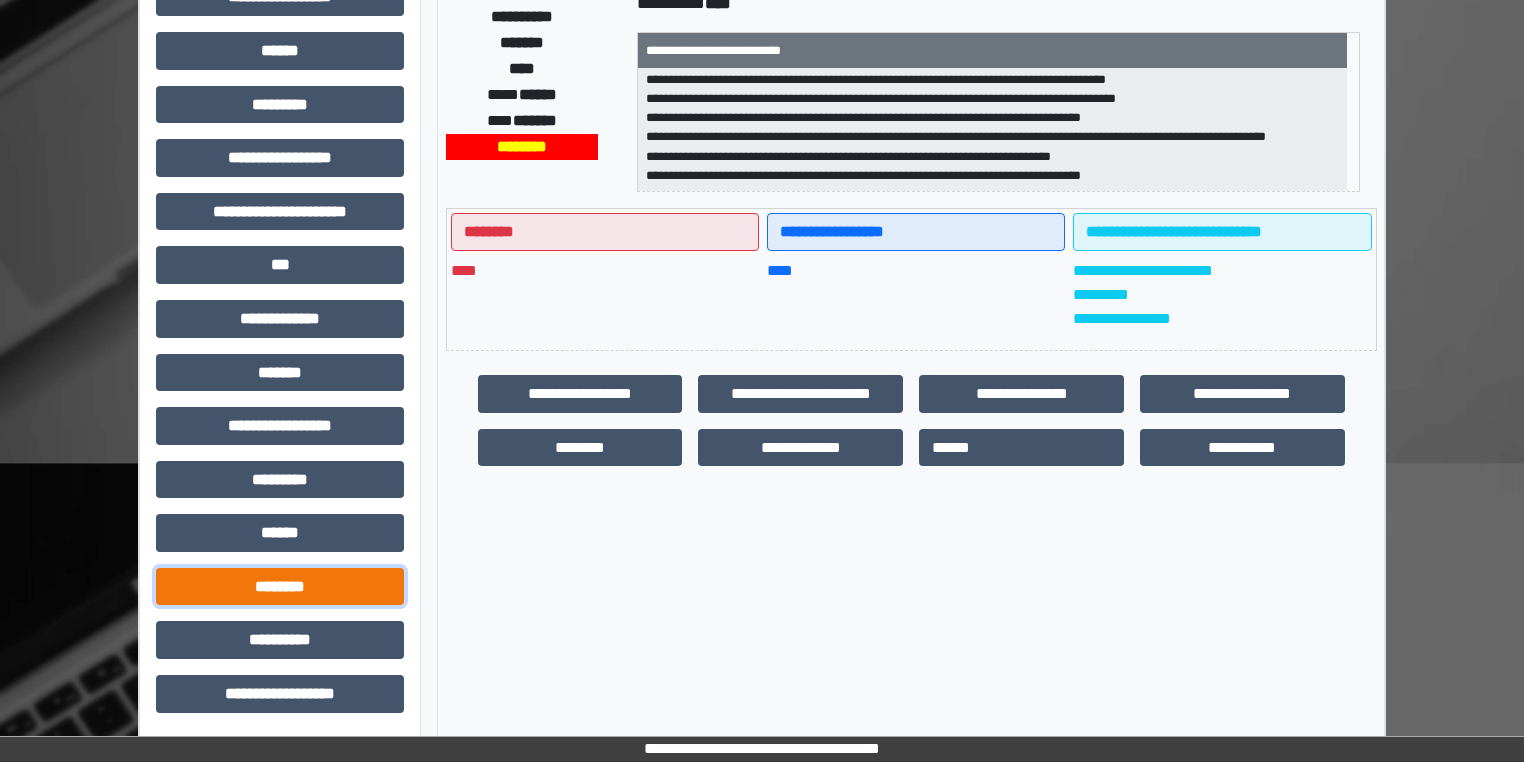 click on "********" at bounding box center [280, 587] 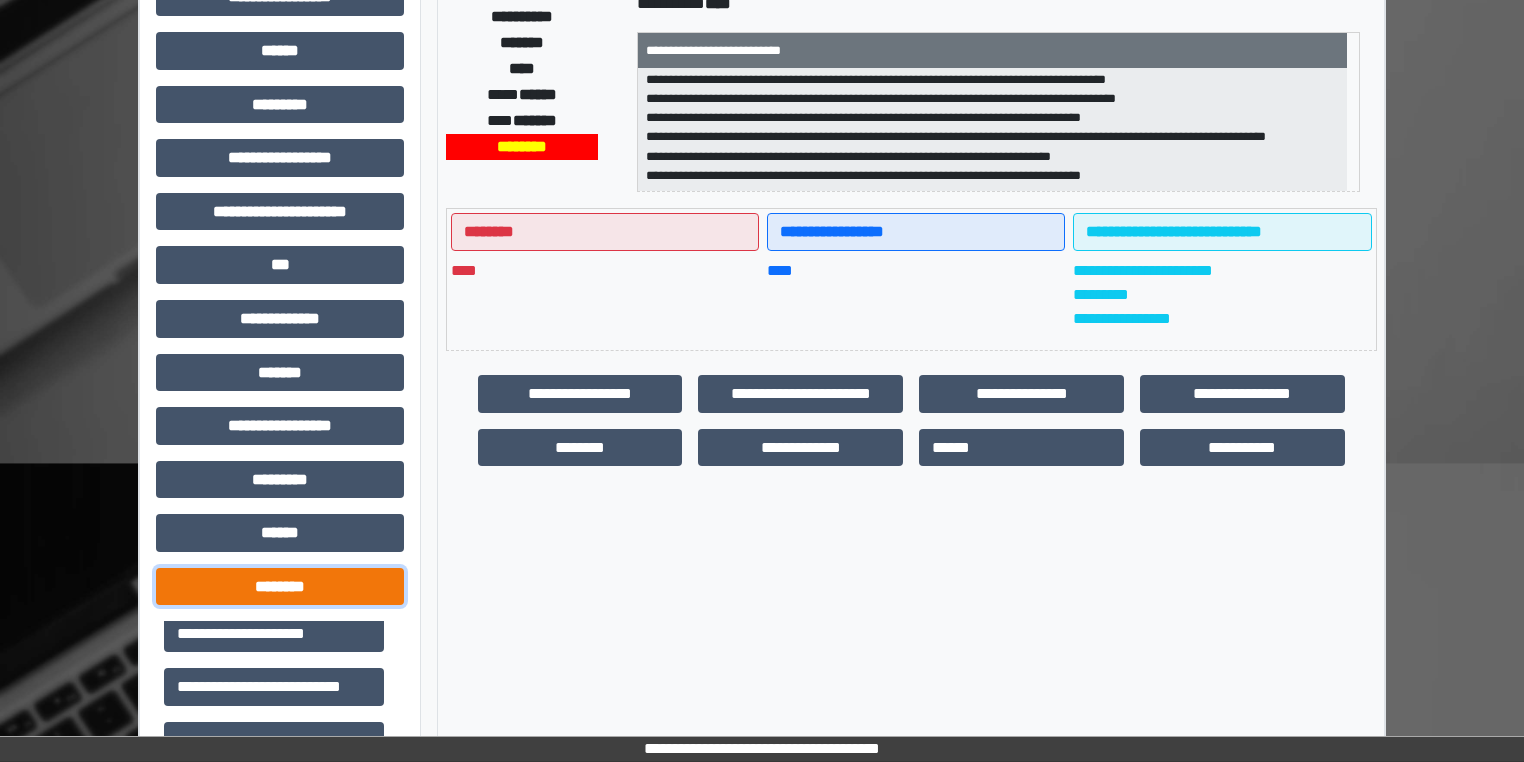 scroll, scrollTop: 564, scrollLeft: 0, axis: vertical 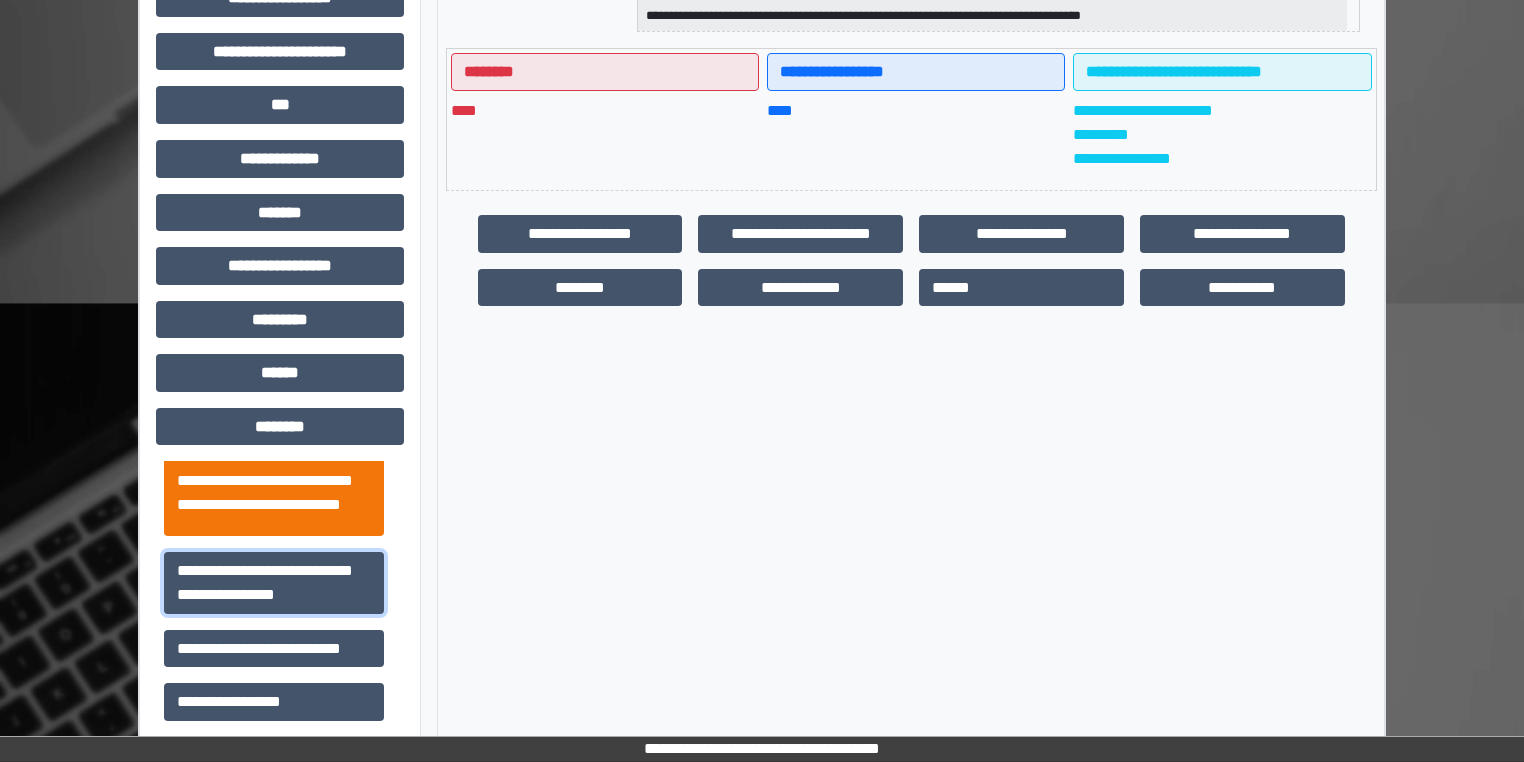 click on "**********" at bounding box center [274, 583] 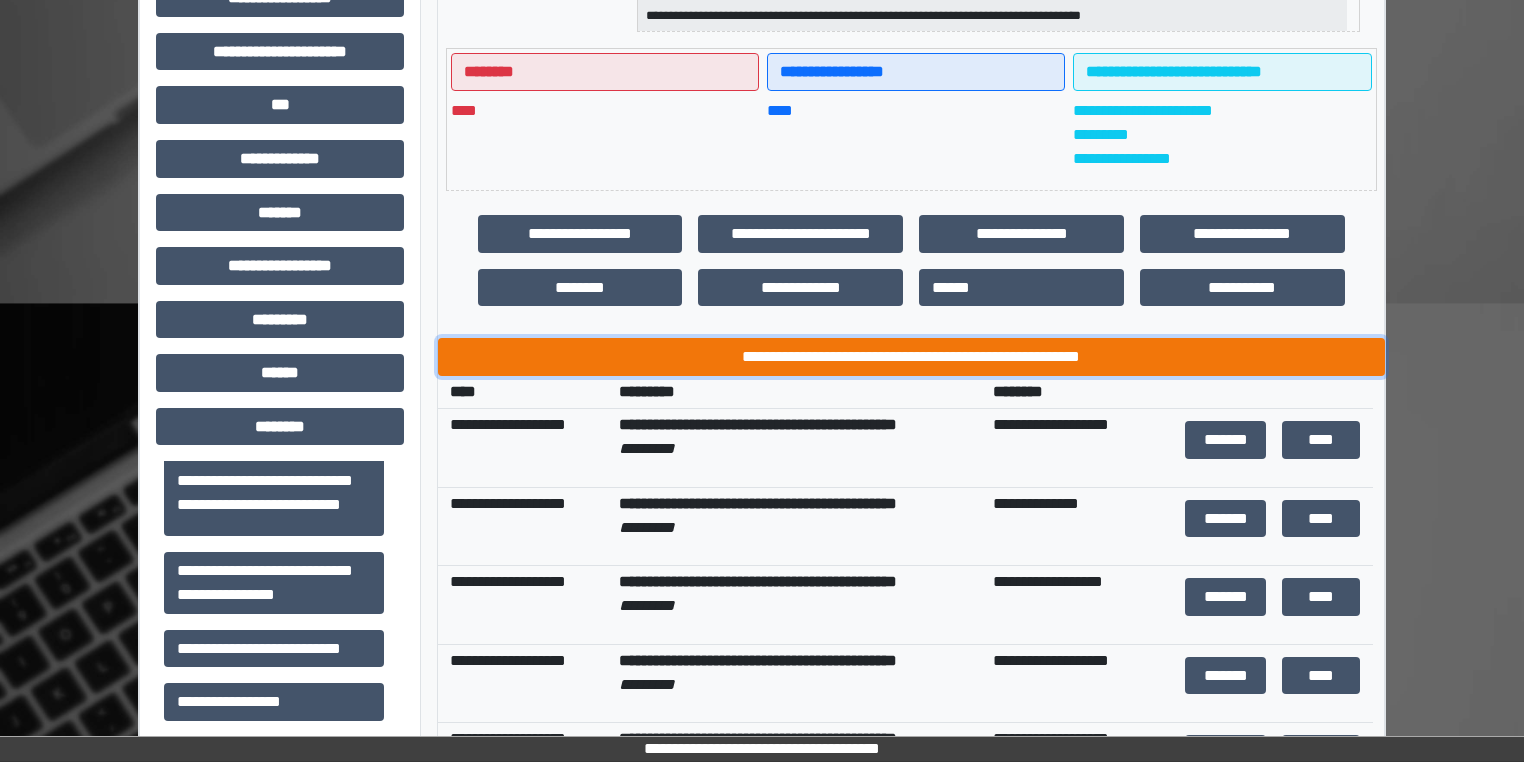 click on "**********" at bounding box center (911, 357) 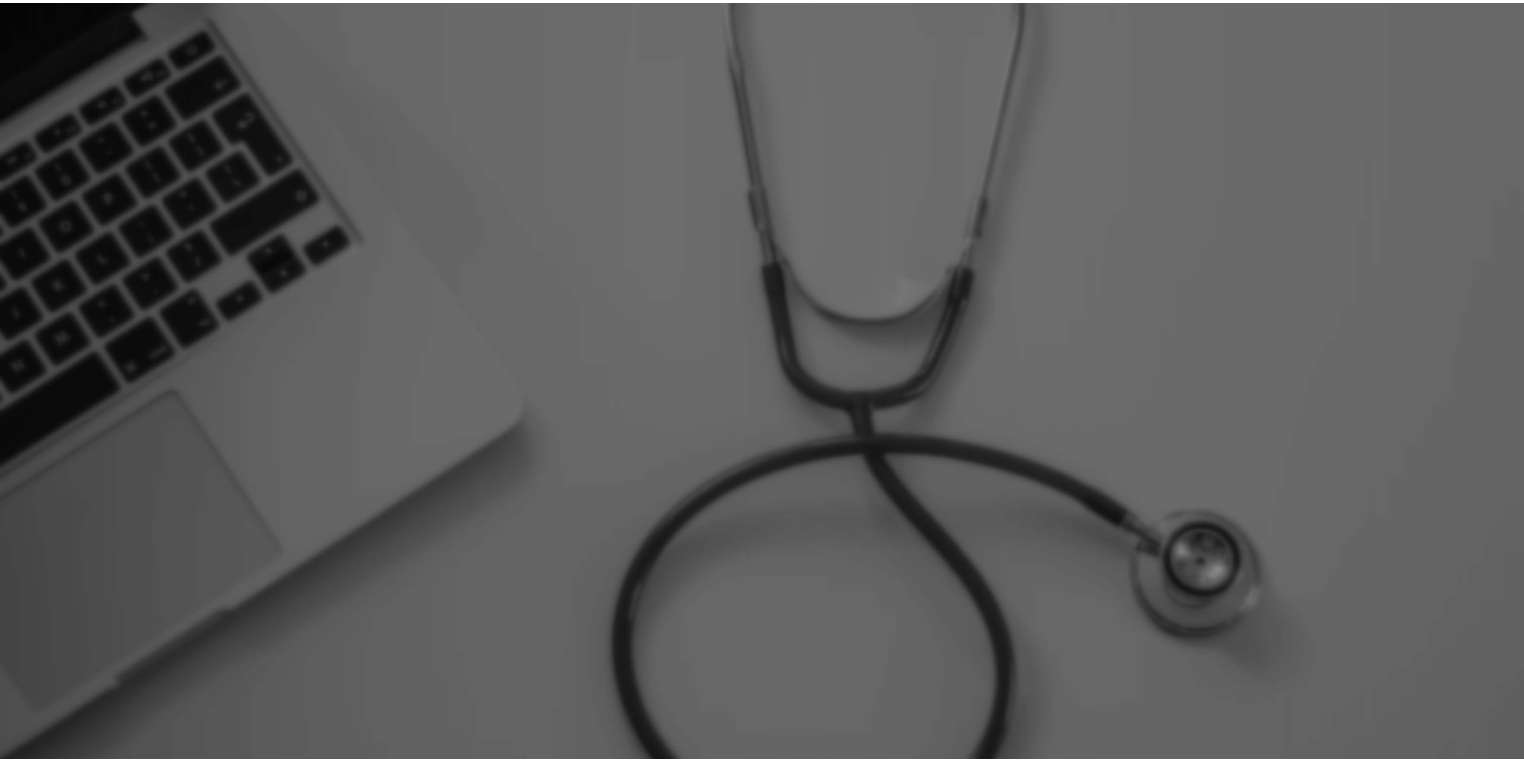 scroll, scrollTop: 0, scrollLeft: 0, axis: both 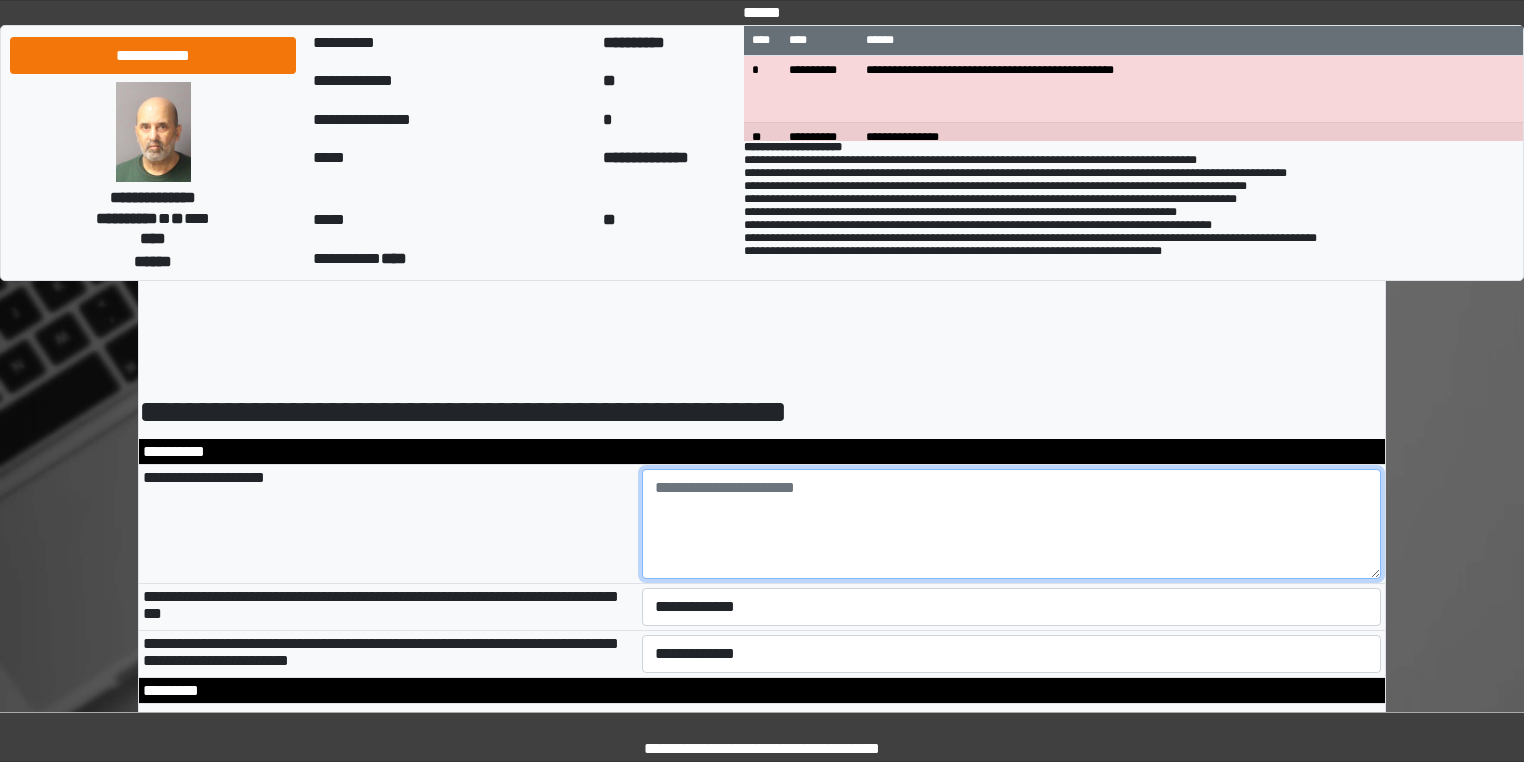 click at bounding box center [1012, 524] 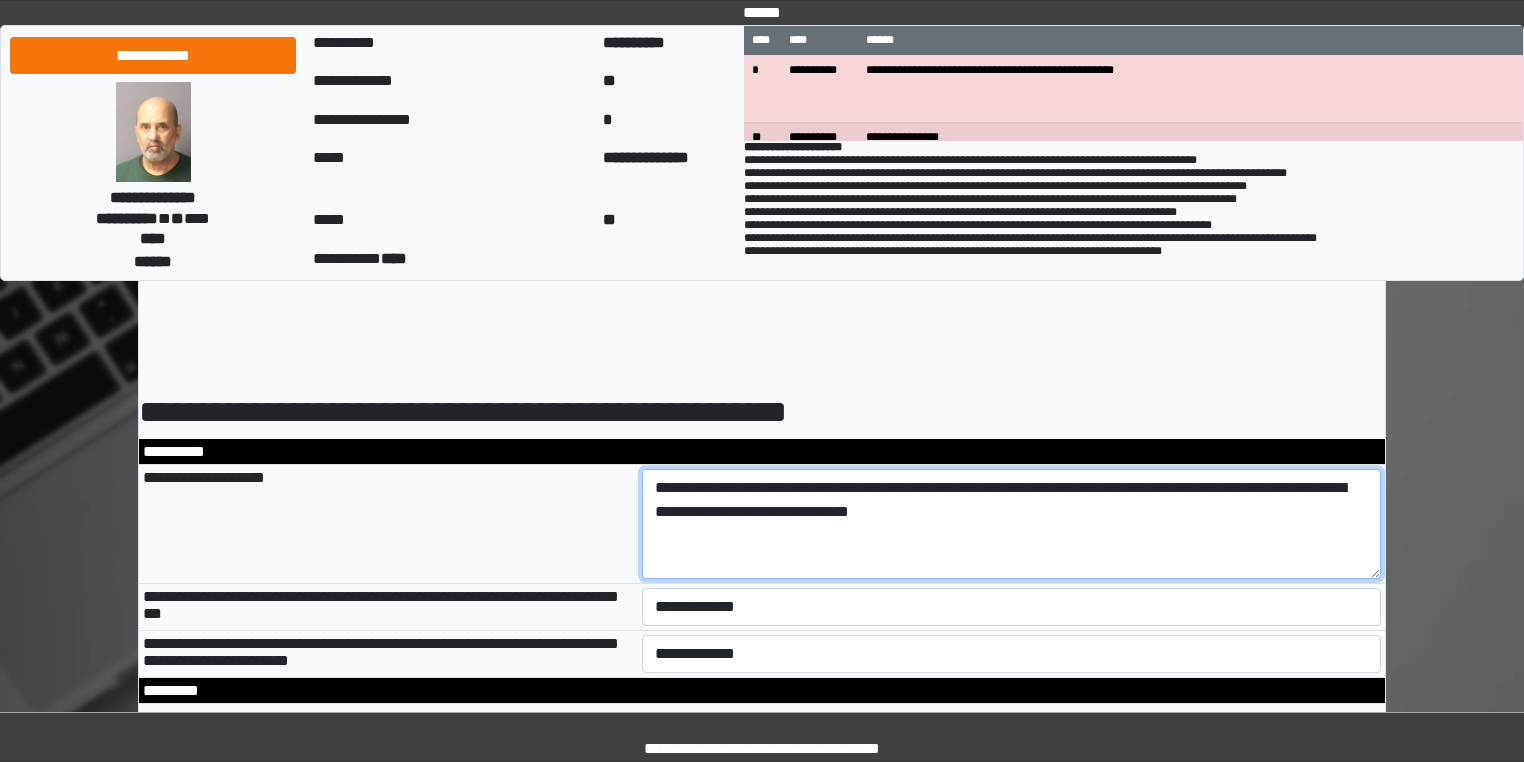 click on "**********" at bounding box center [1012, 524] 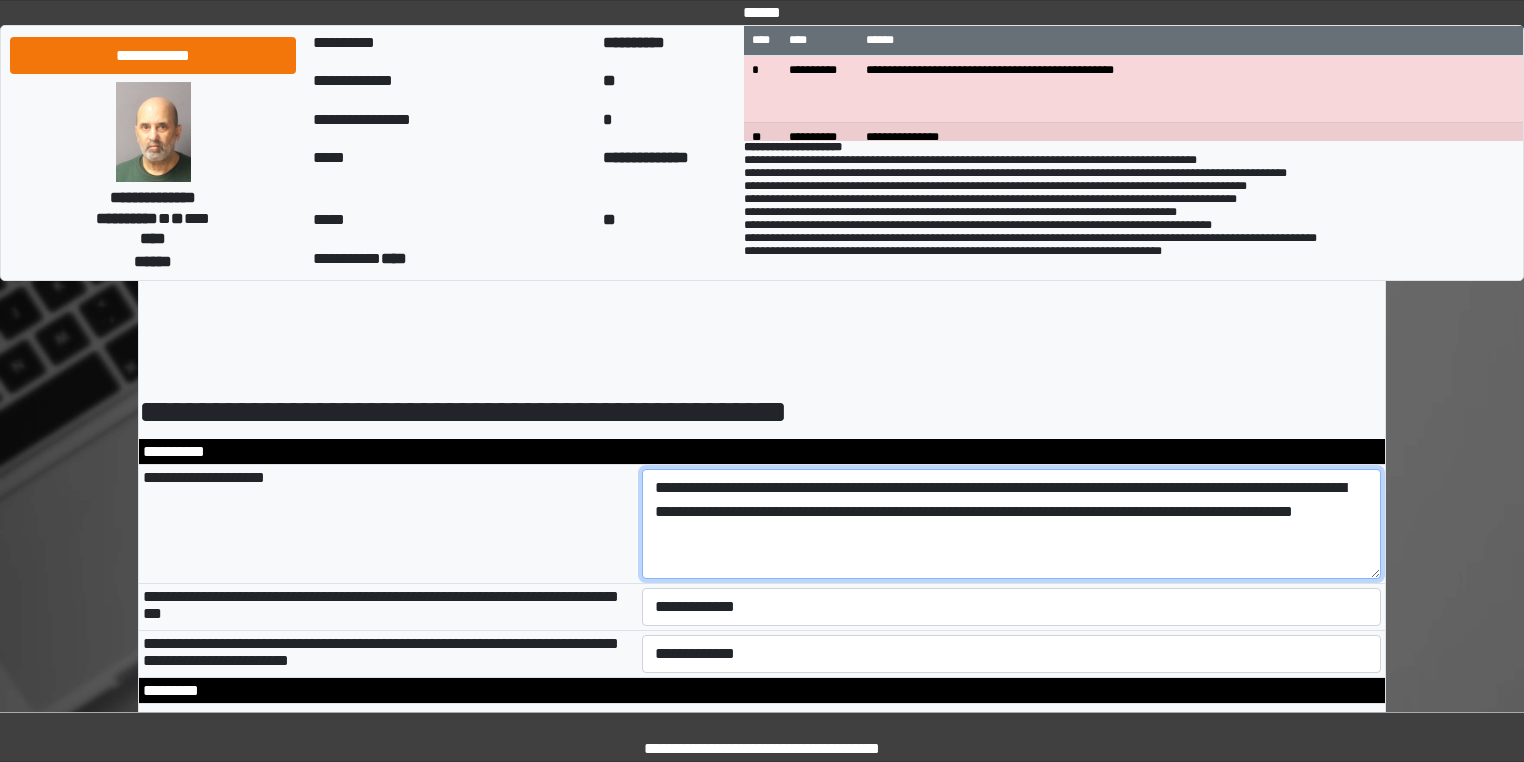 click on "**********" at bounding box center (1012, 524) 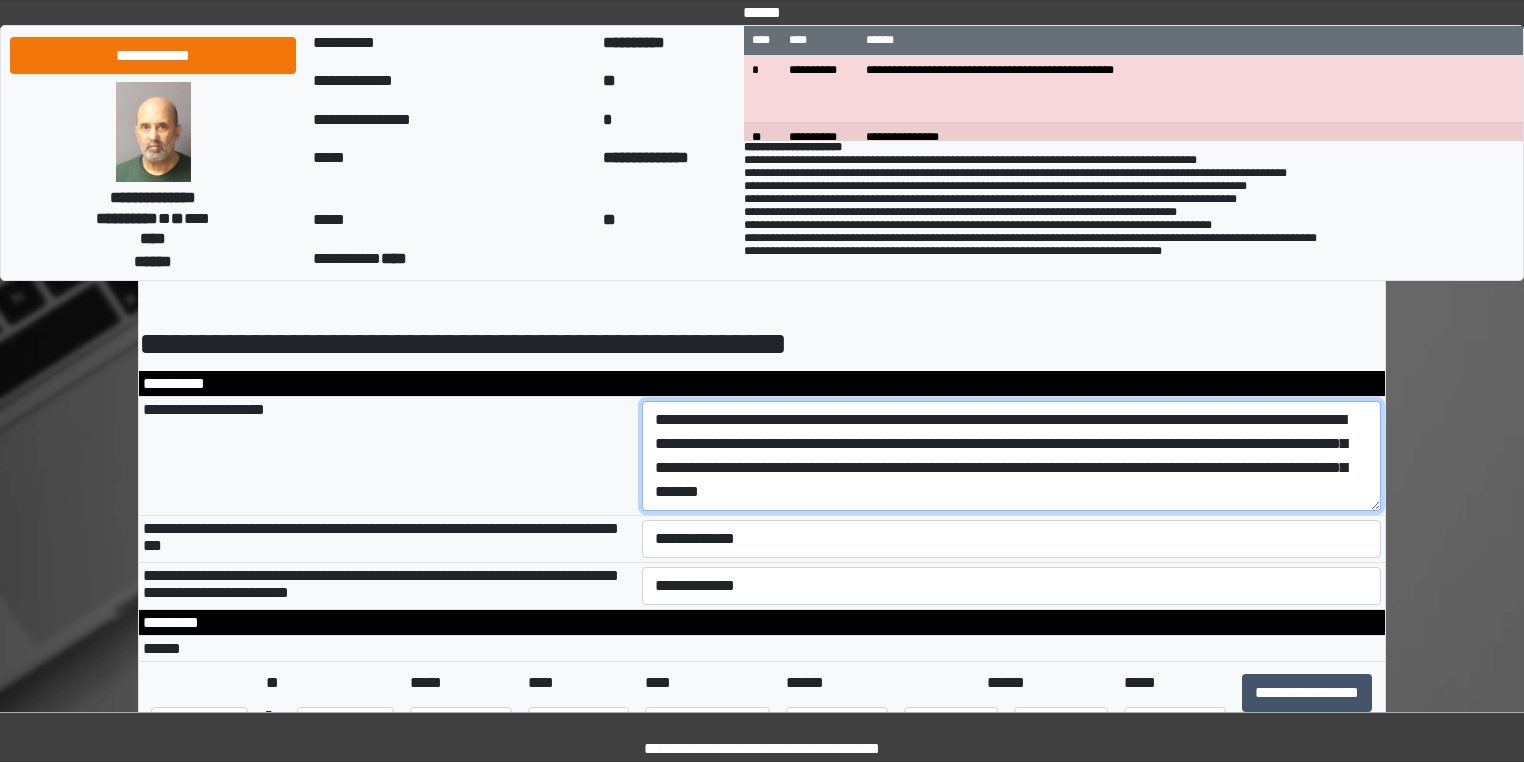 scroll, scrollTop: 160, scrollLeft: 0, axis: vertical 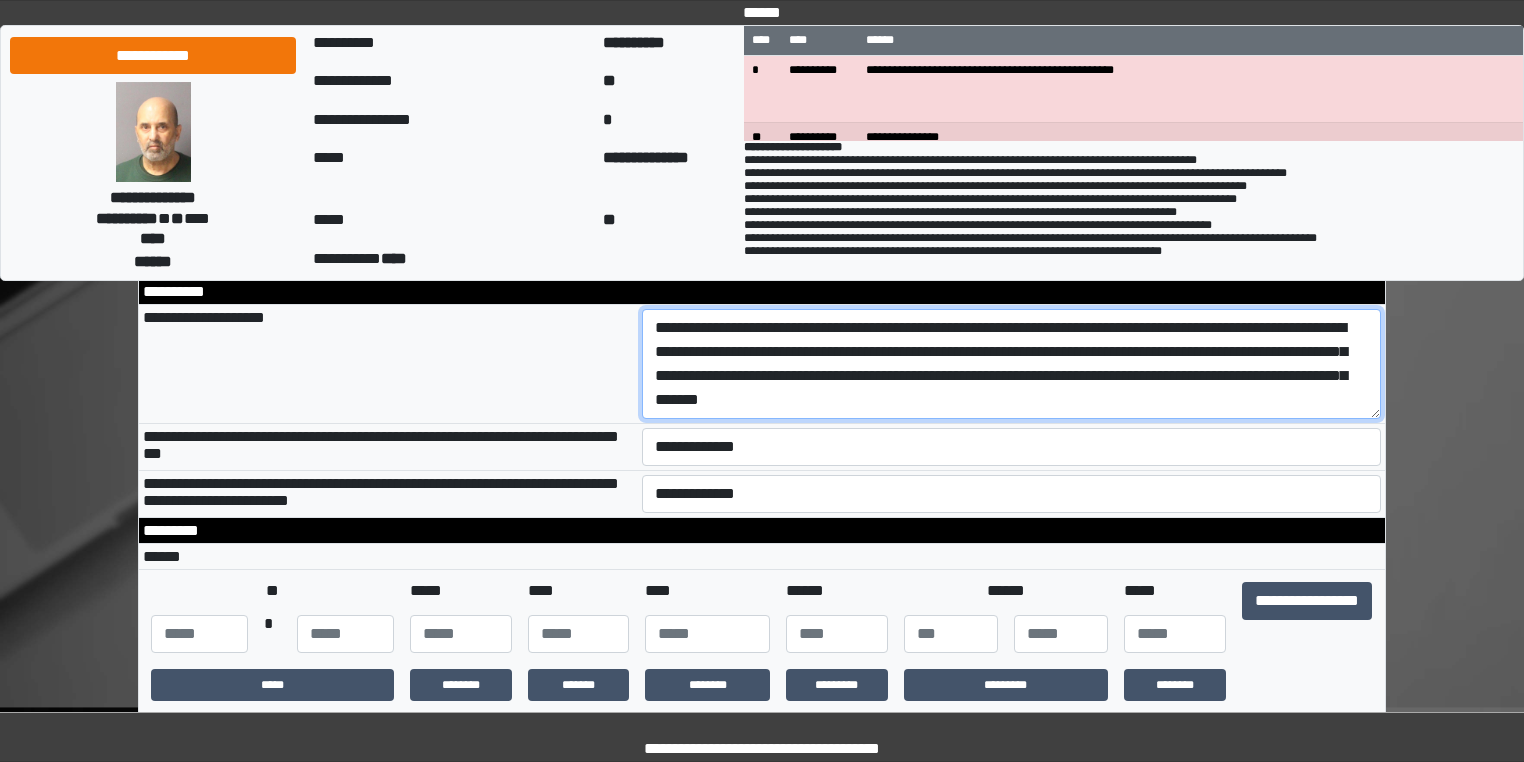 type on "**********" 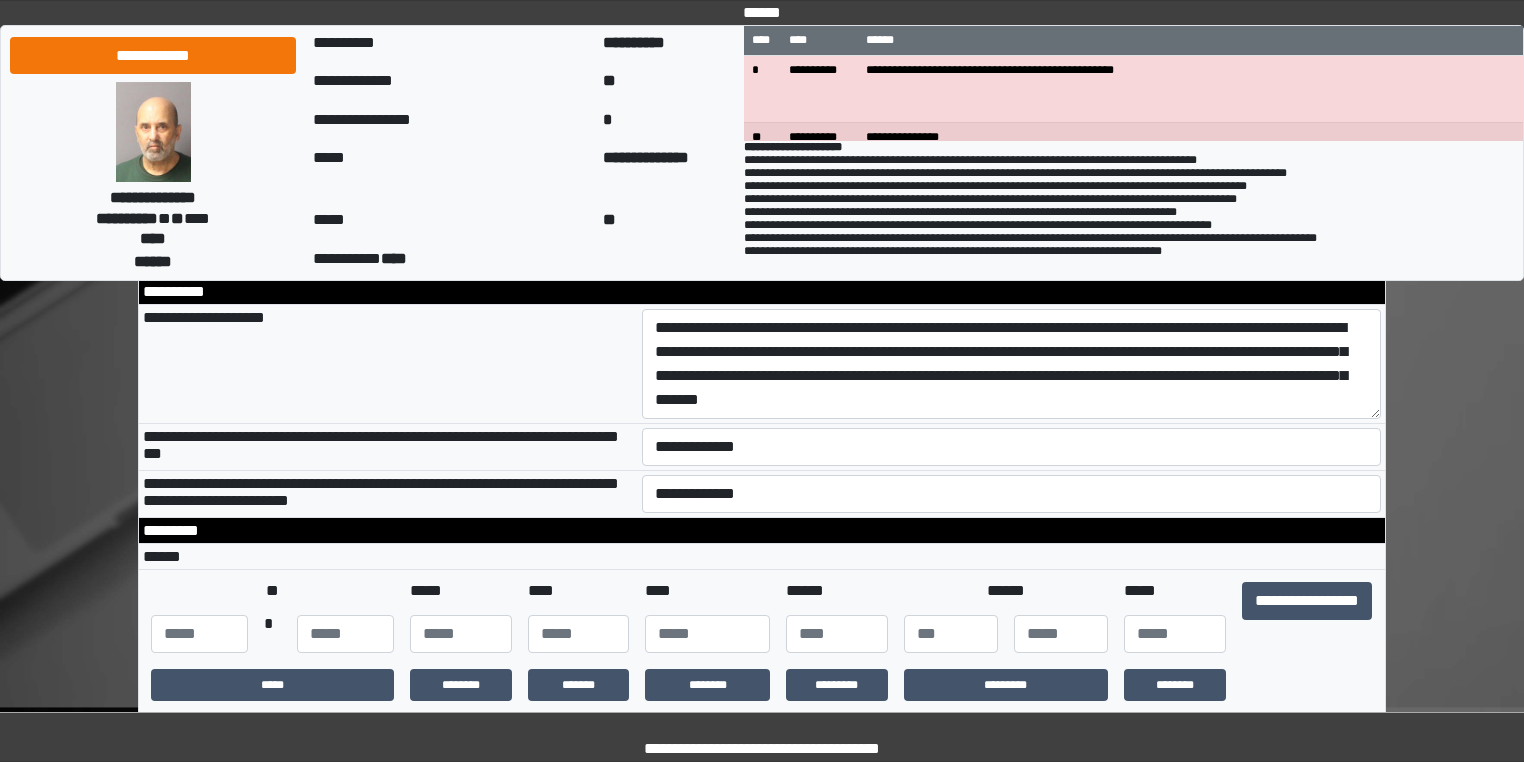 click on "**********" at bounding box center [1012, 447] 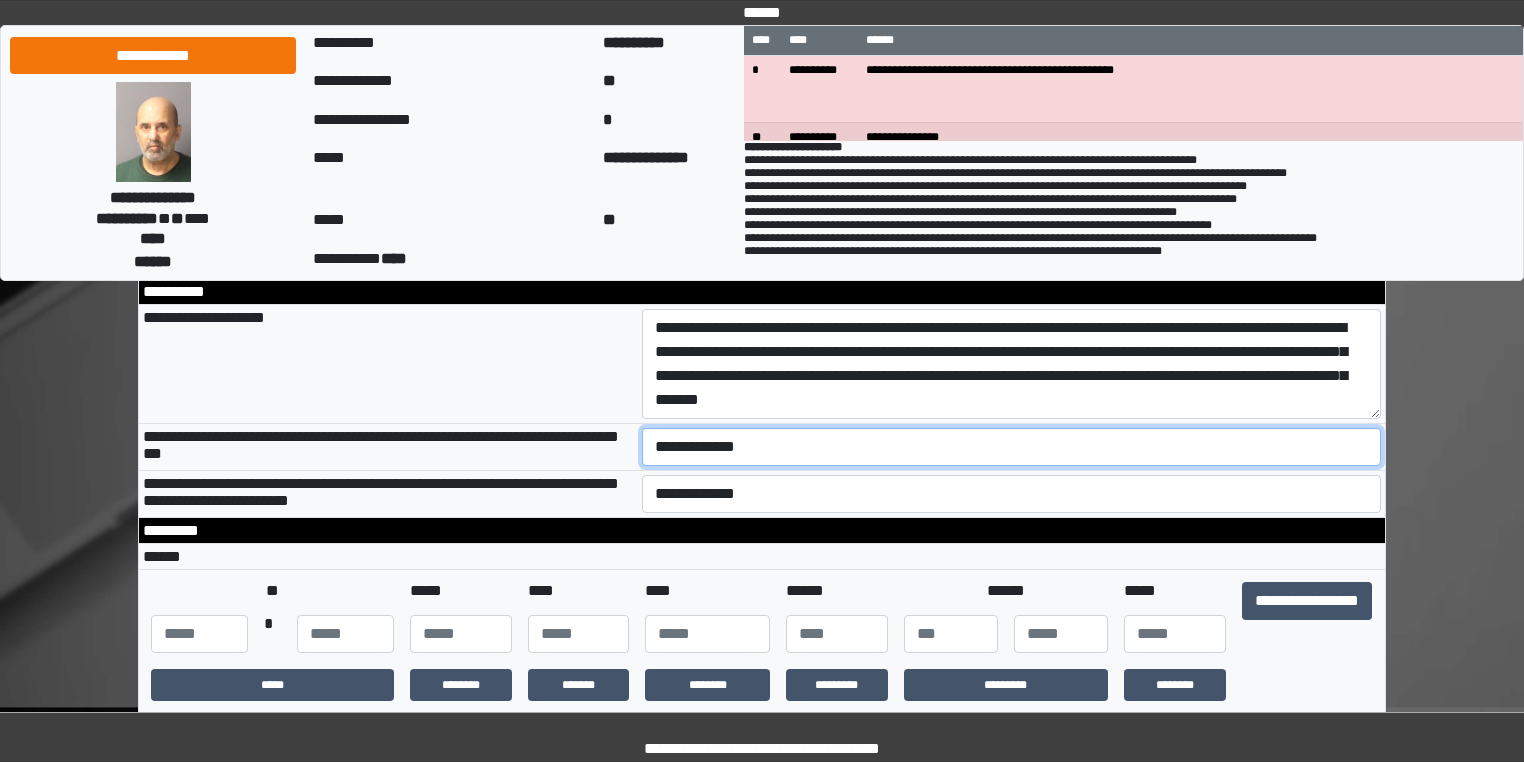 click on "**********" at bounding box center [1012, 447] 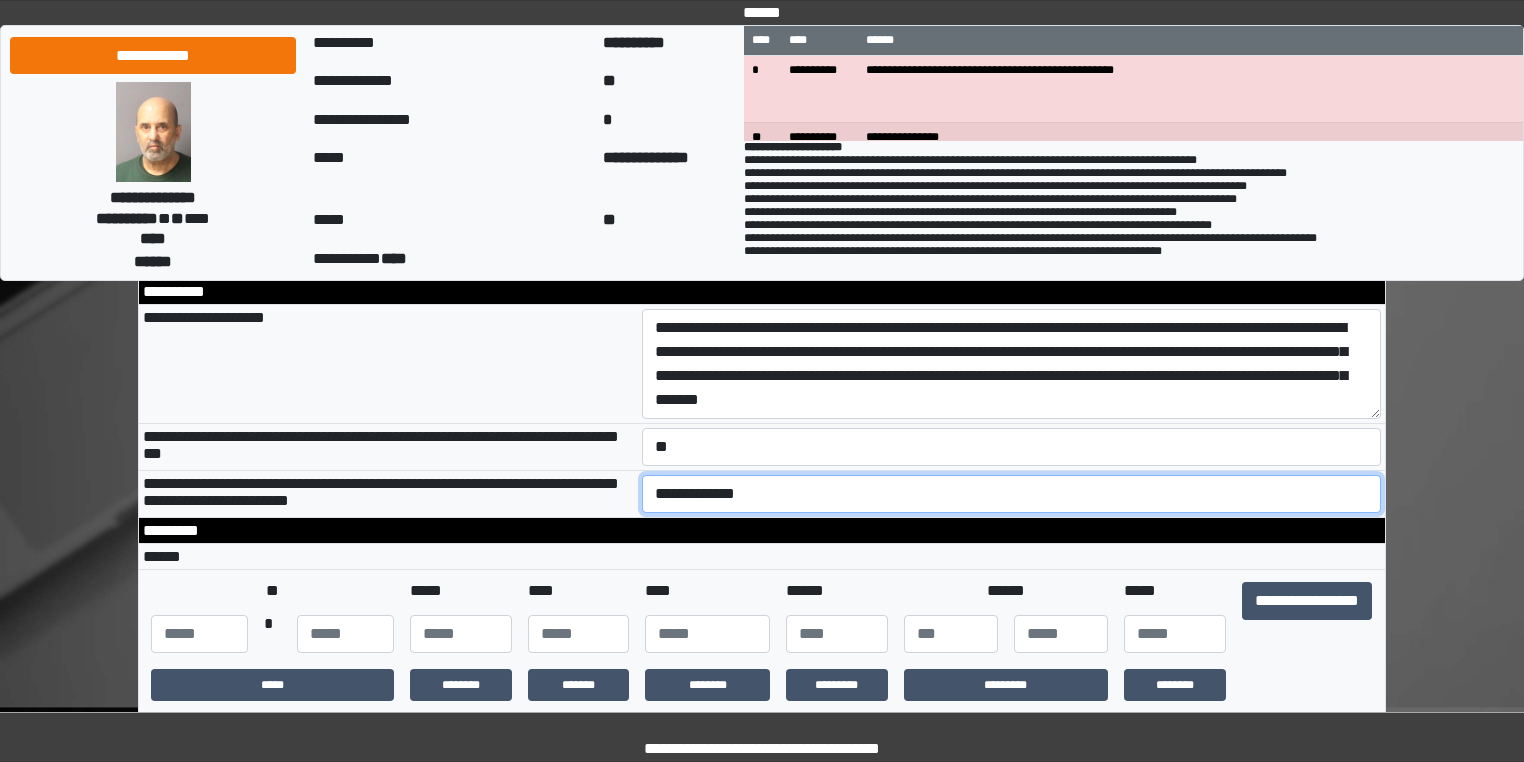 drag, startPoint x: 708, startPoint y: 504, endPoint x: 708, endPoint y: 519, distance: 15 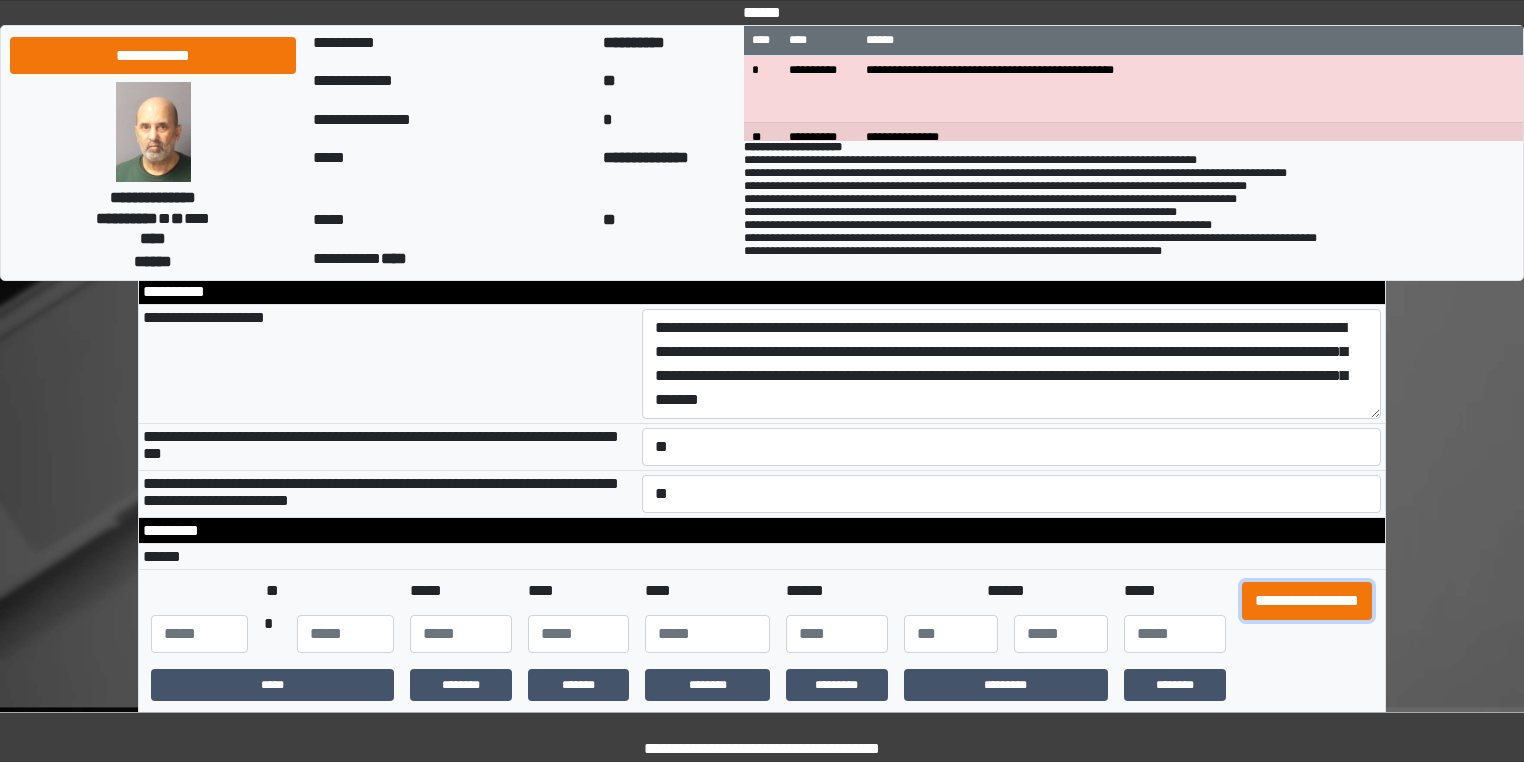 click on "**********" at bounding box center [1307, 601] 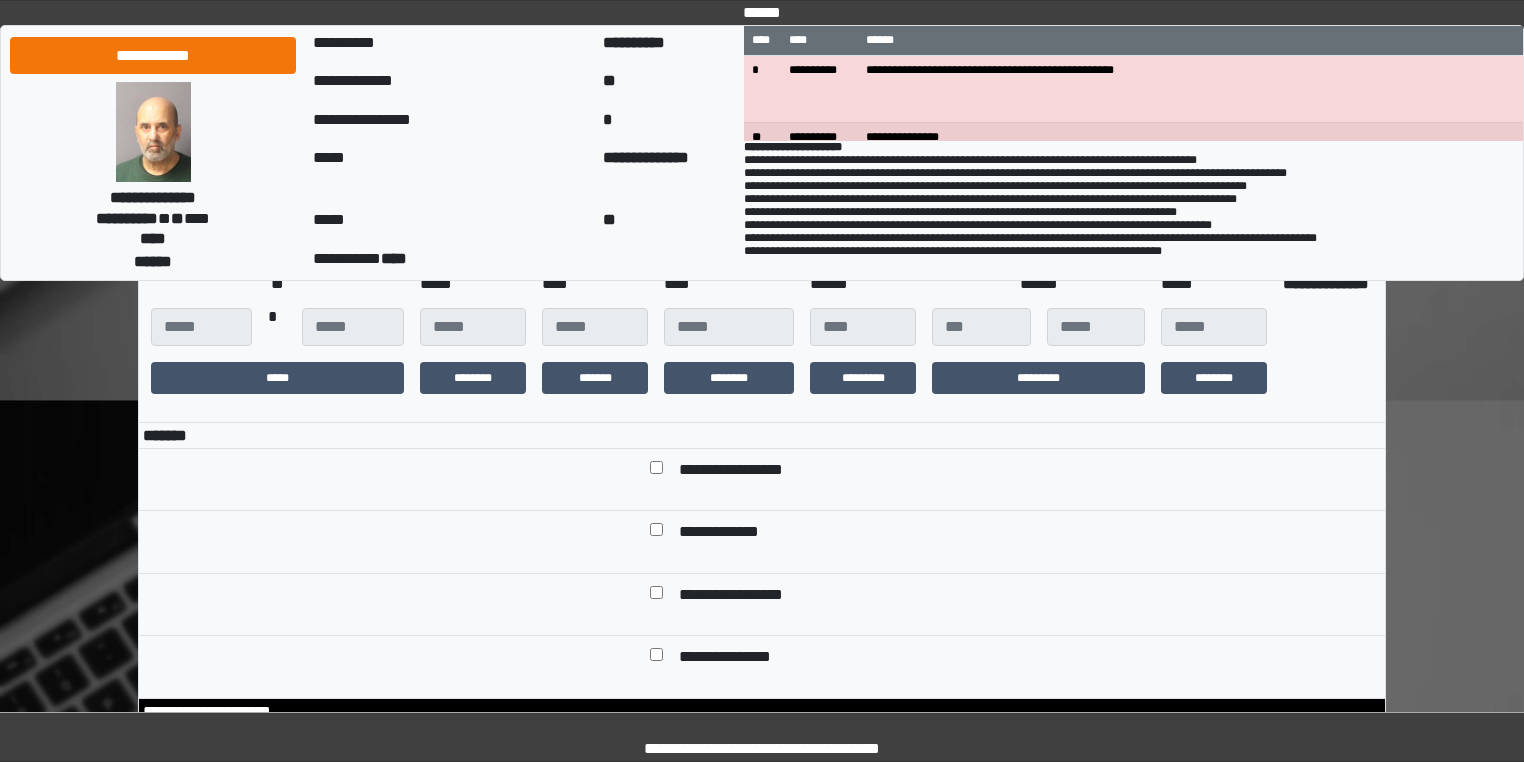 scroll, scrollTop: 480, scrollLeft: 0, axis: vertical 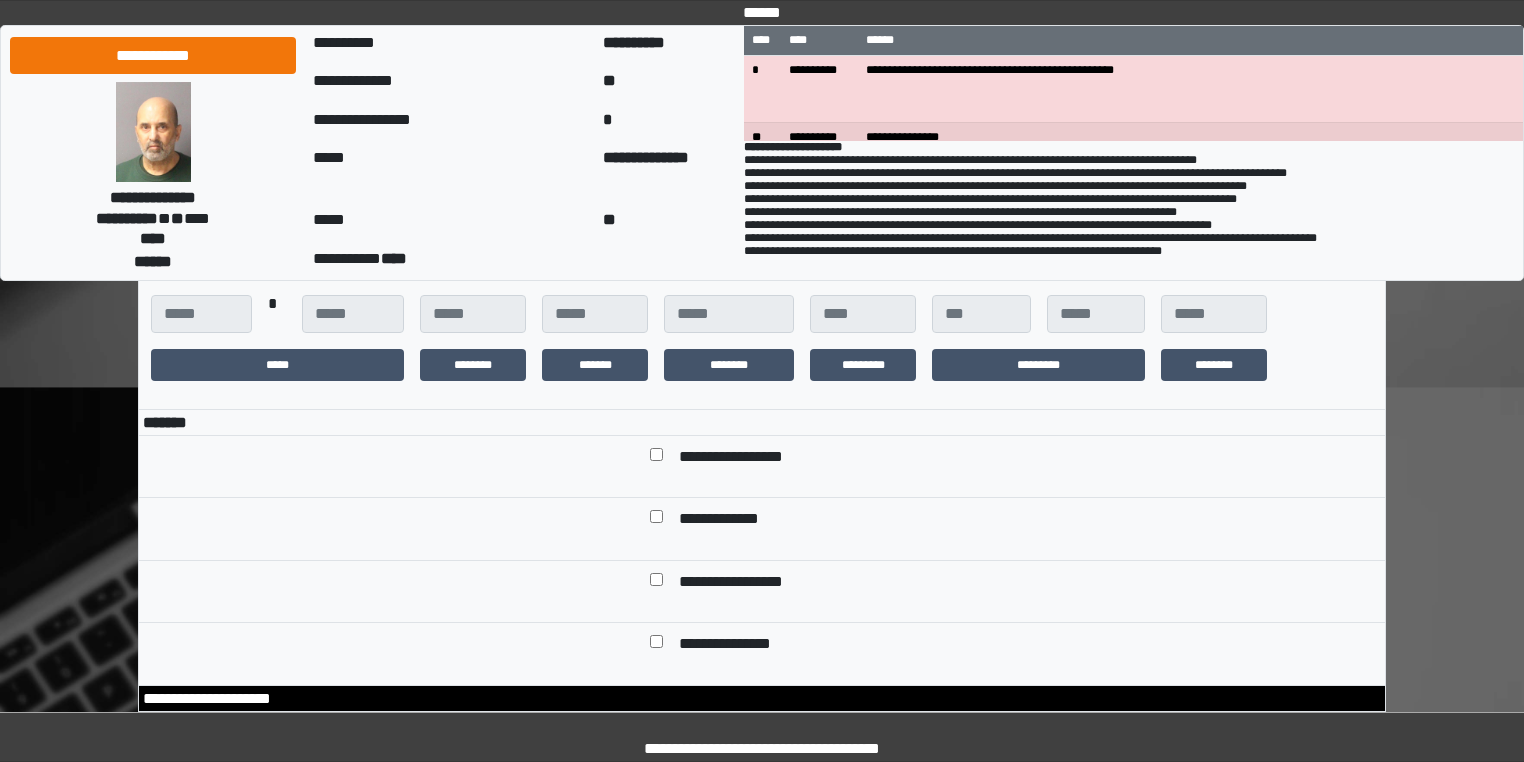 click on "**********" at bounding box center (742, 459) 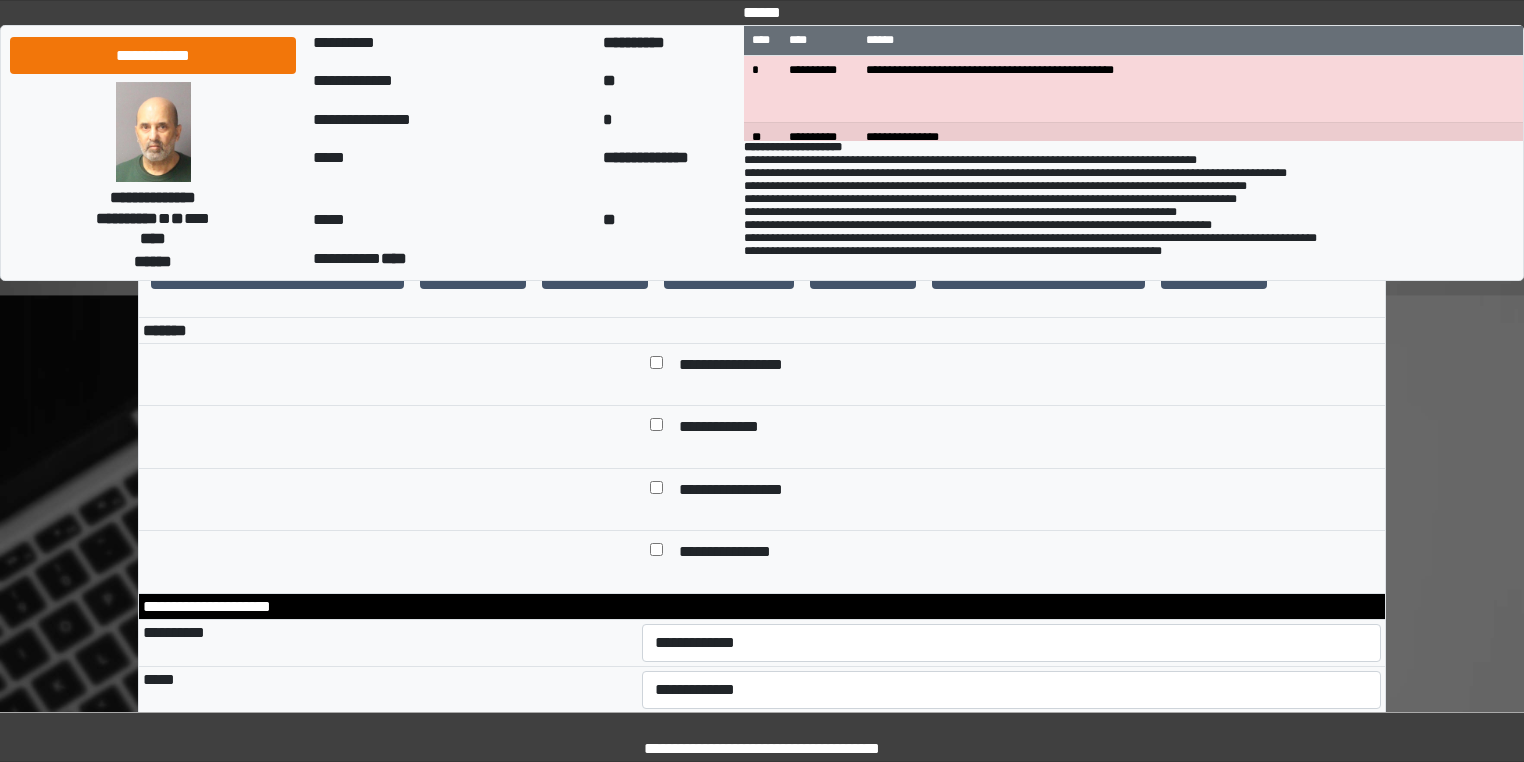 scroll, scrollTop: 720, scrollLeft: 0, axis: vertical 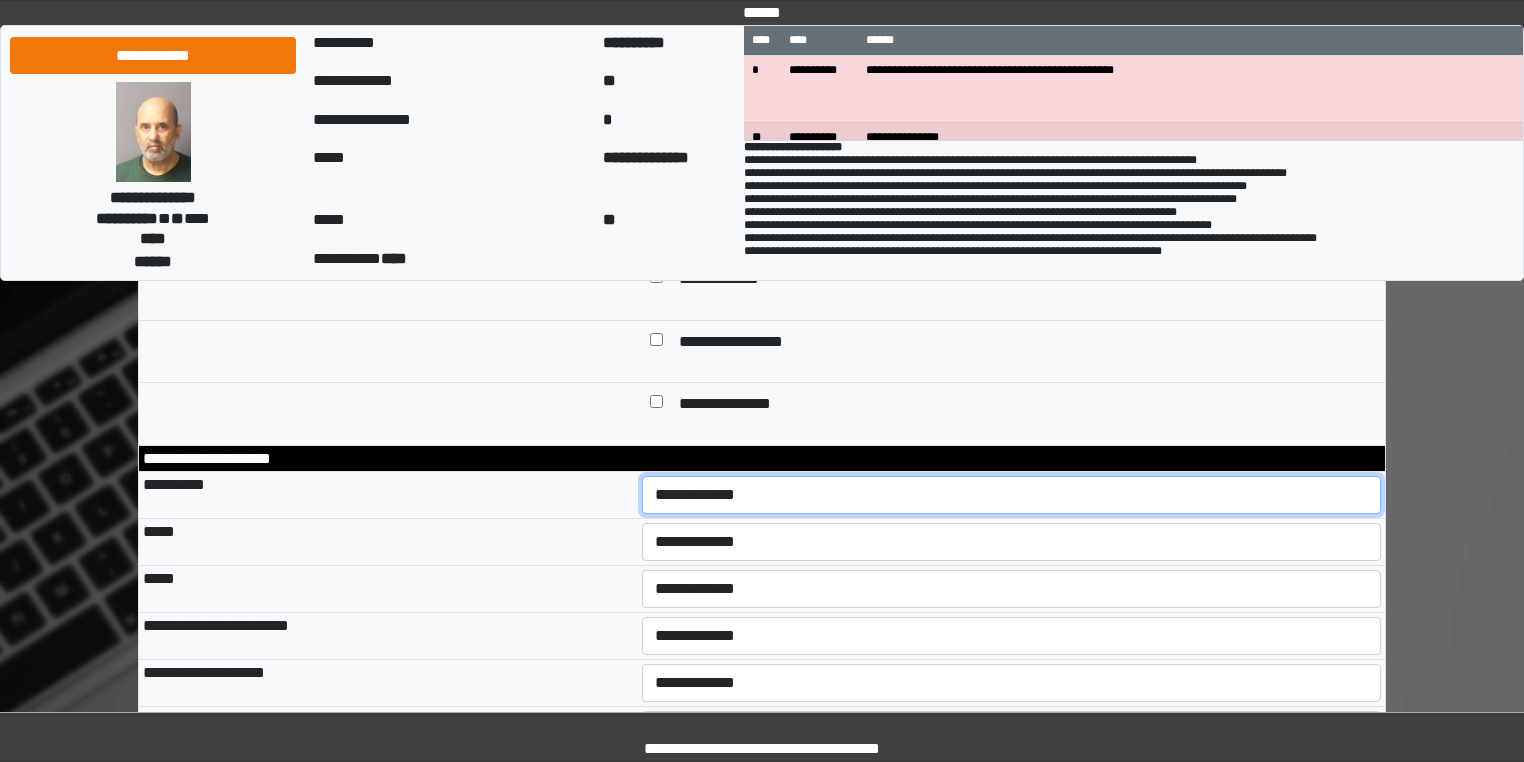 click on "**********" at bounding box center (1012, 495) 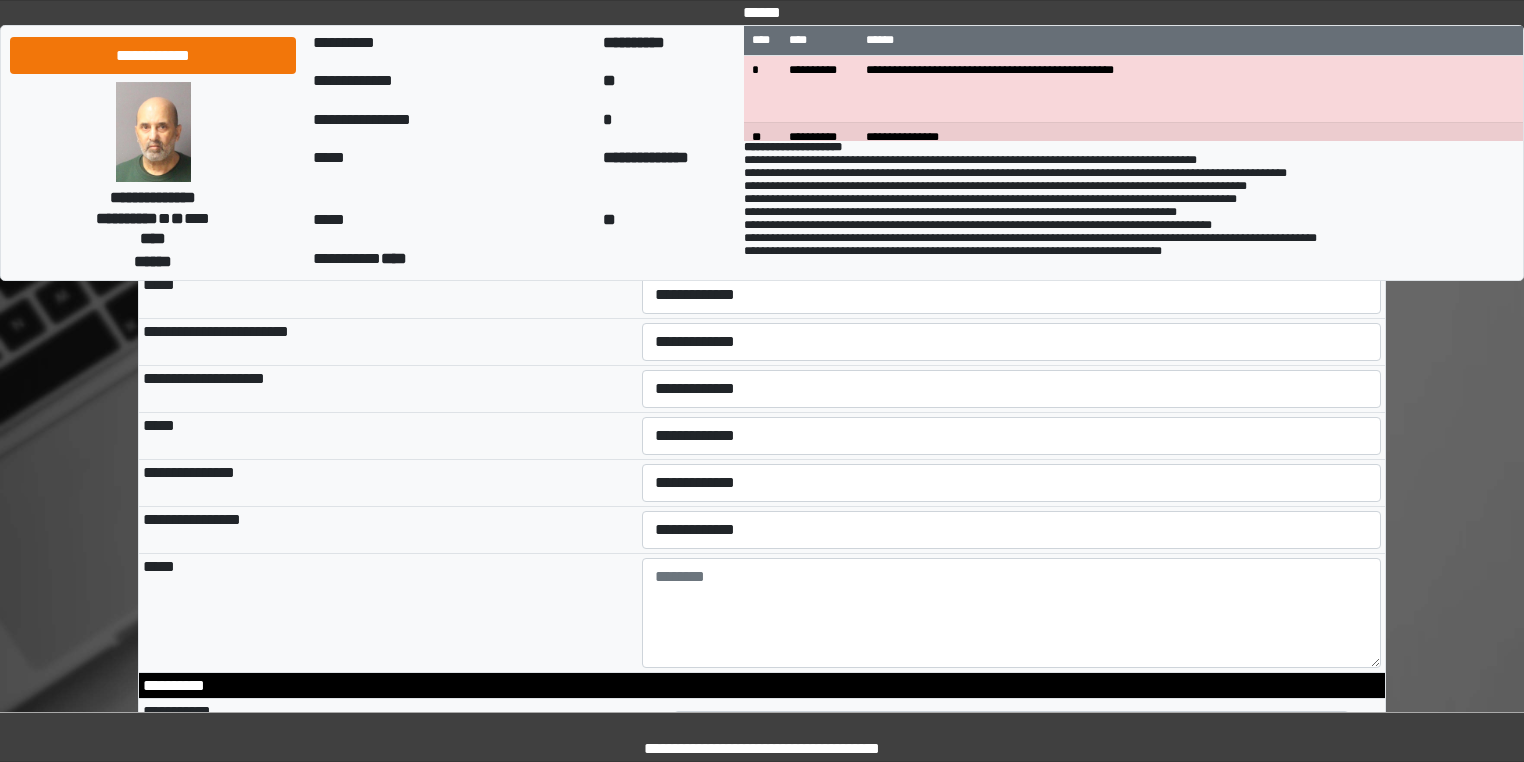 scroll, scrollTop: 1040, scrollLeft: 0, axis: vertical 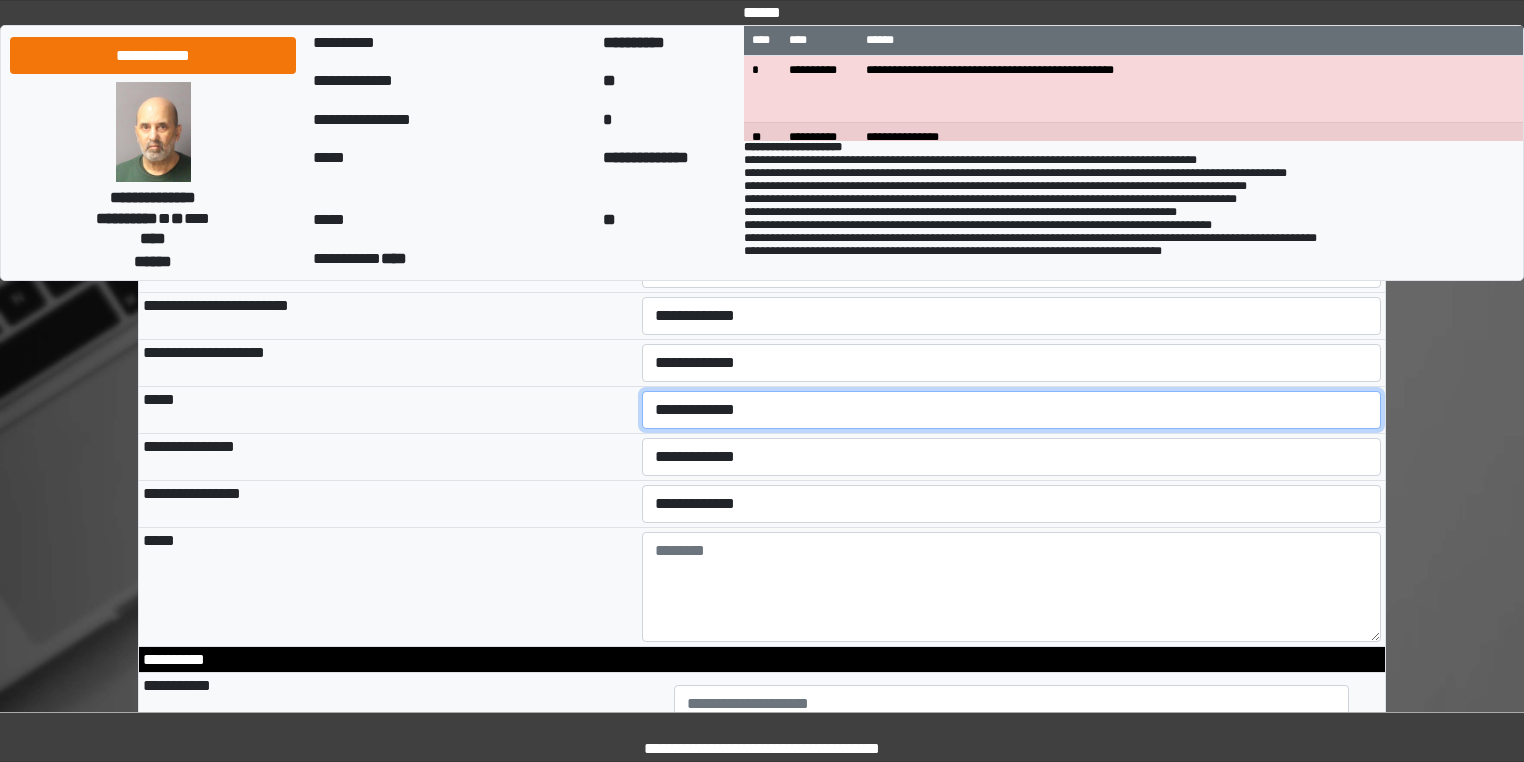 click on "**********" at bounding box center (1012, 410) 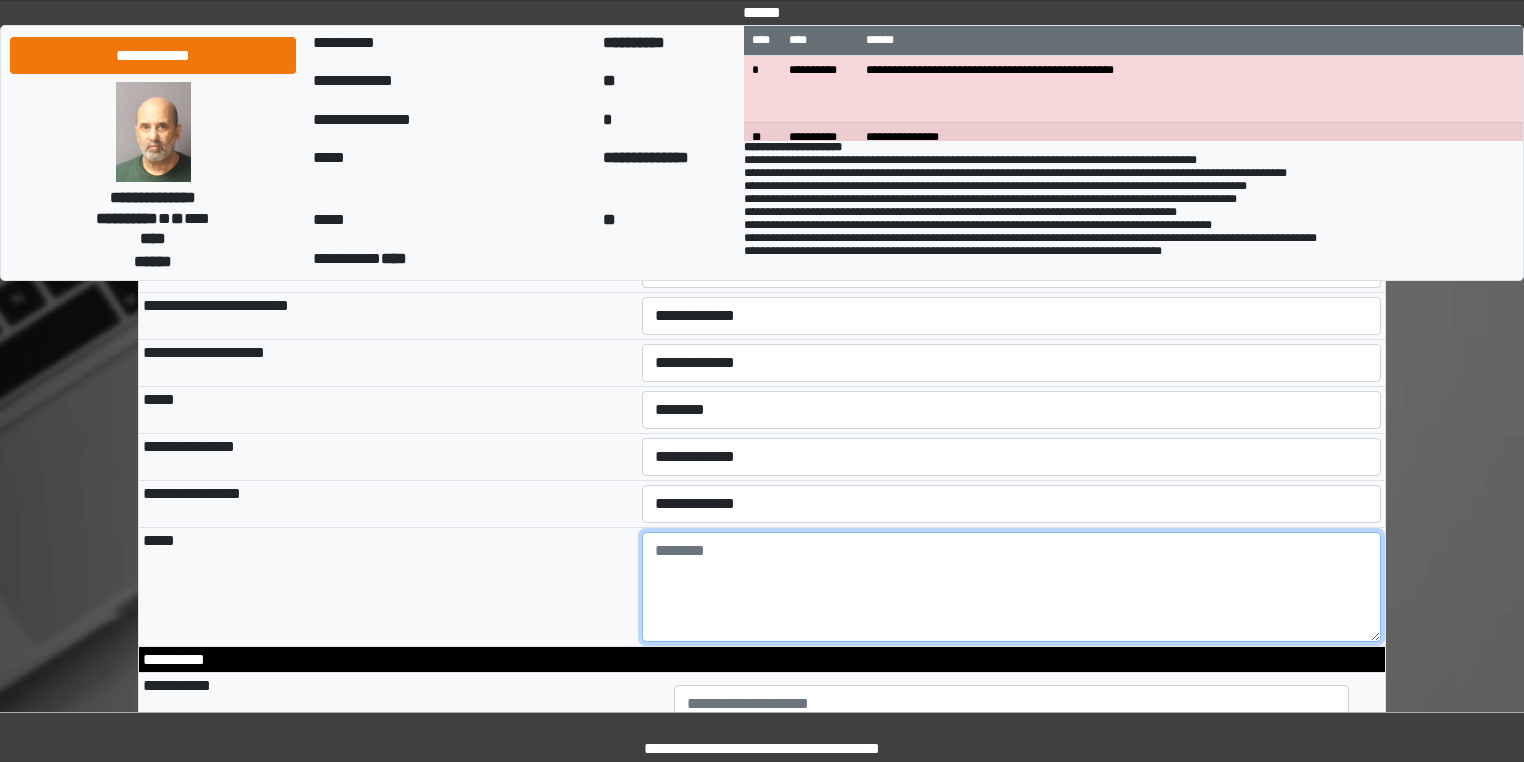 click at bounding box center (1012, 587) 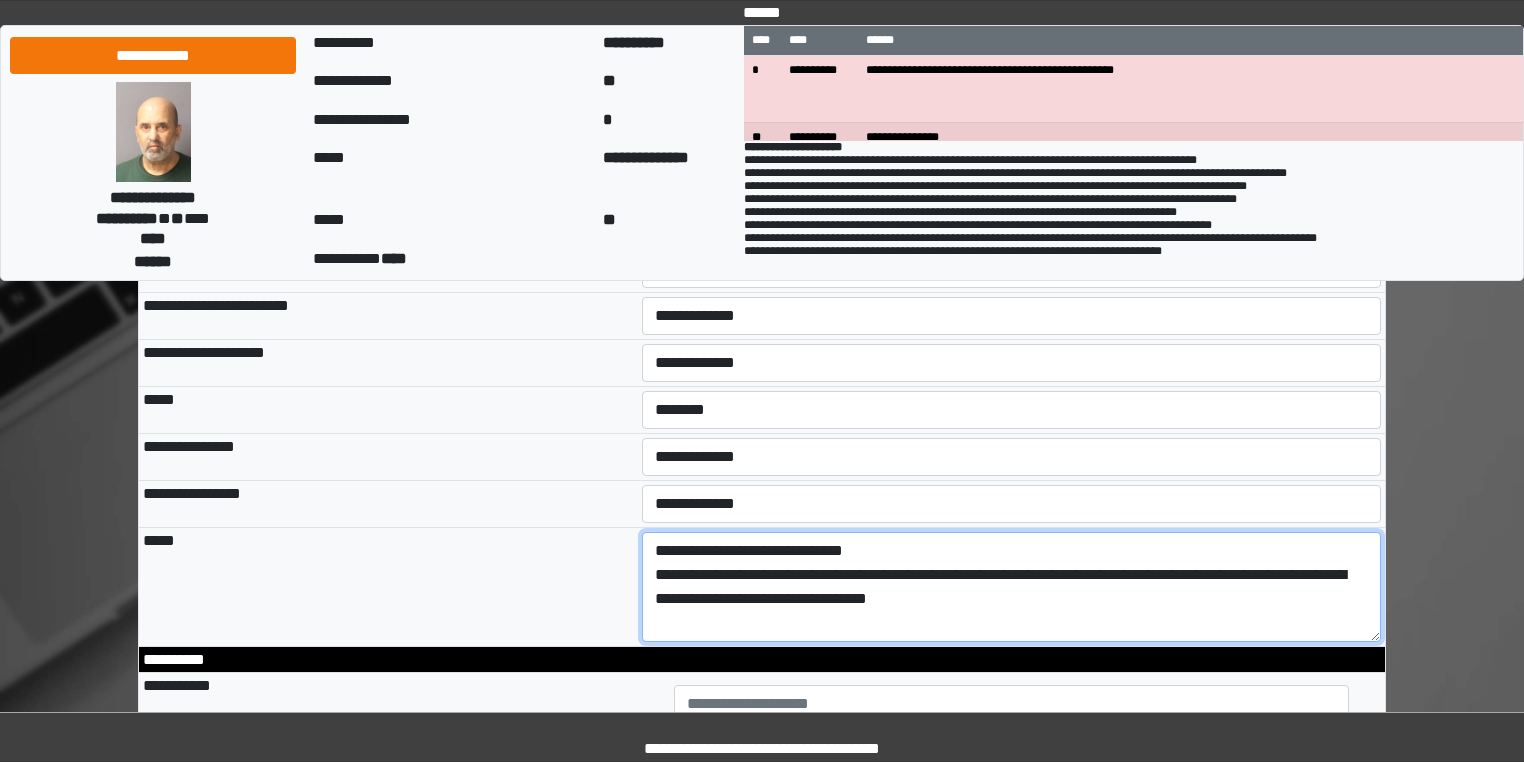 click on "**********" at bounding box center (1012, 587) 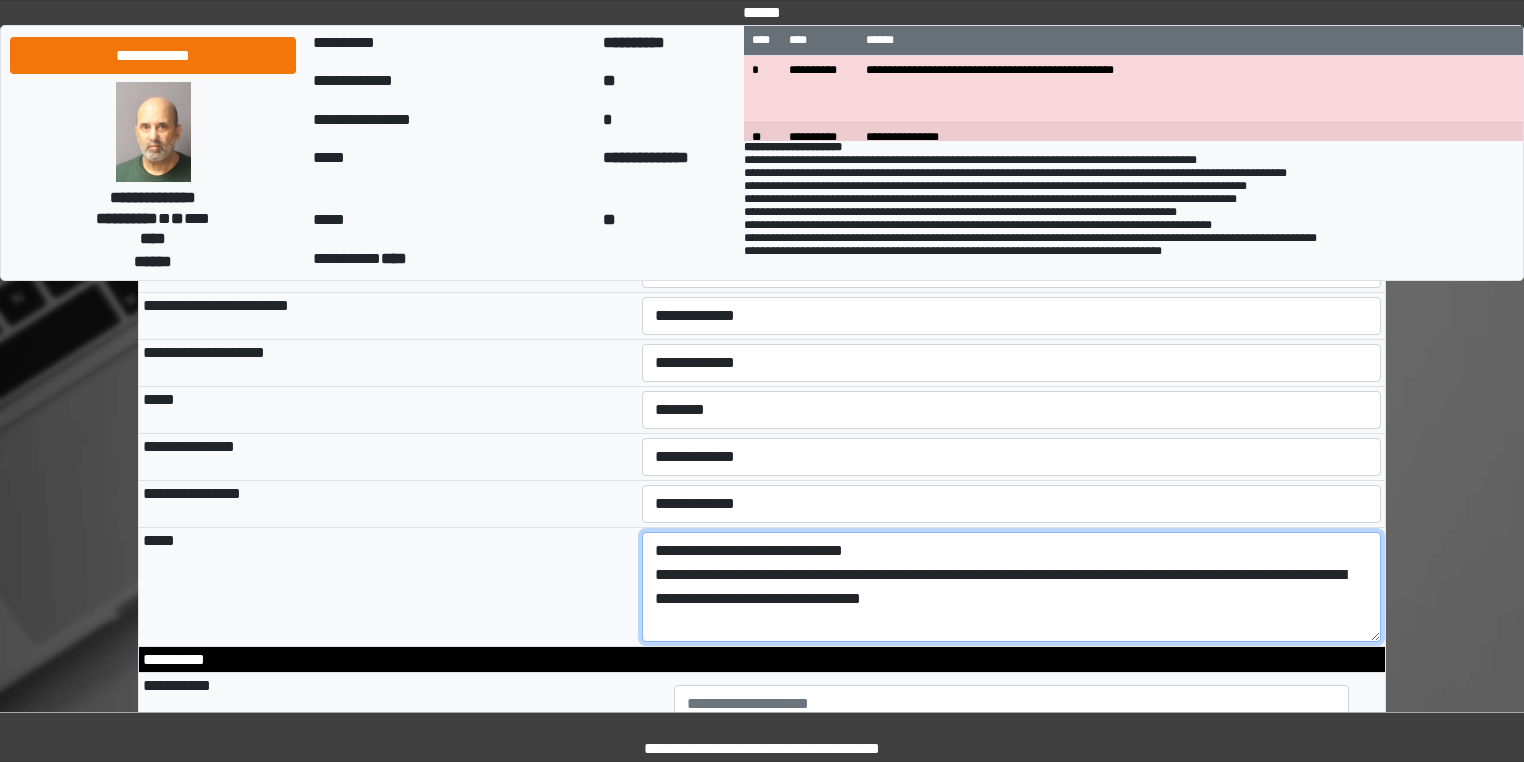 click on "**********" at bounding box center [1012, 587] 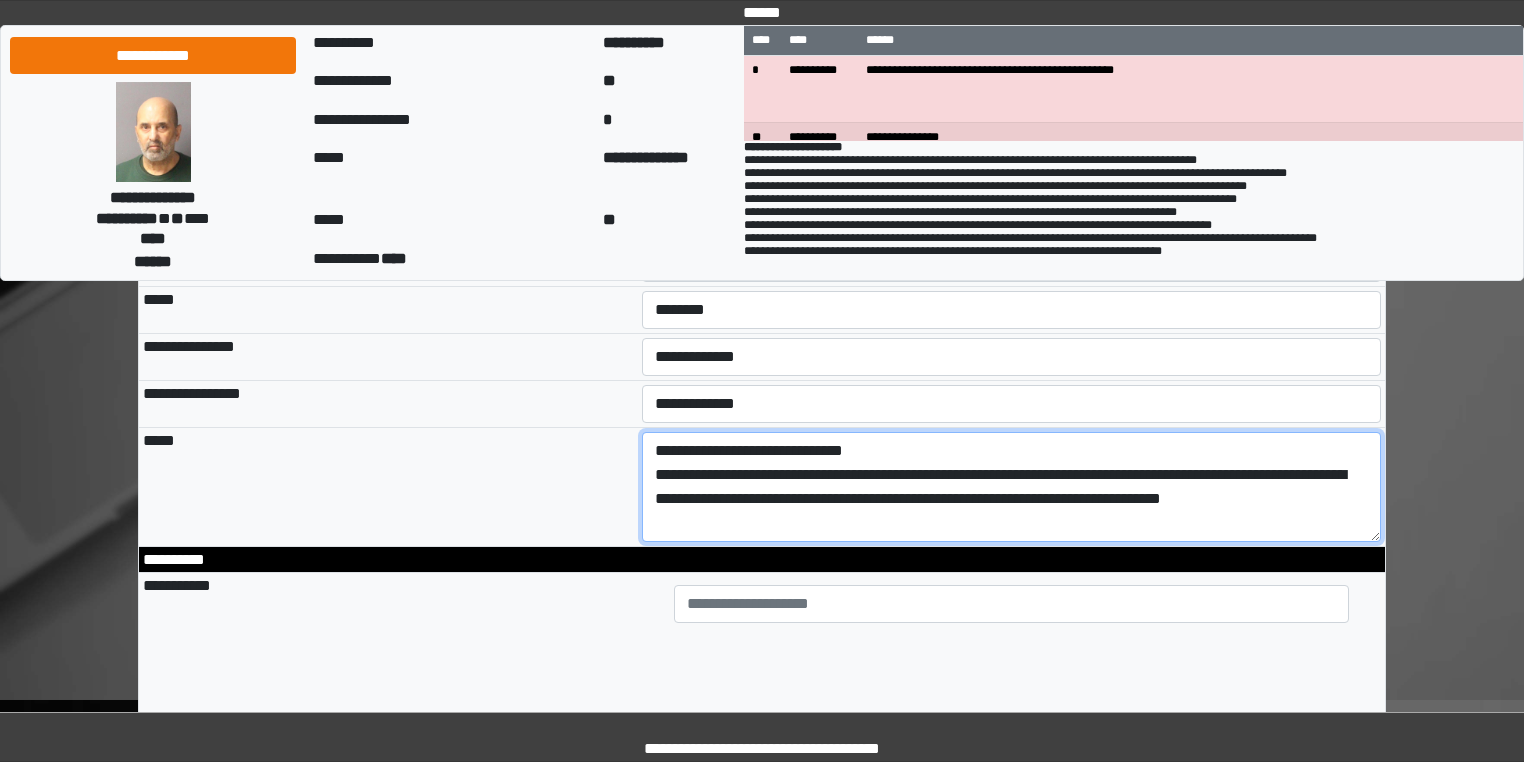 scroll, scrollTop: 1200, scrollLeft: 0, axis: vertical 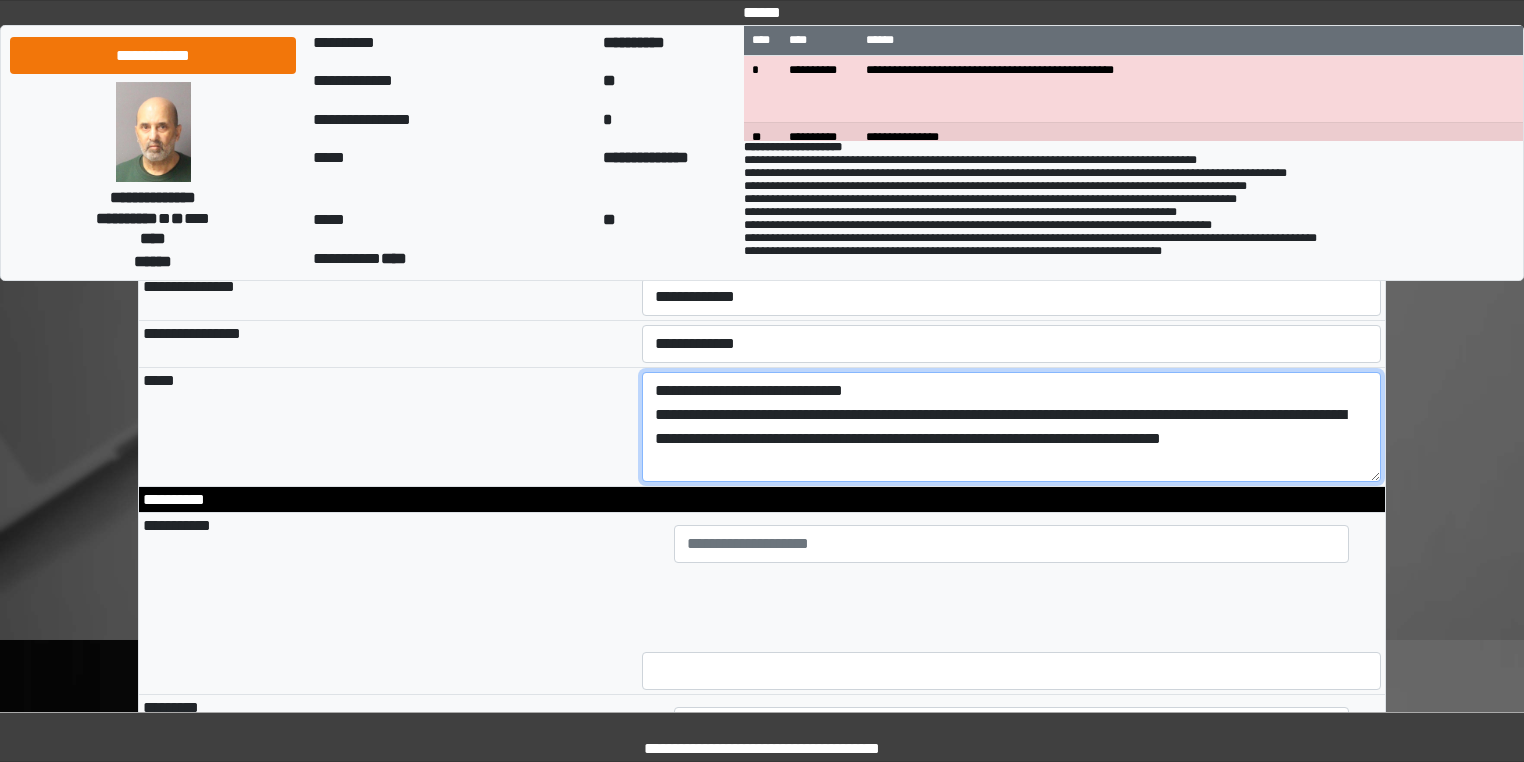 drag, startPoint x: 1036, startPoint y: 494, endPoint x: 1052, endPoint y: 467, distance: 31.38471 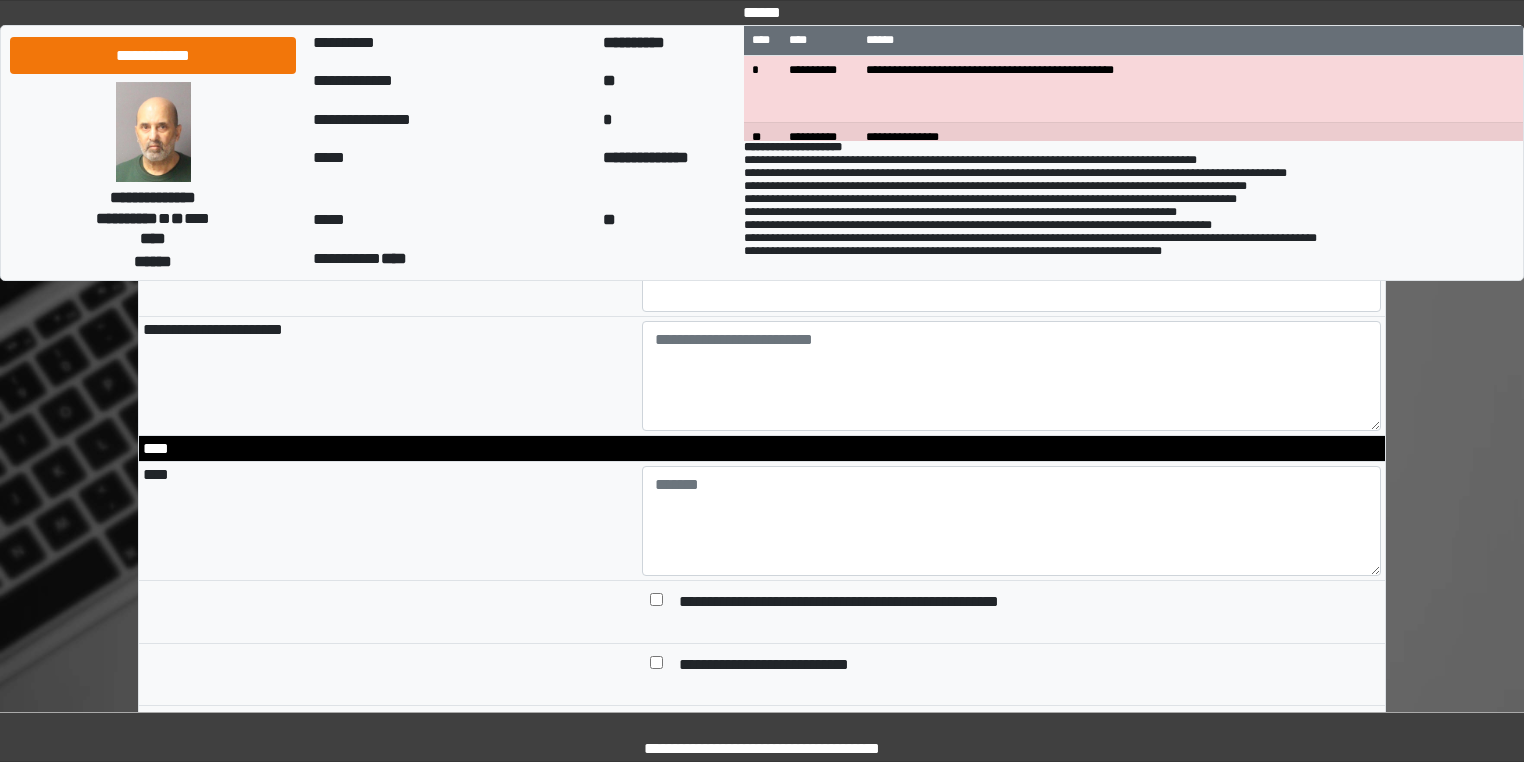 scroll, scrollTop: 1760, scrollLeft: 0, axis: vertical 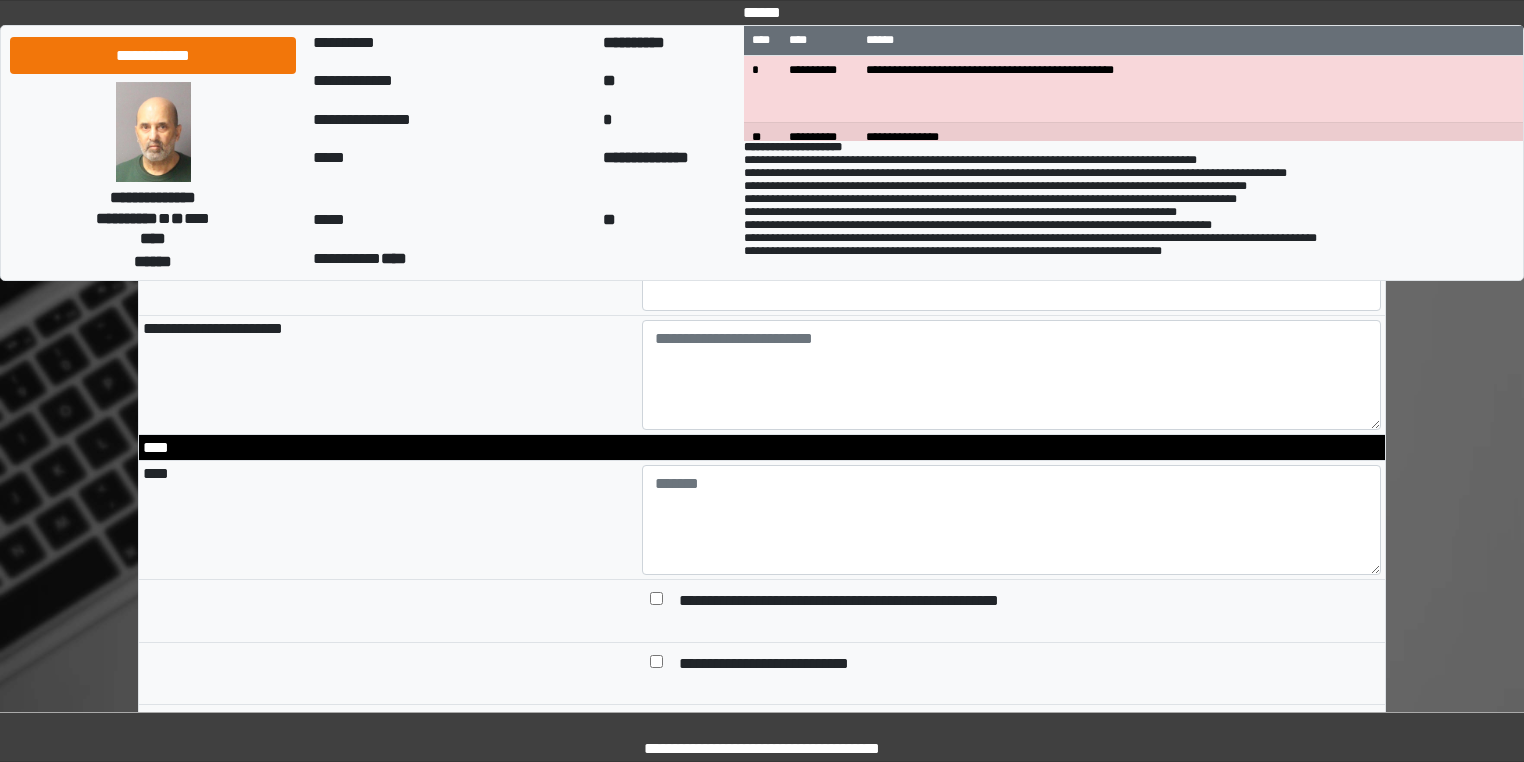 type on "**********" 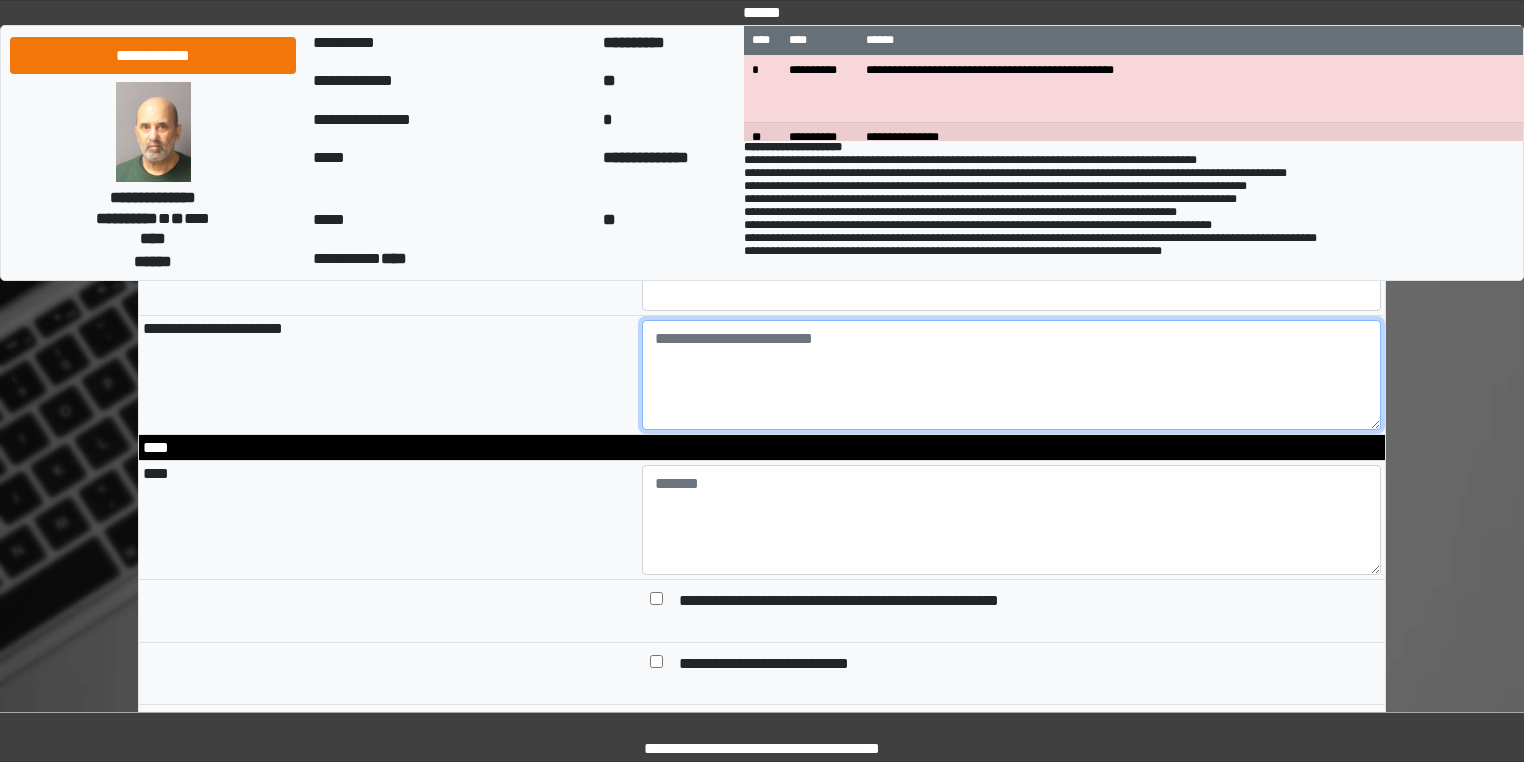 click at bounding box center (1012, 375) 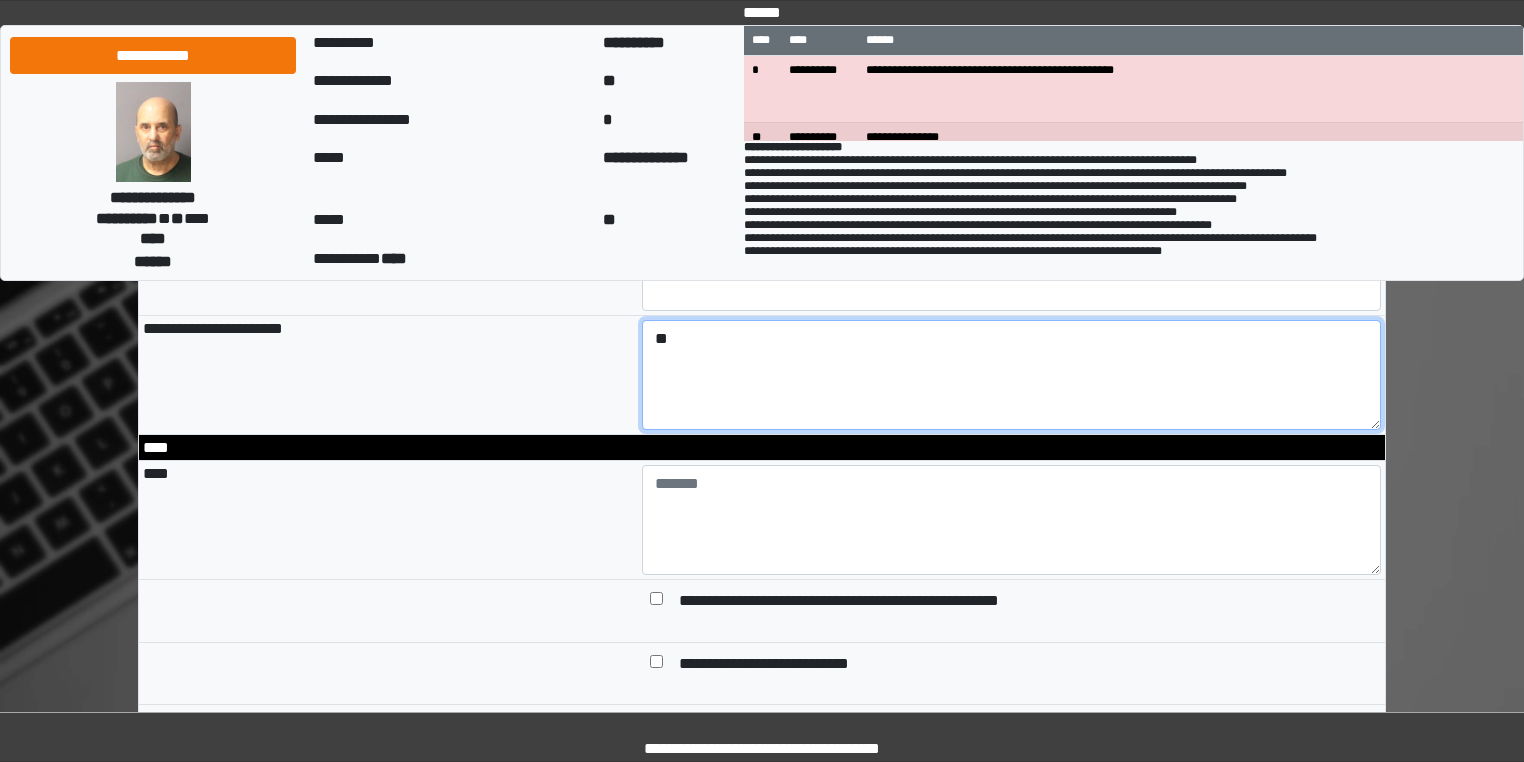 type on "*" 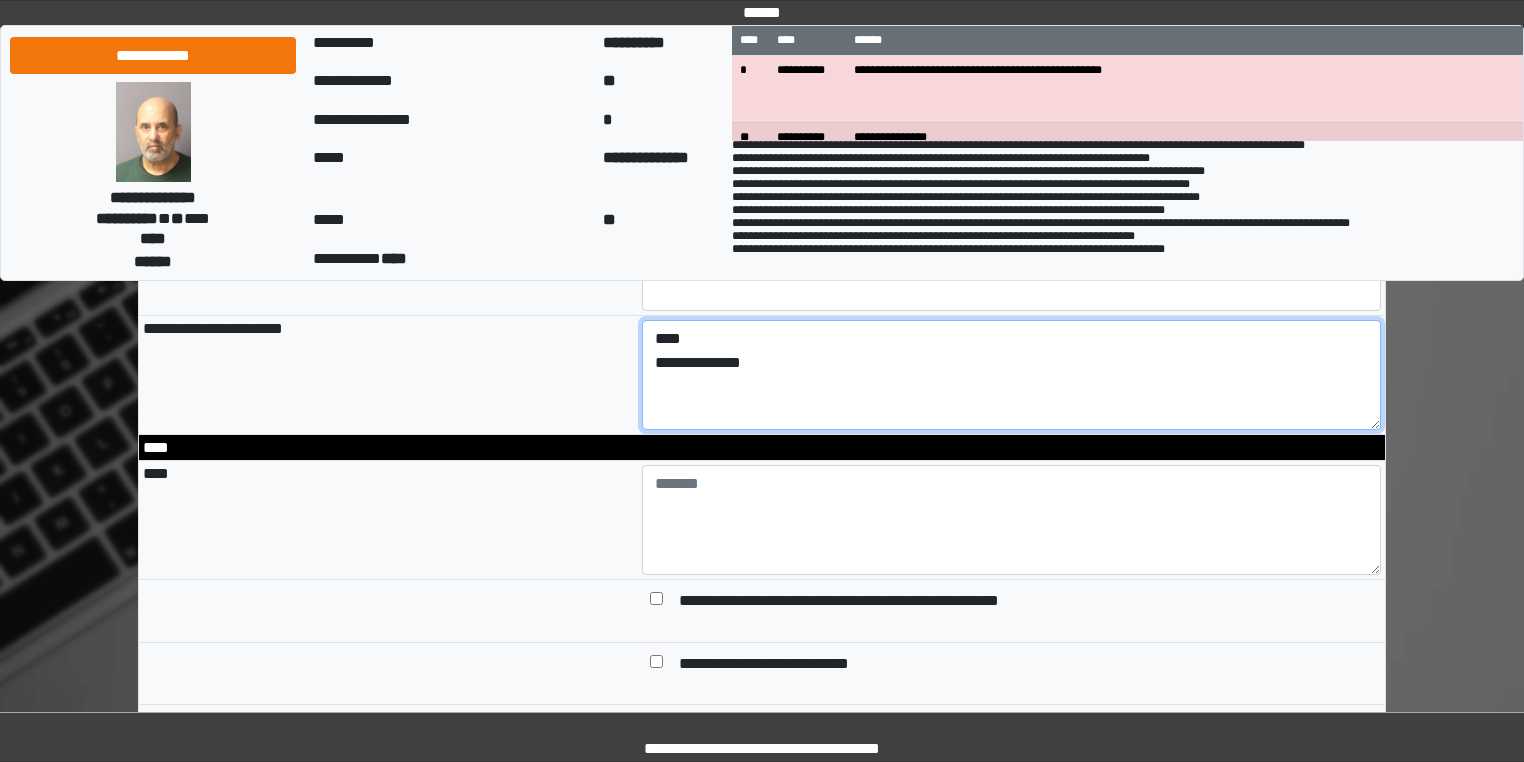 scroll, scrollTop: 140, scrollLeft: 0, axis: vertical 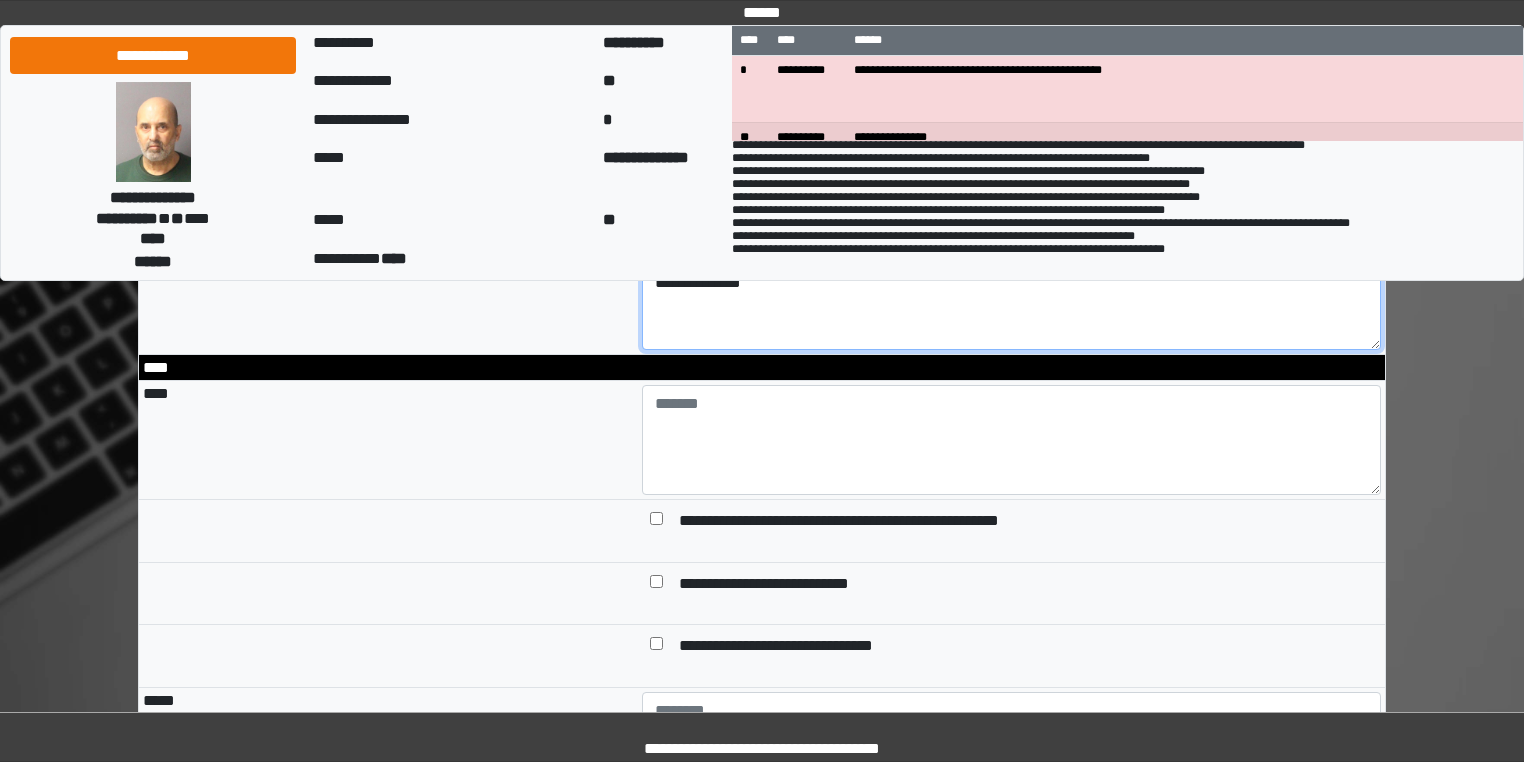 type on "**********" 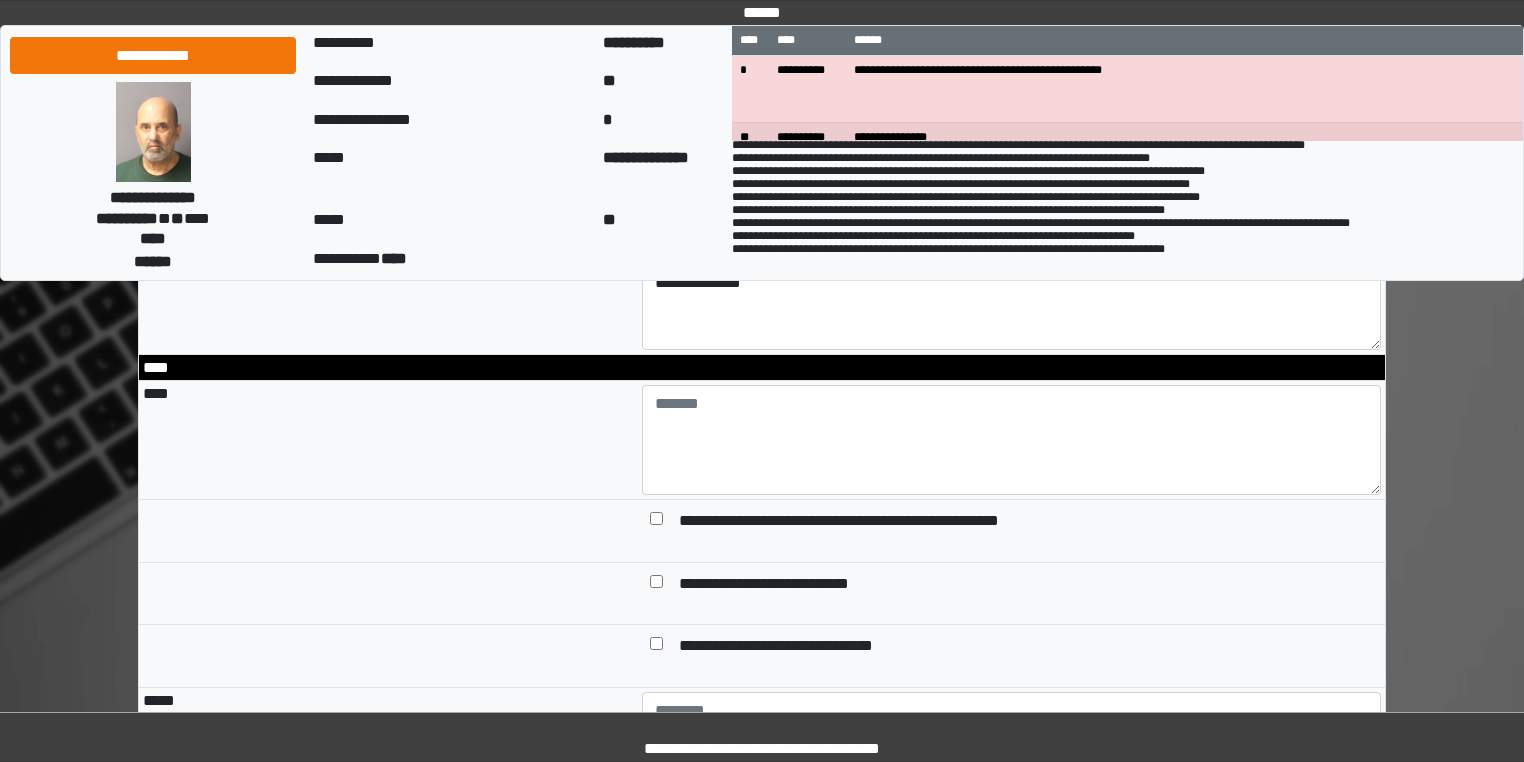 click on "******" at bounding box center (153, 261) 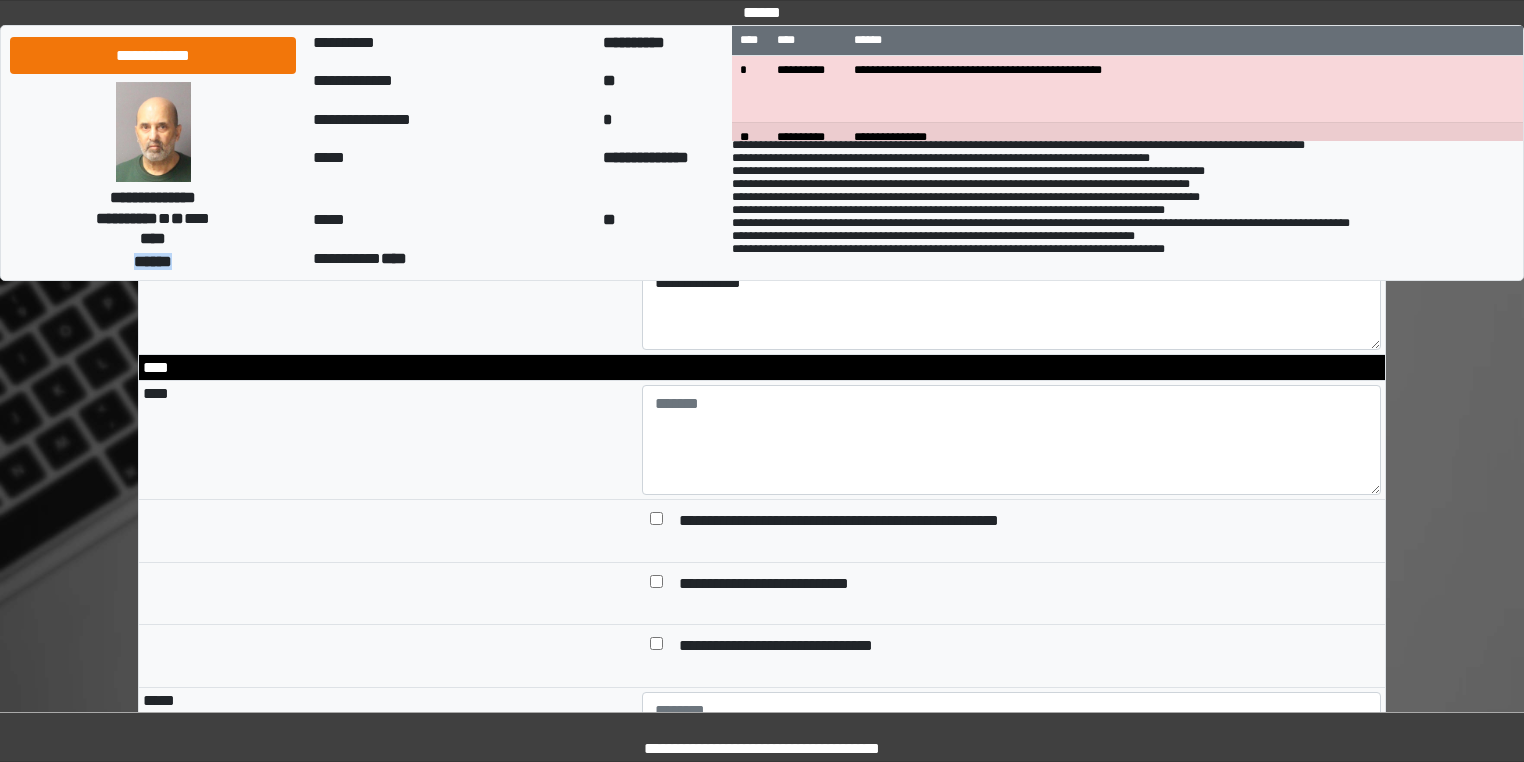 click on "******" at bounding box center [153, 261] 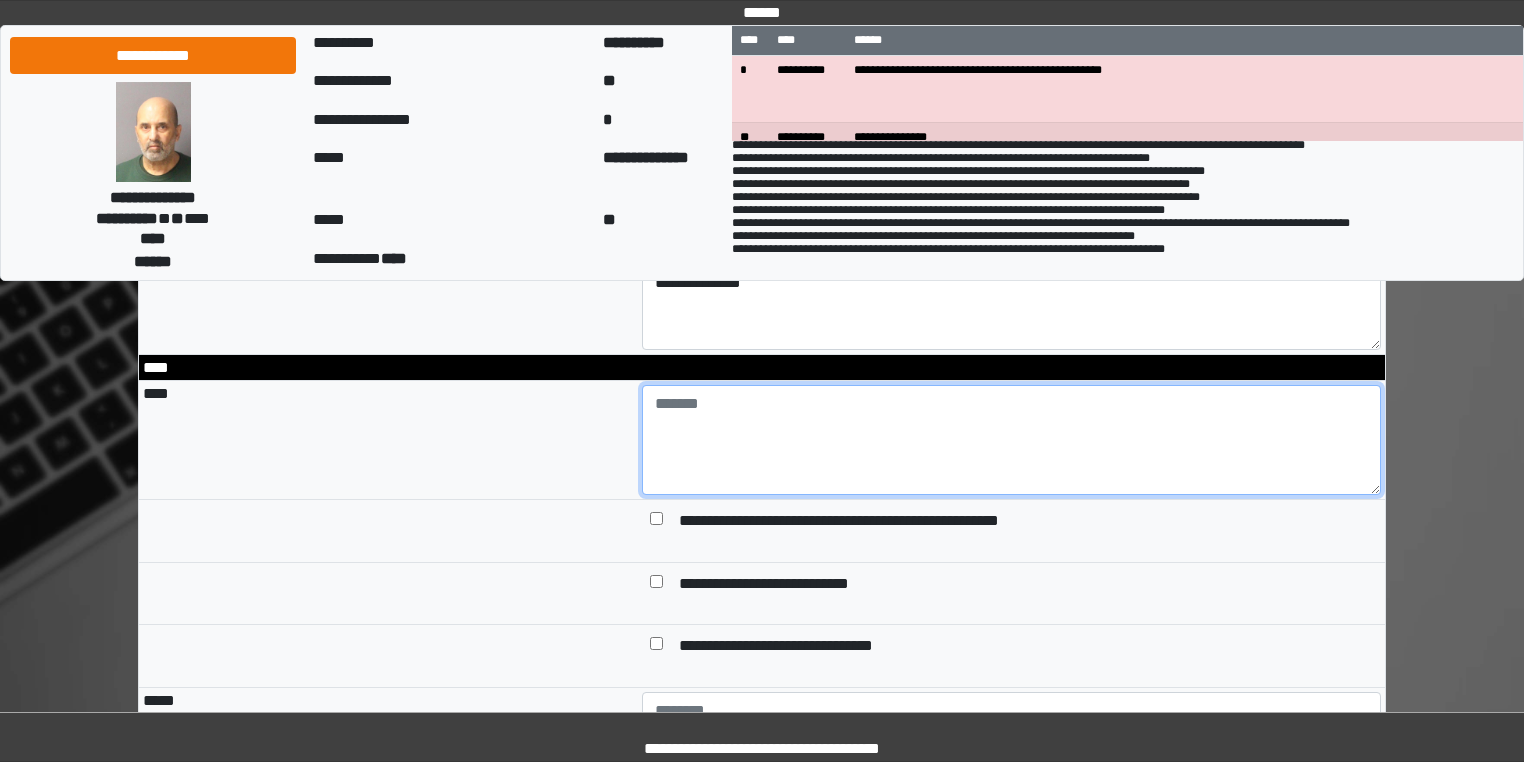 click at bounding box center [1012, 440] 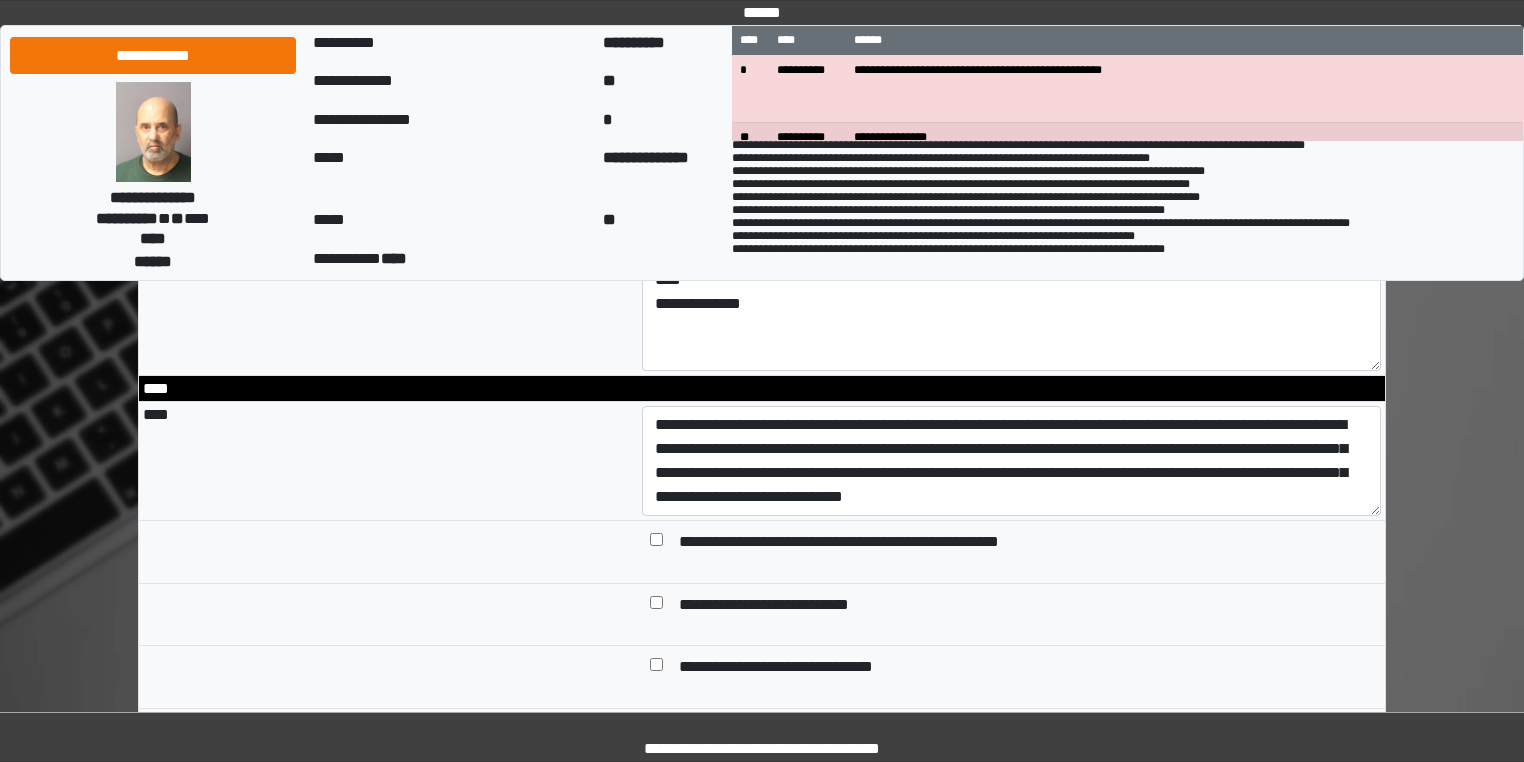 scroll, scrollTop: 1816, scrollLeft: 0, axis: vertical 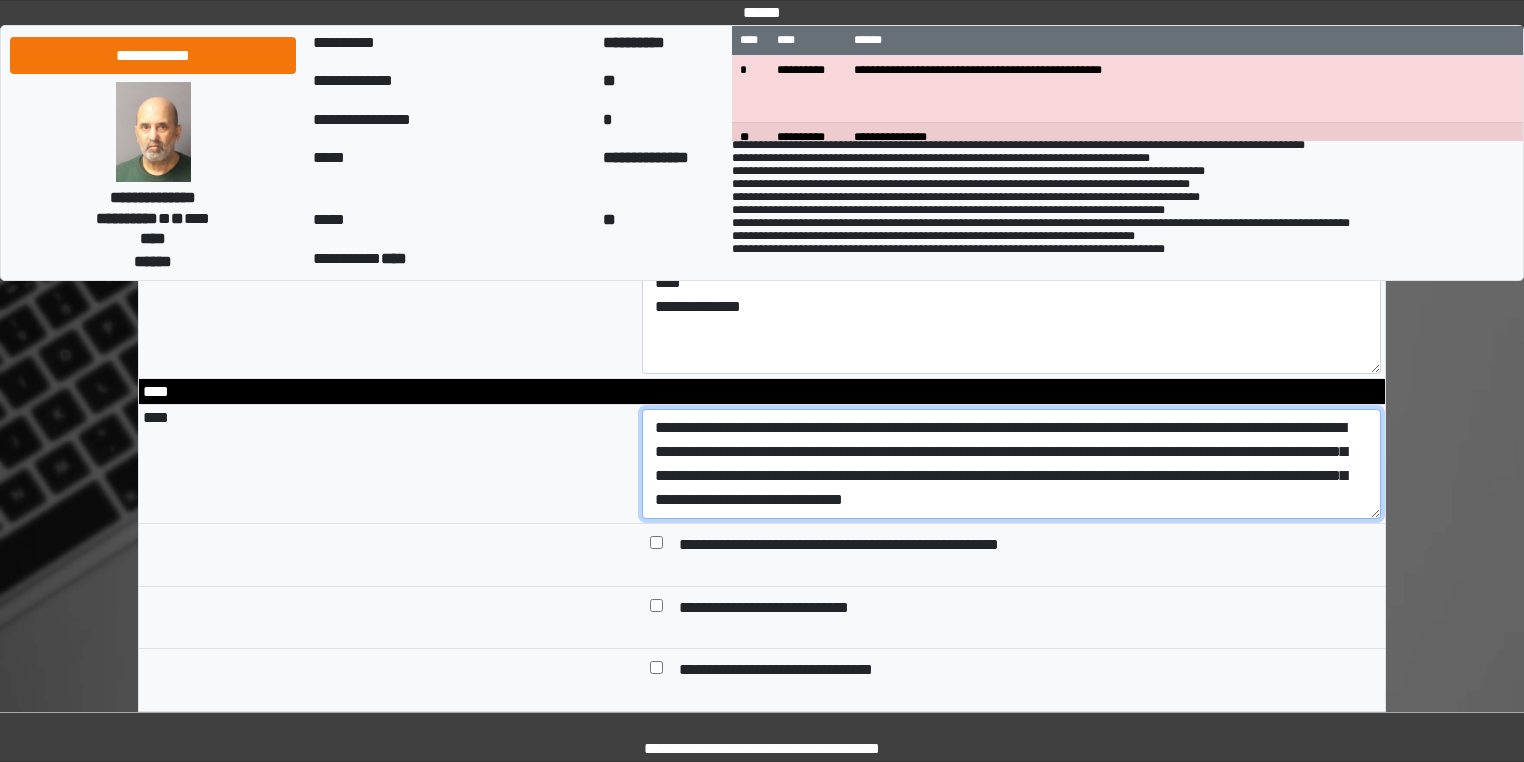 click on "**********" at bounding box center (1012, 464) 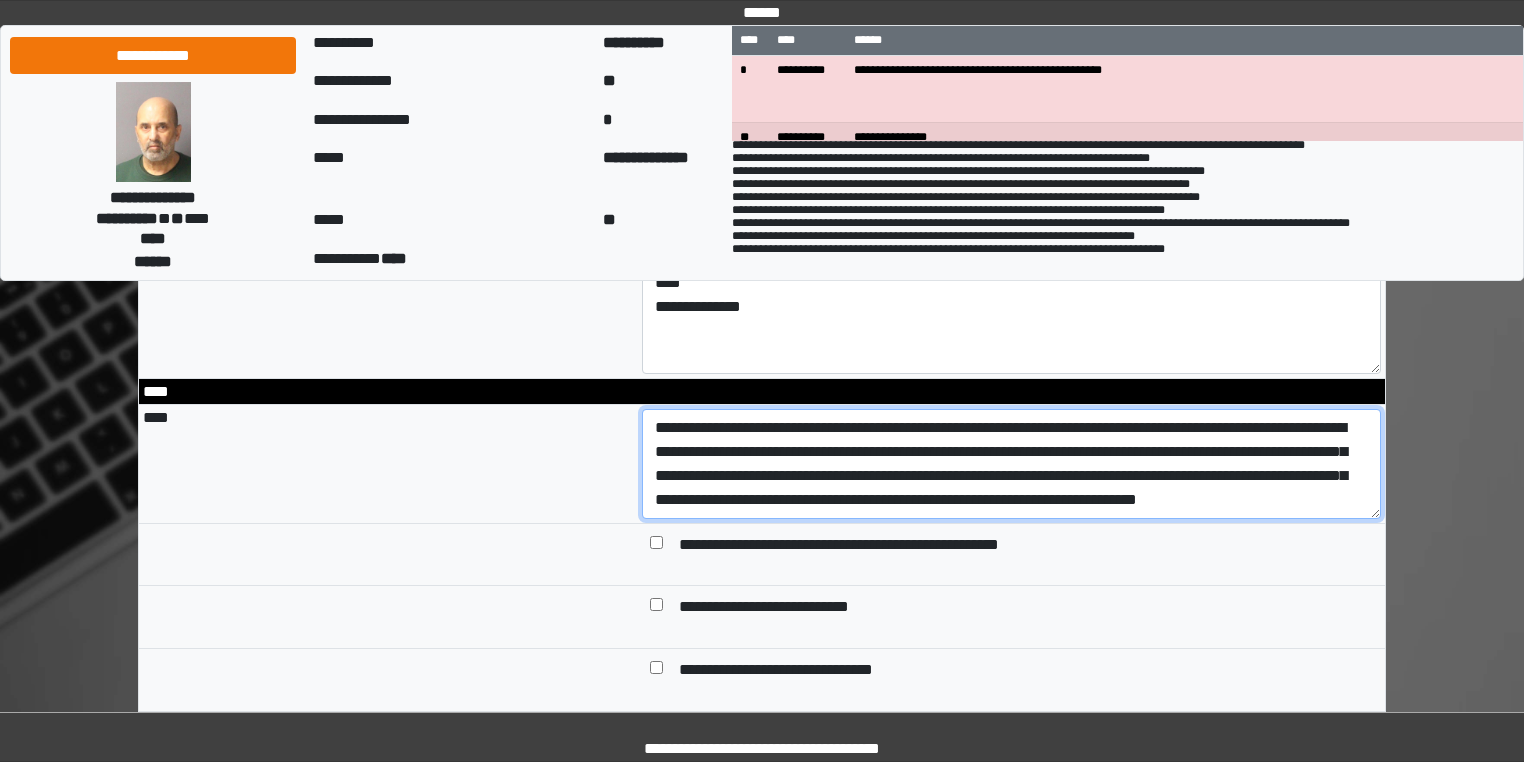 scroll, scrollTop: 24, scrollLeft: 0, axis: vertical 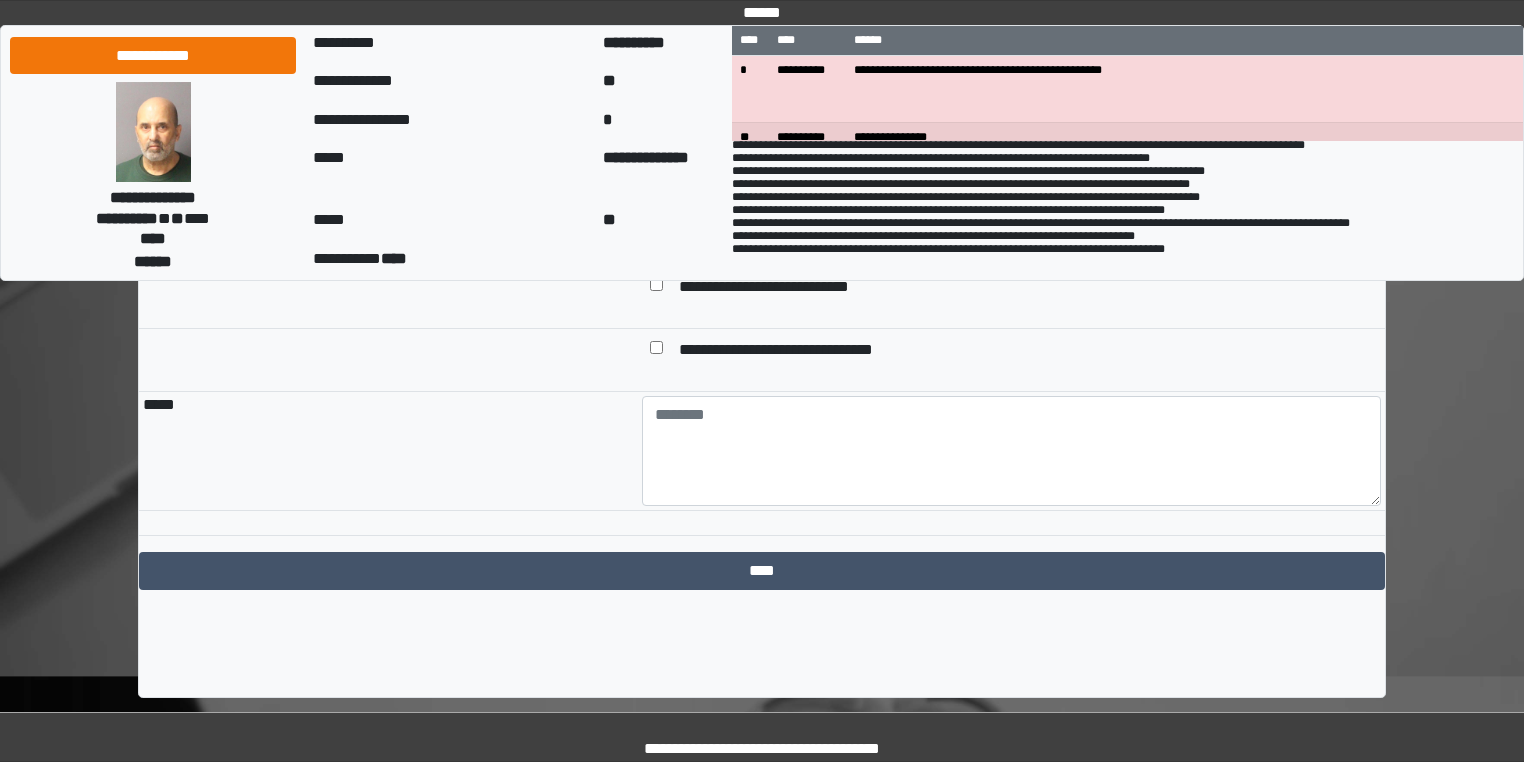 type on "**********" 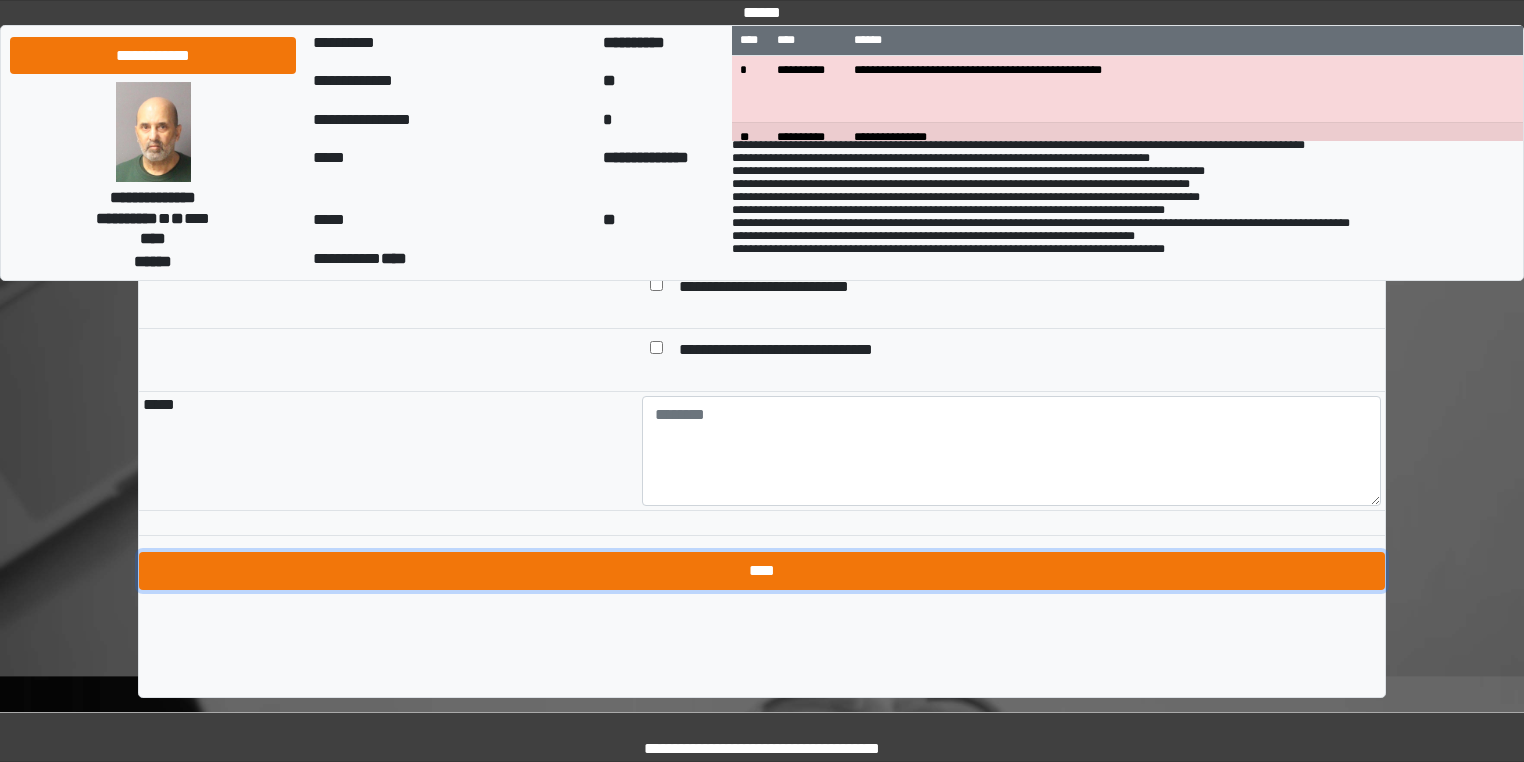 click on "****" at bounding box center (762, 571) 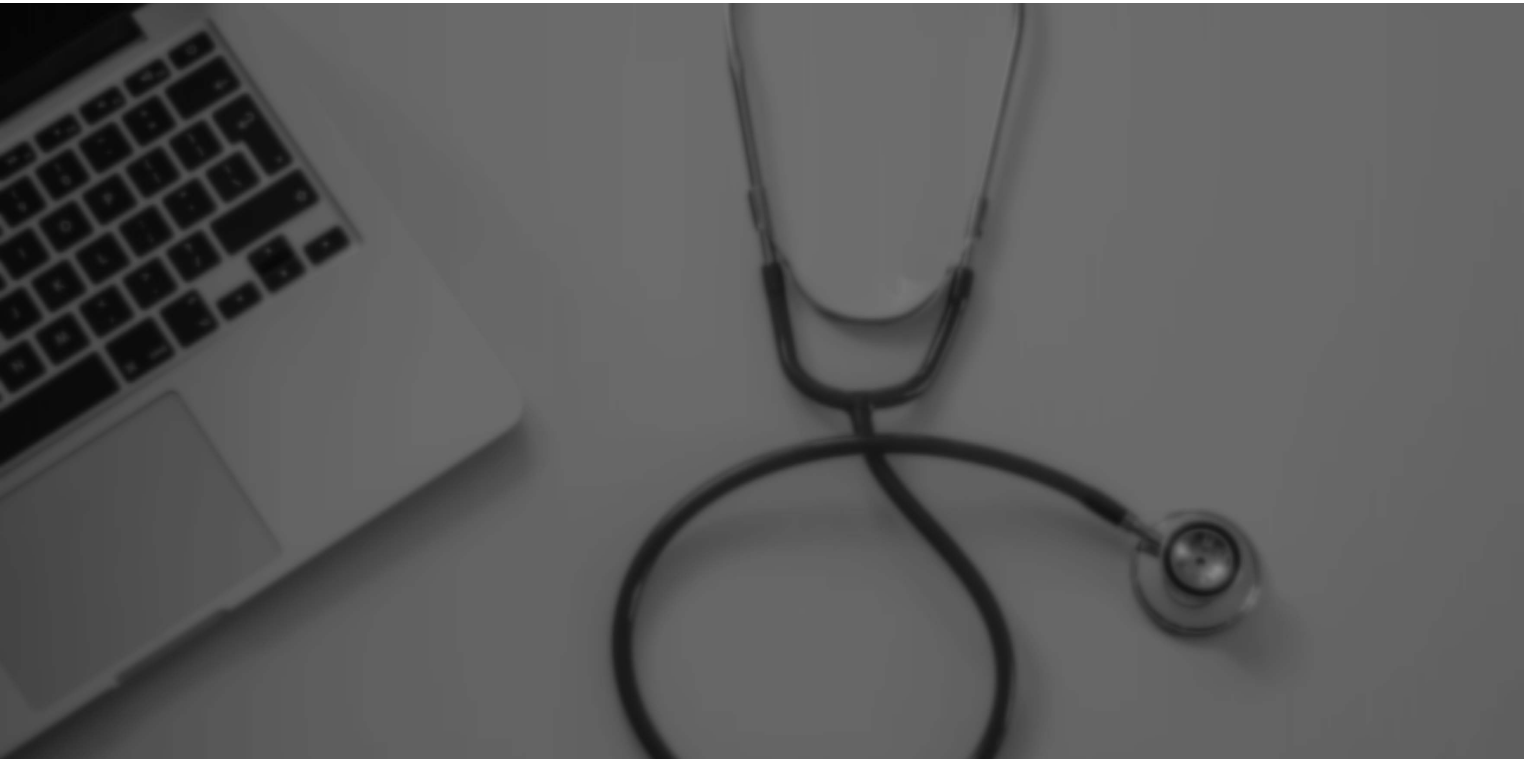 scroll, scrollTop: 0, scrollLeft: 0, axis: both 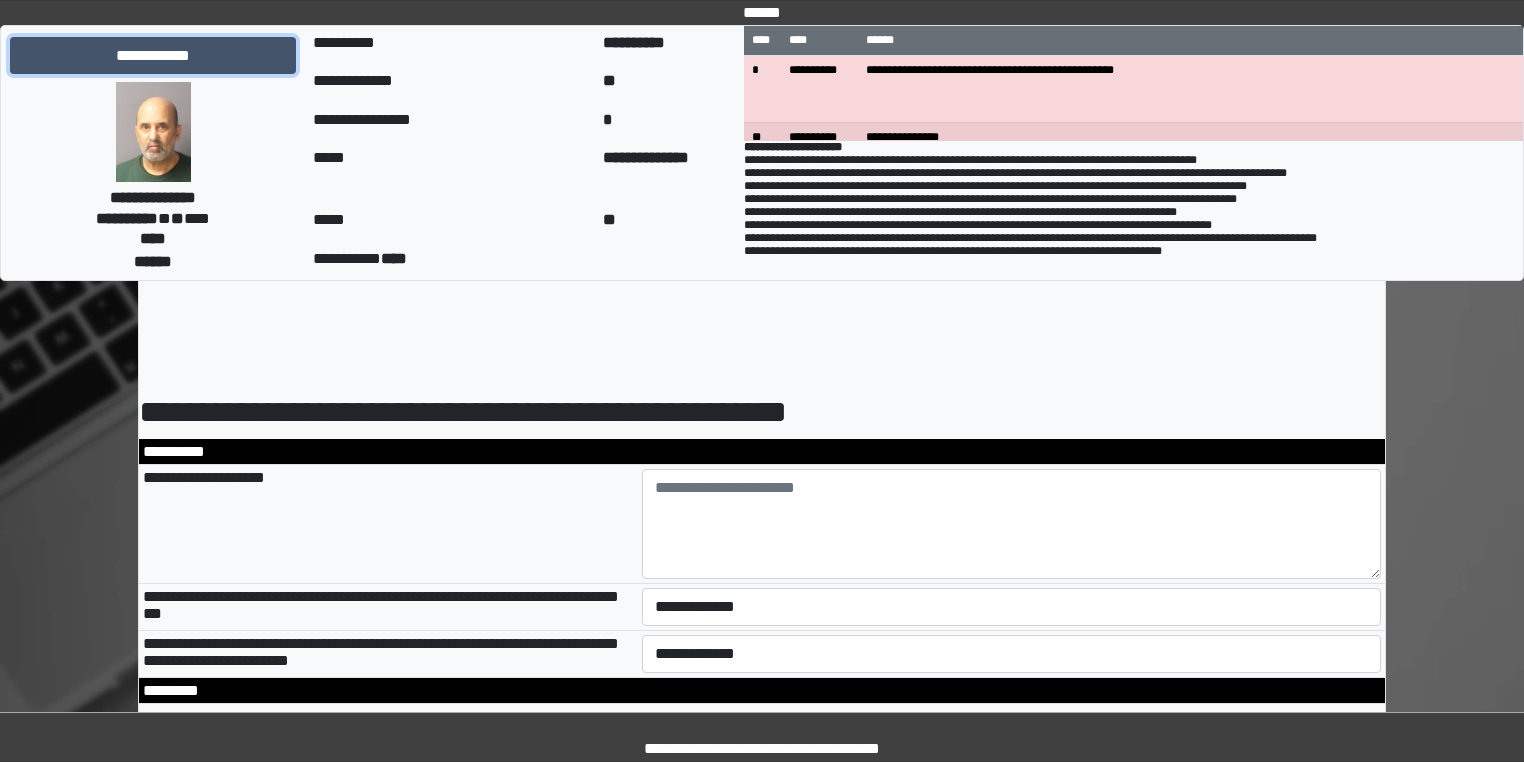 click on "**********" at bounding box center (153, 56) 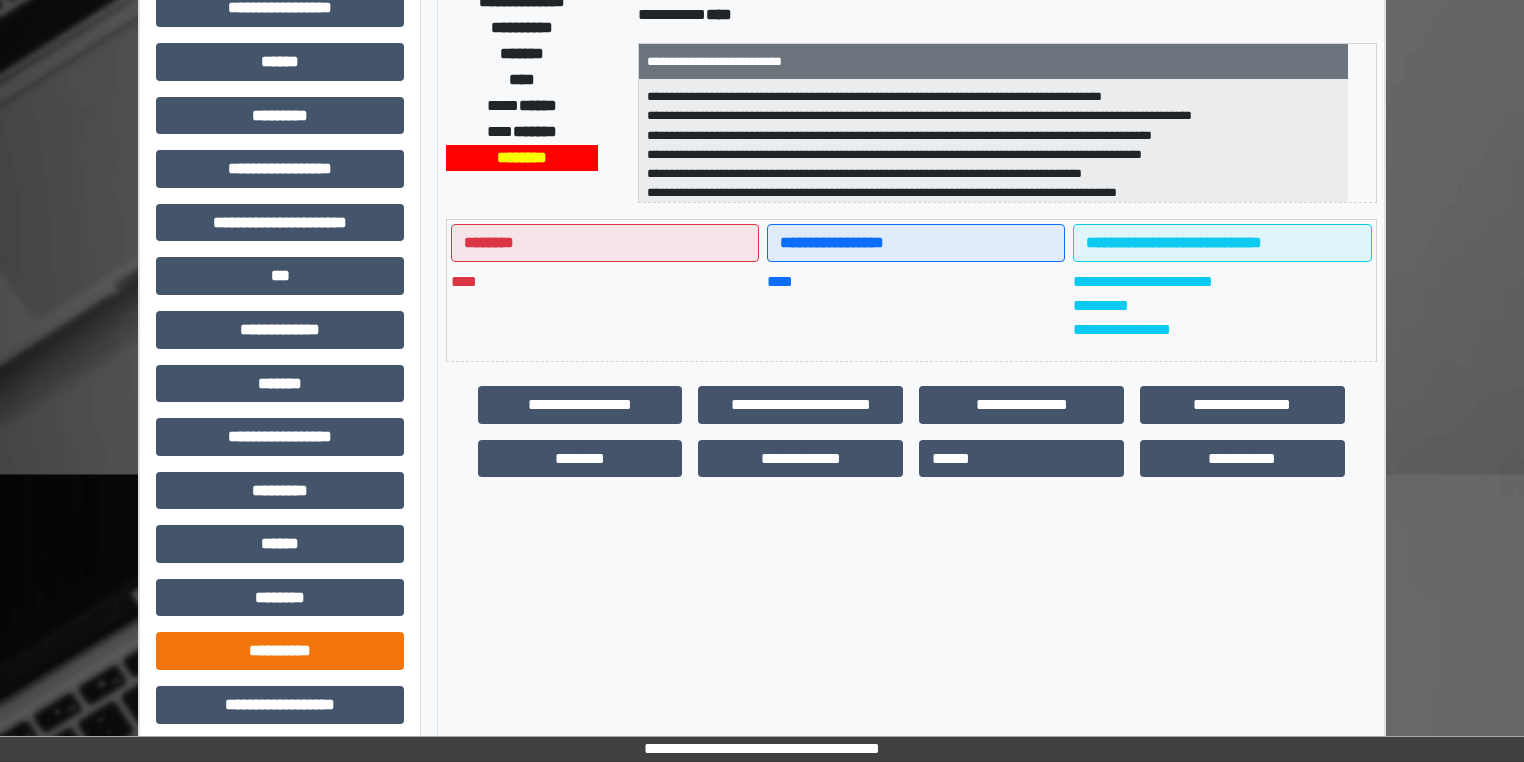 scroll, scrollTop: 404, scrollLeft: 0, axis: vertical 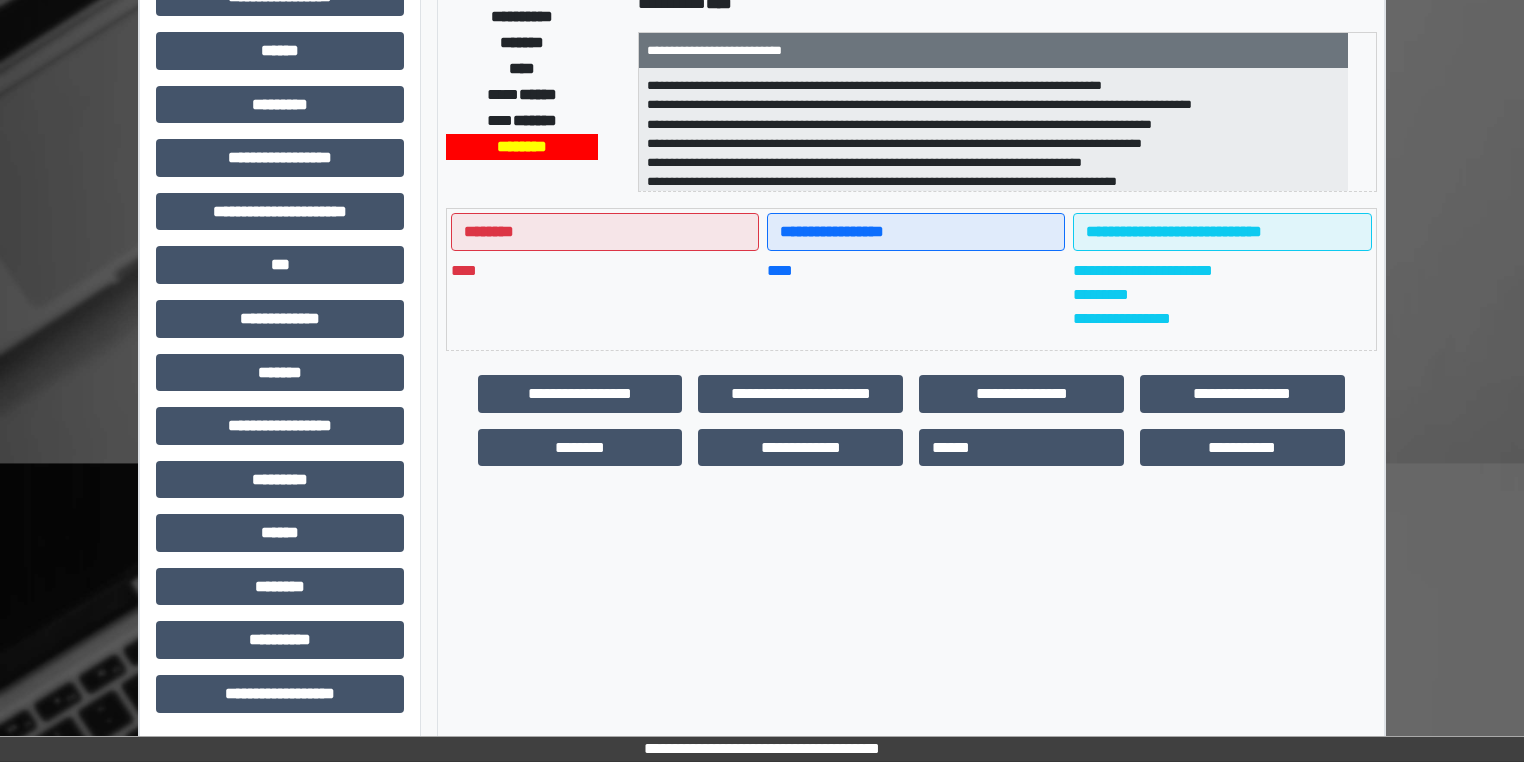 click on "**********" at bounding box center (280, 219) 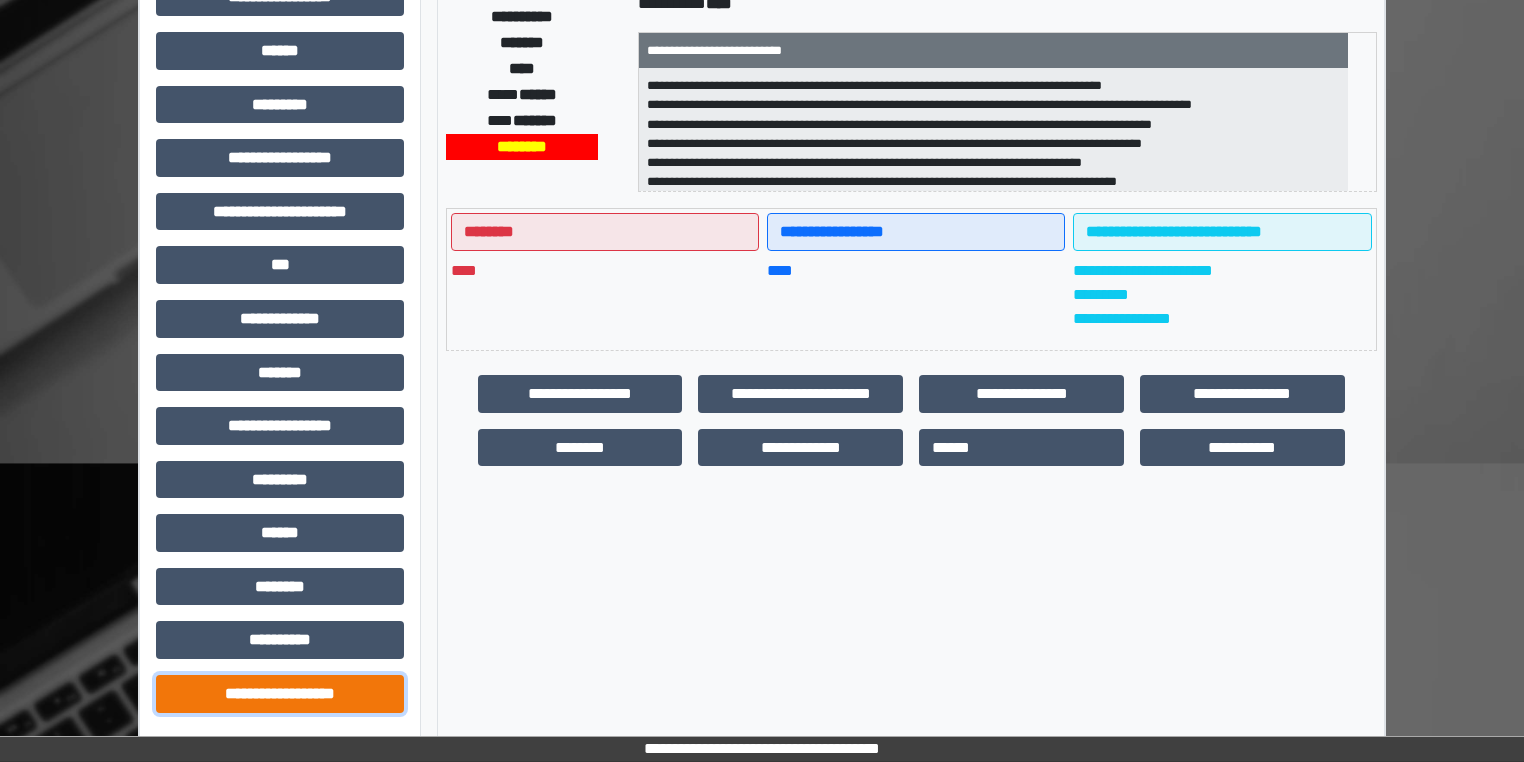 click on "**********" at bounding box center (280, 694) 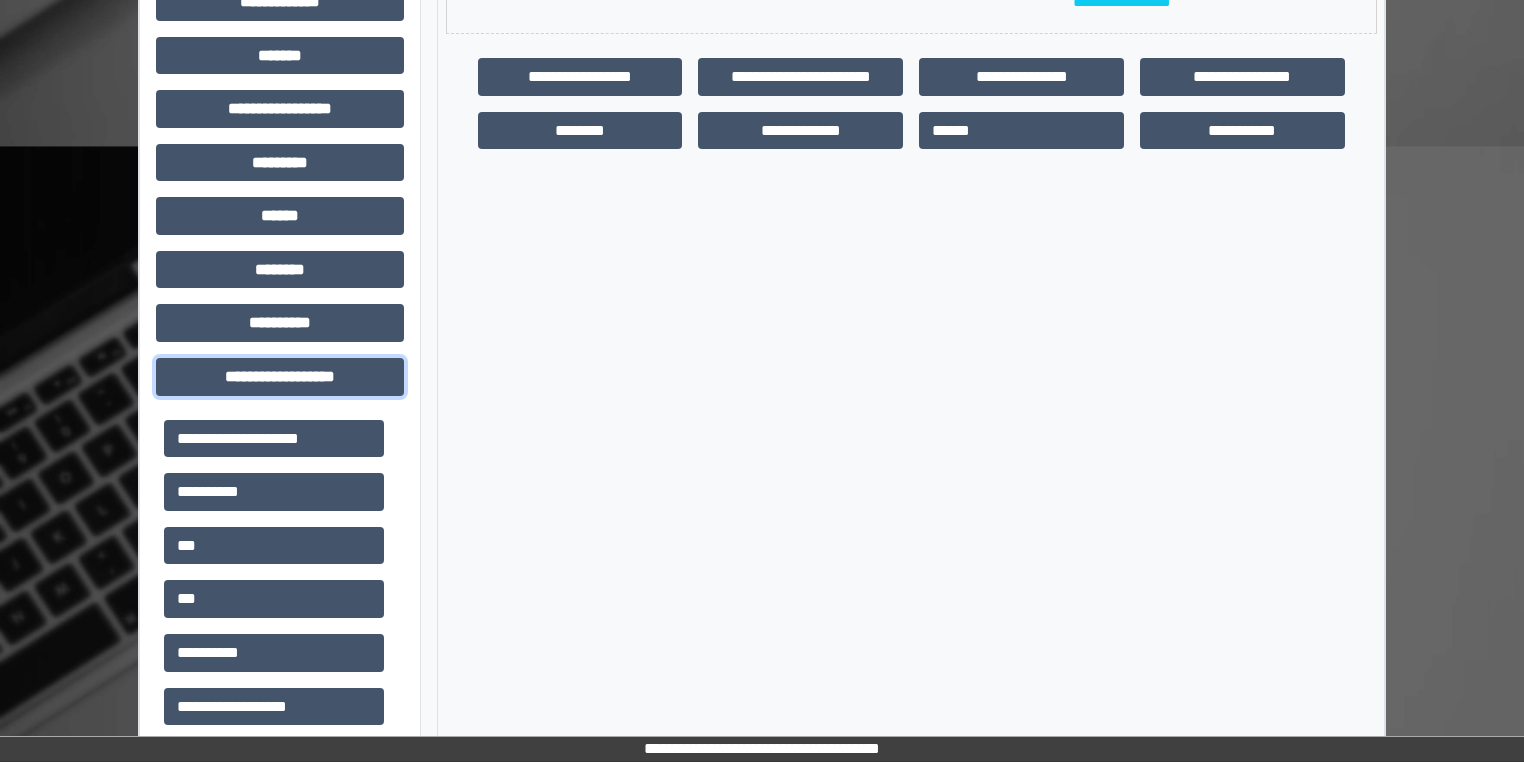 scroll, scrollTop: 724, scrollLeft: 0, axis: vertical 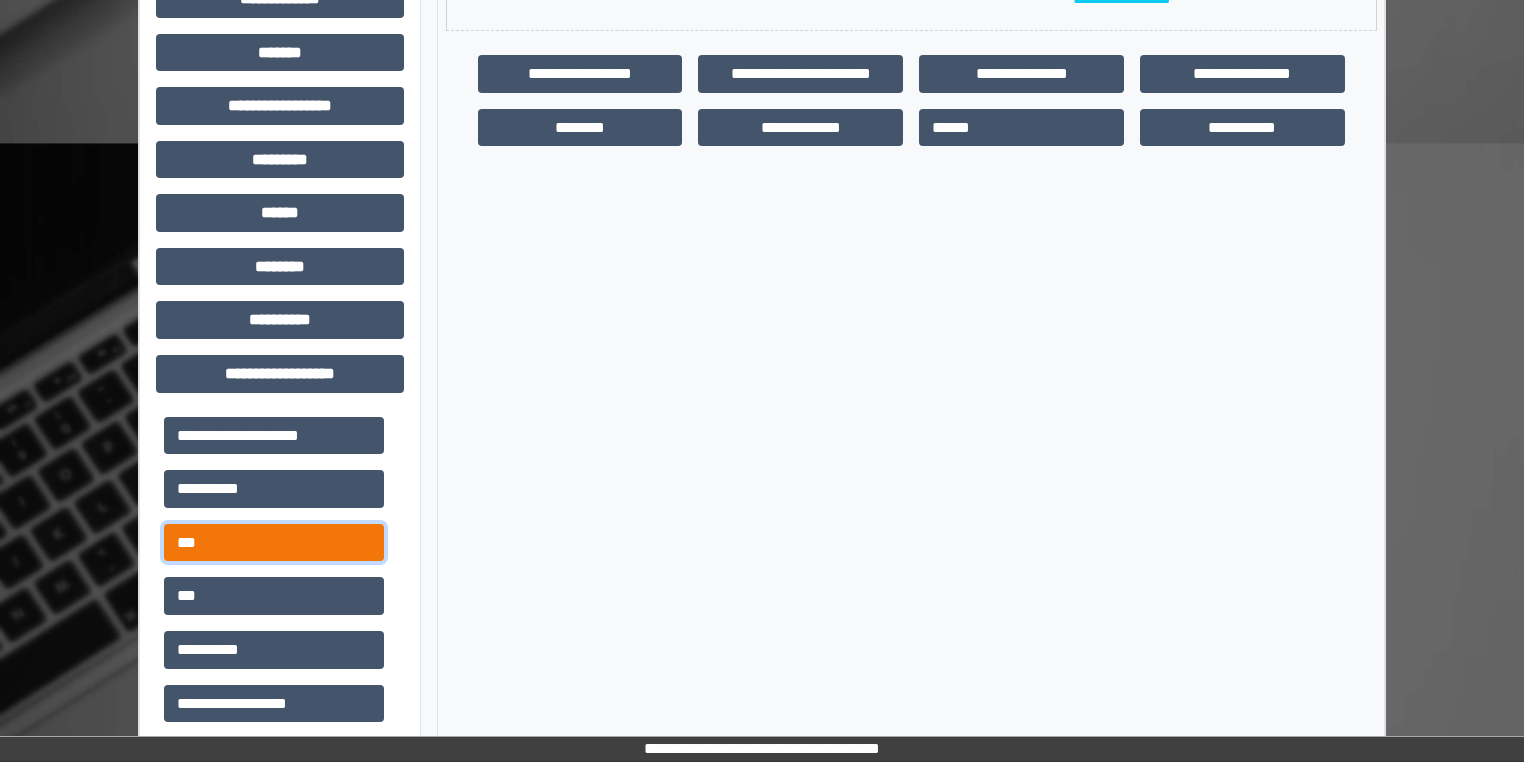 click on "***" at bounding box center (274, 543) 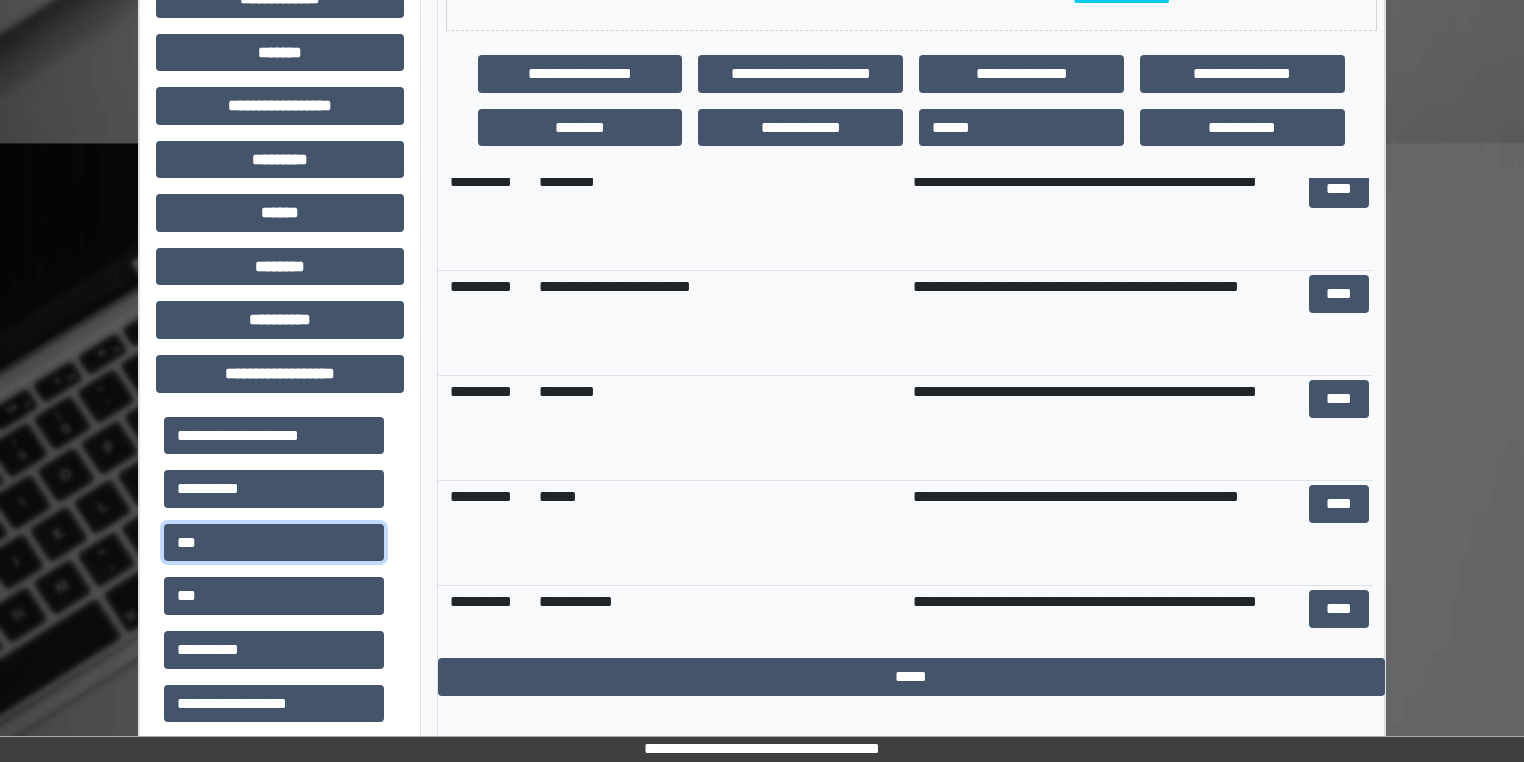 scroll, scrollTop: 1520, scrollLeft: 0, axis: vertical 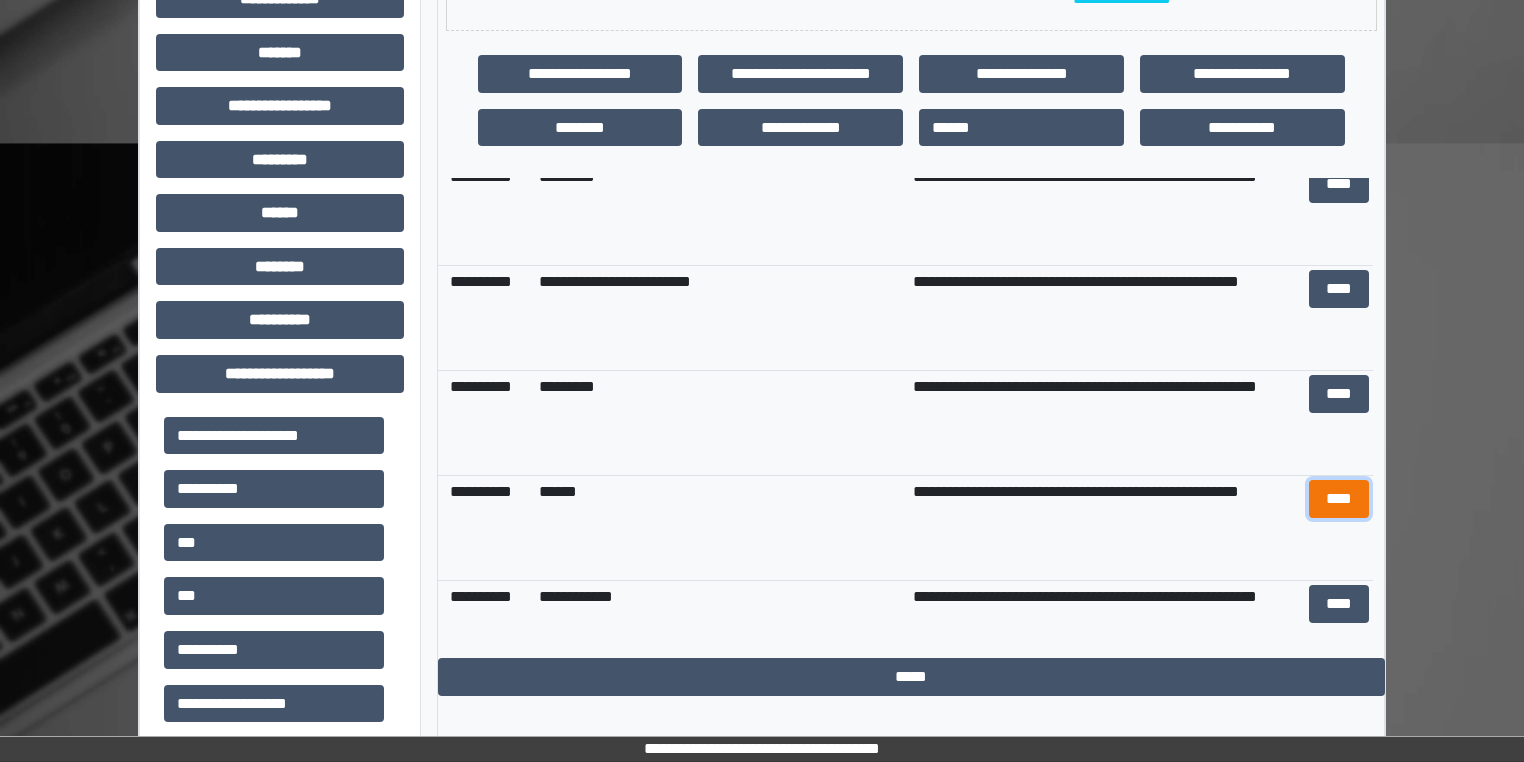 click on "****" at bounding box center [1338, 499] 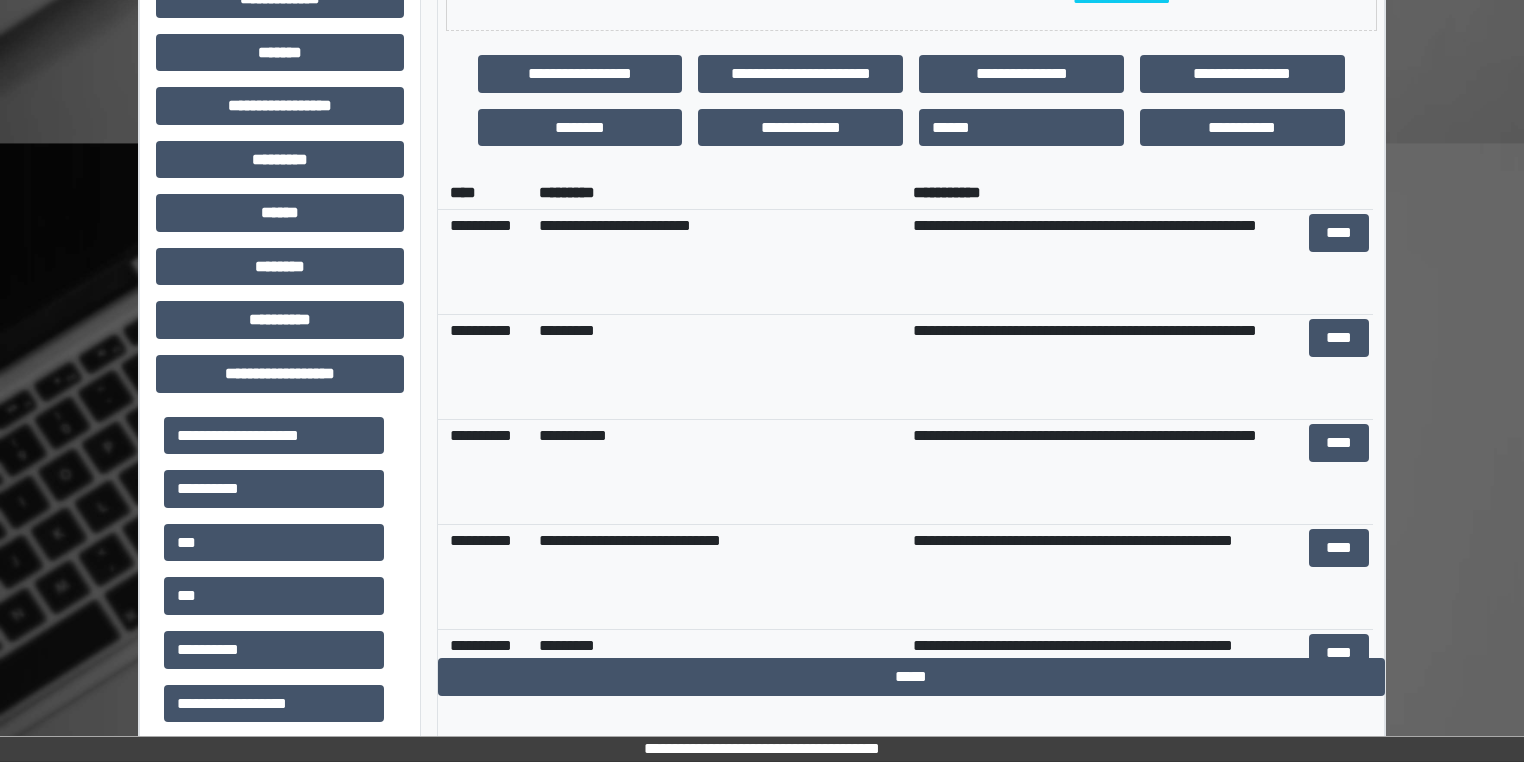 scroll, scrollTop: 0, scrollLeft: 0, axis: both 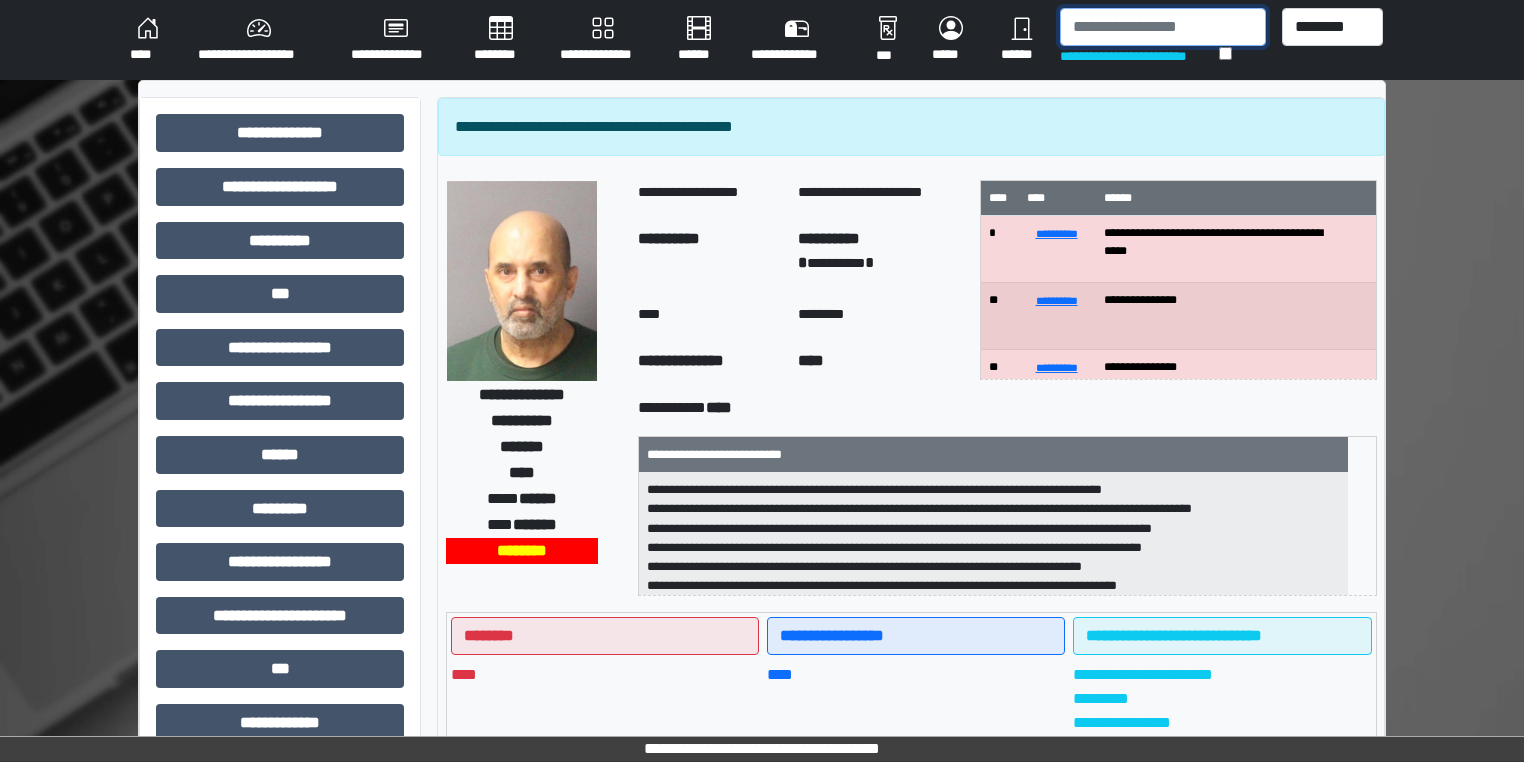 click at bounding box center [1163, 27] 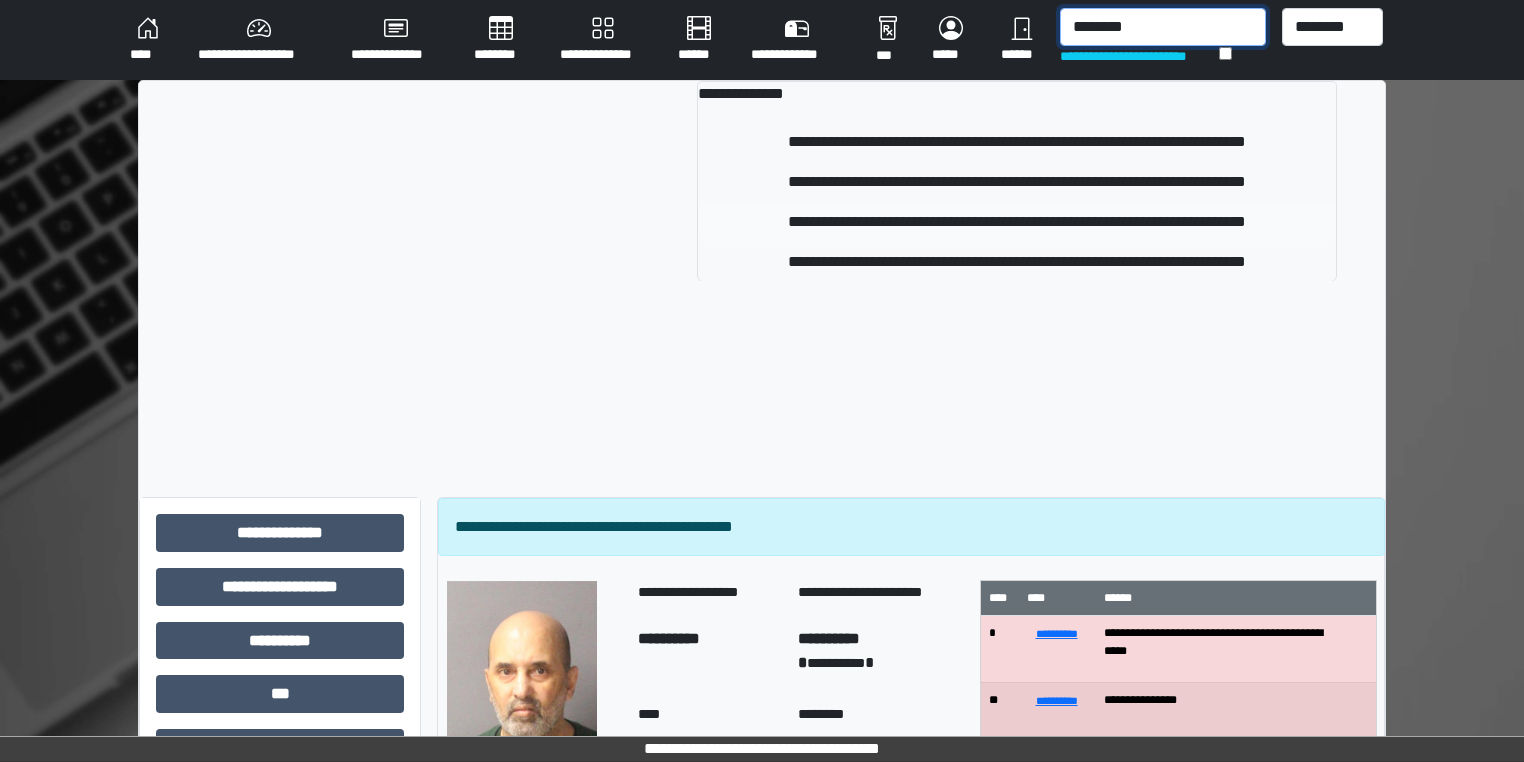 type on "********" 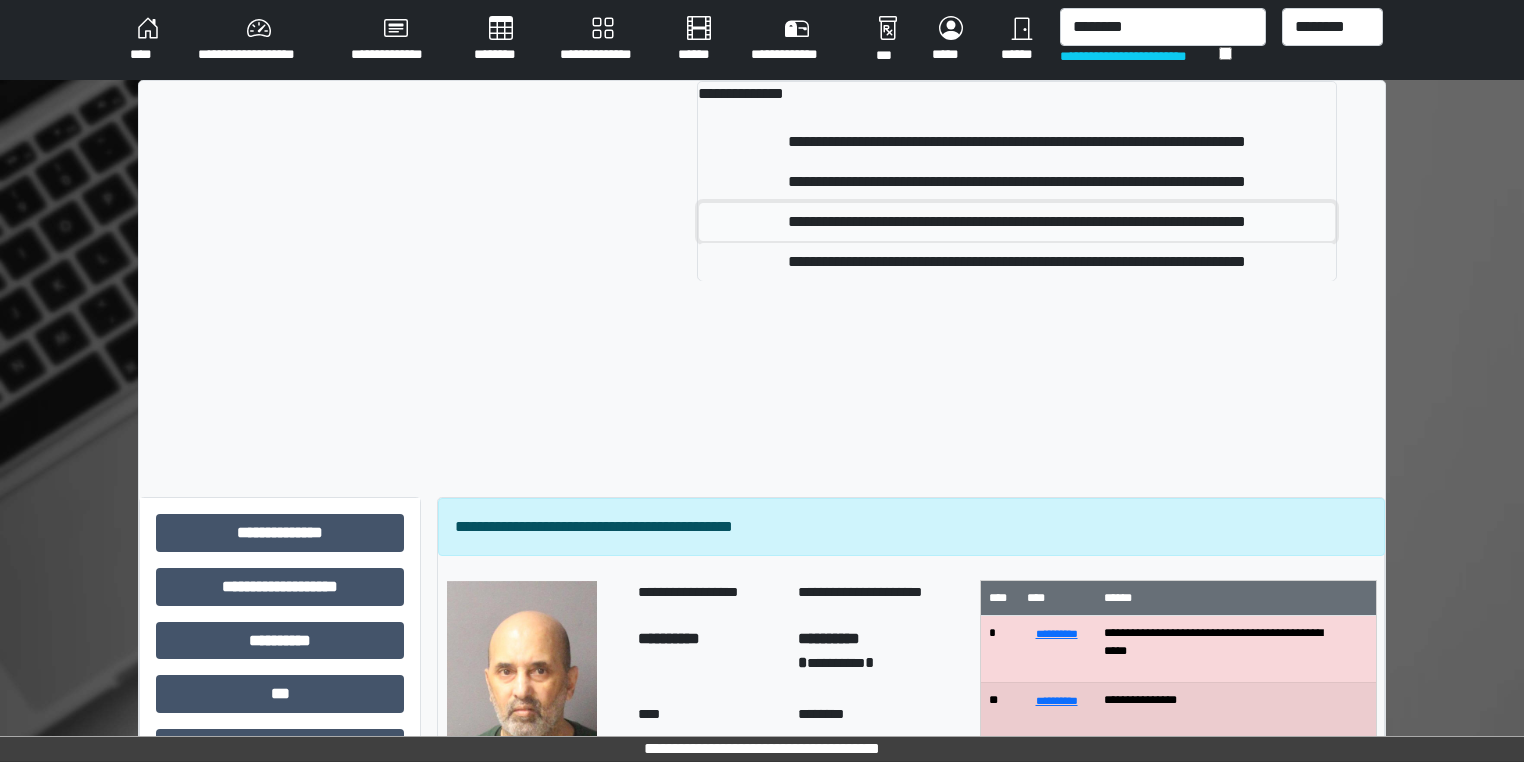 click on "**********" at bounding box center [1017, 222] 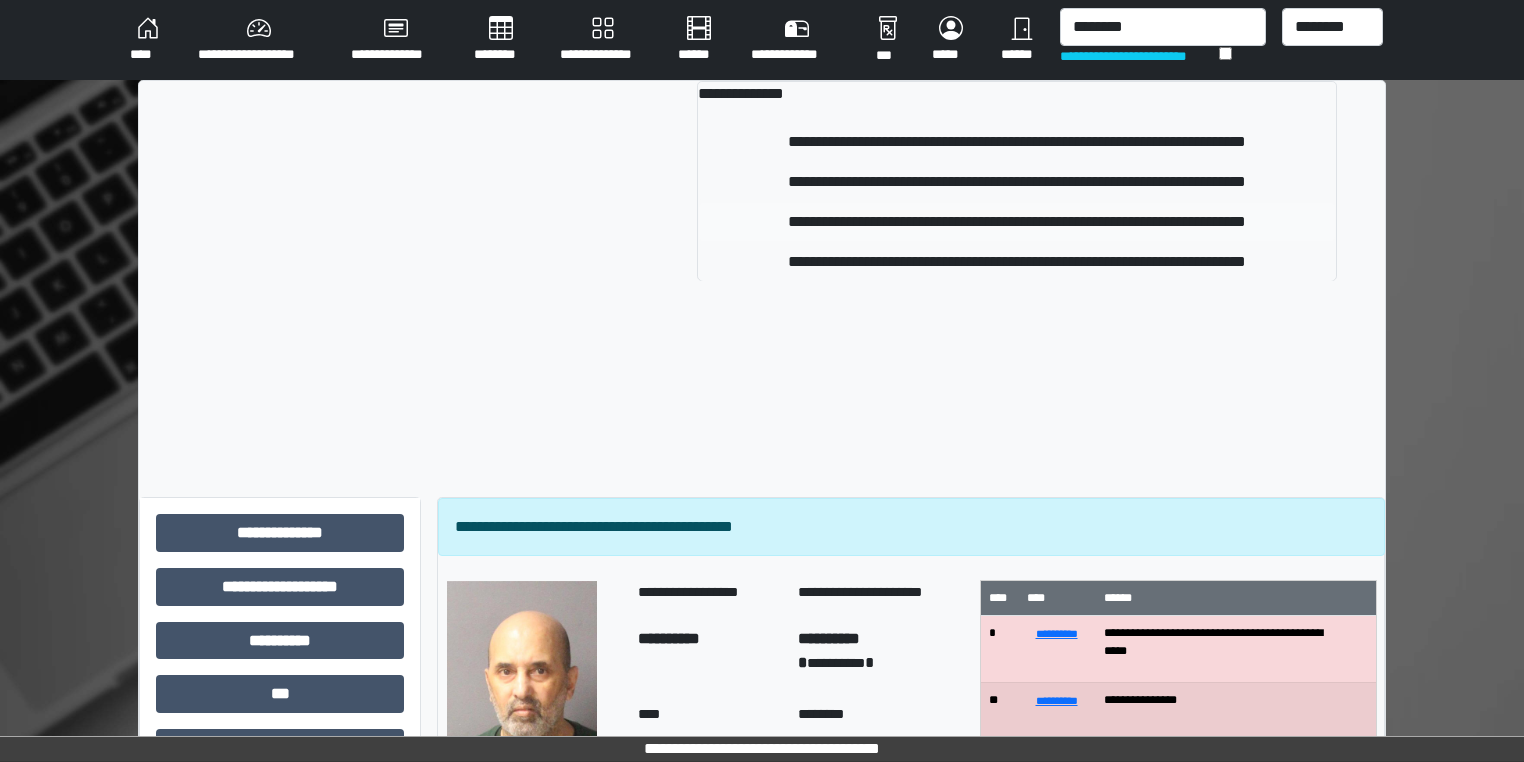 type 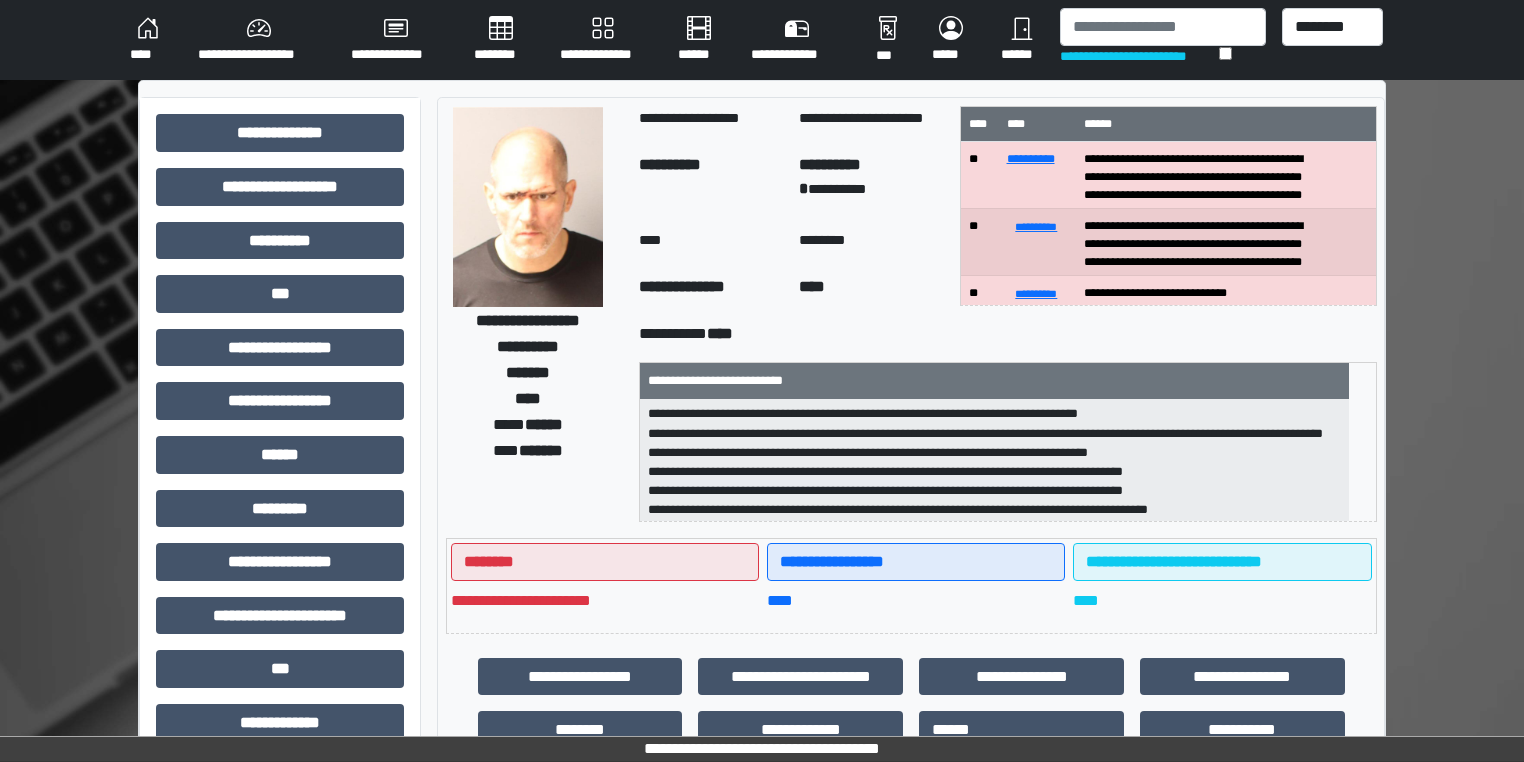 scroll, scrollTop: 80, scrollLeft: 0, axis: vertical 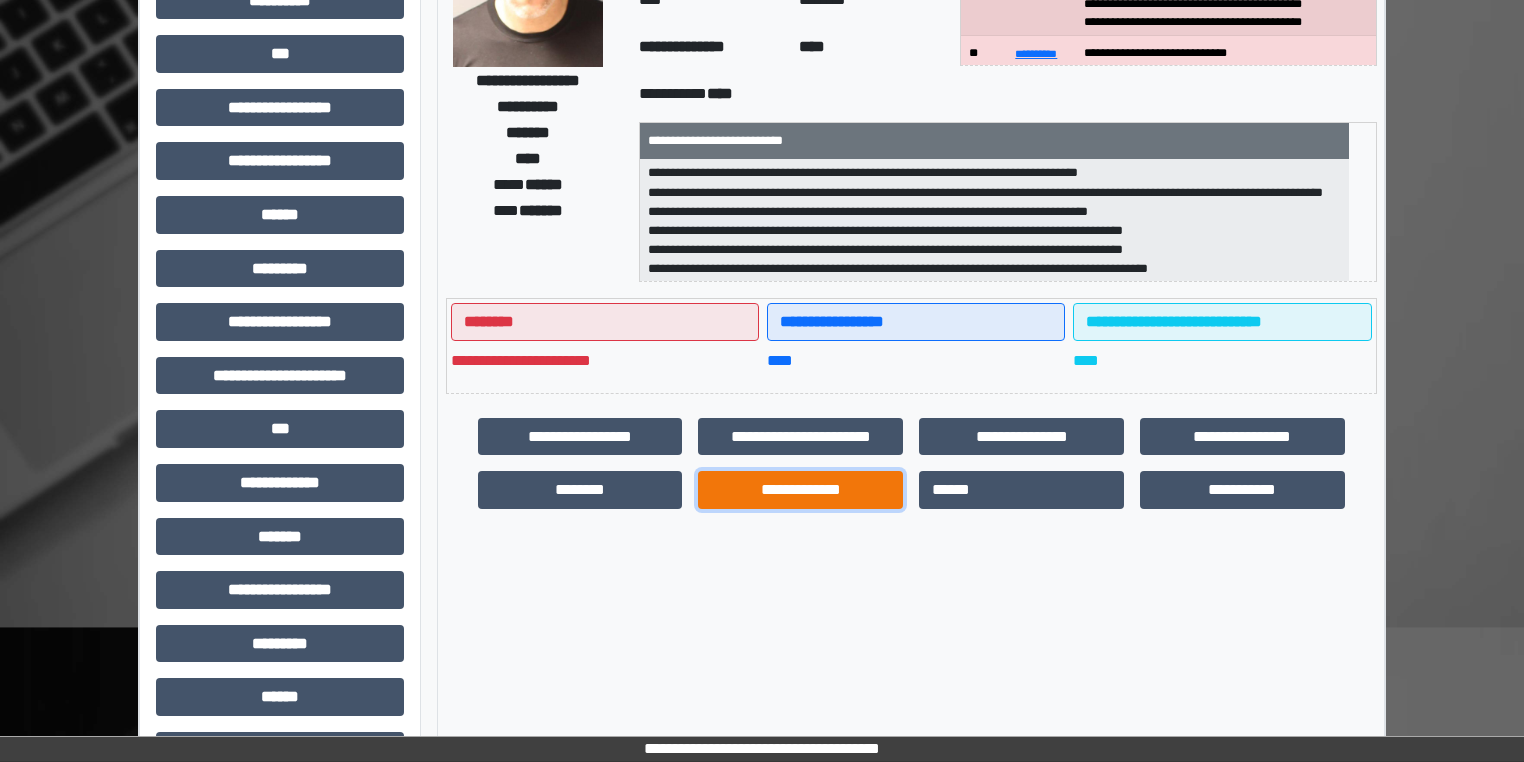 click on "**********" at bounding box center (800, 490) 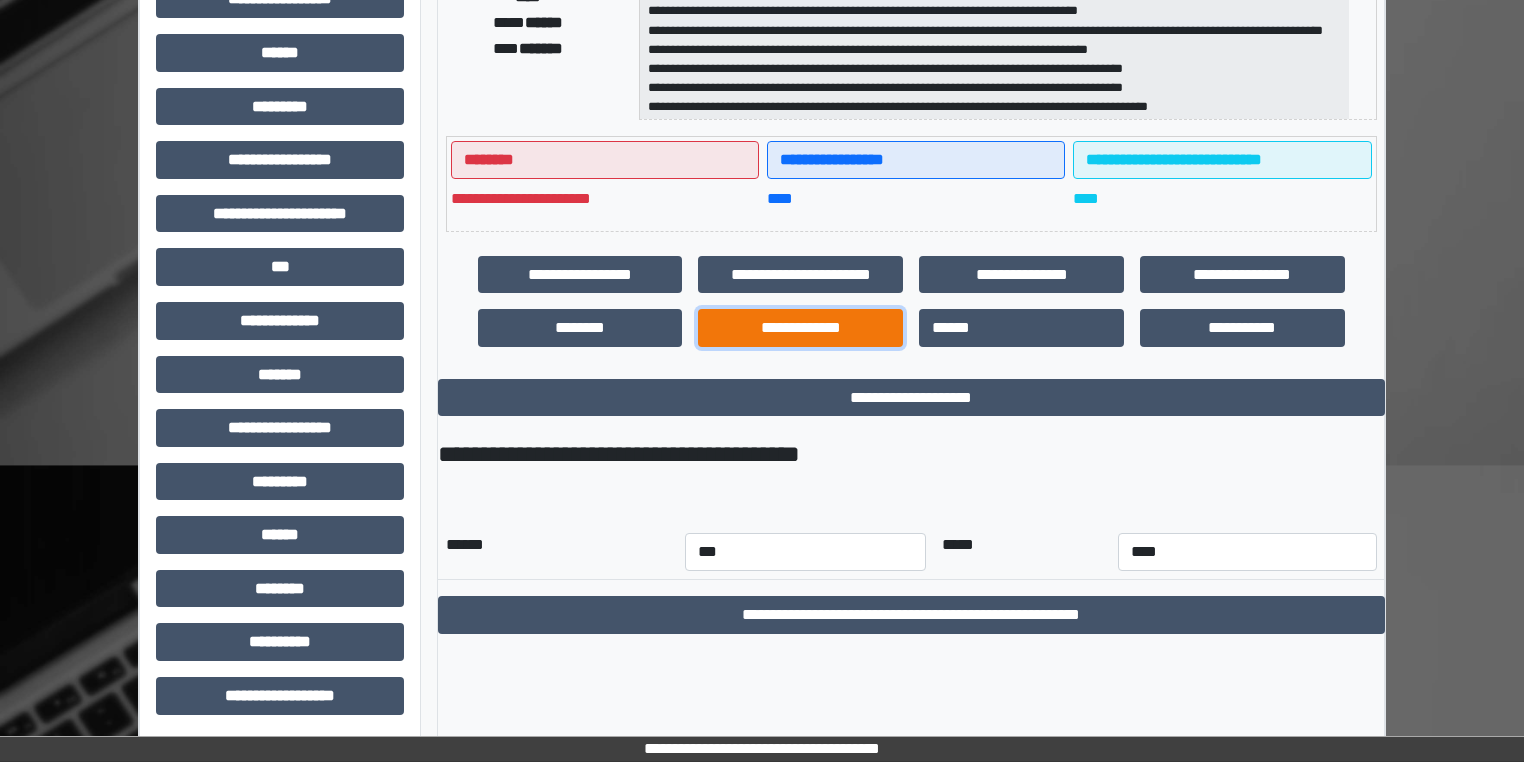 scroll, scrollTop: 404, scrollLeft: 0, axis: vertical 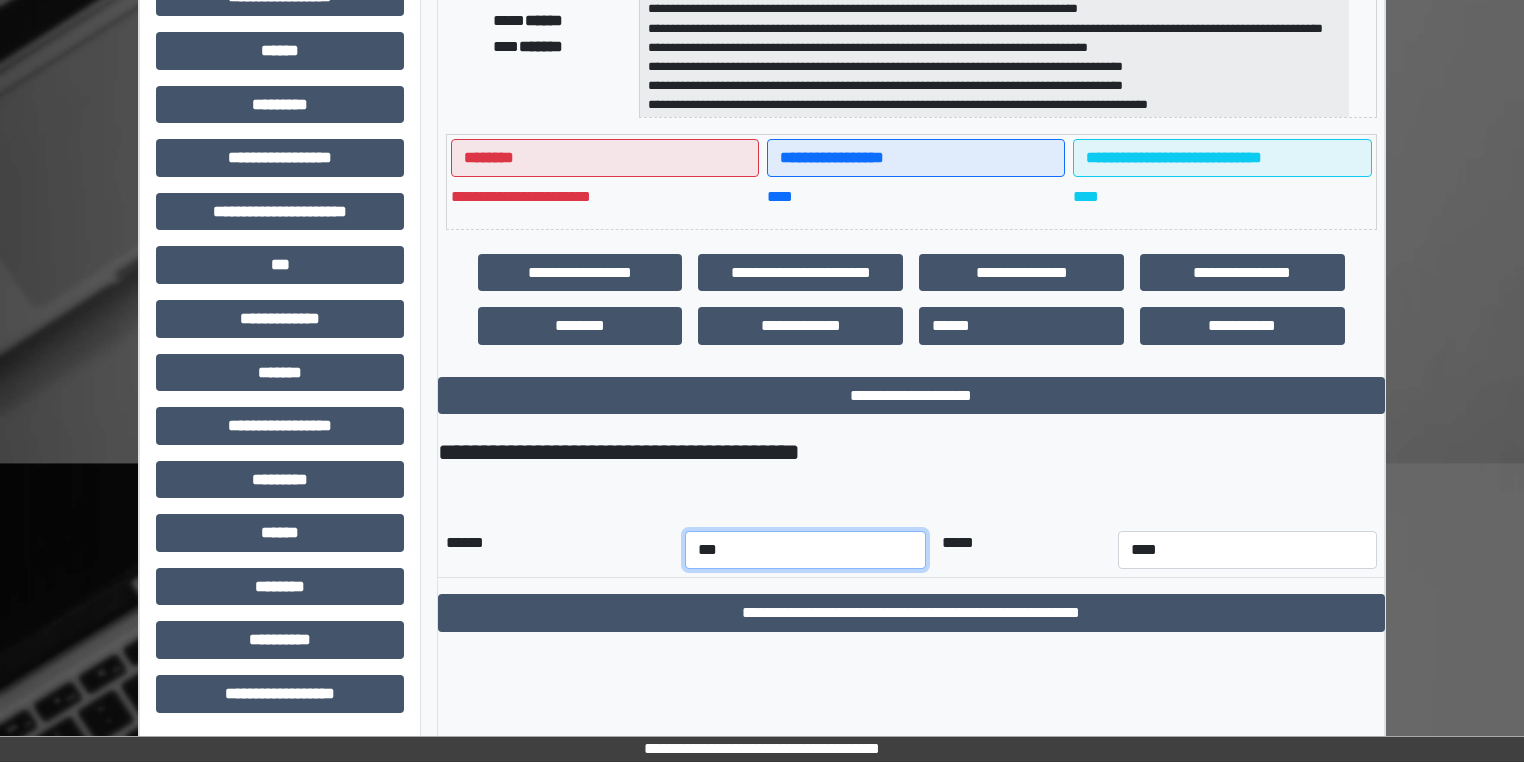 click on "***
***
***
***
***
***
***
***
***
***
***
***" at bounding box center (806, 550) 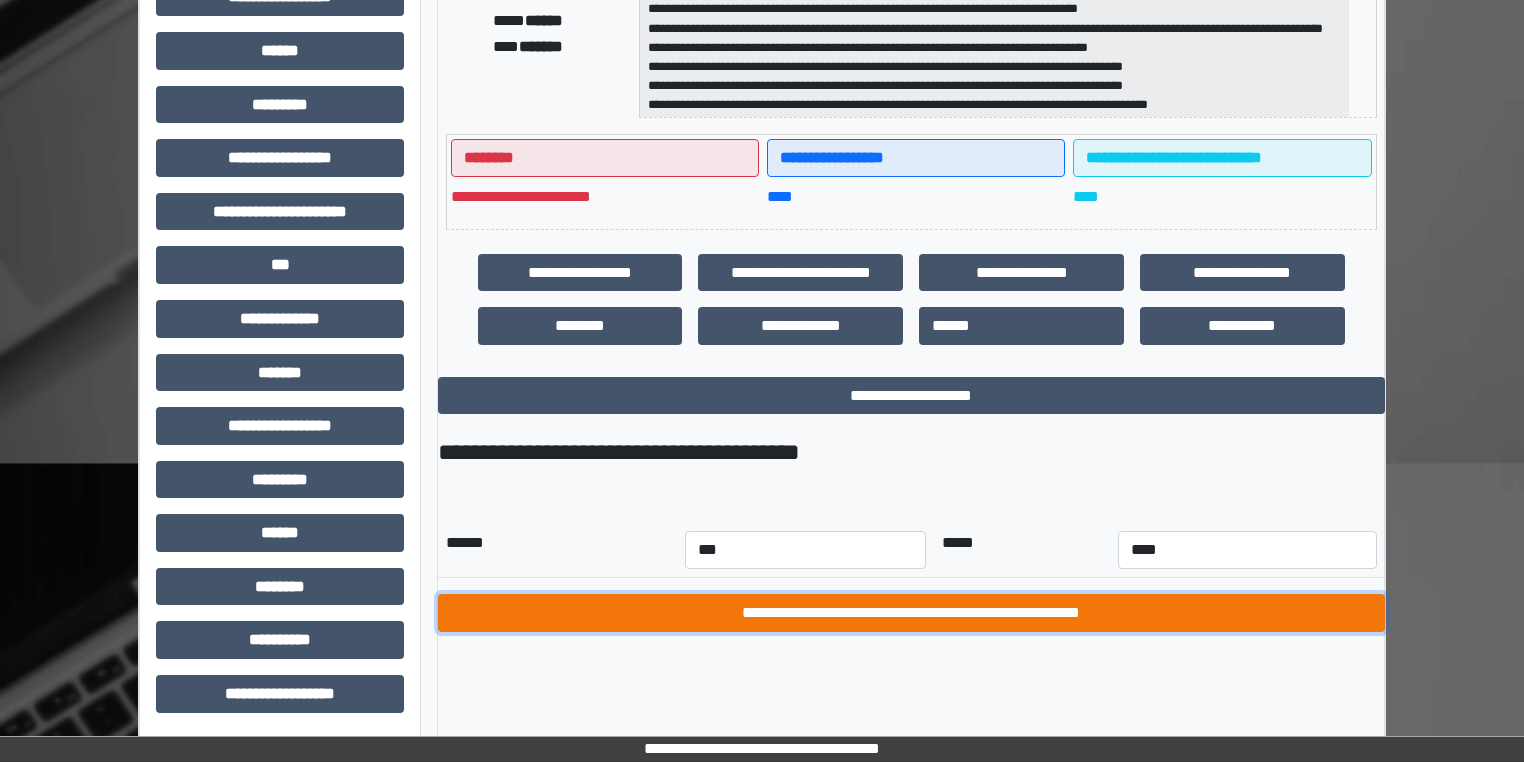 click on "**********" at bounding box center [911, 613] 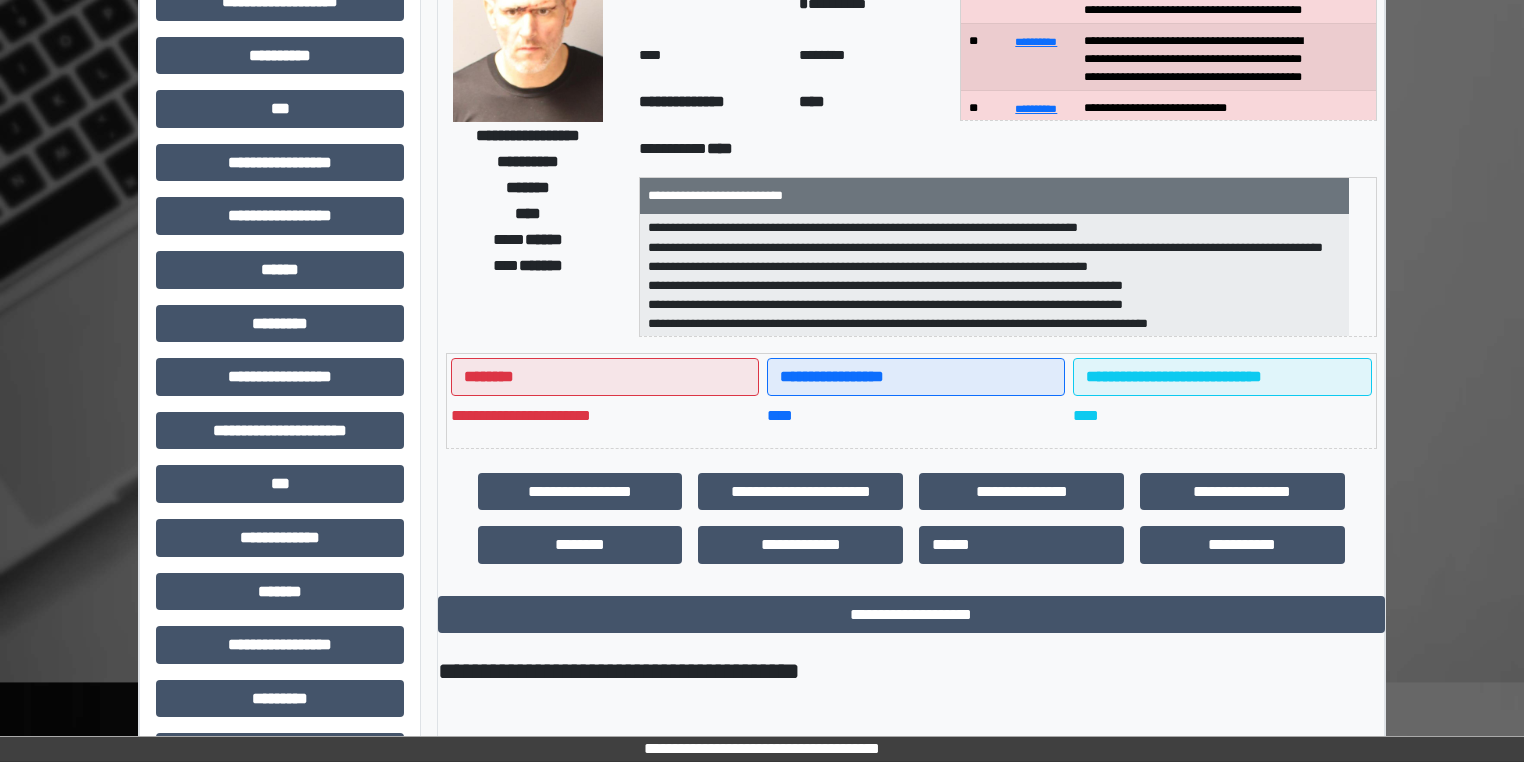 scroll, scrollTop: 164, scrollLeft: 0, axis: vertical 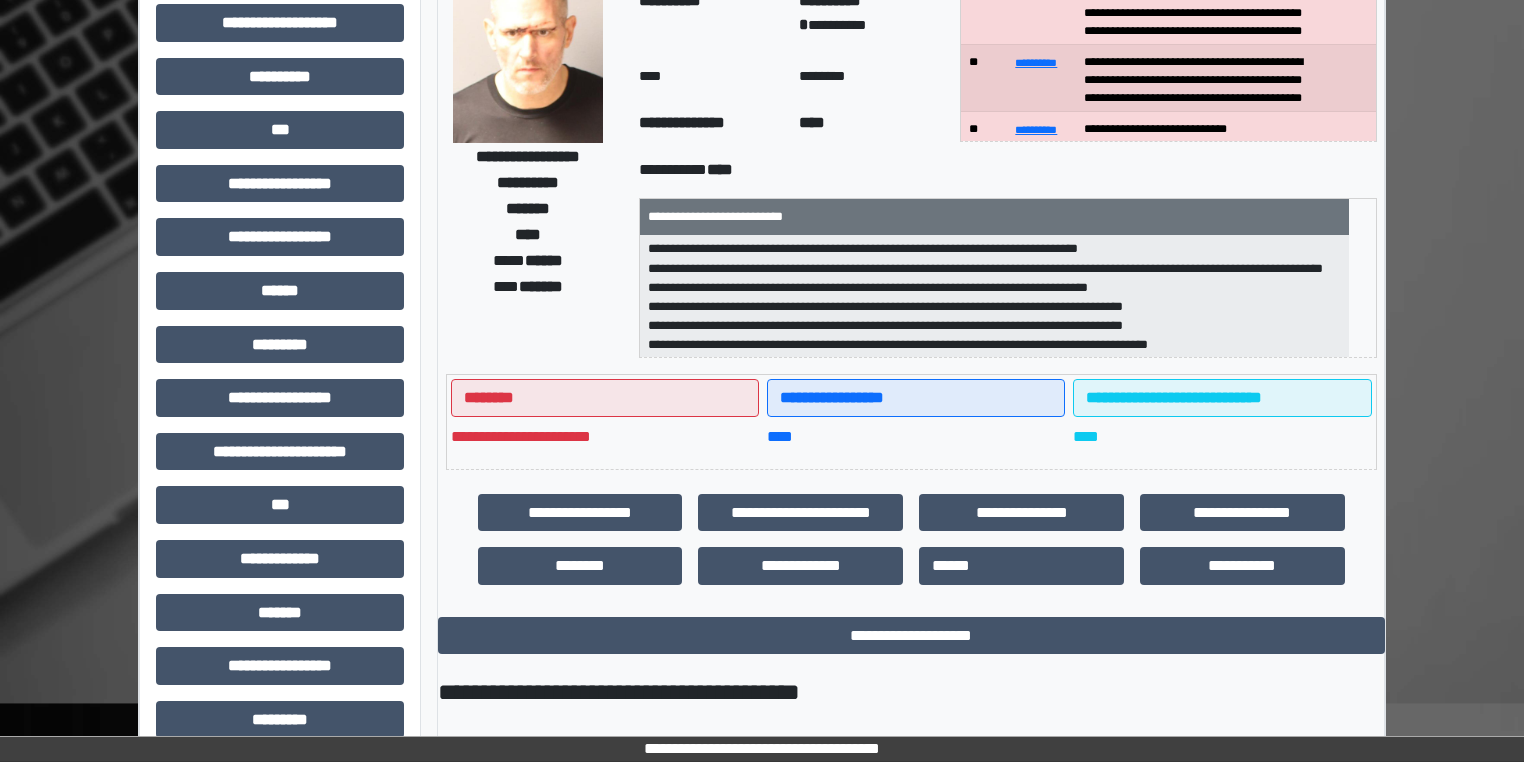 click on "**********" at bounding box center [994, 297] 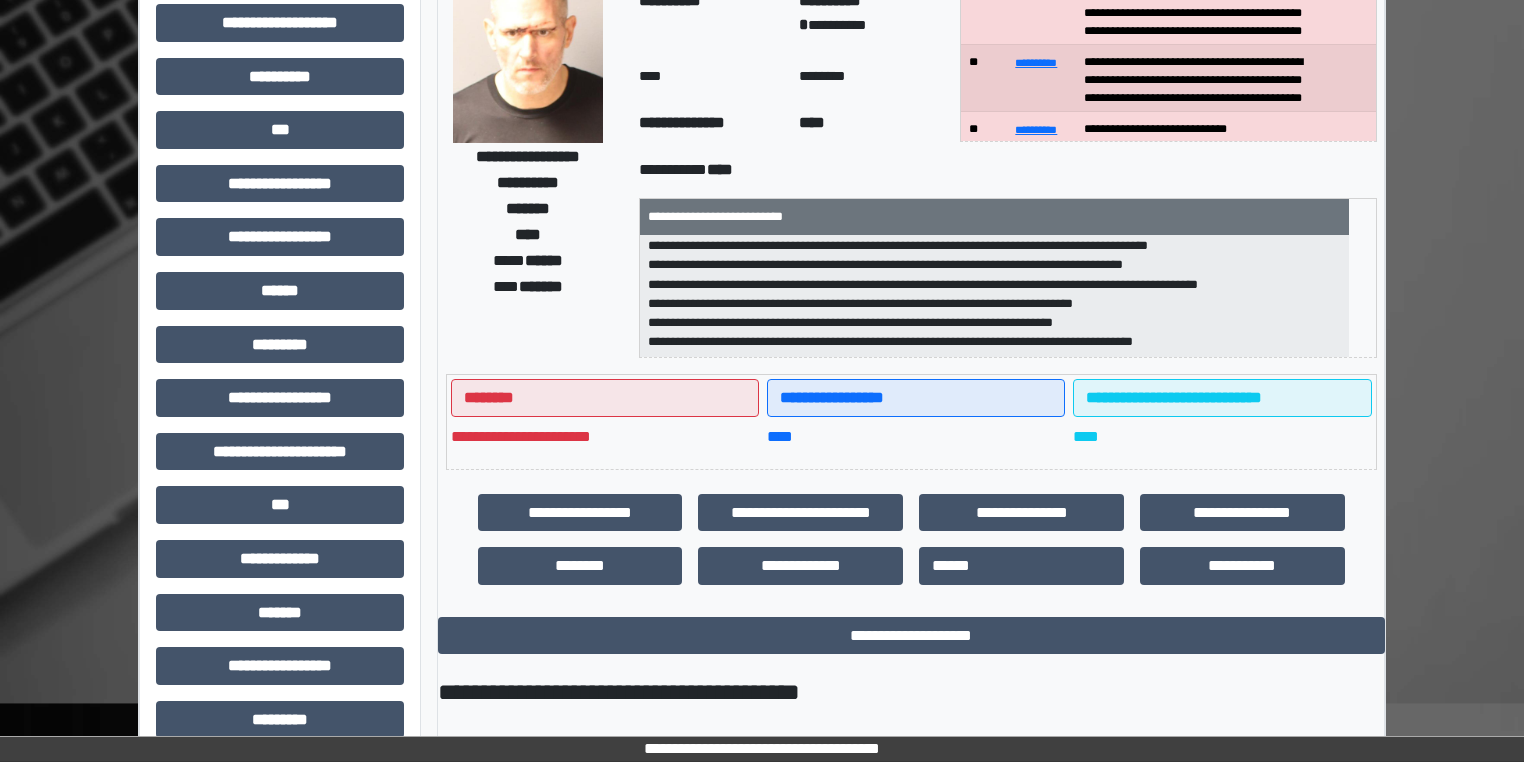 scroll, scrollTop: 236, scrollLeft: 0, axis: vertical 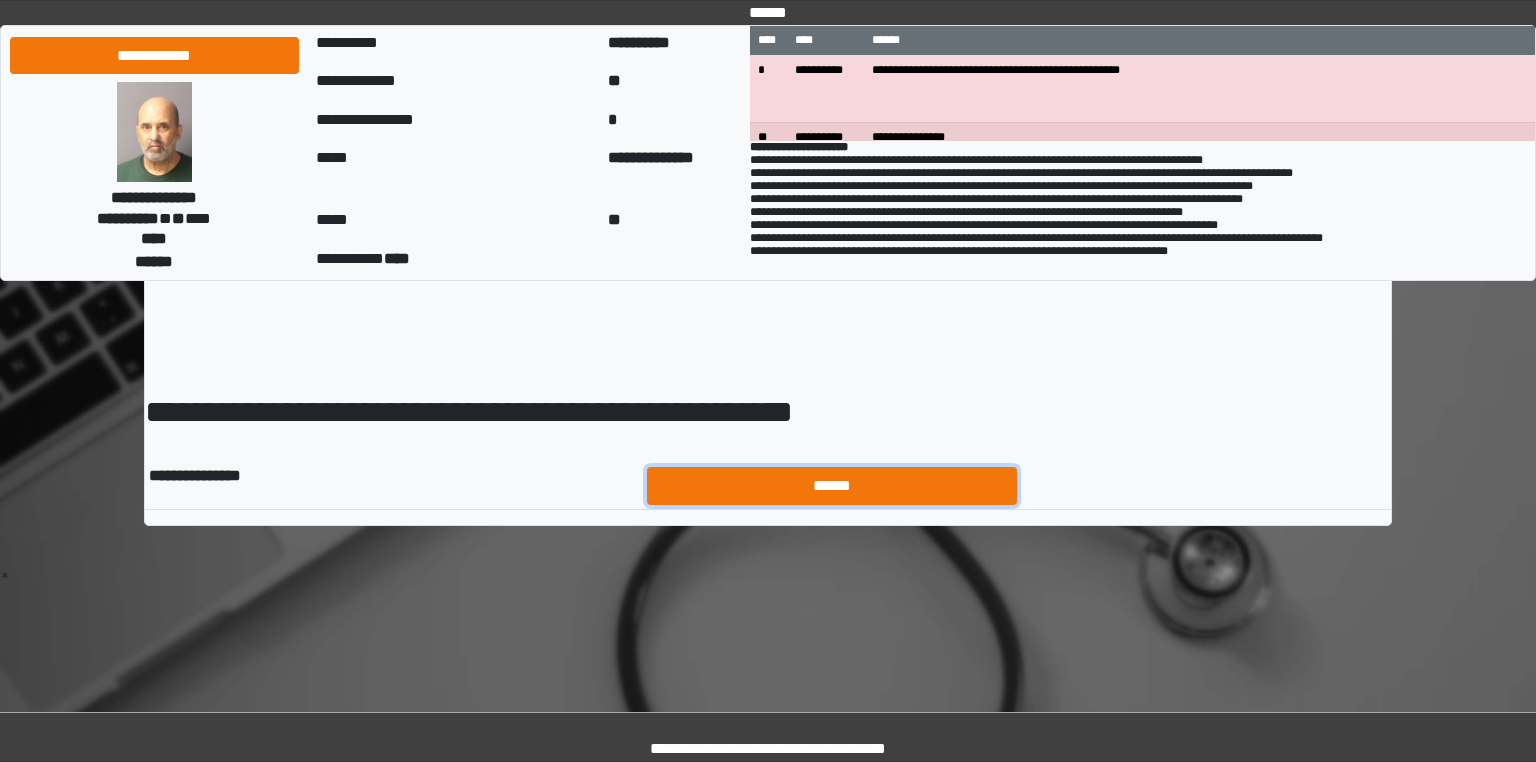 click on "******" at bounding box center [832, 486] 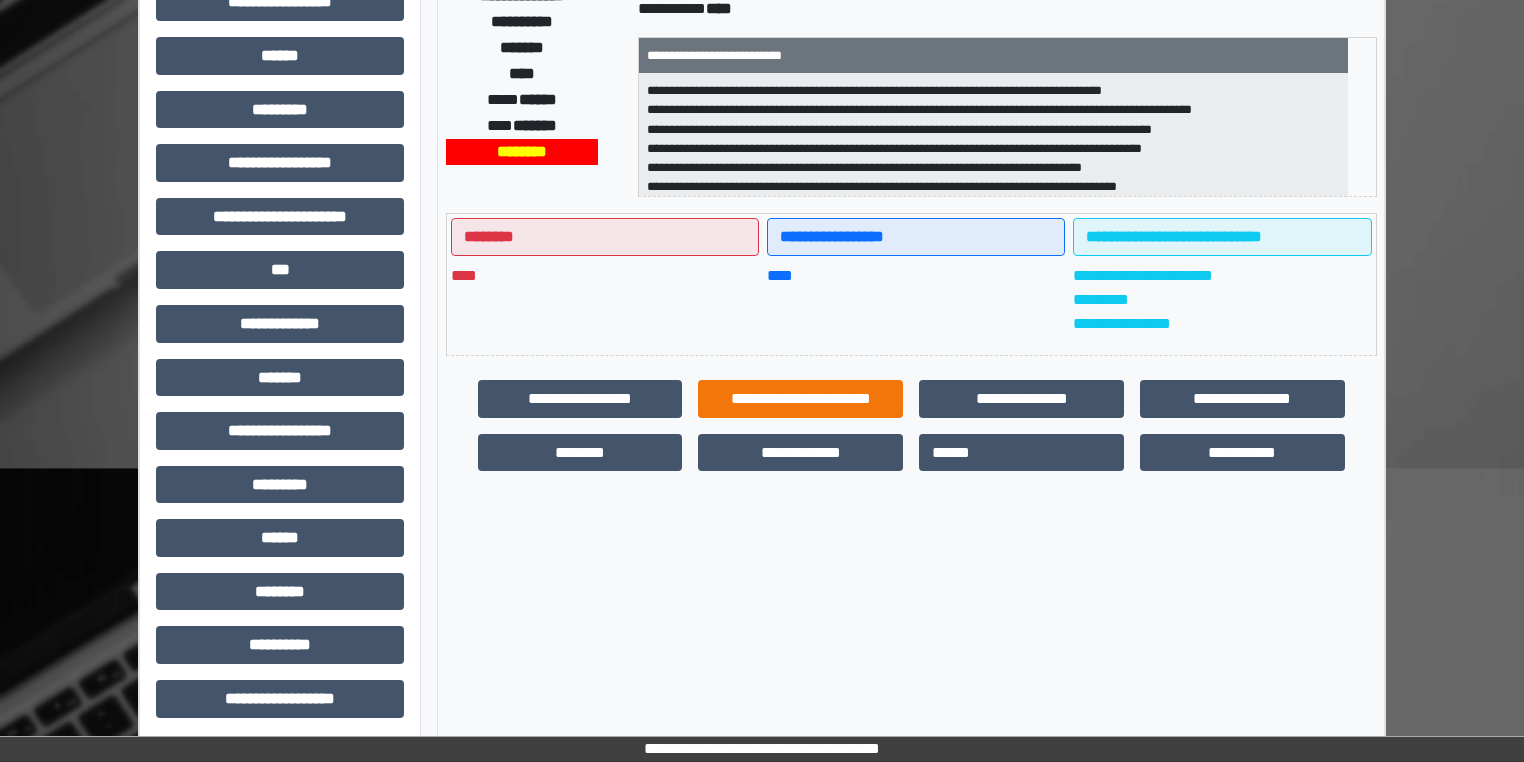 scroll, scrollTop: 400, scrollLeft: 0, axis: vertical 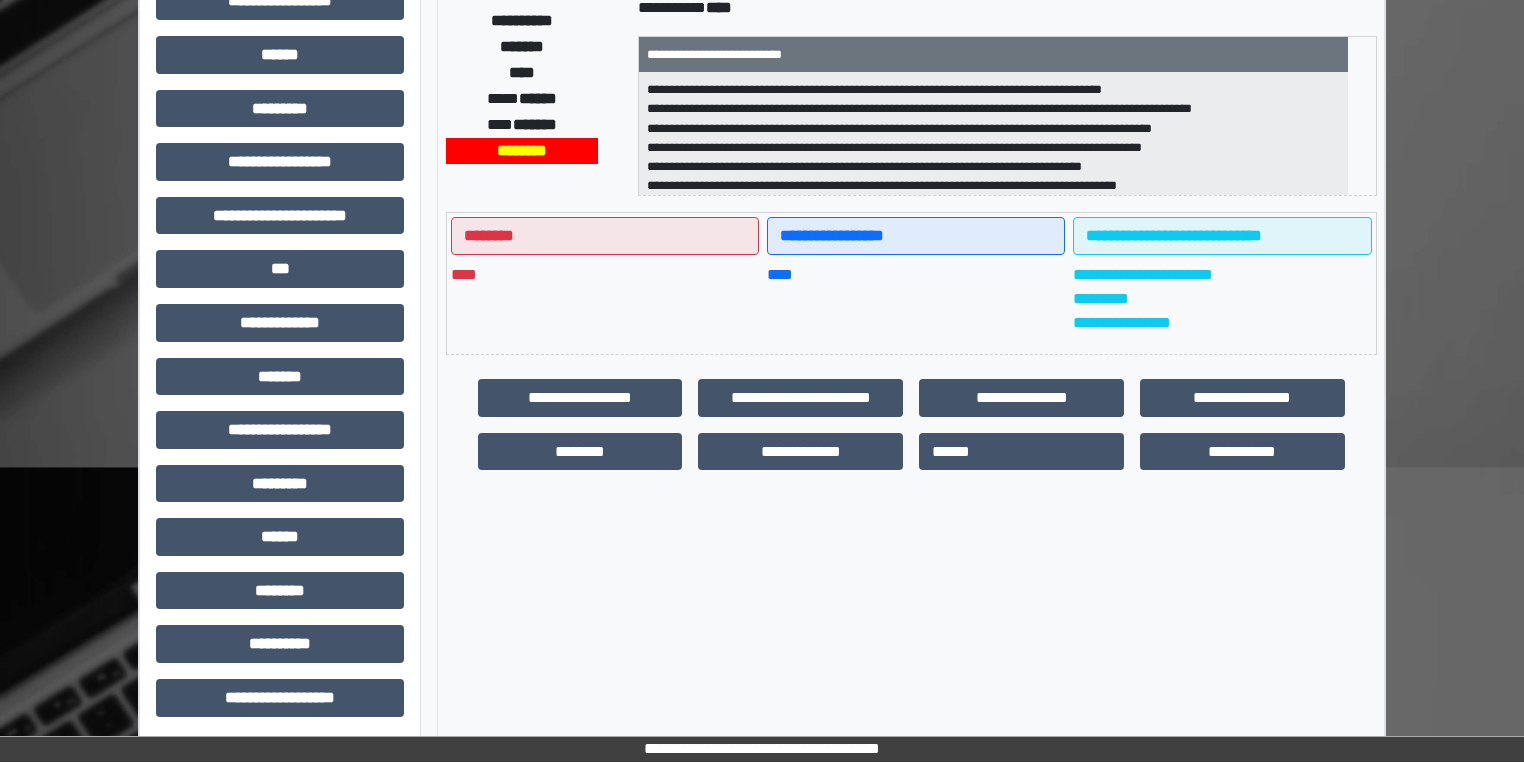 click on "**********" at bounding box center [1021, 398] 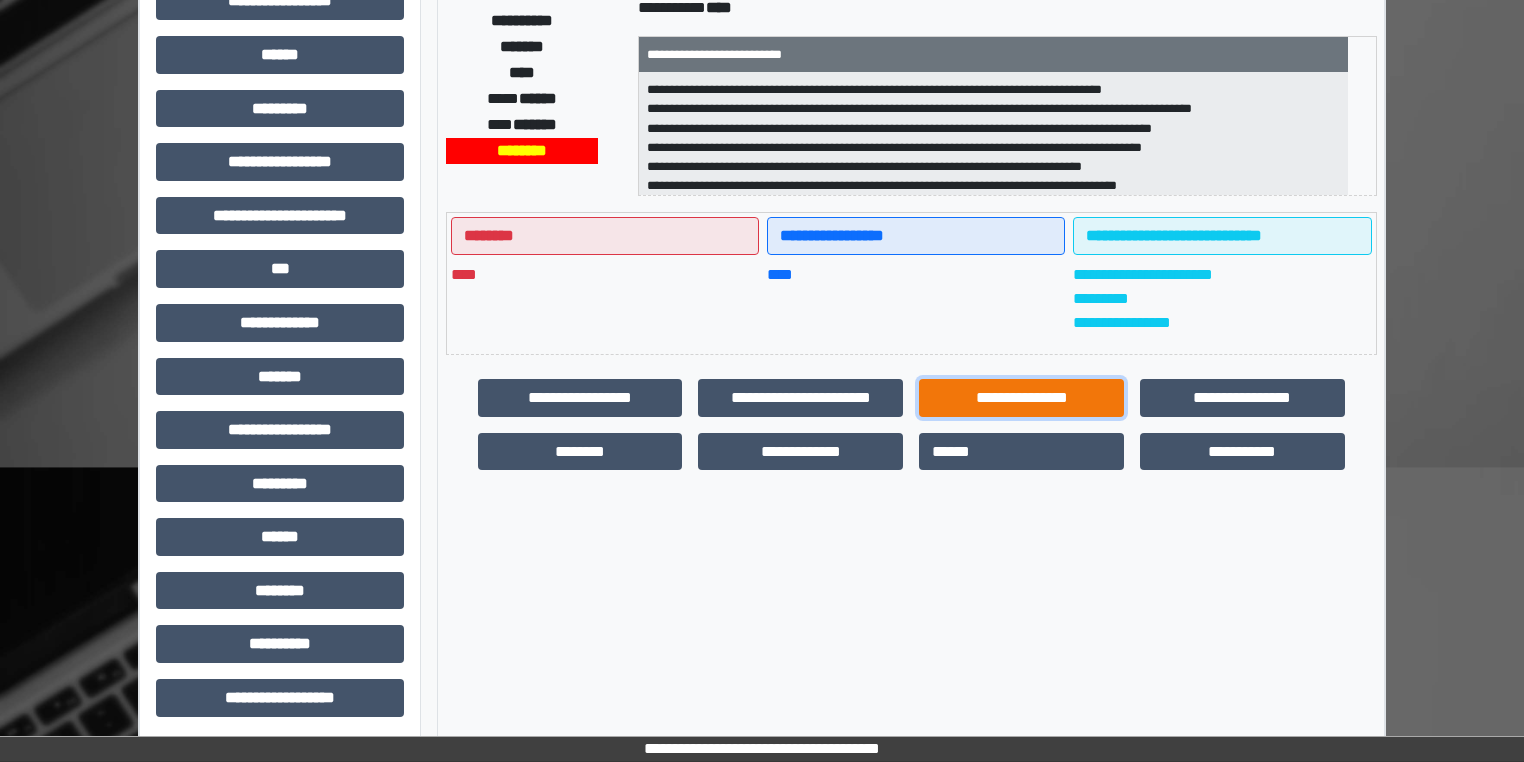click on "**********" at bounding box center (1021, 398) 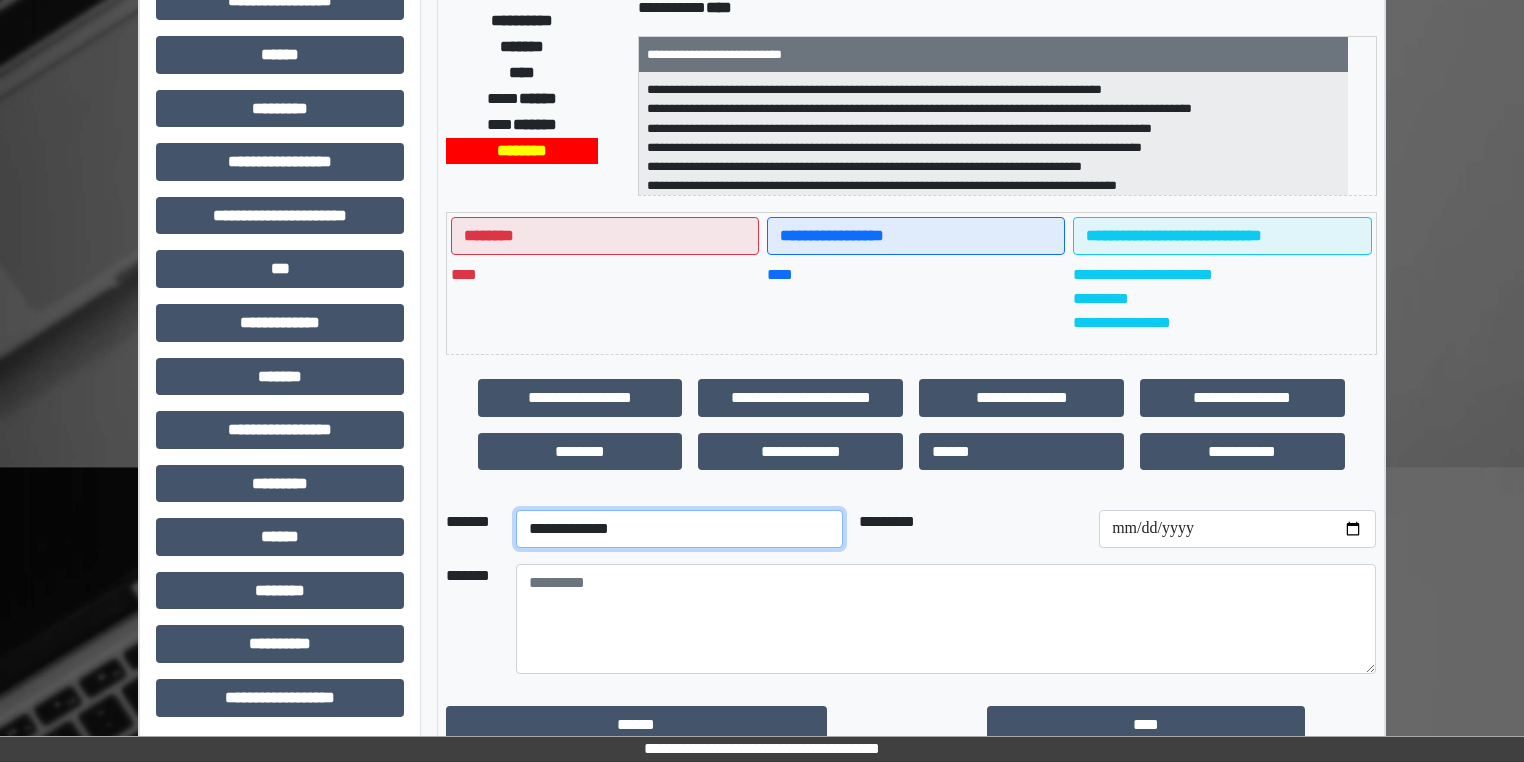 click on "**********" at bounding box center (679, 529) 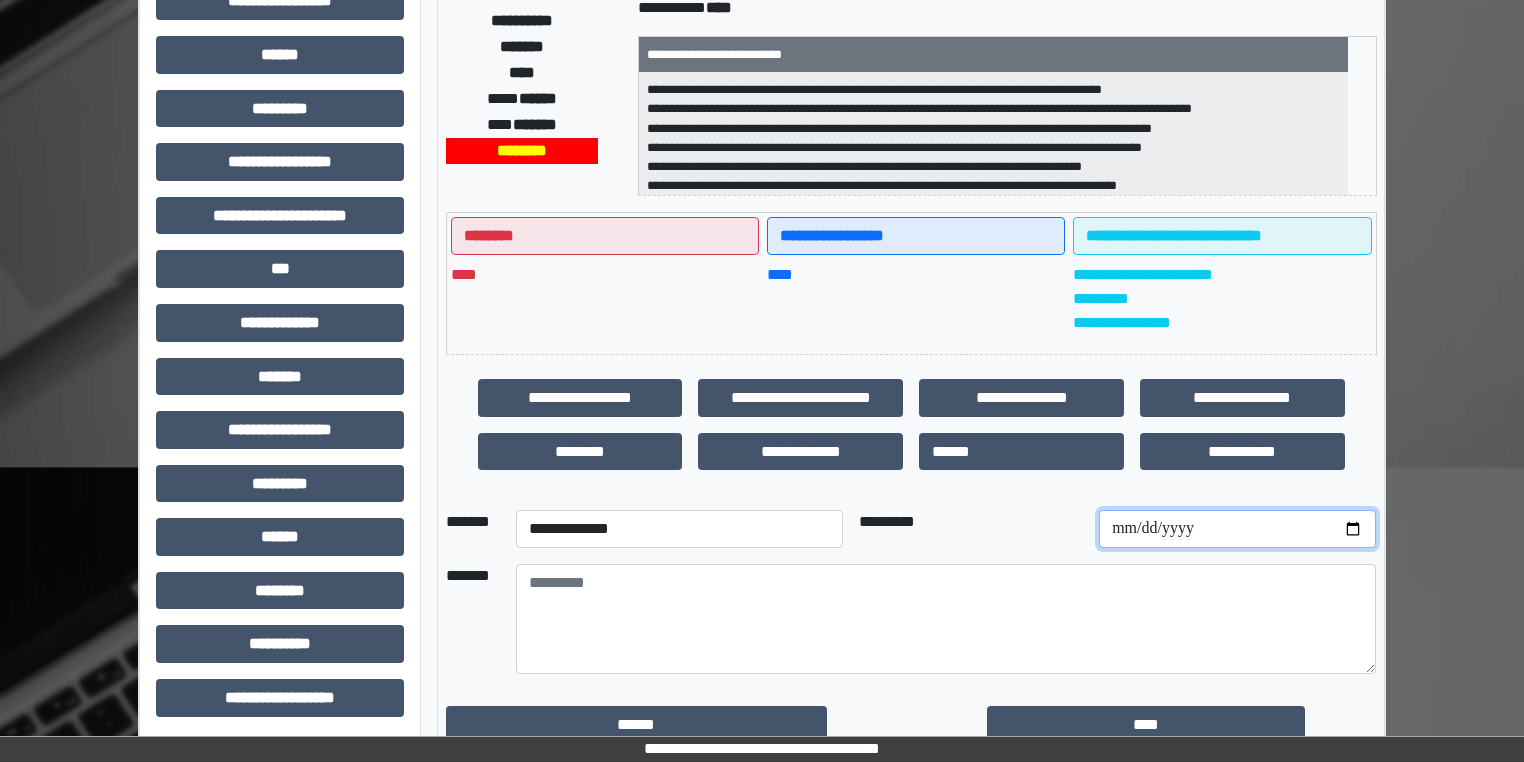 click at bounding box center [1237, 529] 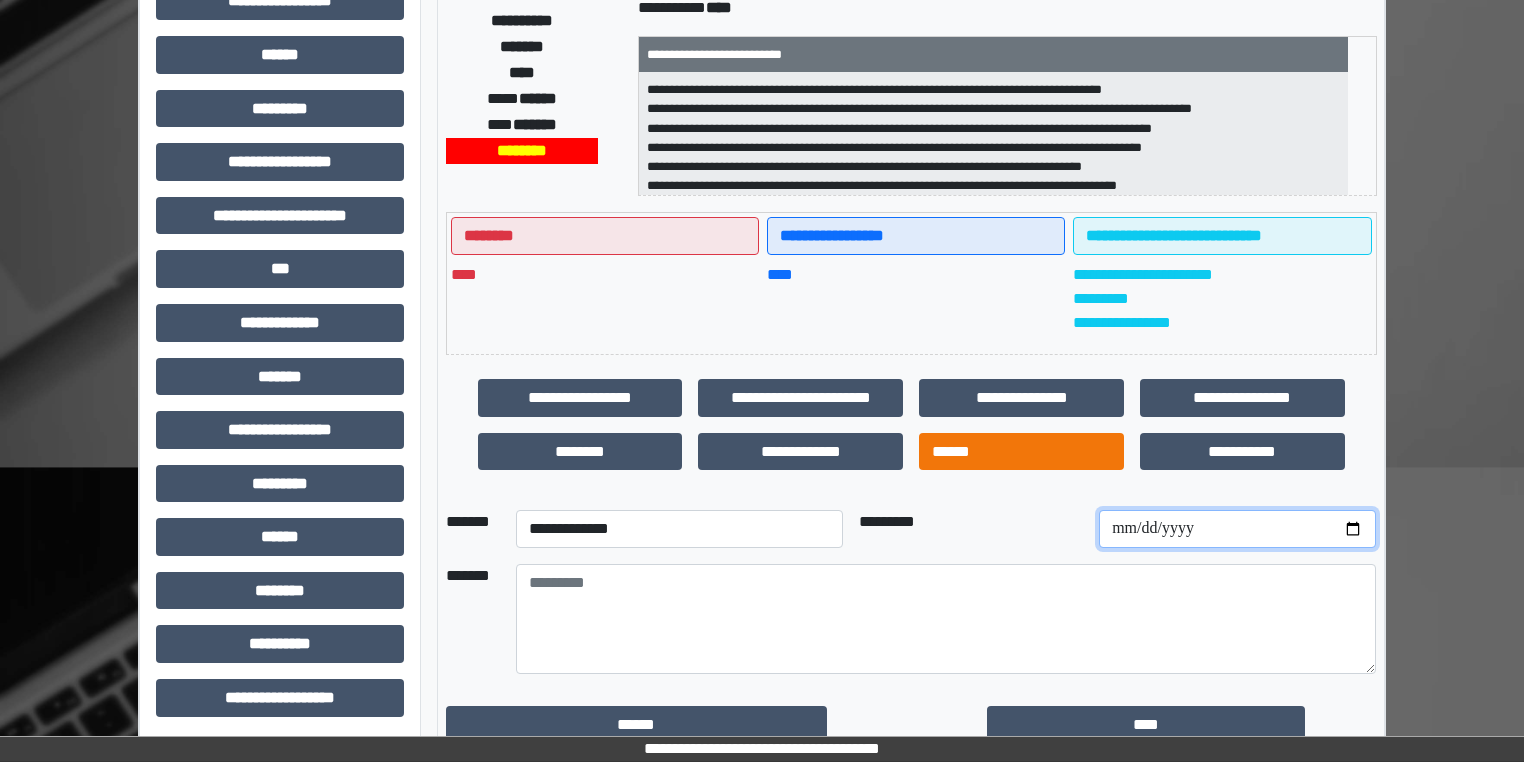 type on "**********" 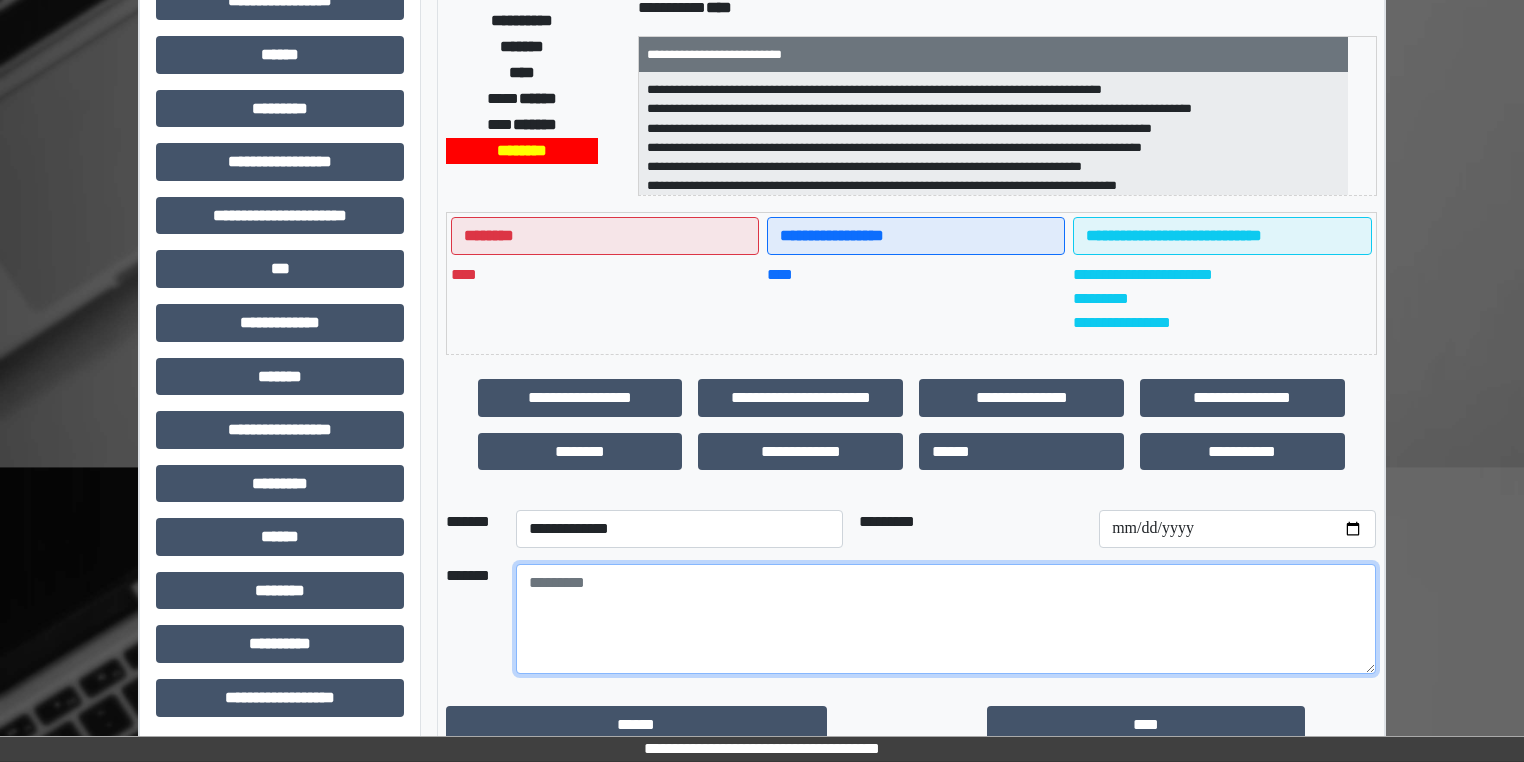 click at bounding box center (946, 619) 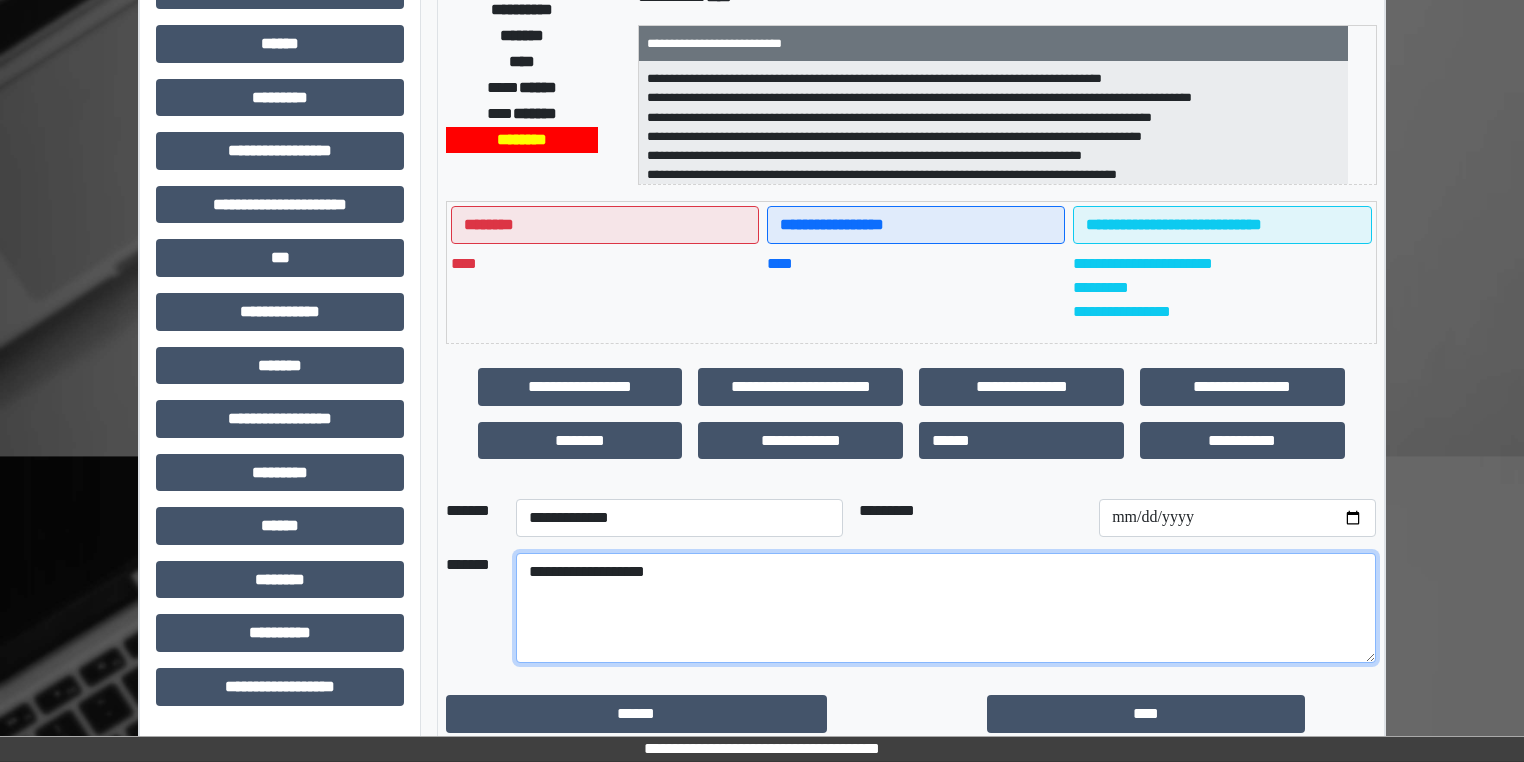 scroll, scrollTop: 422, scrollLeft: 0, axis: vertical 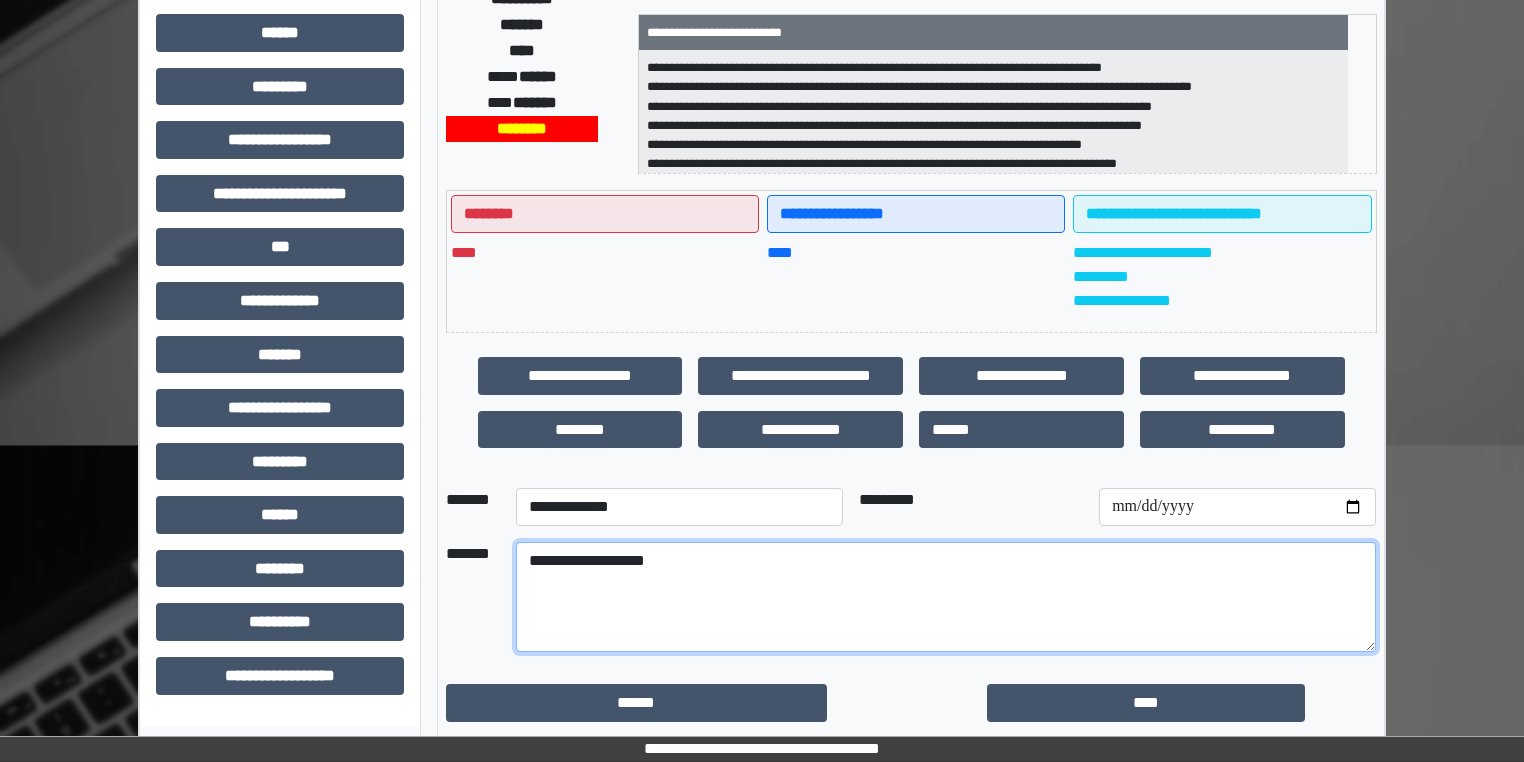 drag, startPoint x: 703, startPoint y: 577, endPoint x: 660, endPoint y: 580, distance: 43.104523 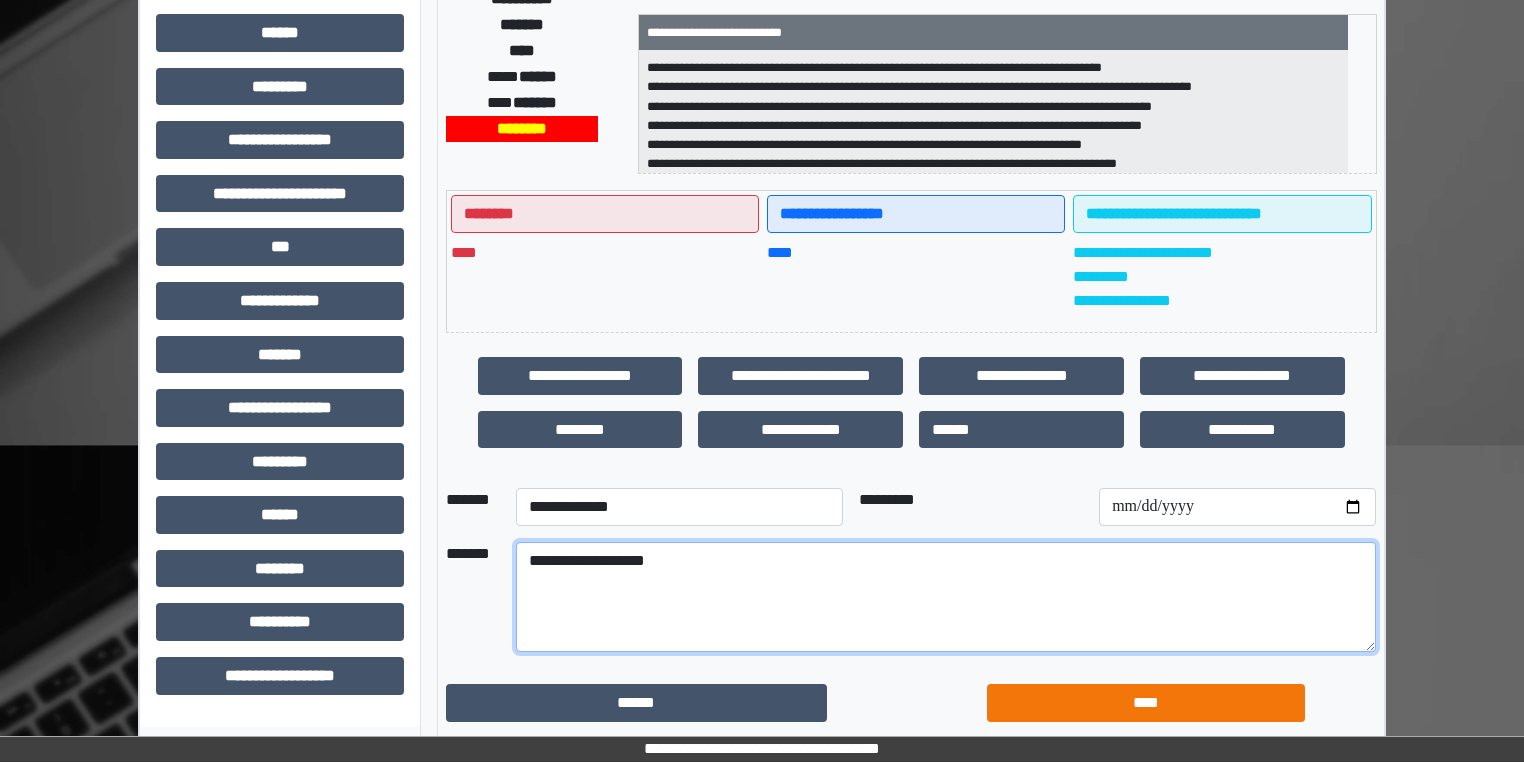 type on "**********" 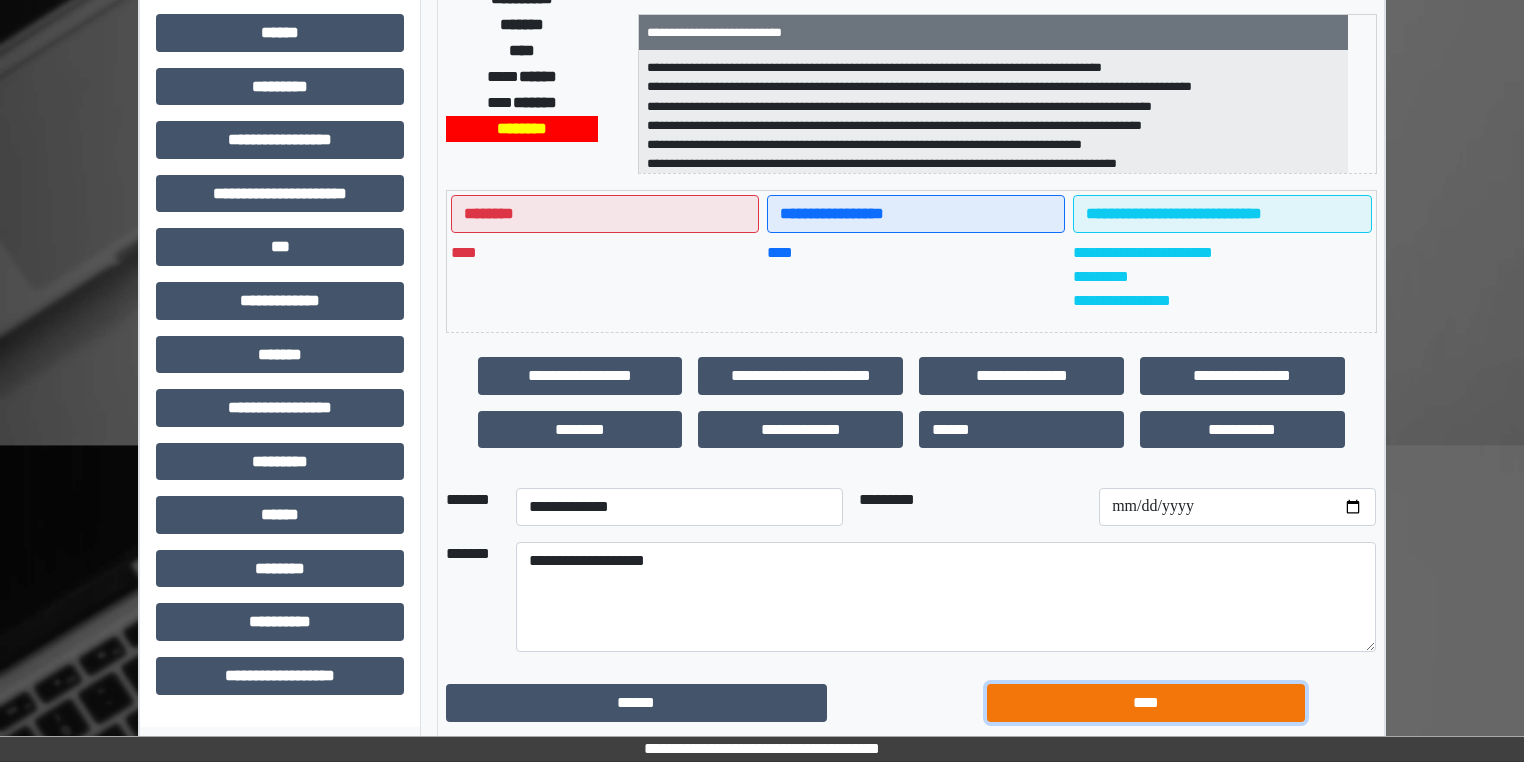 click on "****" at bounding box center [1146, 703] 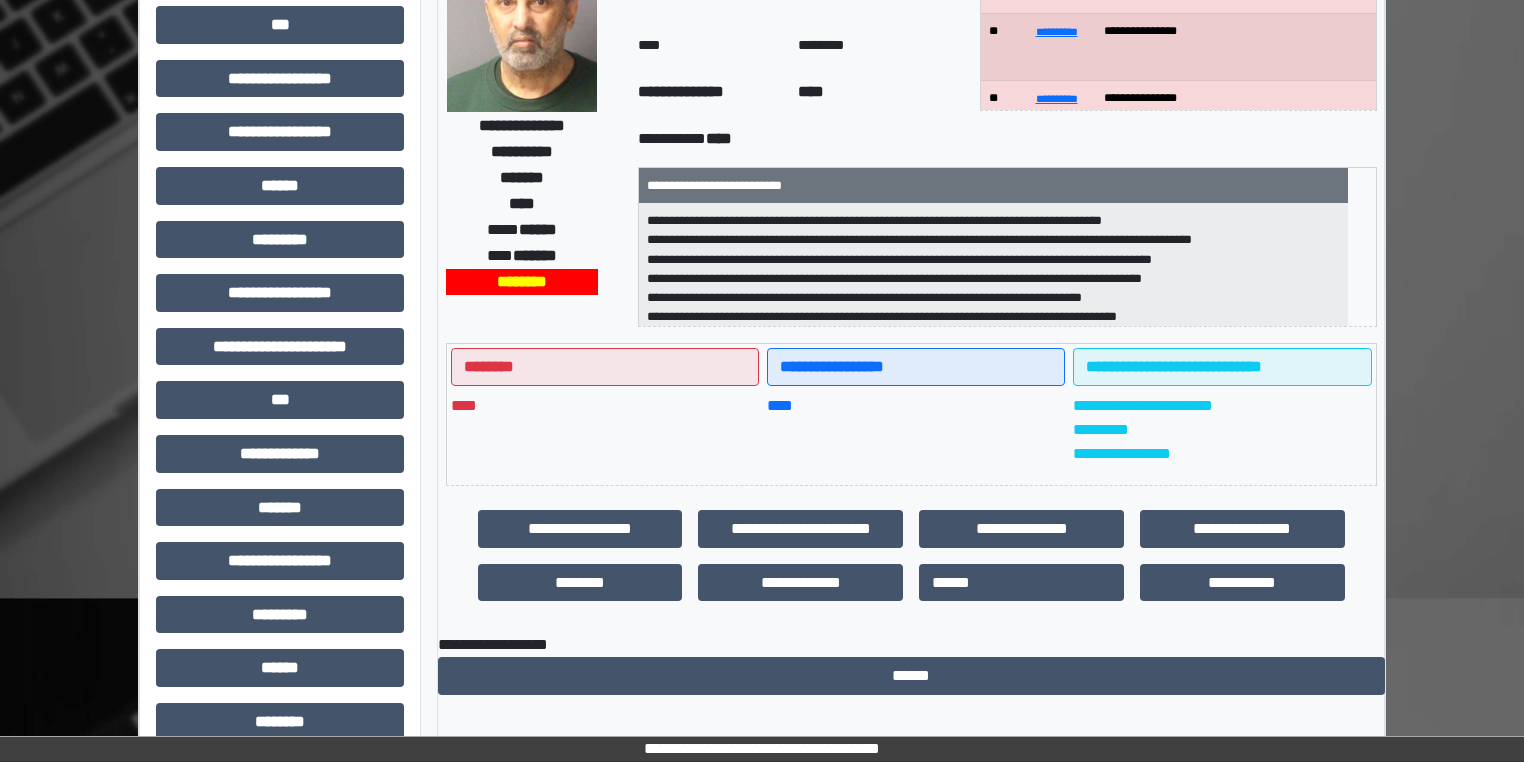 scroll, scrollTop: 0, scrollLeft: 0, axis: both 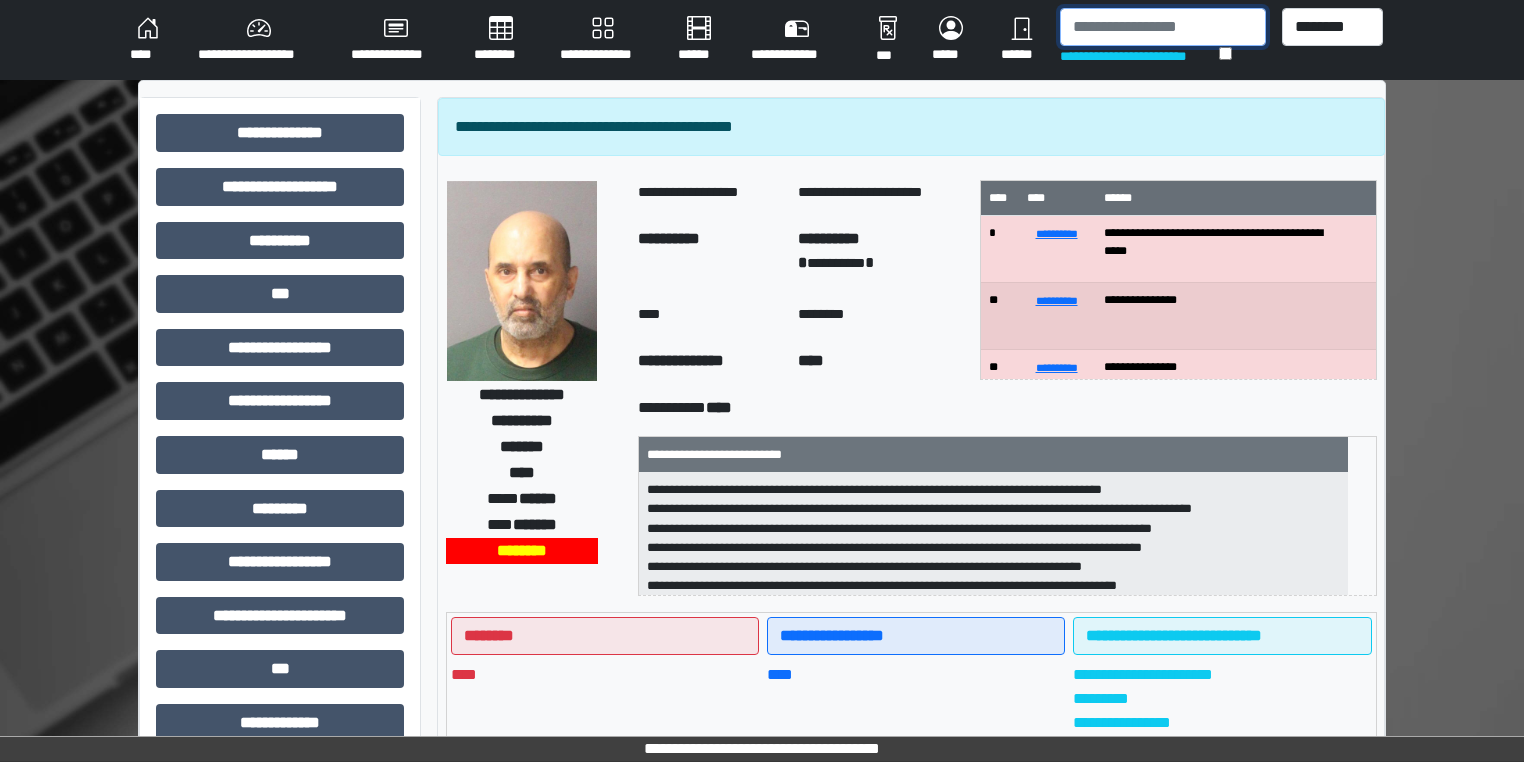 click at bounding box center [1163, 27] 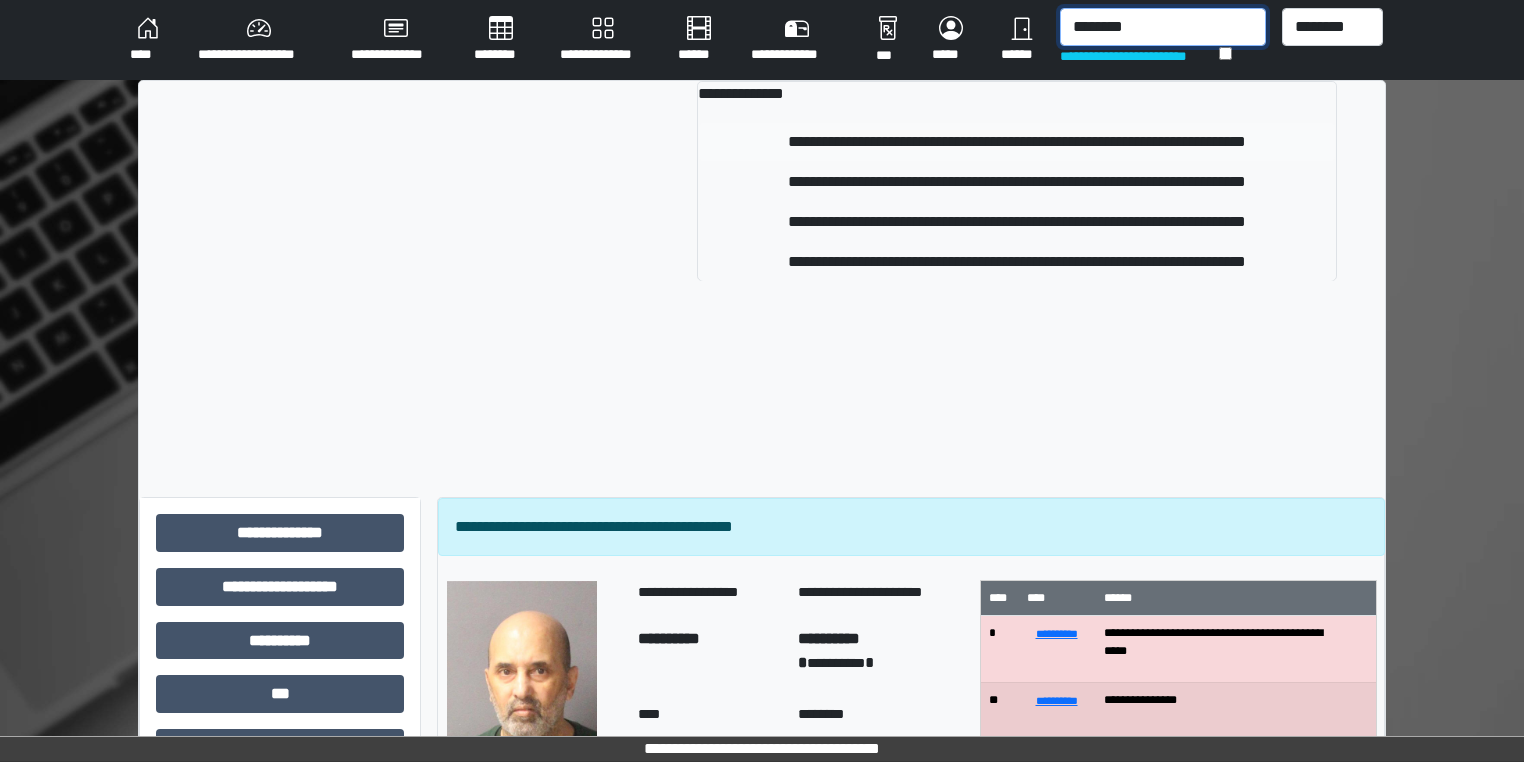 type on "********" 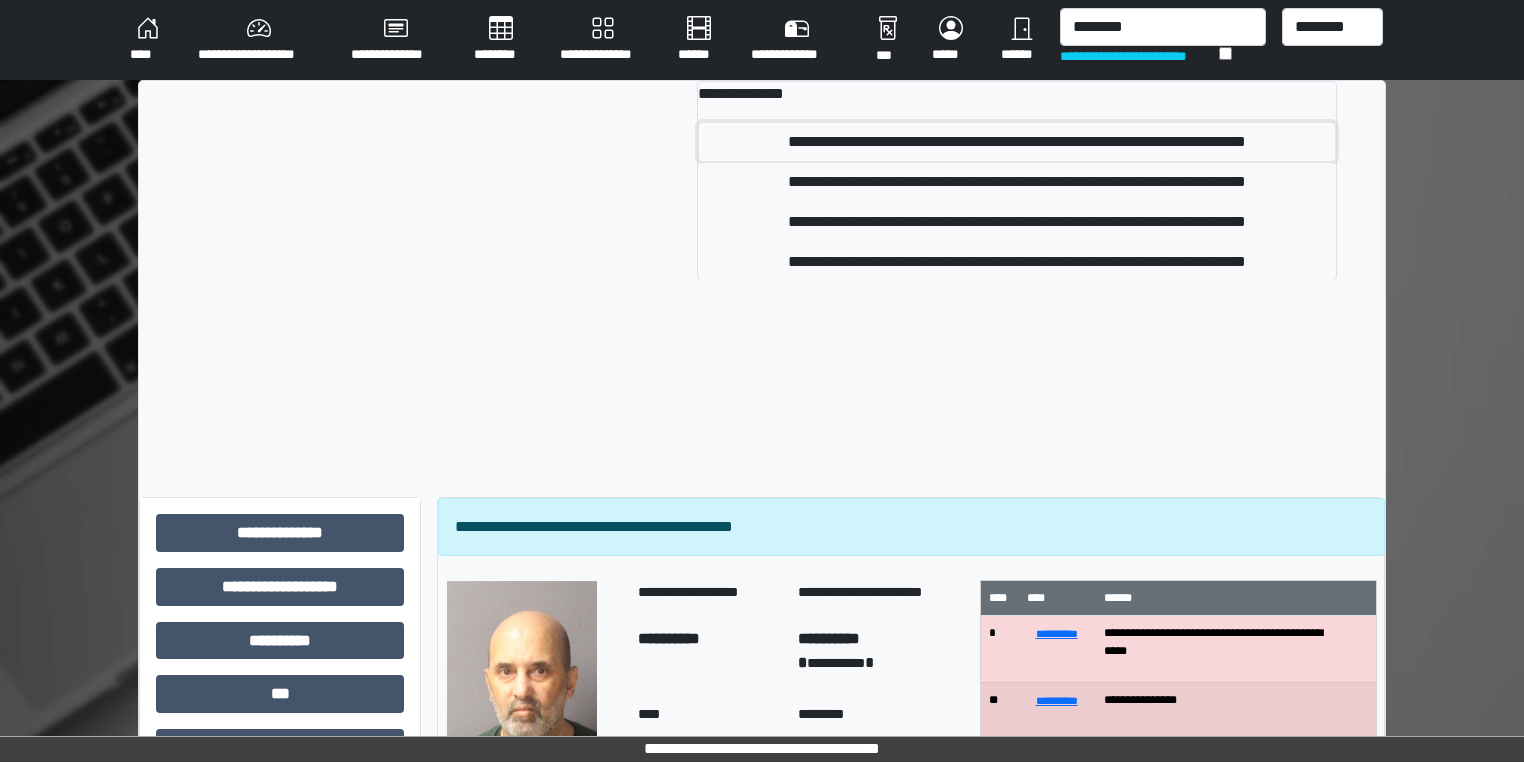click on "**********" at bounding box center (1017, 142) 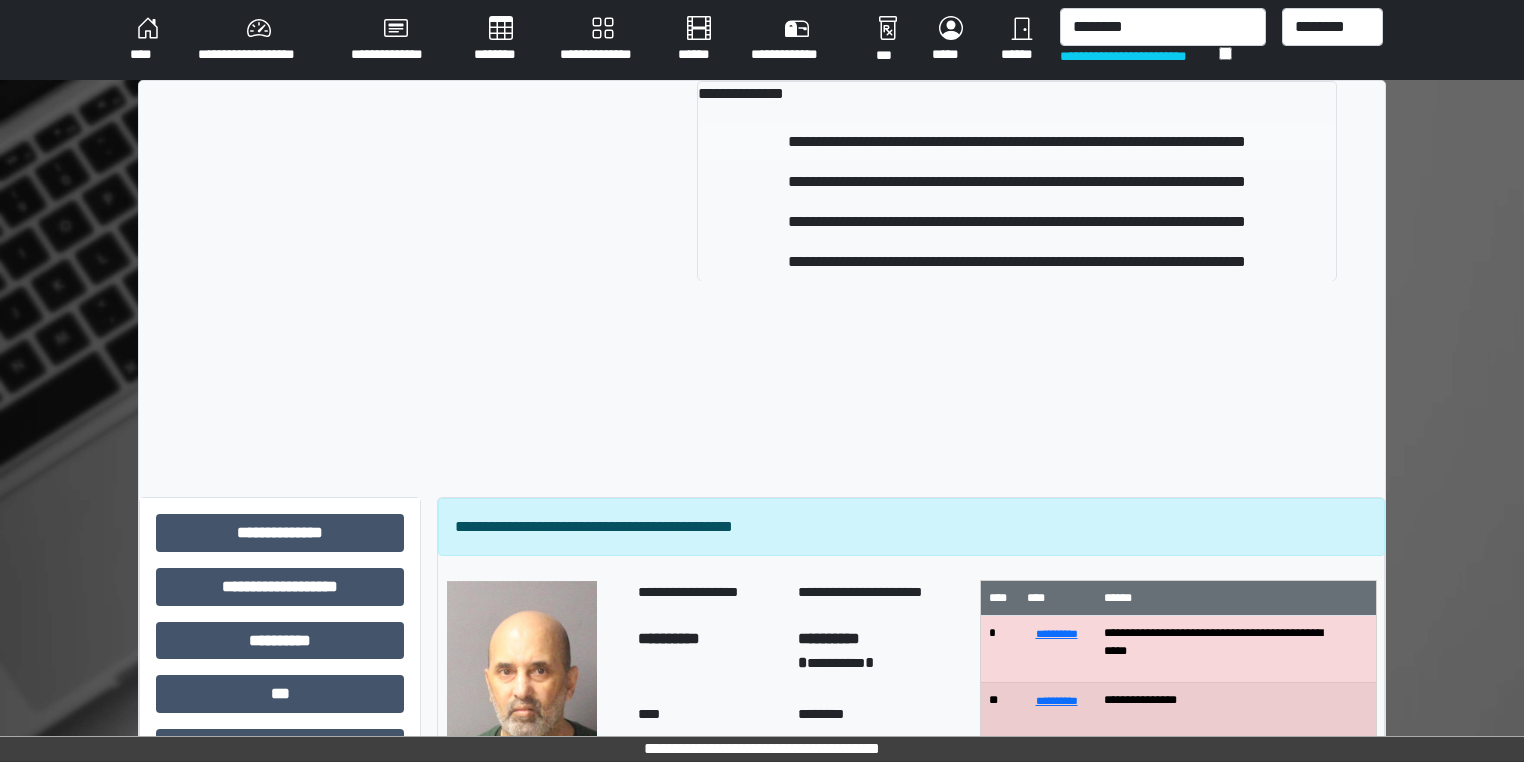 type 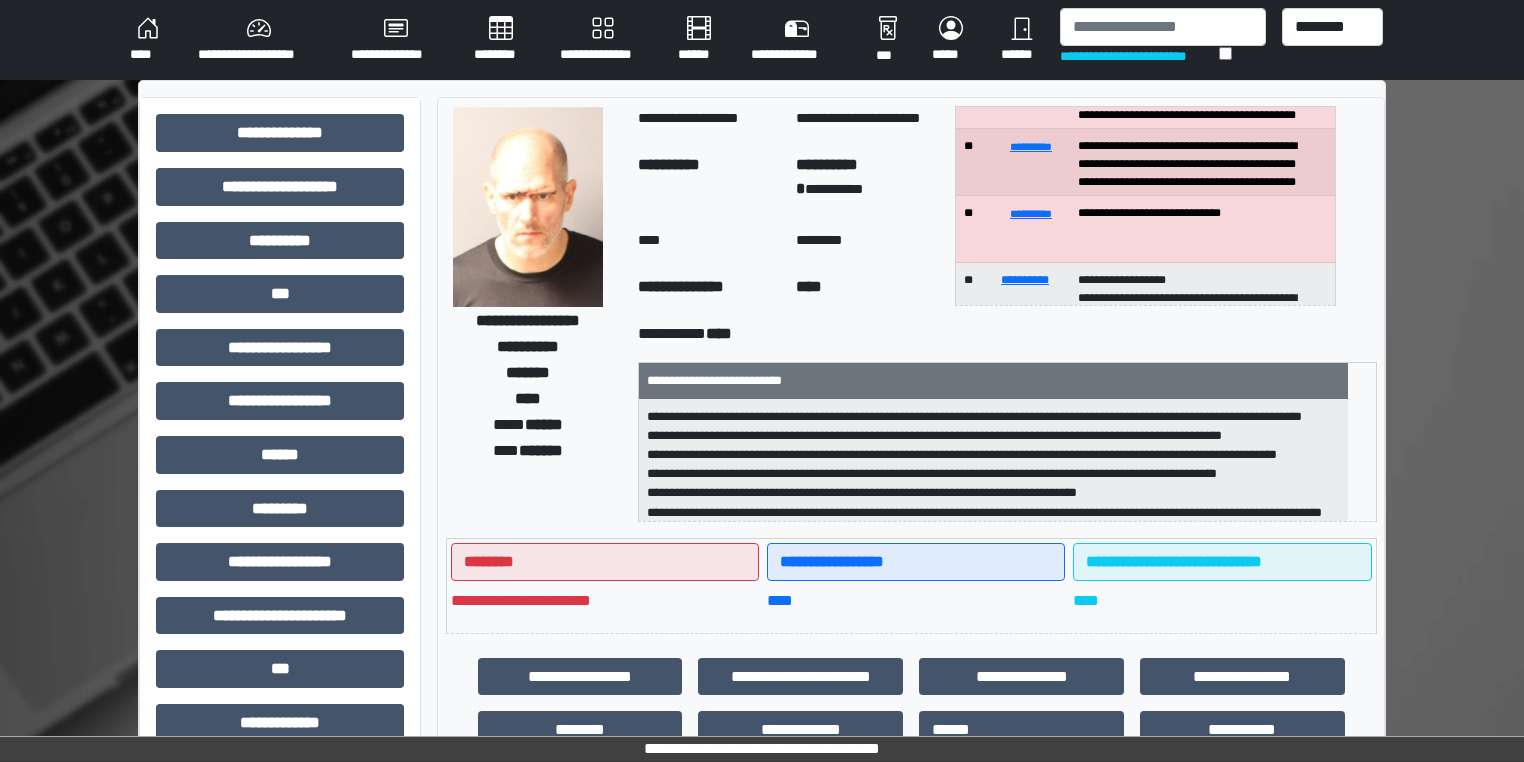 scroll, scrollTop: 160, scrollLeft: 0, axis: vertical 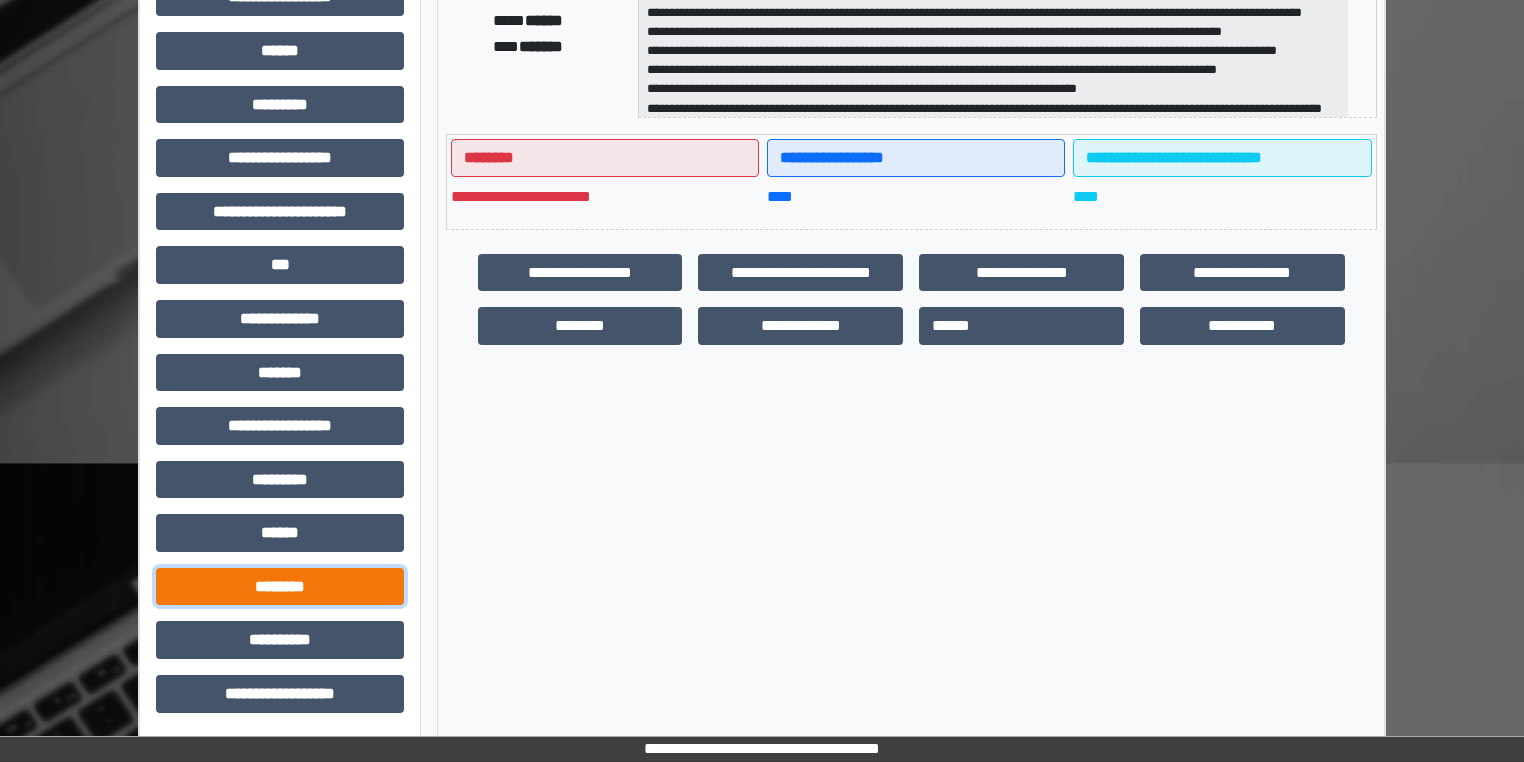 click on "********" at bounding box center (280, 587) 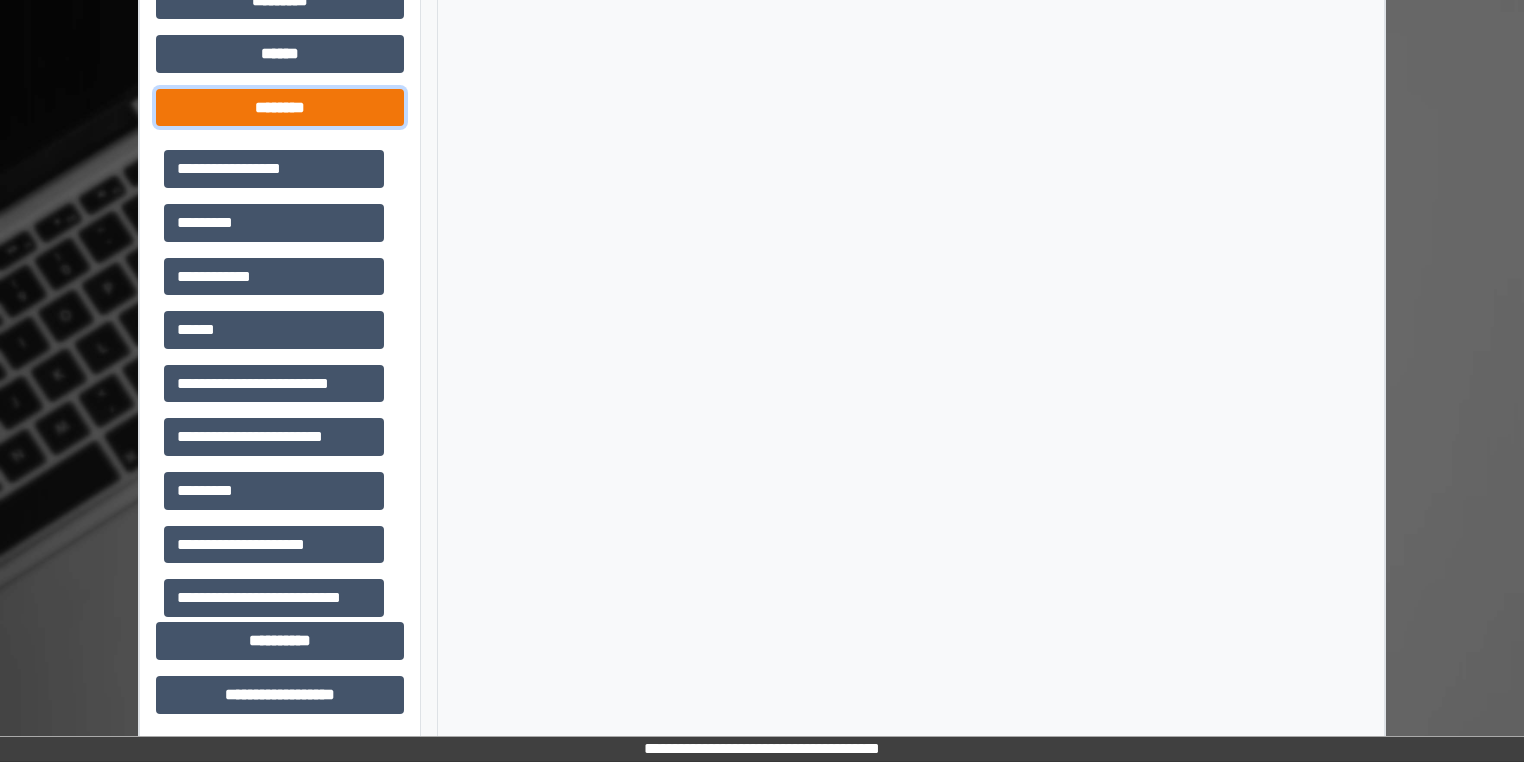 scroll, scrollTop: 884, scrollLeft: 0, axis: vertical 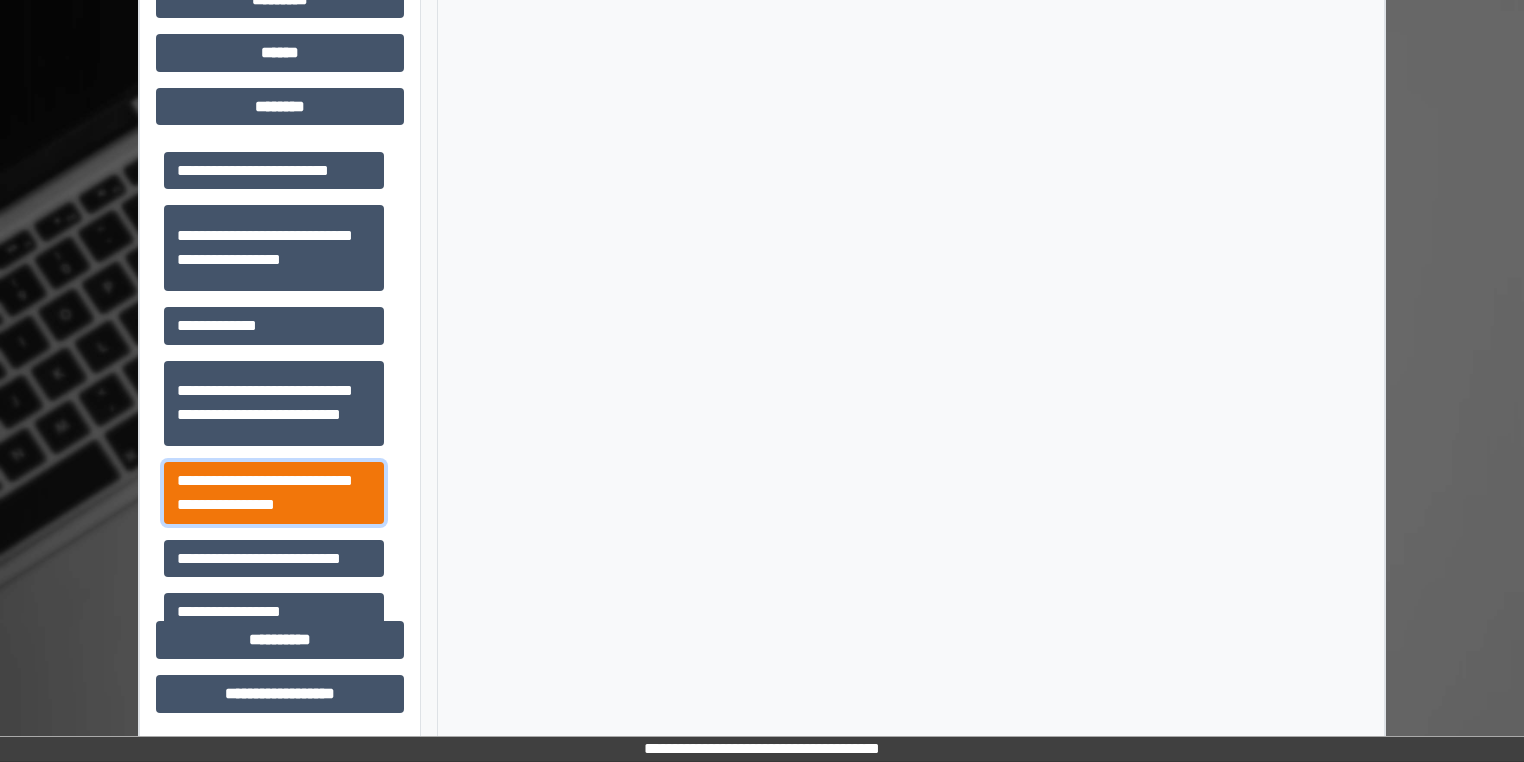 click on "**********" at bounding box center (274, 493) 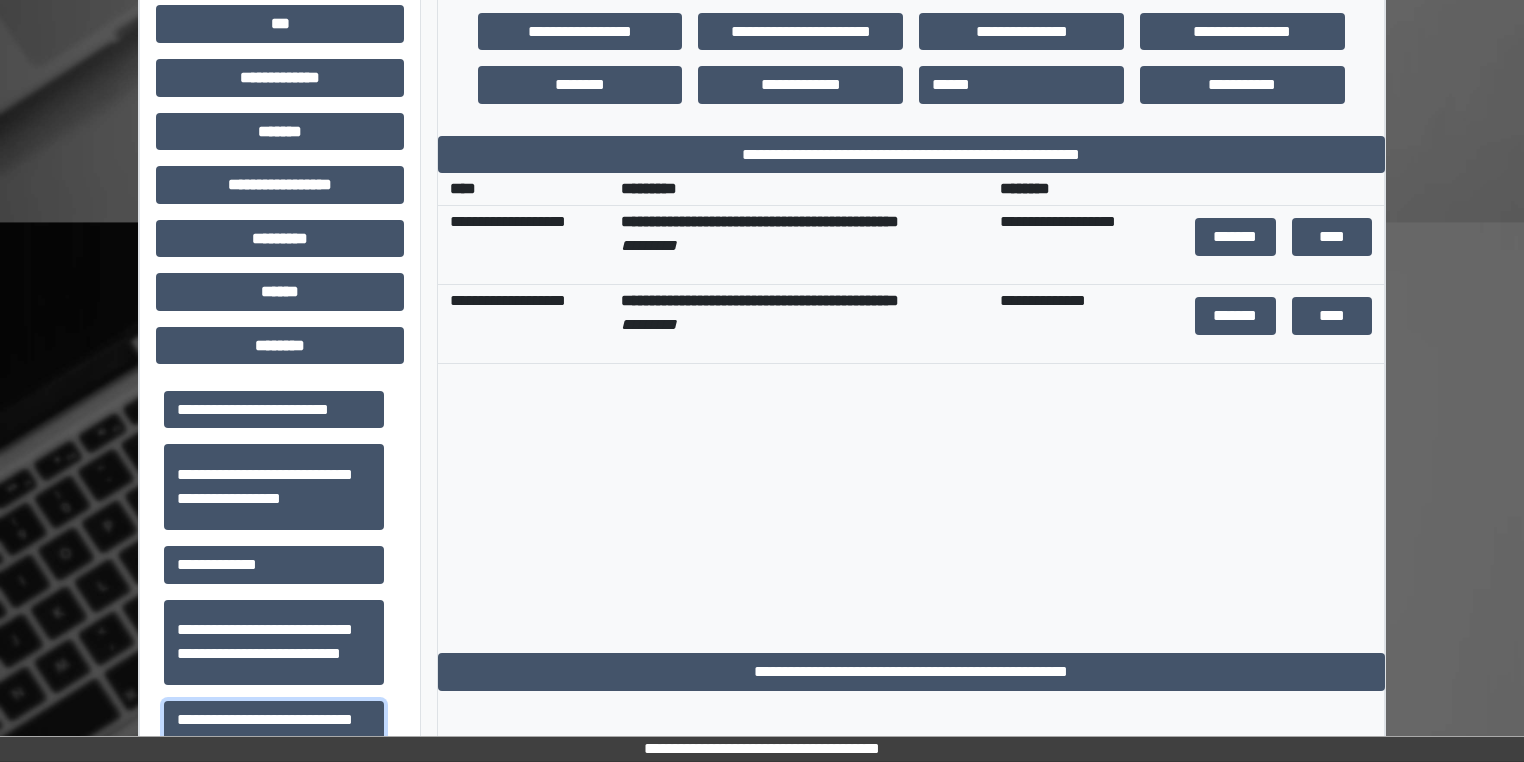 scroll, scrollTop: 644, scrollLeft: 0, axis: vertical 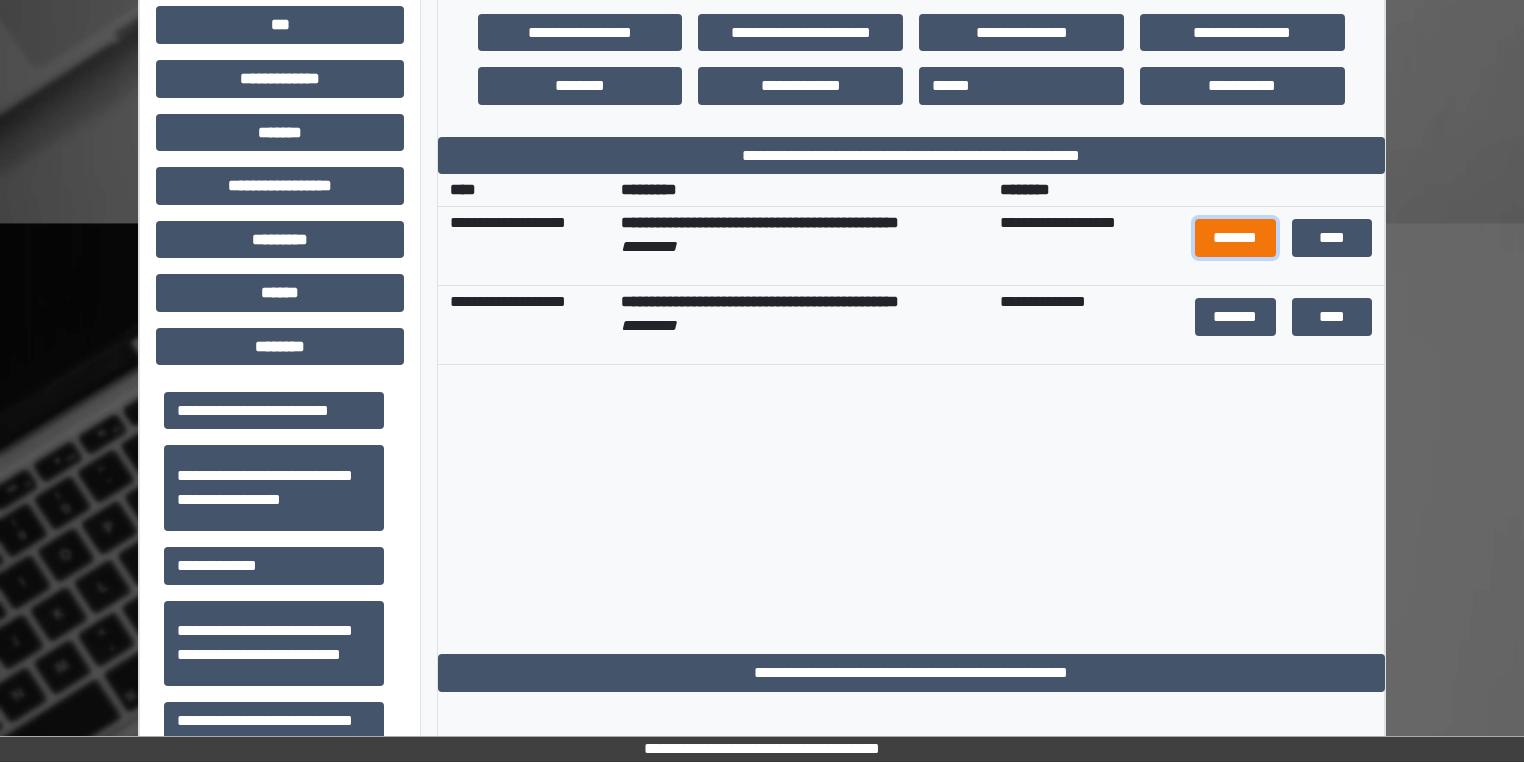 click on "*******" at bounding box center [1235, 238] 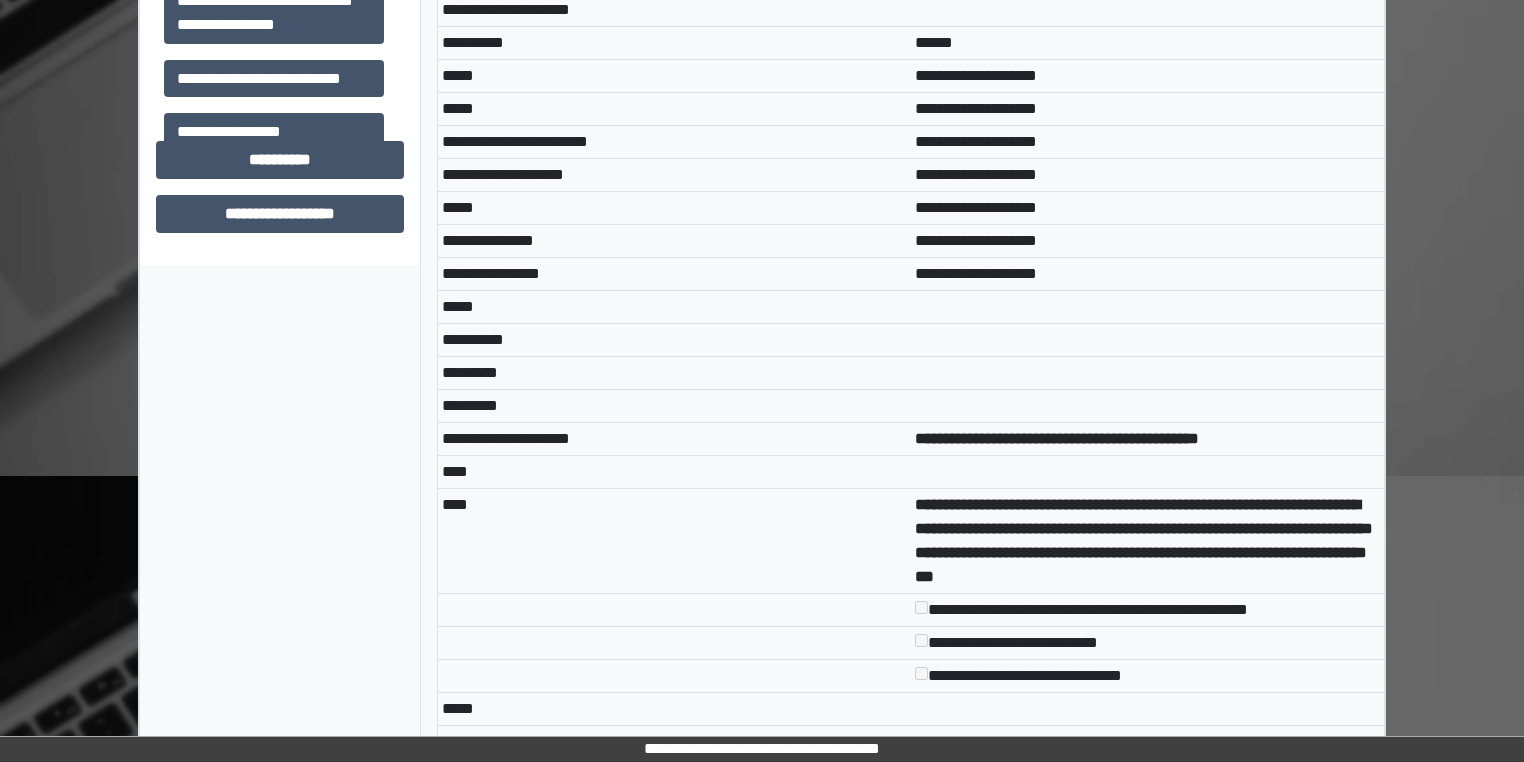 scroll, scrollTop: 1499, scrollLeft: 0, axis: vertical 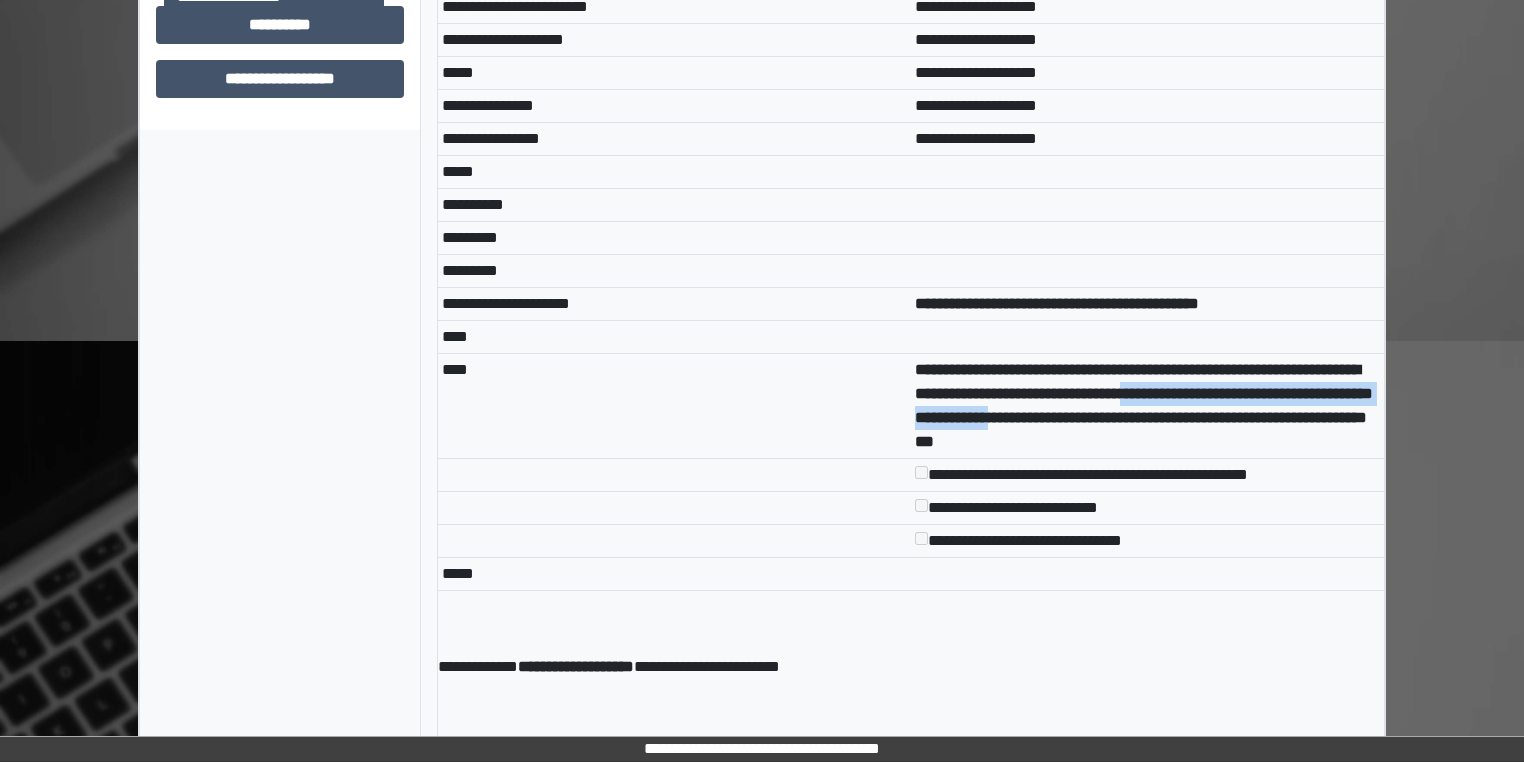 drag, startPoint x: 934, startPoint y: 433, endPoint x: 921, endPoint y: 457, distance: 27.294687 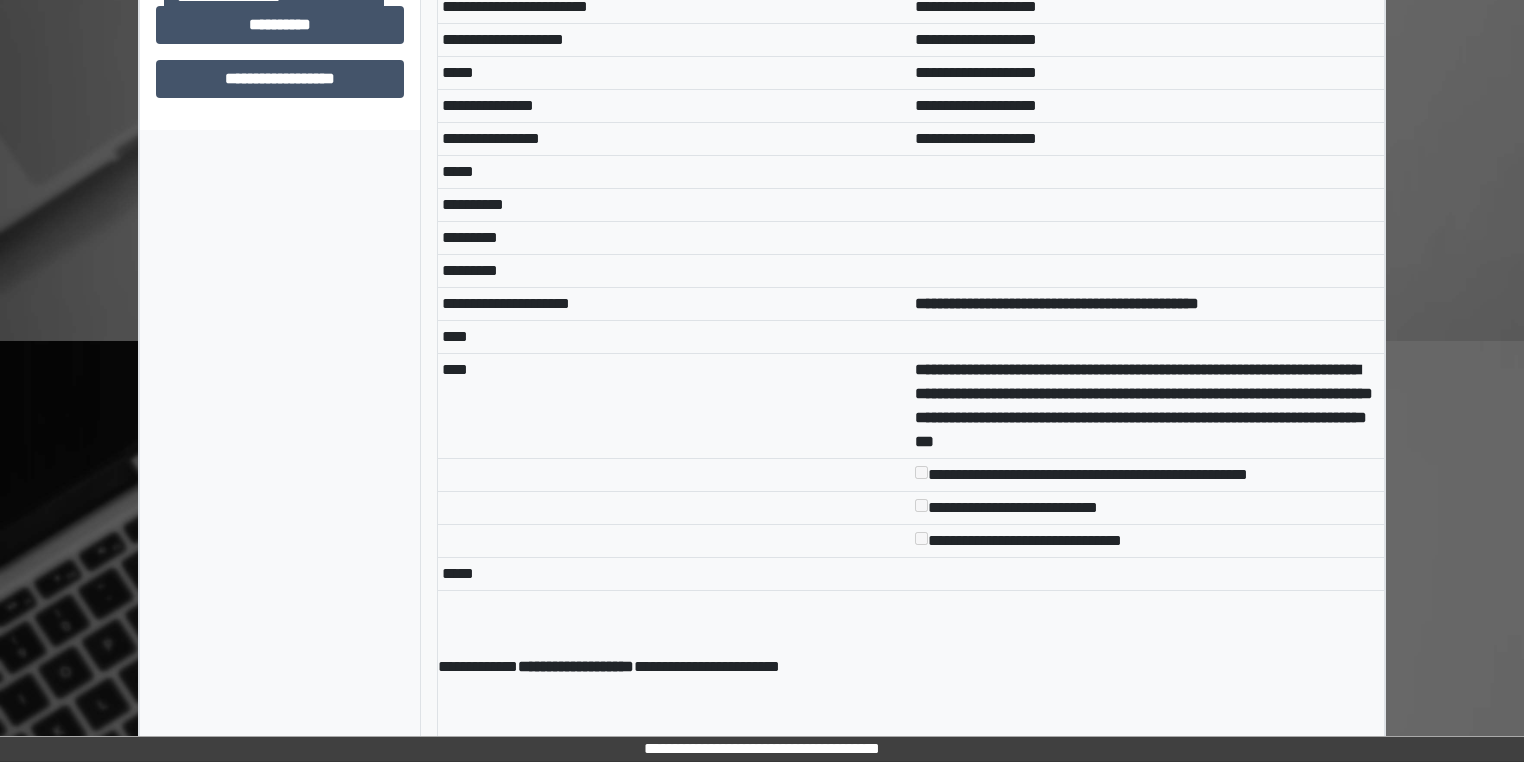 click on "****" at bounding box center [675, 406] 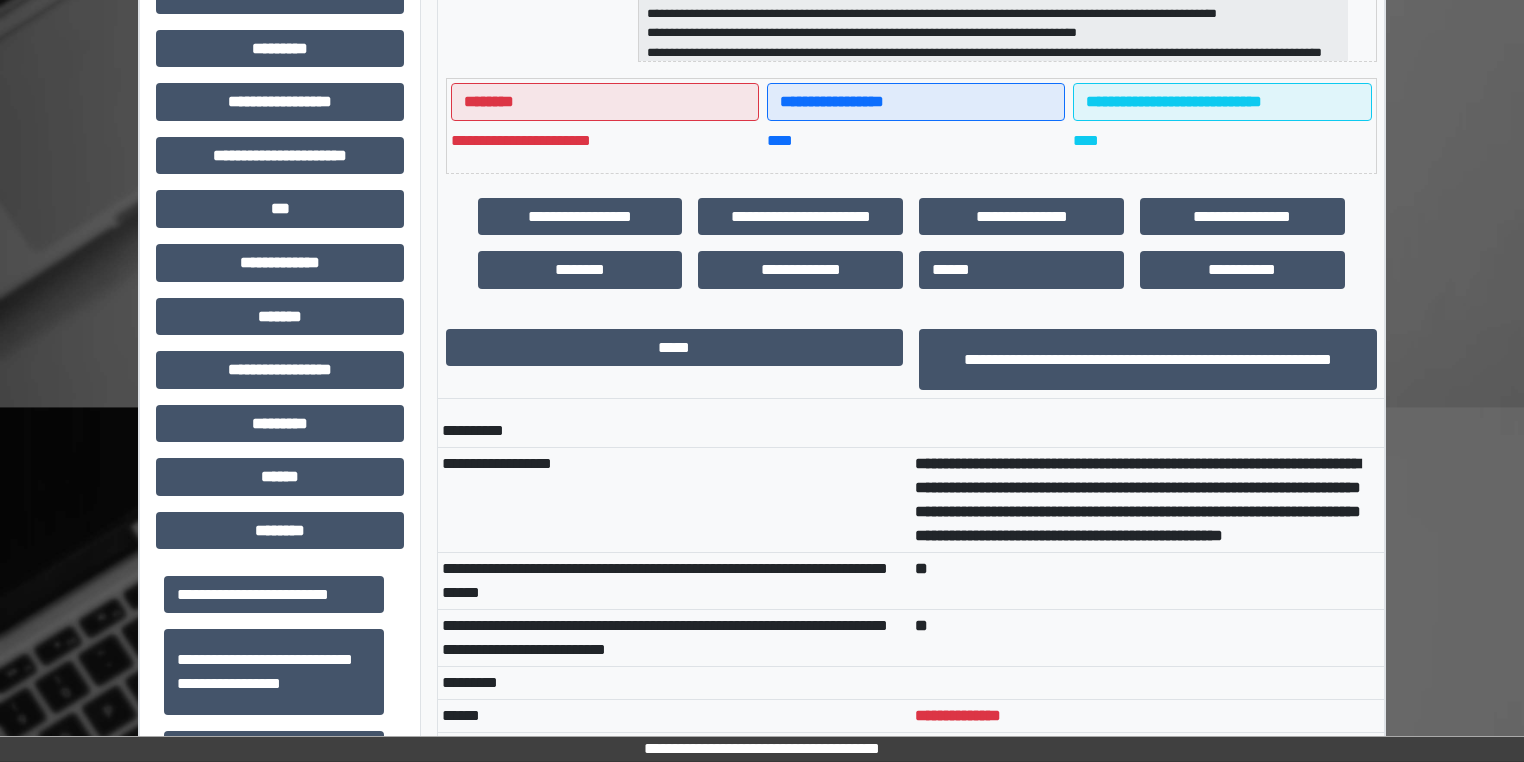 scroll, scrollTop: 459, scrollLeft: 0, axis: vertical 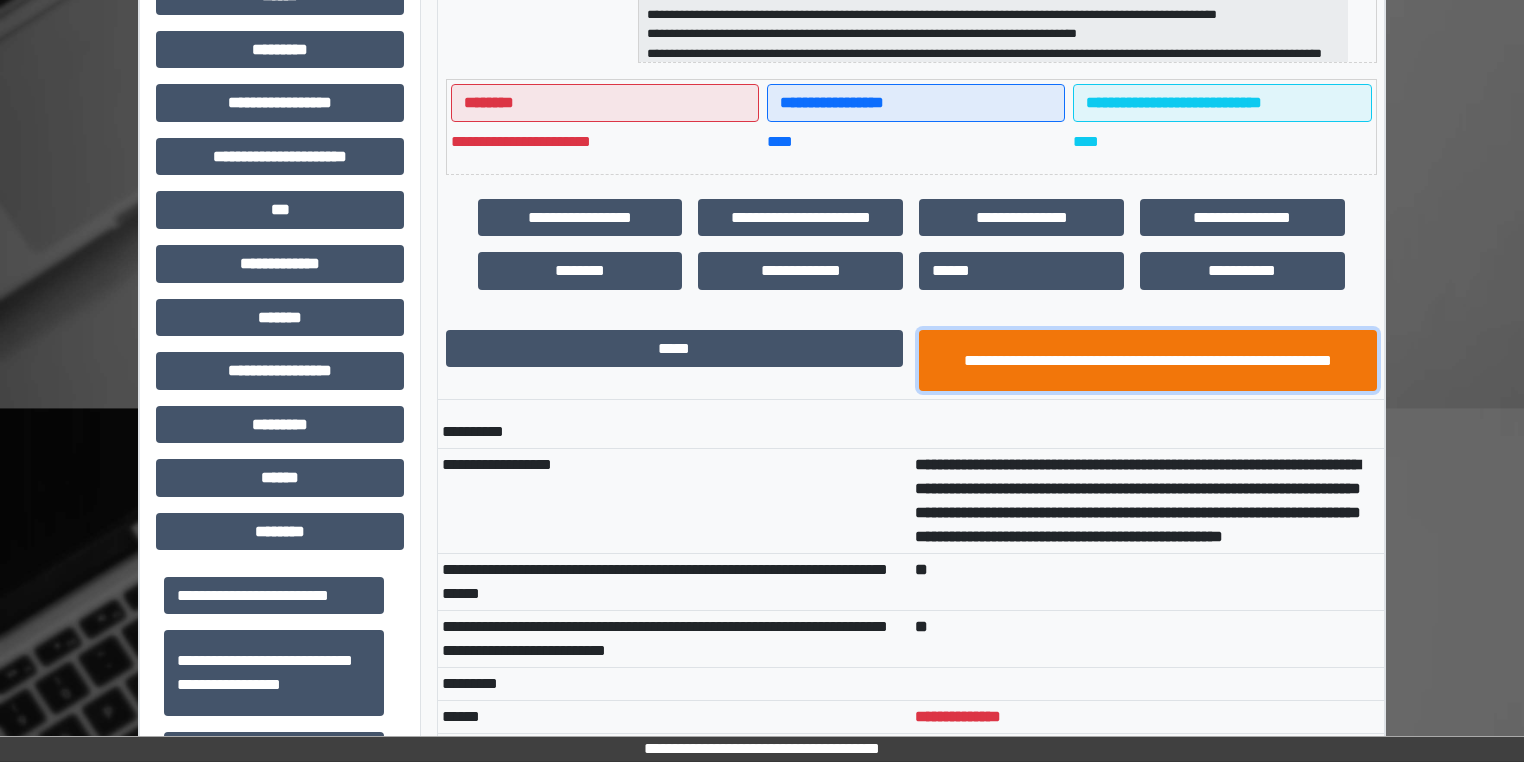 click on "**********" at bounding box center (1148, 361) 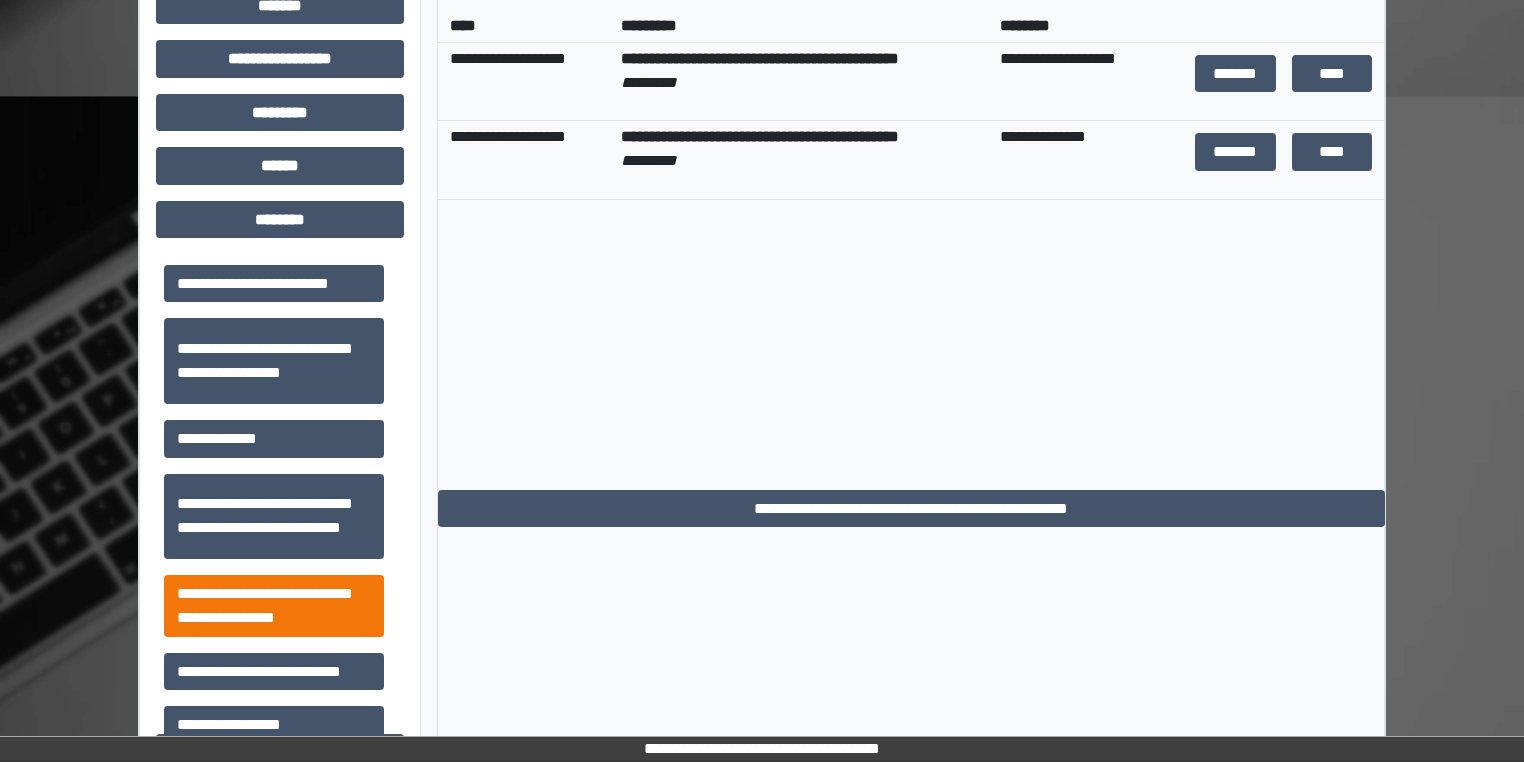 scroll, scrollTop: 779, scrollLeft: 0, axis: vertical 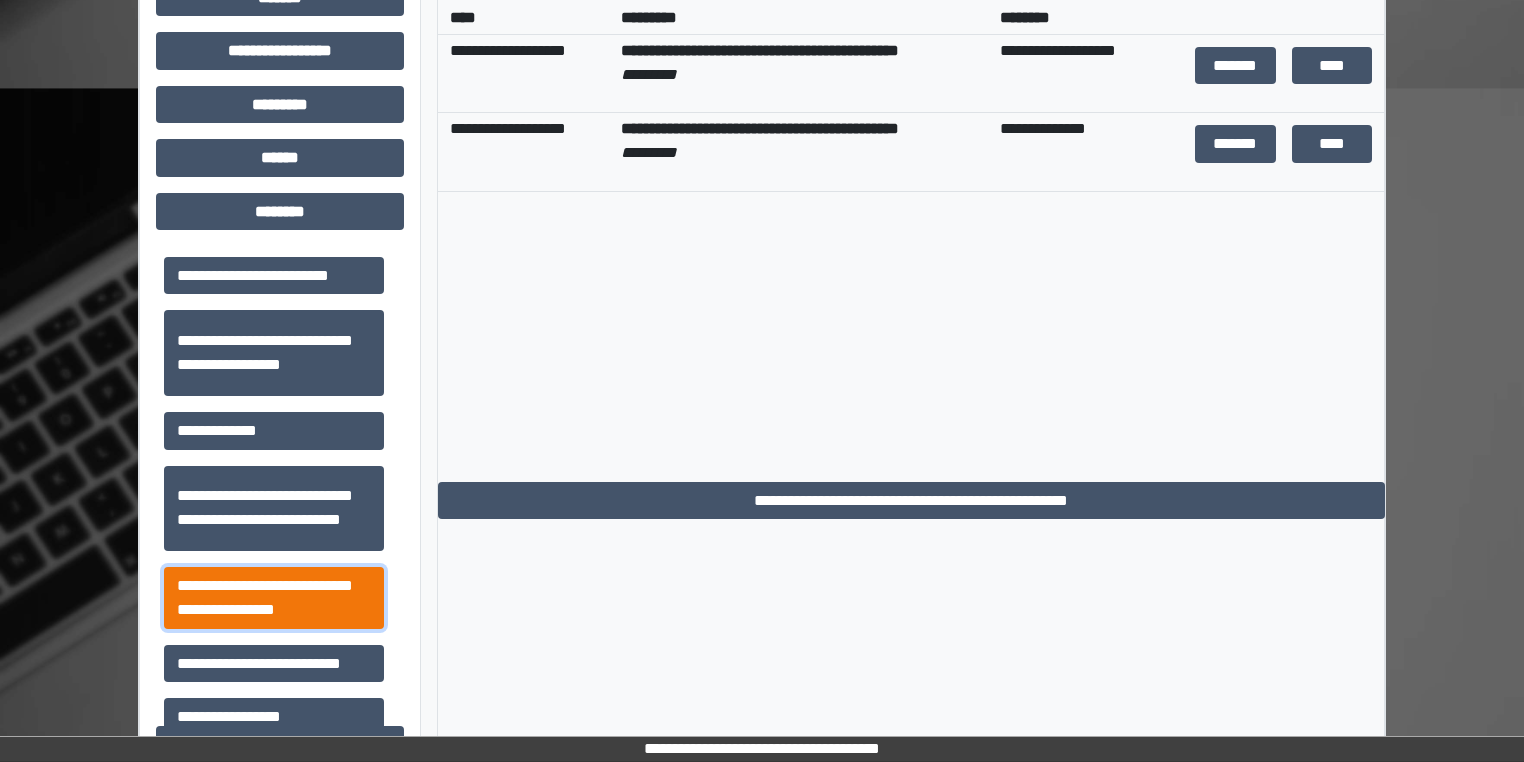 click on "**********" at bounding box center [274, 598] 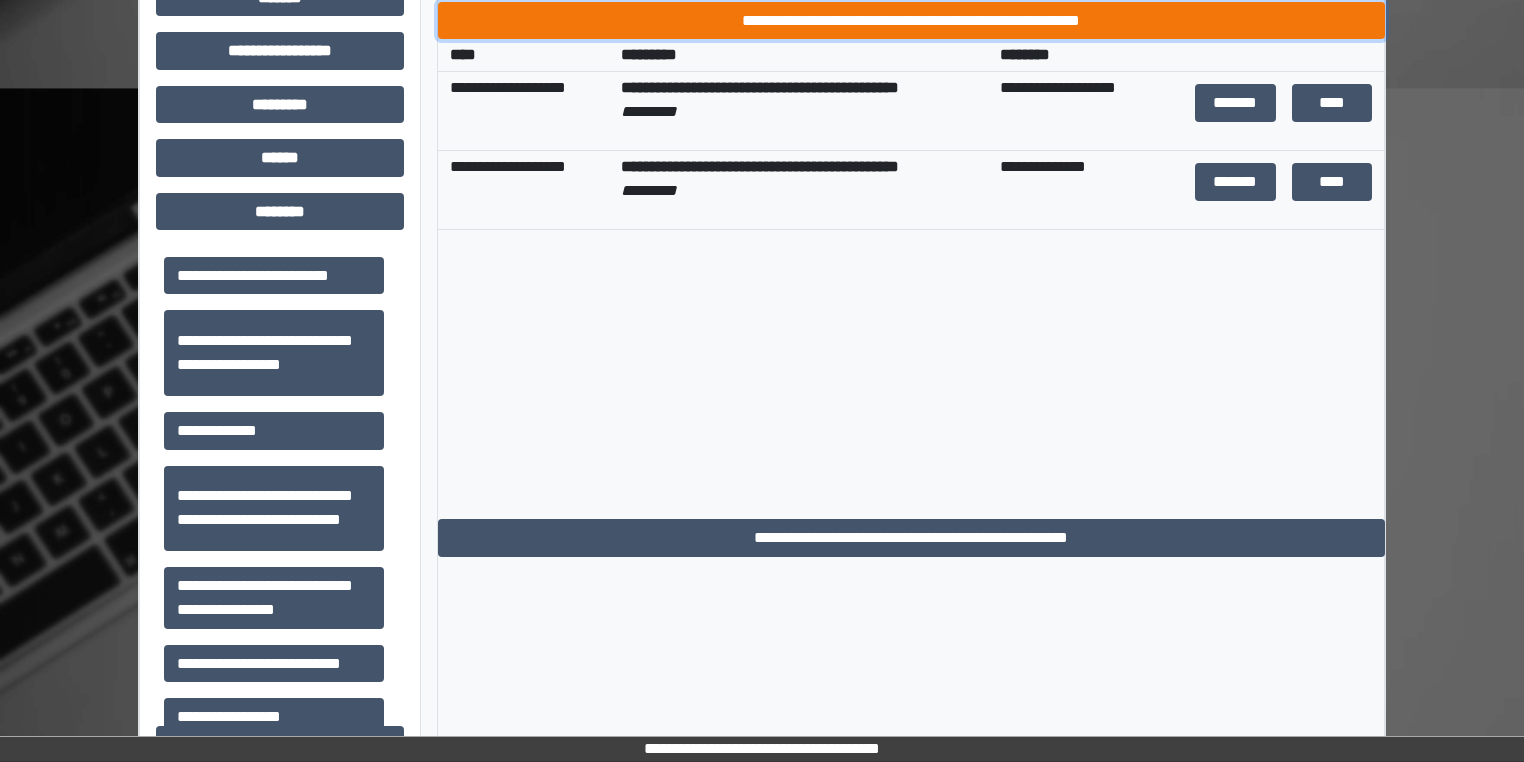 click on "**********" at bounding box center (911, 21) 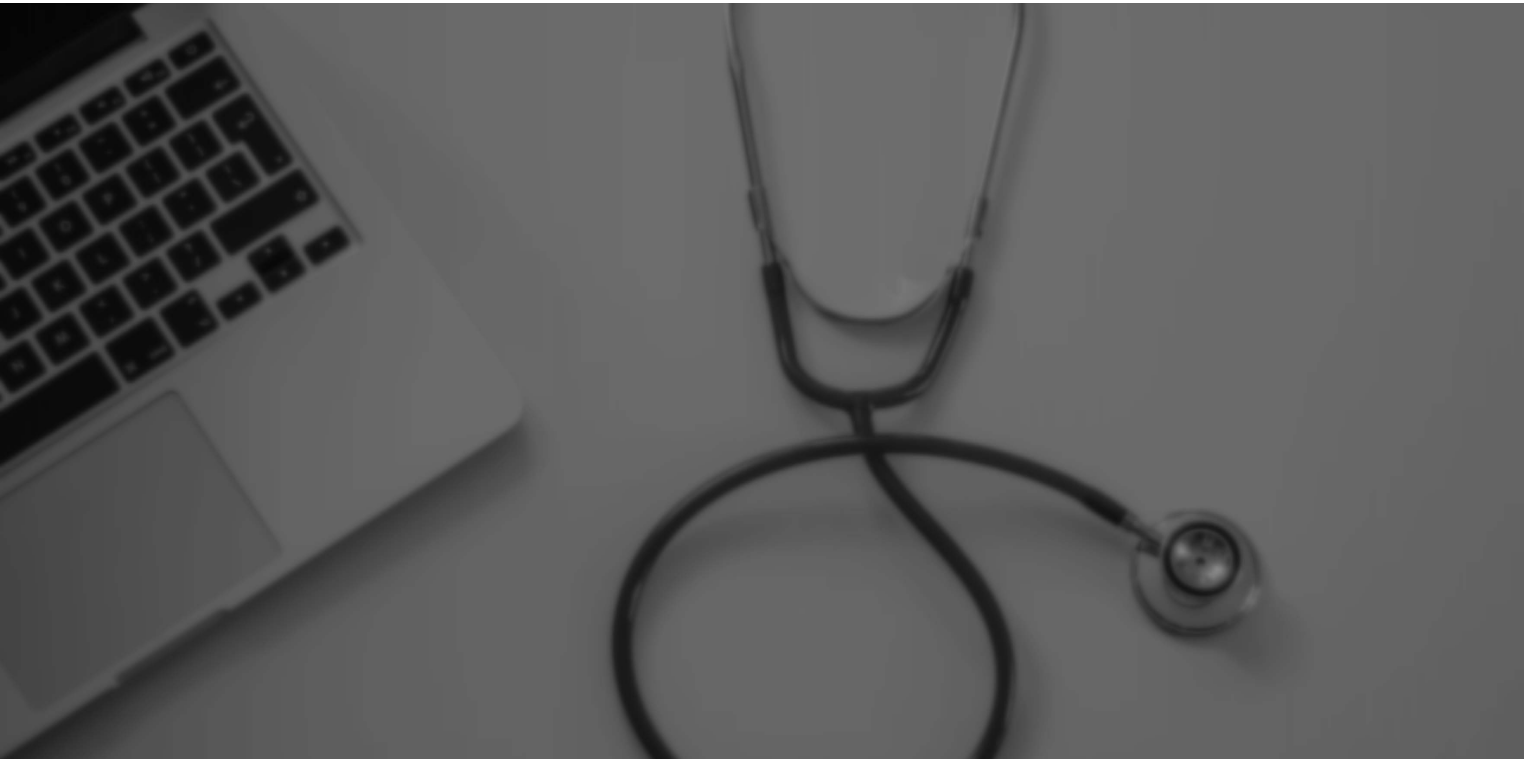 scroll, scrollTop: 0, scrollLeft: 0, axis: both 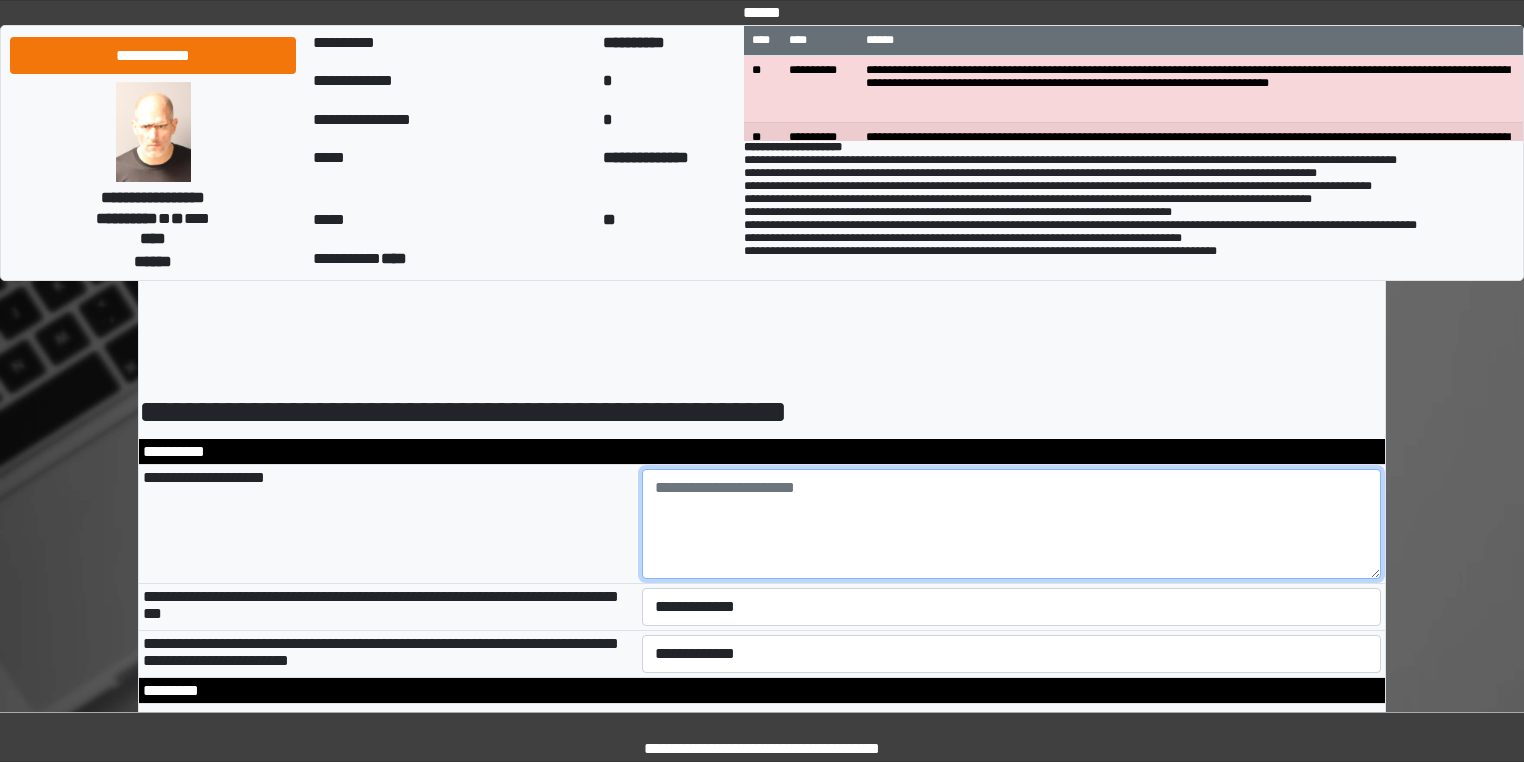 click at bounding box center [1012, 524] 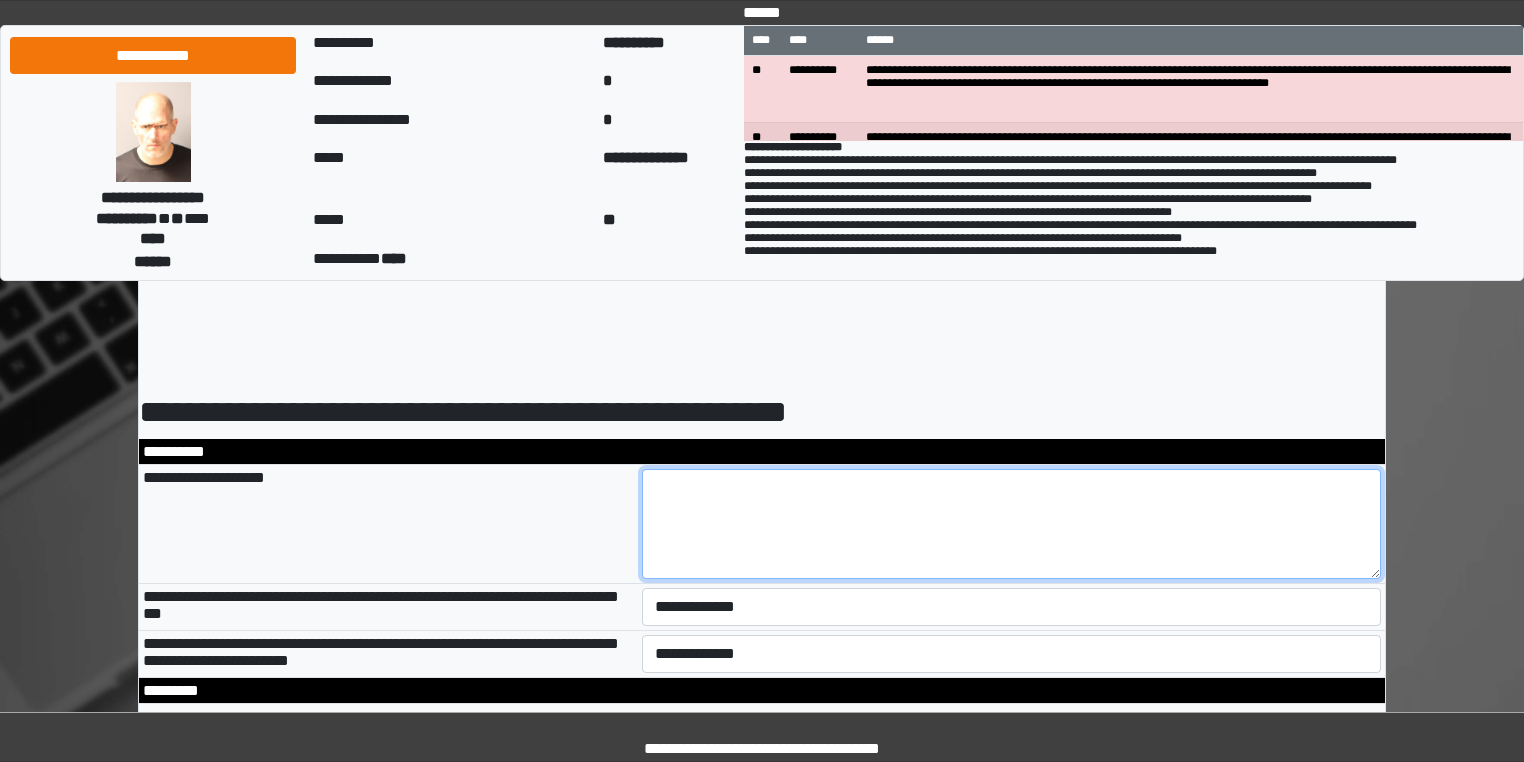type on "*" 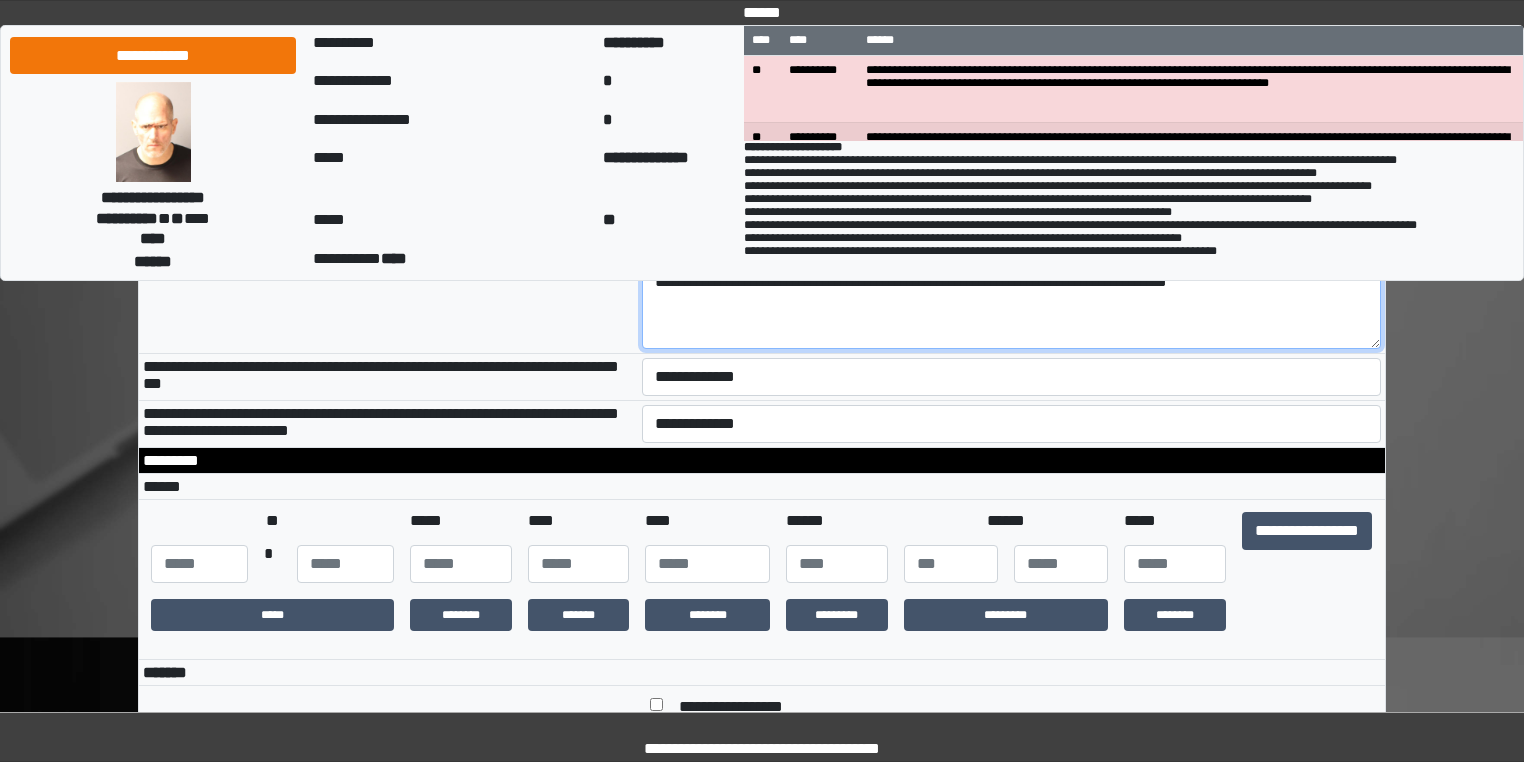 scroll, scrollTop: 240, scrollLeft: 0, axis: vertical 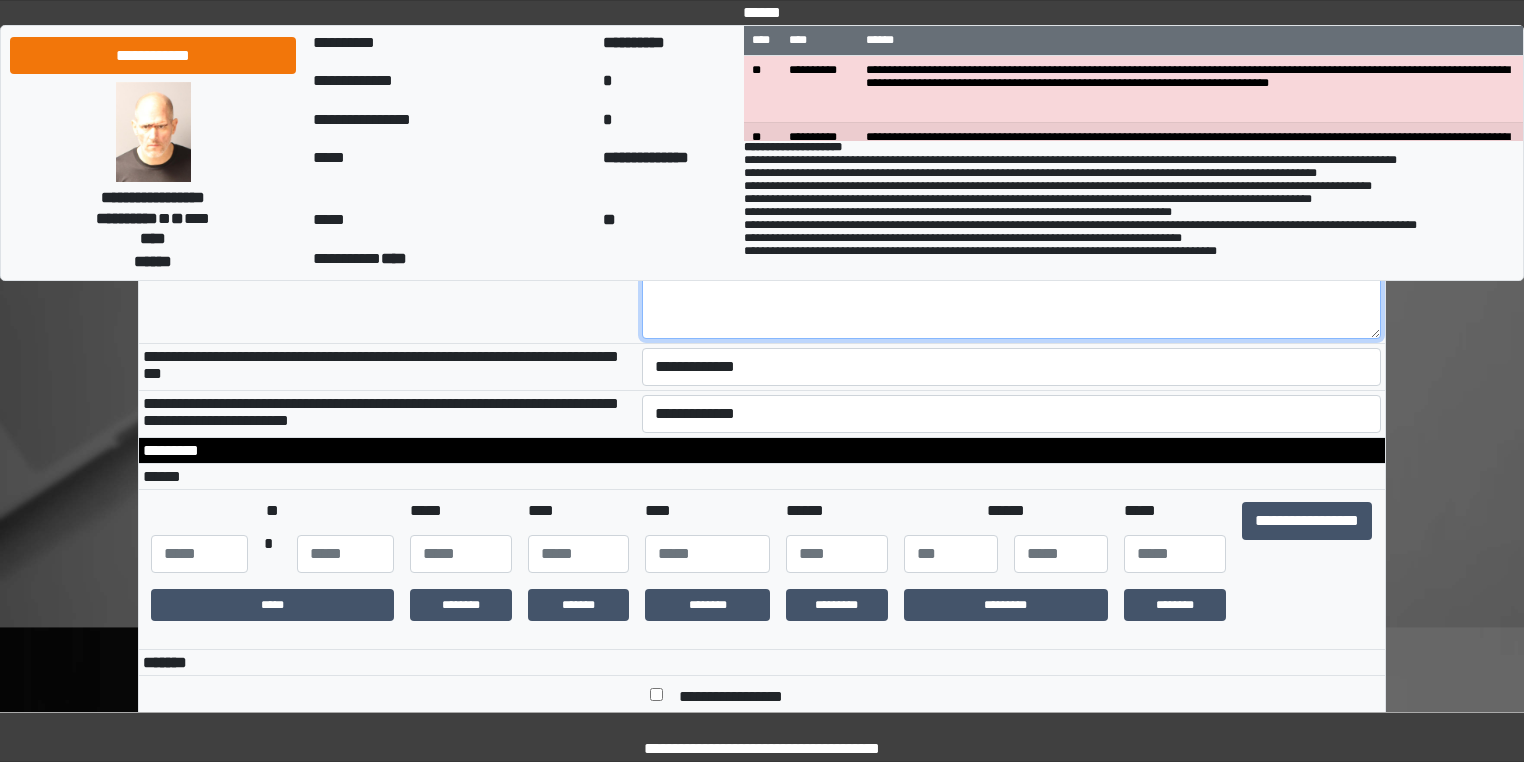type on "**********" 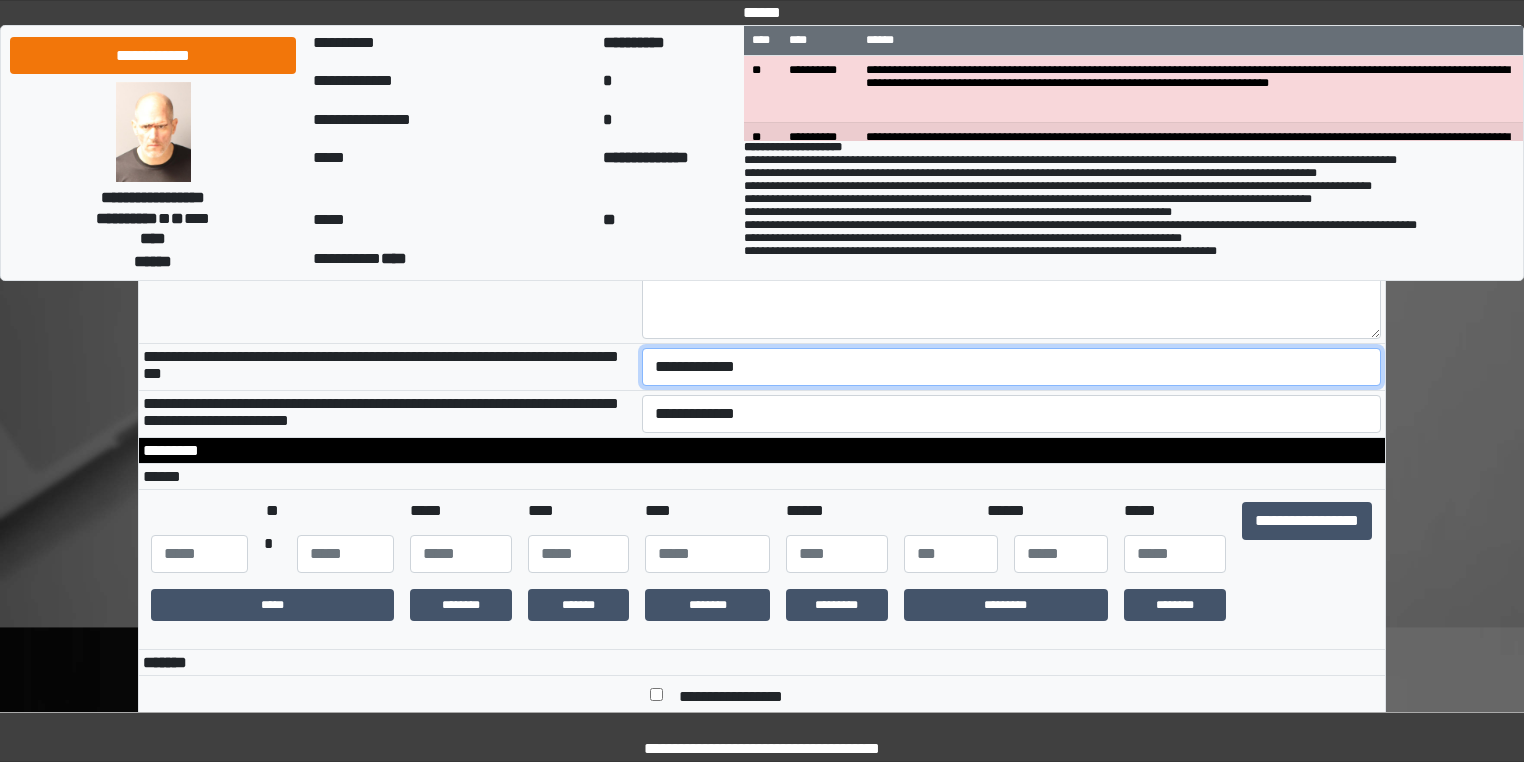 click on "**********" at bounding box center (1012, 367) 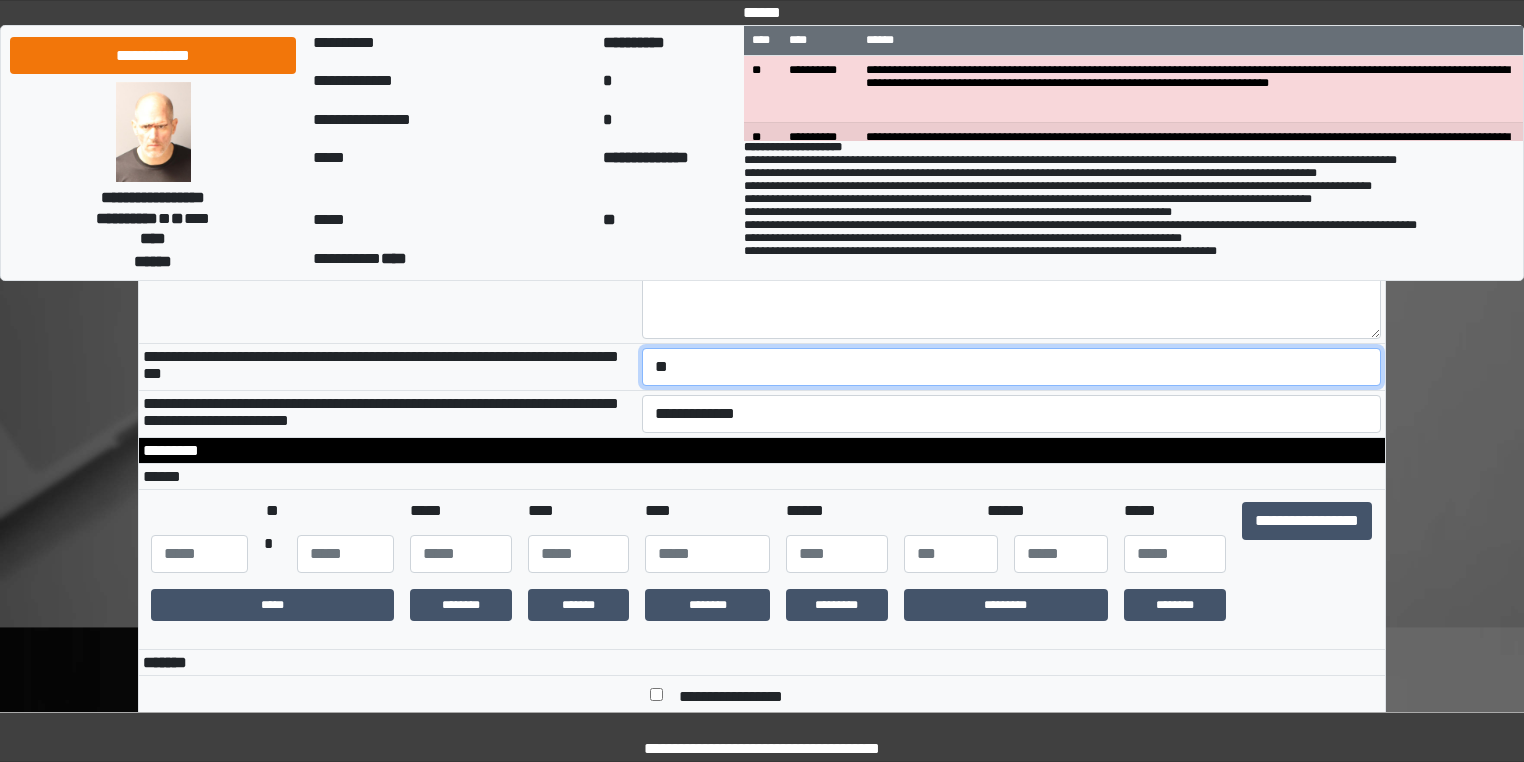 click on "**********" at bounding box center [1012, 367] 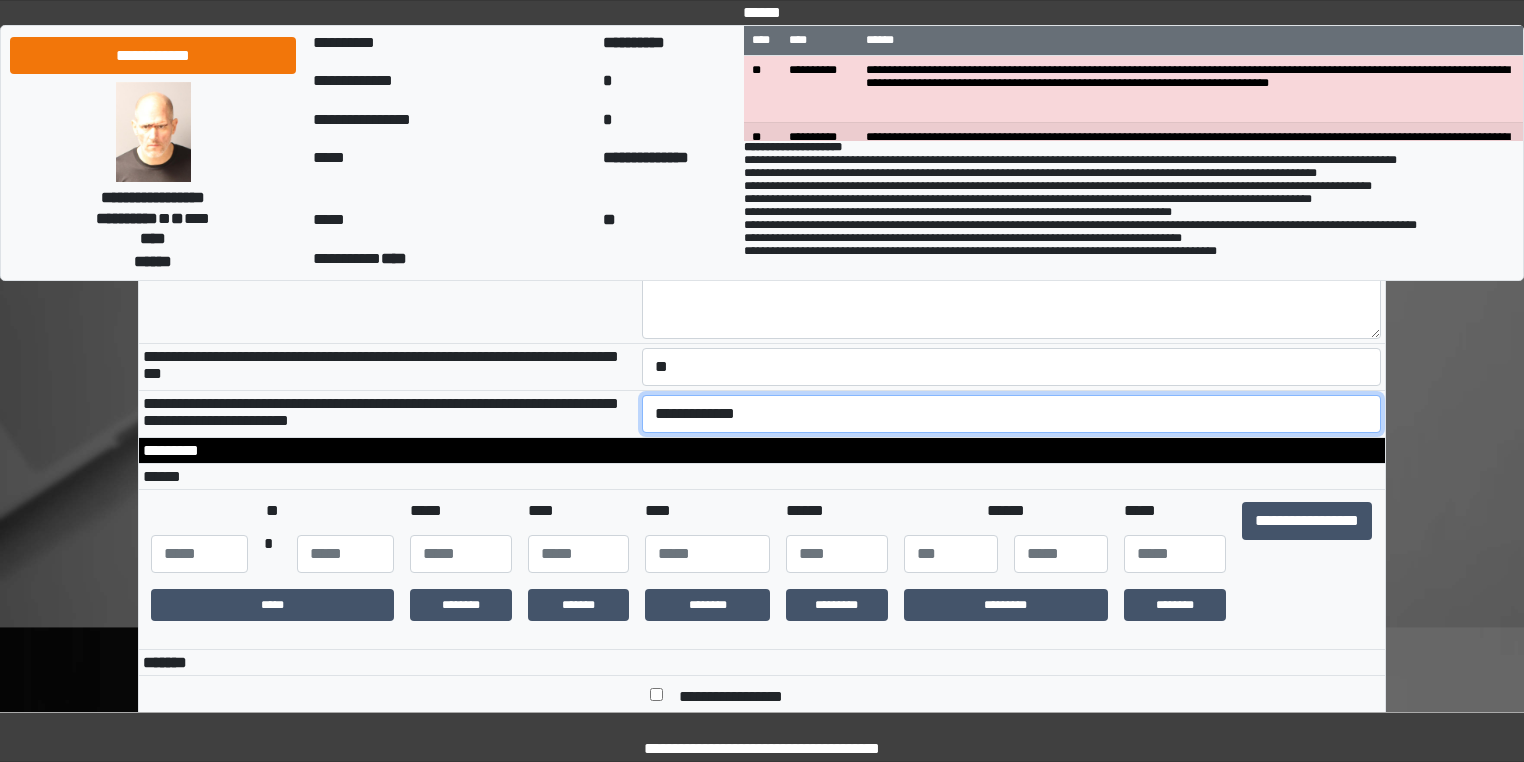 click on "**********" at bounding box center (1012, 414) 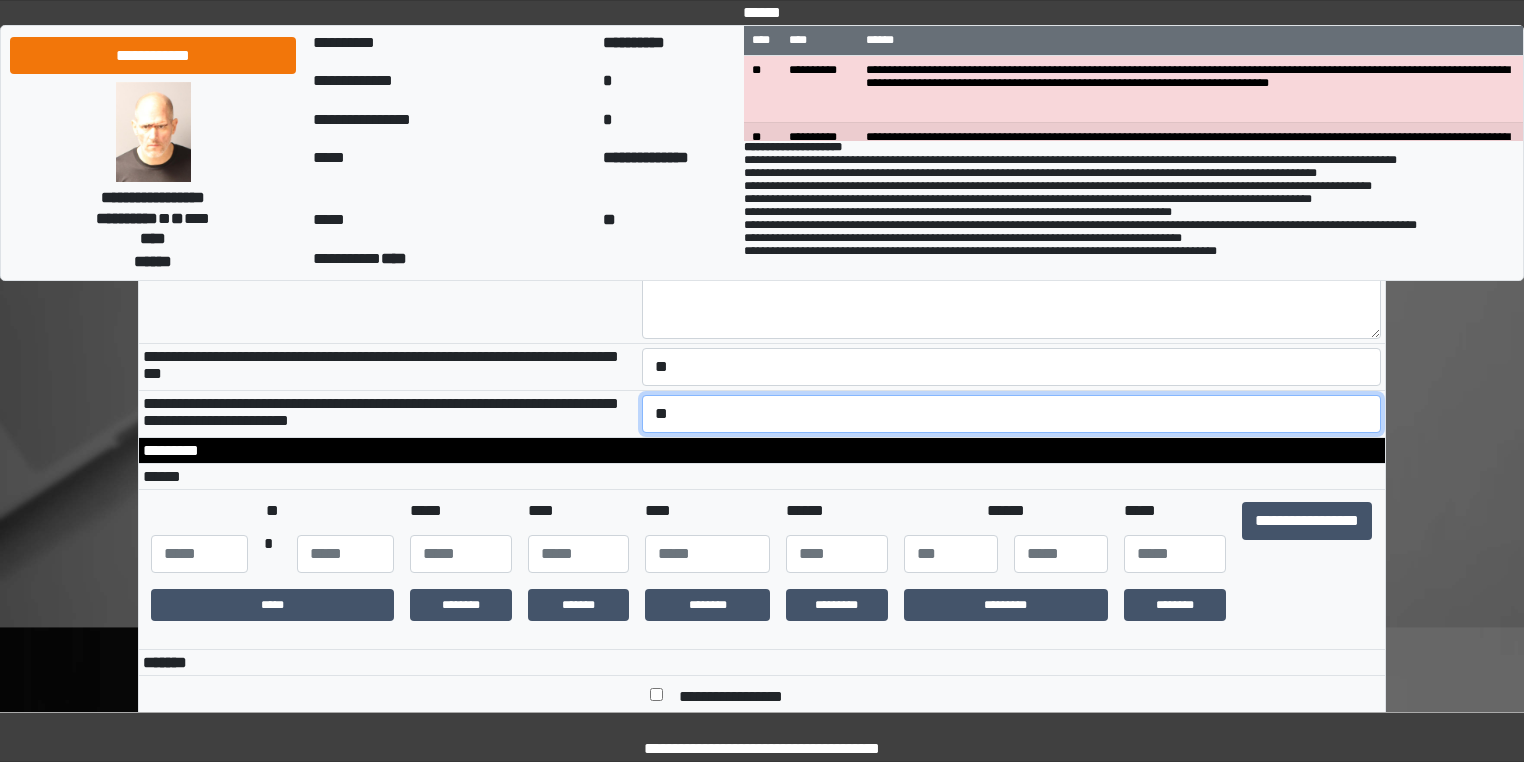 click on "**********" at bounding box center [1012, 414] 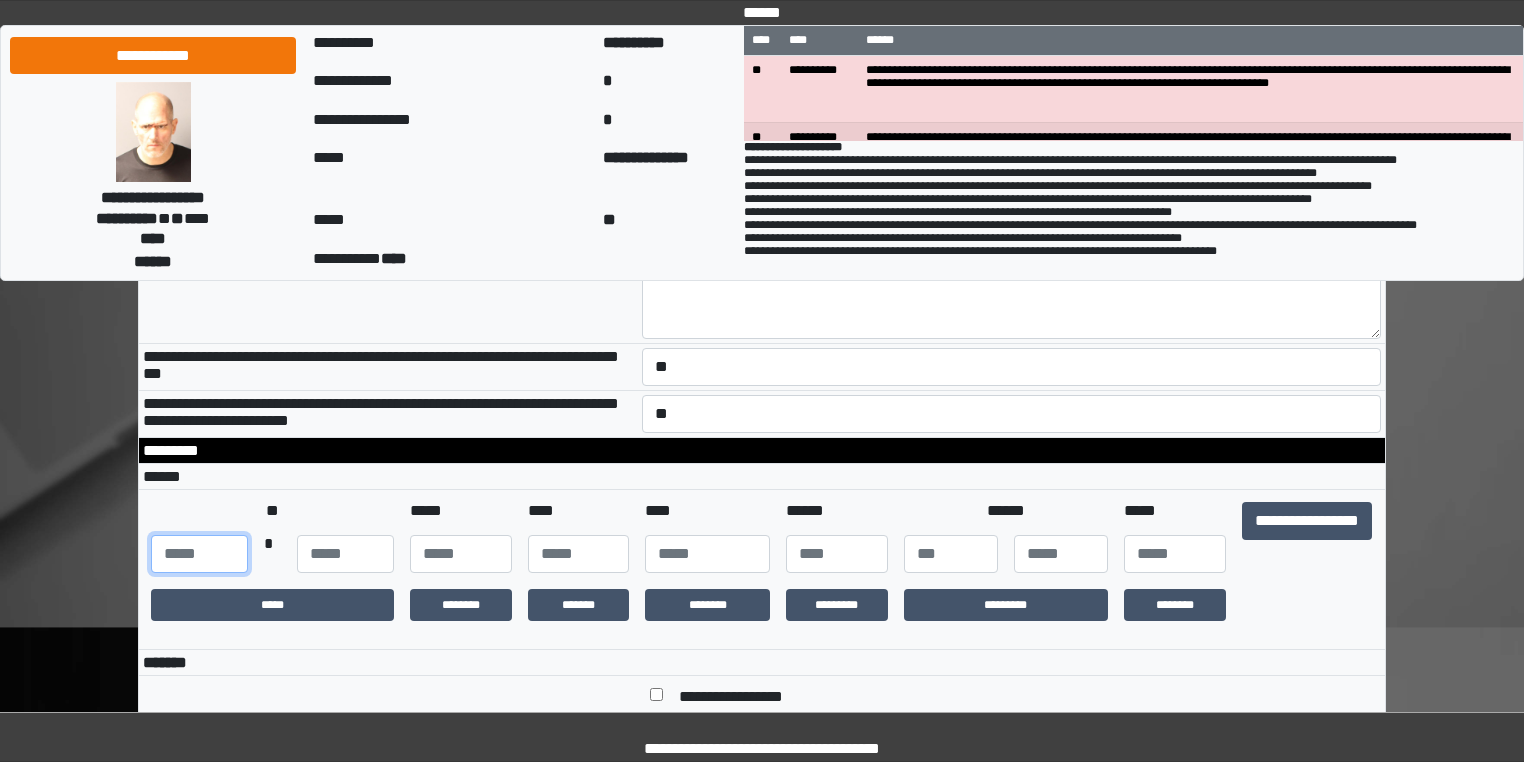click at bounding box center (199, 554) 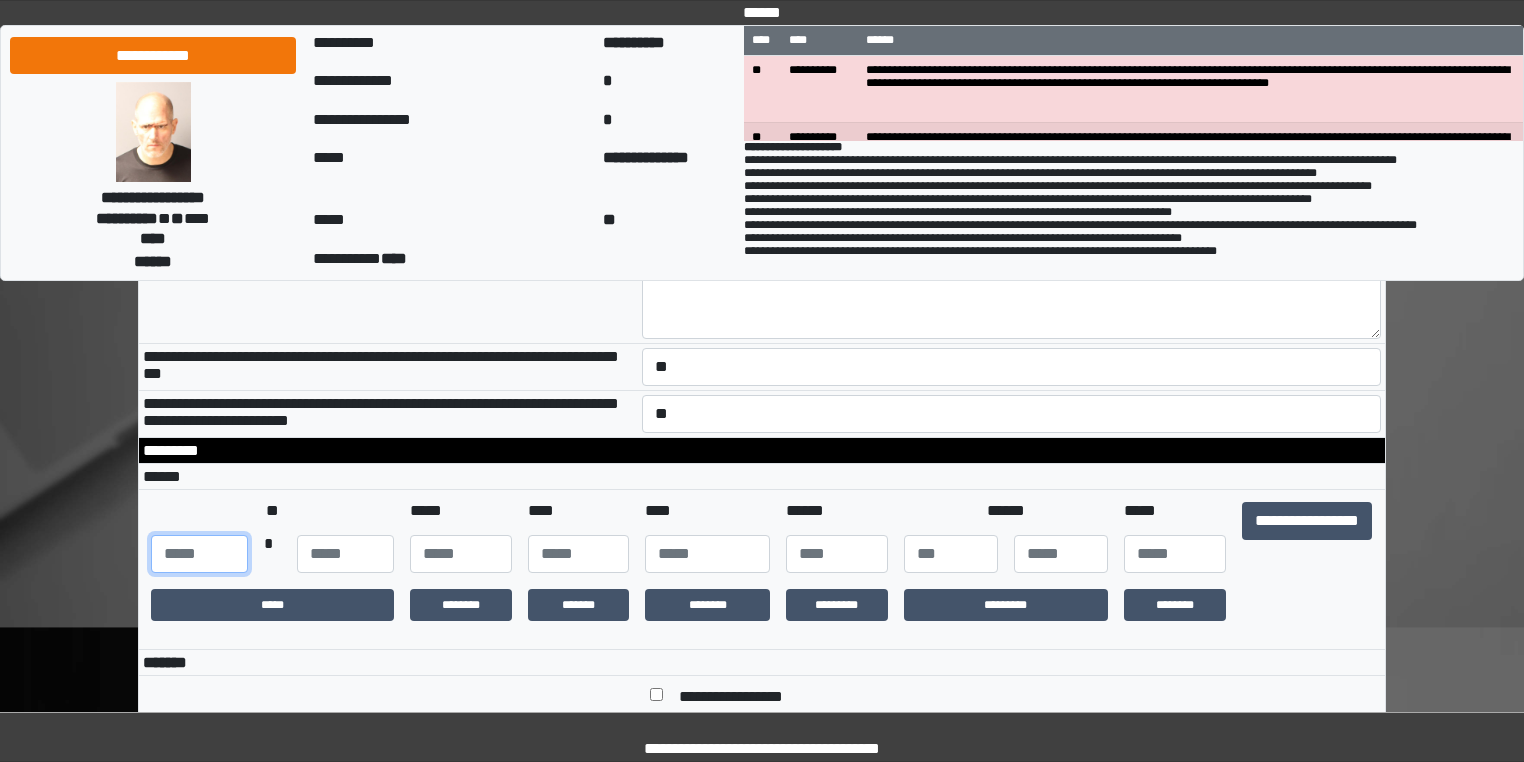 type on "***" 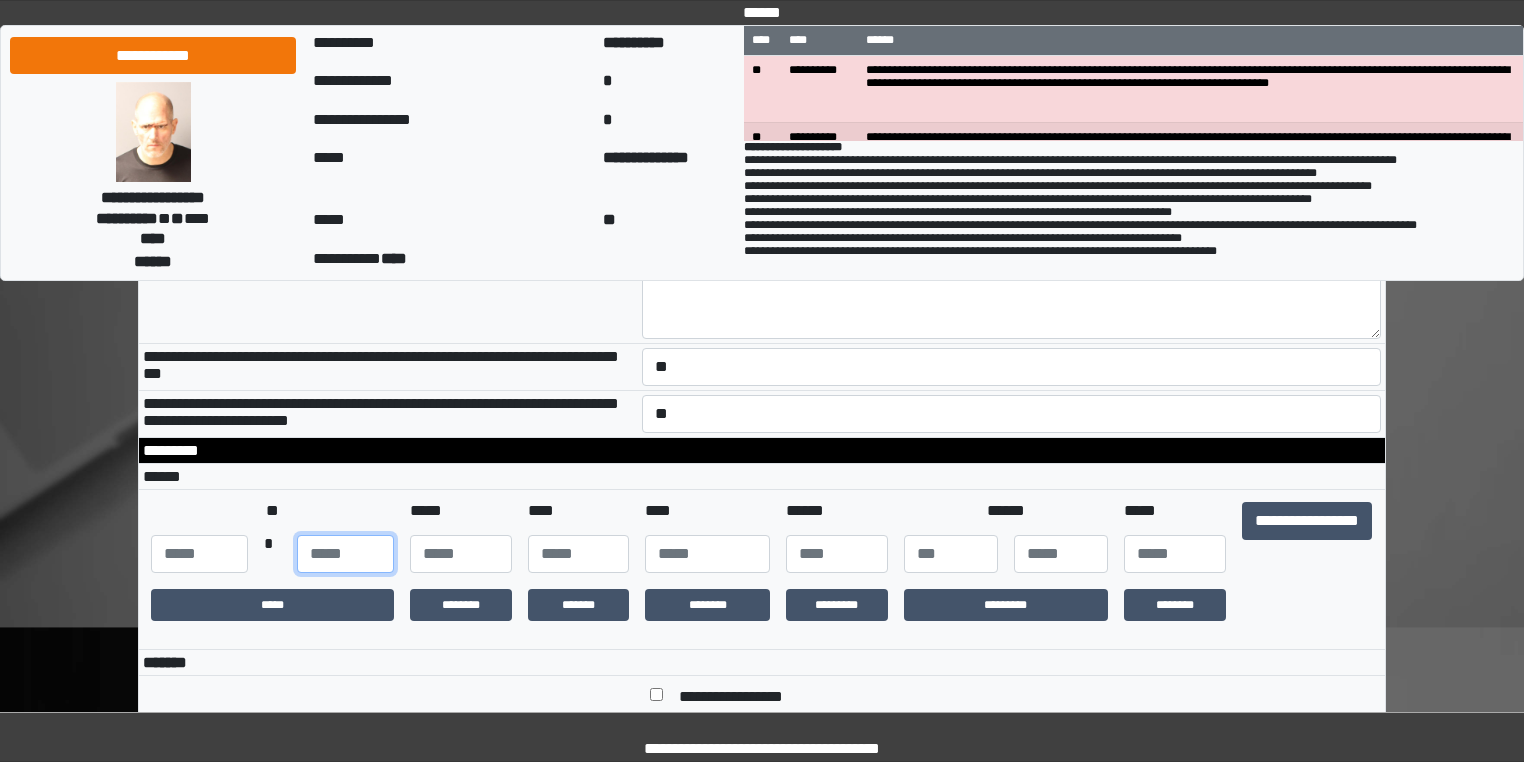 type on "**" 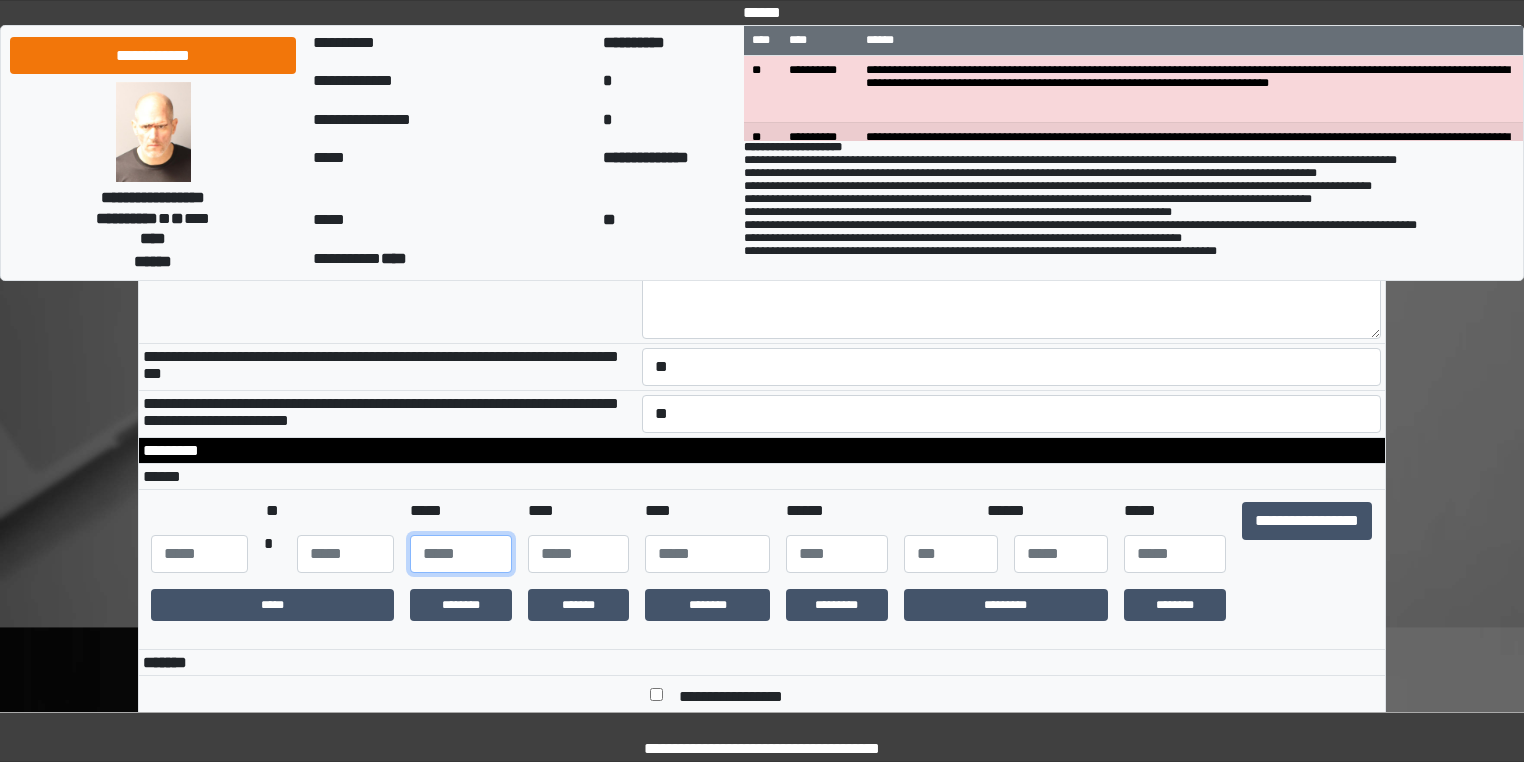 type on "**" 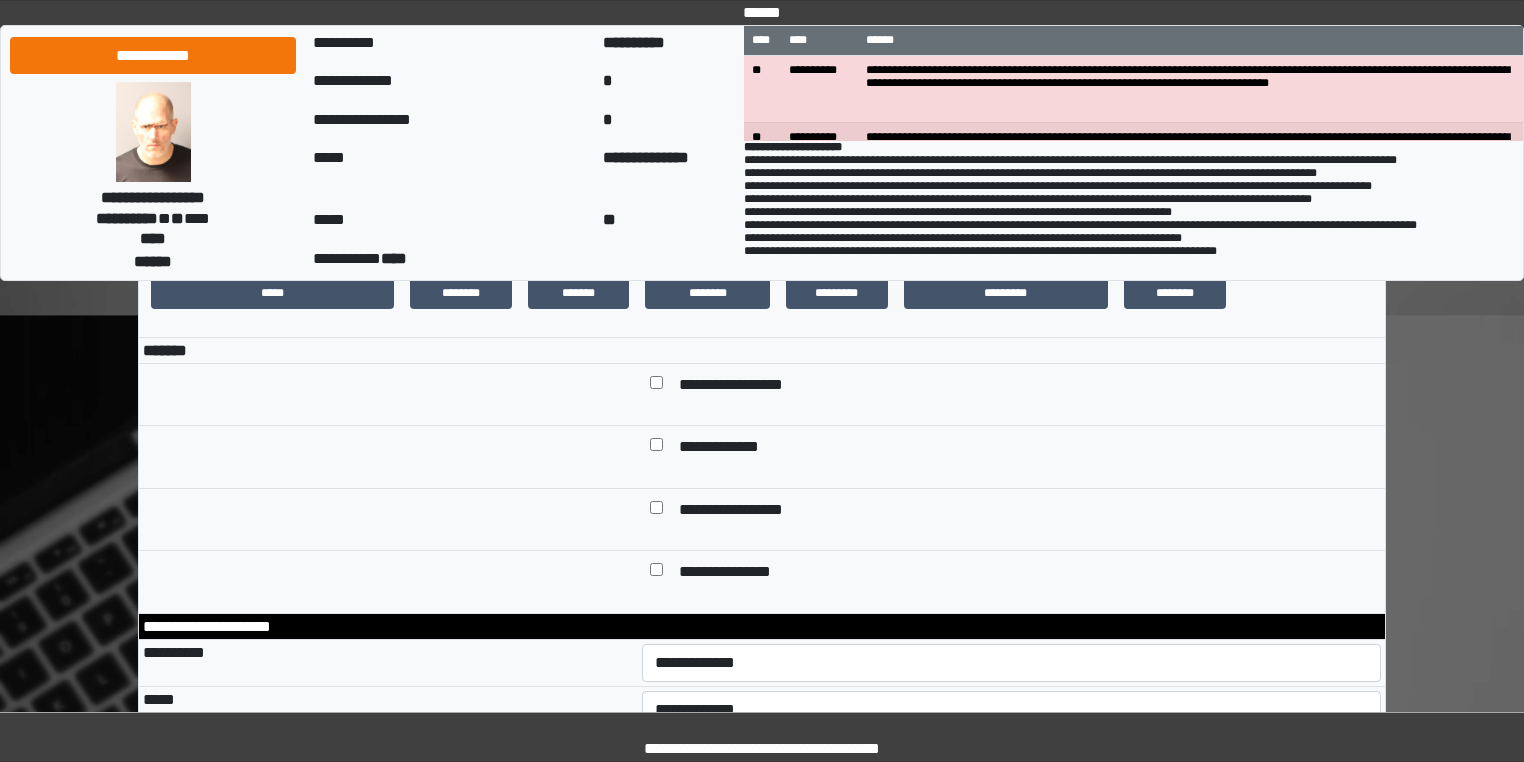 scroll, scrollTop: 560, scrollLeft: 0, axis: vertical 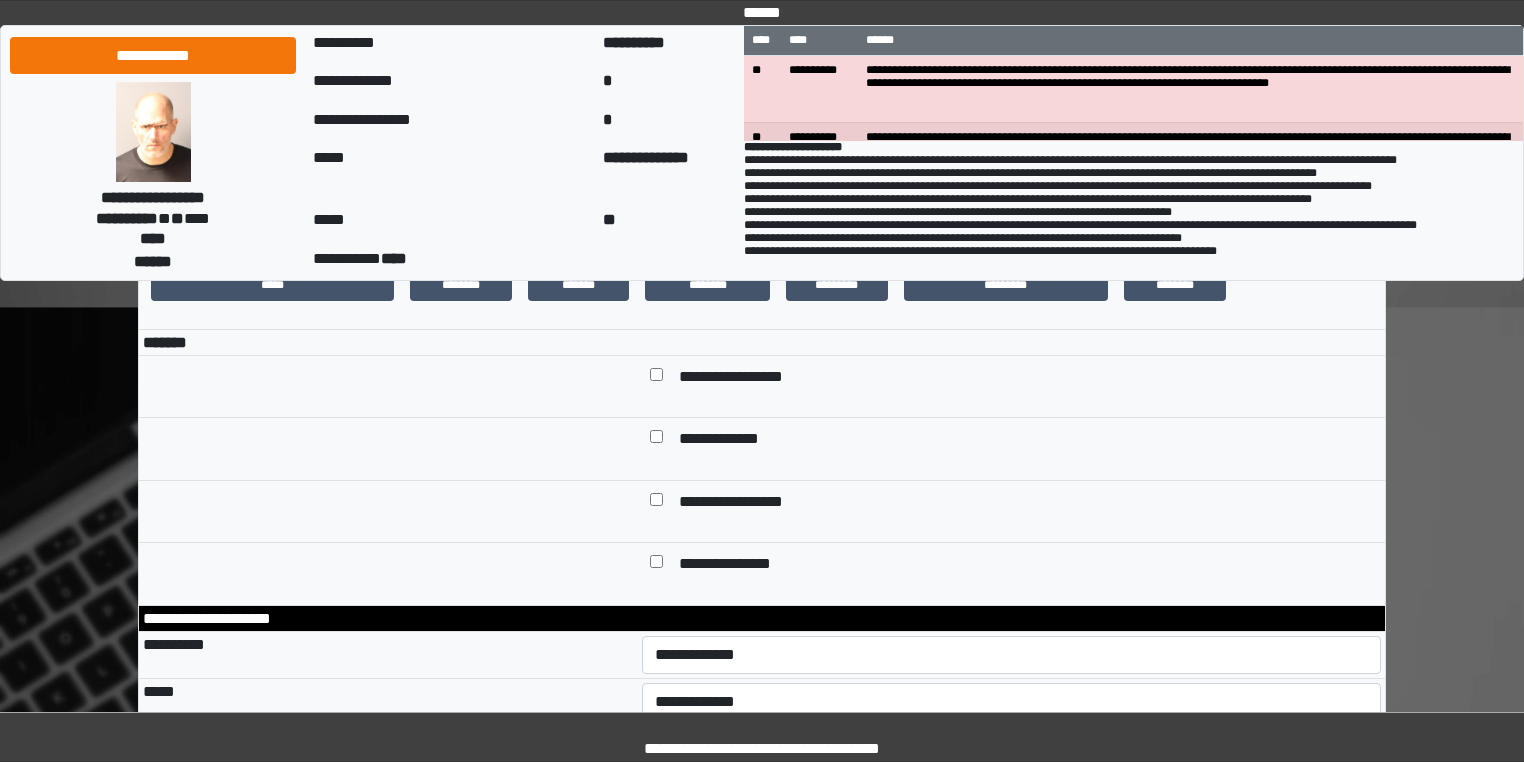 type on "**" 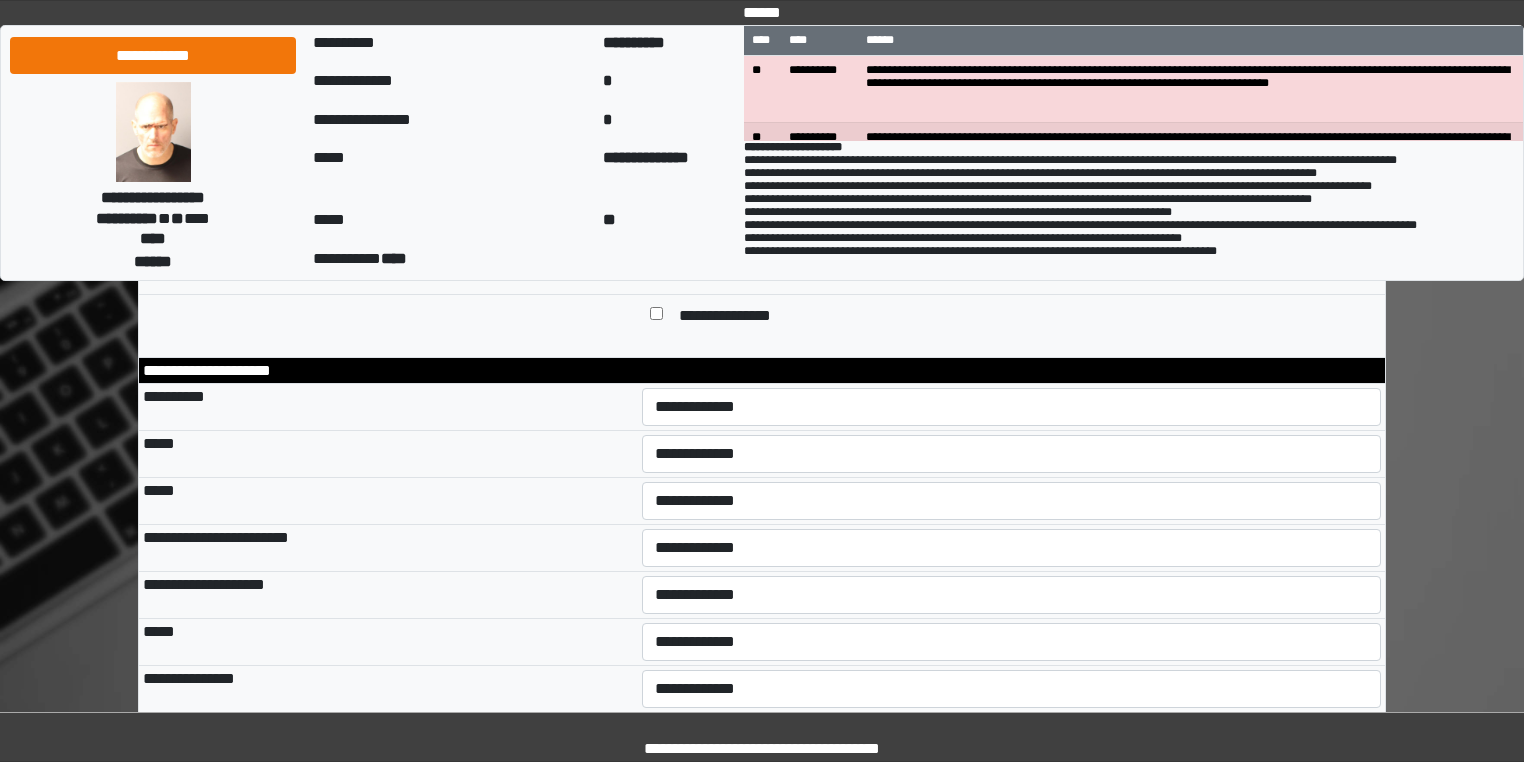 scroll, scrollTop: 800, scrollLeft: 0, axis: vertical 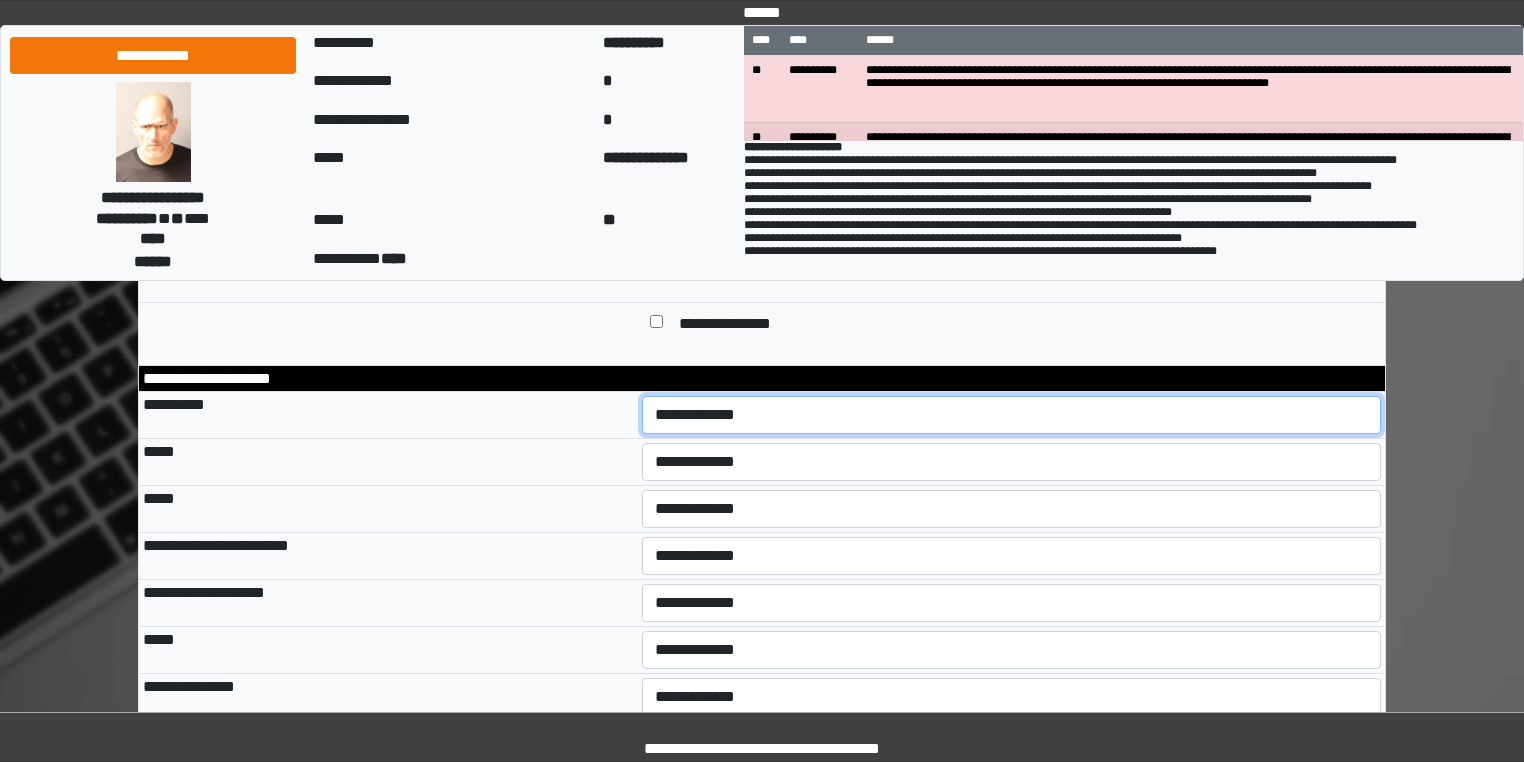 click on "**********" at bounding box center [1012, 415] 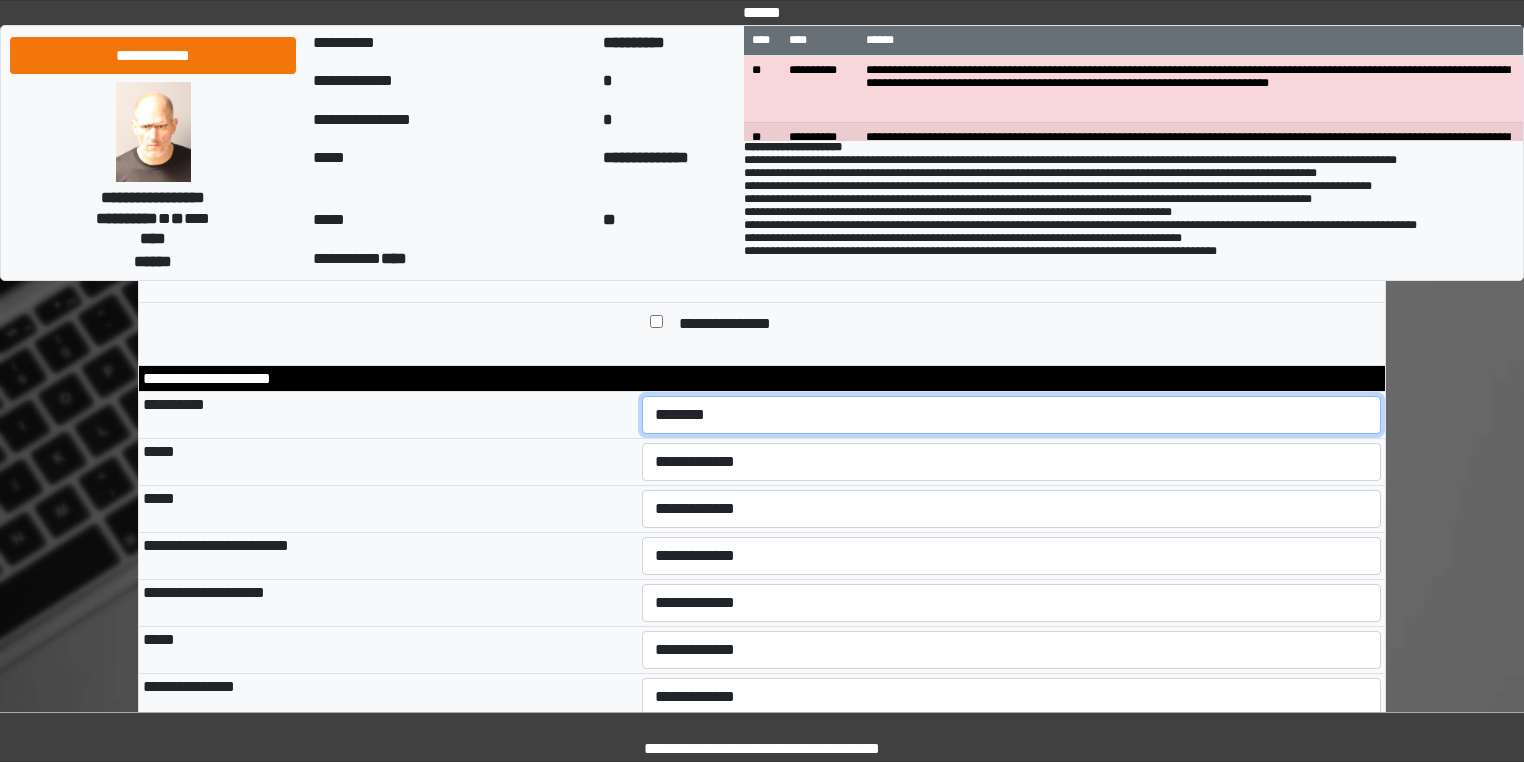 click on "**********" at bounding box center [1012, 415] 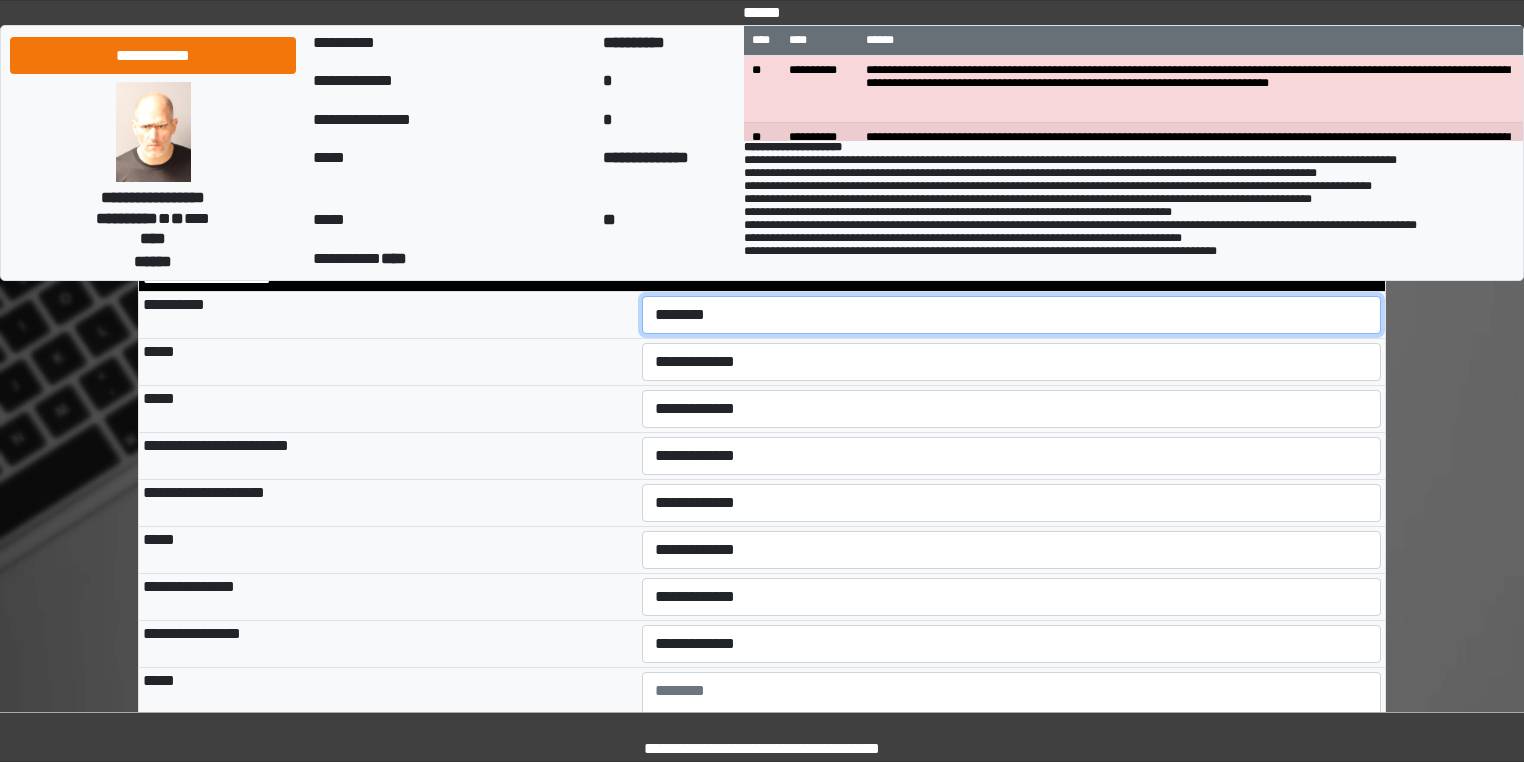 scroll, scrollTop: 1040, scrollLeft: 0, axis: vertical 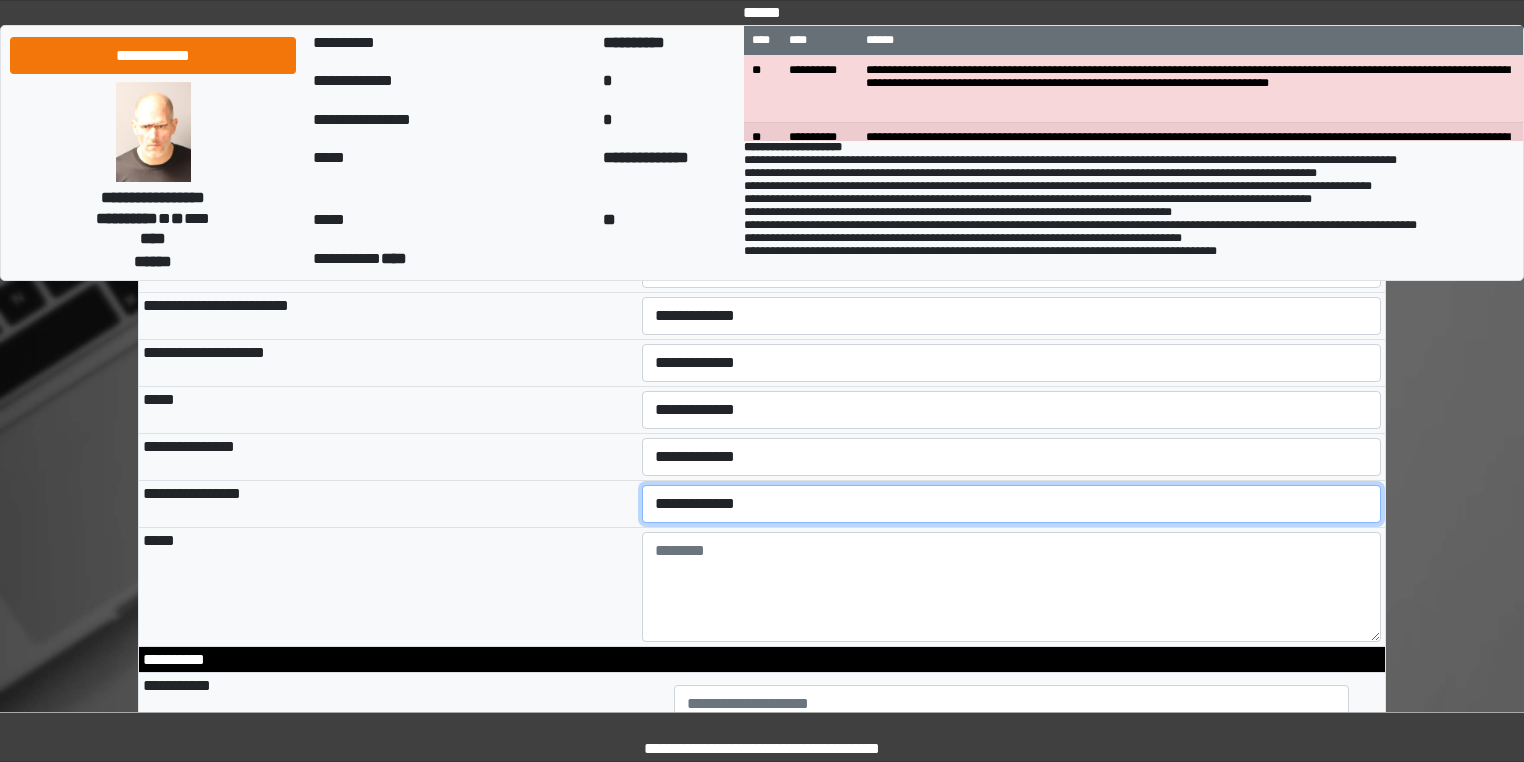 click on "**********" at bounding box center [1012, 504] 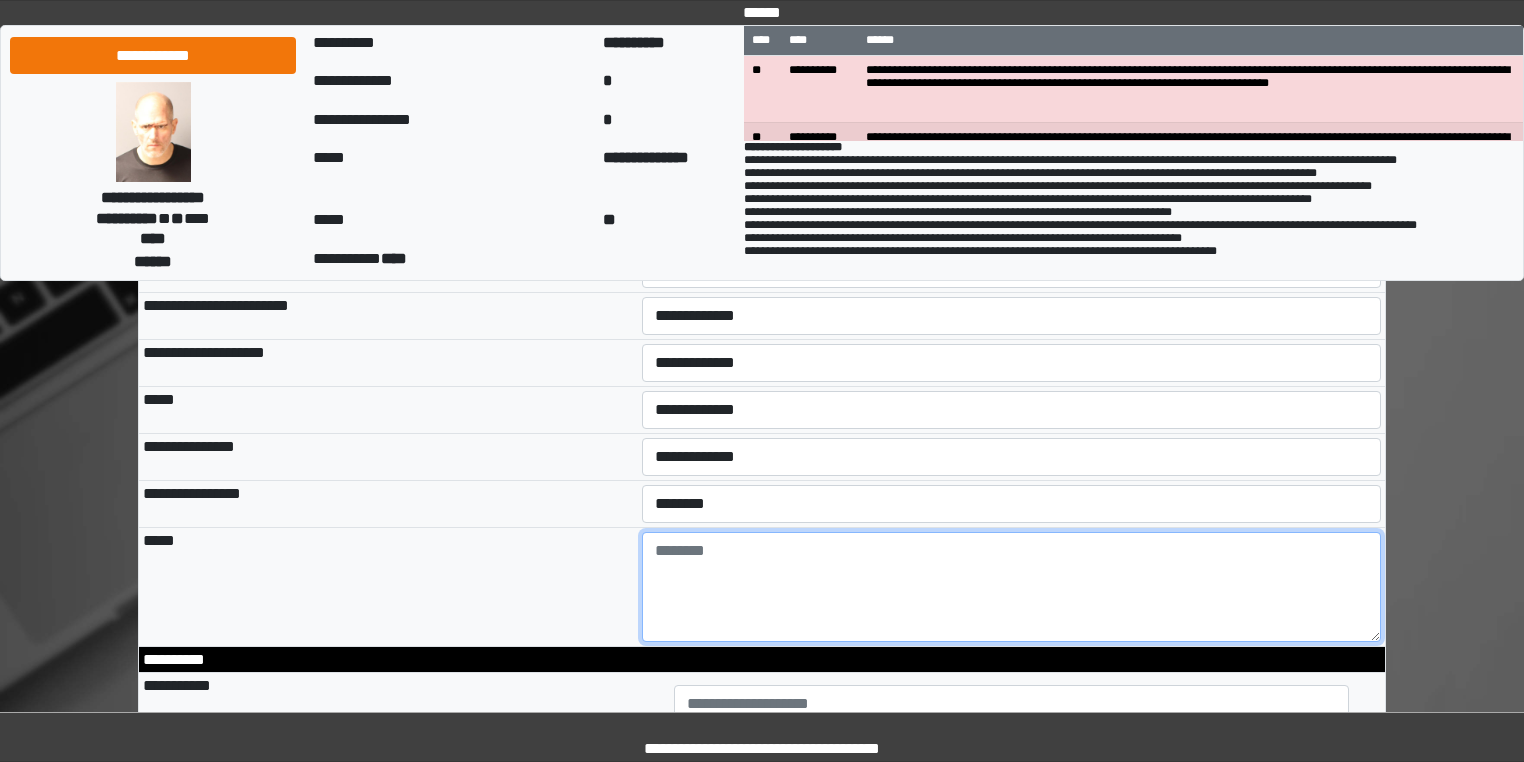 click at bounding box center (1012, 587) 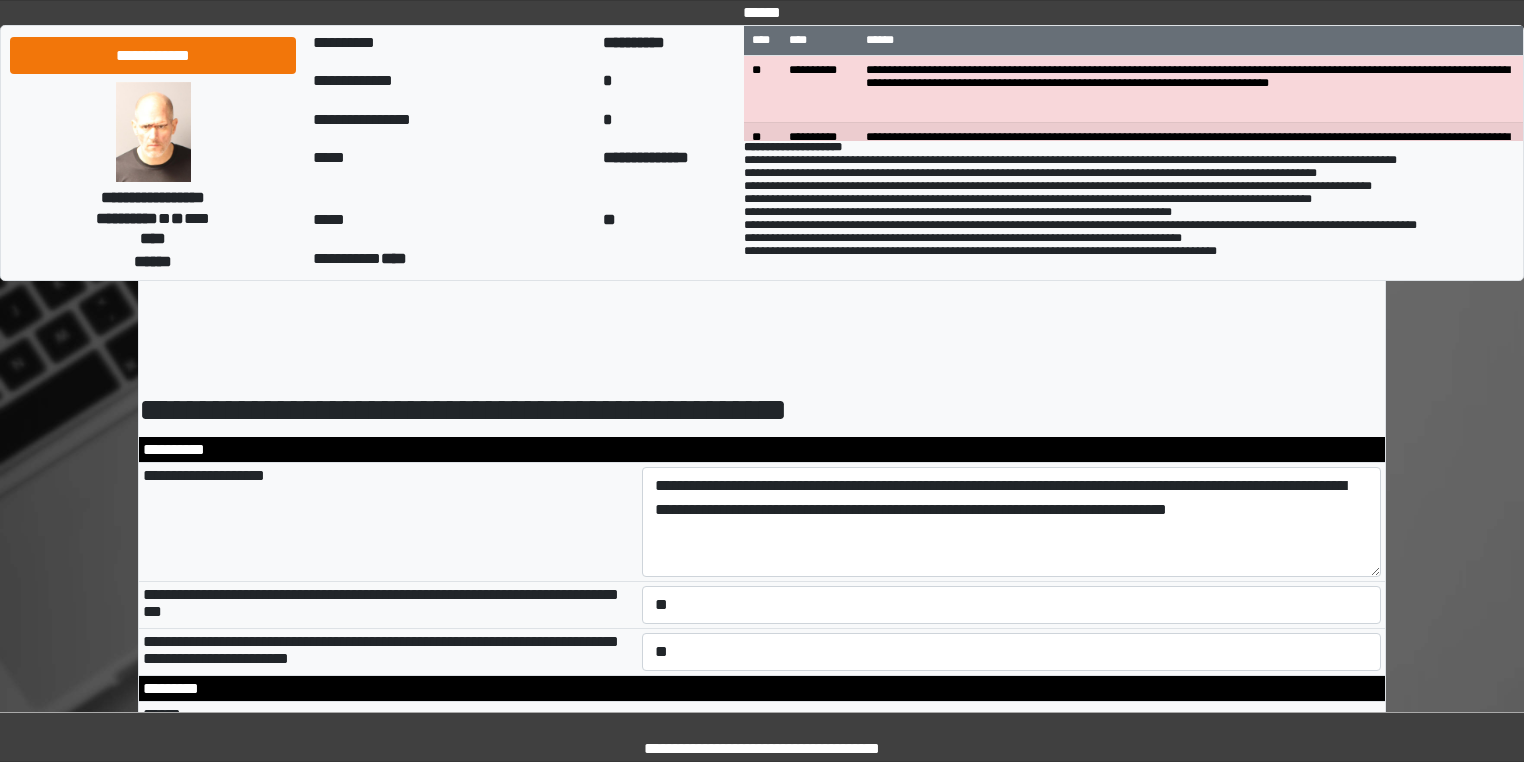 scroll, scrollTop: 0, scrollLeft: 0, axis: both 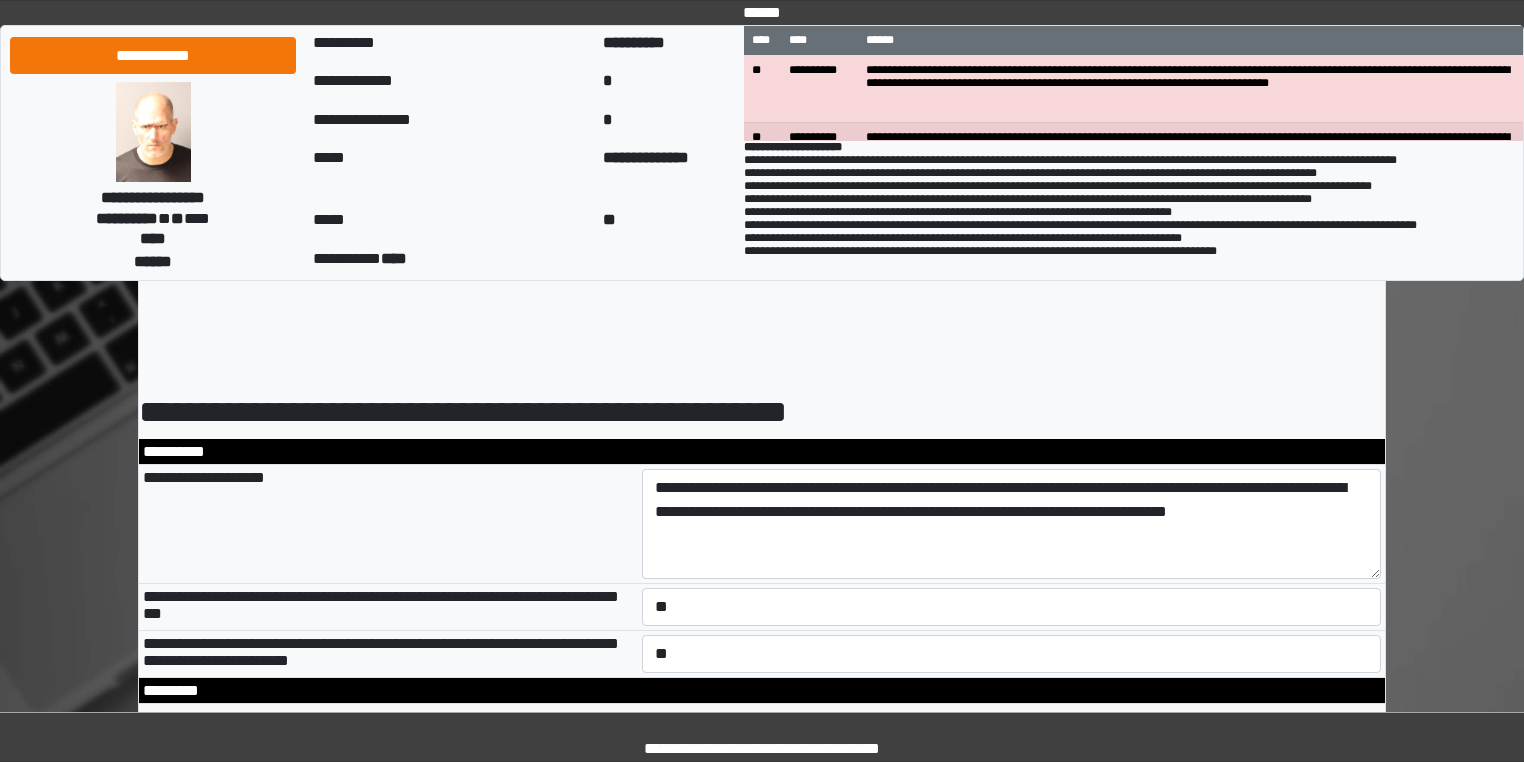 type on "**********" 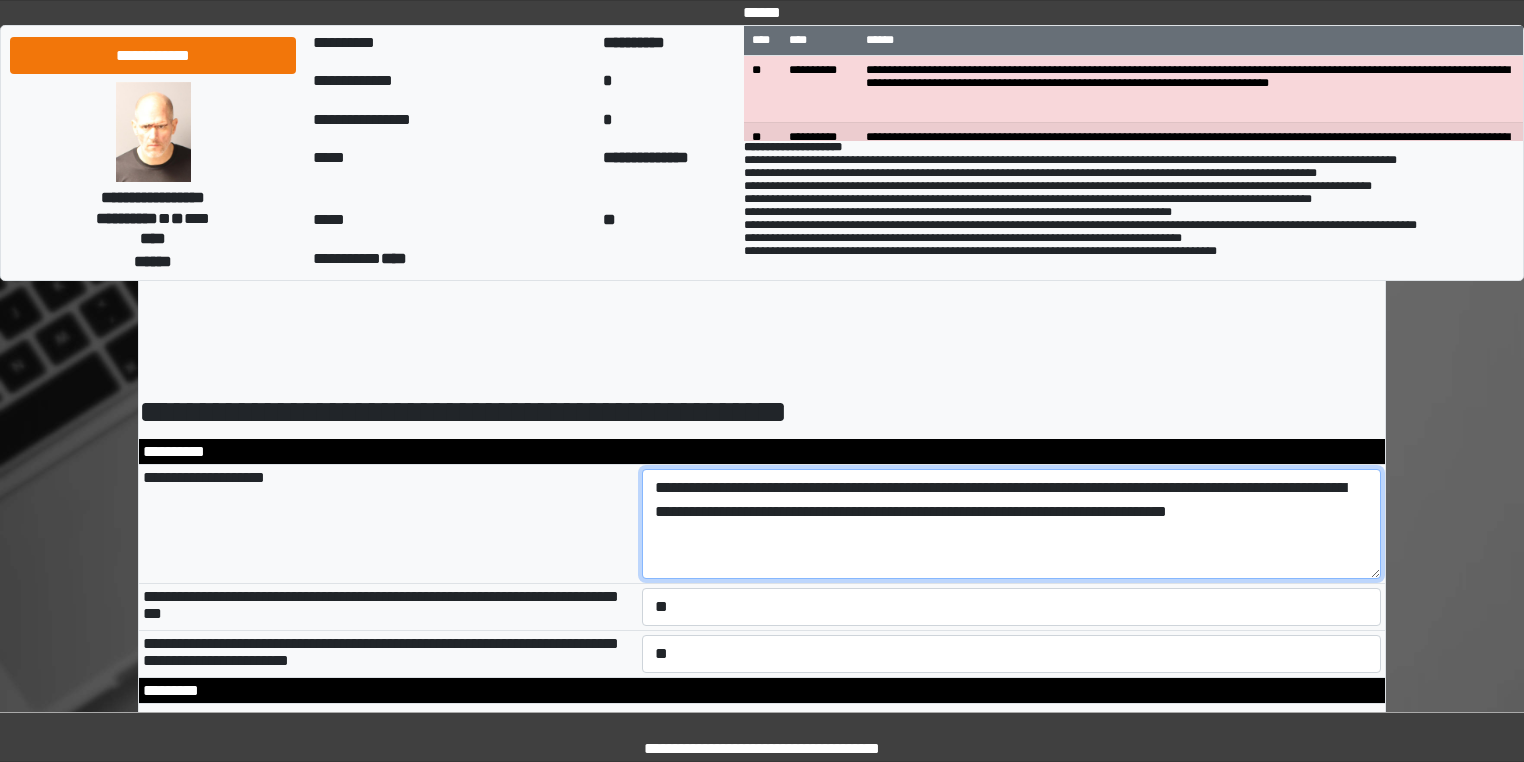click on "**********" at bounding box center (1012, 524) 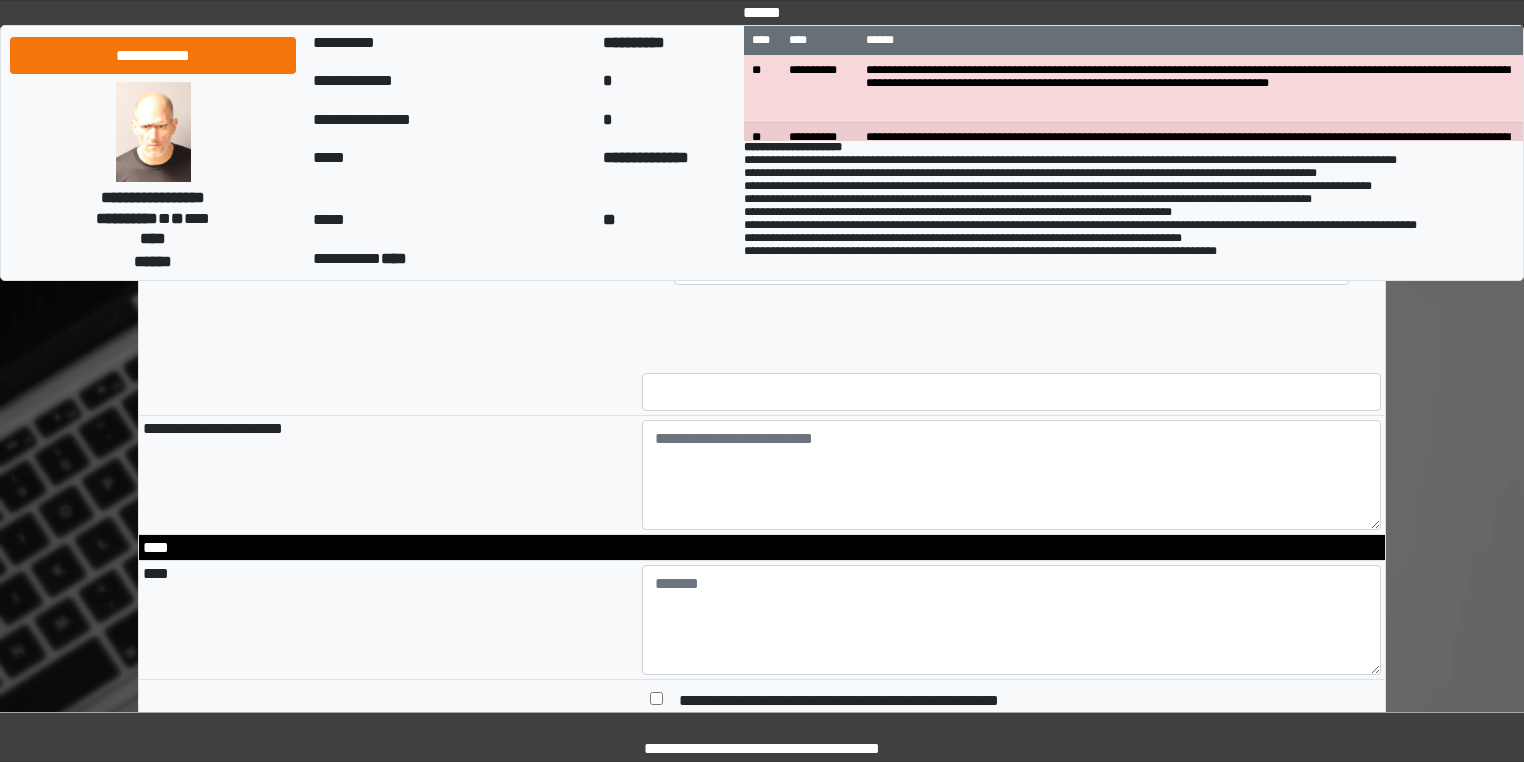 scroll, scrollTop: 1680, scrollLeft: 0, axis: vertical 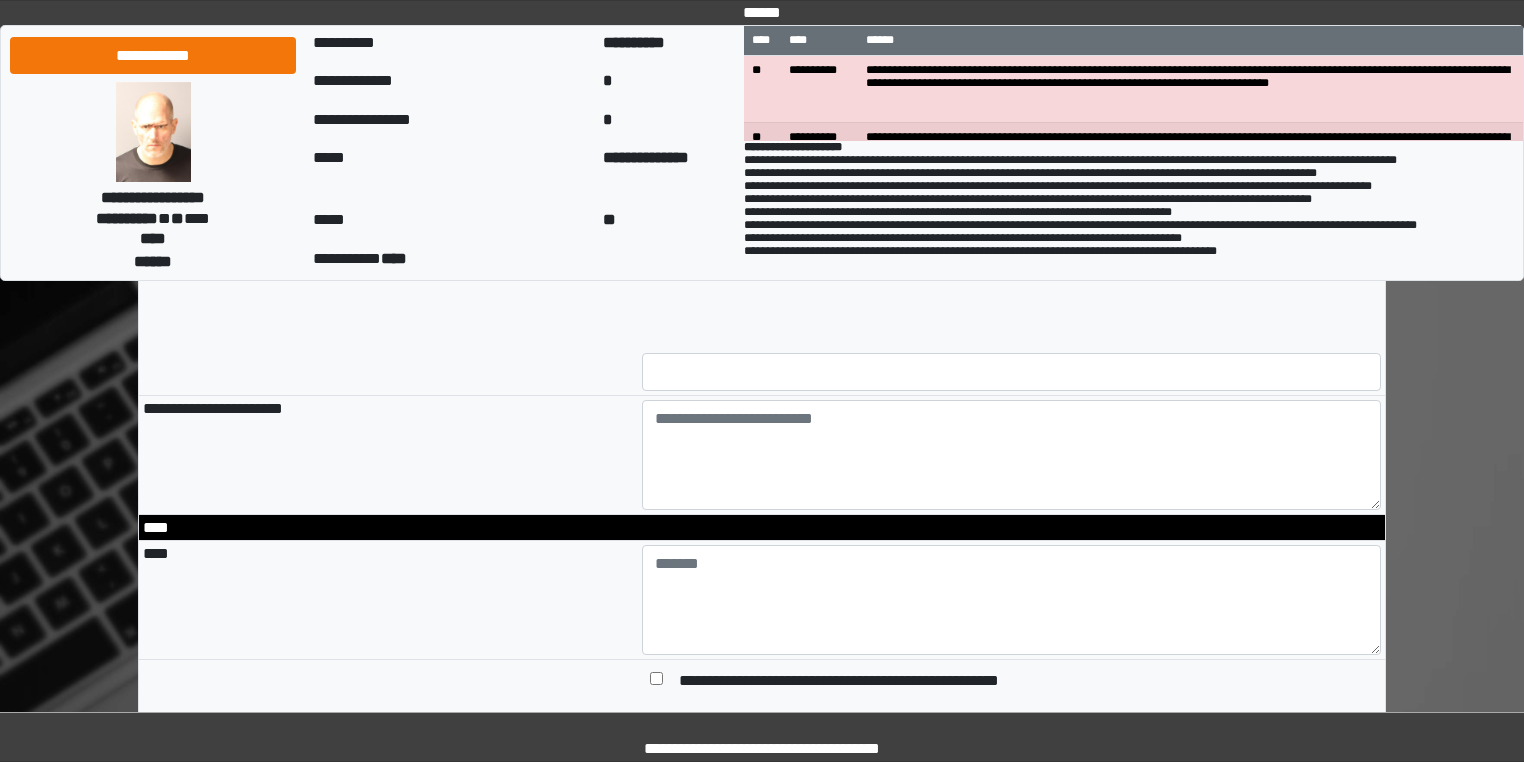 type on "**********" 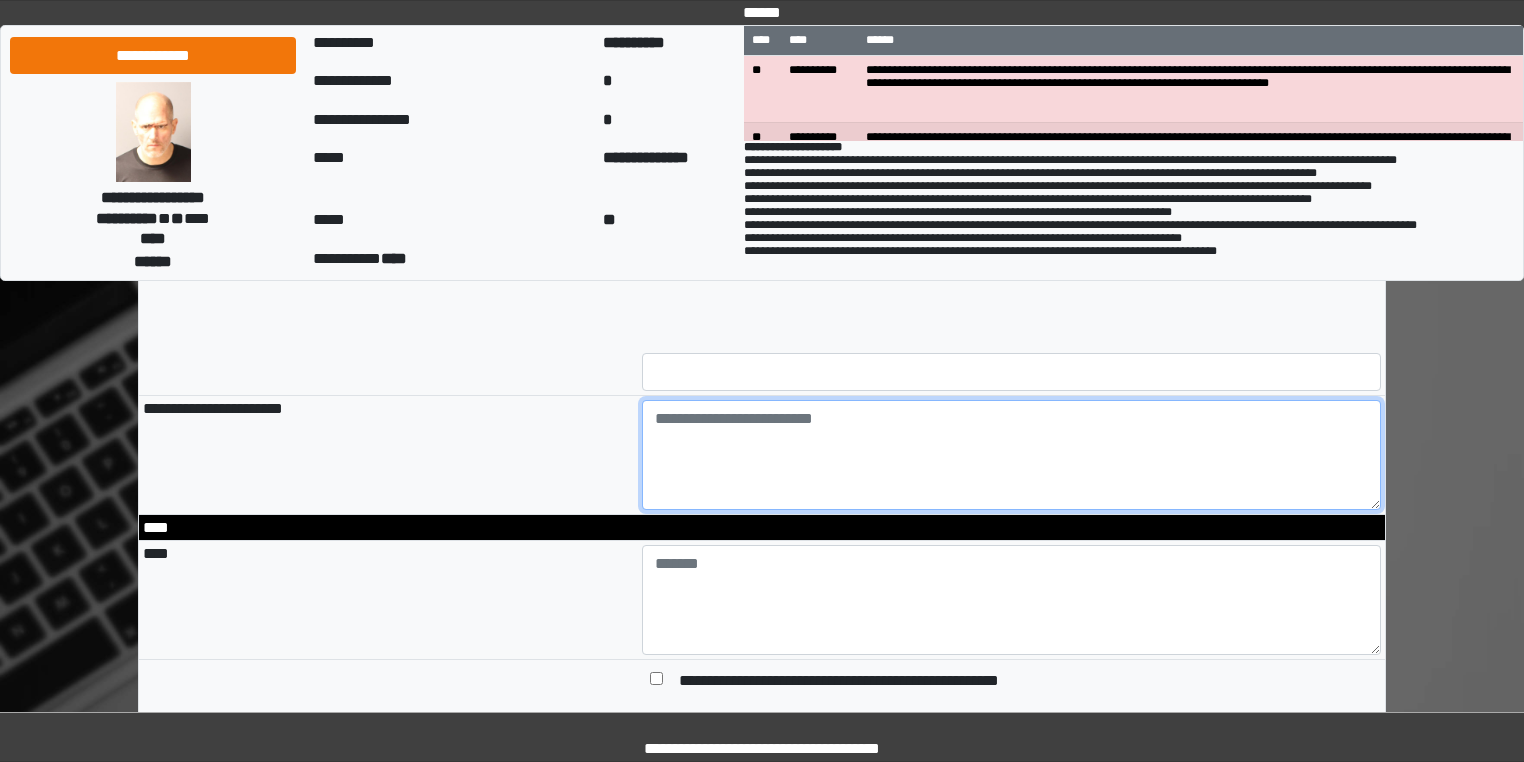 click at bounding box center [1012, 455] 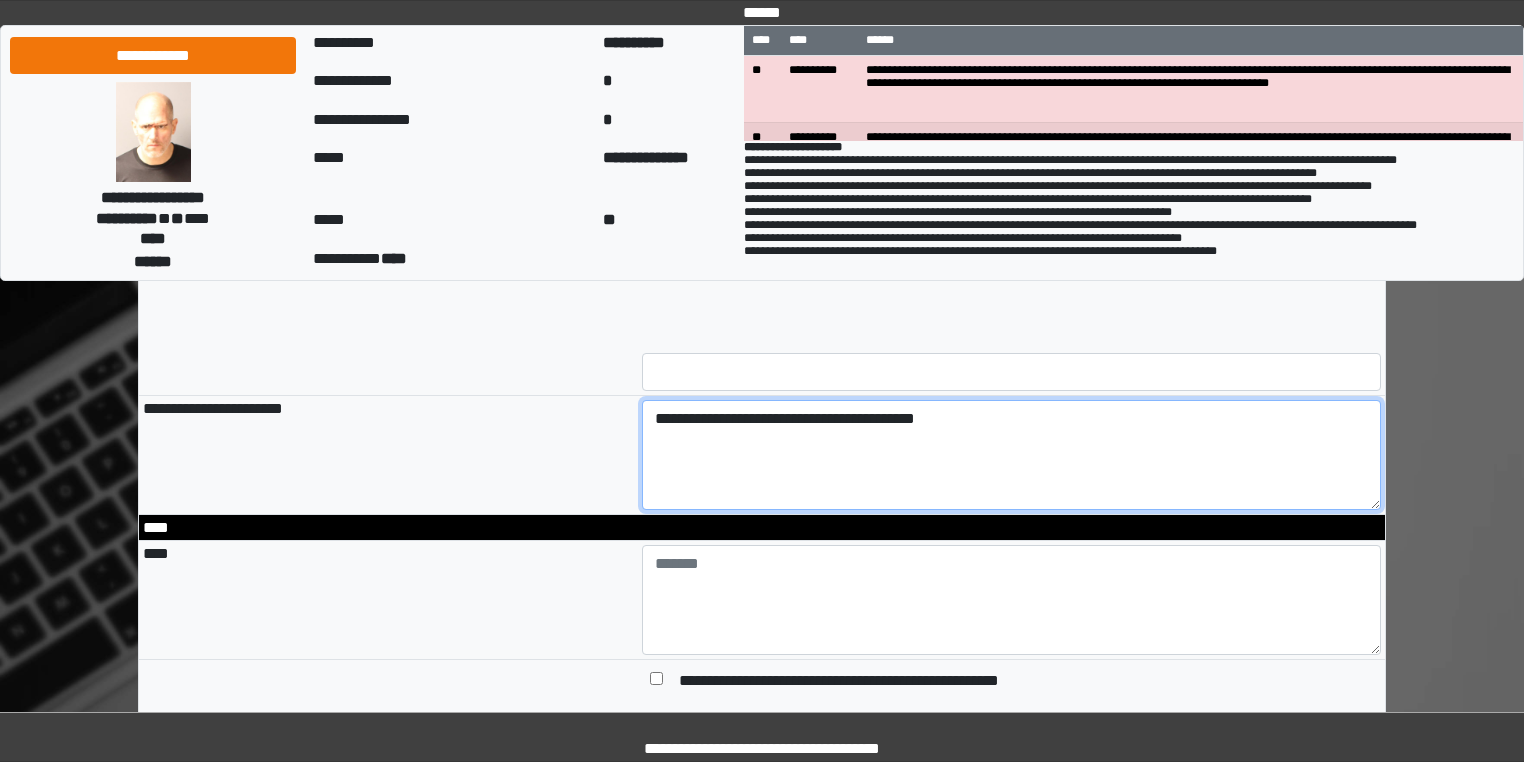 type on "**********" 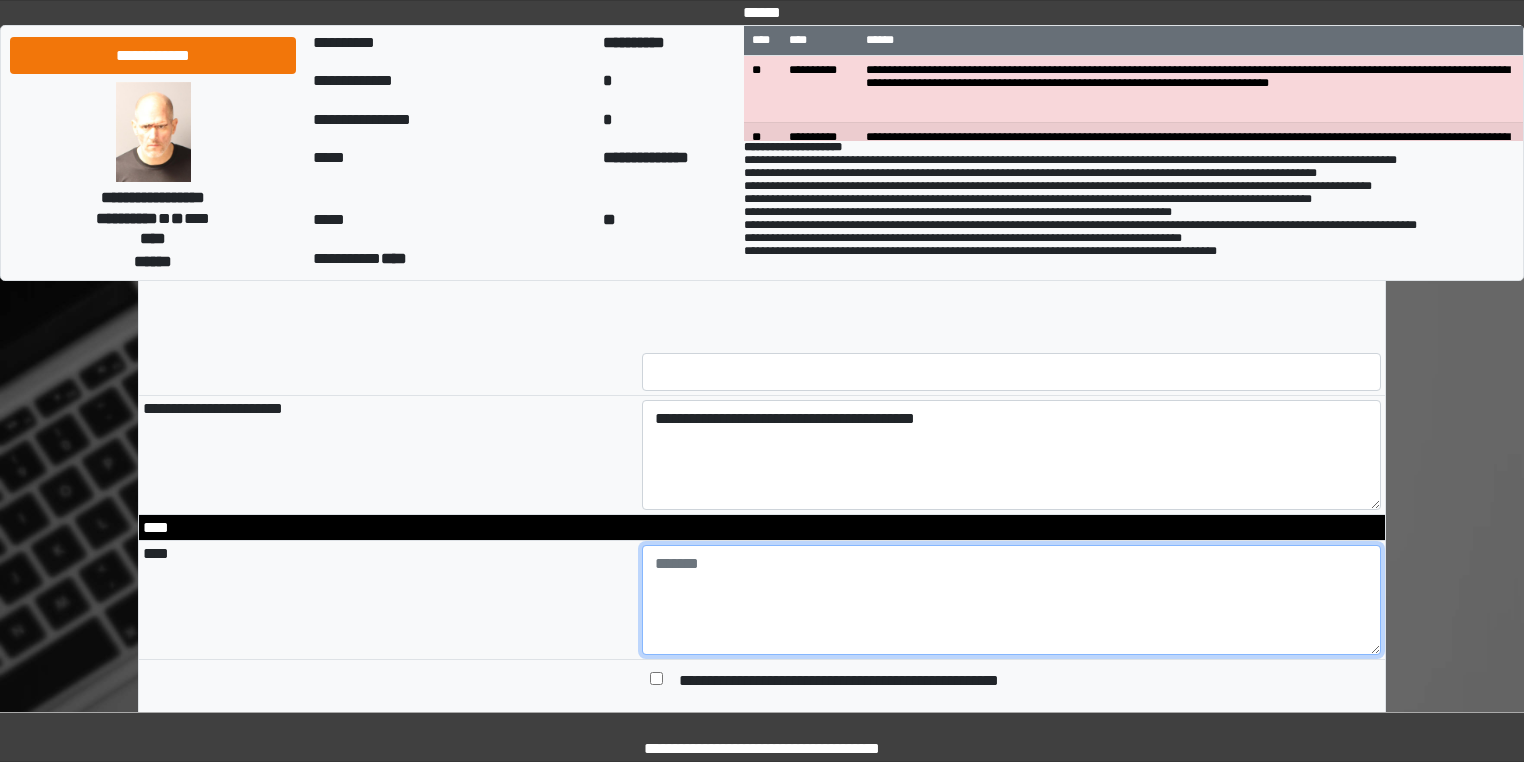 click at bounding box center [1012, 600] 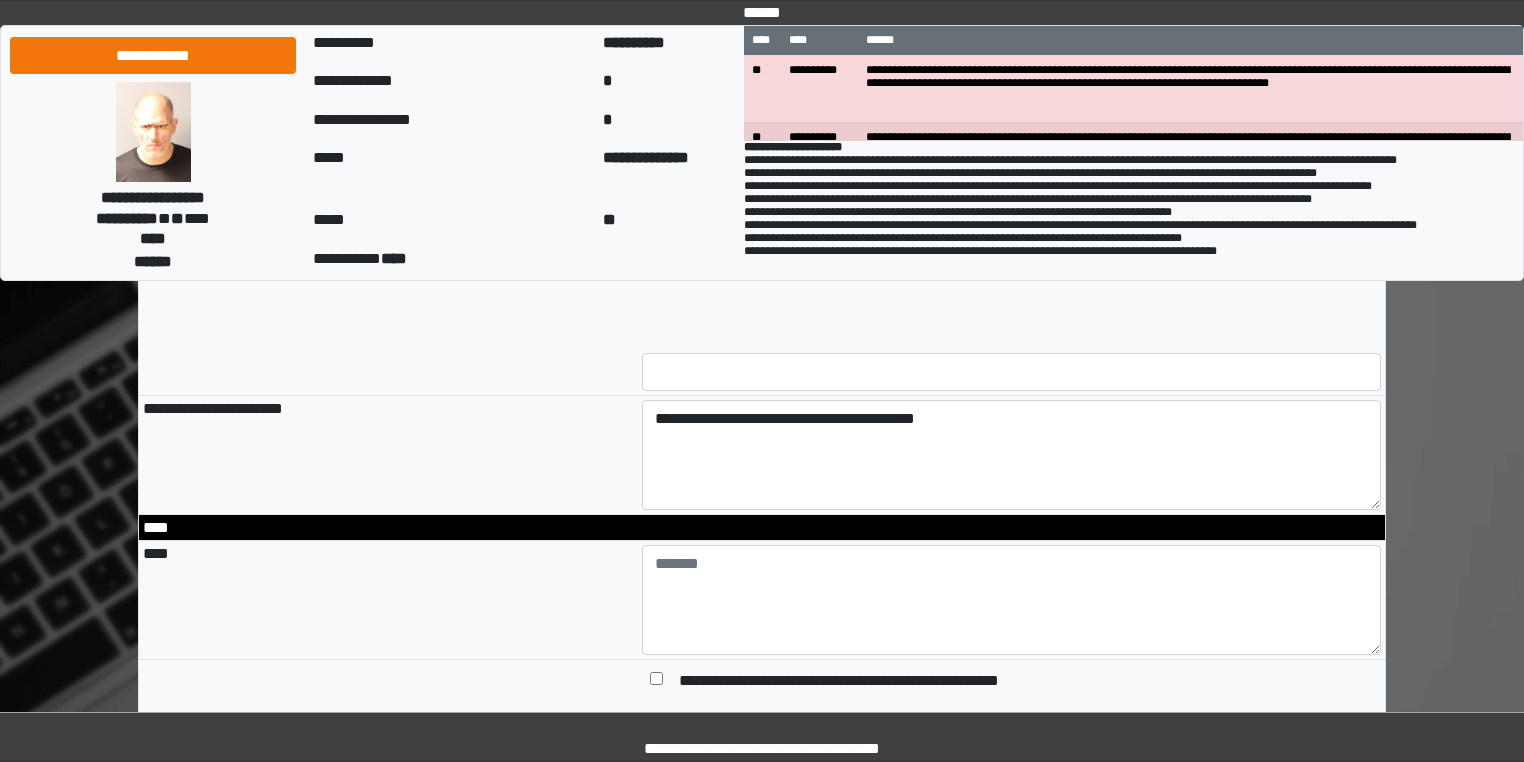 click on "**********" at bounding box center [153, 197] 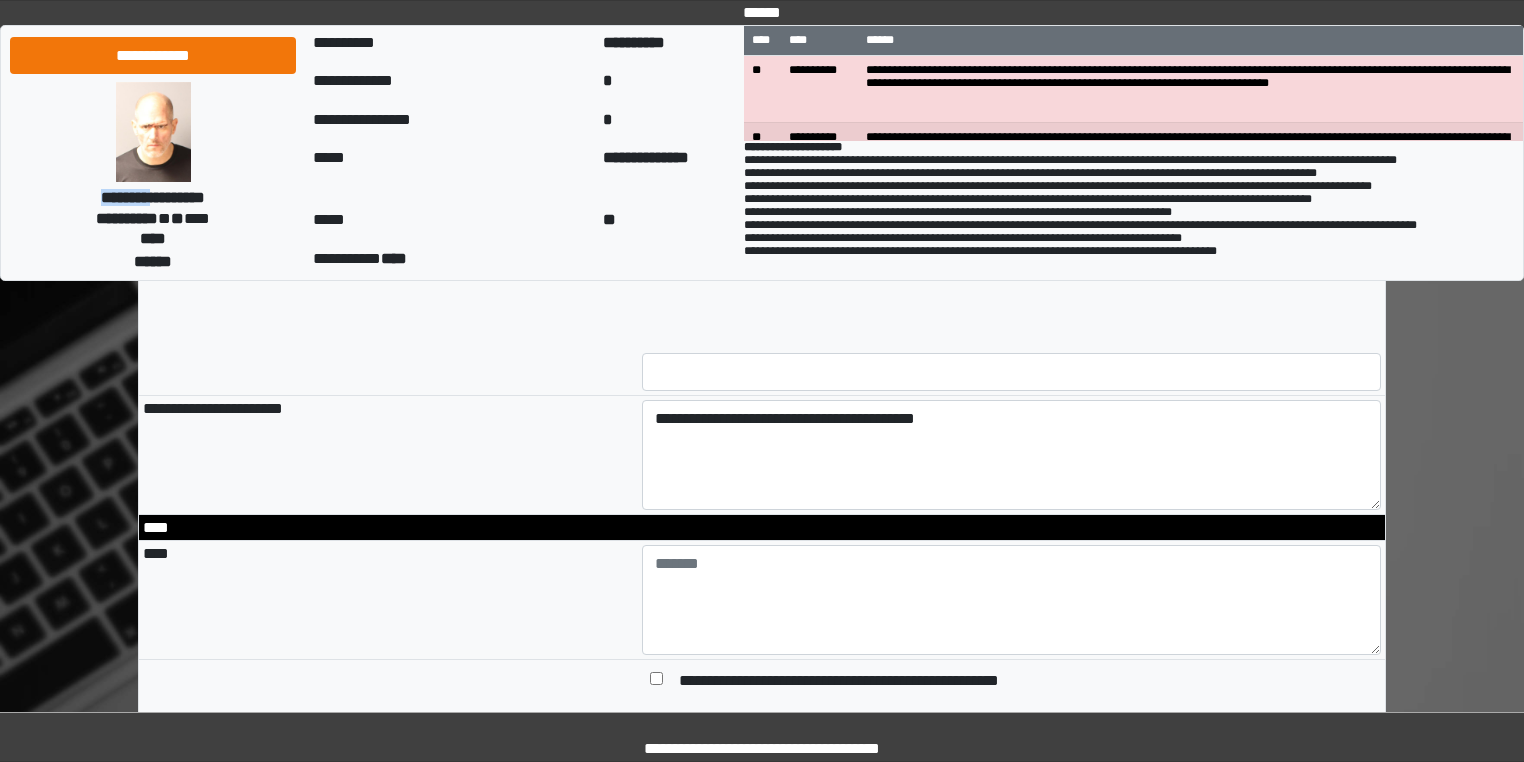 click on "**********" at bounding box center (153, 197) 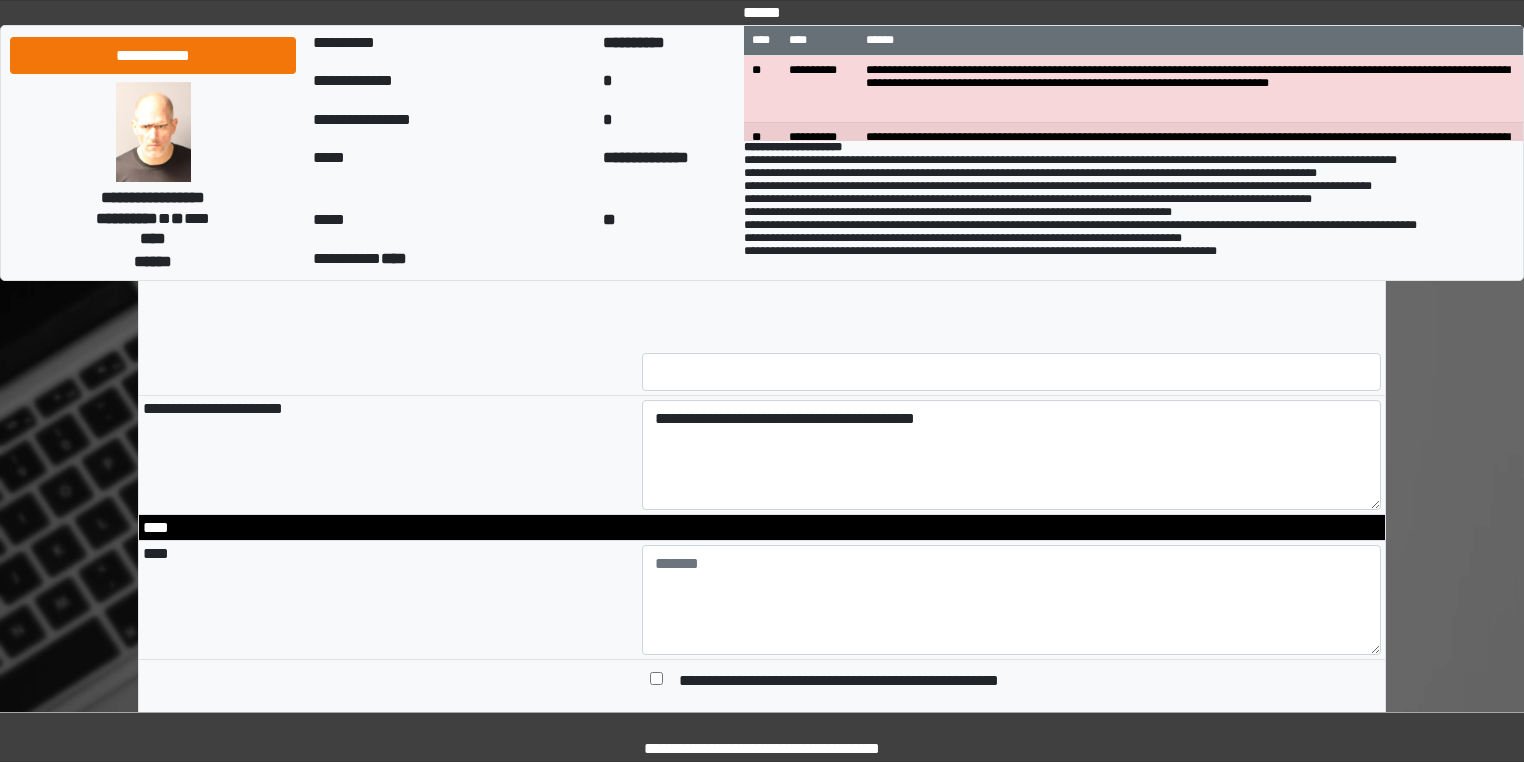 click at bounding box center [1012, 600] 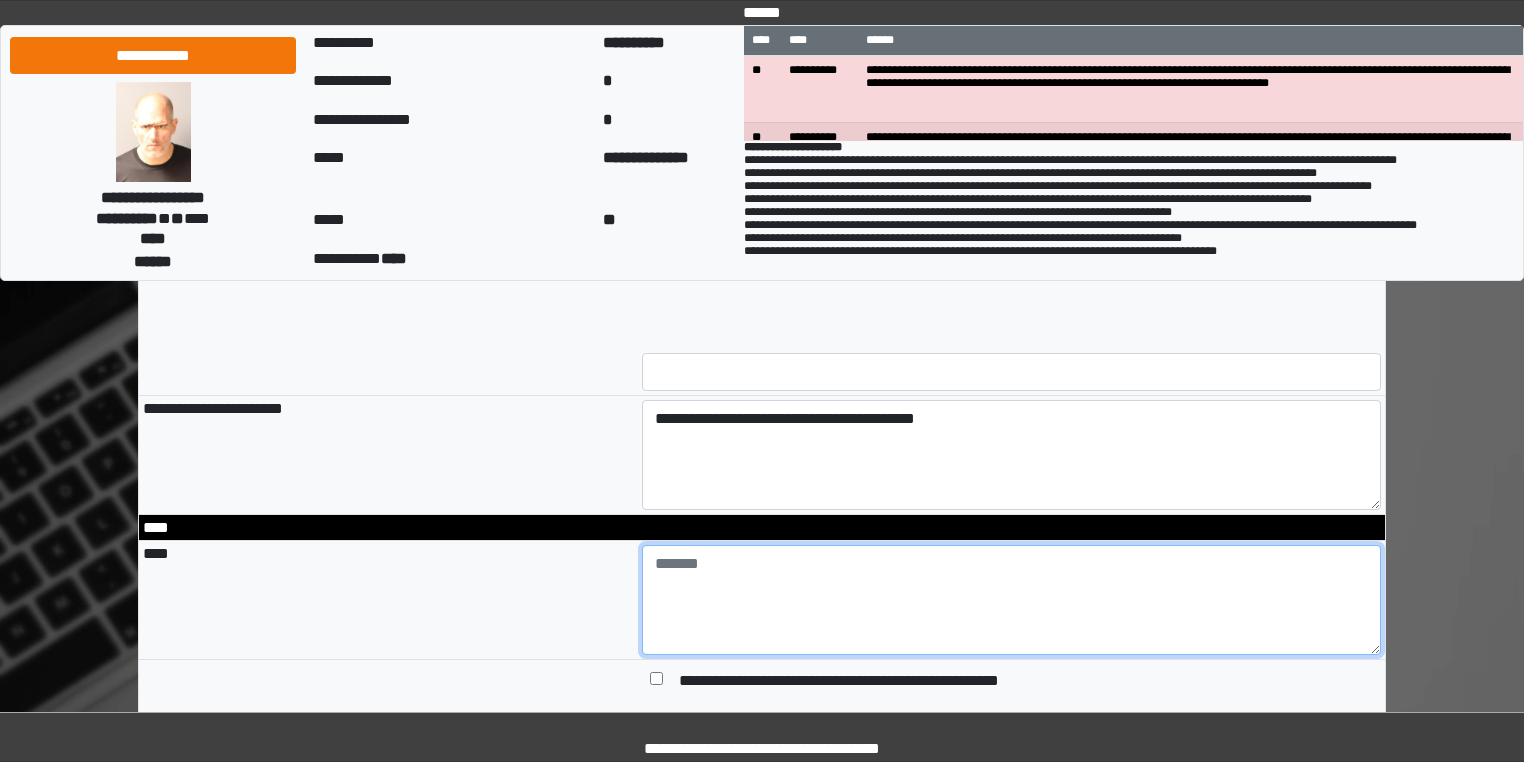 click at bounding box center (1012, 600) 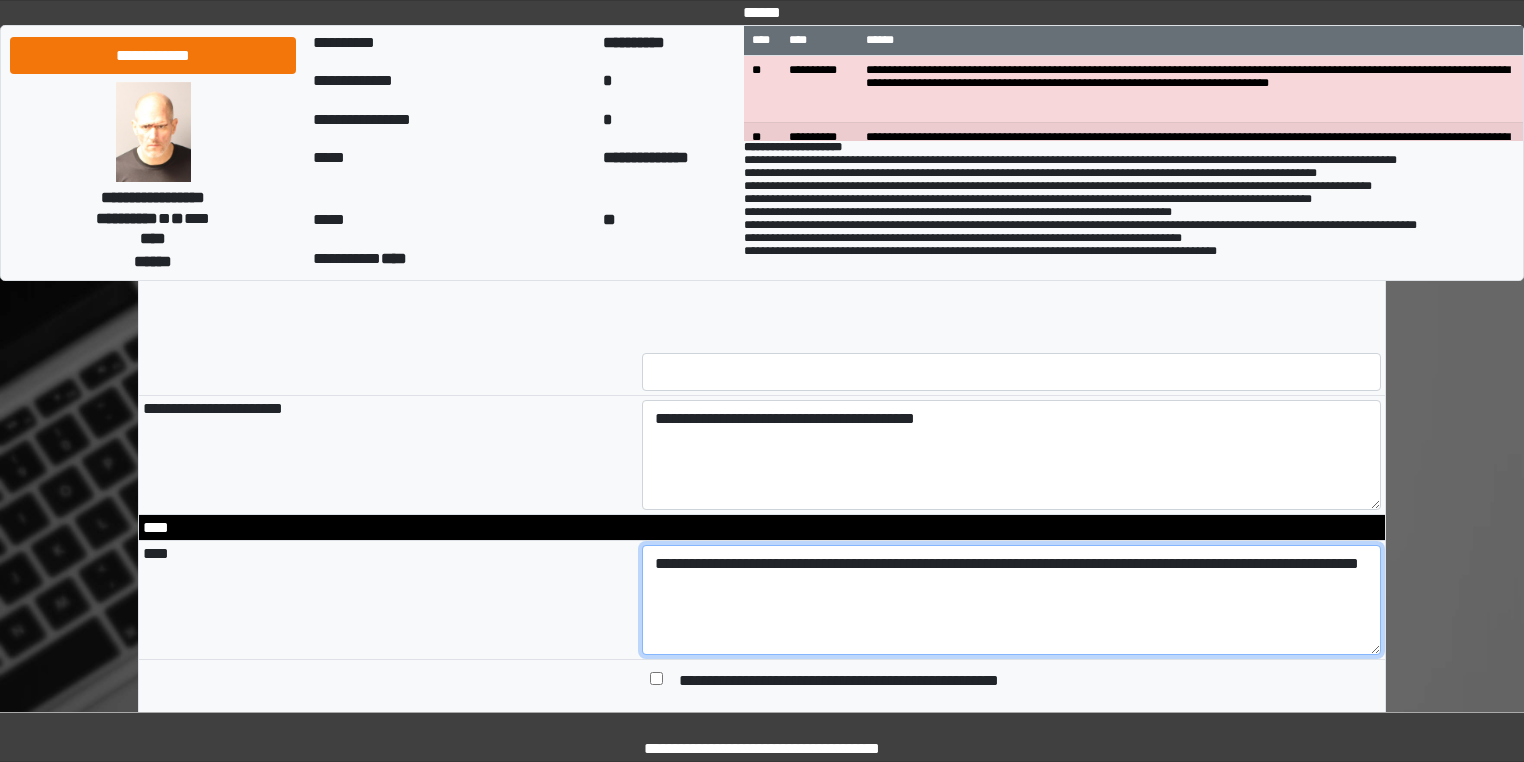 click on "**********" at bounding box center [1012, 600] 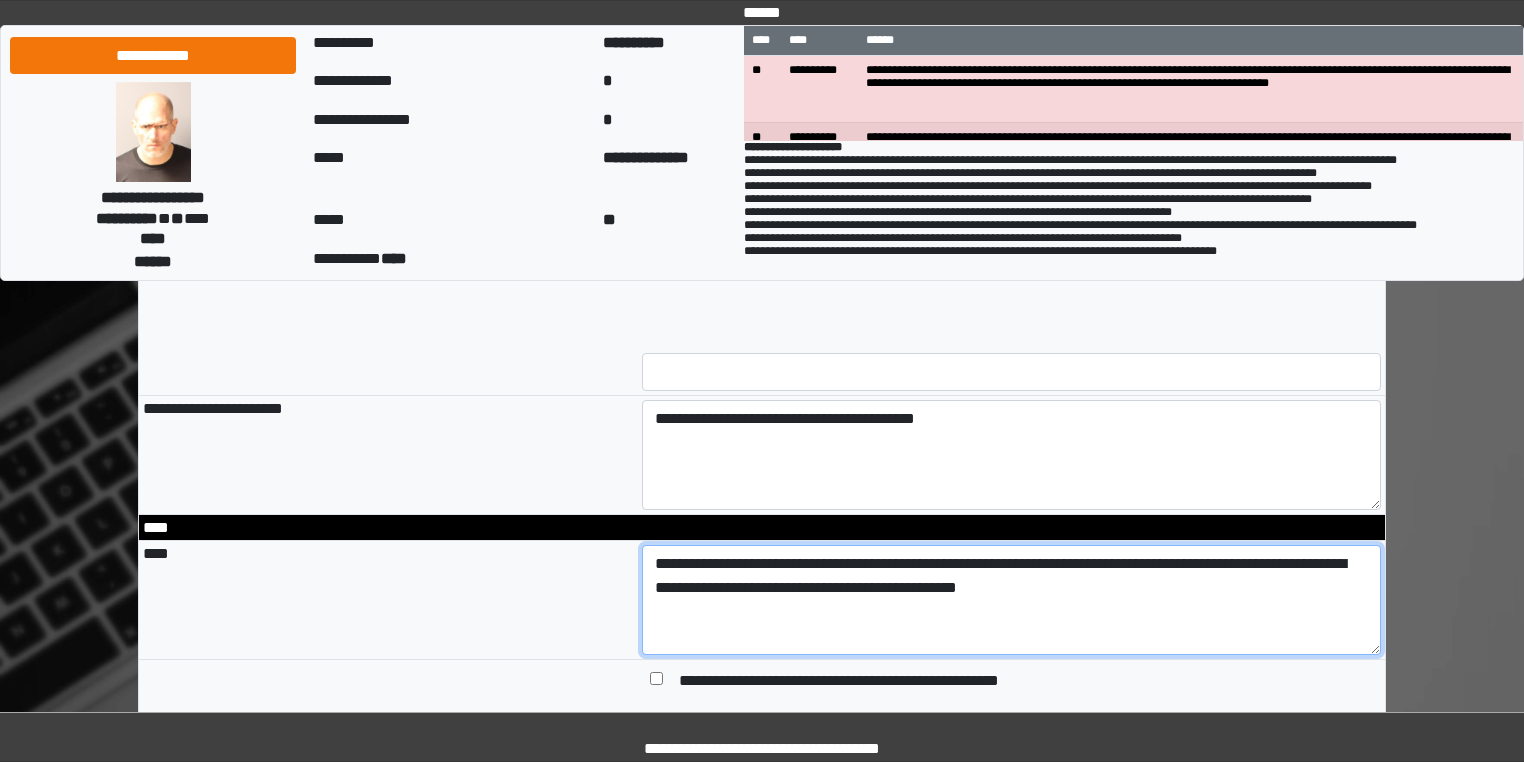click on "**********" at bounding box center (1012, 600) 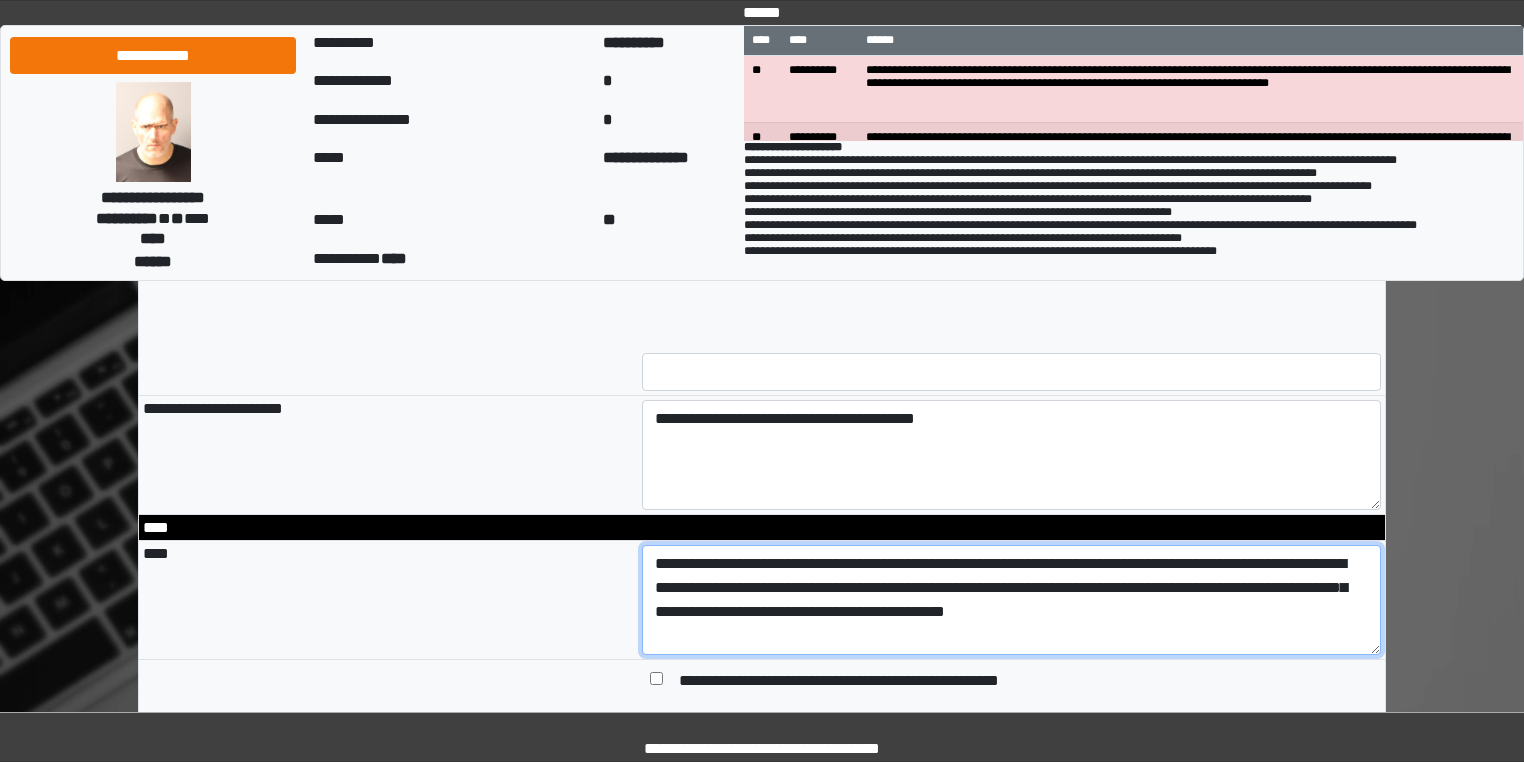 scroll, scrollTop: 1760, scrollLeft: 0, axis: vertical 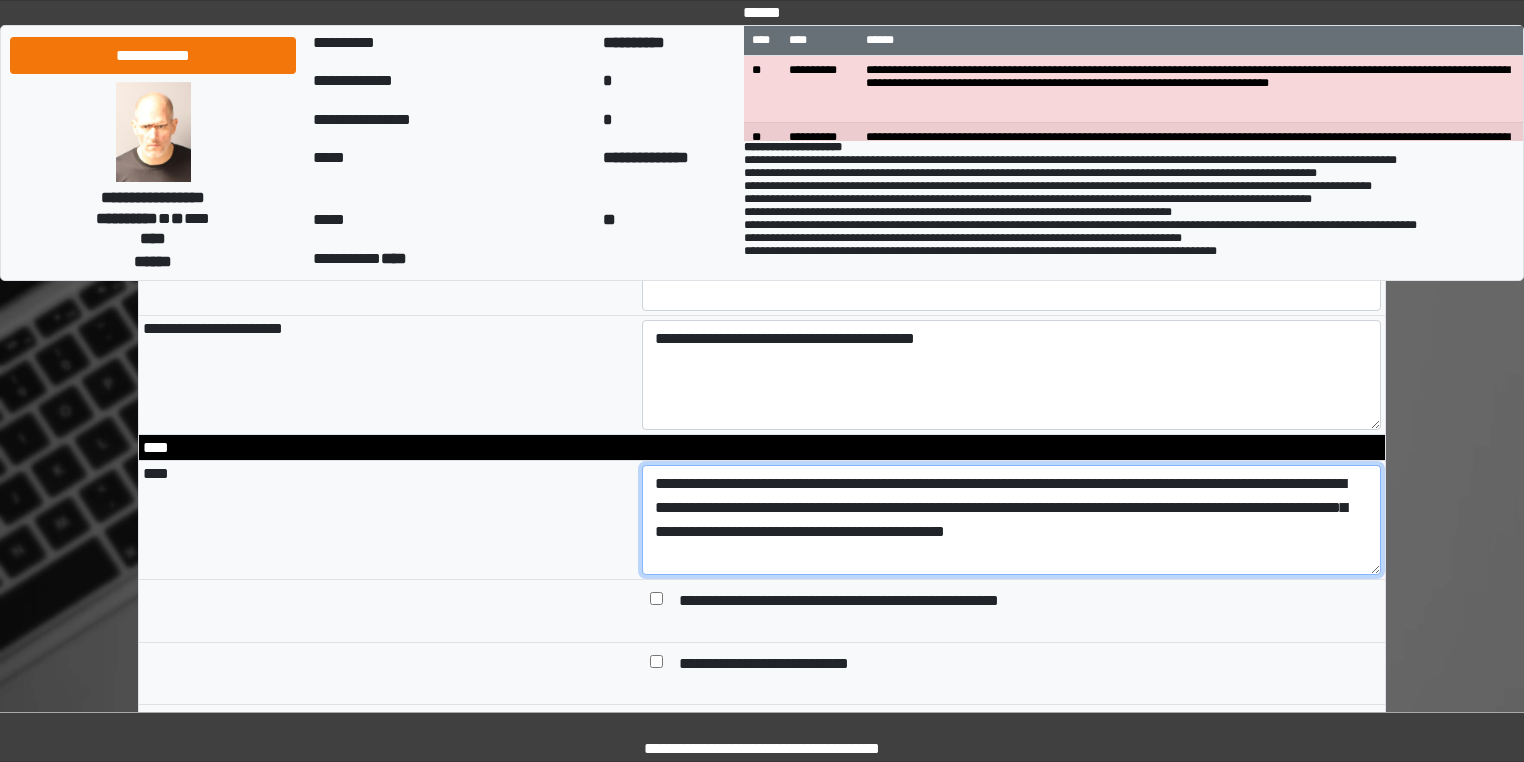 click on "**********" at bounding box center (1012, 520) 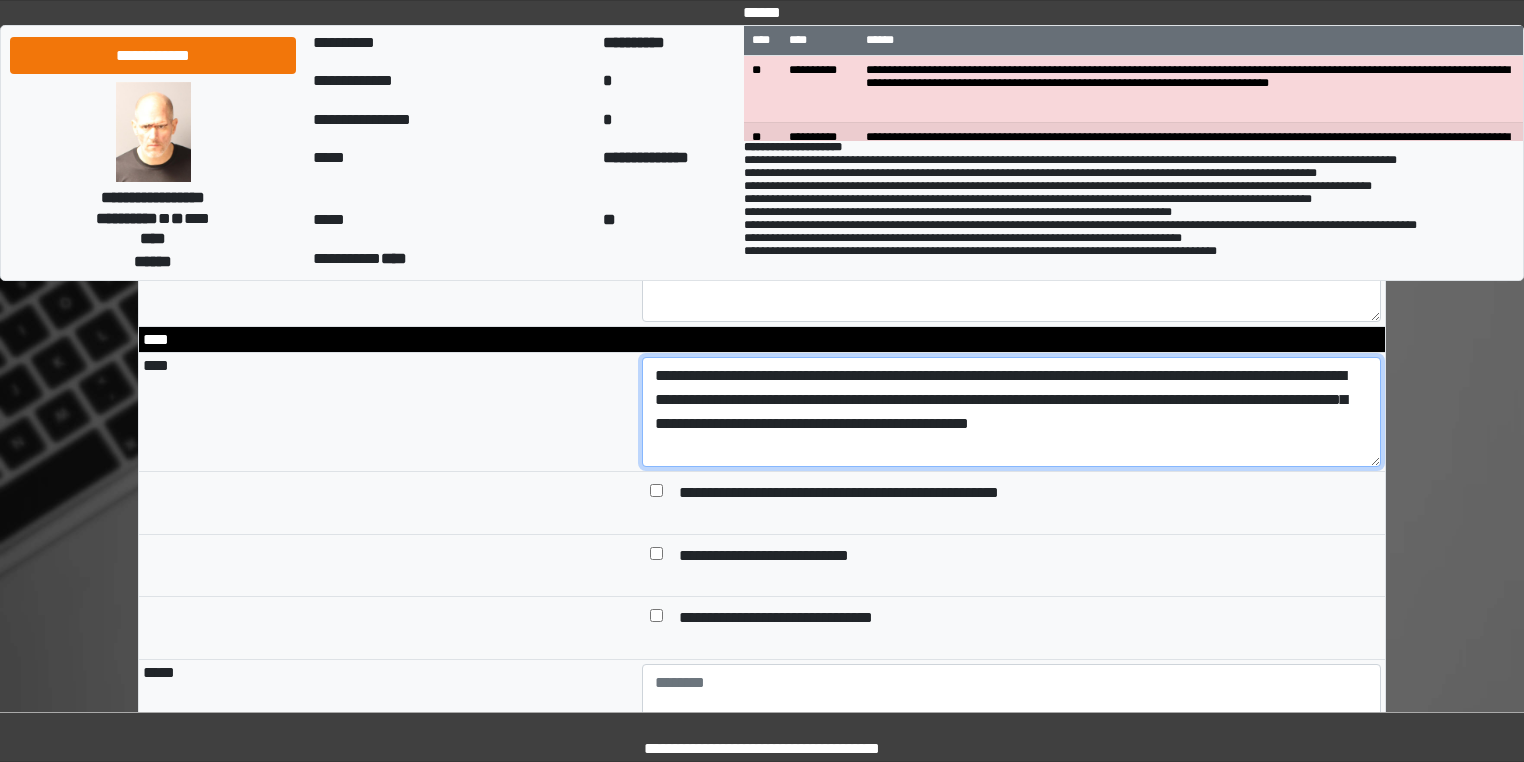 scroll, scrollTop: 2000, scrollLeft: 0, axis: vertical 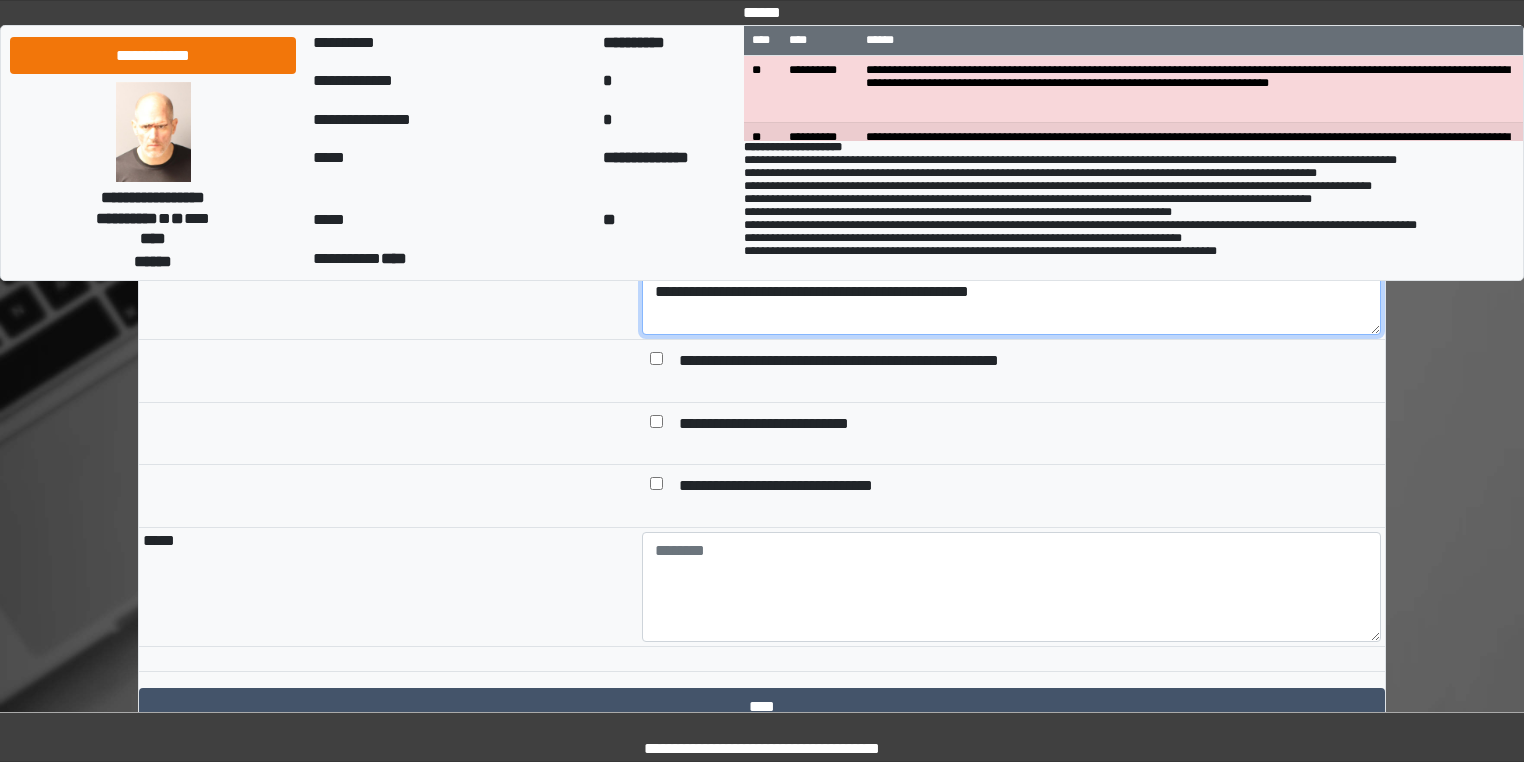 type on "**********" 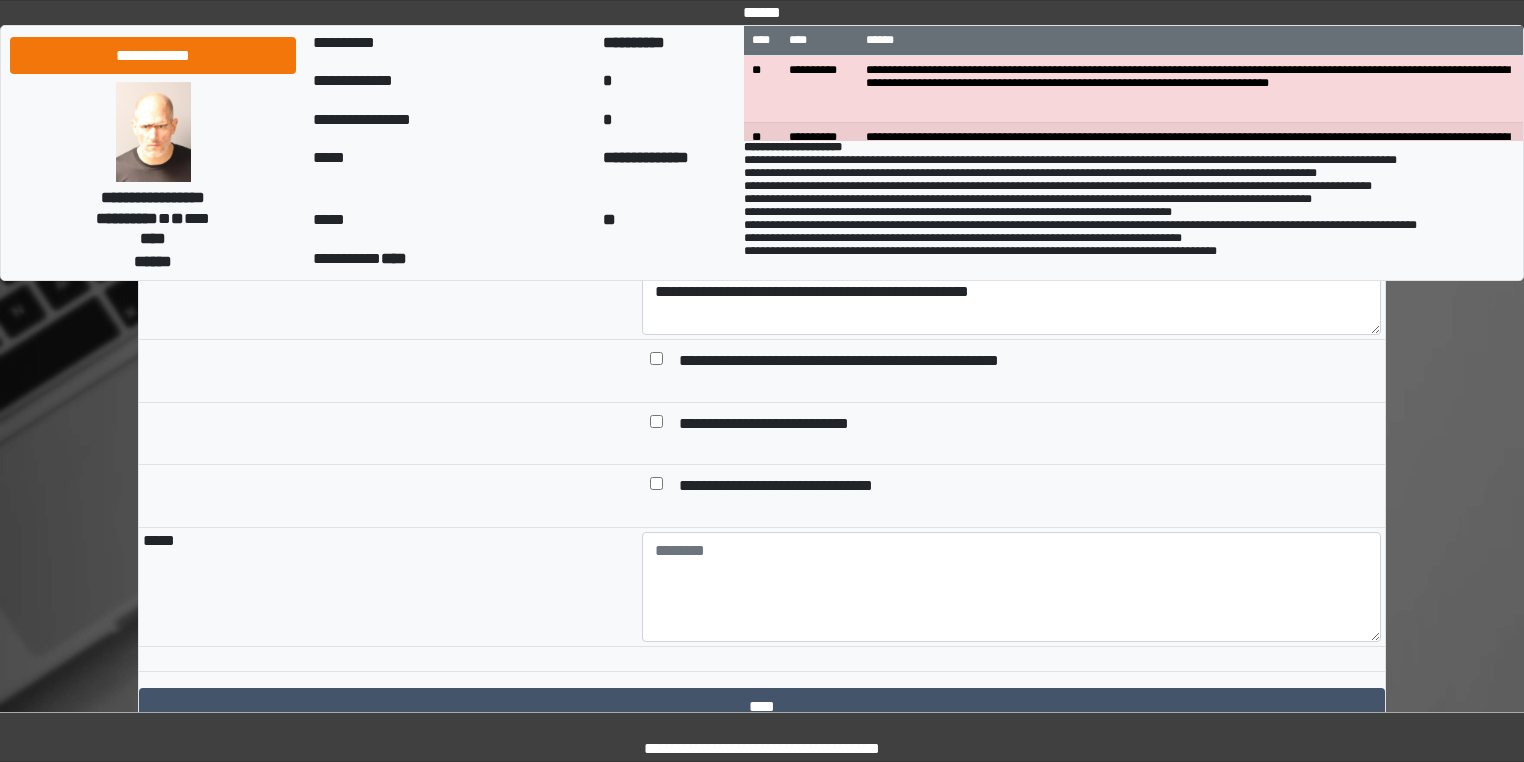 click at bounding box center [656, 363] 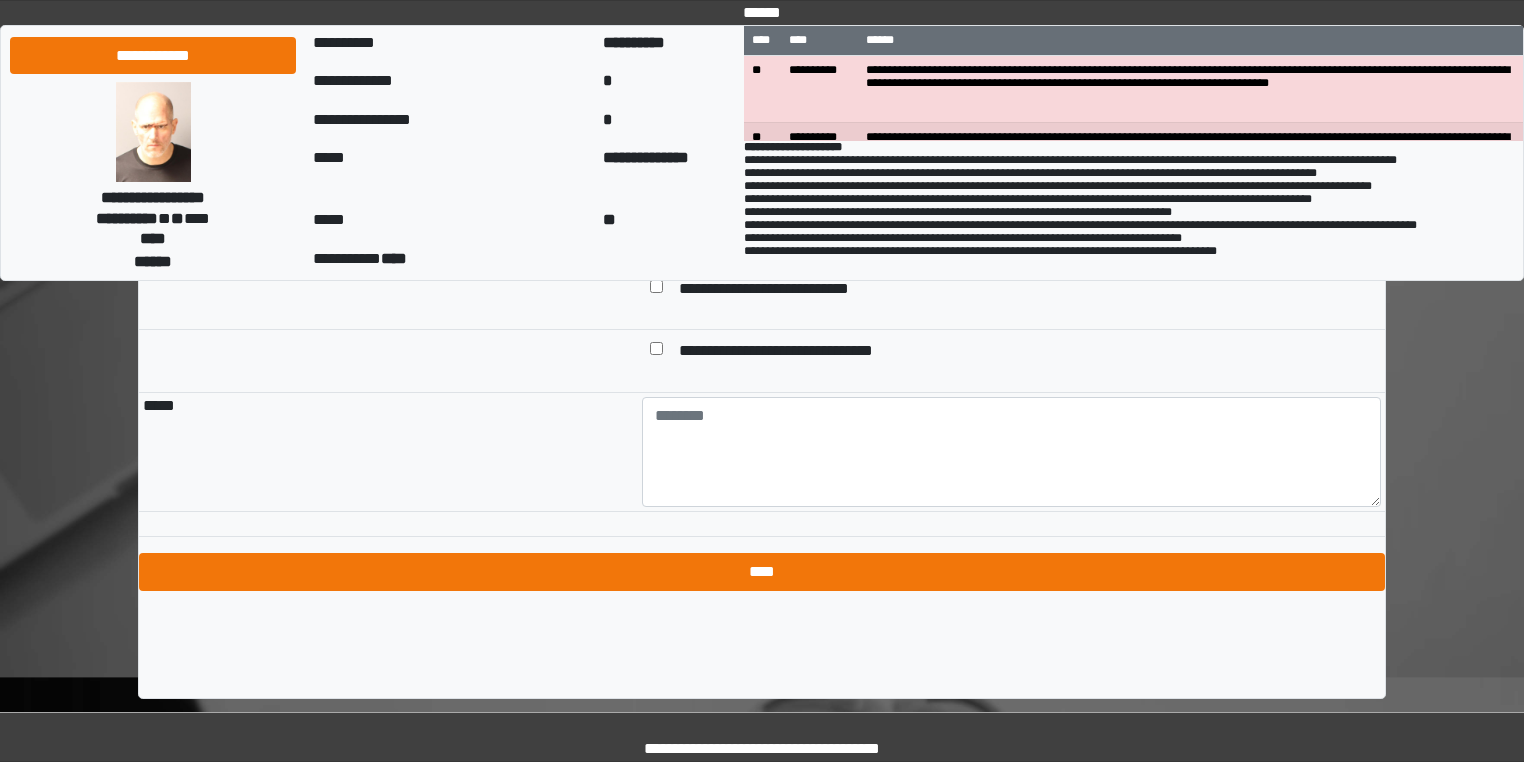 scroll, scrollTop: 2136, scrollLeft: 0, axis: vertical 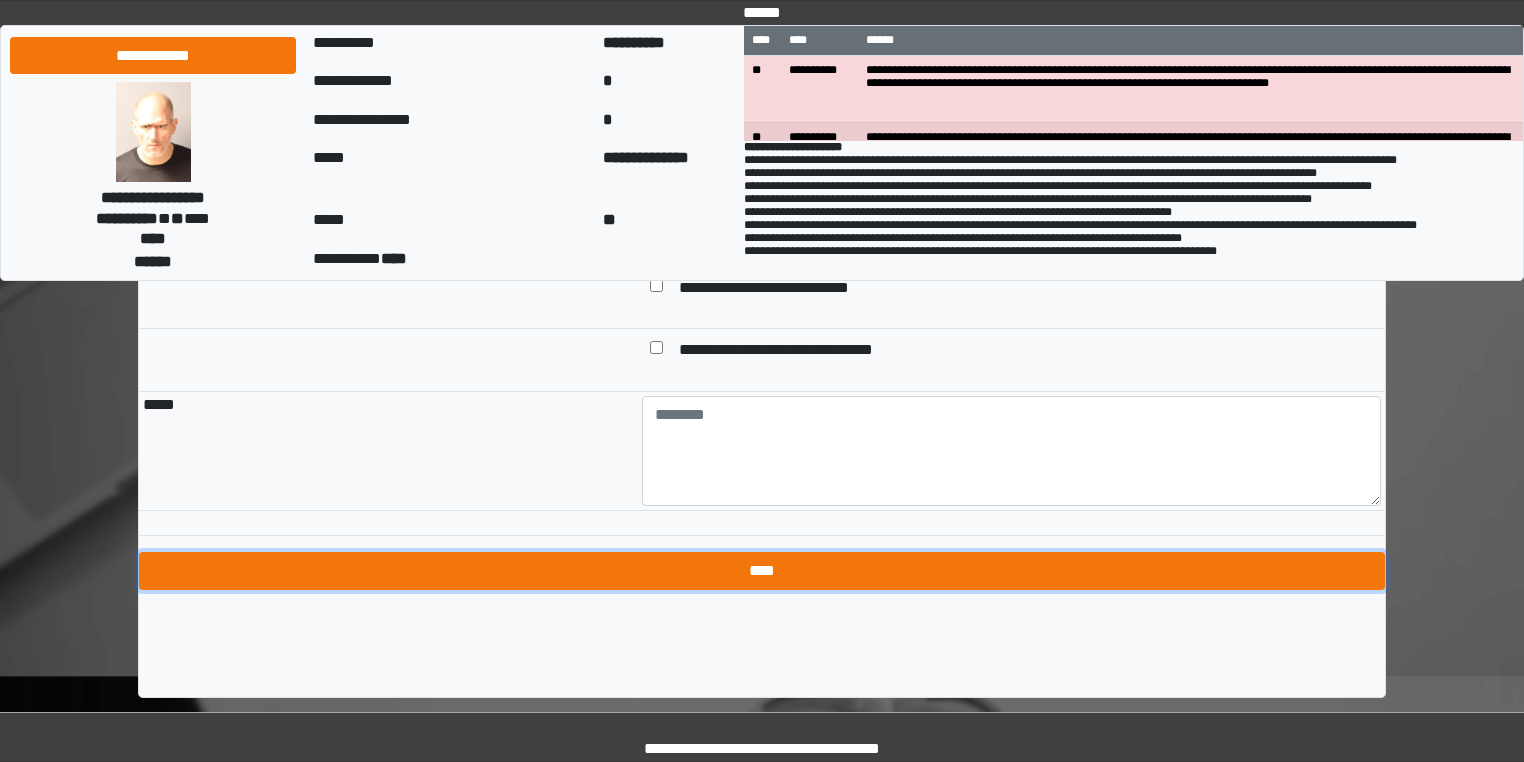 click on "****" at bounding box center (762, 571) 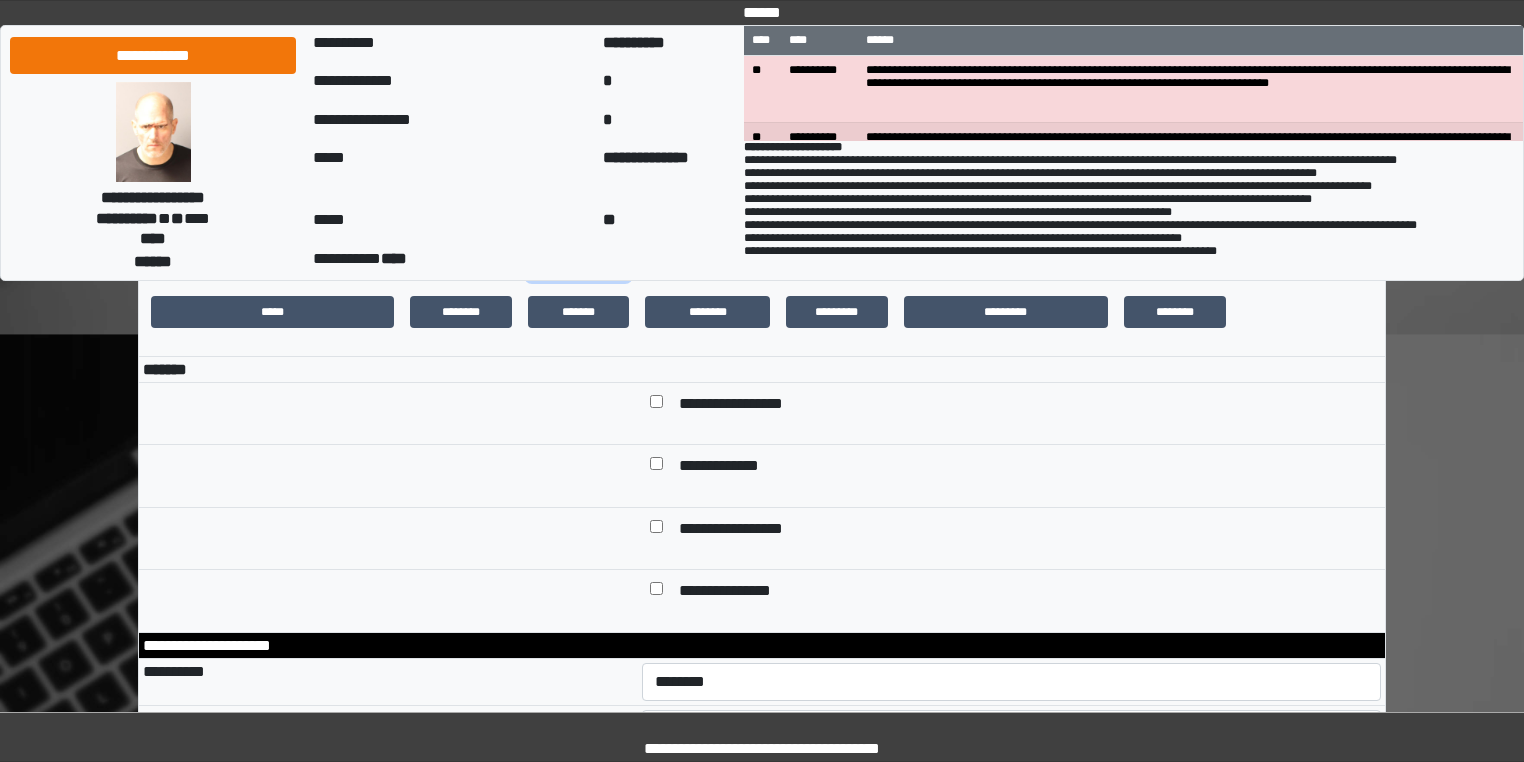 scroll, scrollTop: 440, scrollLeft: 0, axis: vertical 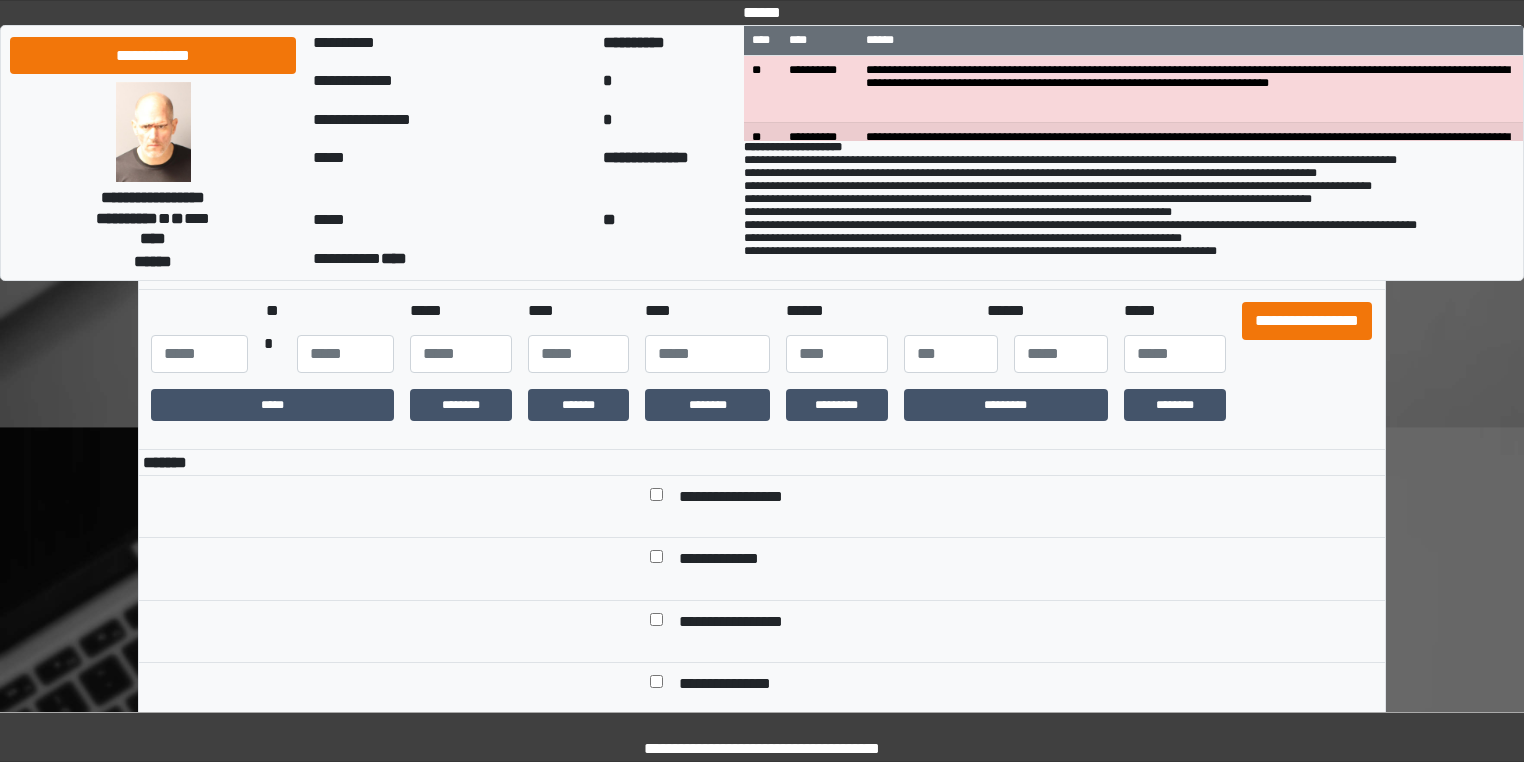 click on "**********" at bounding box center [1307, 321] 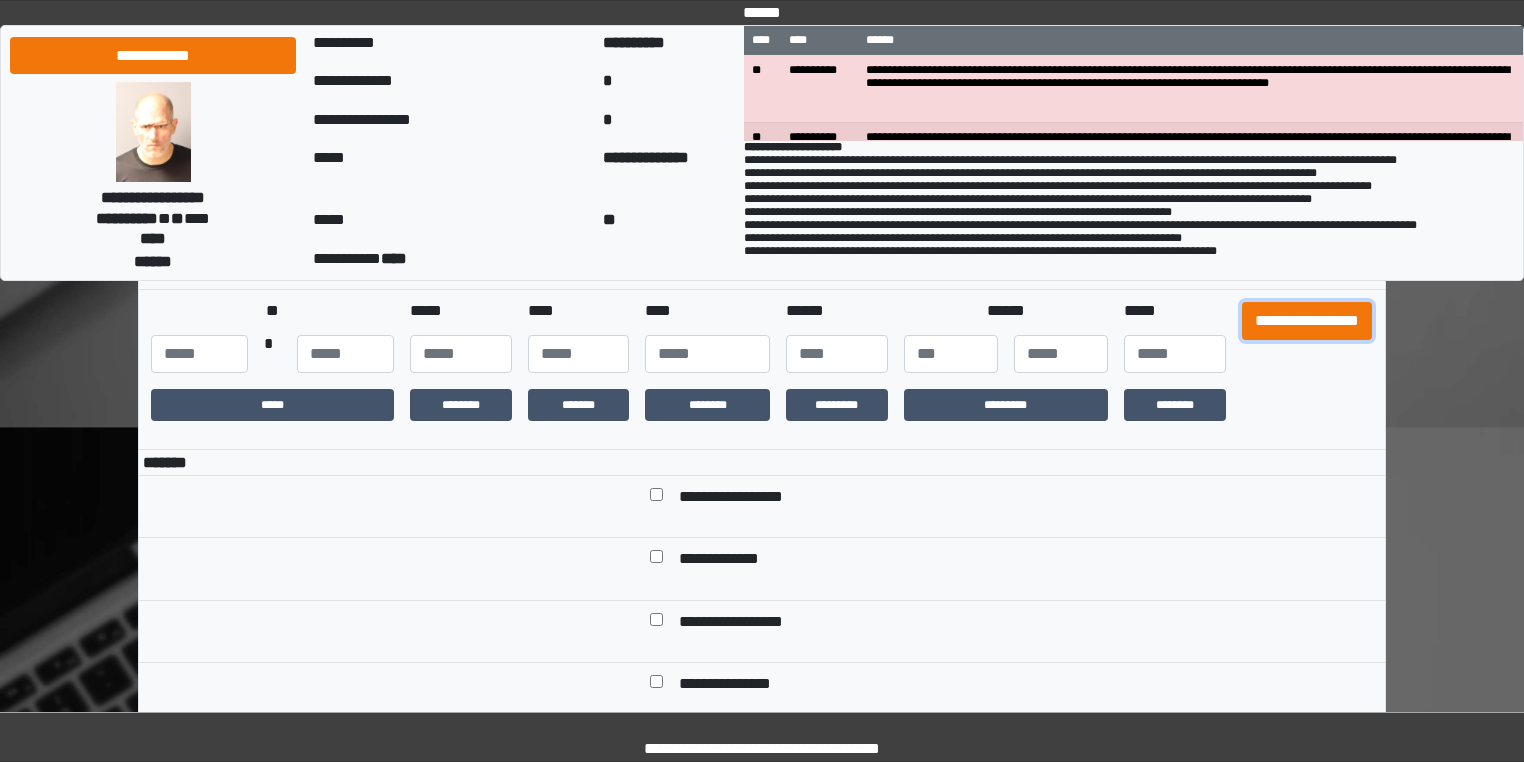 click on "**********" at bounding box center (1307, 321) 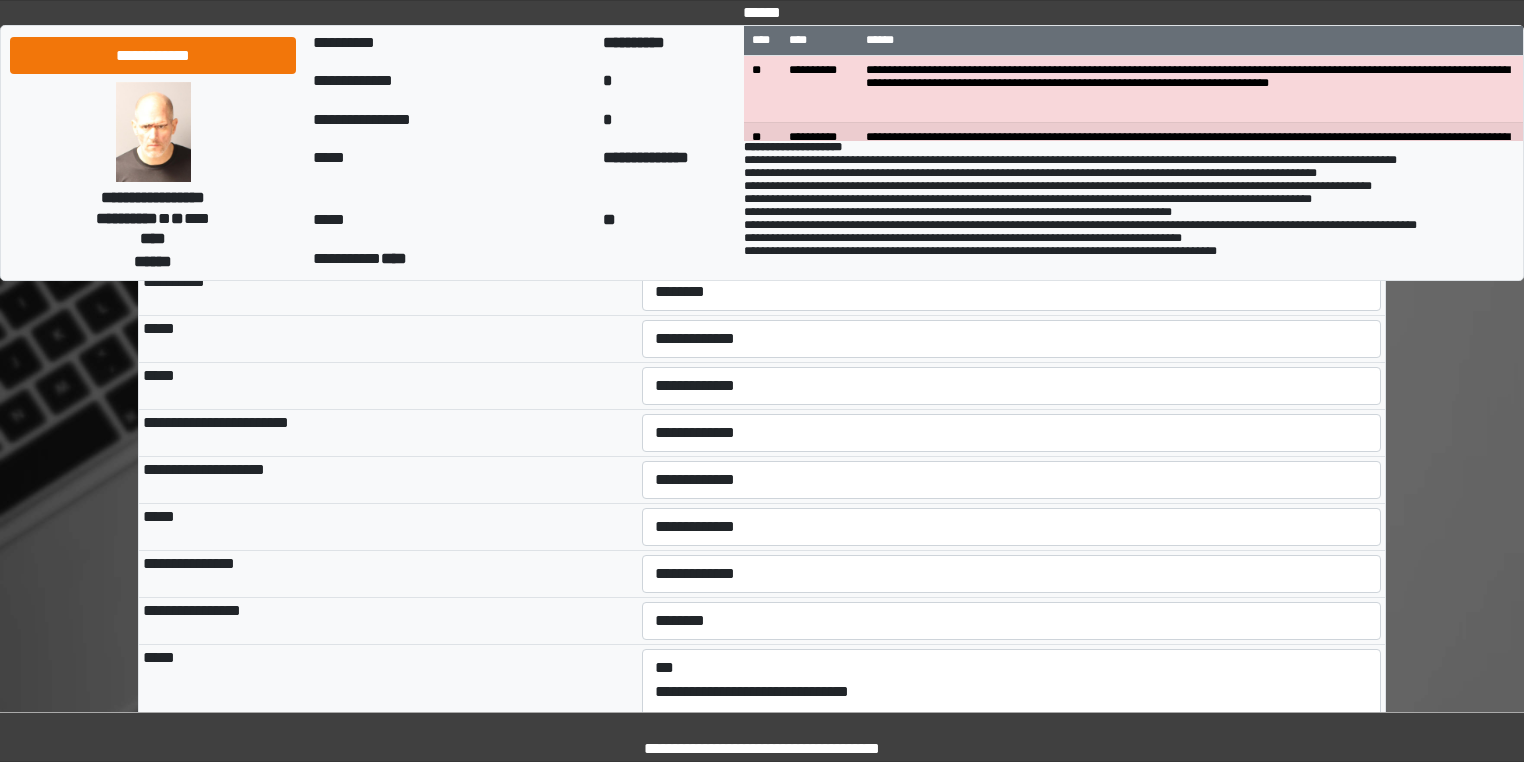 scroll, scrollTop: 920, scrollLeft: 0, axis: vertical 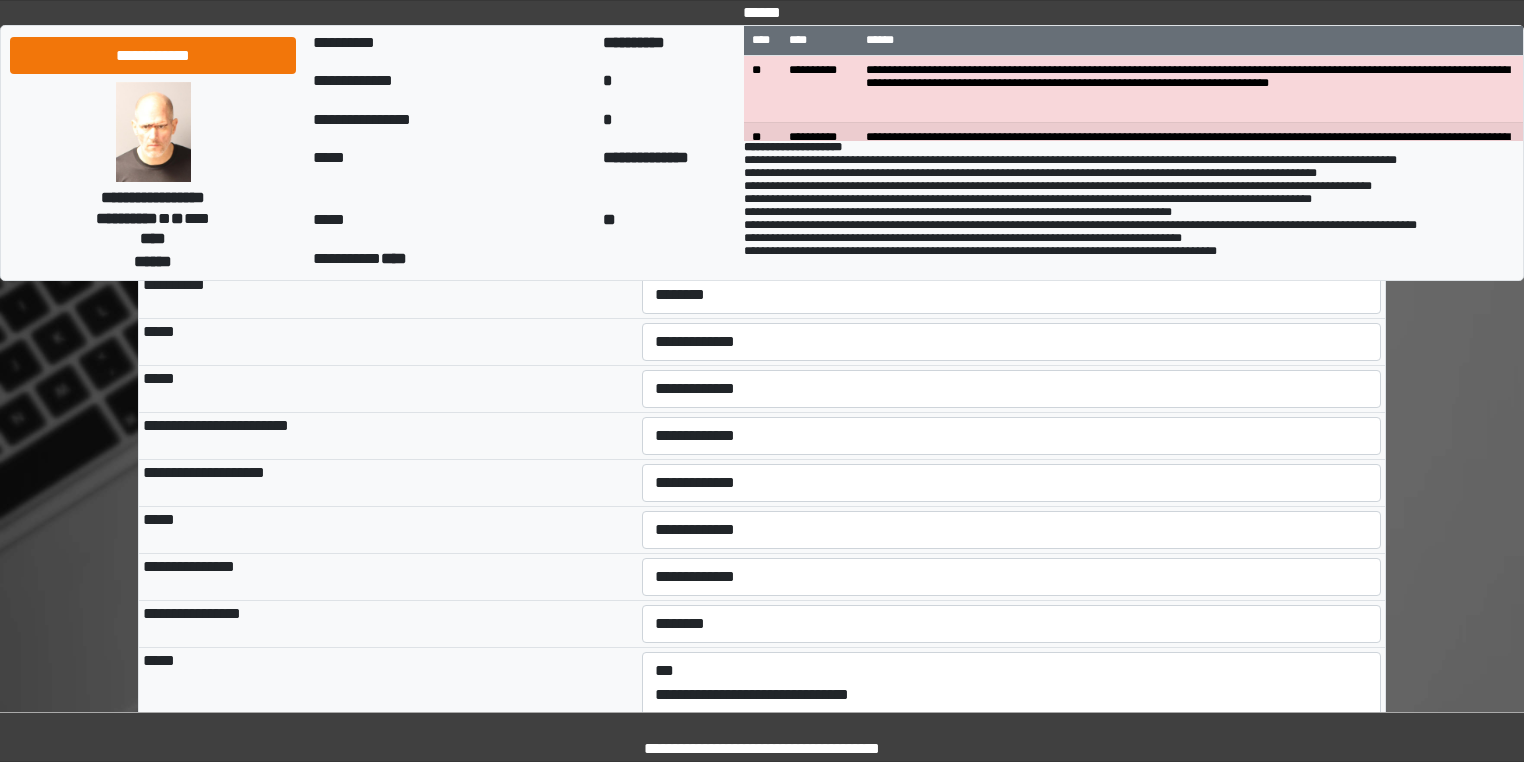drag, startPoint x: 1523, startPoint y: 402, endPoint x: 1530, endPoint y: 472, distance: 70.34913 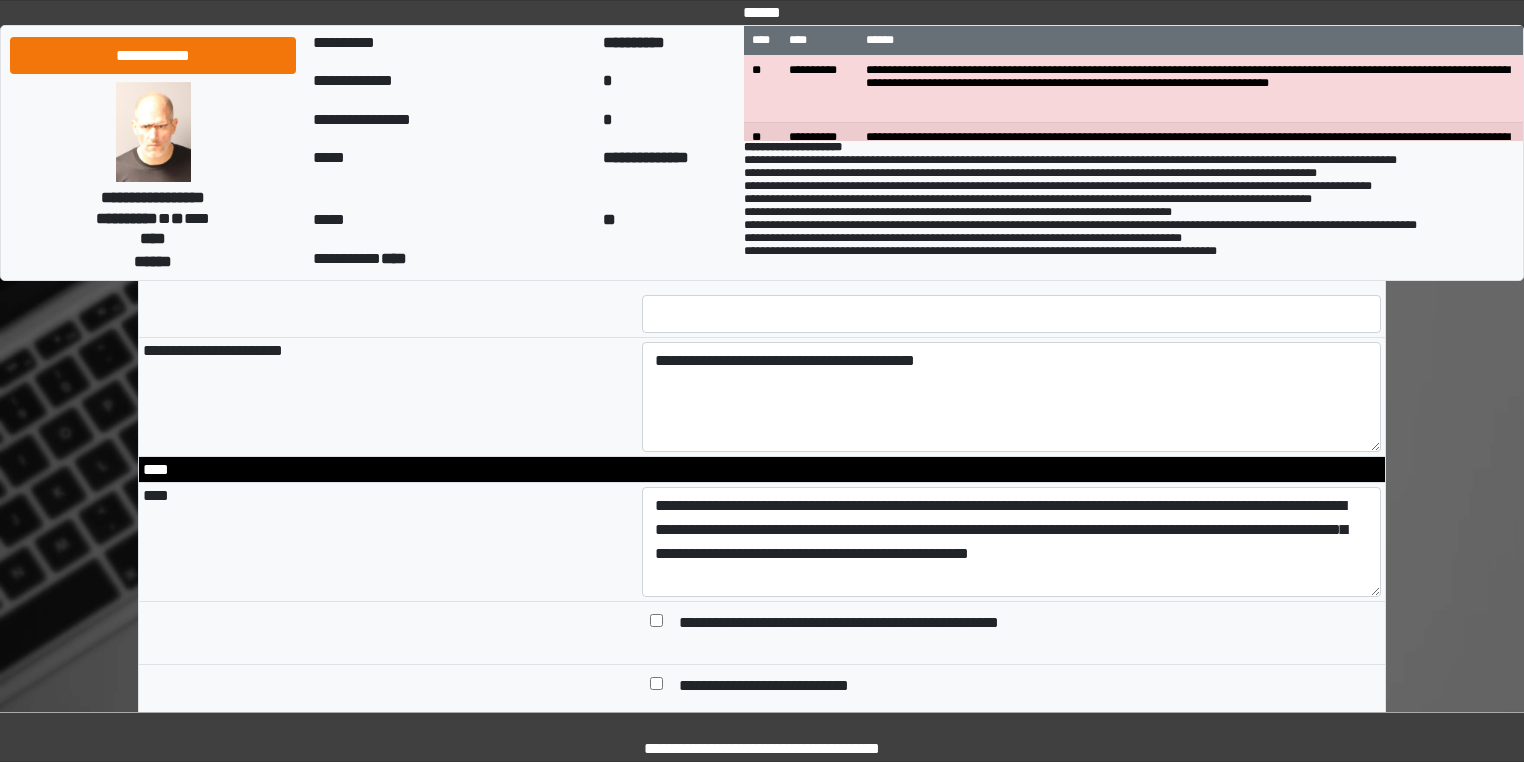 scroll, scrollTop: 2136, scrollLeft: 0, axis: vertical 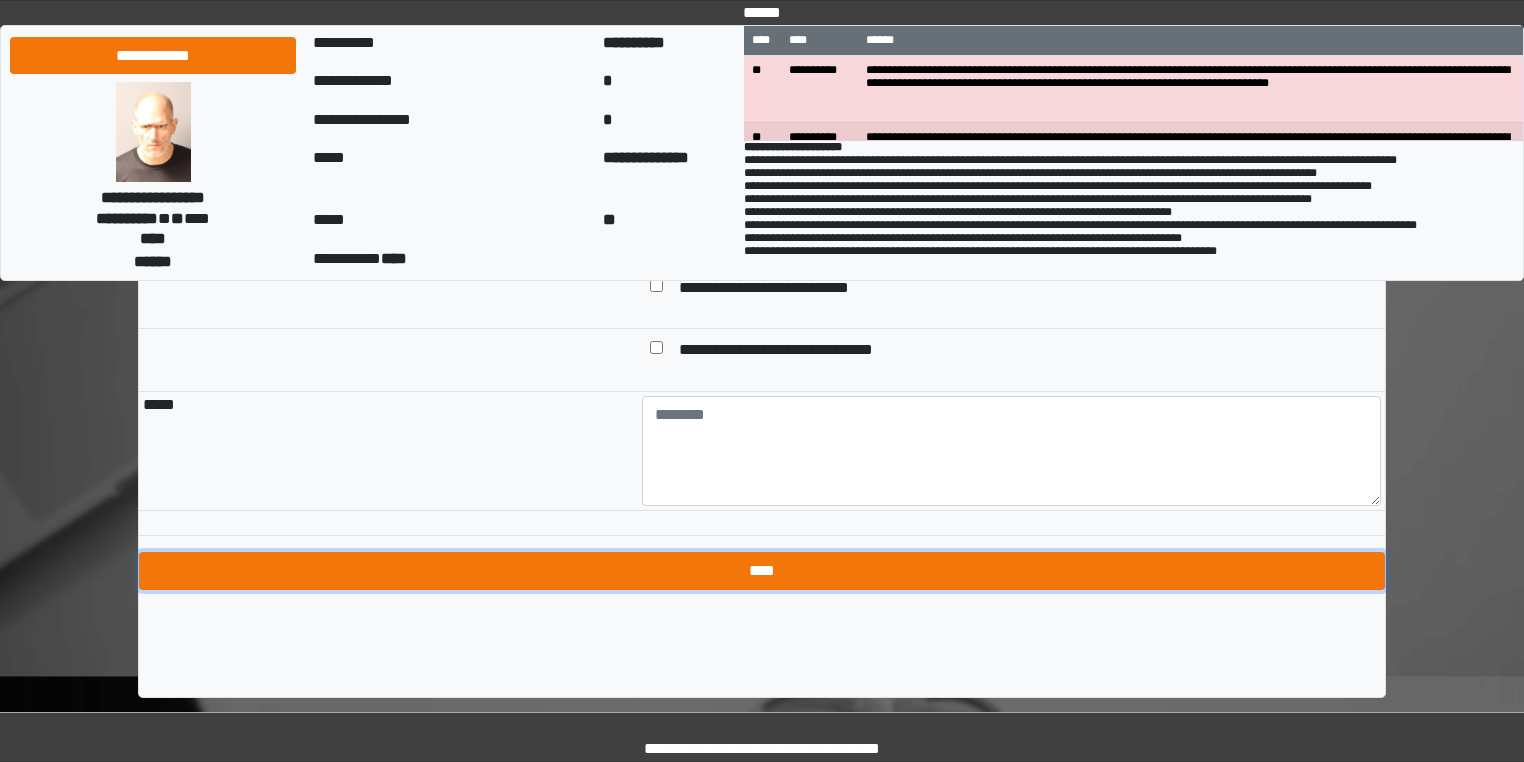 click on "****" at bounding box center (762, 571) 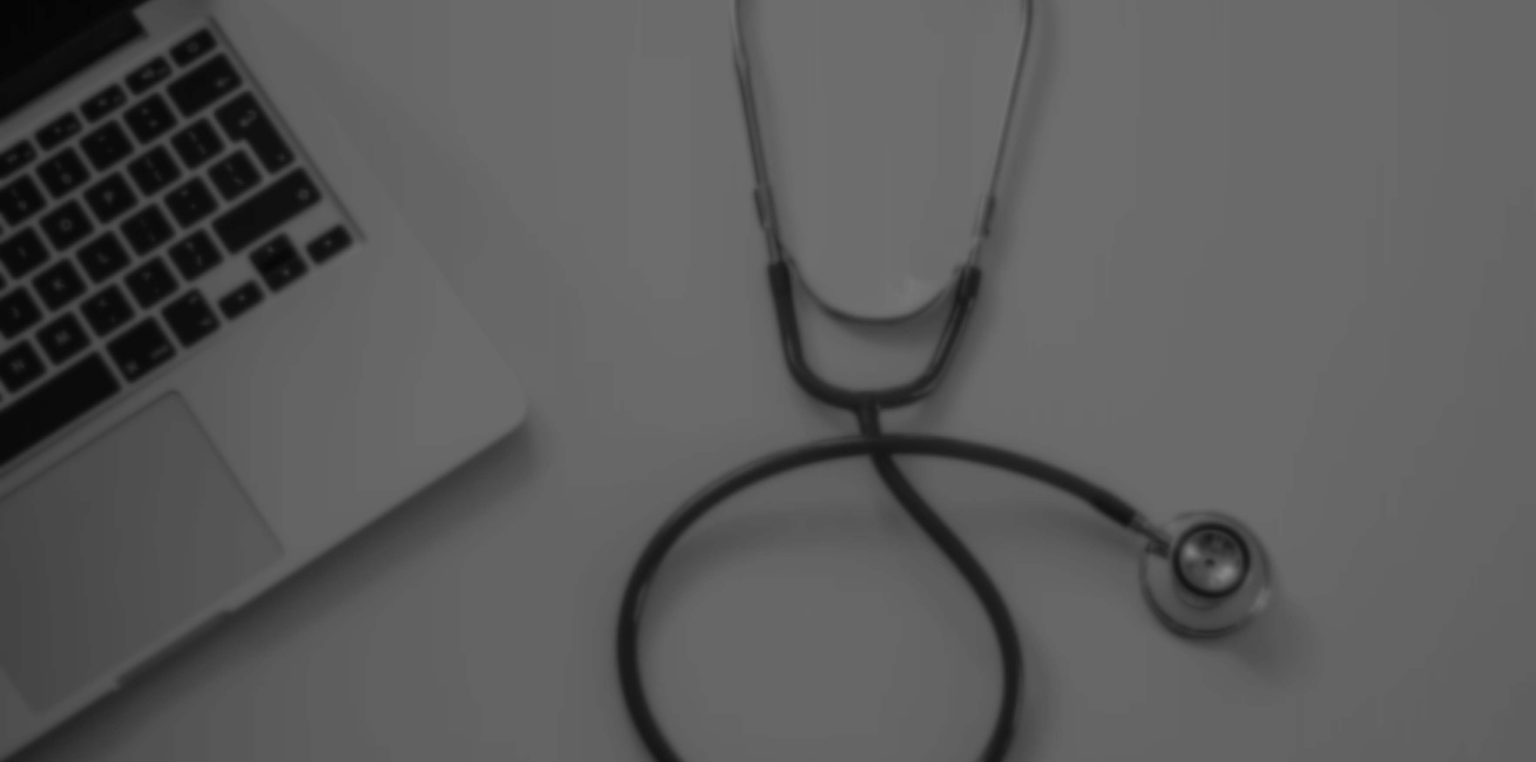 scroll, scrollTop: 0, scrollLeft: 0, axis: both 